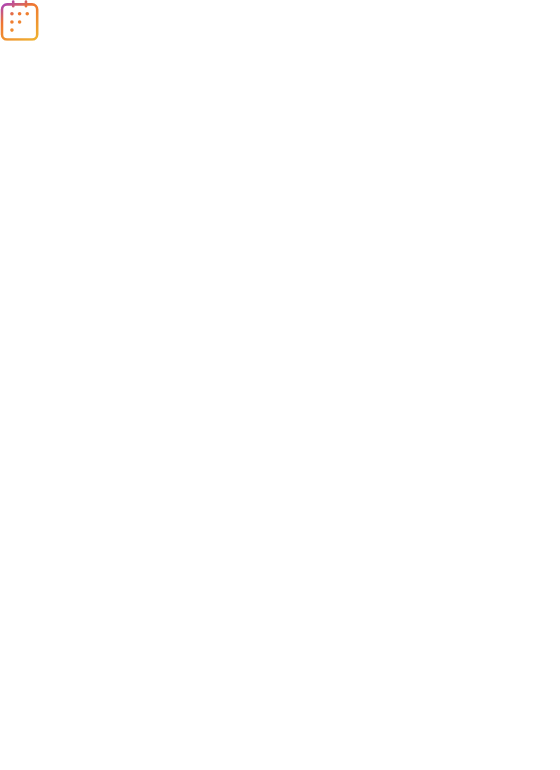 scroll, scrollTop: 0, scrollLeft: 0, axis: both 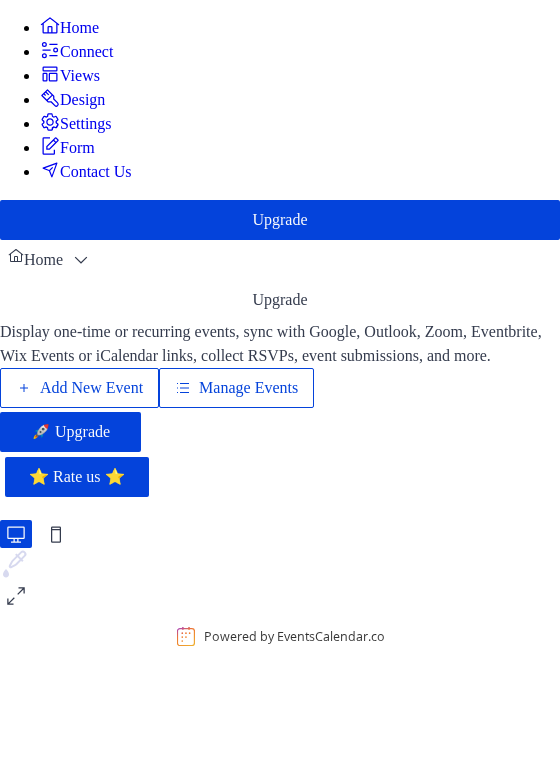 click on "Add New Event" at bounding box center (91, 388) 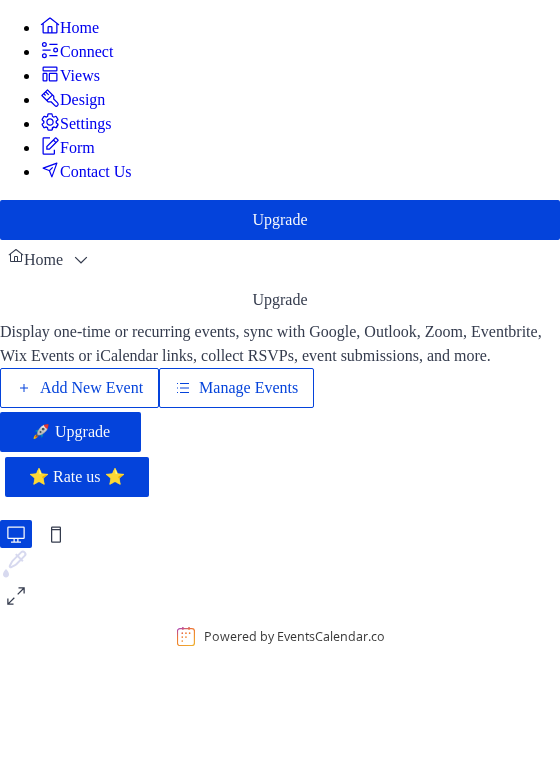 click on "🚀 Upgrade" at bounding box center [70, 431] 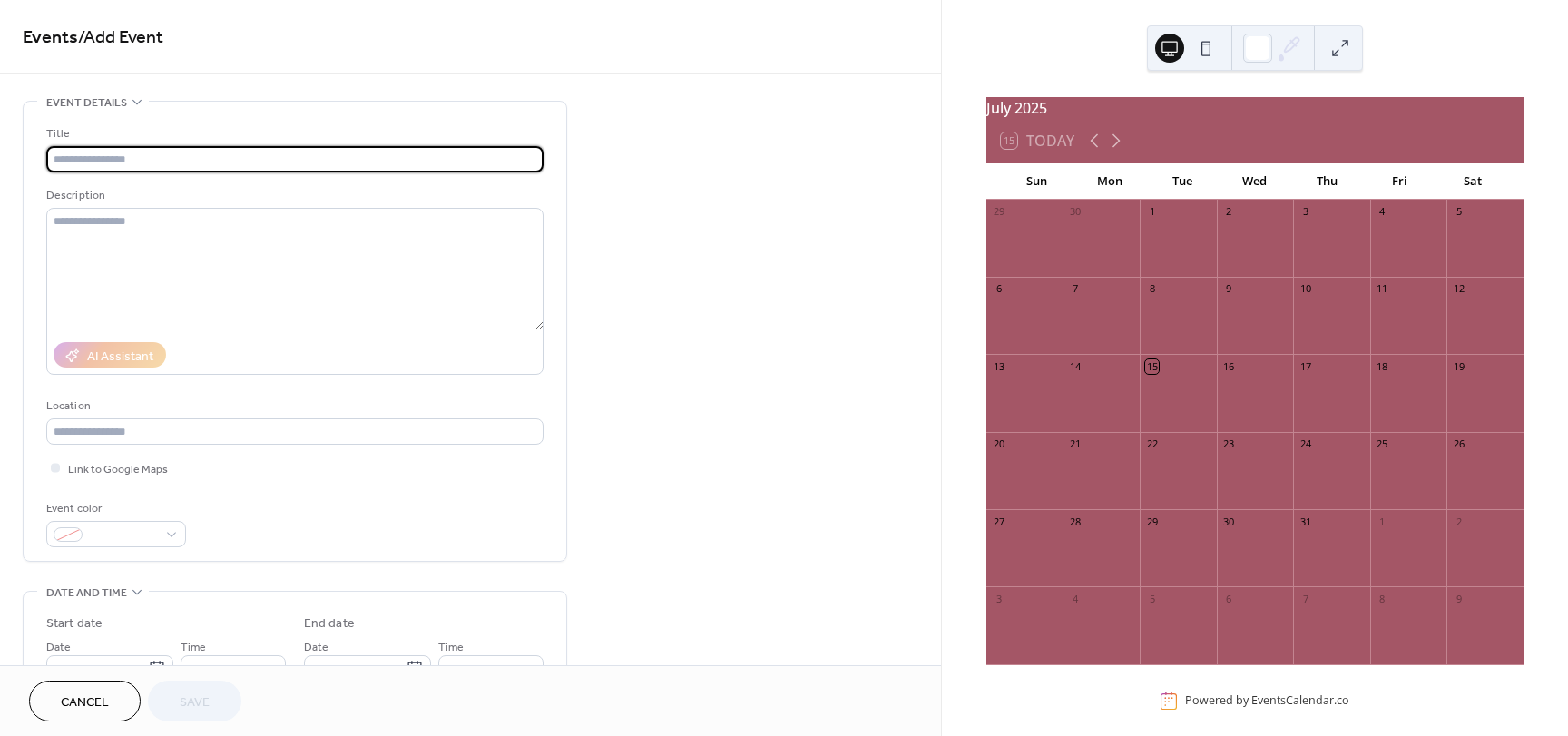 scroll, scrollTop: 0, scrollLeft: 0, axis: both 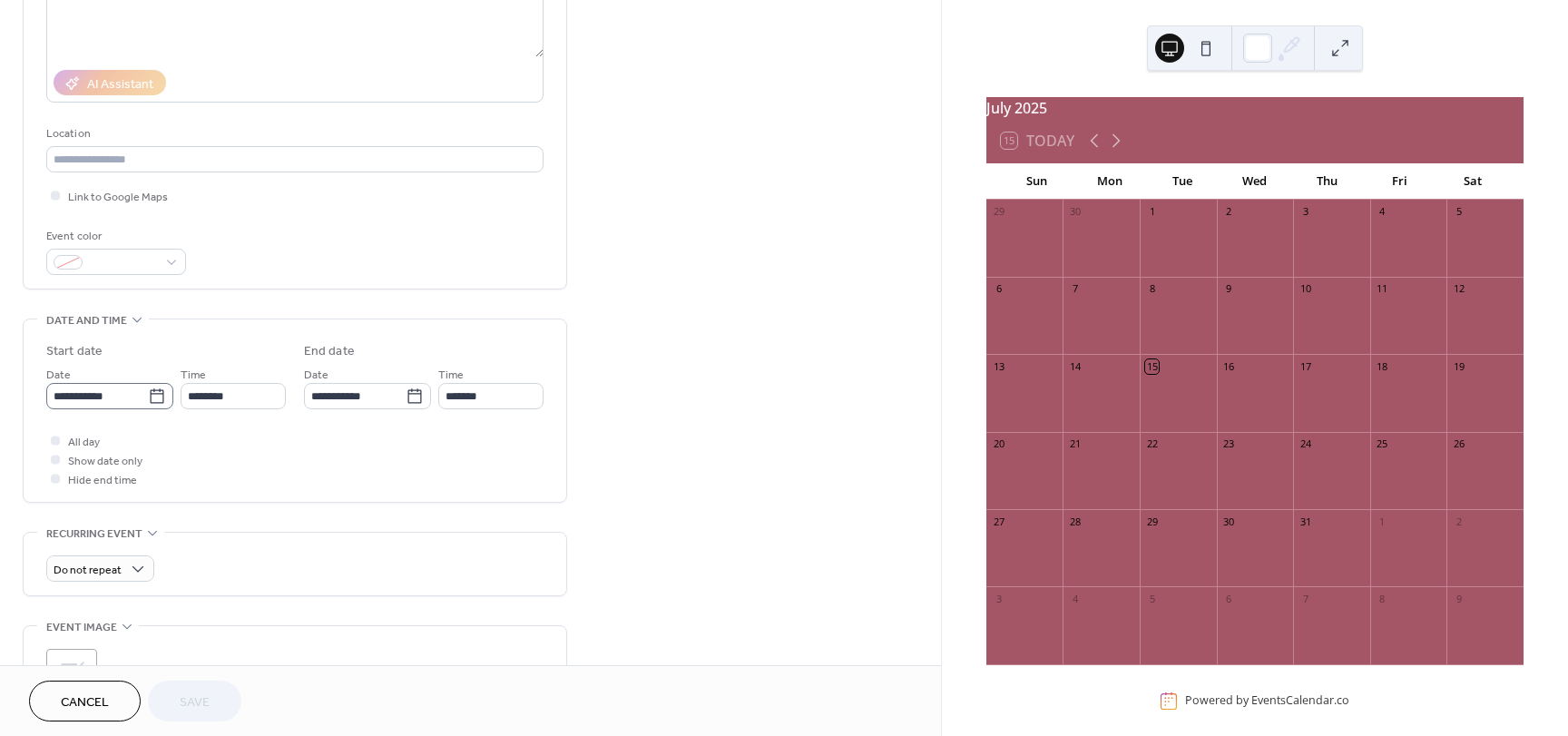 click on "**********" at bounding box center [110, 396] 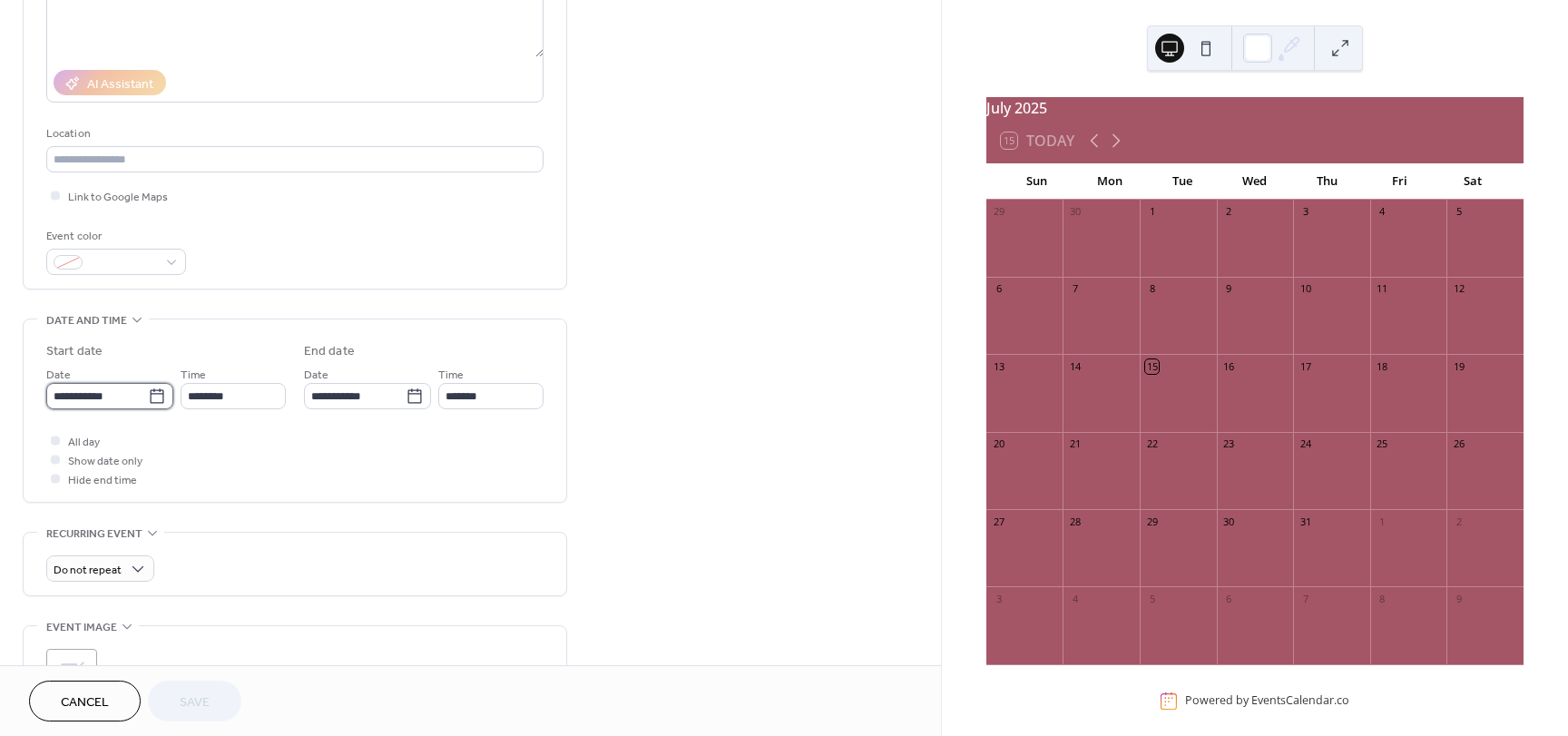 click on "**********" at bounding box center (97, 396) 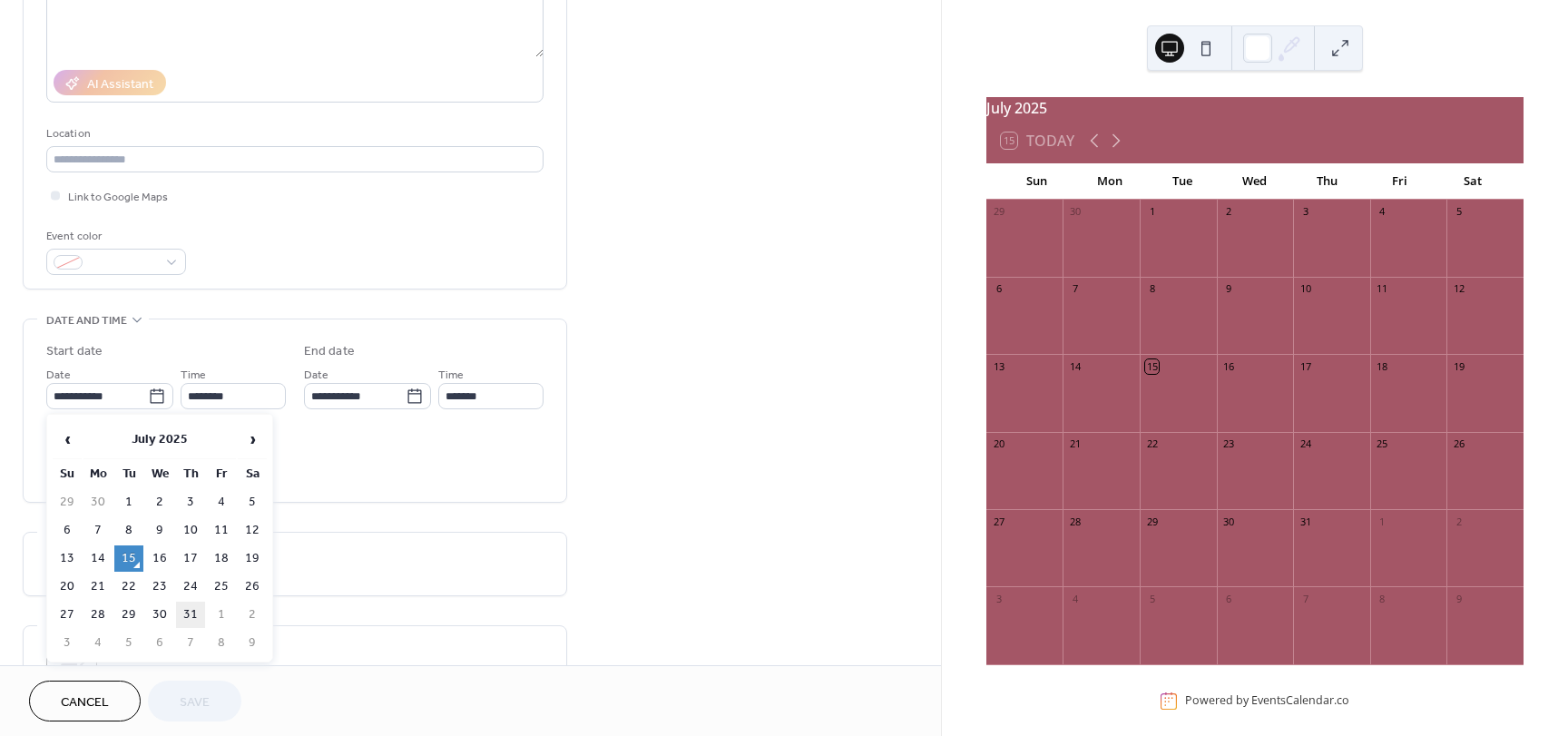 click on "31" at bounding box center [191, 614] 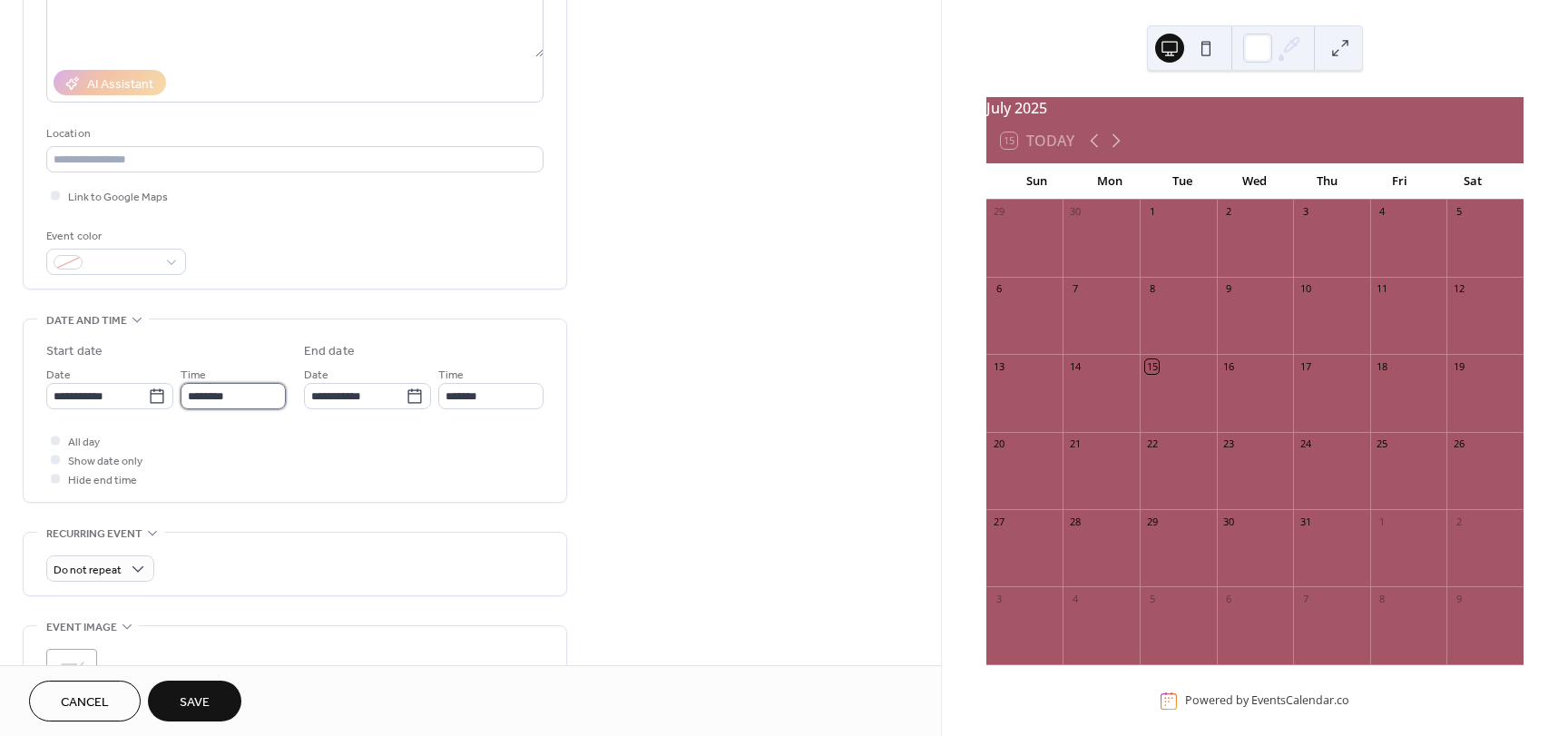 click on "********" at bounding box center [233, 396] 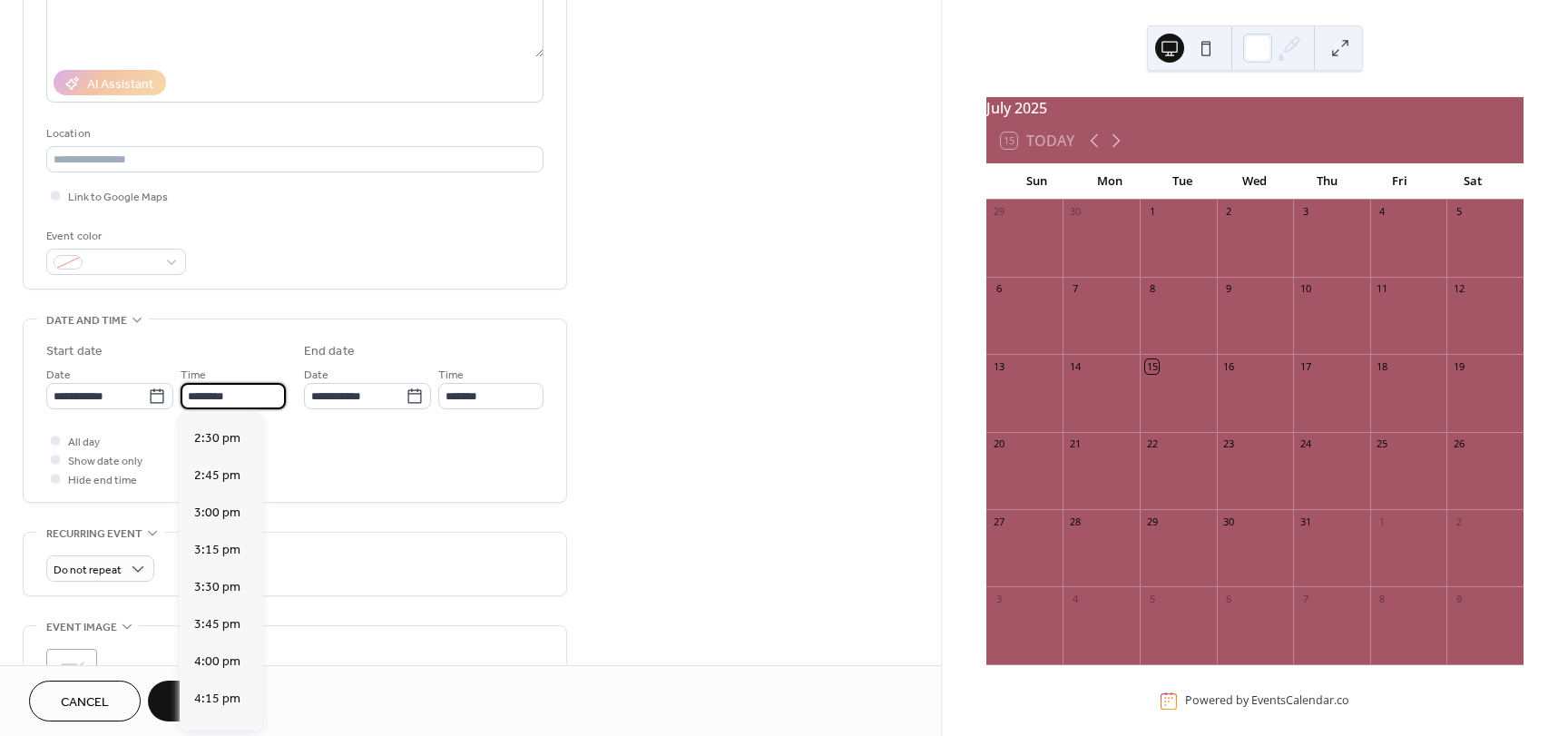 scroll, scrollTop: 2058, scrollLeft: 0, axis: vertical 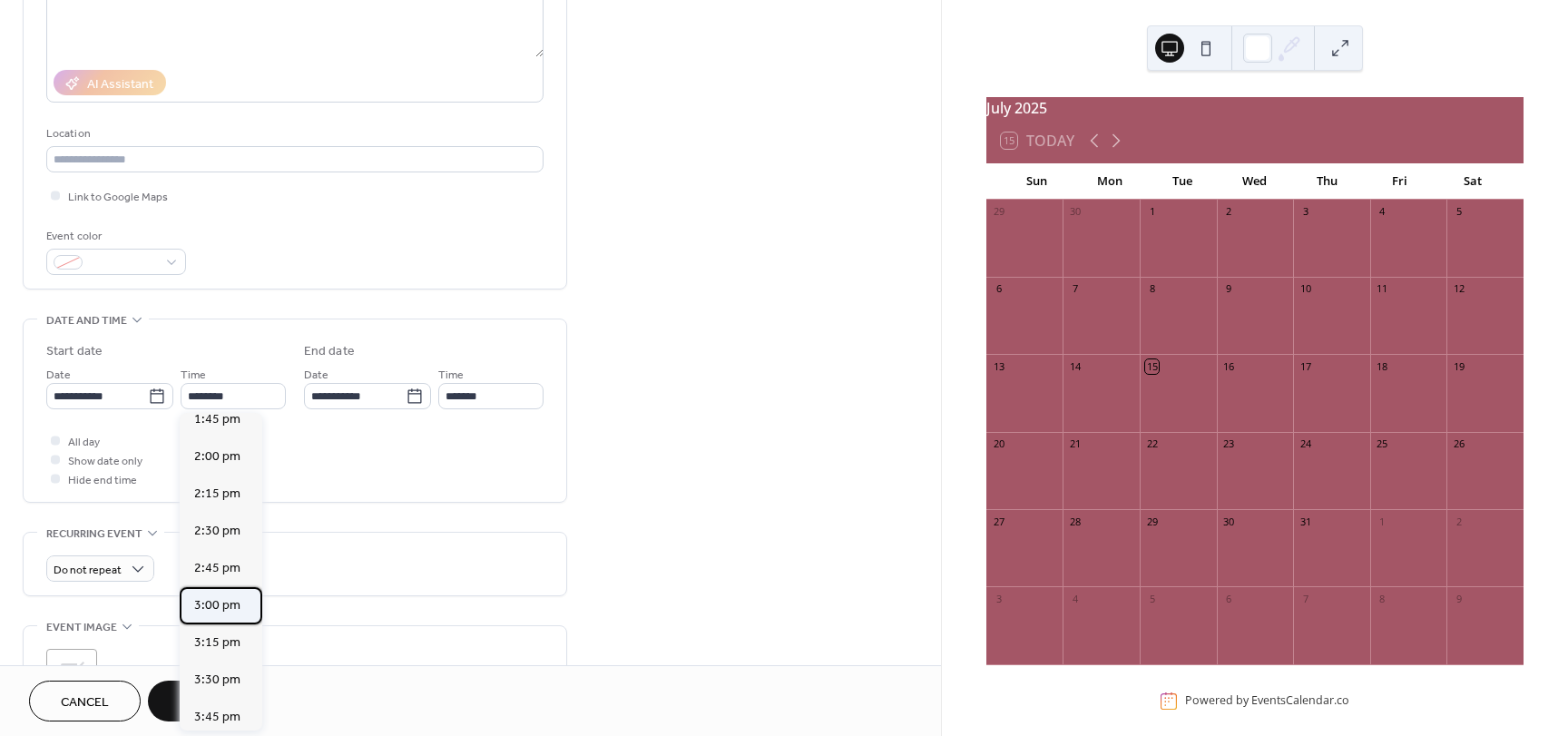 click on "3:00 pm" at bounding box center [217, 605] 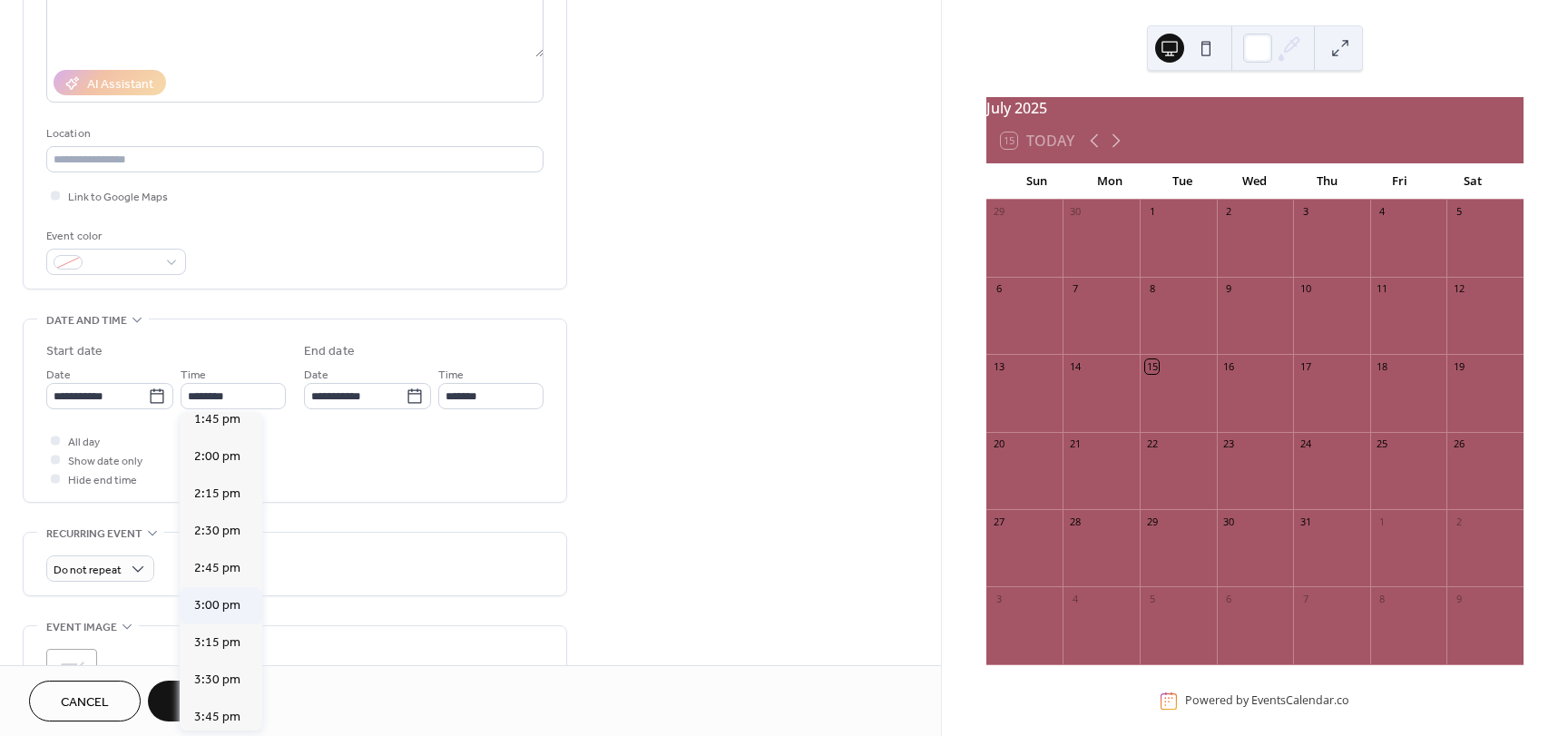 type on "*******" 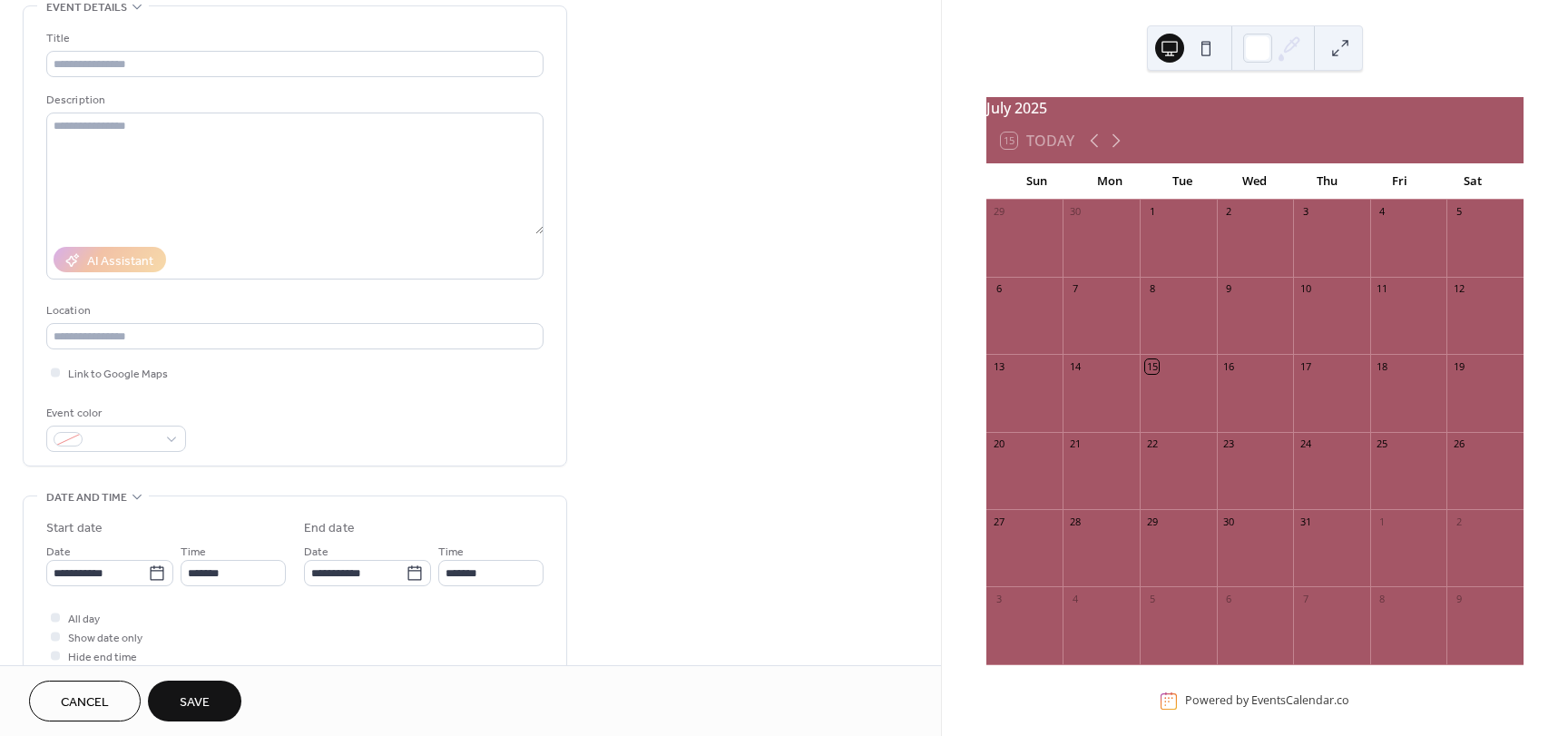 scroll, scrollTop: 0, scrollLeft: 0, axis: both 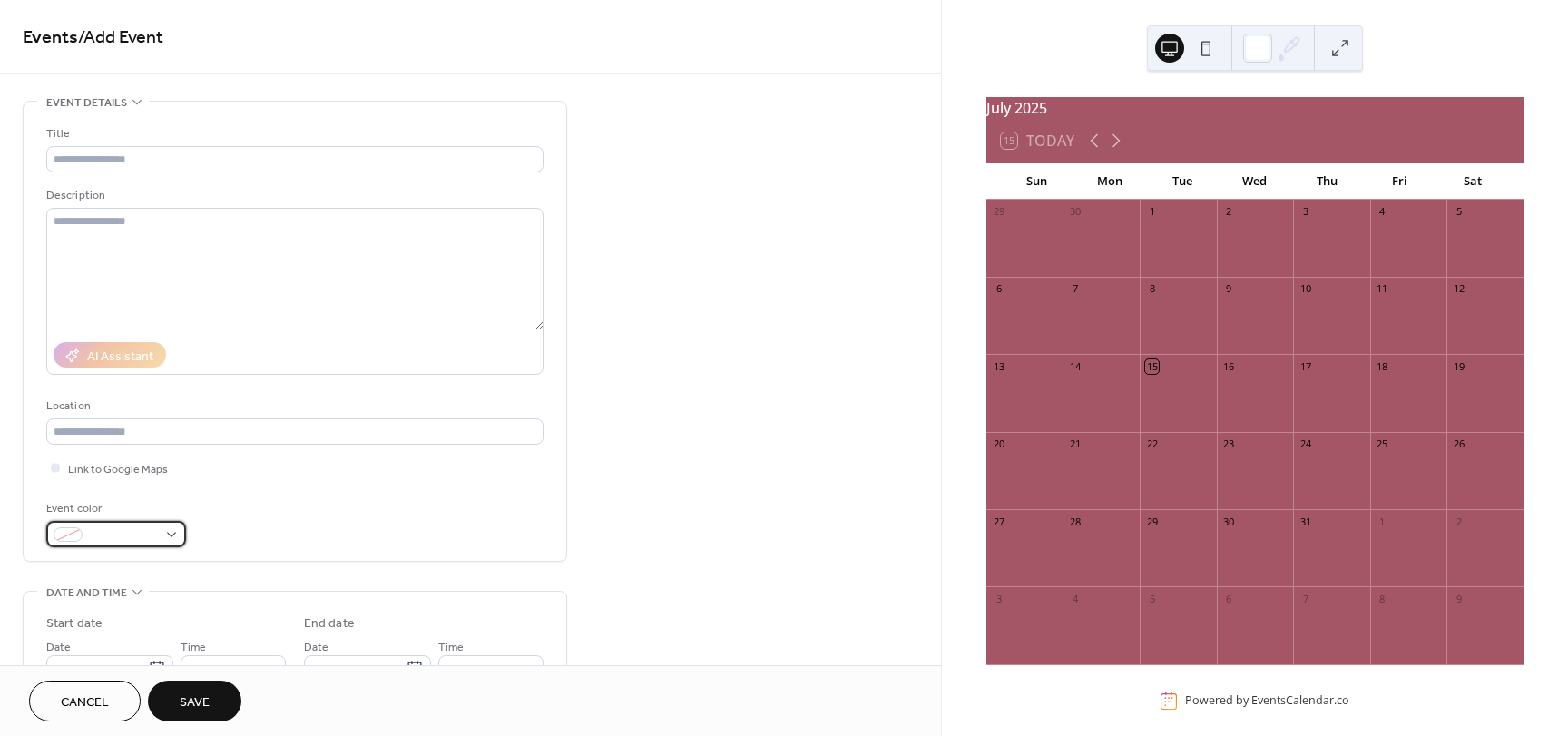 click at bounding box center (116, 534) 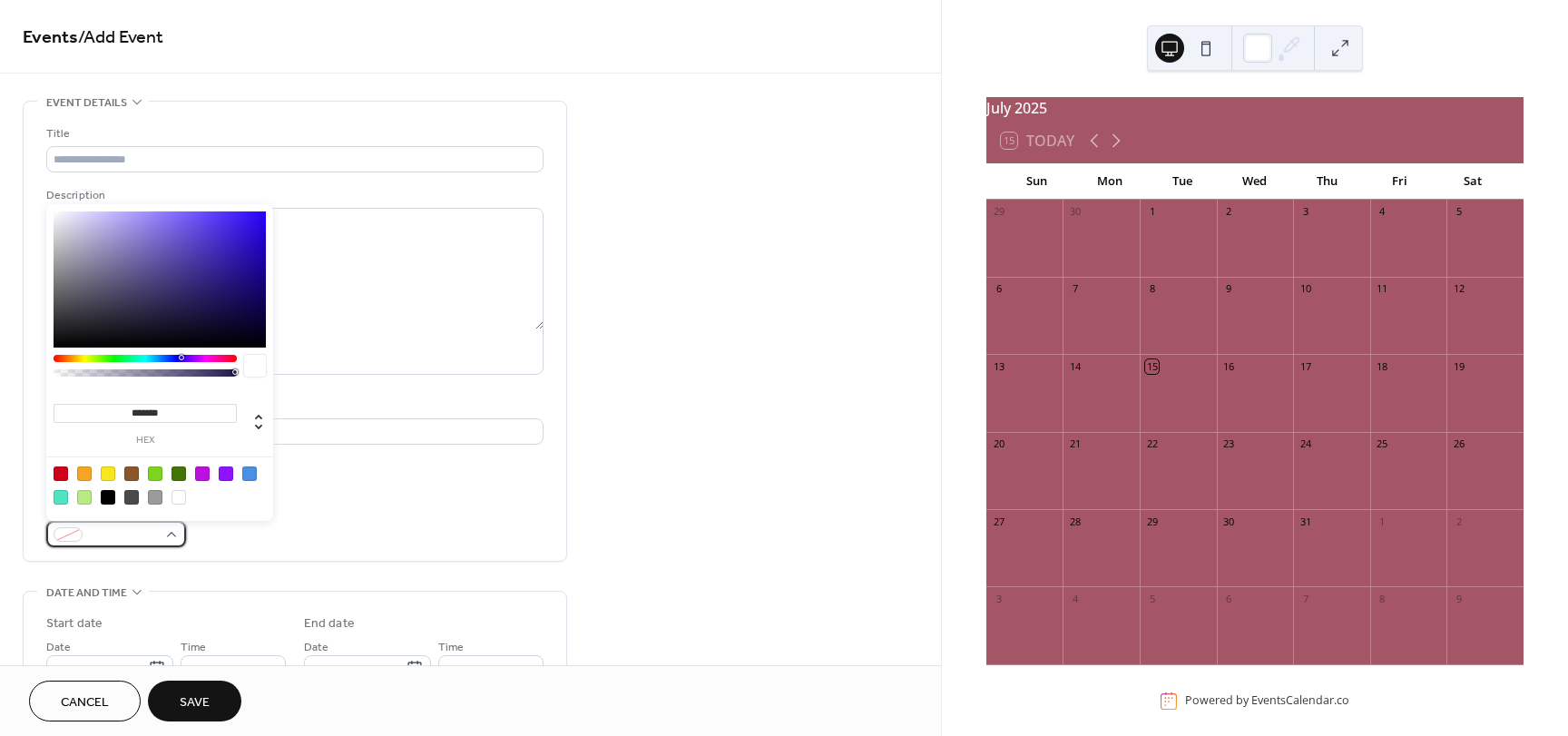 click at bounding box center (116, 534) 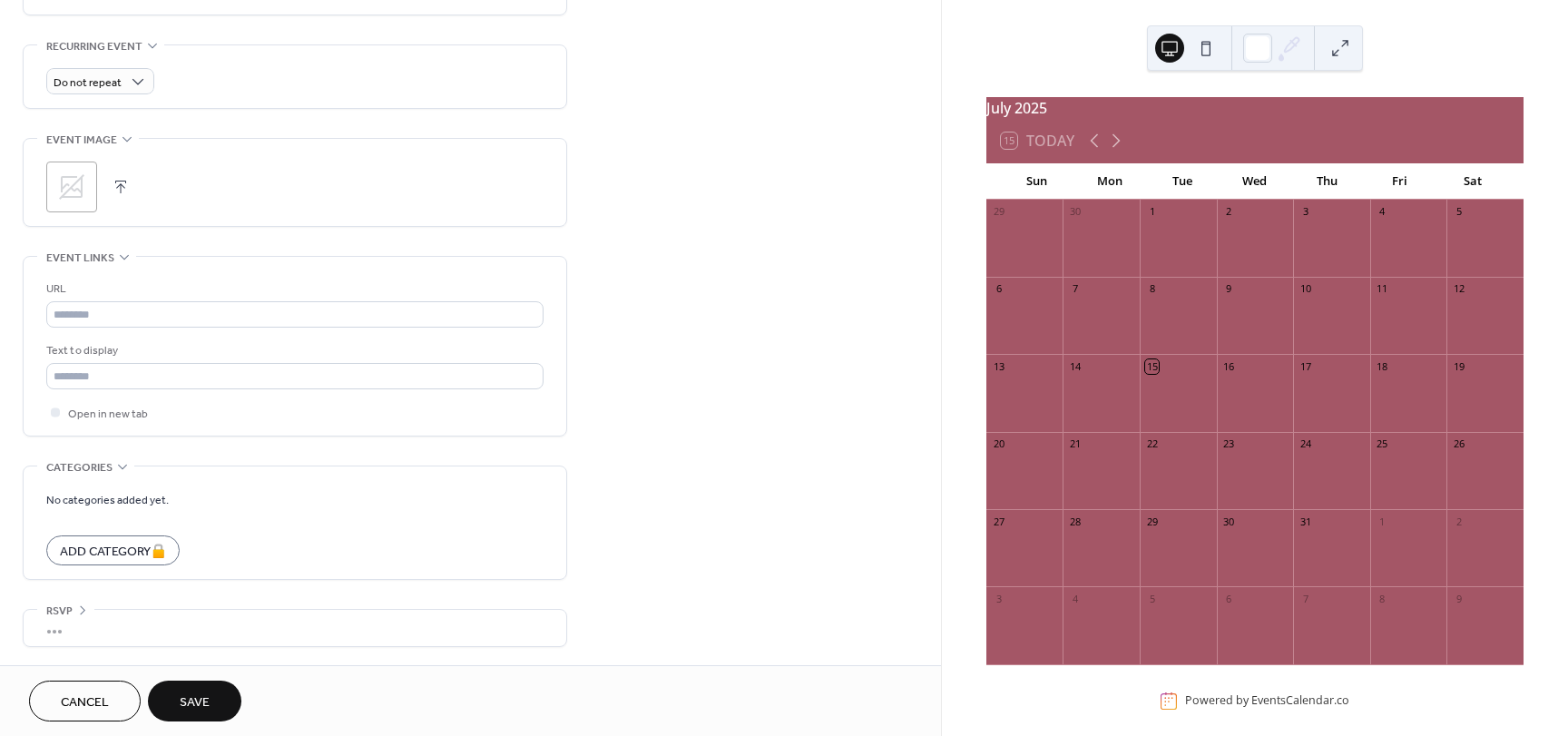scroll, scrollTop: 0, scrollLeft: 0, axis: both 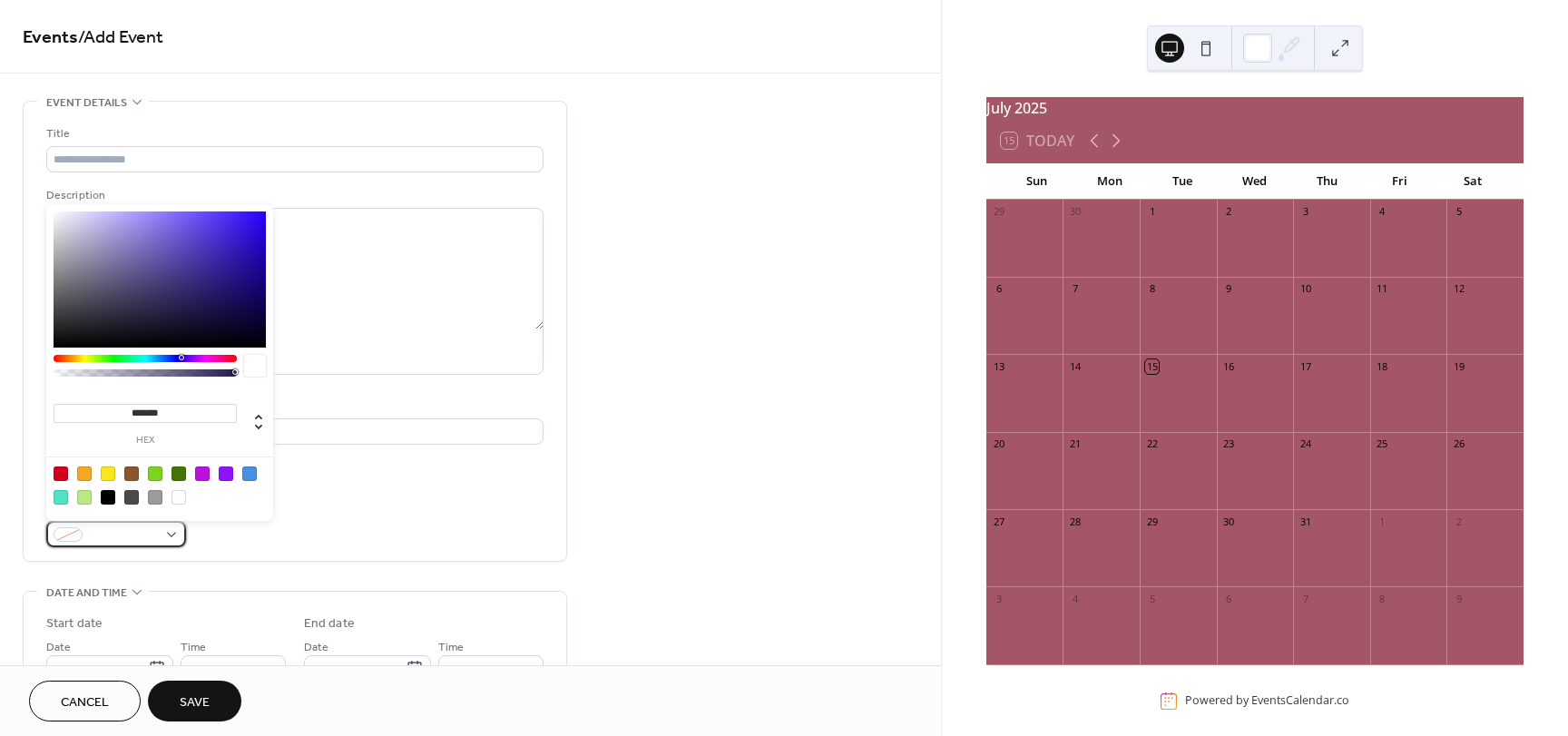 click at bounding box center [116, 534] 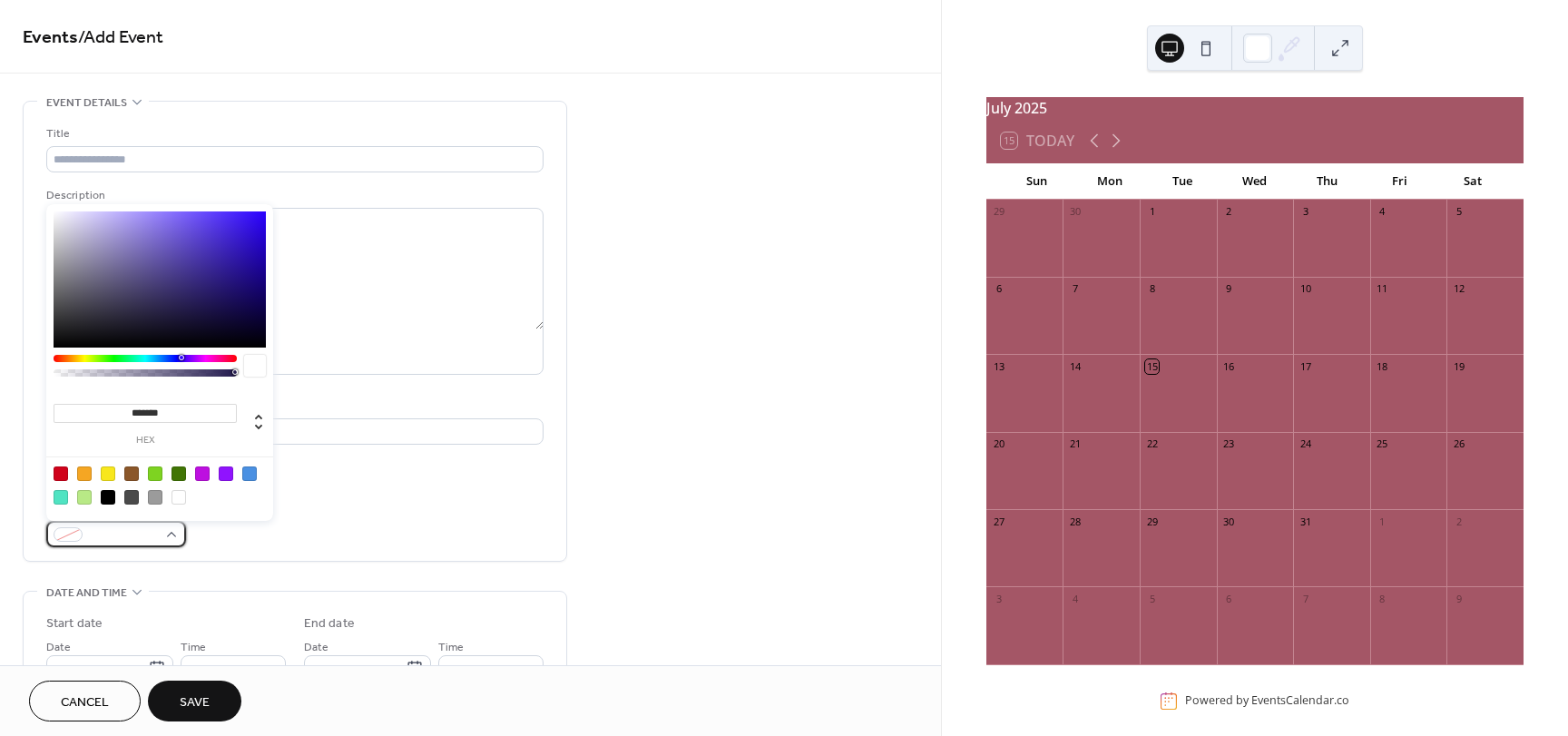 click at bounding box center [123, 535] 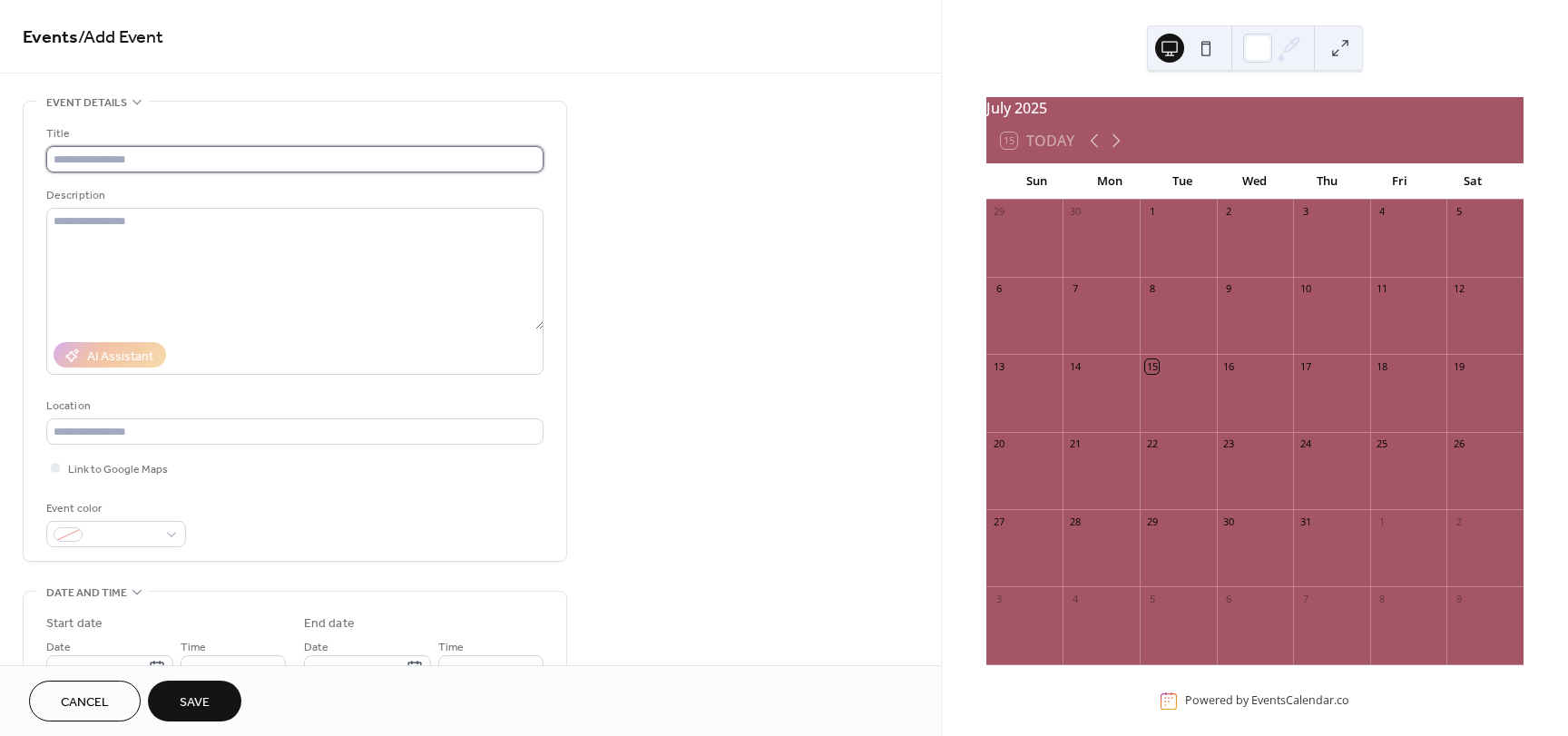 click at bounding box center [295, 159] 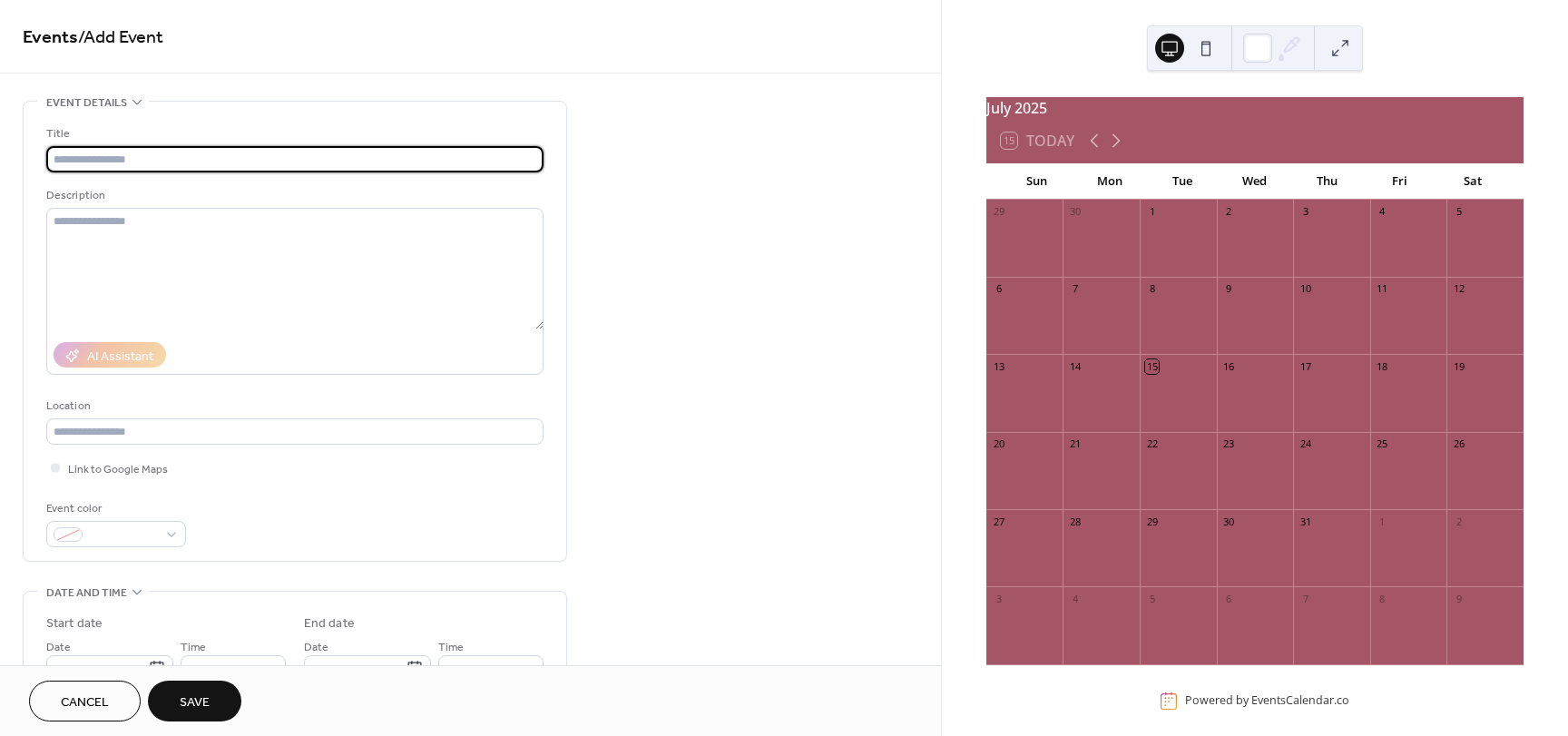 paste on "**********" 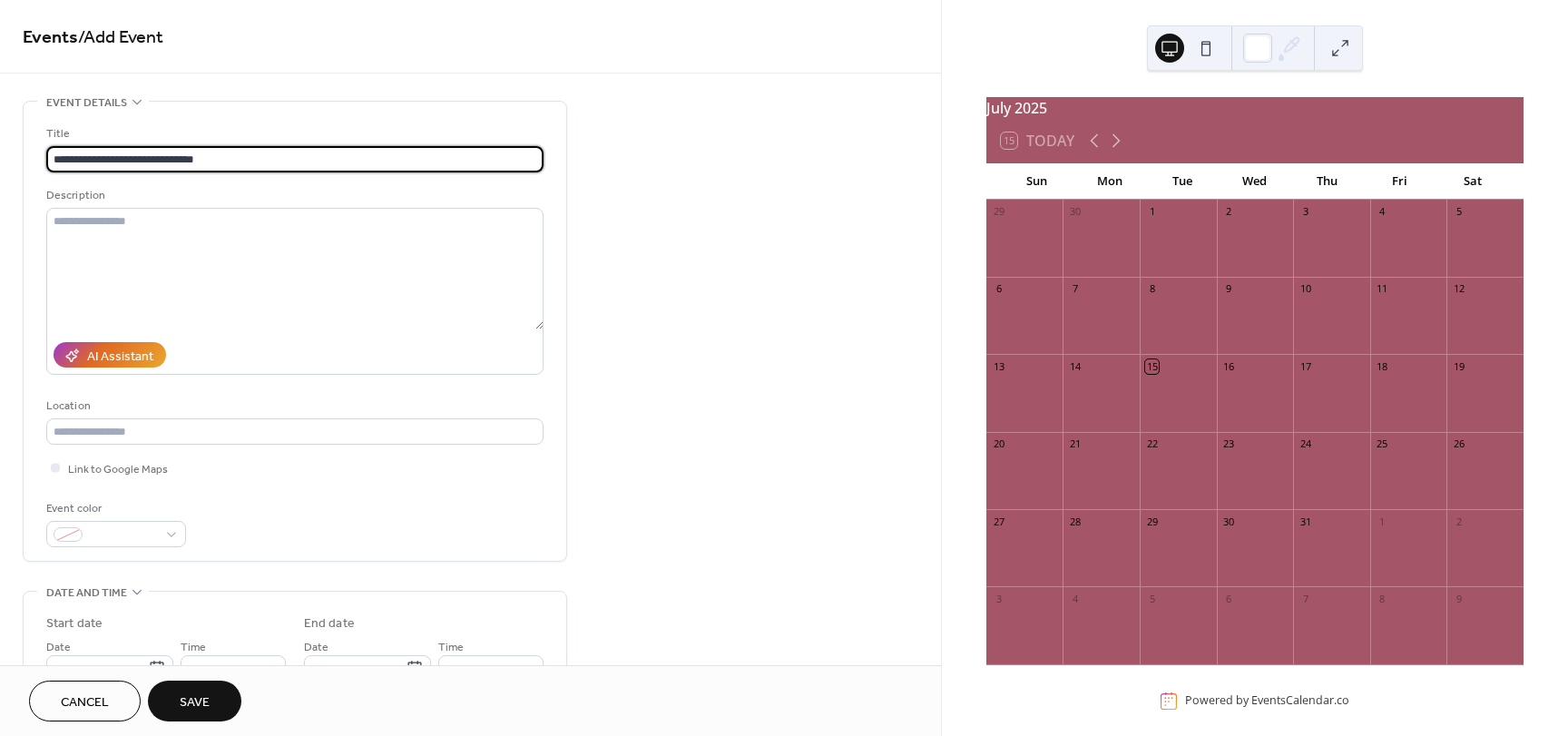 scroll, scrollTop: 272, scrollLeft: 0, axis: vertical 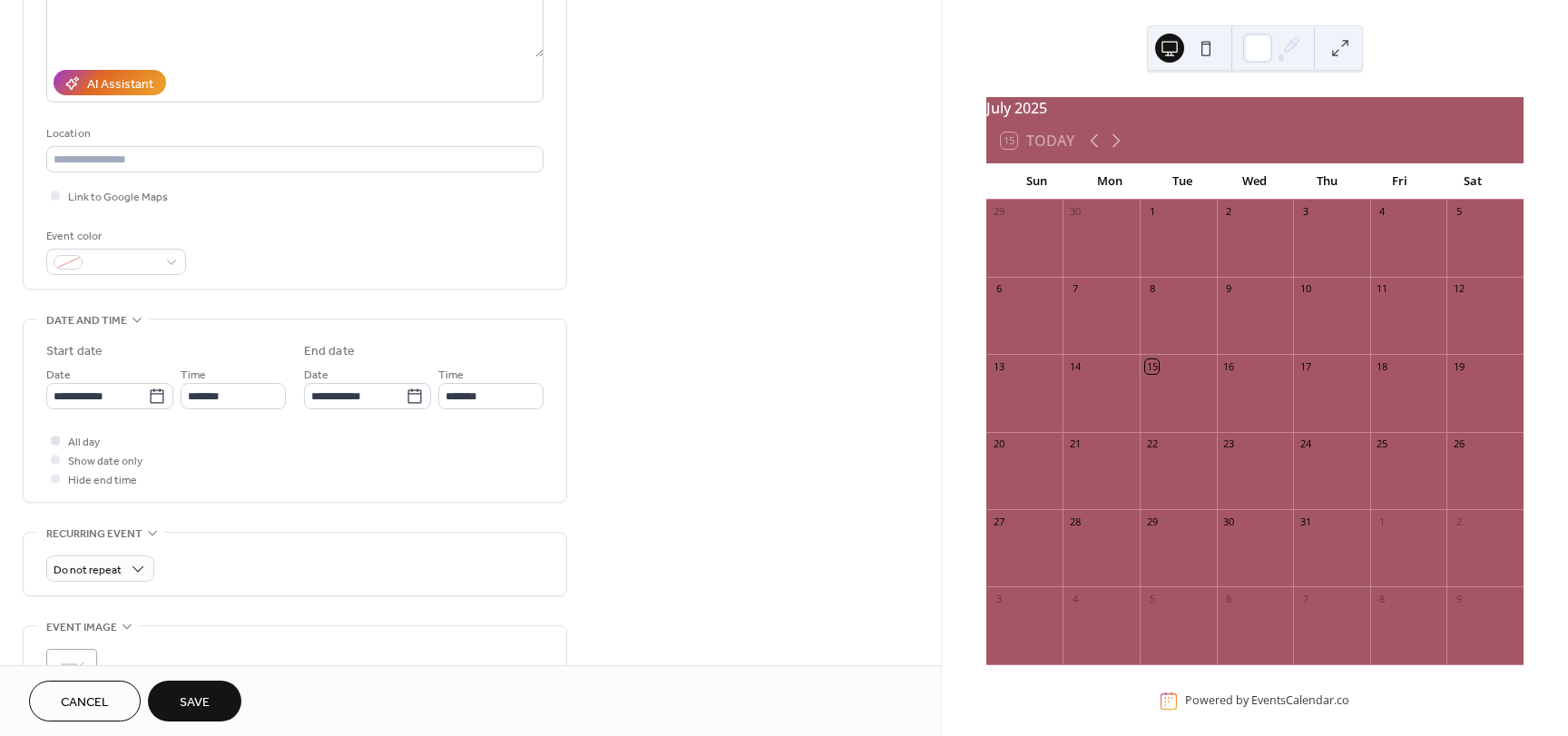 type on "**********" 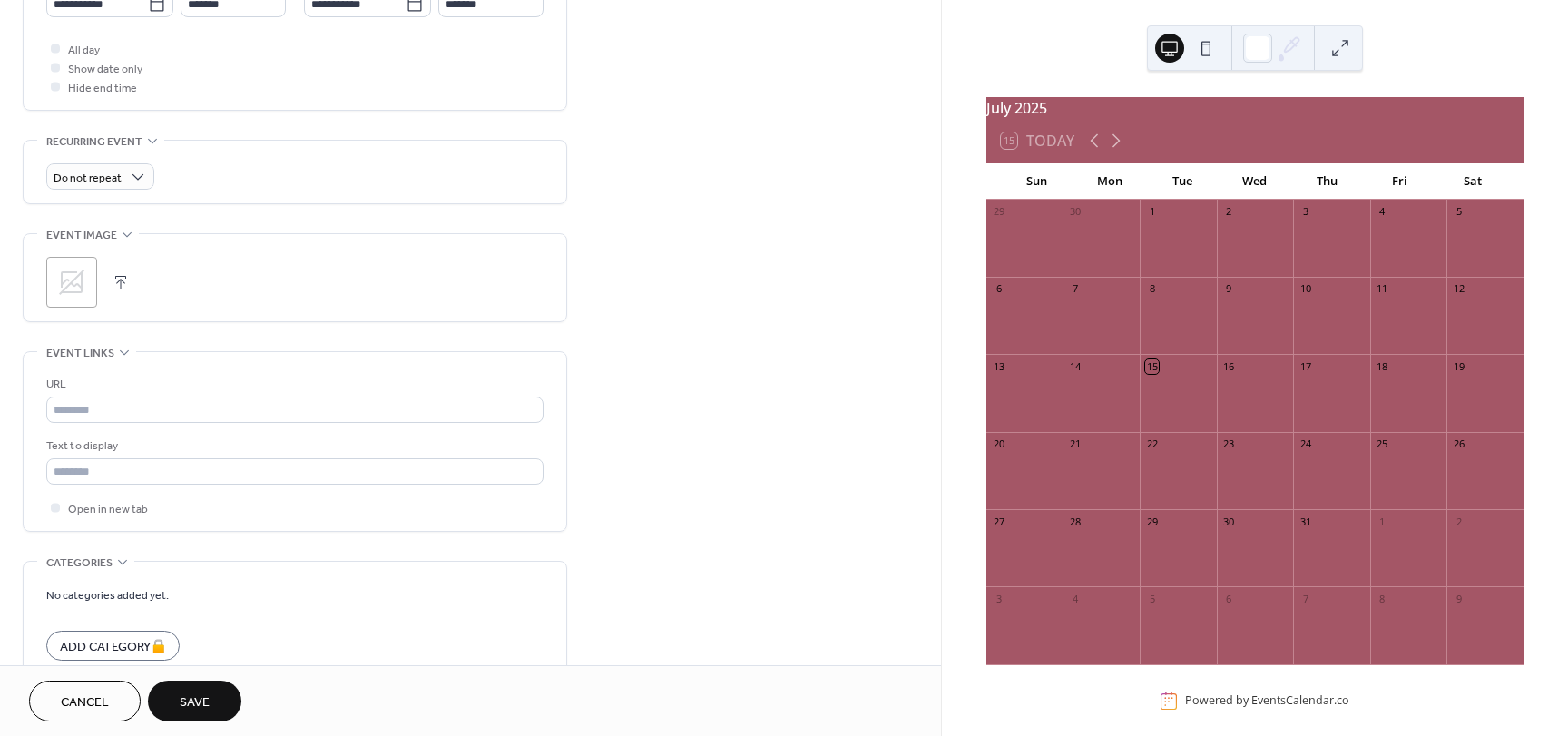 scroll, scrollTop: 760, scrollLeft: 0, axis: vertical 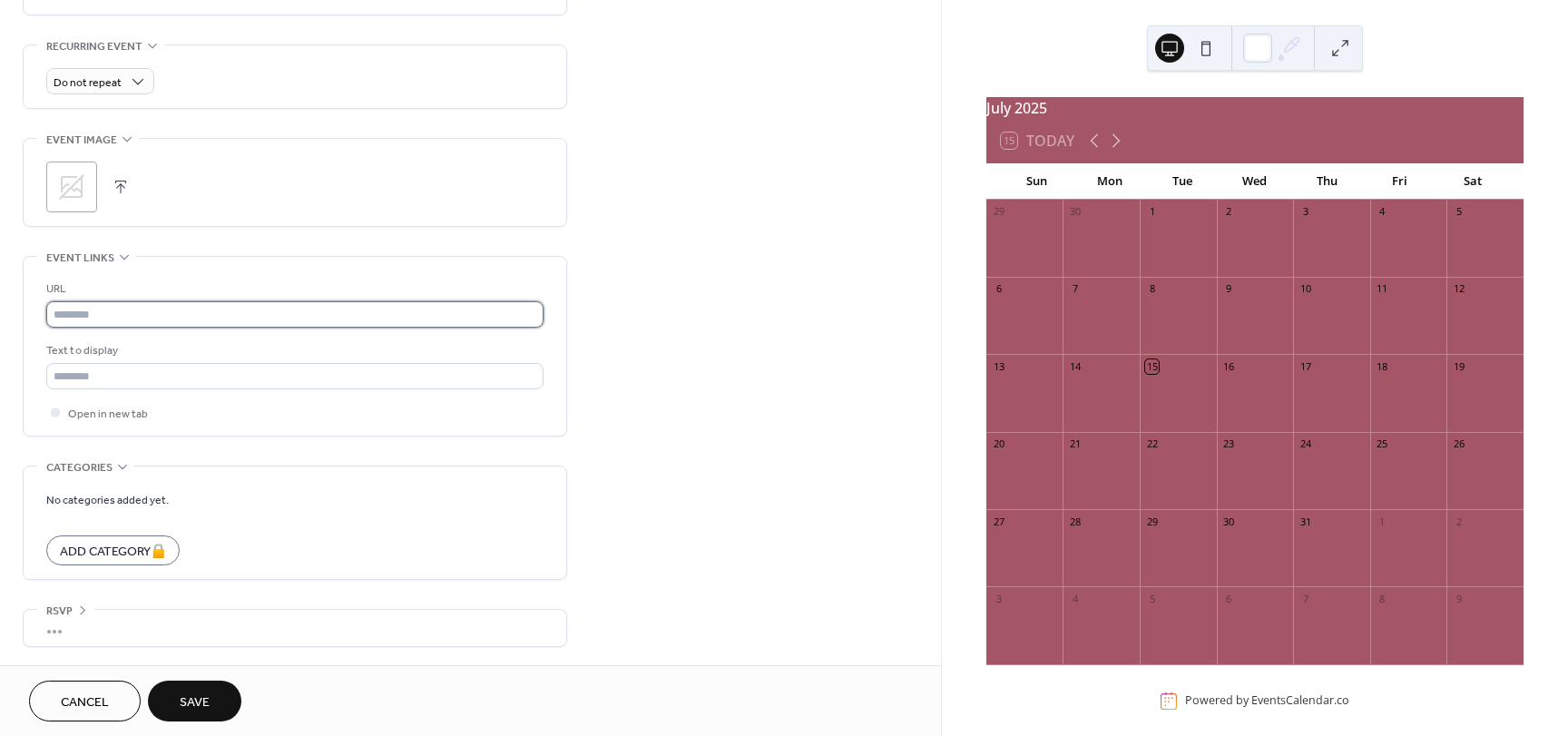 click at bounding box center [295, 314] 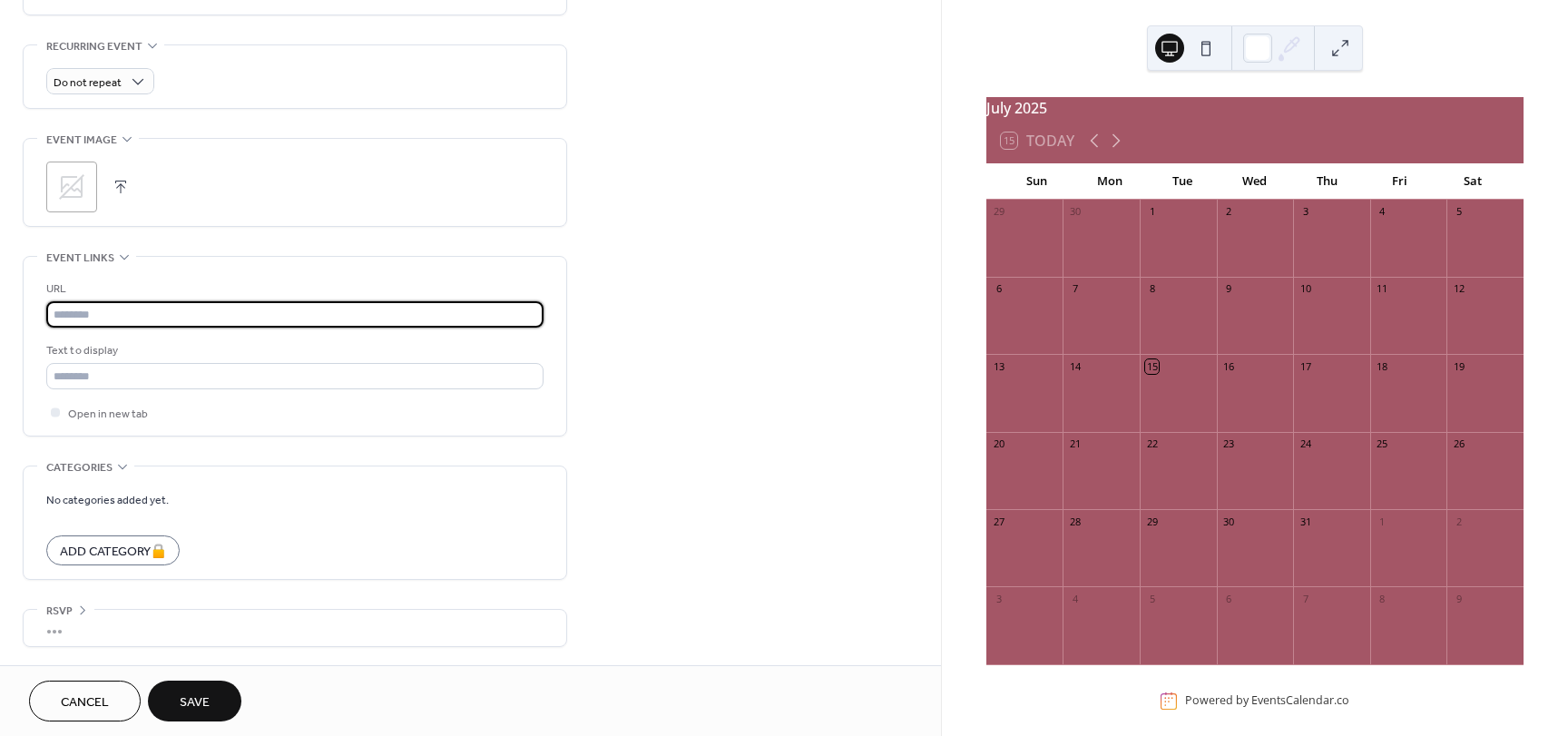 paste on "**********" 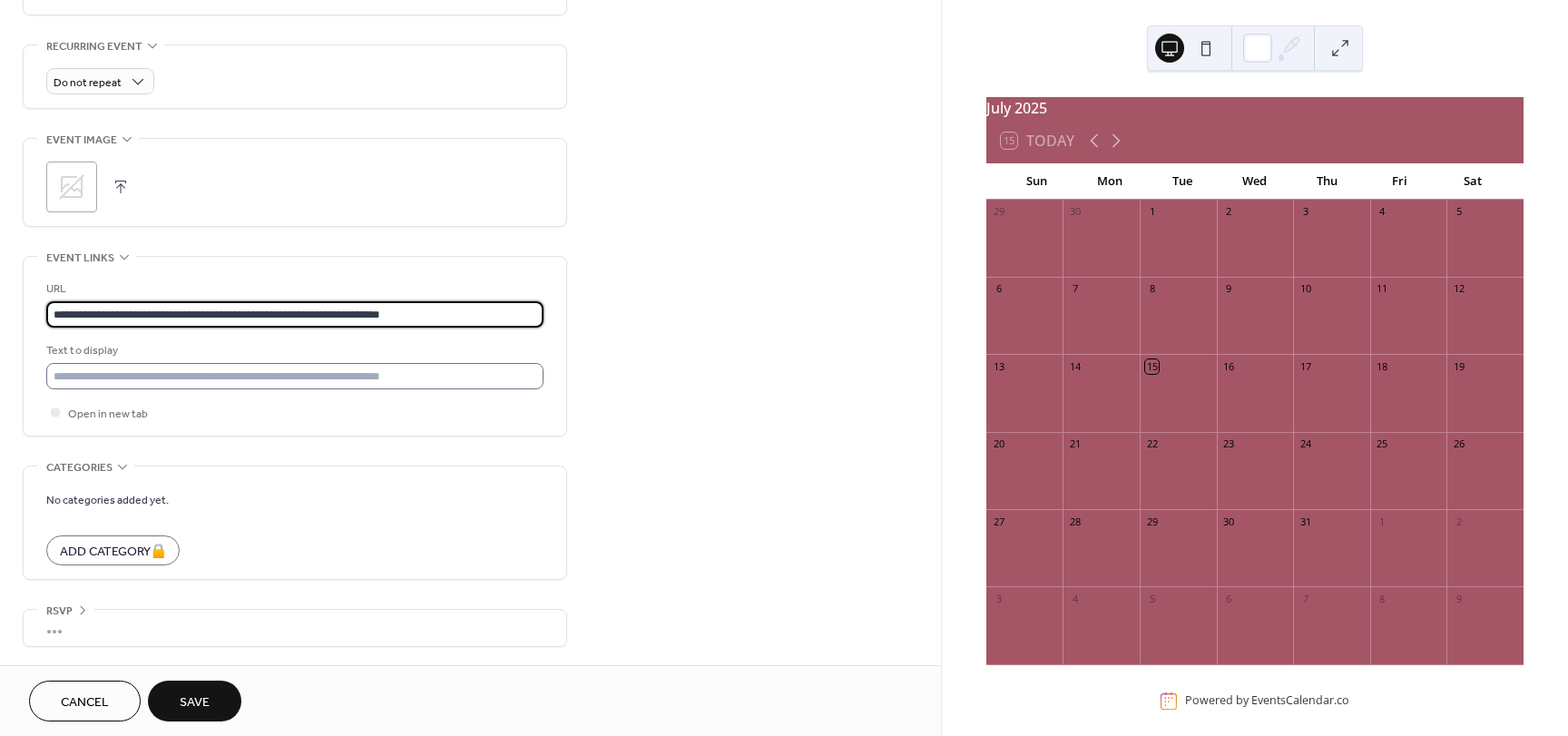 type on "**********" 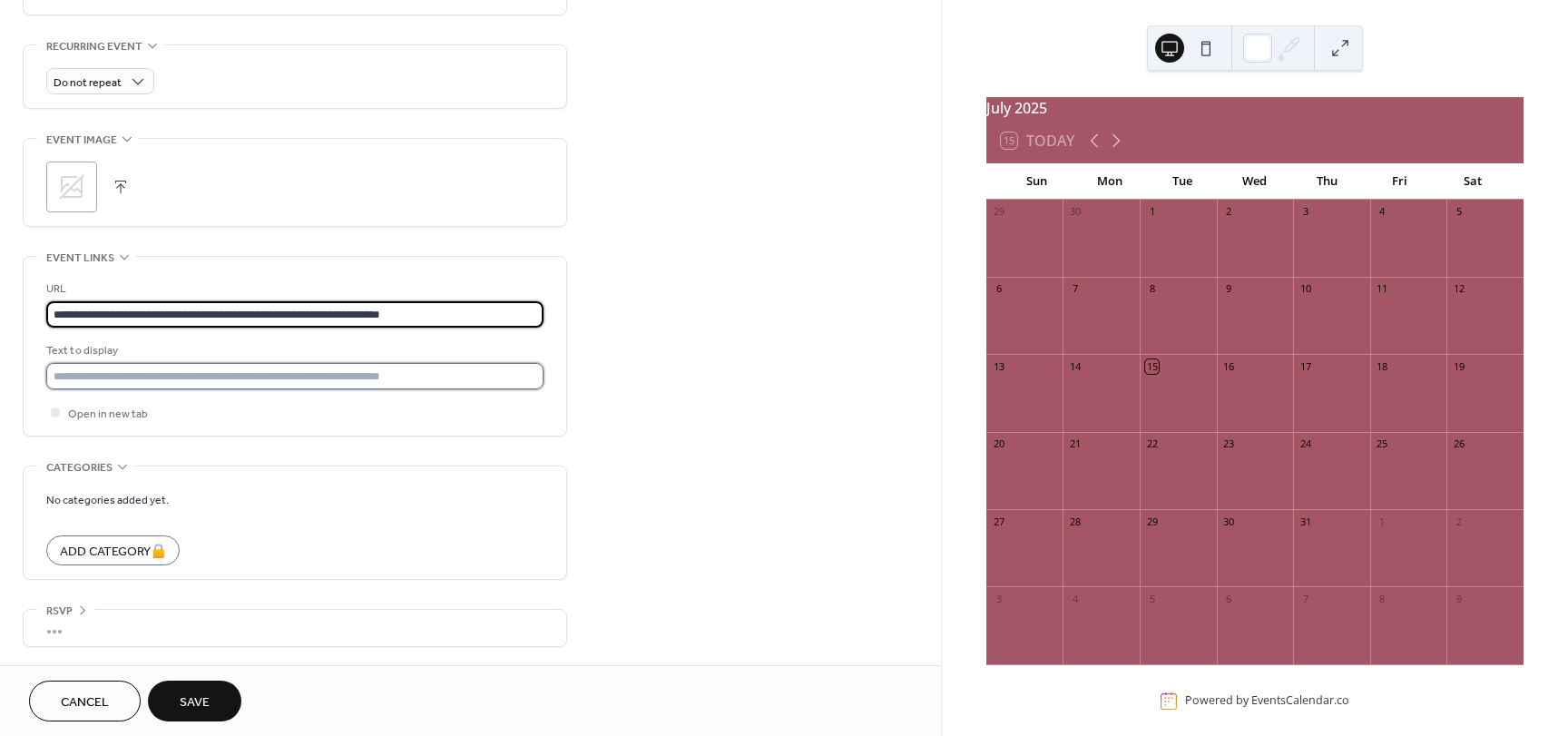 click at bounding box center (295, 376) 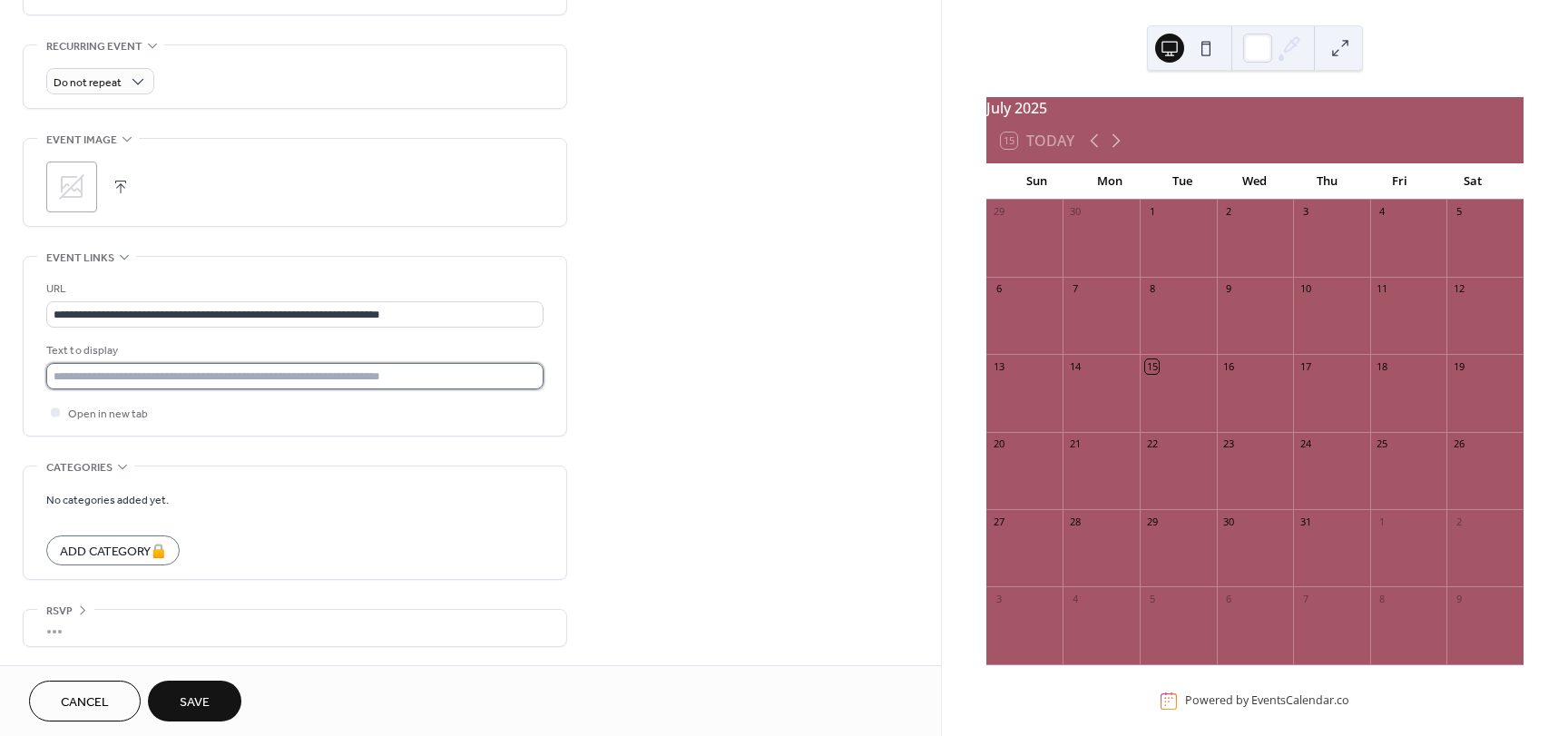click at bounding box center [295, 376] 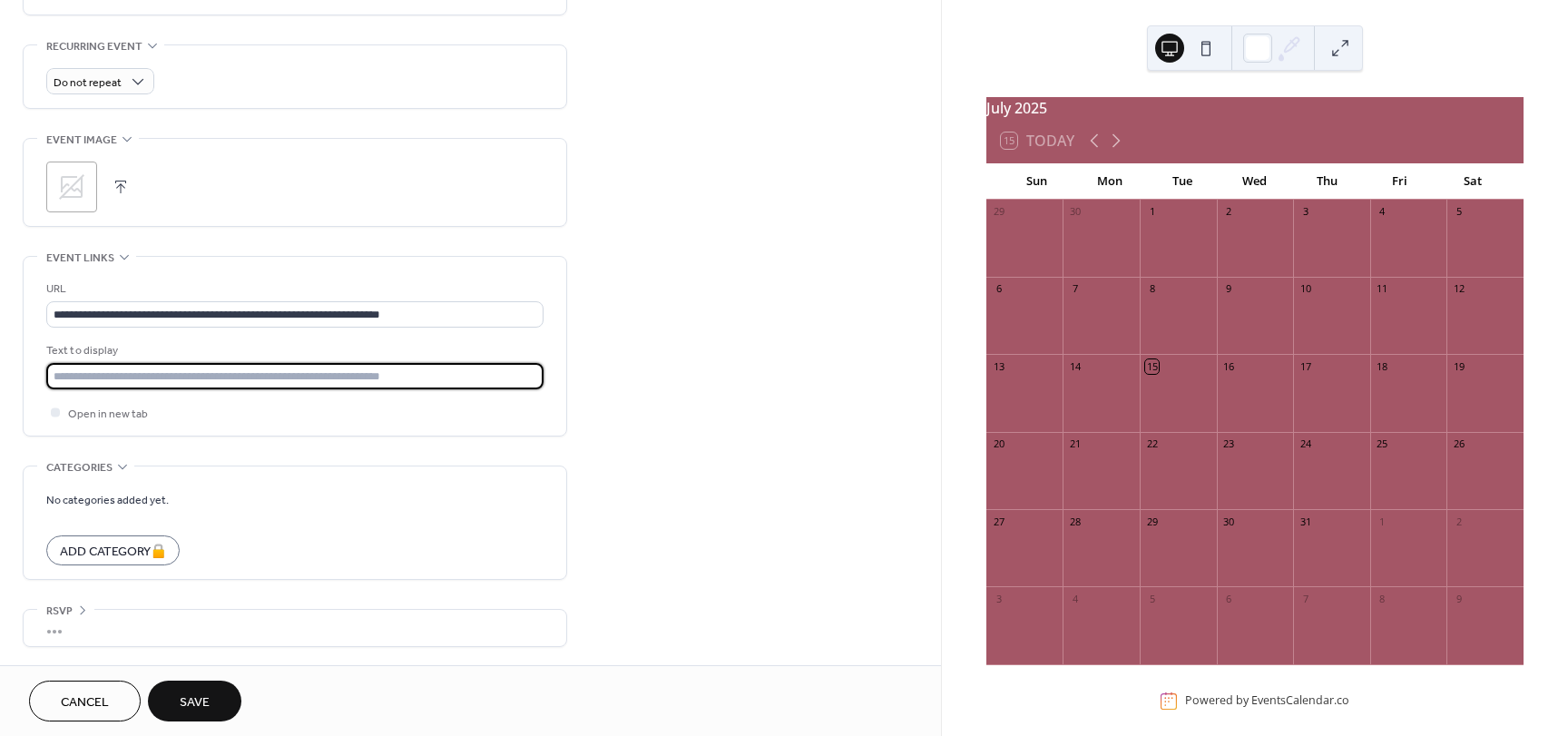 paste on "**********" 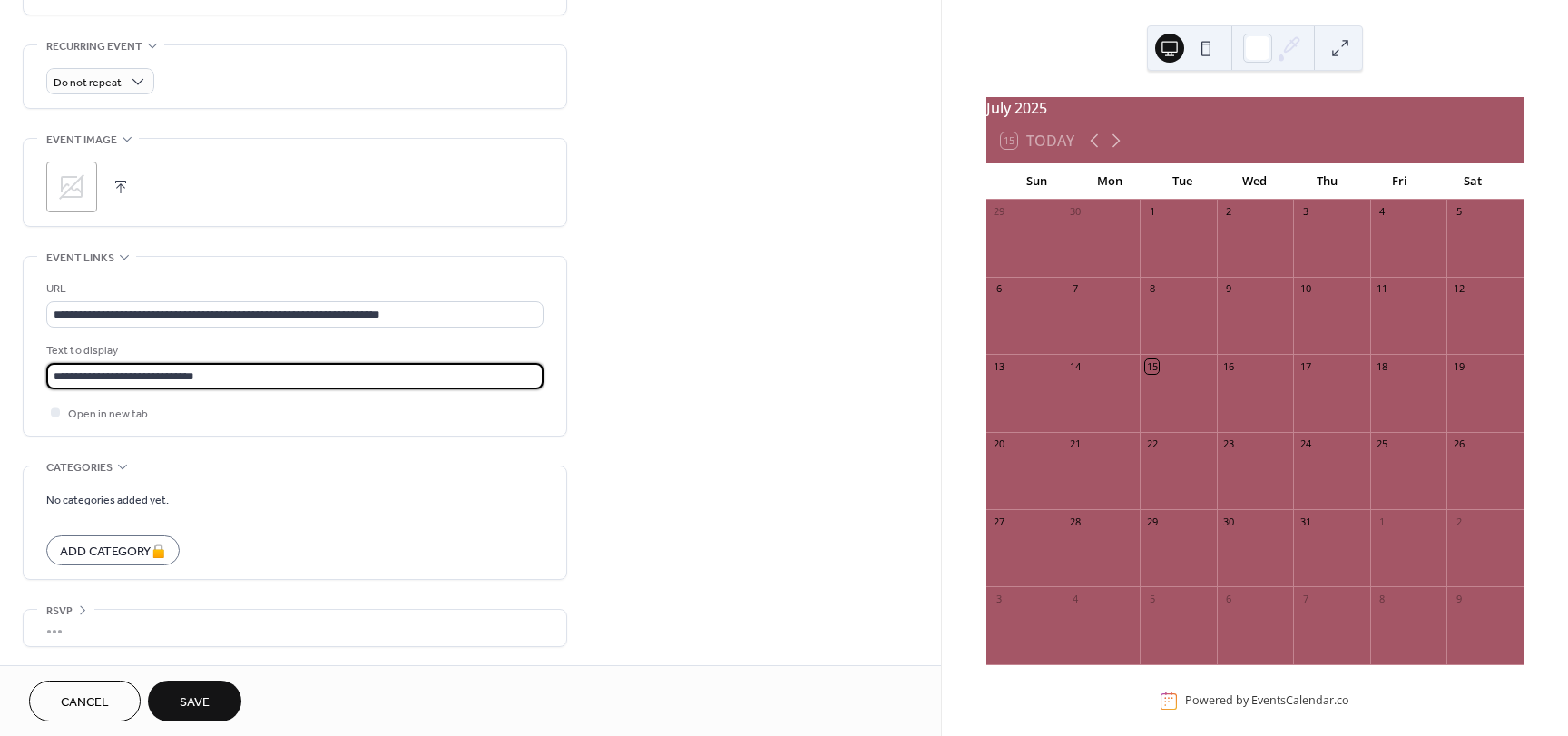 type on "**********" 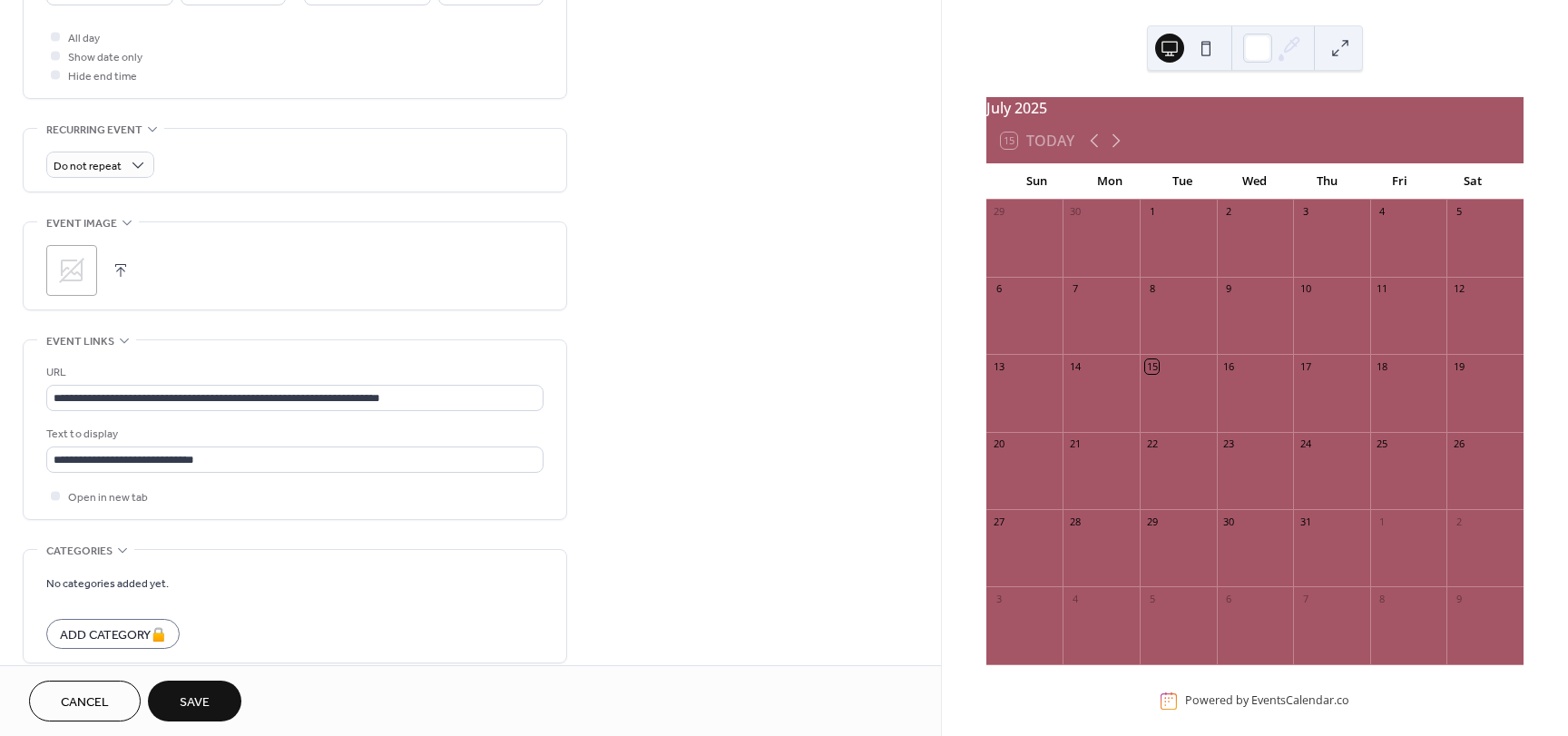 scroll, scrollTop: 760, scrollLeft: 0, axis: vertical 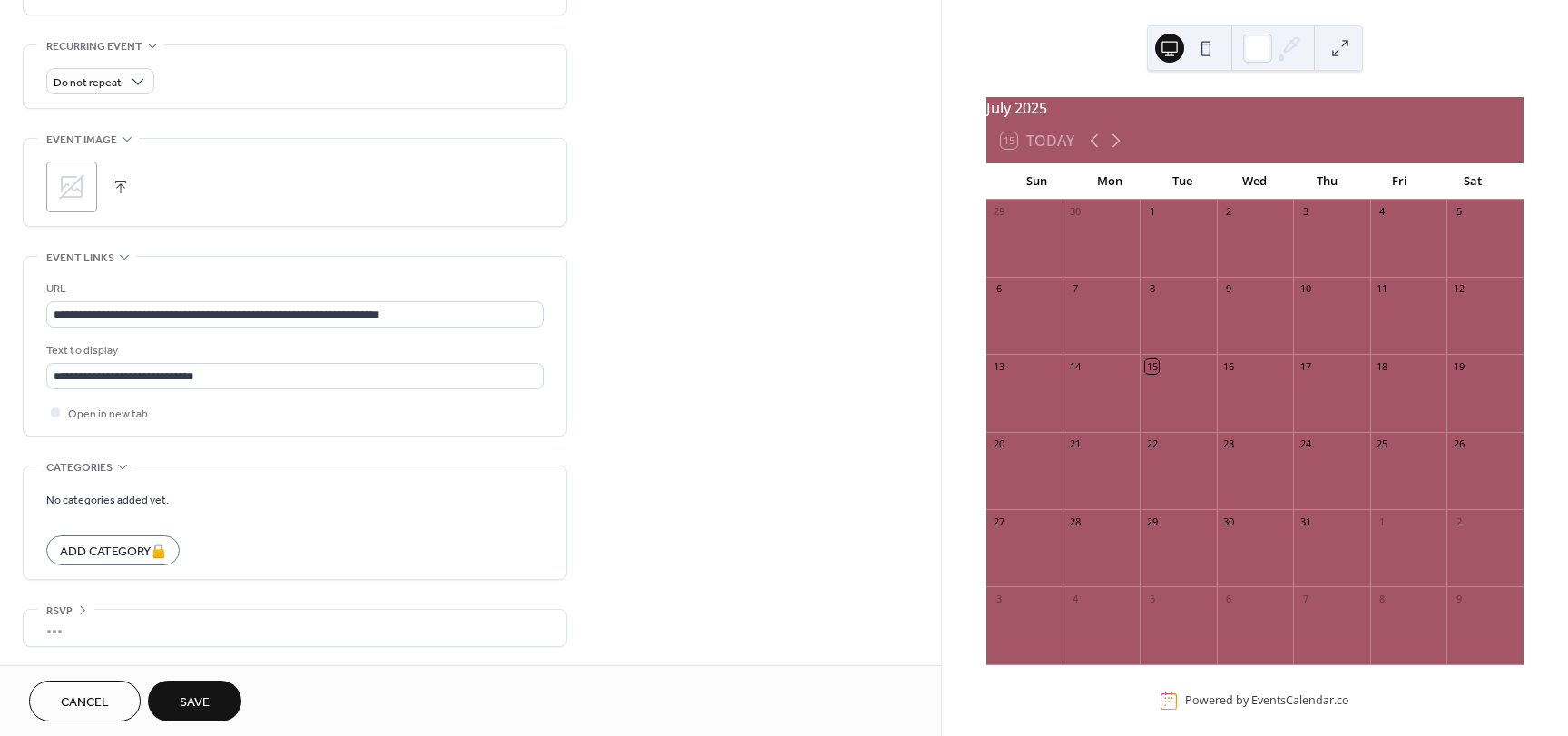 click on "Save" at bounding box center [194, 701] 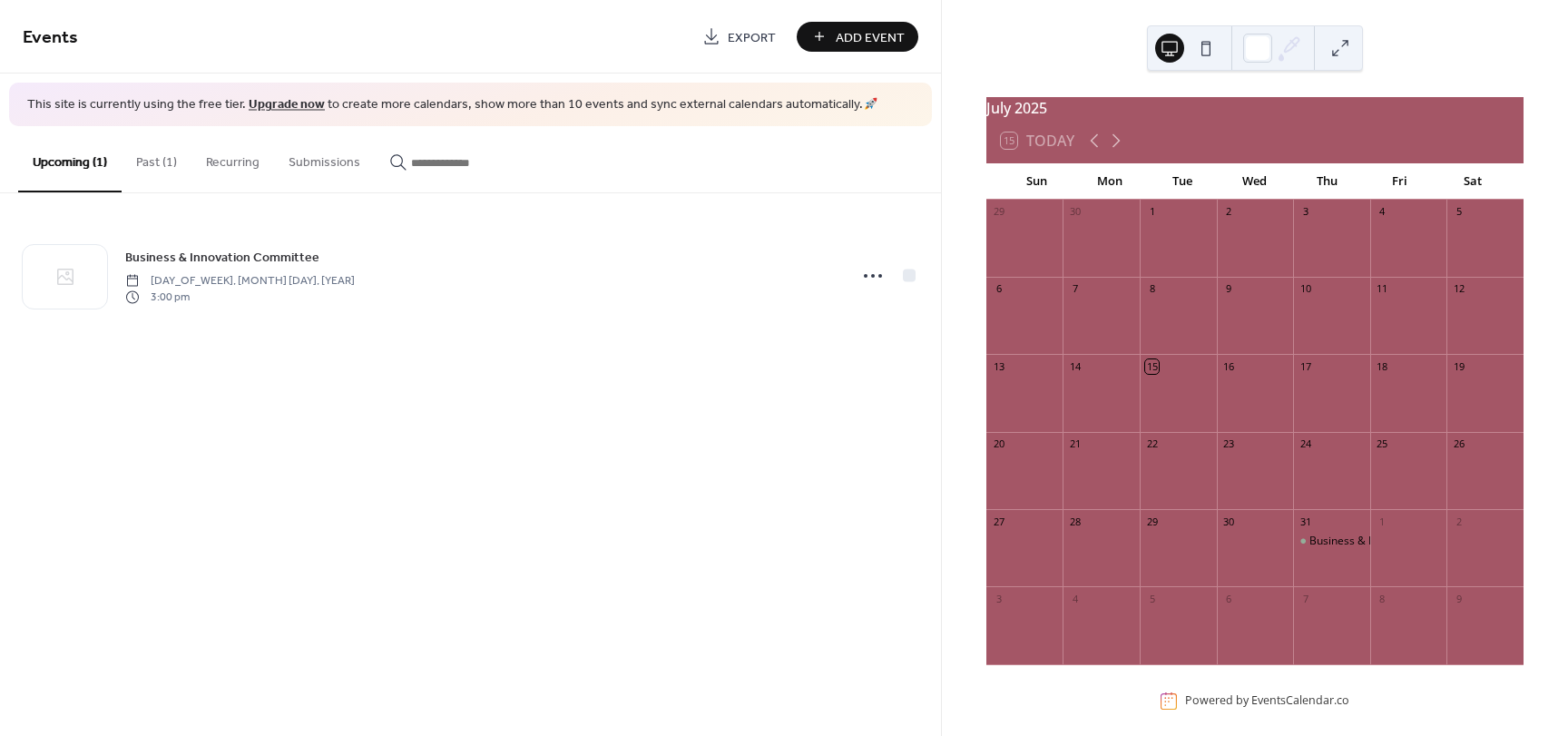 click on "Add Event" at bounding box center [870, 37] 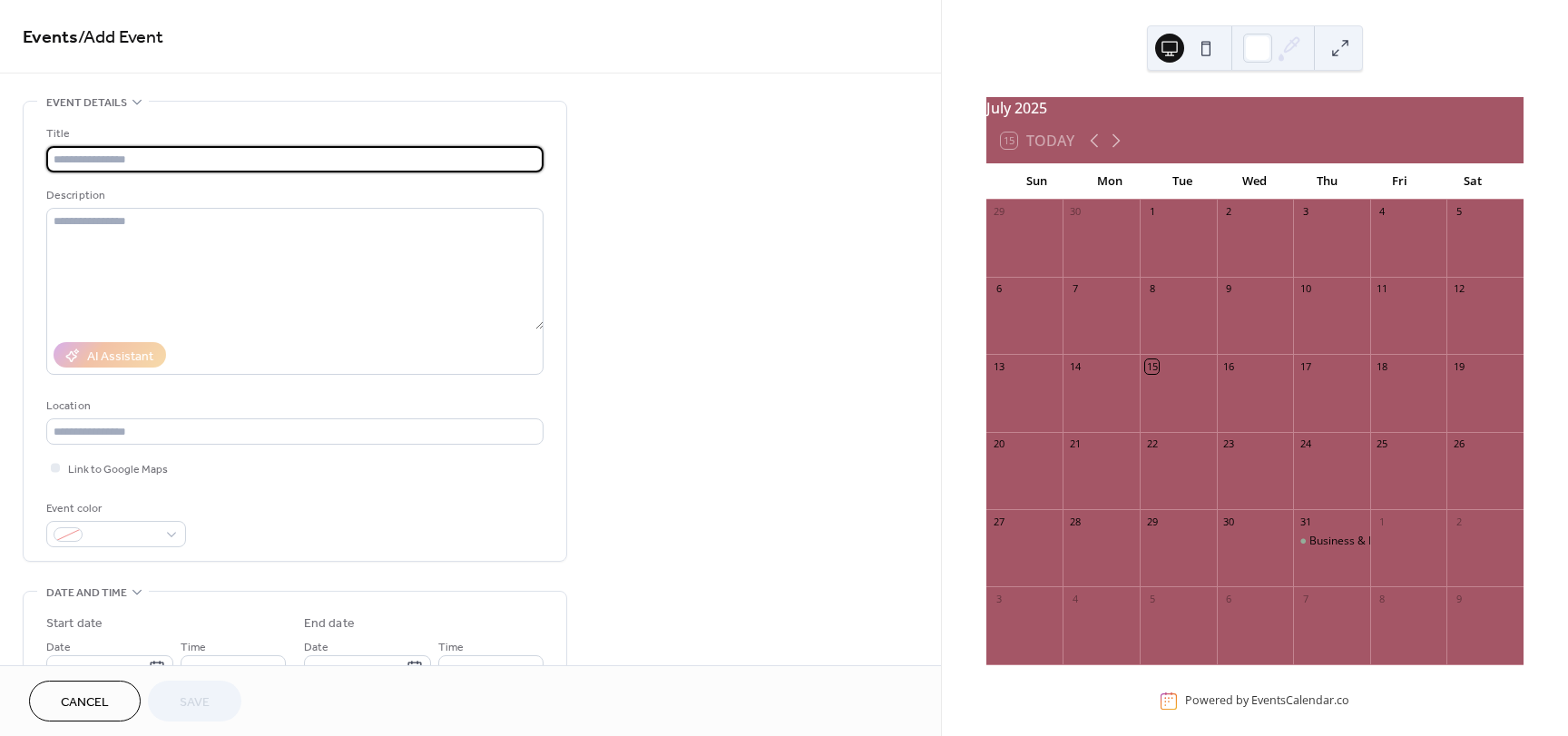 scroll, scrollTop: 272, scrollLeft: 0, axis: vertical 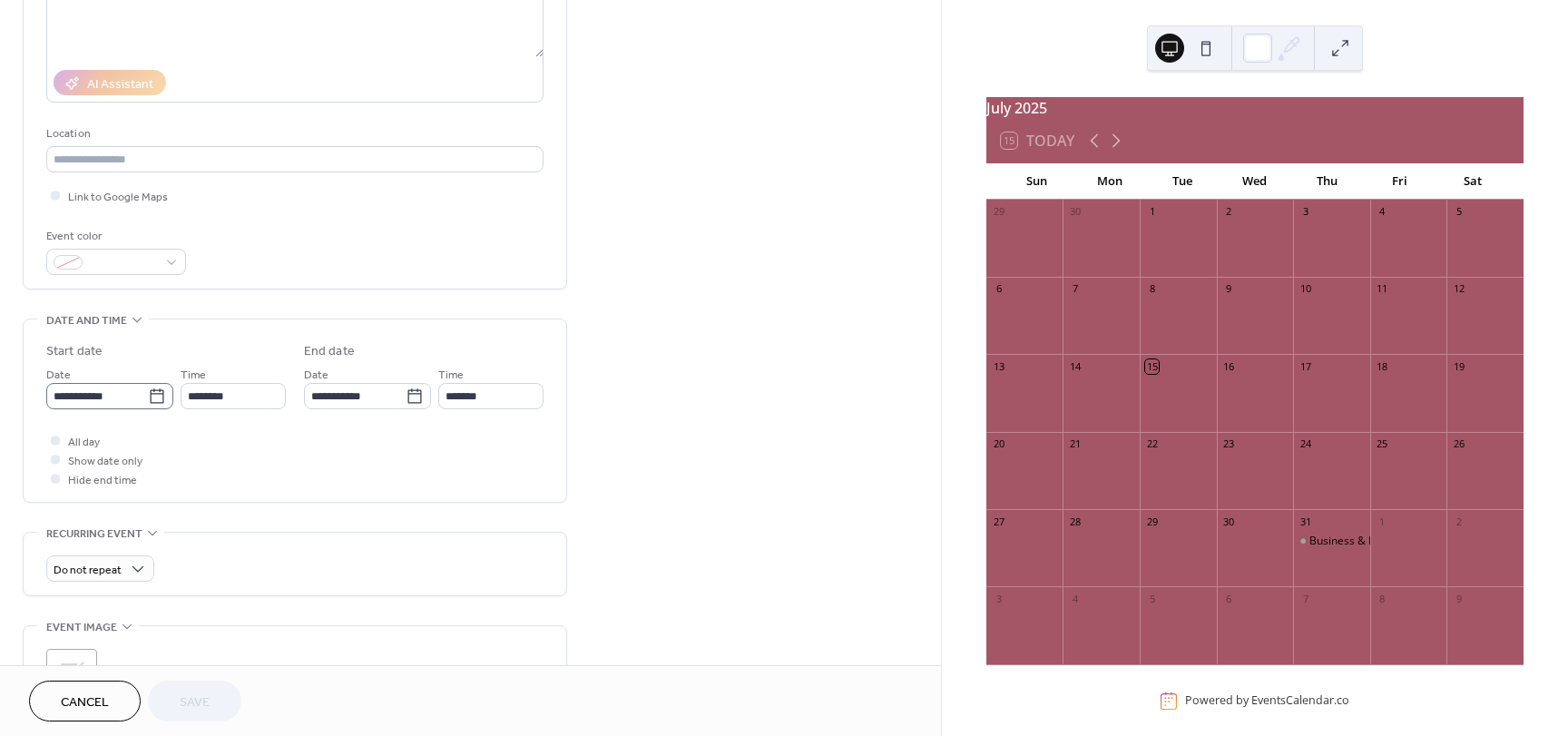 click 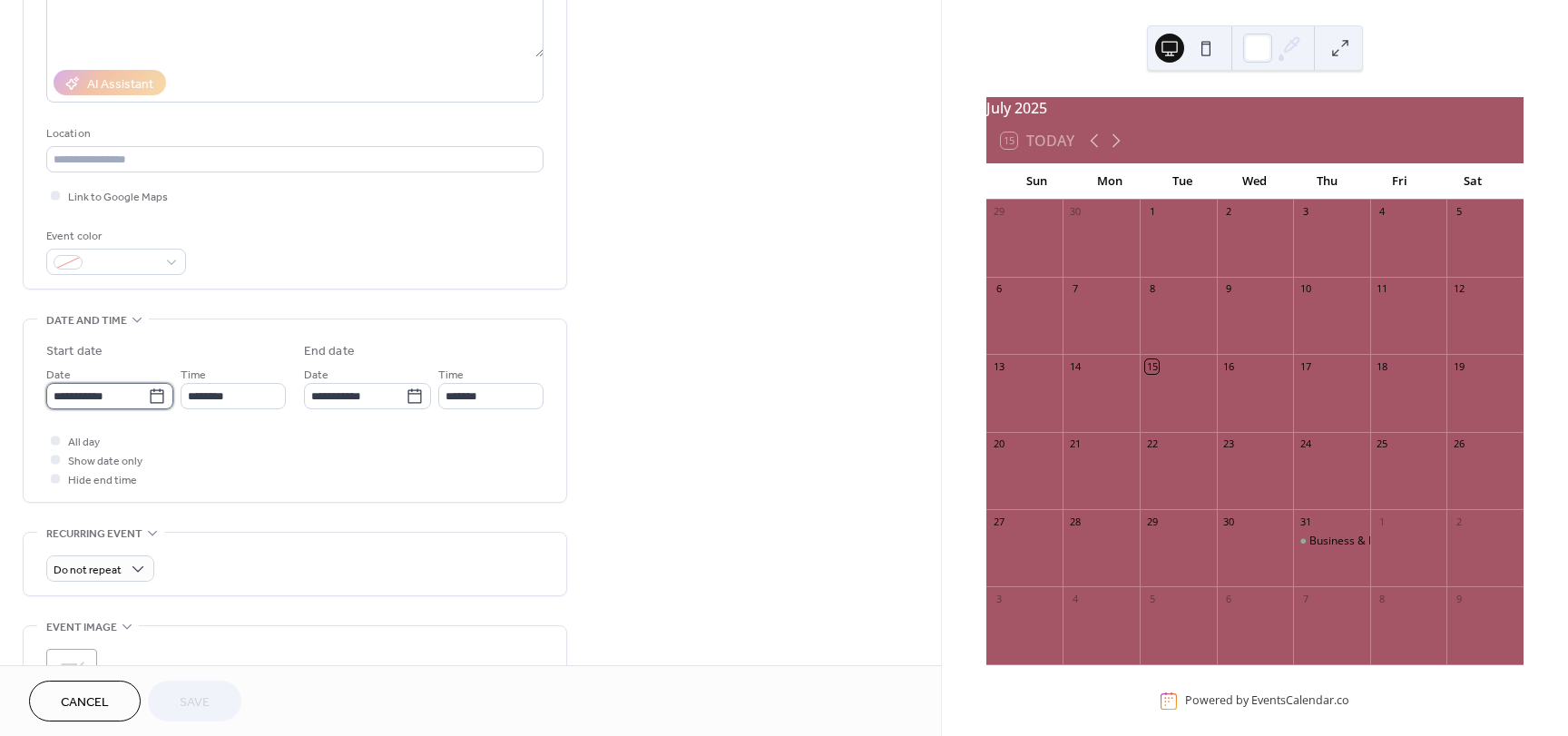 click on "**********" at bounding box center (97, 396) 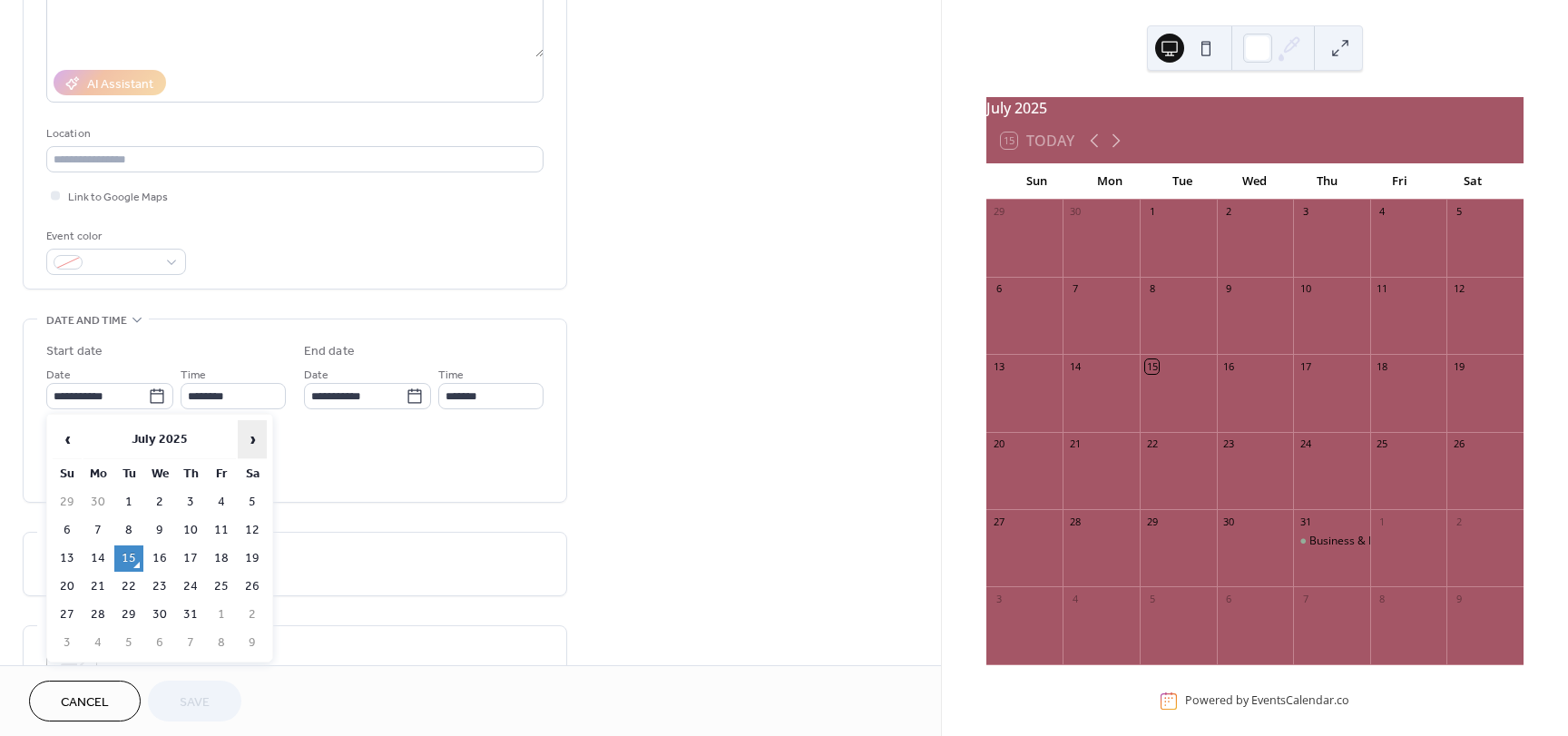 click on "›" at bounding box center (252, 439) 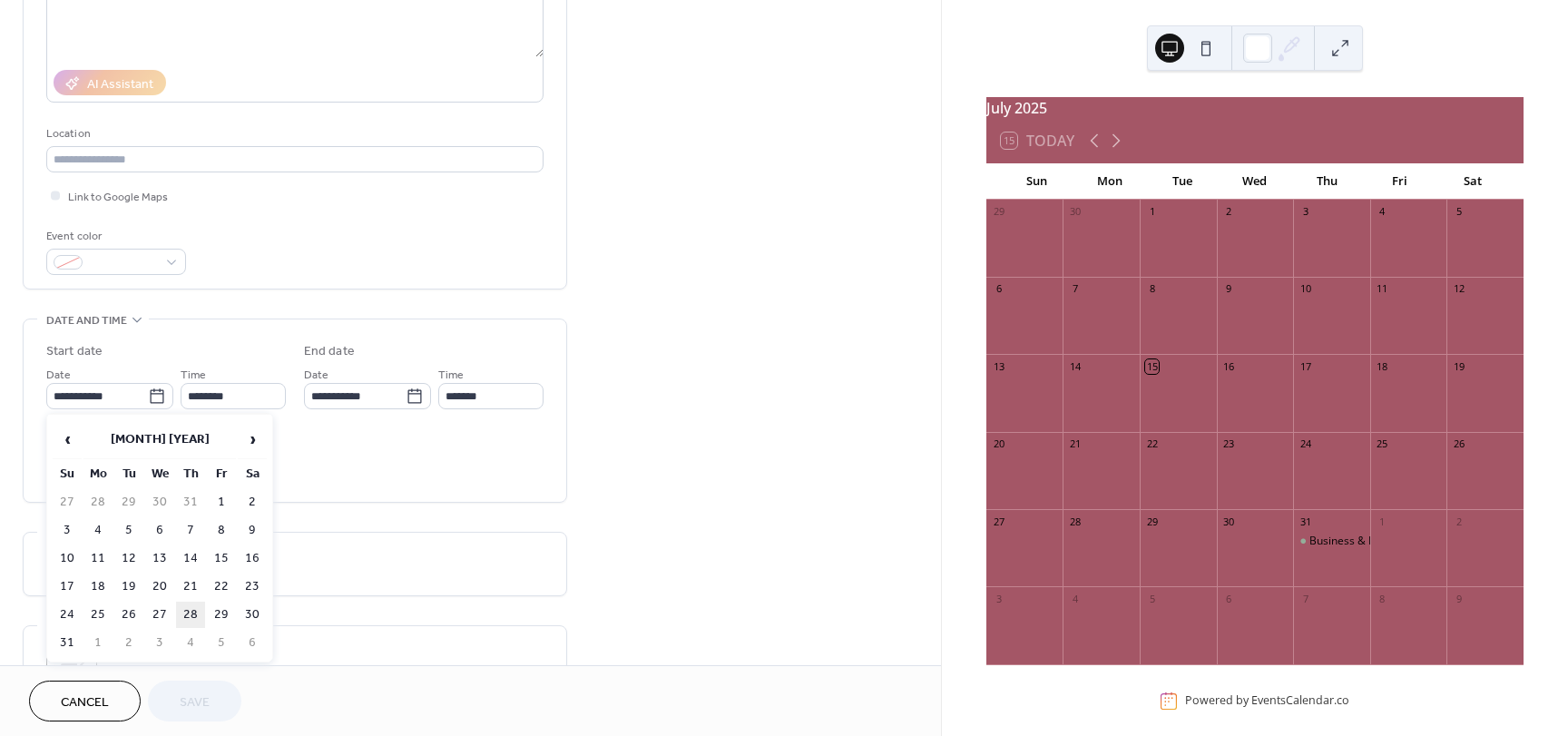 click on "28" at bounding box center [191, 614] 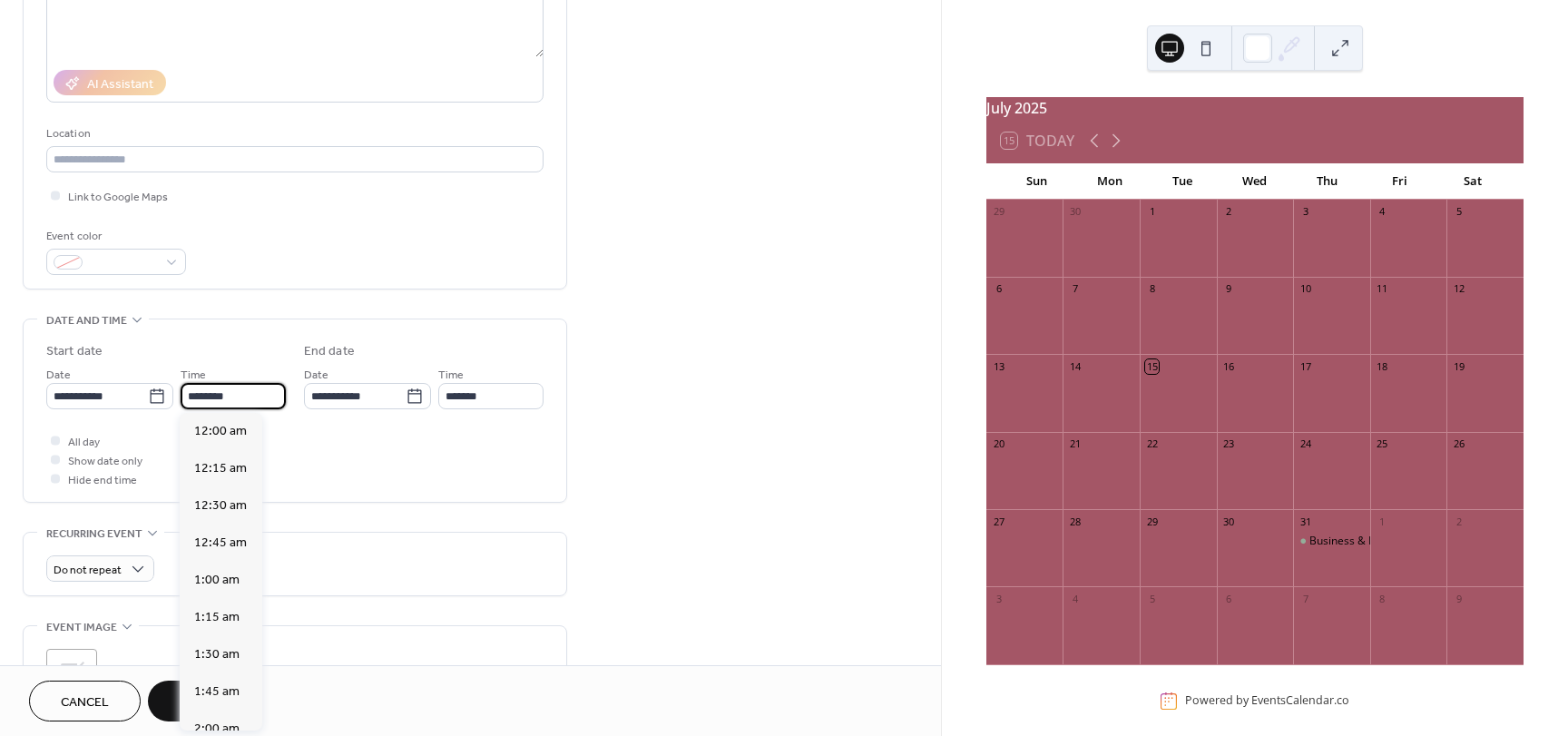 click on "********" at bounding box center [233, 396] 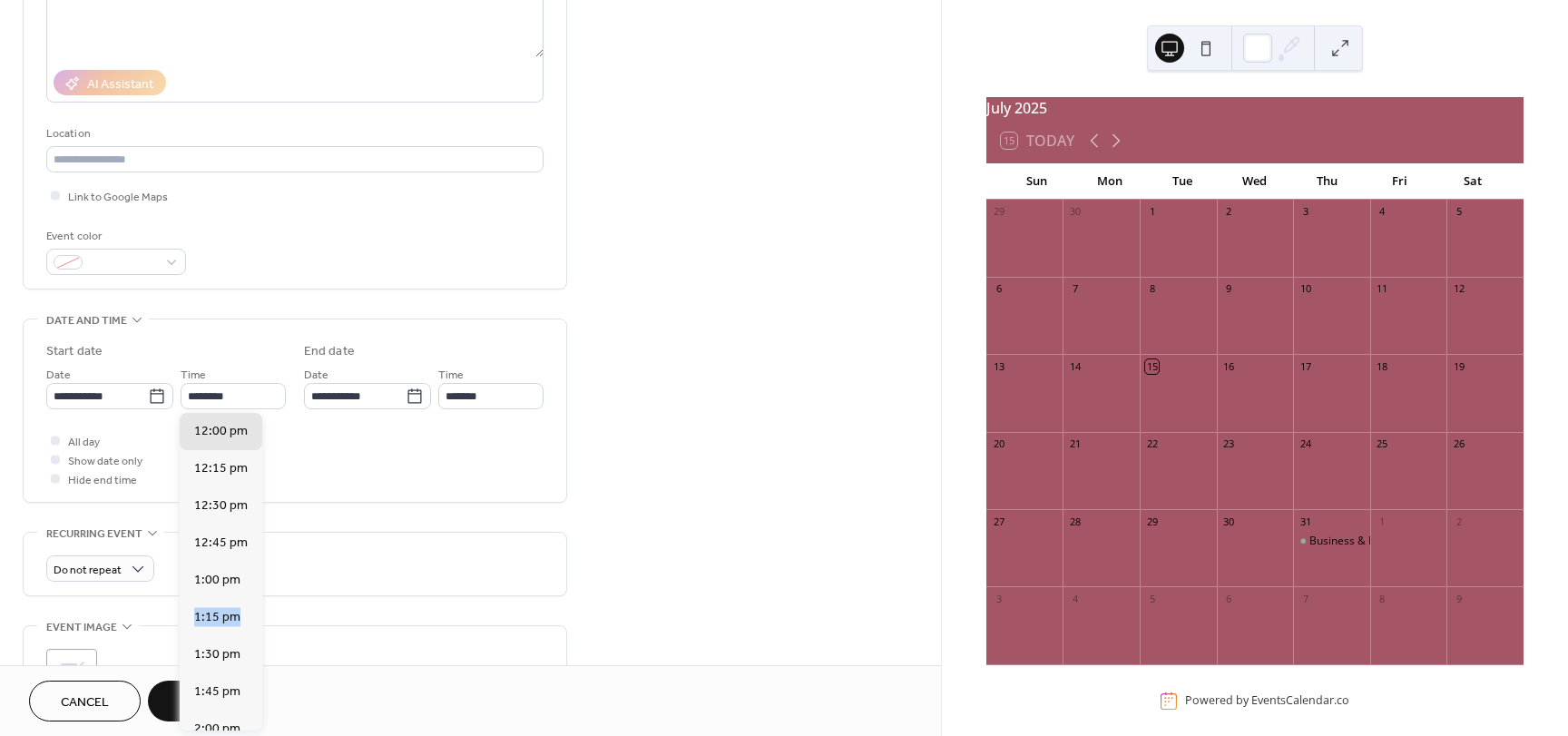 drag, startPoint x: 265, startPoint y: 588, endPoint x: 264, endPoint y: 607, distance: 19.026298 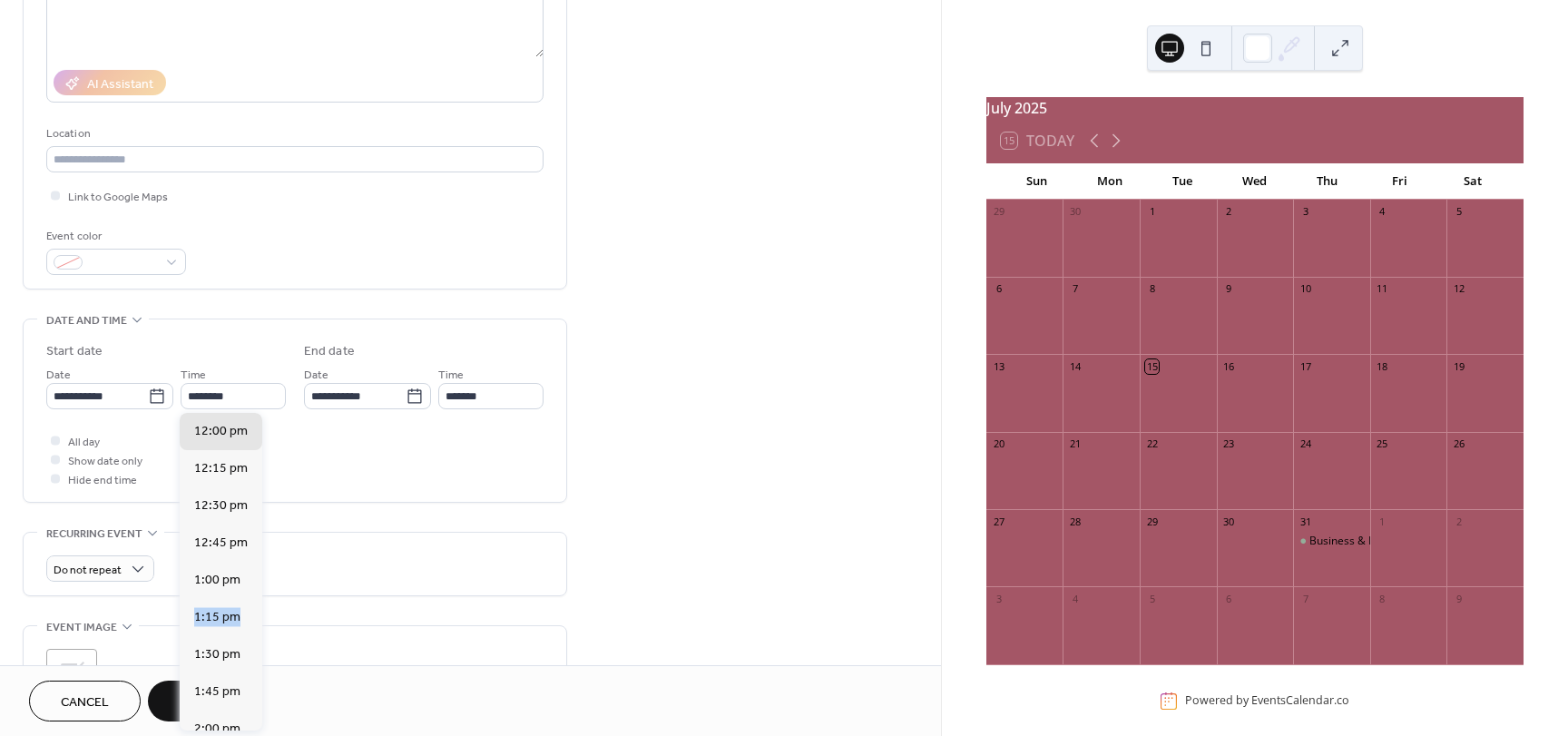 click on "12:00 am 12:15 am 12:30 am 12:45 am 1:00 am 1:15 am 1:30 am 1:45 am 2:00 am 2:15 am 2:30 am 2:45 am 3:00 am 3:15 am 3:30 am 3:45 am 4:00 am 4:15 am 4:30 am 4:45 am 5:00 am 5:15 am 5:30 am 5:45 am 6:00 am 6:15 am 6:30 am 6:45 am 7:00 am 7:15 am 7:30 am 7:45 am 8:00 am 8:15 am 8:30 am 8:45 am 9:00 am 9:15 am 9:30 am 9:45 am 10:00 am 10:15 am 10:30 am 10:45 am 11:00 am 11:15 am 11:30 am 11:45 am 12:00 pm 12:15 pm 12:30 pm 12:45 pm 1:00 pm 1:15 pm 1:30 pm 1:45 pm 2:00 pm 2:15 pm 2:30 pm 2:45 pm 3:00 pm 3:15 pm 3:30 pm 3:45 pm 4:00 pm 4:15 pm 4:30 pm 4:45 pm 5:00 pm 5:15 pm 5:30 pm 5:45 pm 6:00 pm 6:15 pm 6:30 pm 6:45 pm 7:00 pm 7:15 pm 7:30 pm 7:45 pm 8:00 pm 8:15 pm 8:30 pm 8:45 pm 9:00 pm 9:15 pm 9:30 pm 9:45 pm 10:00 pm 10:15 pm 10:30 pm 10:45 pm 11:00 pm 11:15 pm 11:30 pm 11:45 pm" at bounding box center [220, 572] 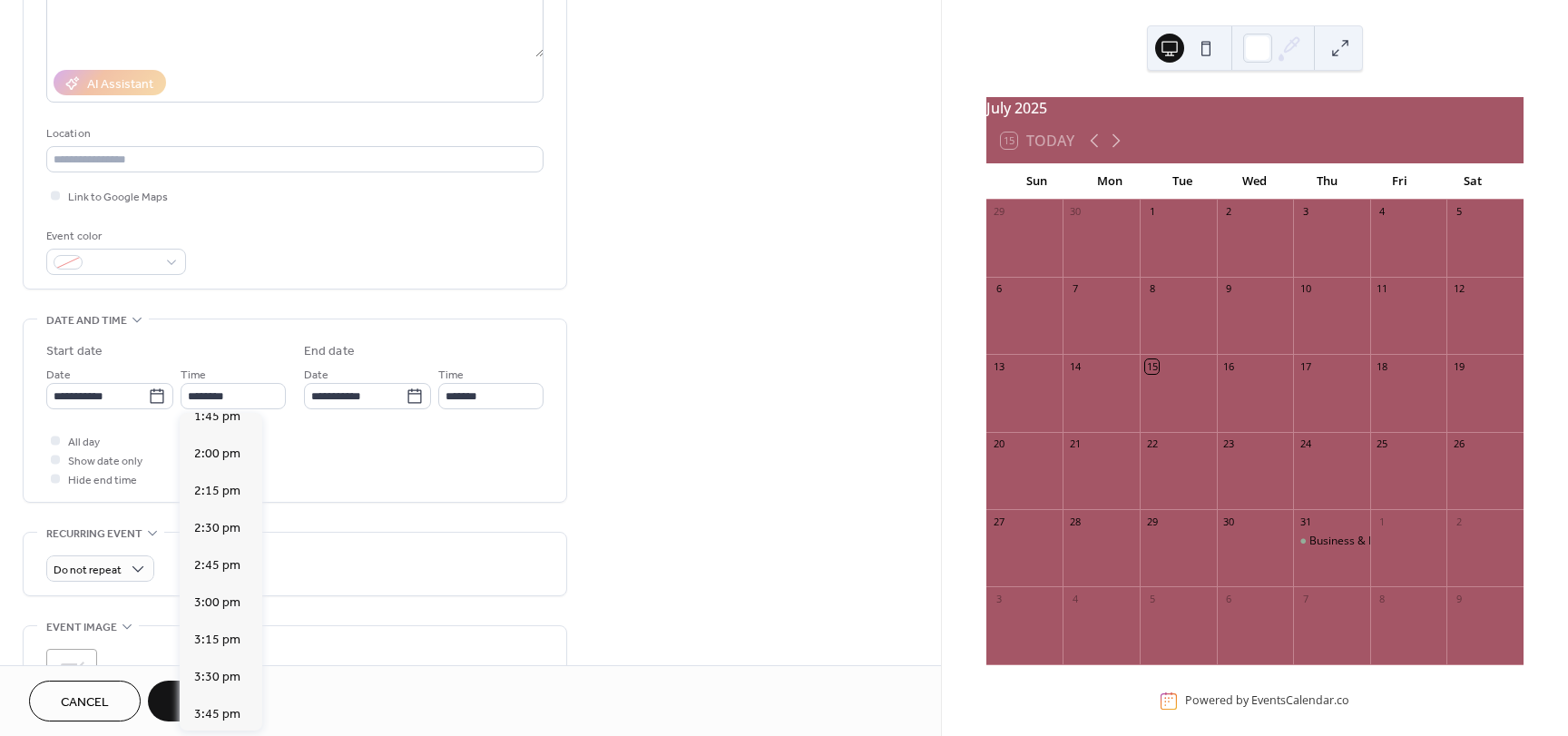 scroll, scrollTop: 2071, scrollLeft: 0, axis: vertical 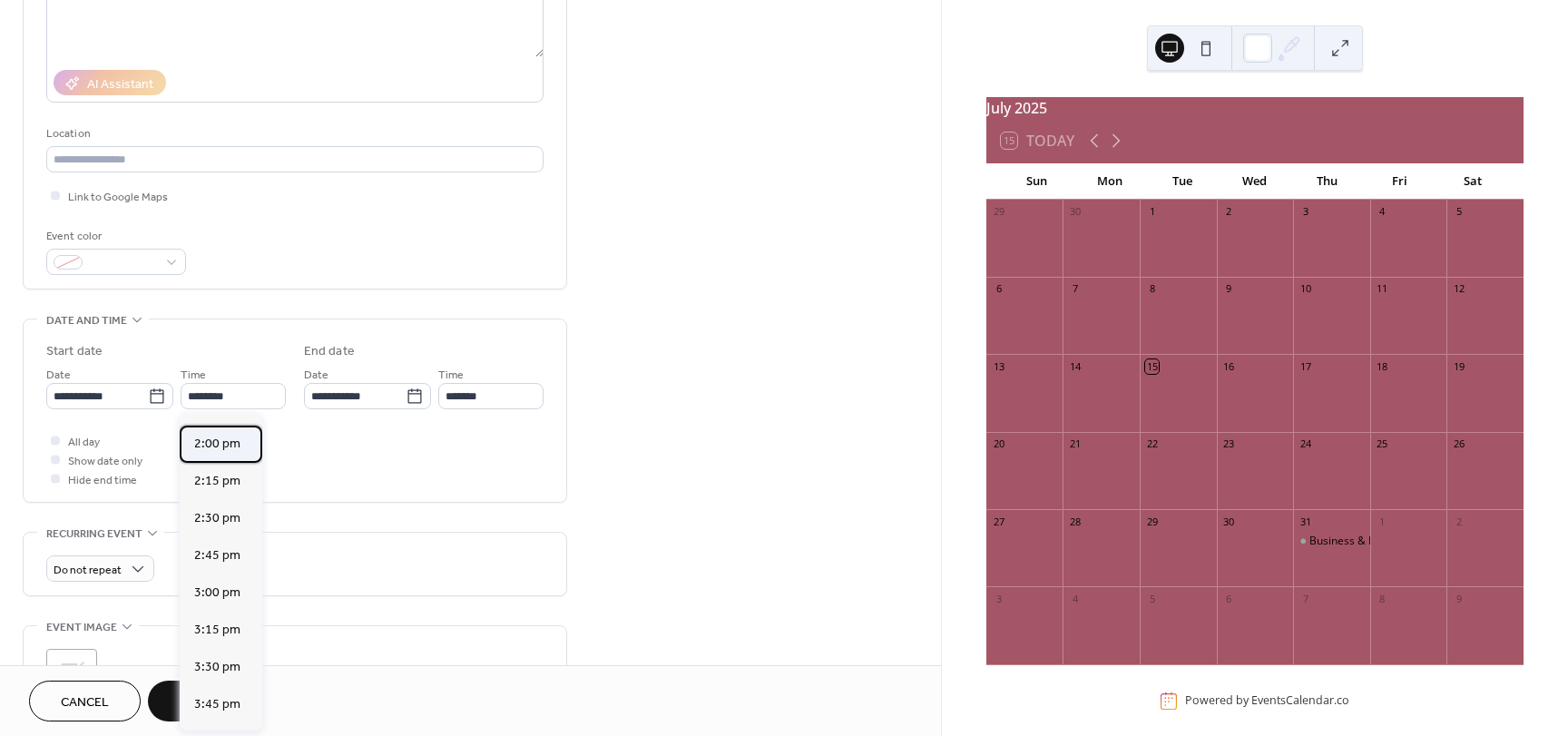 click on "2:00 pm" at bounding box center [217, 444] 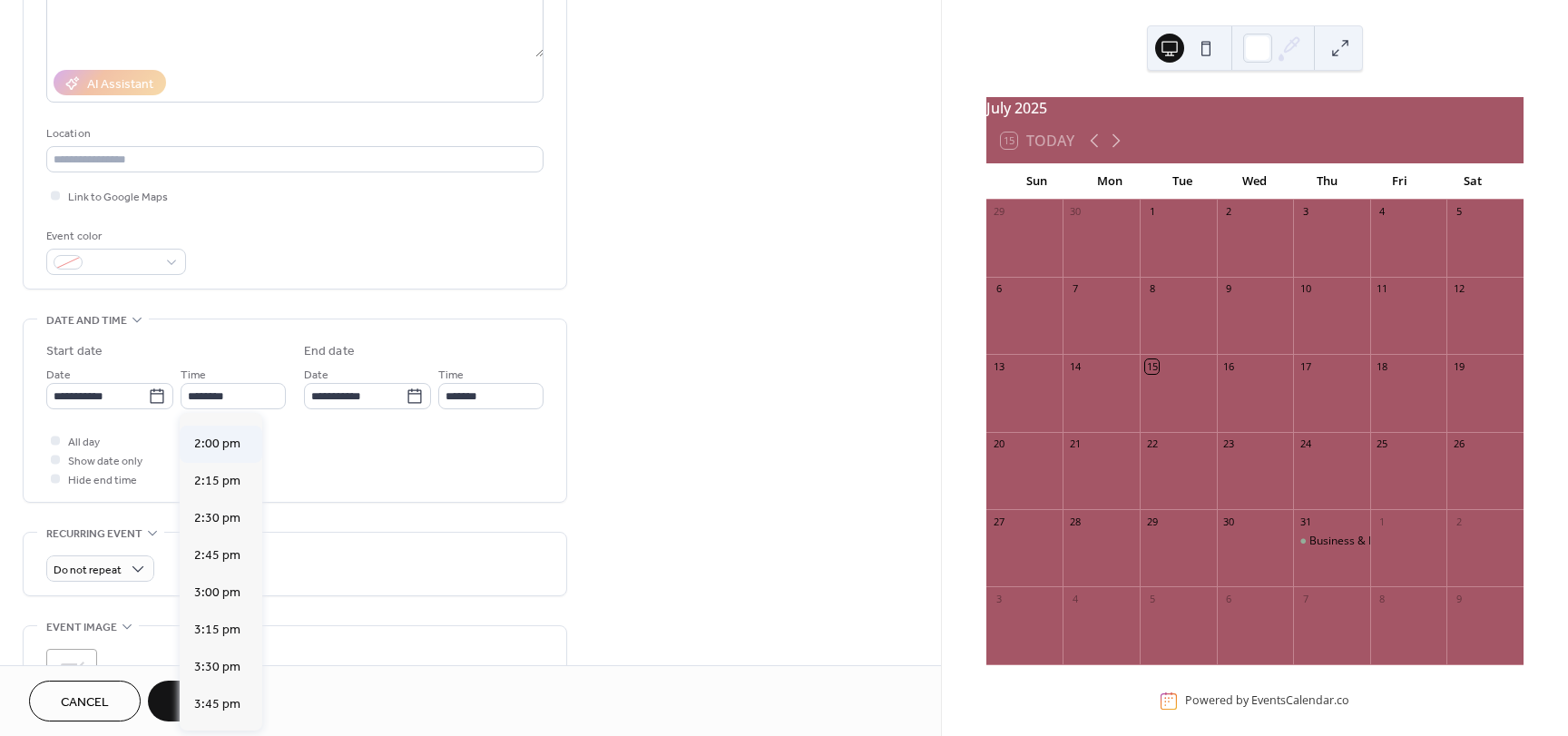type on "*******" 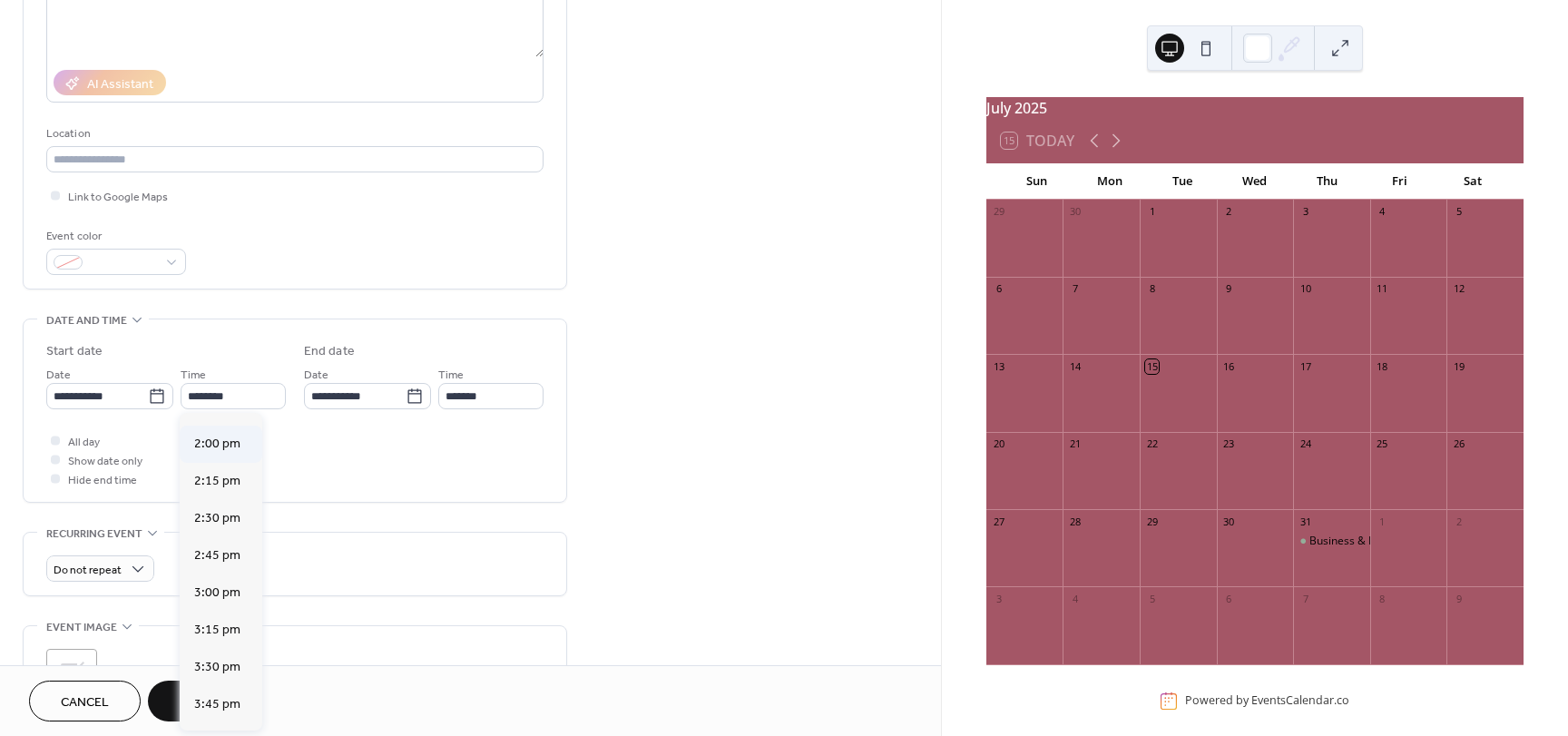 type on "*******" 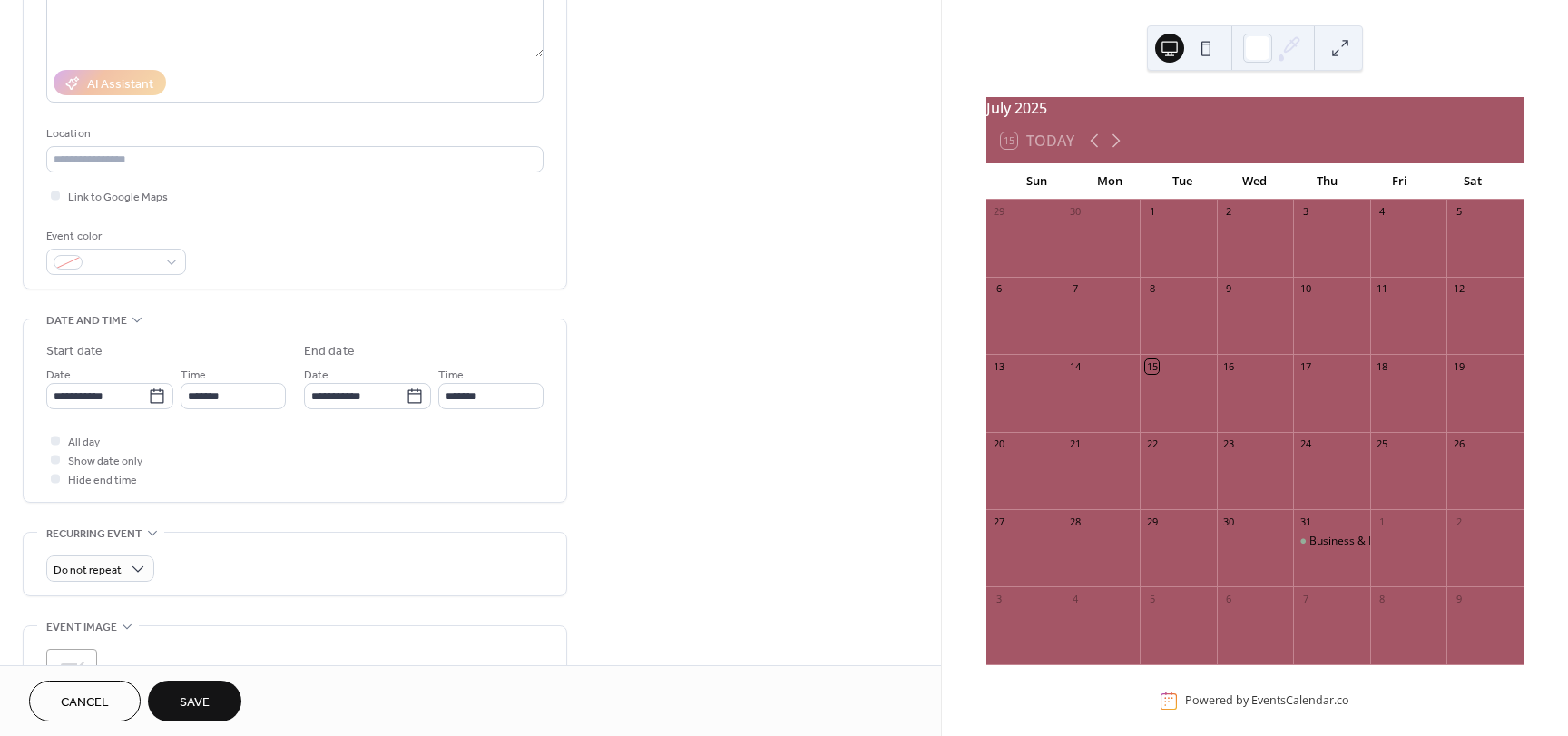 scroll, scrollTop: 0, scrollLeft: 0, axis: both 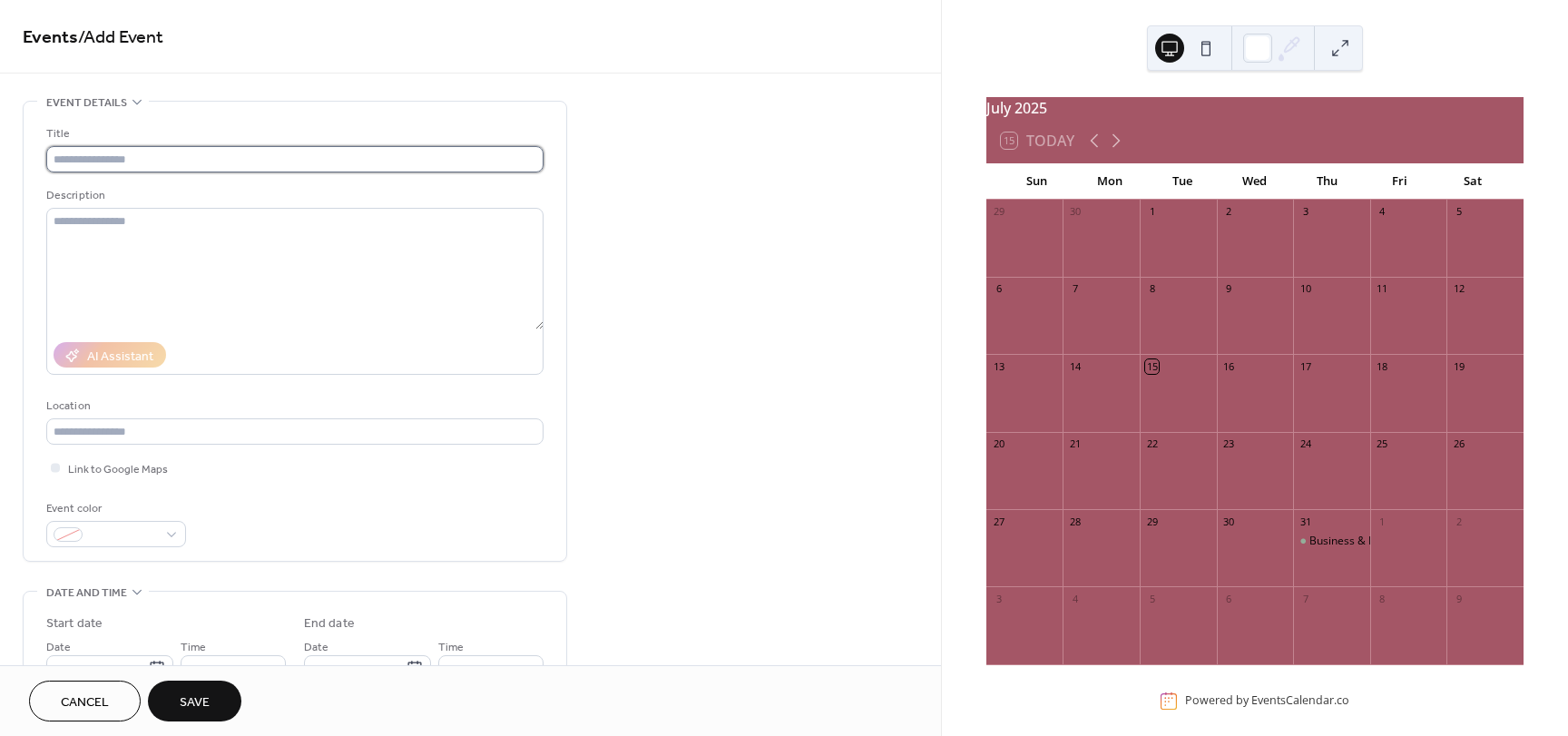 drag, startPoint x: 176, startPoint y: 147, endPoint x: 170, endPoint y: 158, distance: 12.529964 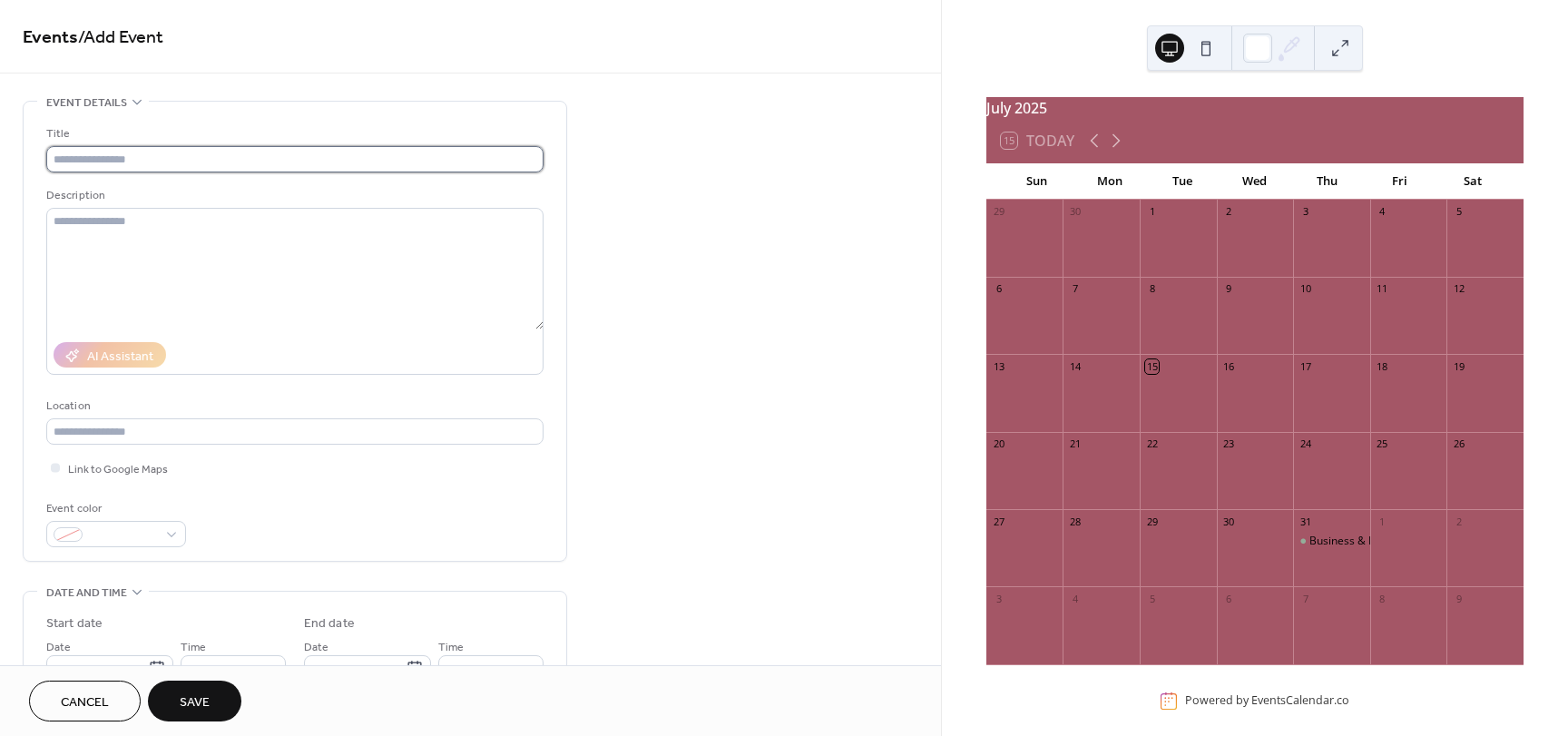 click at bounding box center (295, 159) 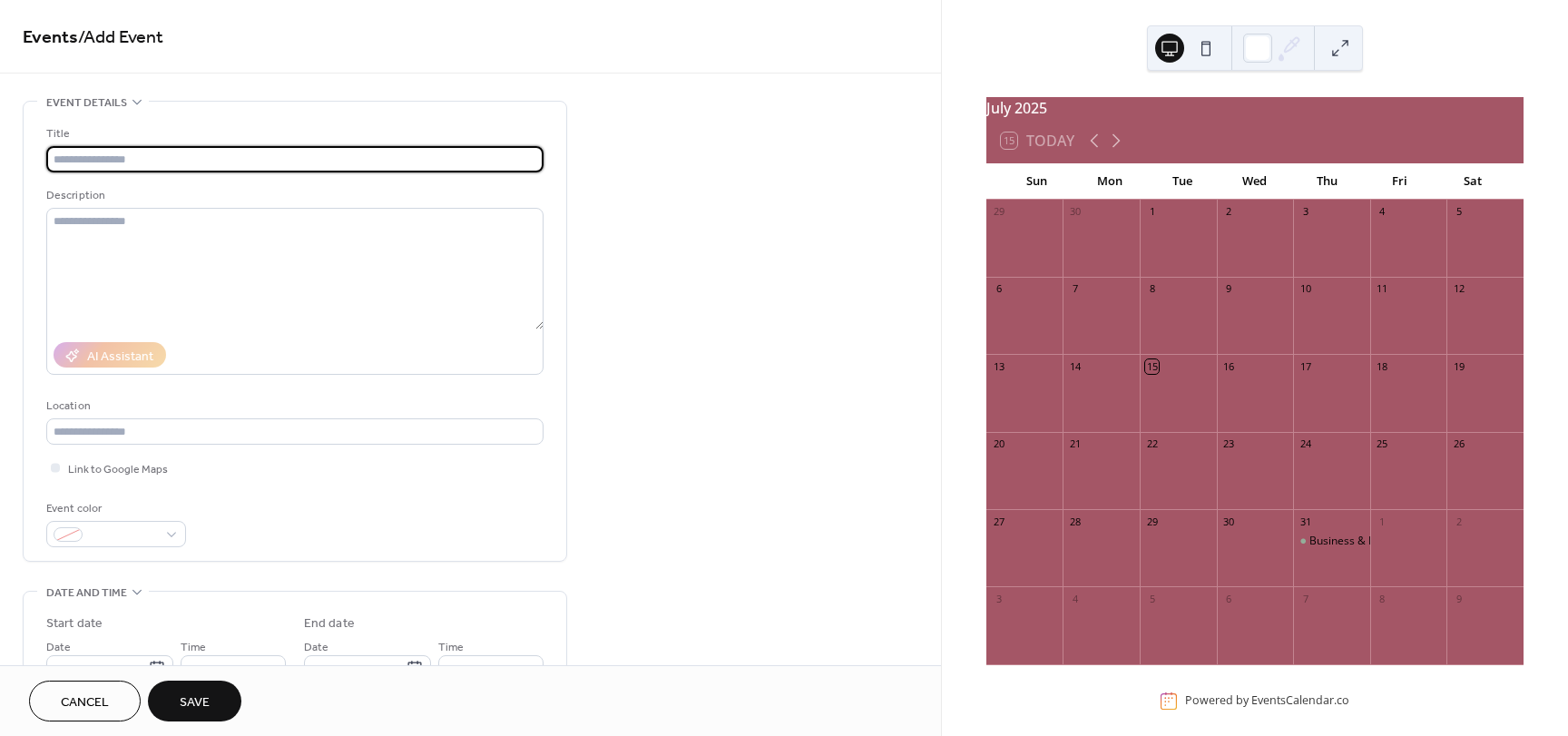 paste on "**********" 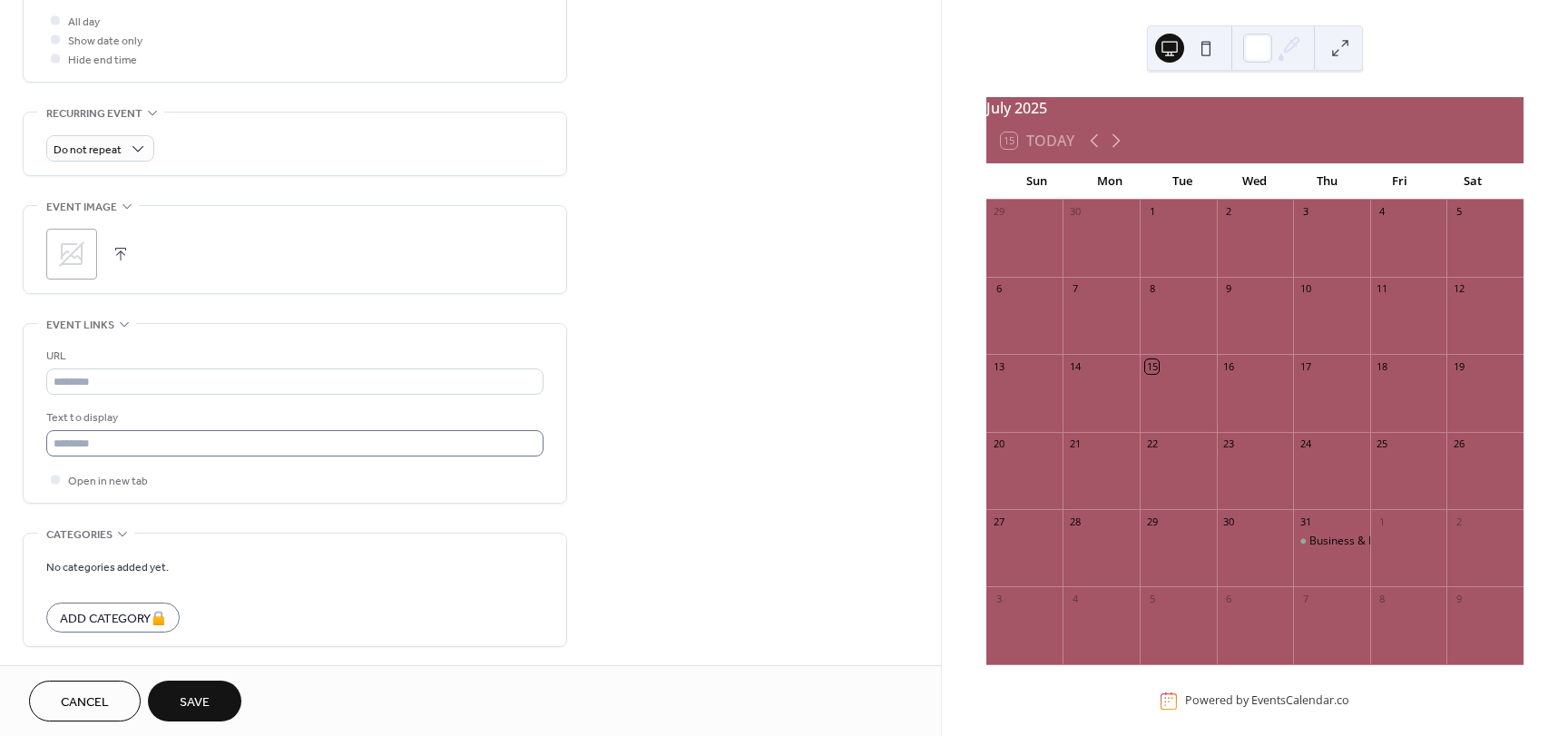 scroll, scrollTop: 760, scrollLeft: 0, axis: vertical 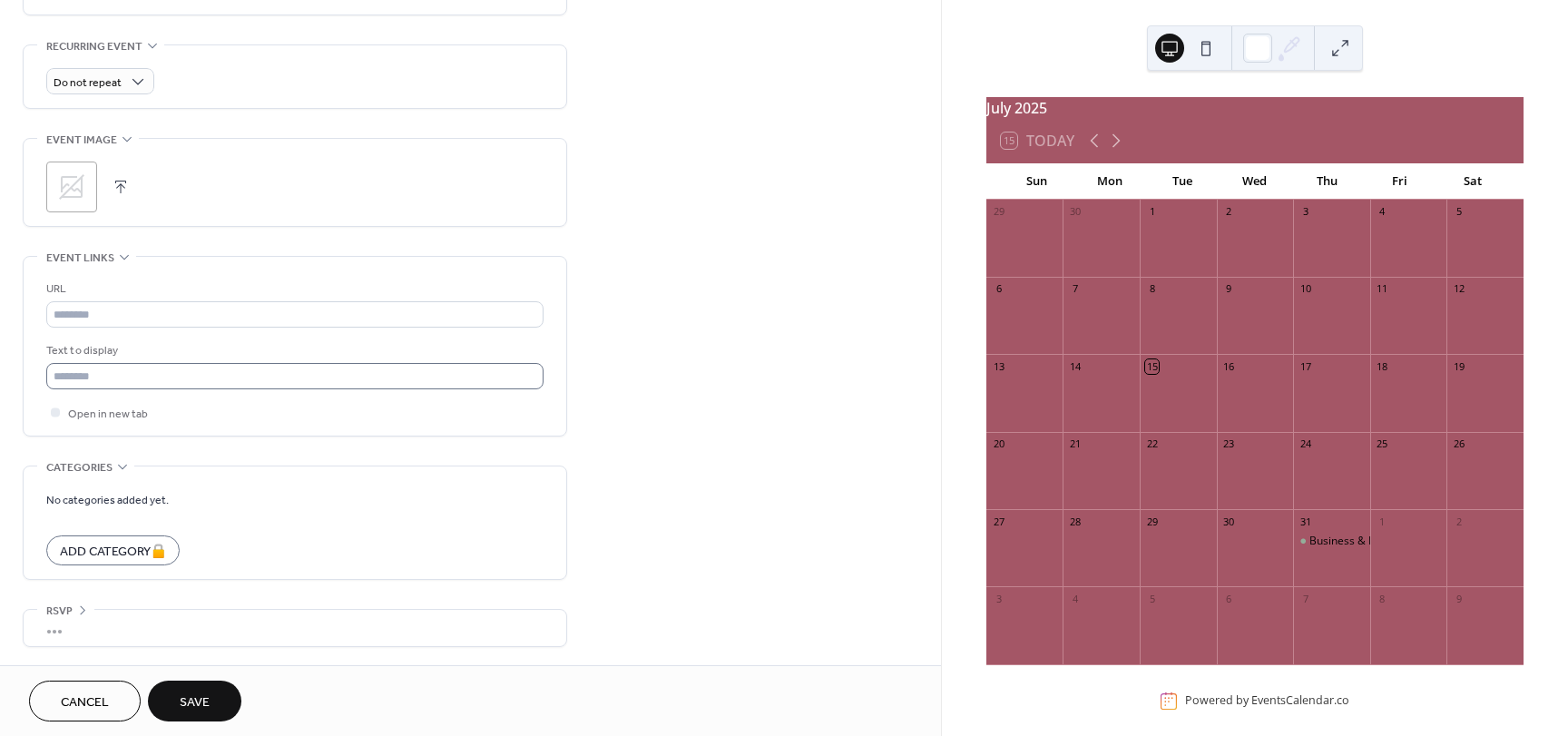 type on "**********" 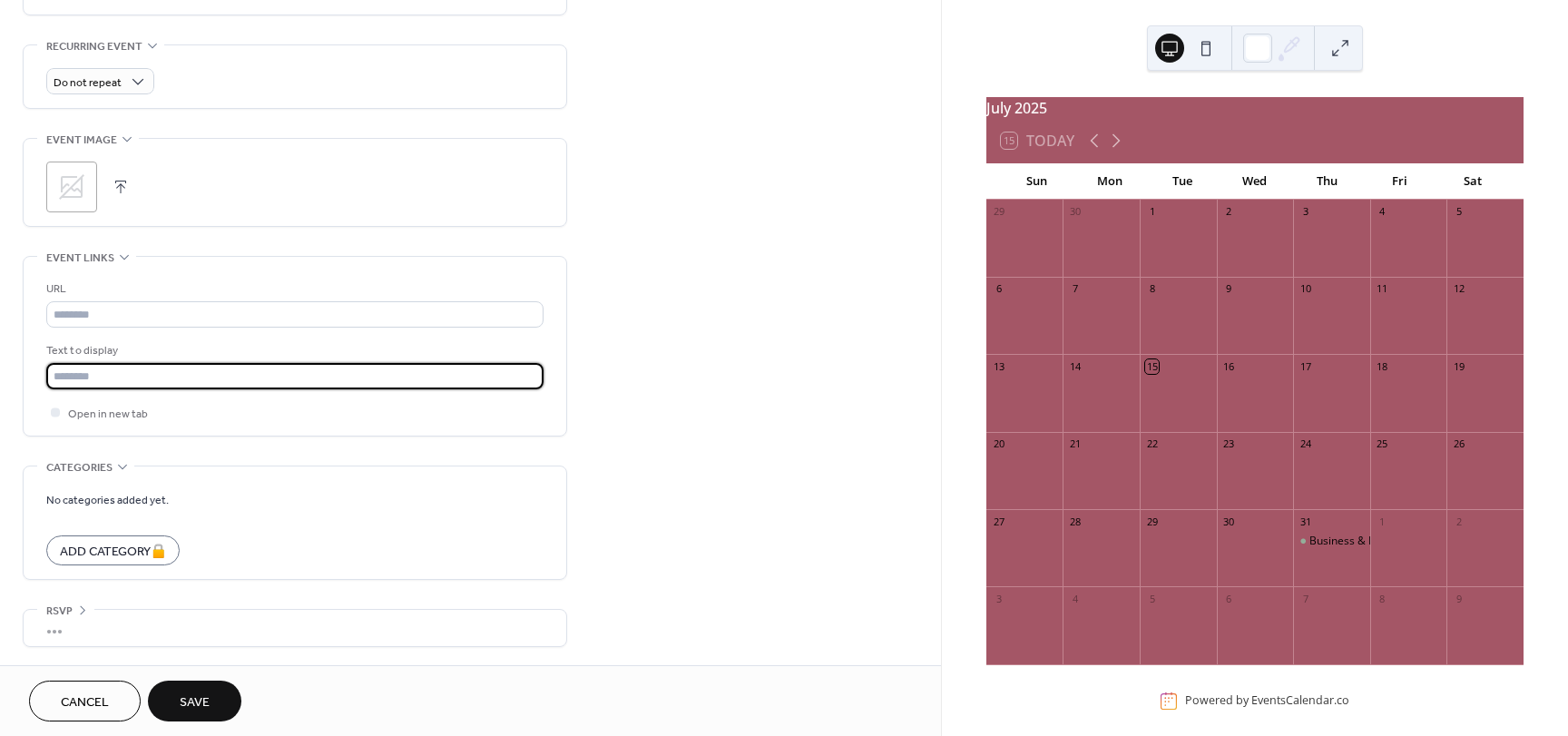paste on "**********" 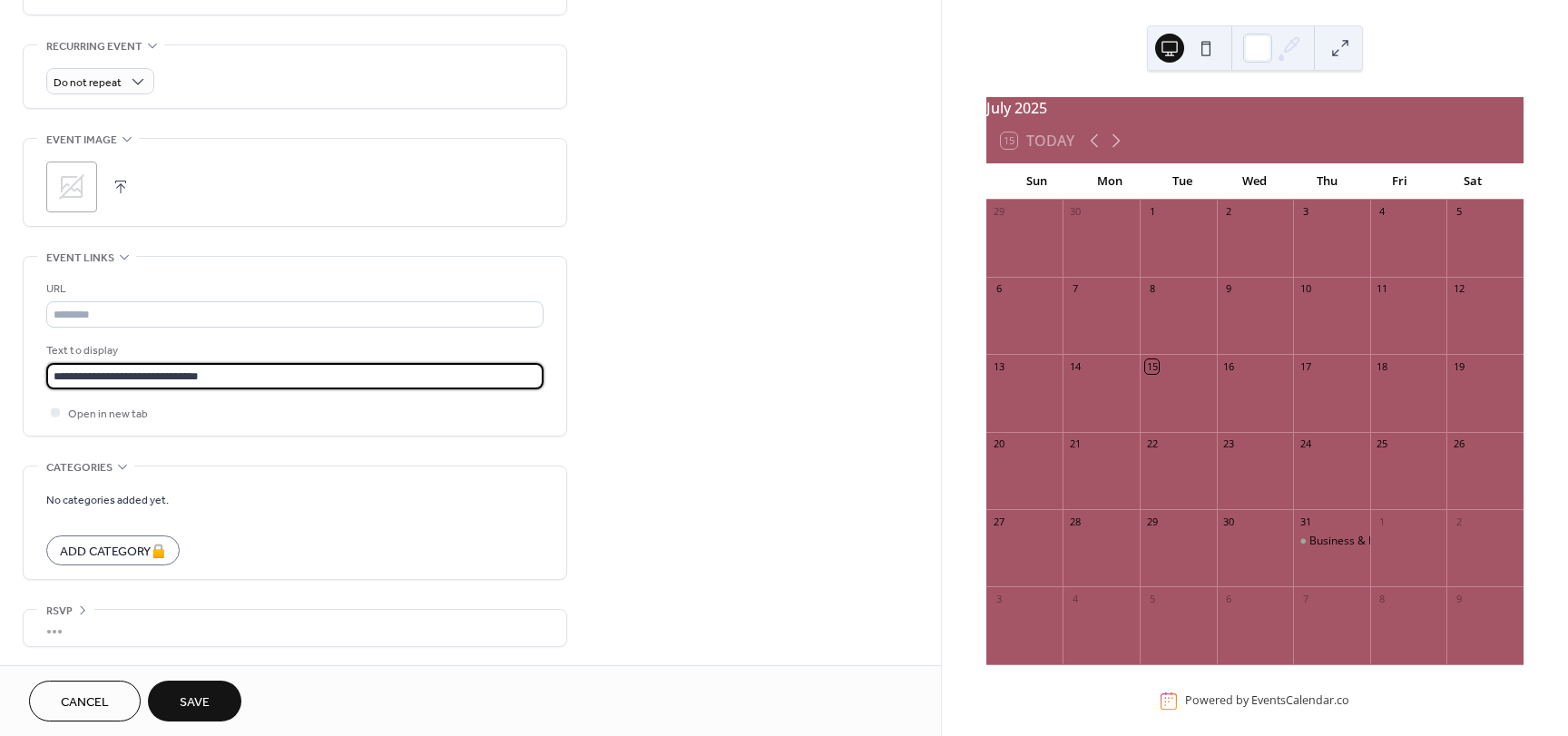 type on "**********" 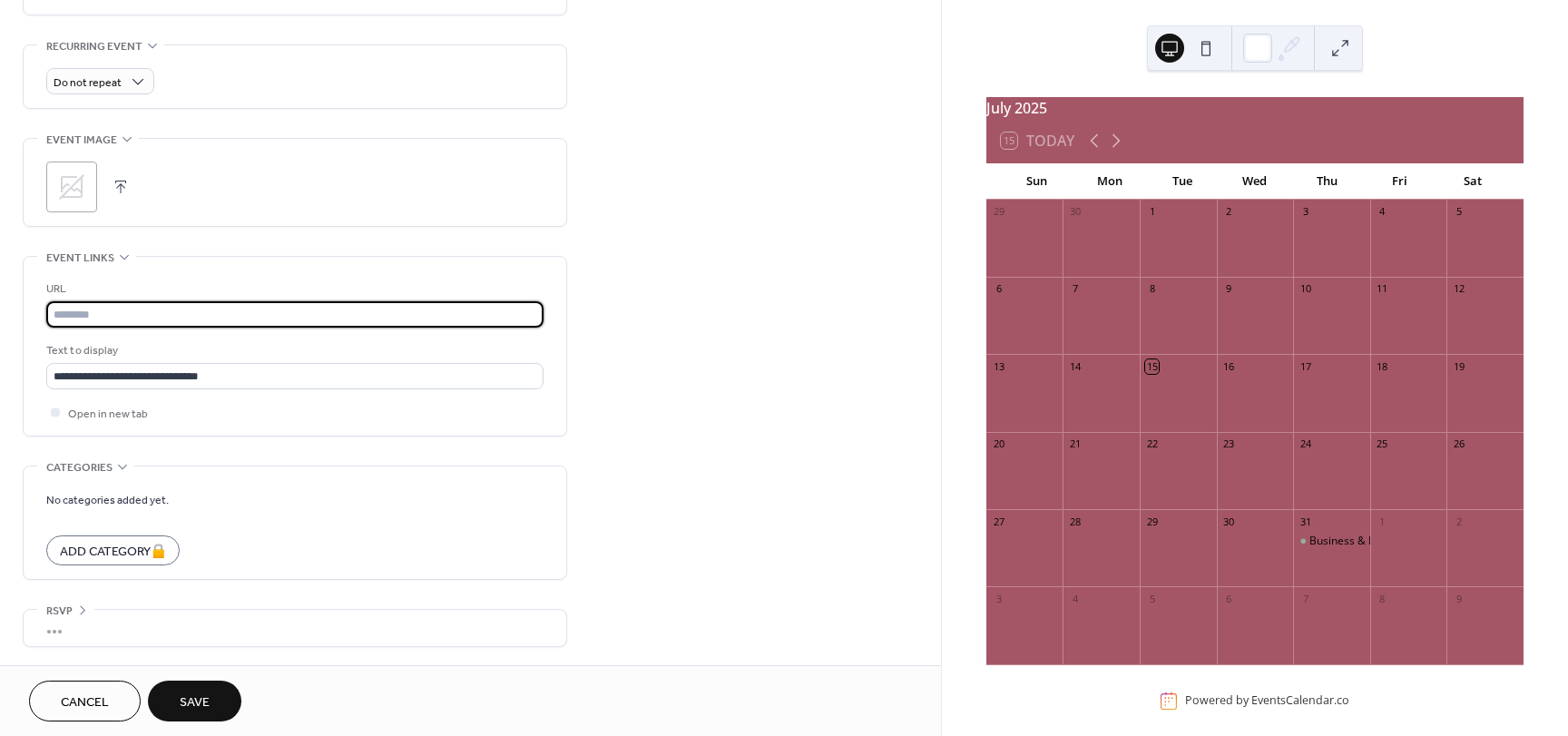 click at bounding box center (295, 314) 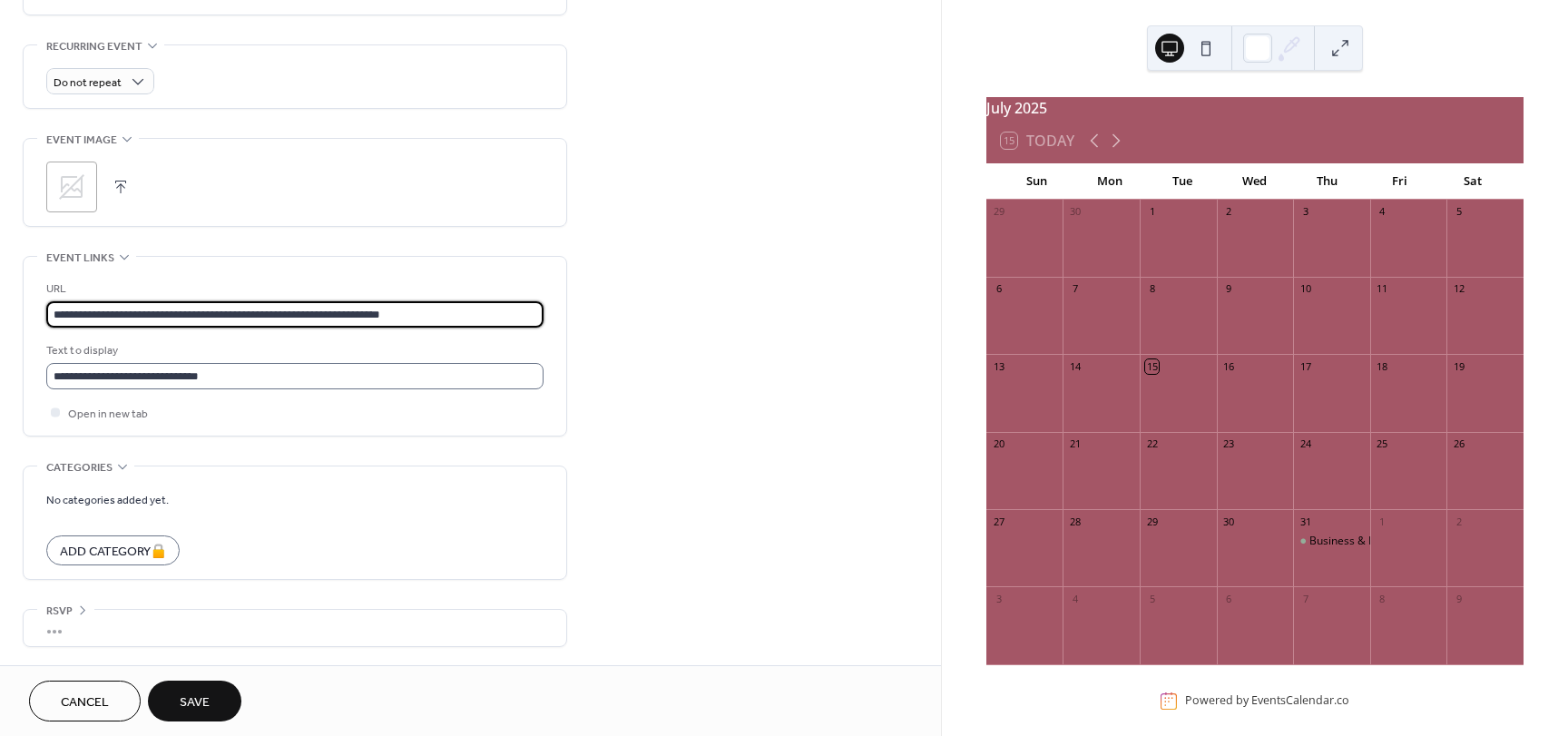 type on "**********" 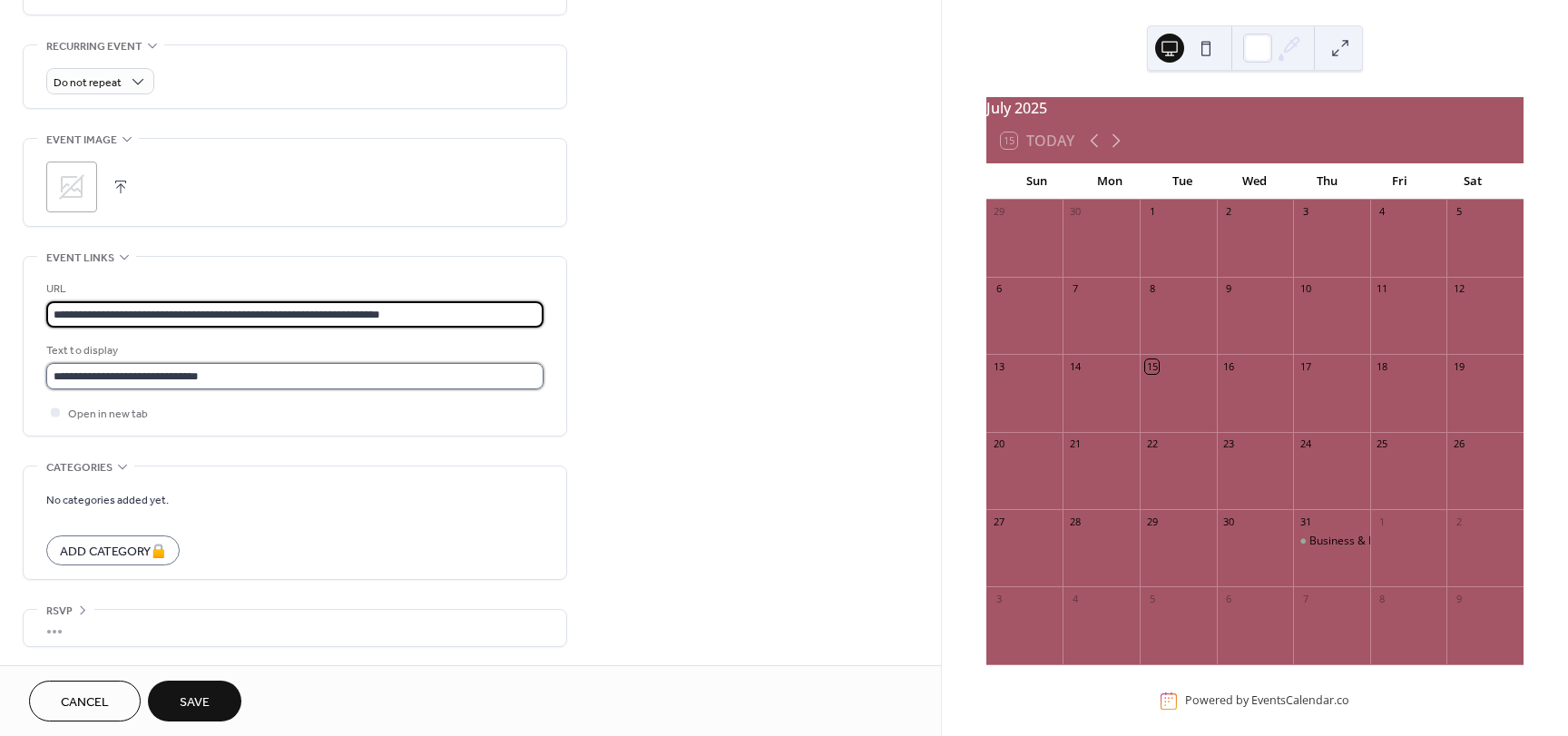 drag, startPoint x: 57, startPoint y: 376, endPoint x: 104, endPoint y: 388, distance: 48.507731 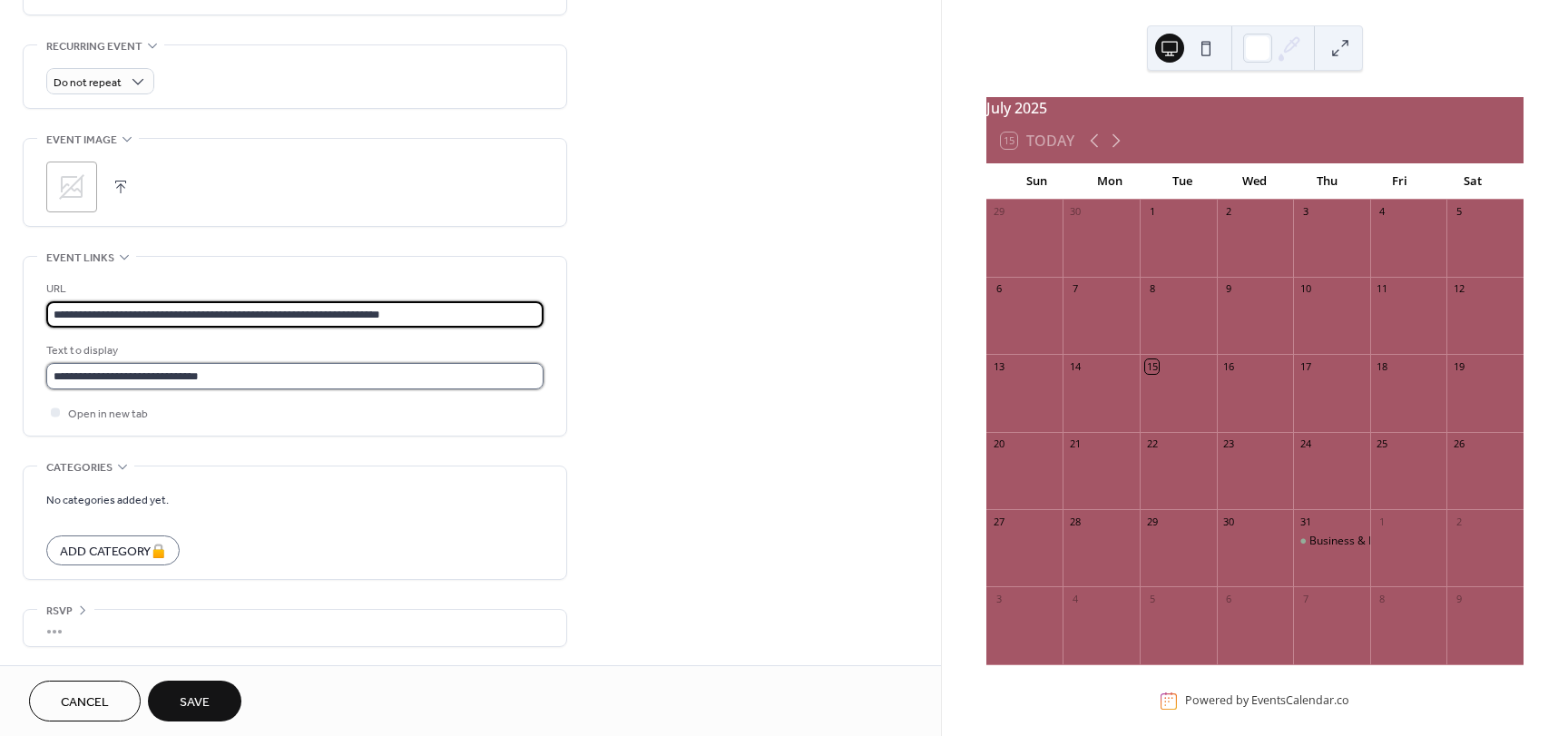 click on "**********" at bounding box center [295, 376] 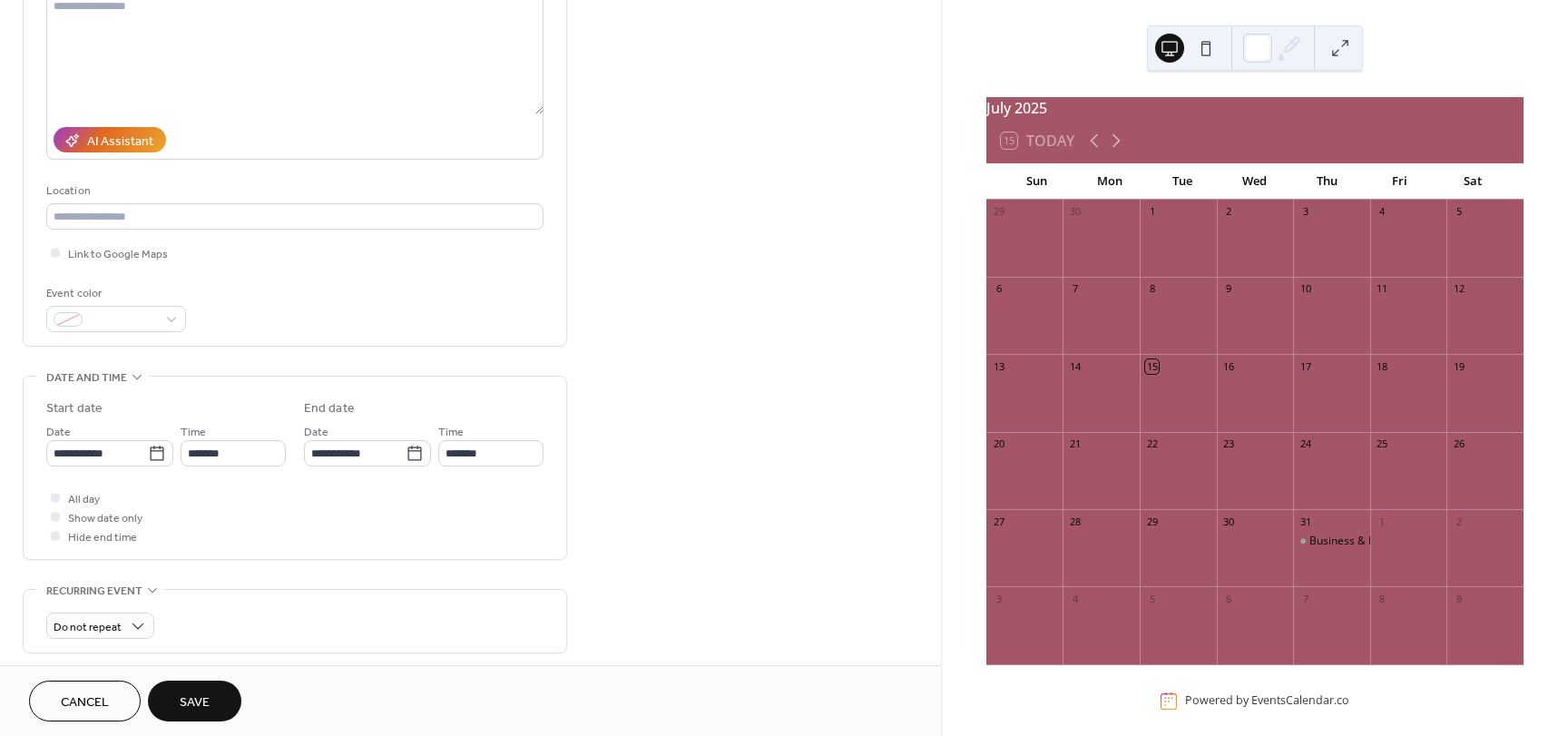 scroll, scrollTop: 0, scrollLeft: 0, axis: both 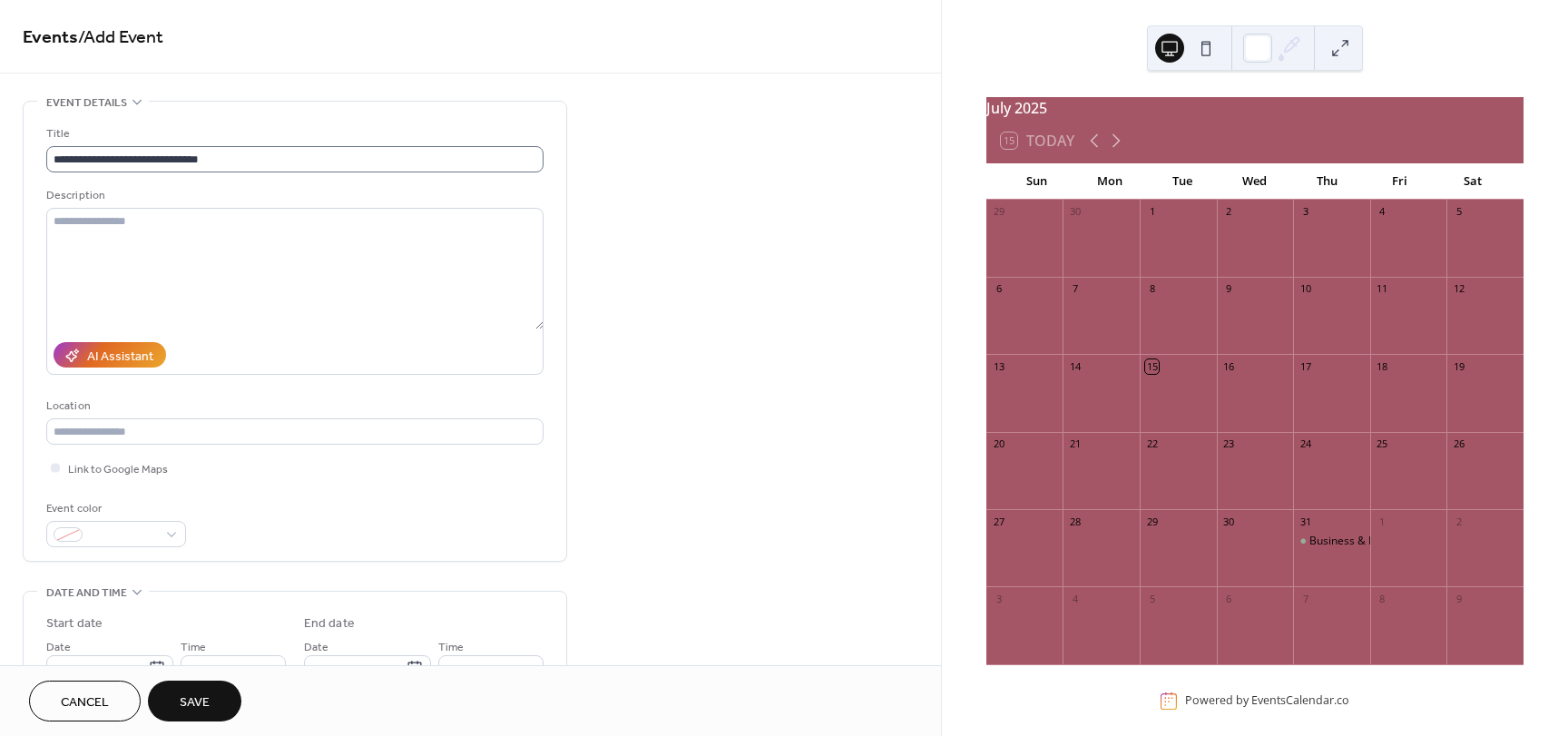 type on "**********" 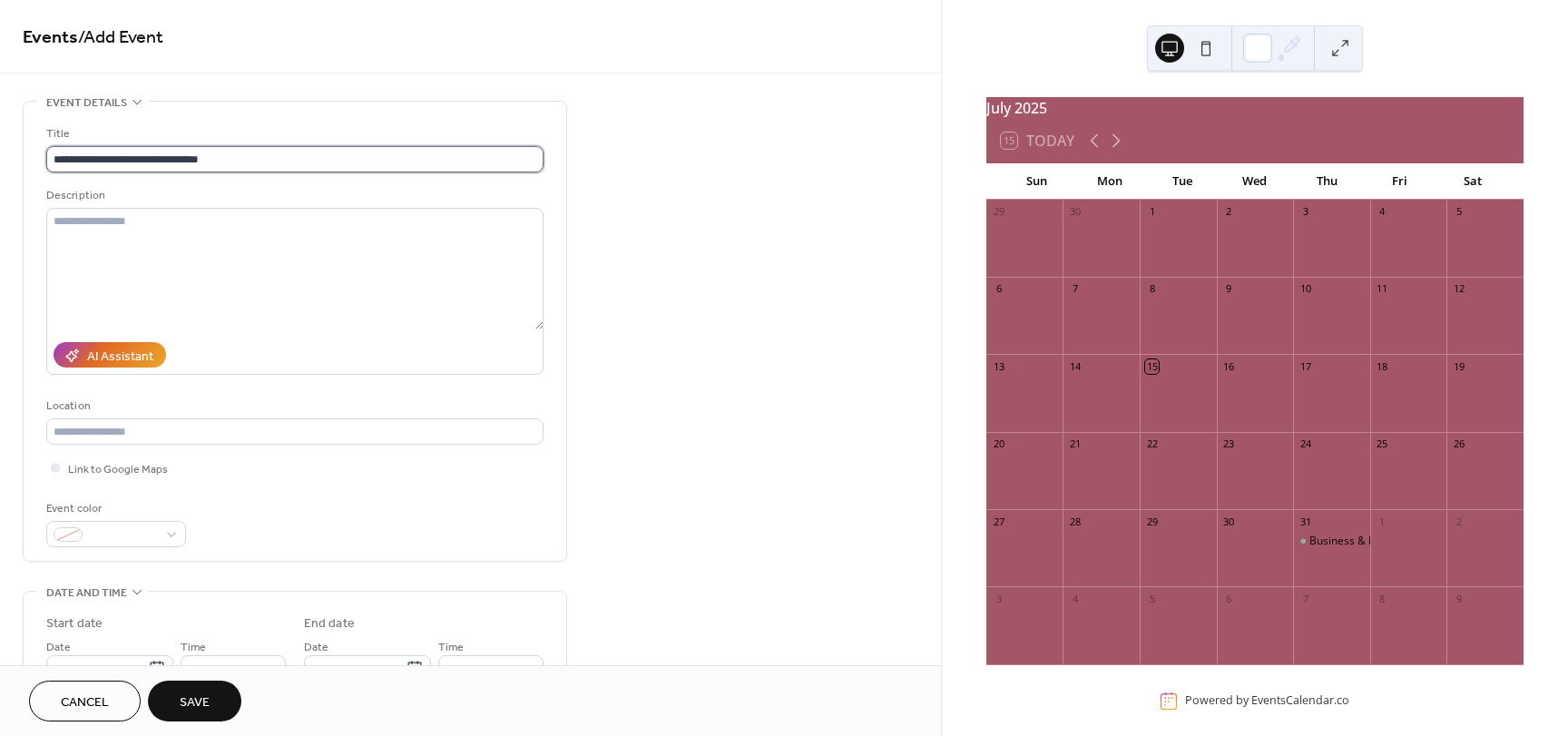 click on "**********" at bounding box center [295, 159] 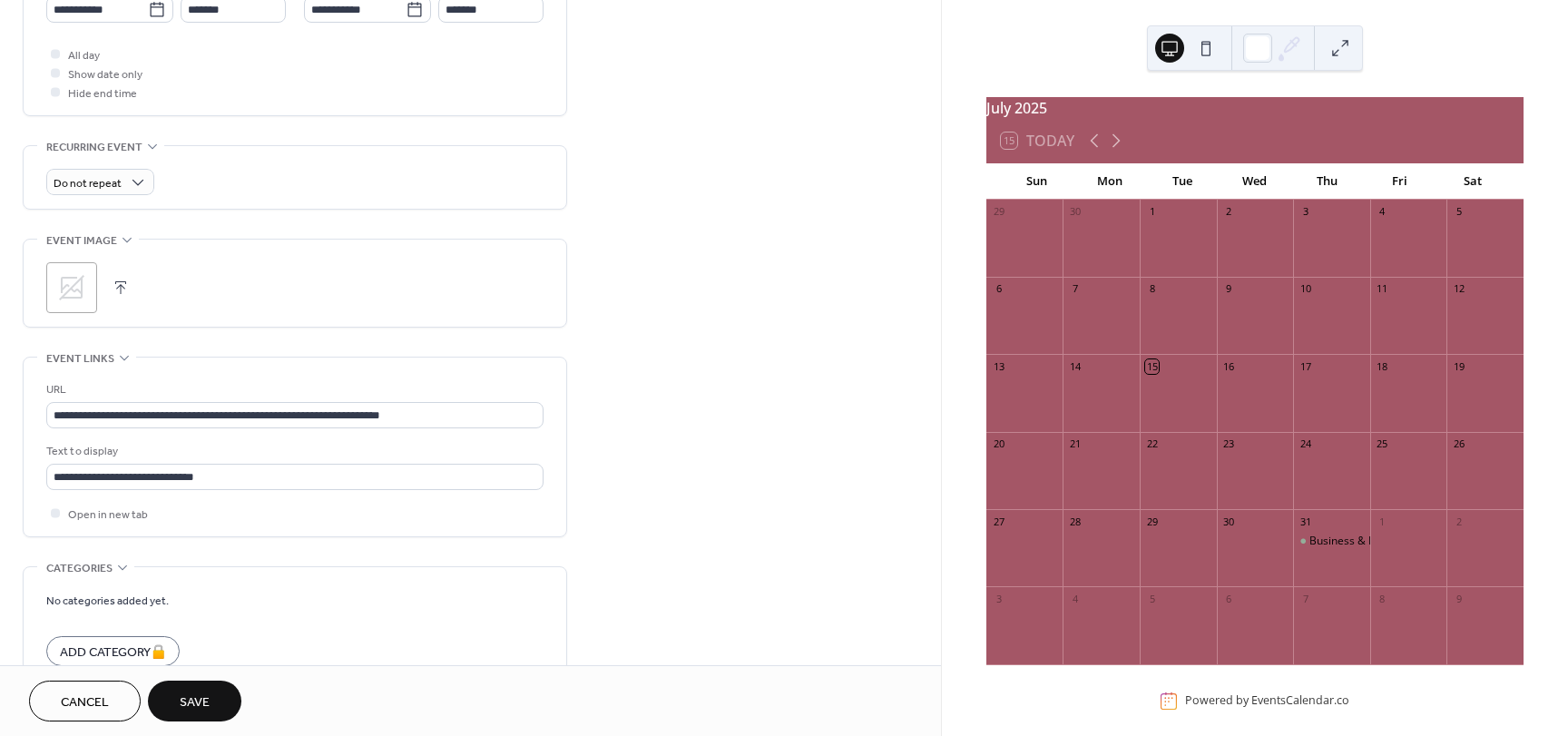 scroll, scrollTop: 760, scrollLeft: 0, axis: vertical 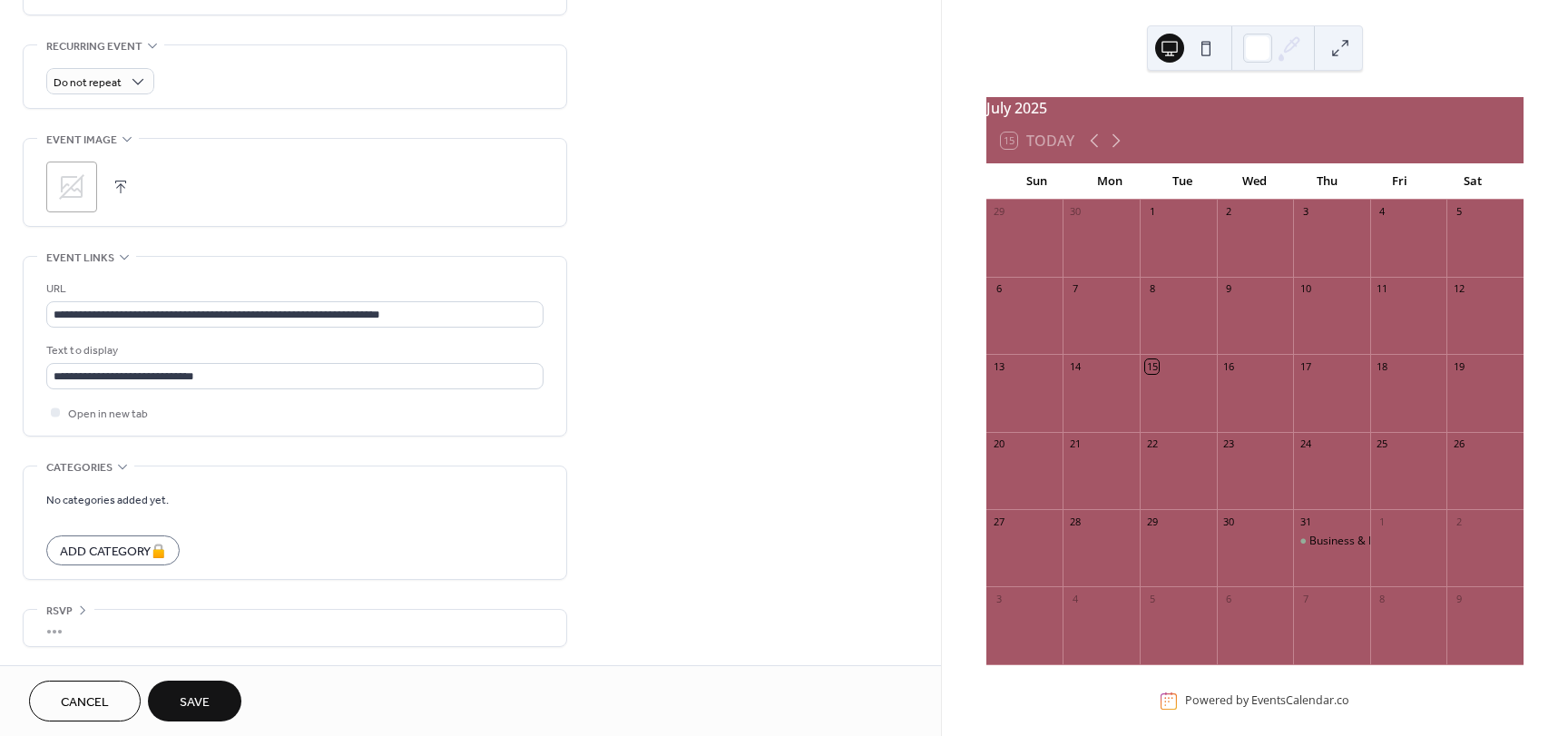 type on "**********" 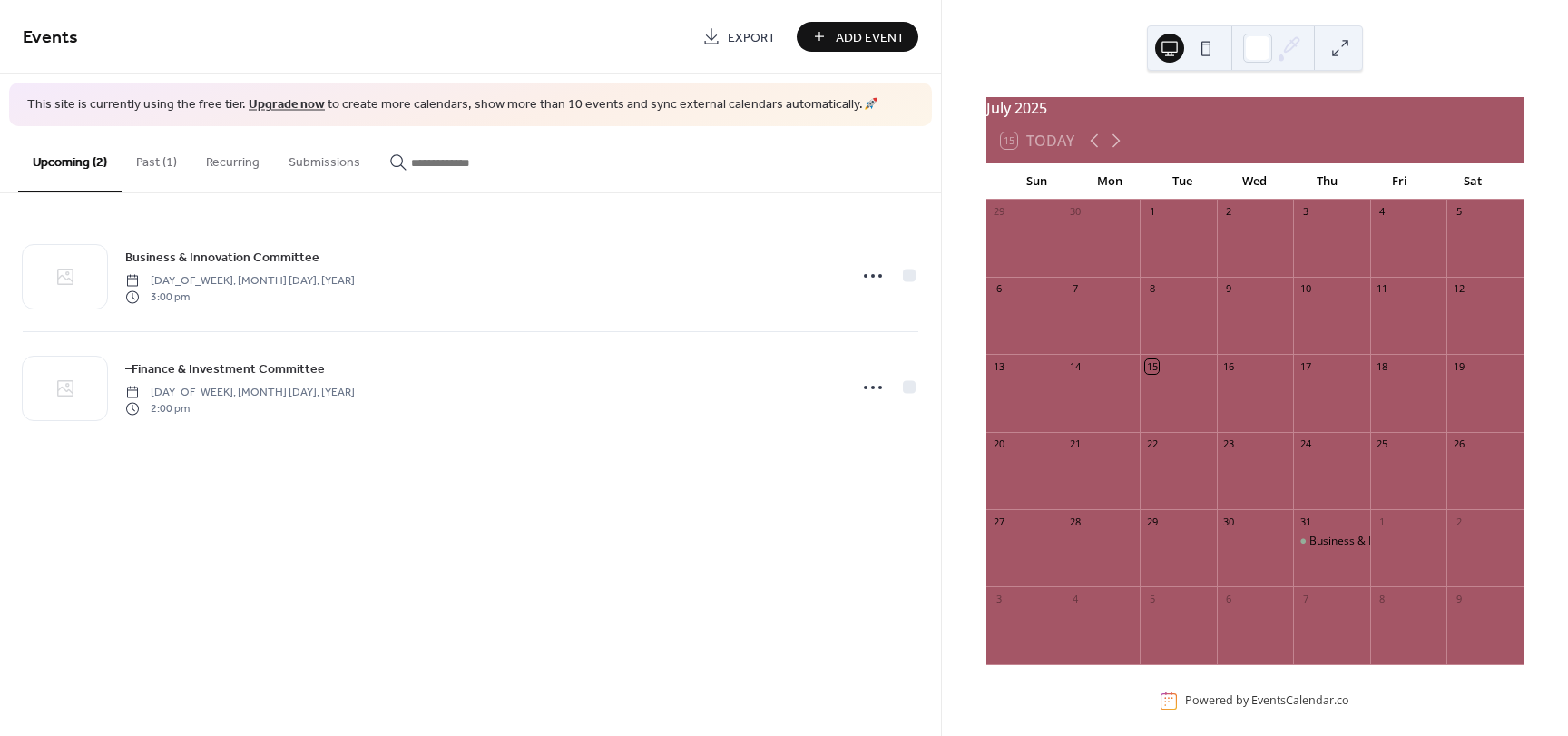 click on "Add Event" at bounding box center [870, 37] 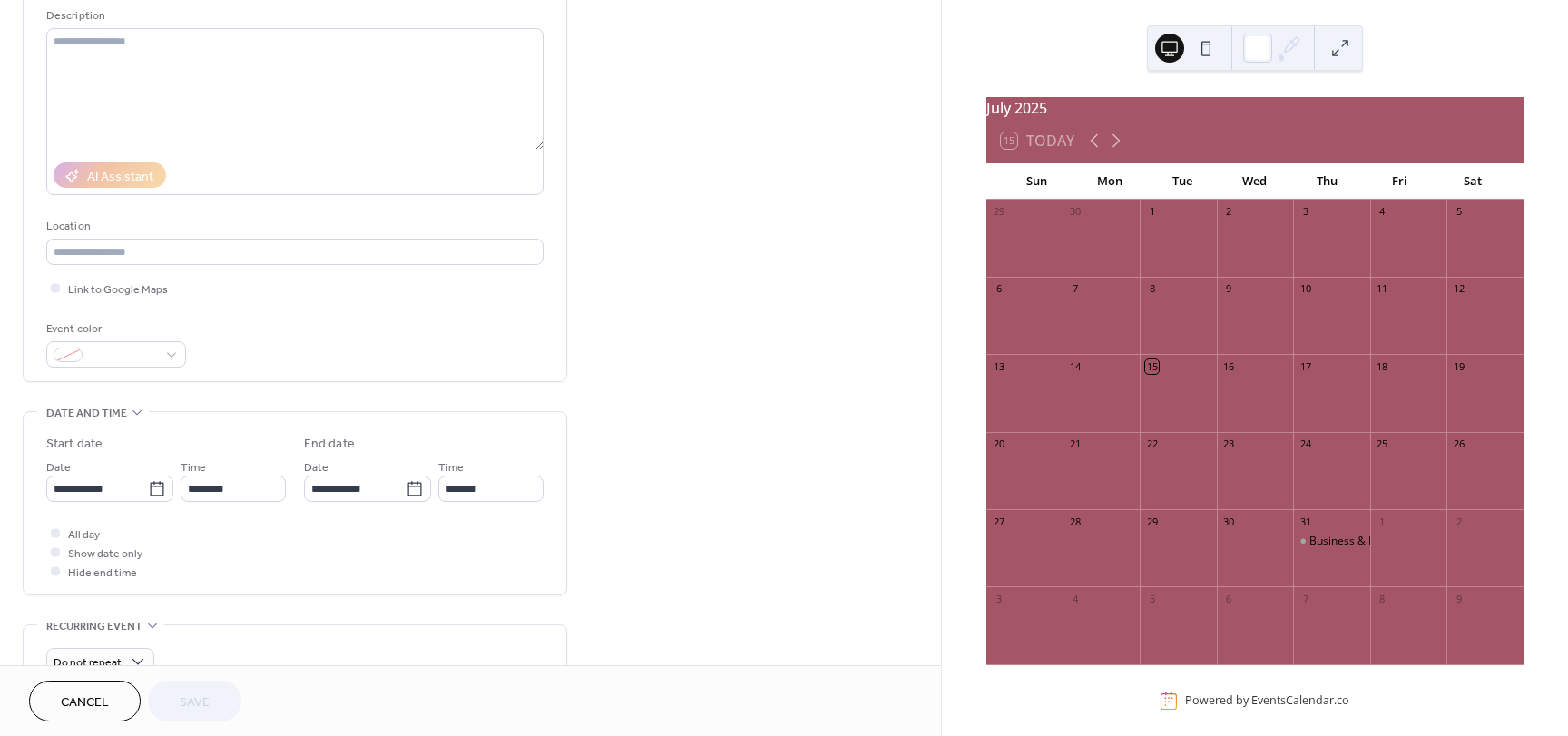 scroll, scrollTop: 545, scrollLeft: 0, axis: vertical 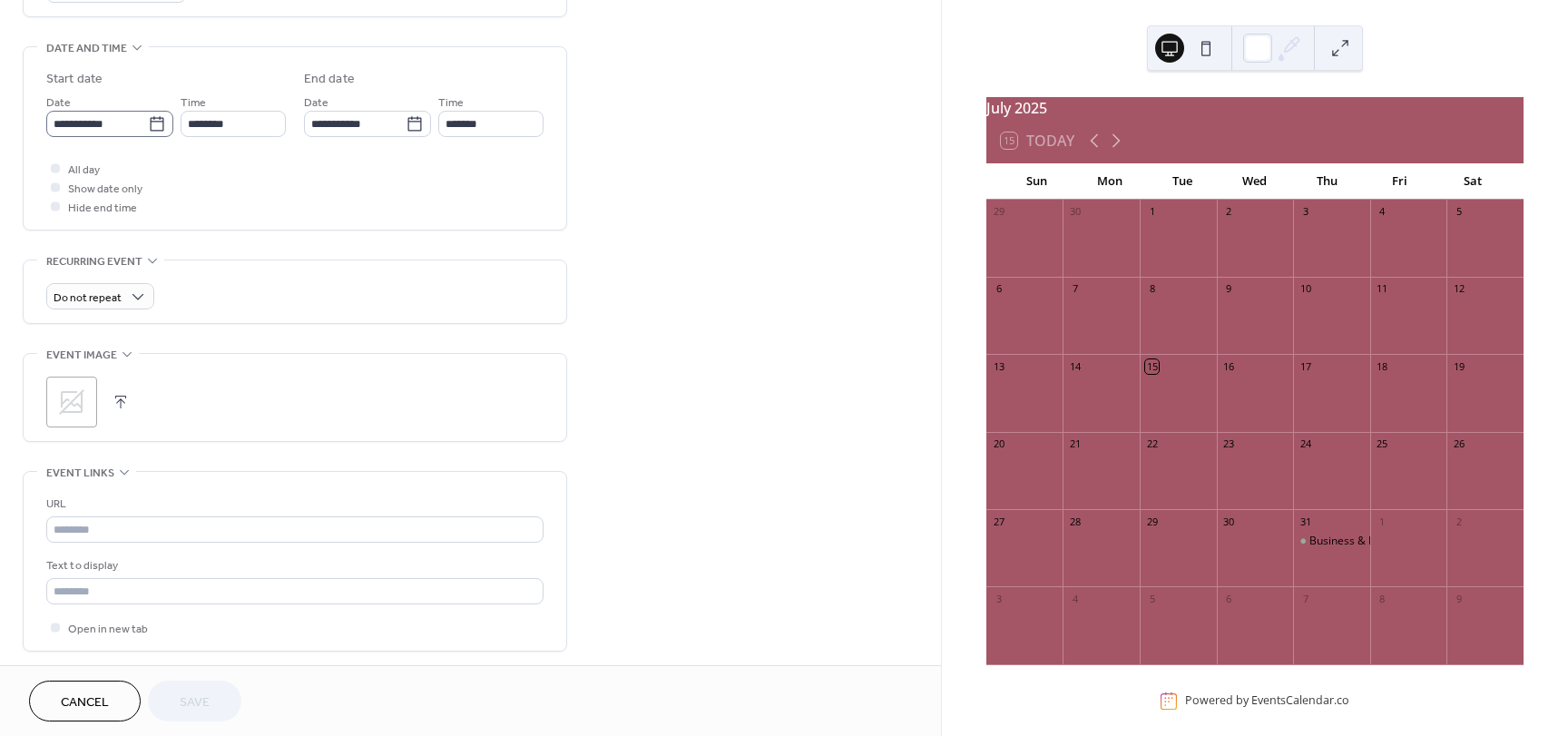 click 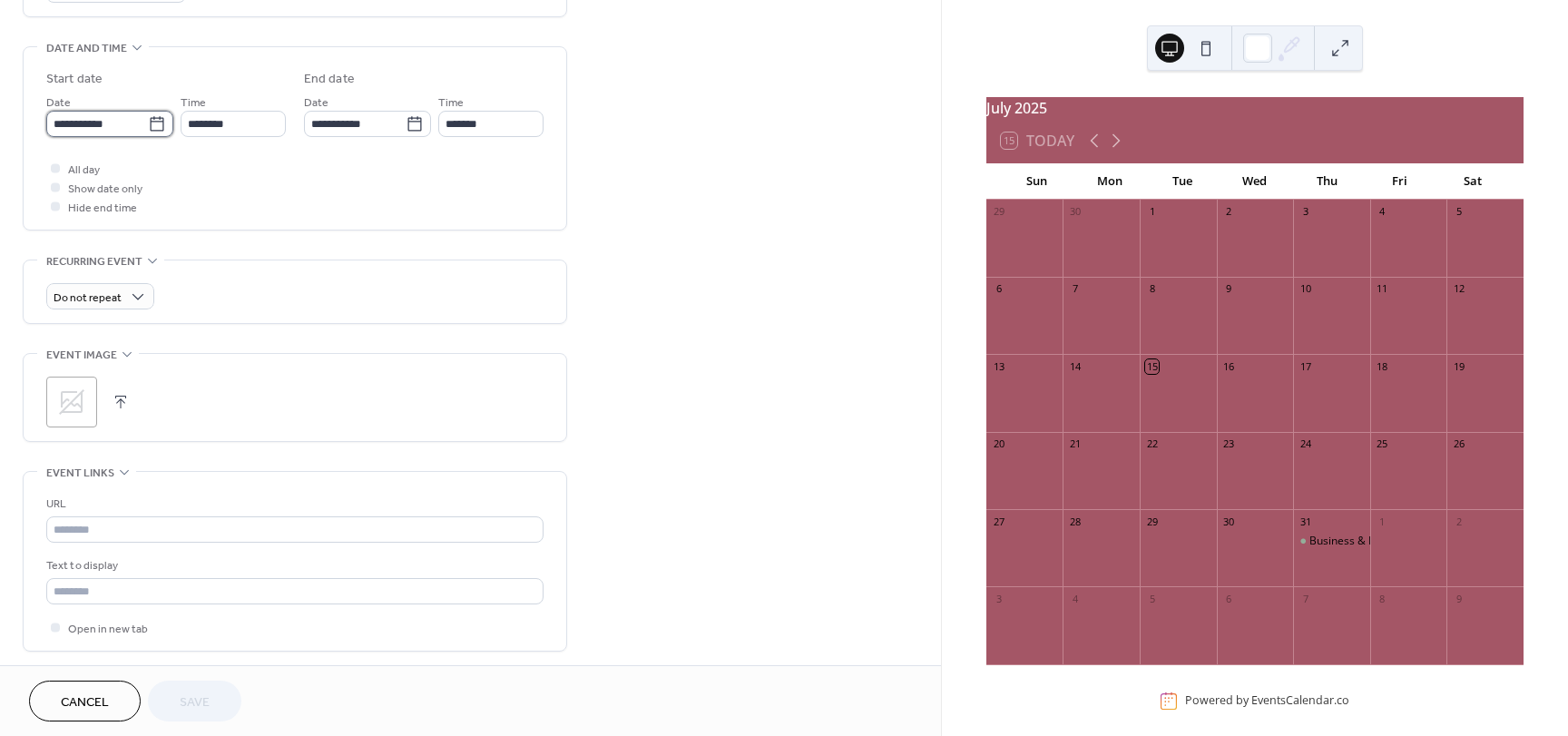 click on "**********" at bounding box center [97, 123] 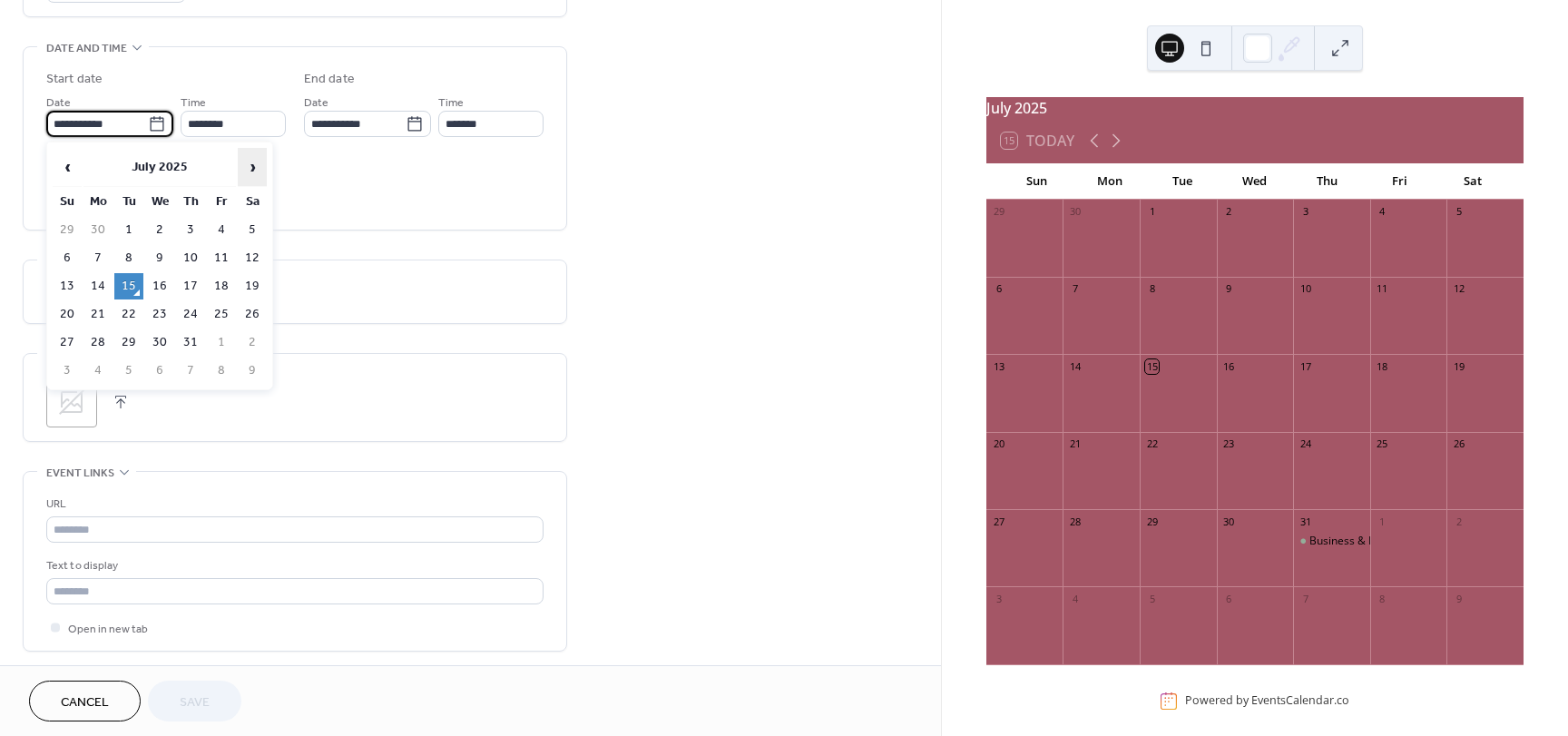 click on "›" at bounding box center [252, 167] 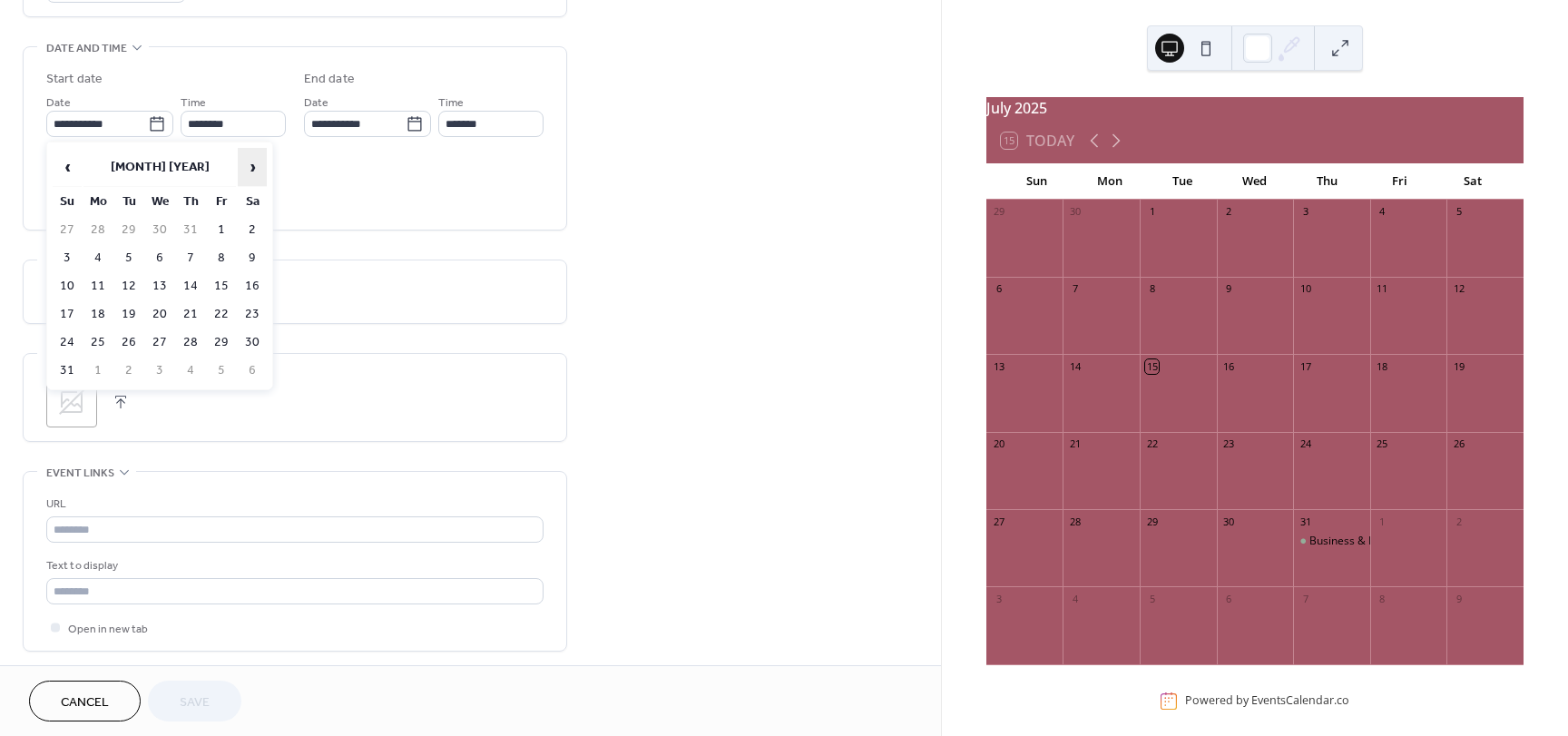 click on "›" at bounding box center [252, 167] 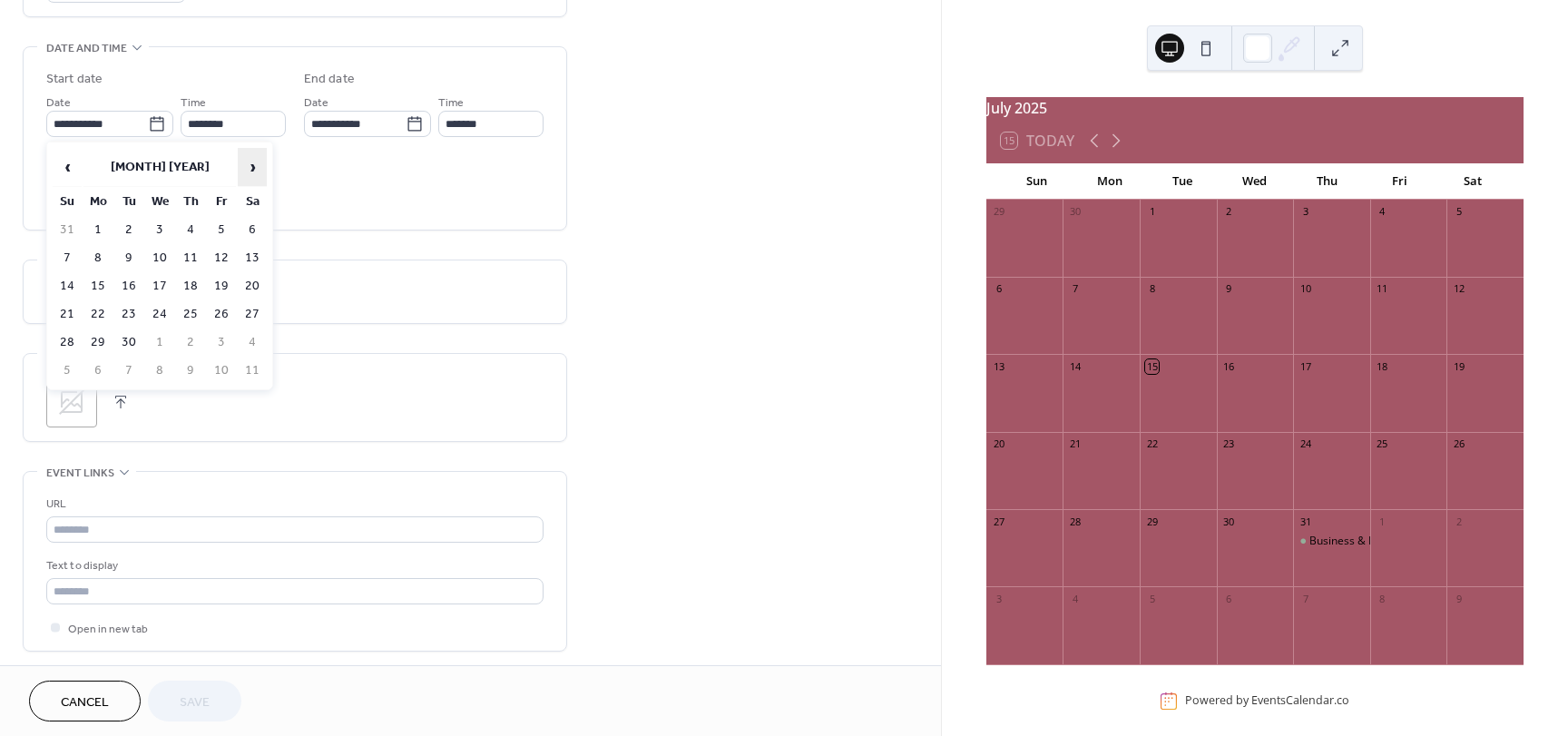 click on "›" at bounding box center [252, 167] 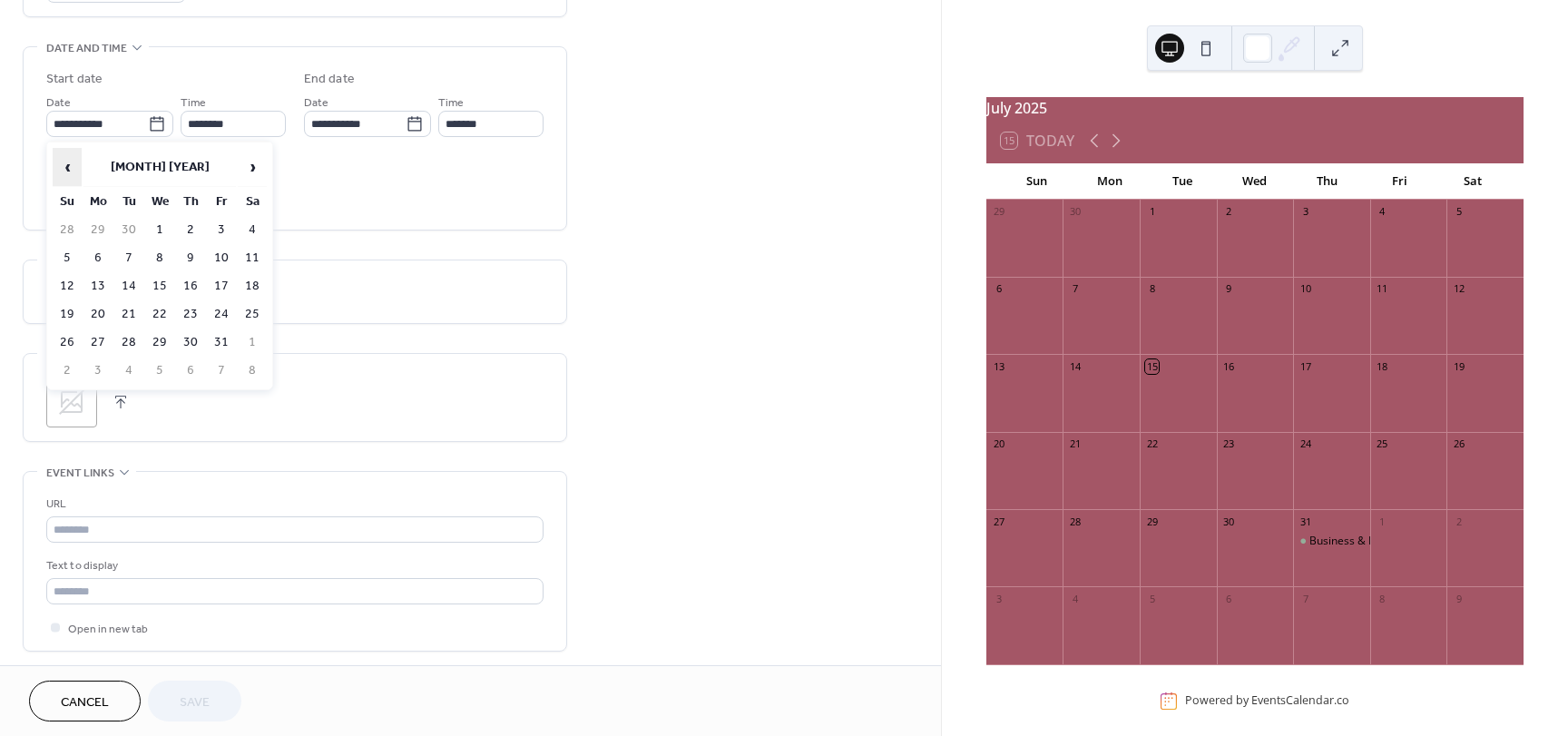 click on "‹" at bounding box center [67, 167] 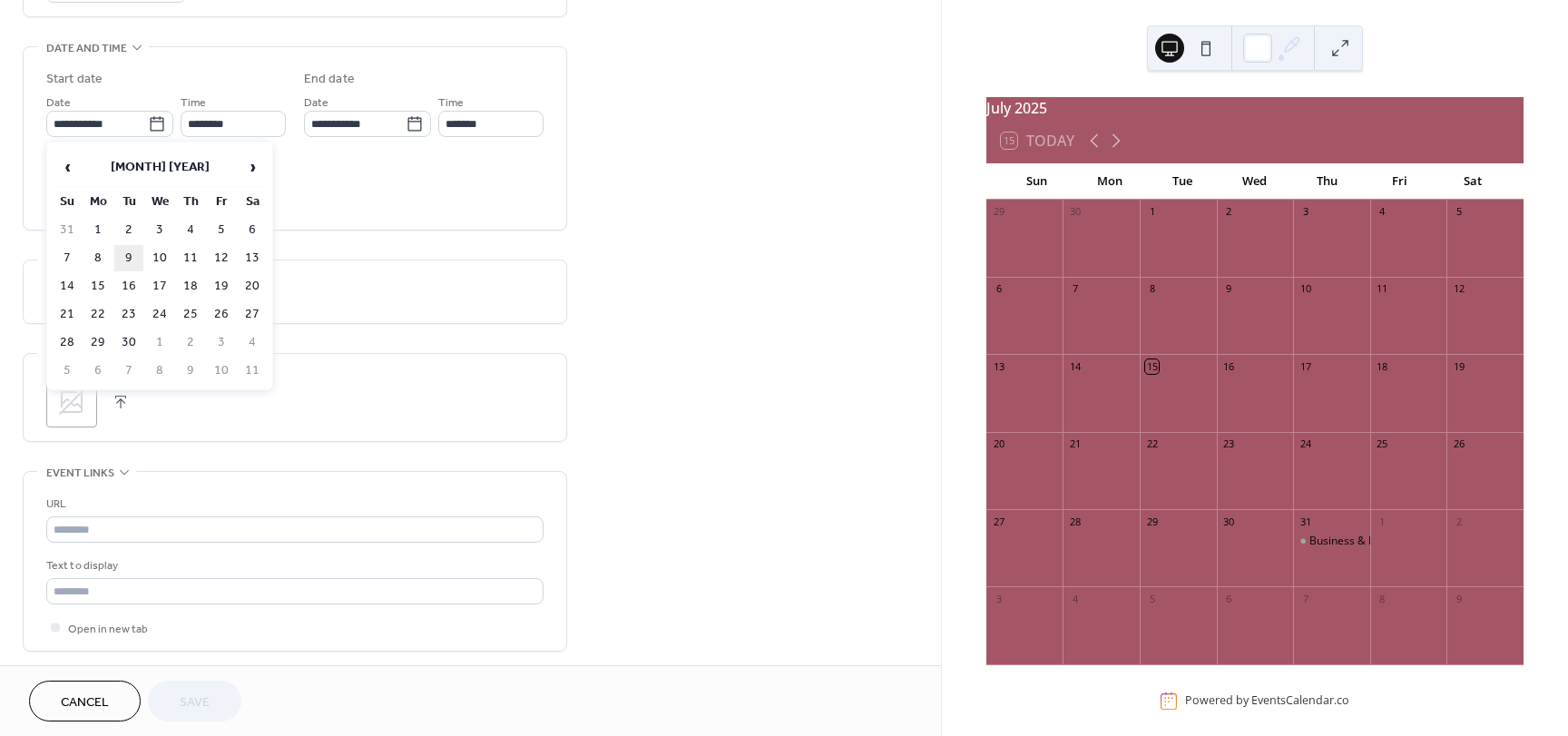 click on "9" at bounding box center [129, 258] 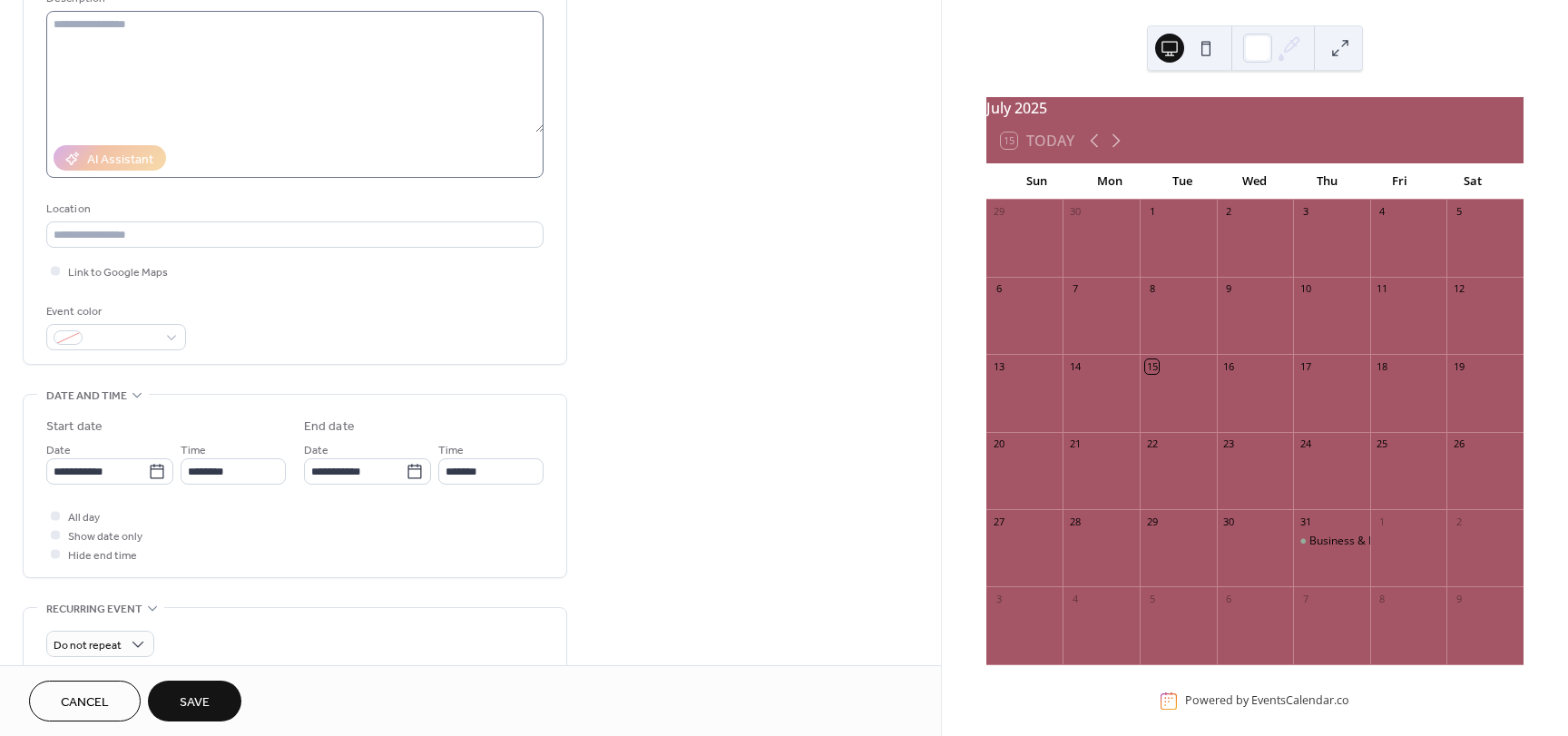 scroll, scrollTop: 0, scrollLeft: 0, axis: both 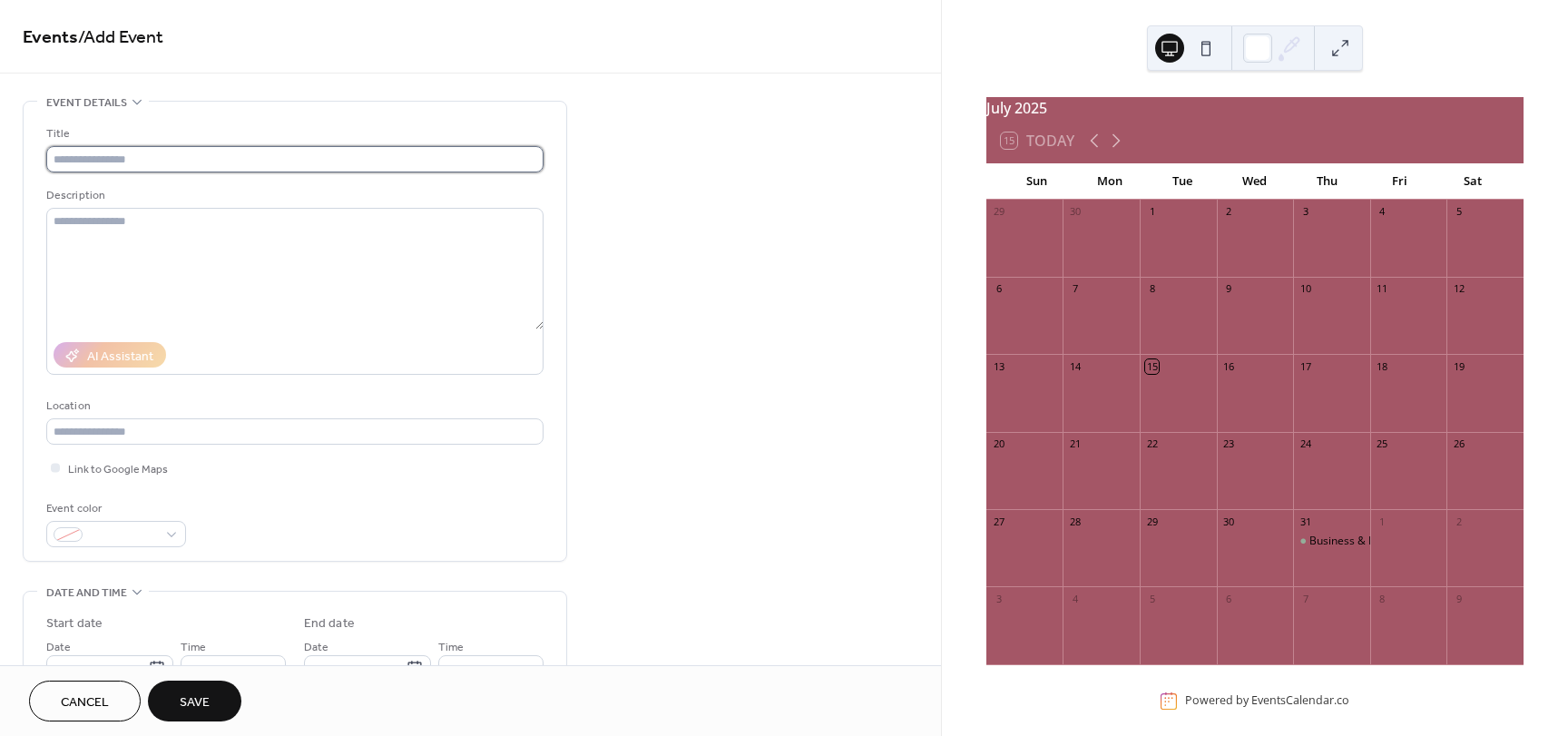click at bounding box center (295, 159) 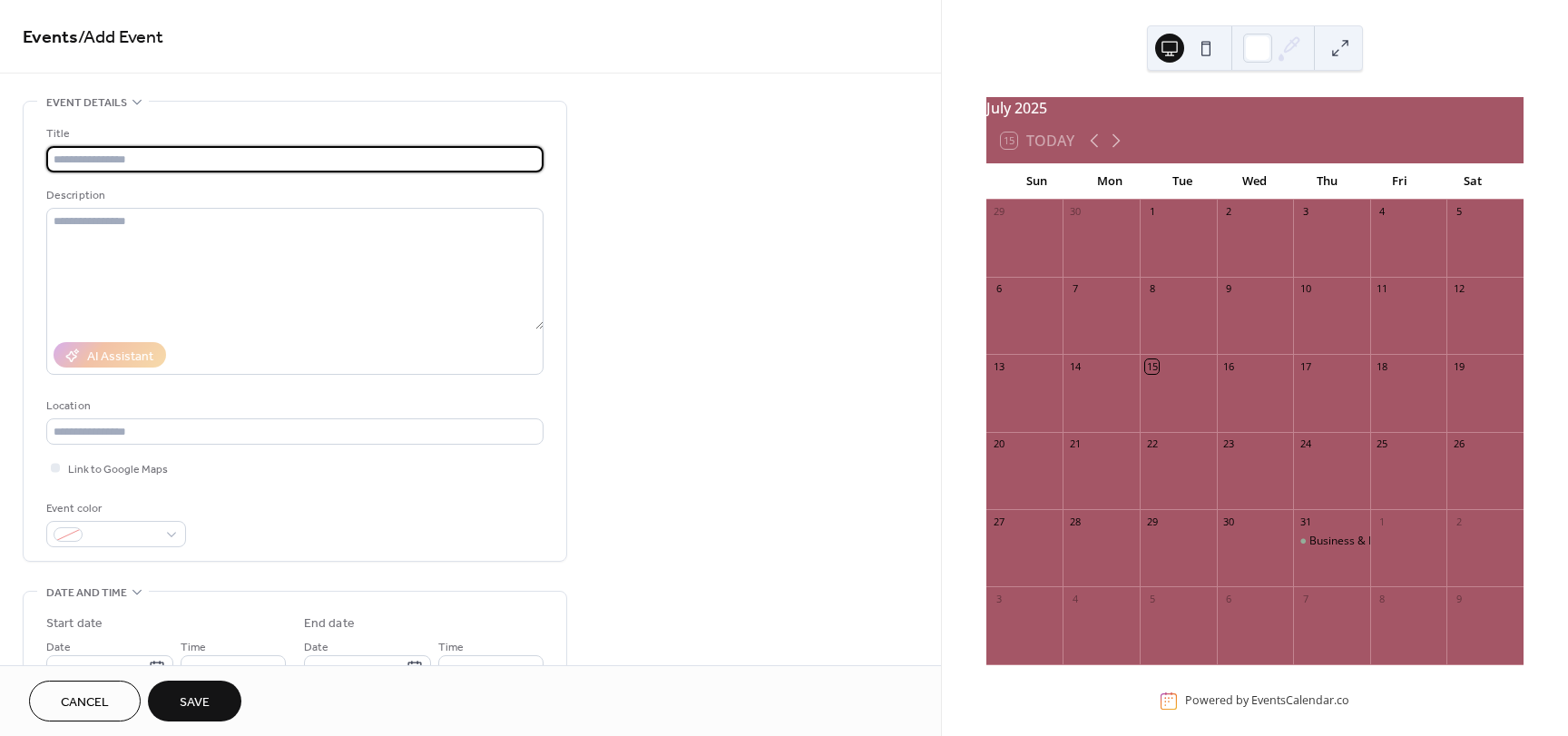 paste on "**********" 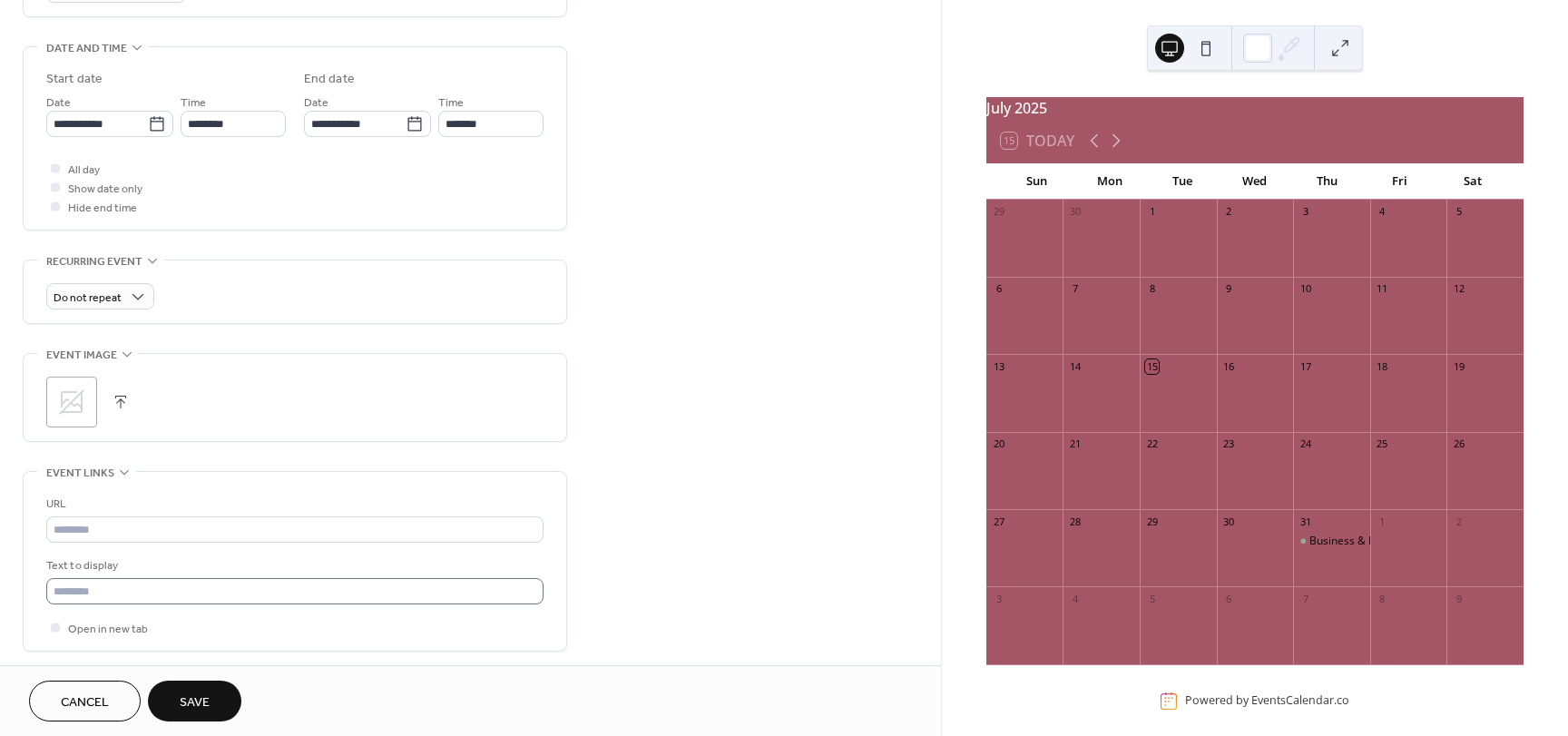 scroll, scrollTop: 760, scrollLeft: 0, axis: vertical 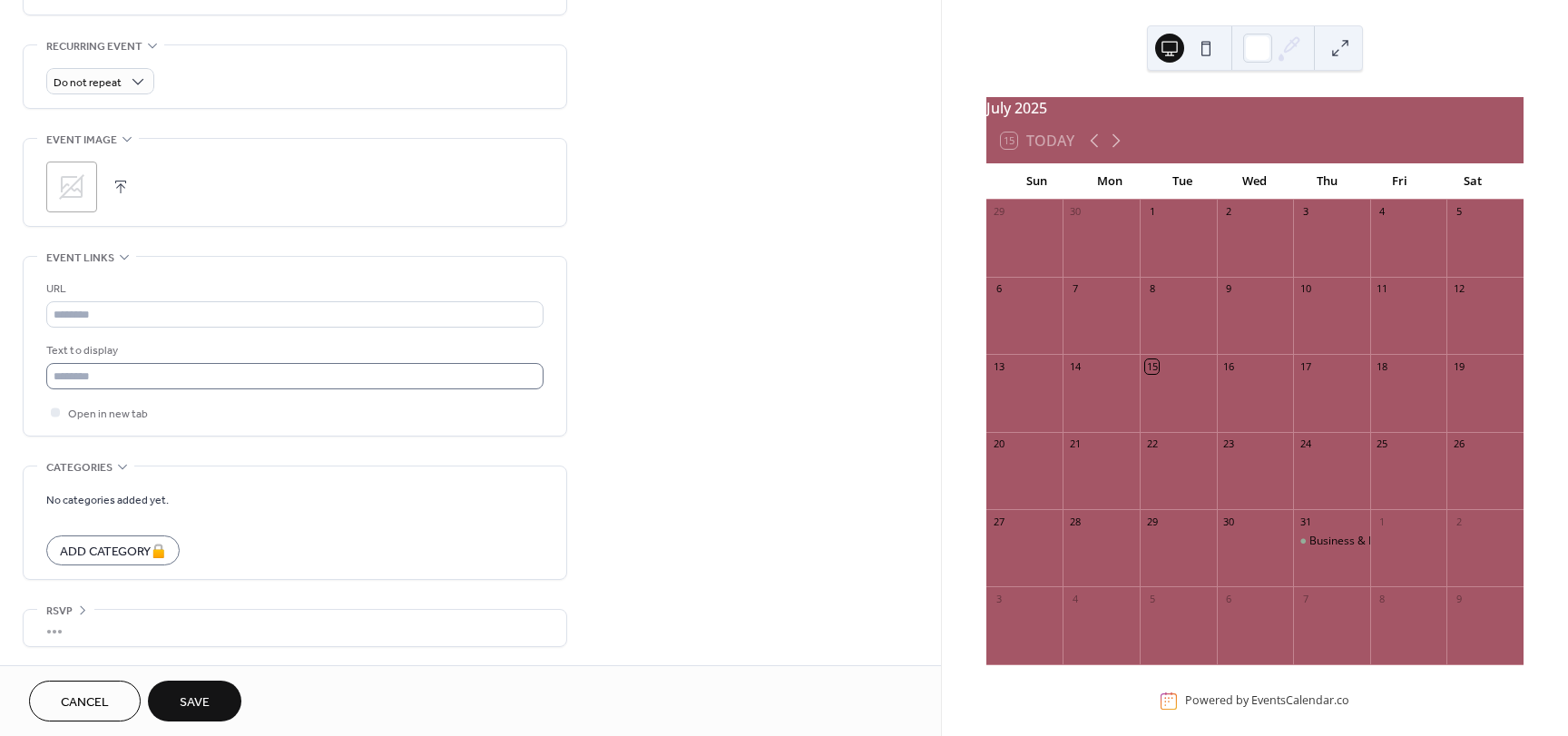 type on "**********" 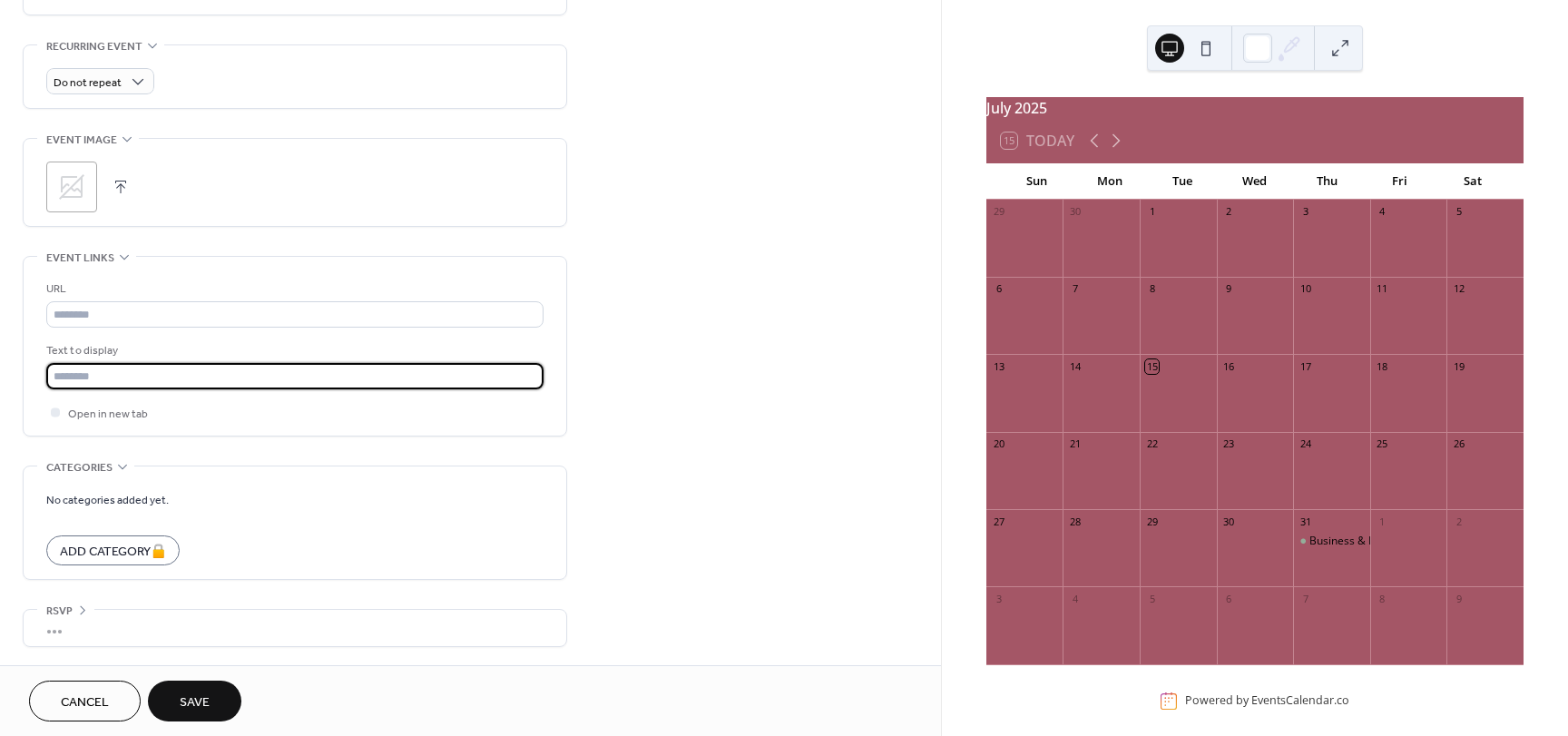 click at bounding box center [295, 376] 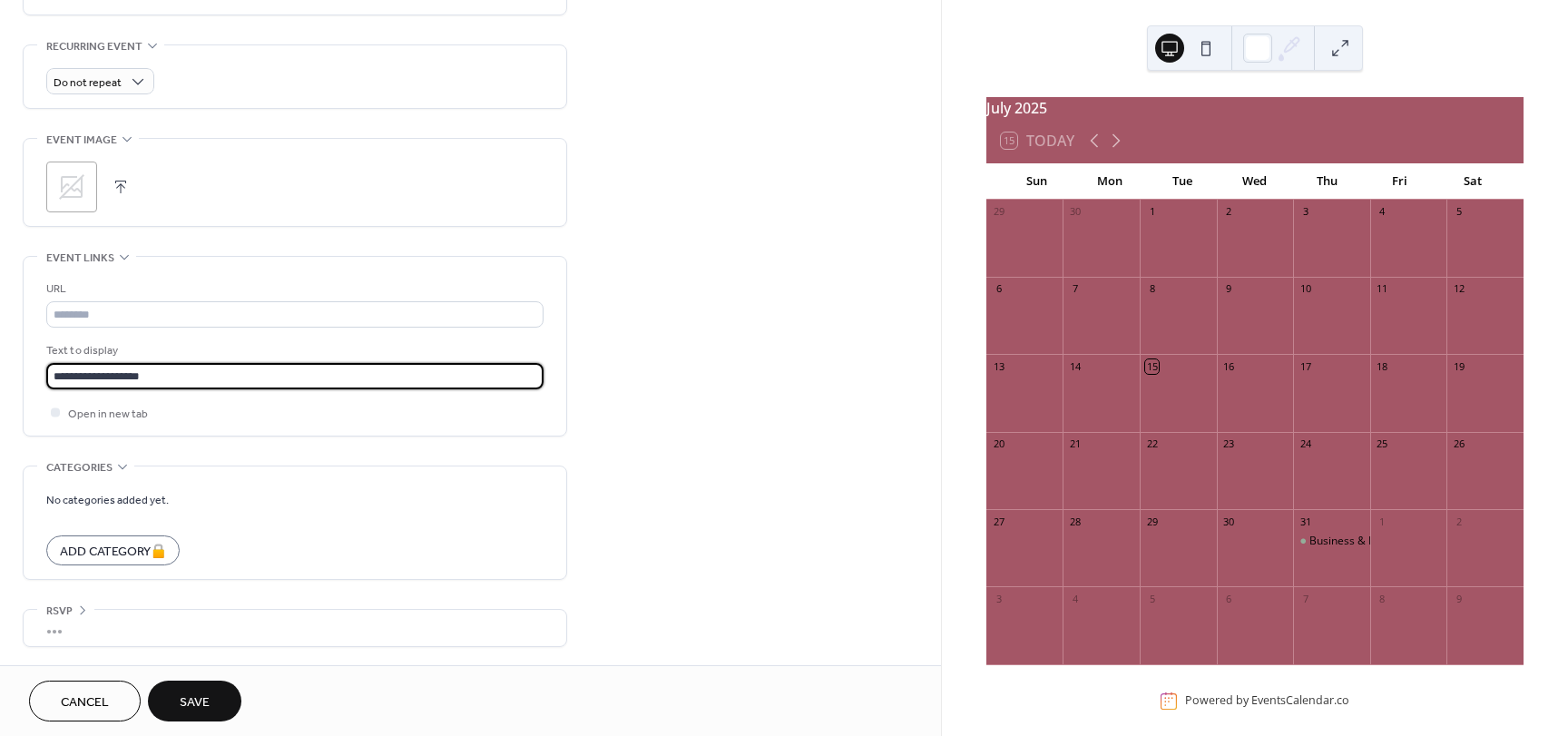 type on "**********" 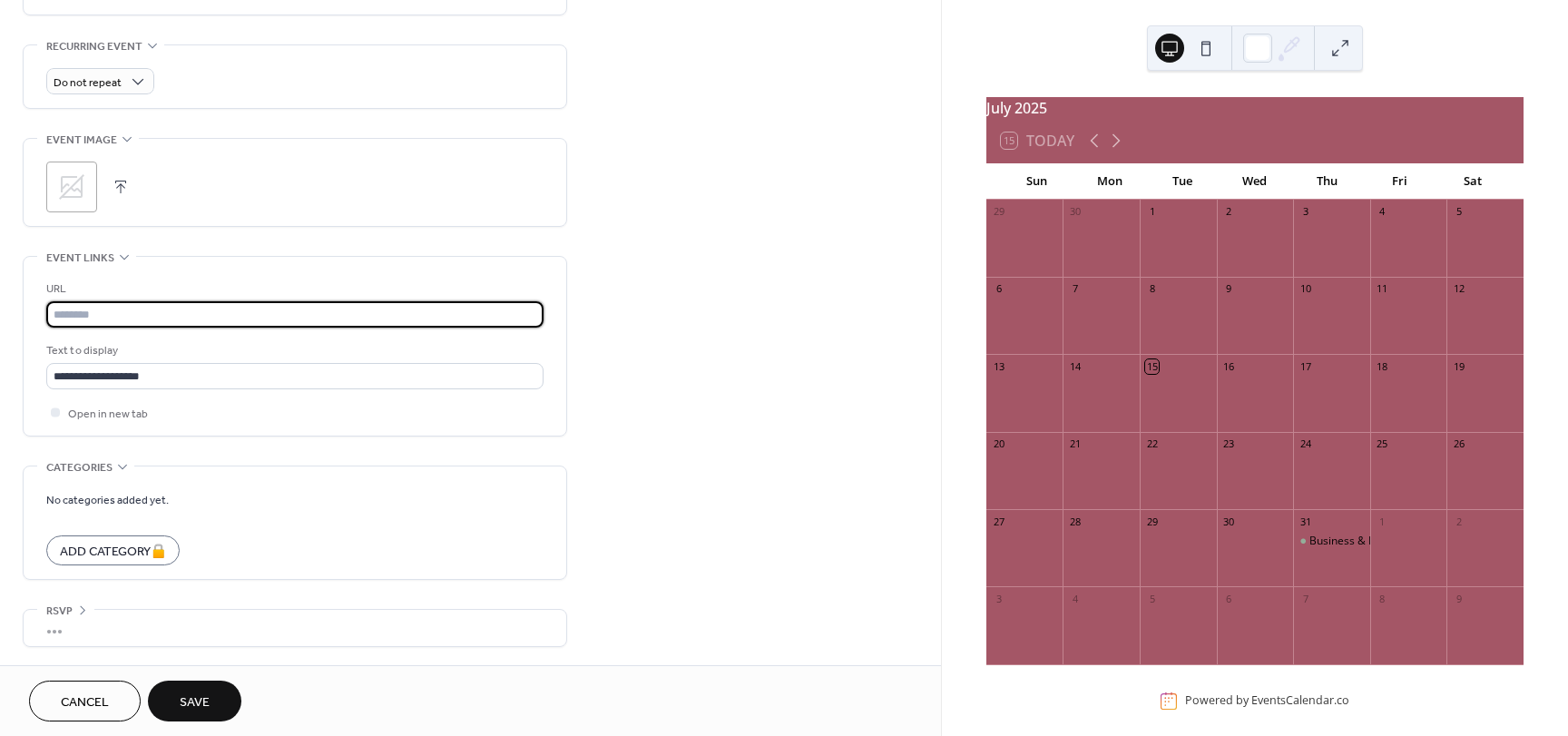 click at bounding box center [295, 314] 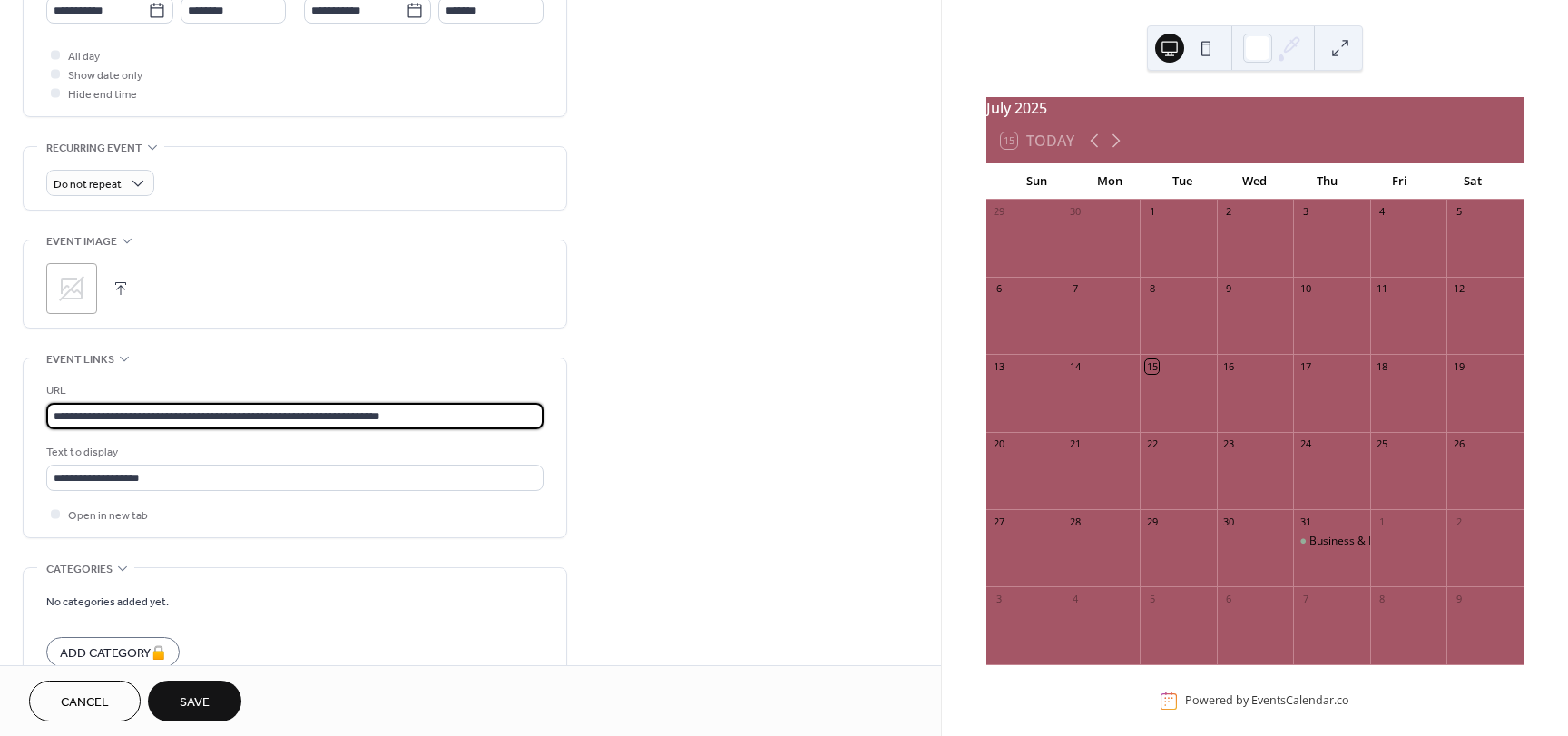 scroll, scrollTop: 760, scrollLeft: 0, axis: vertical 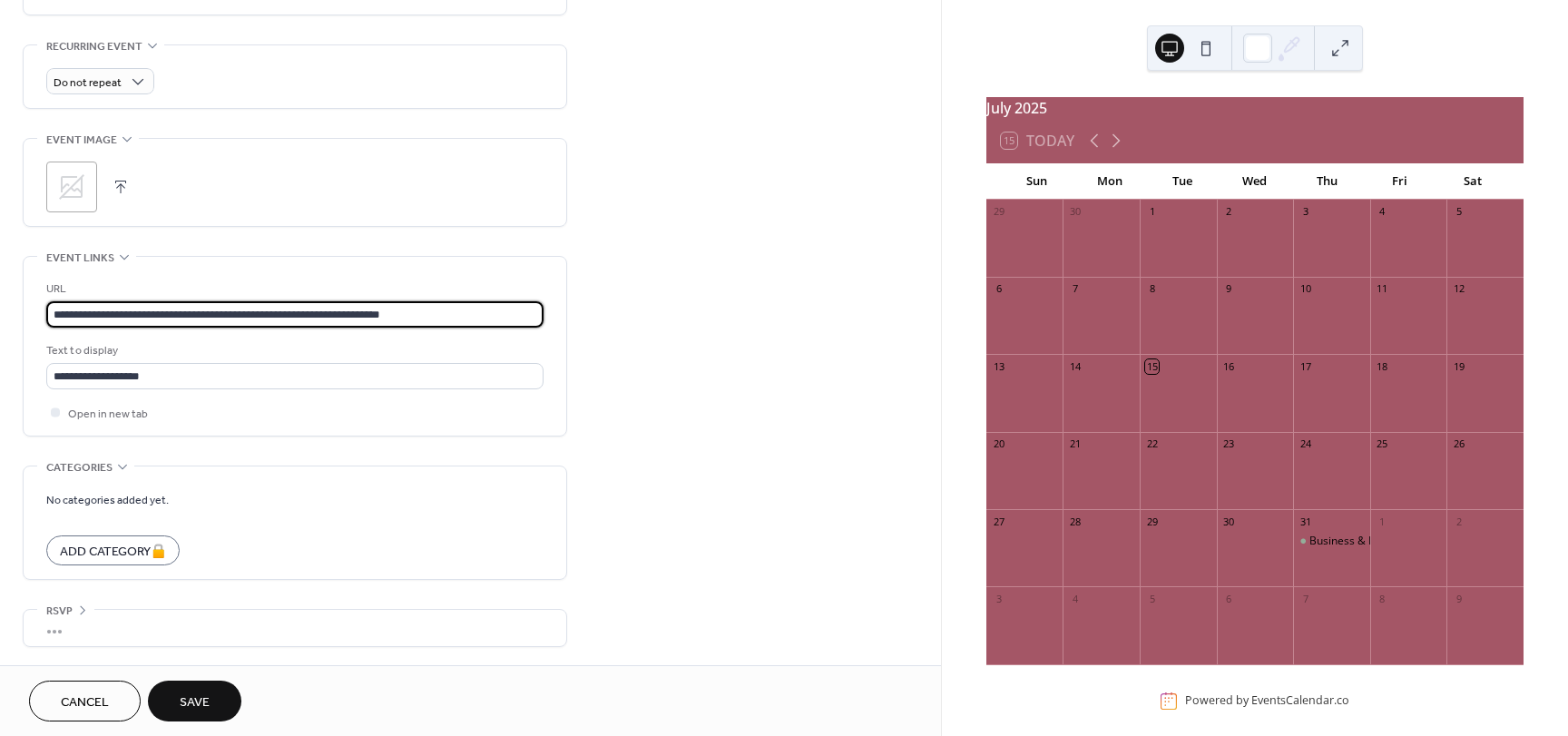type on "**********" 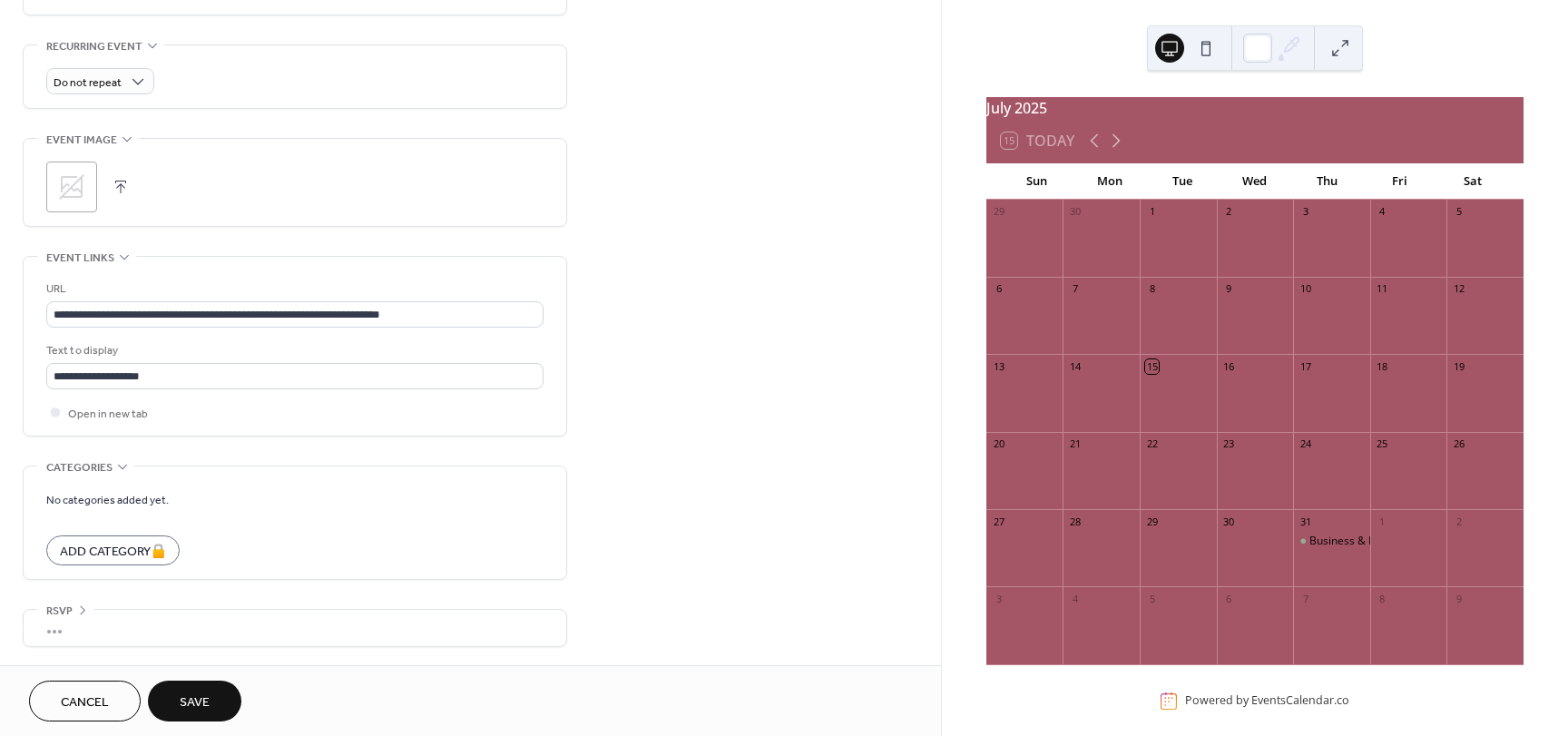 click on "Save" at bounding box center [194, 702] 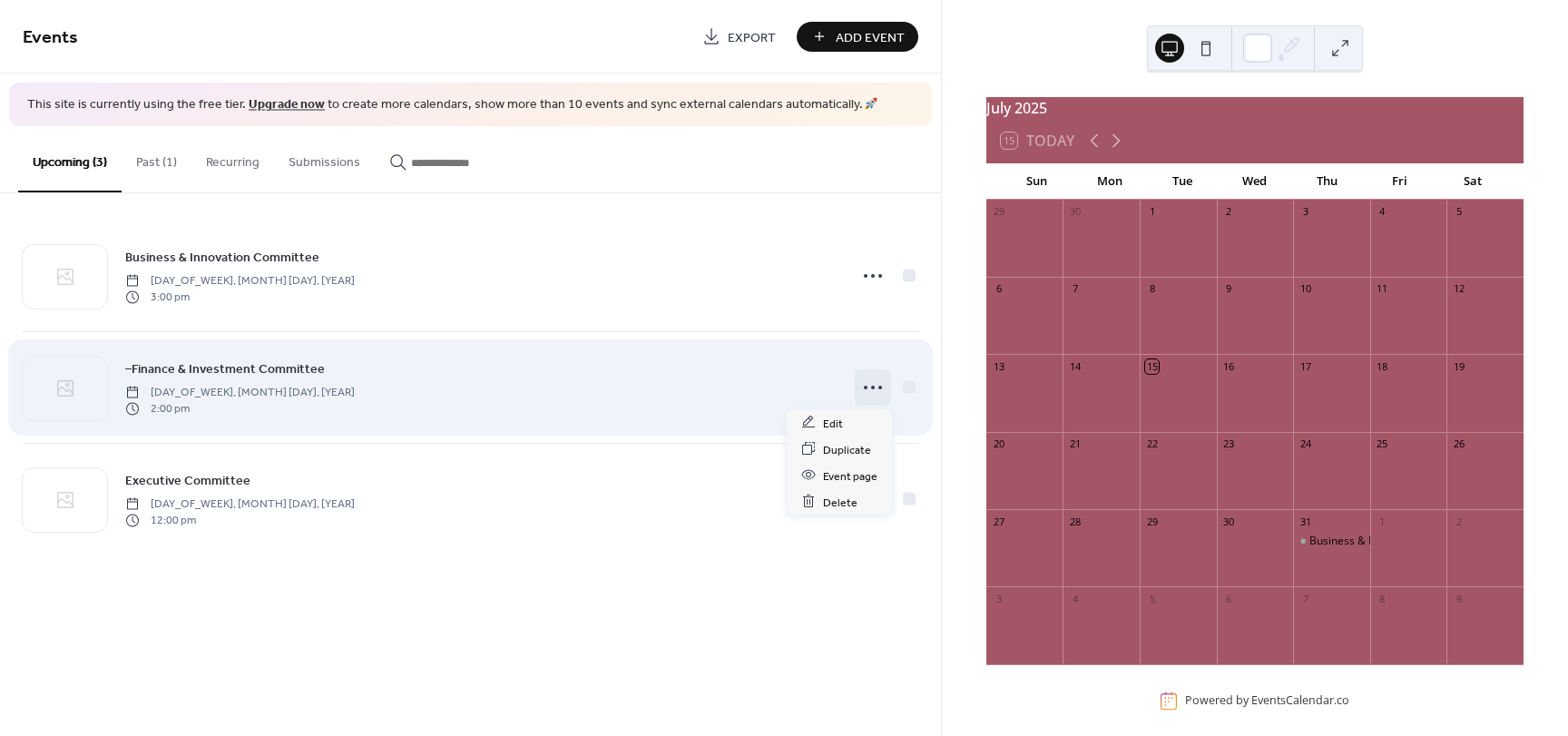 click 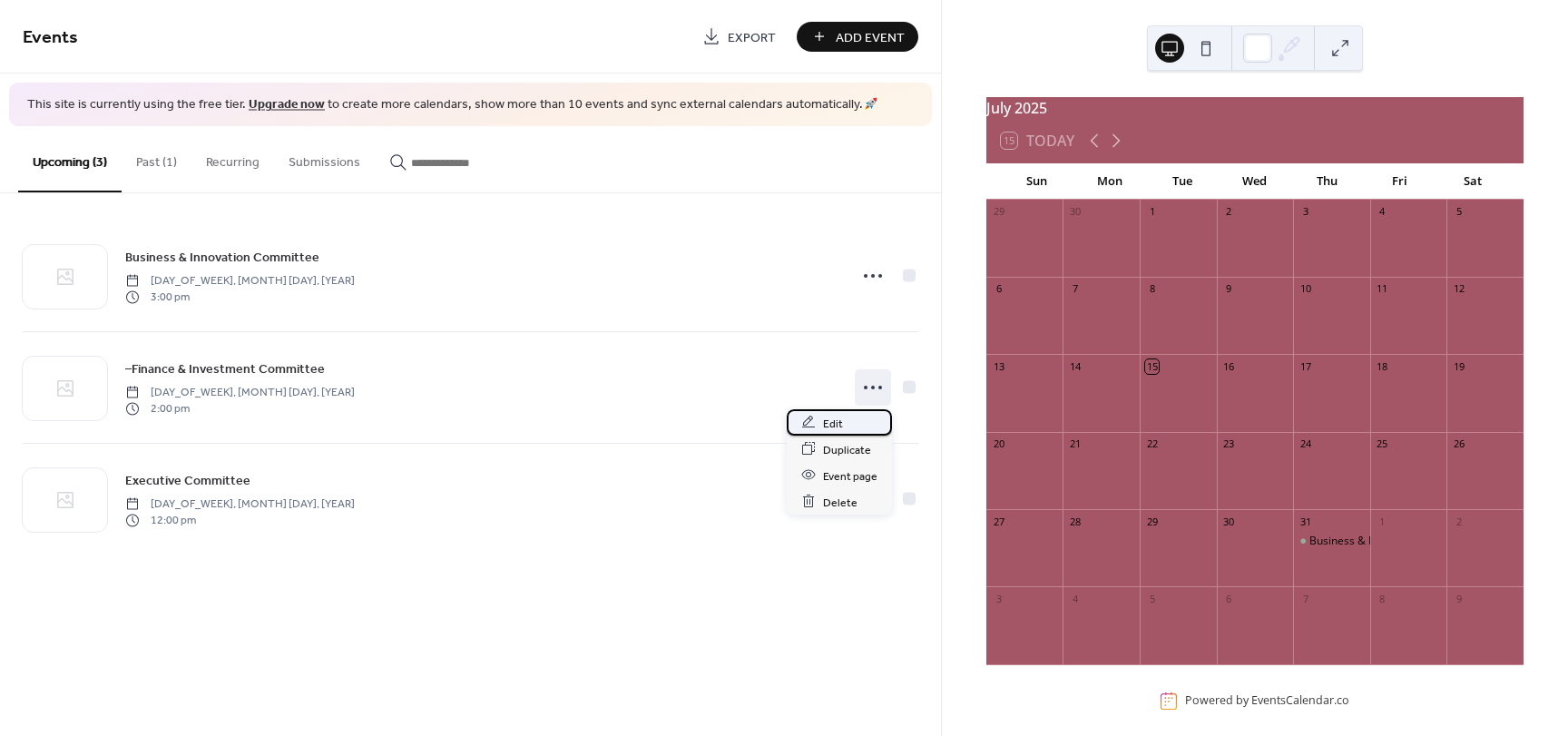 click on "Edit" at bounding box center [839, 422] 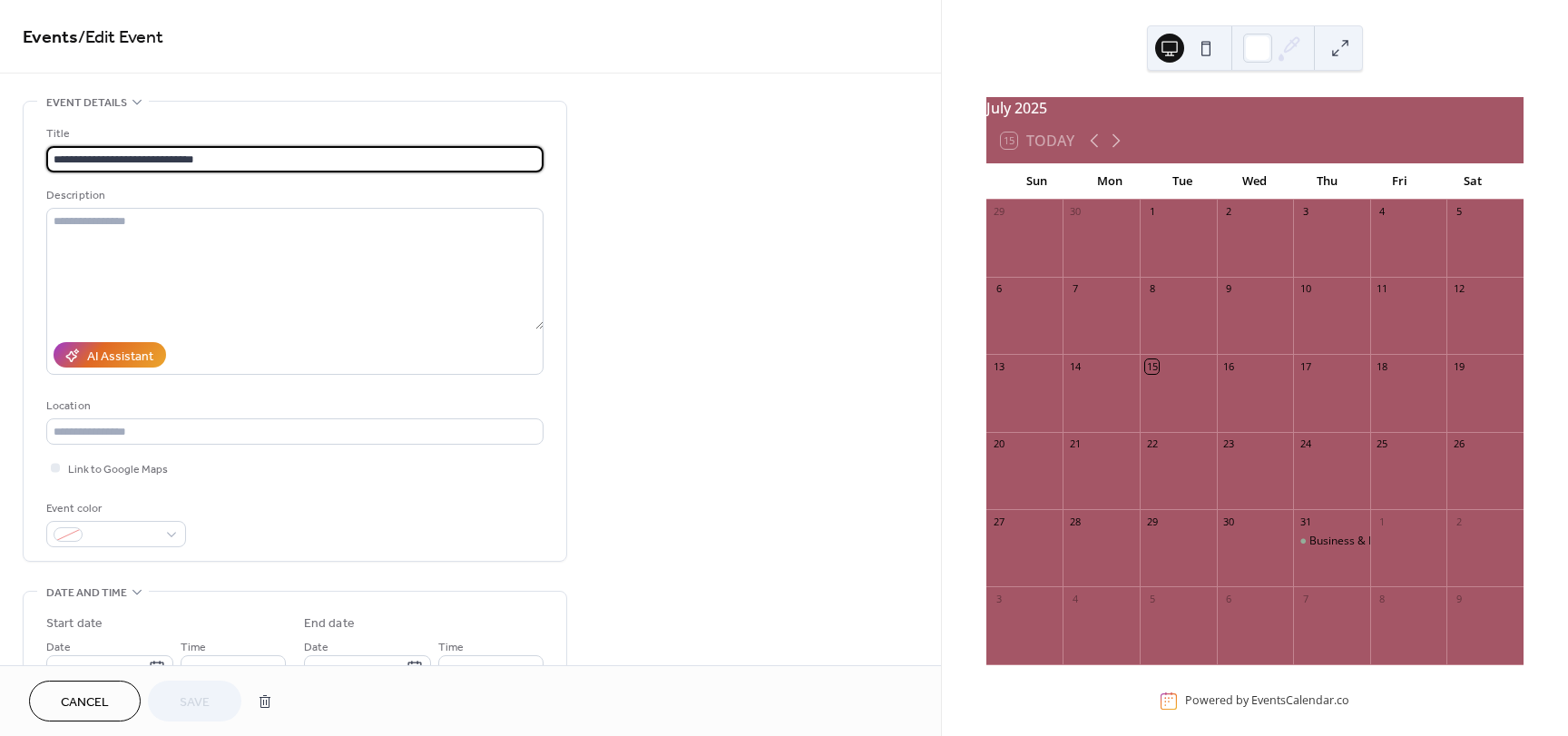 click on "**********" at bounding box center [295, 159] 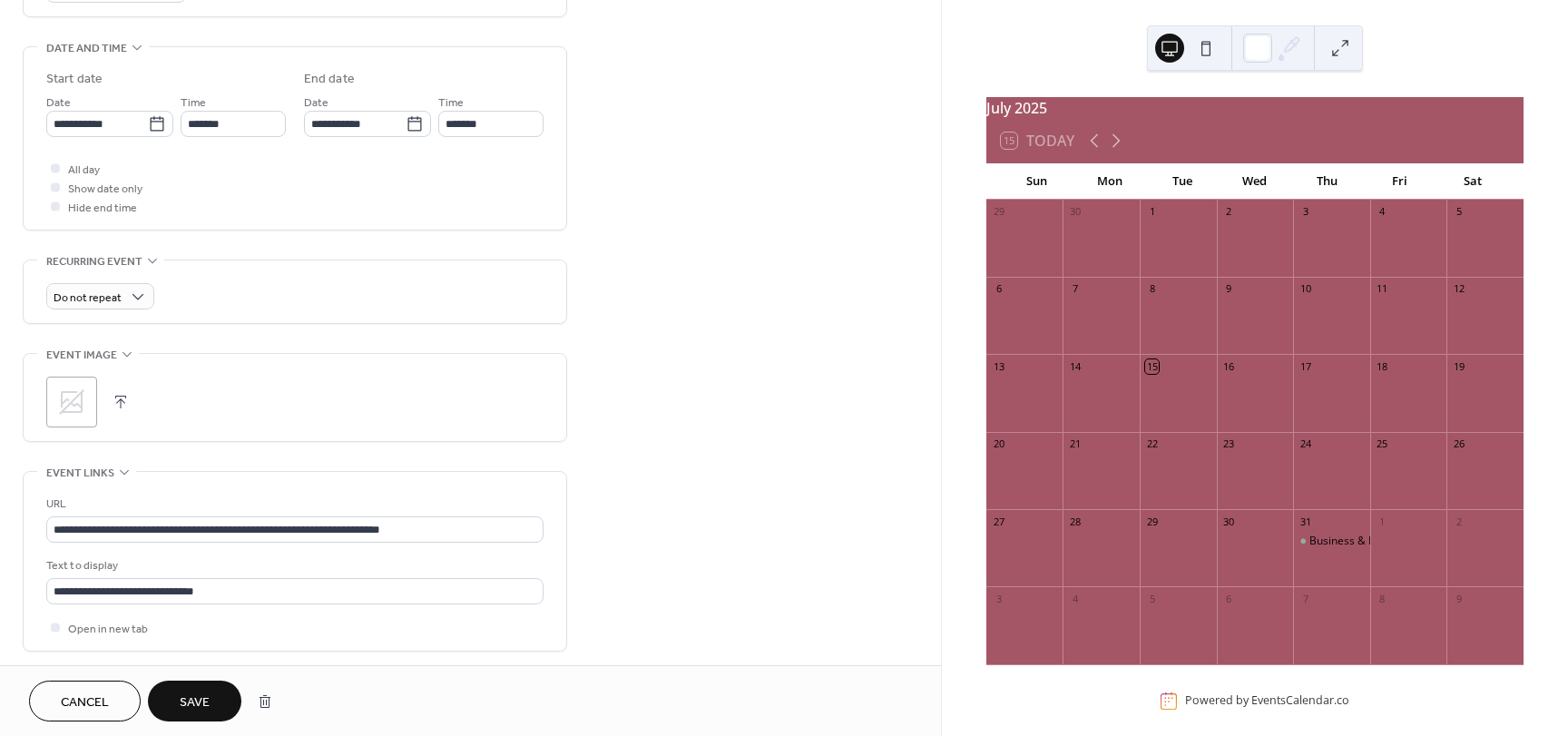 scroll, scrollTop: 760, scrollLeft: 0, axis: vertical 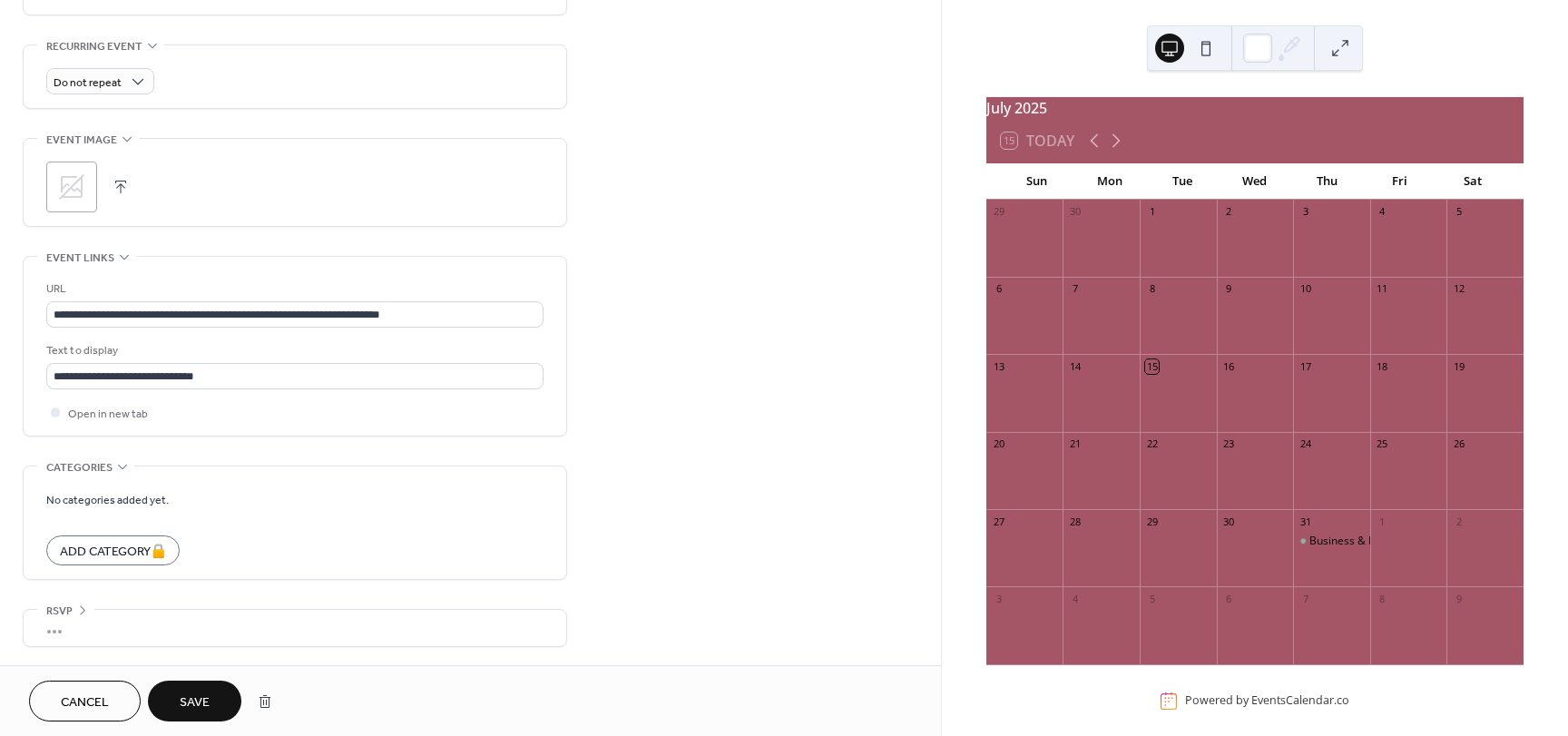 type on "**********" 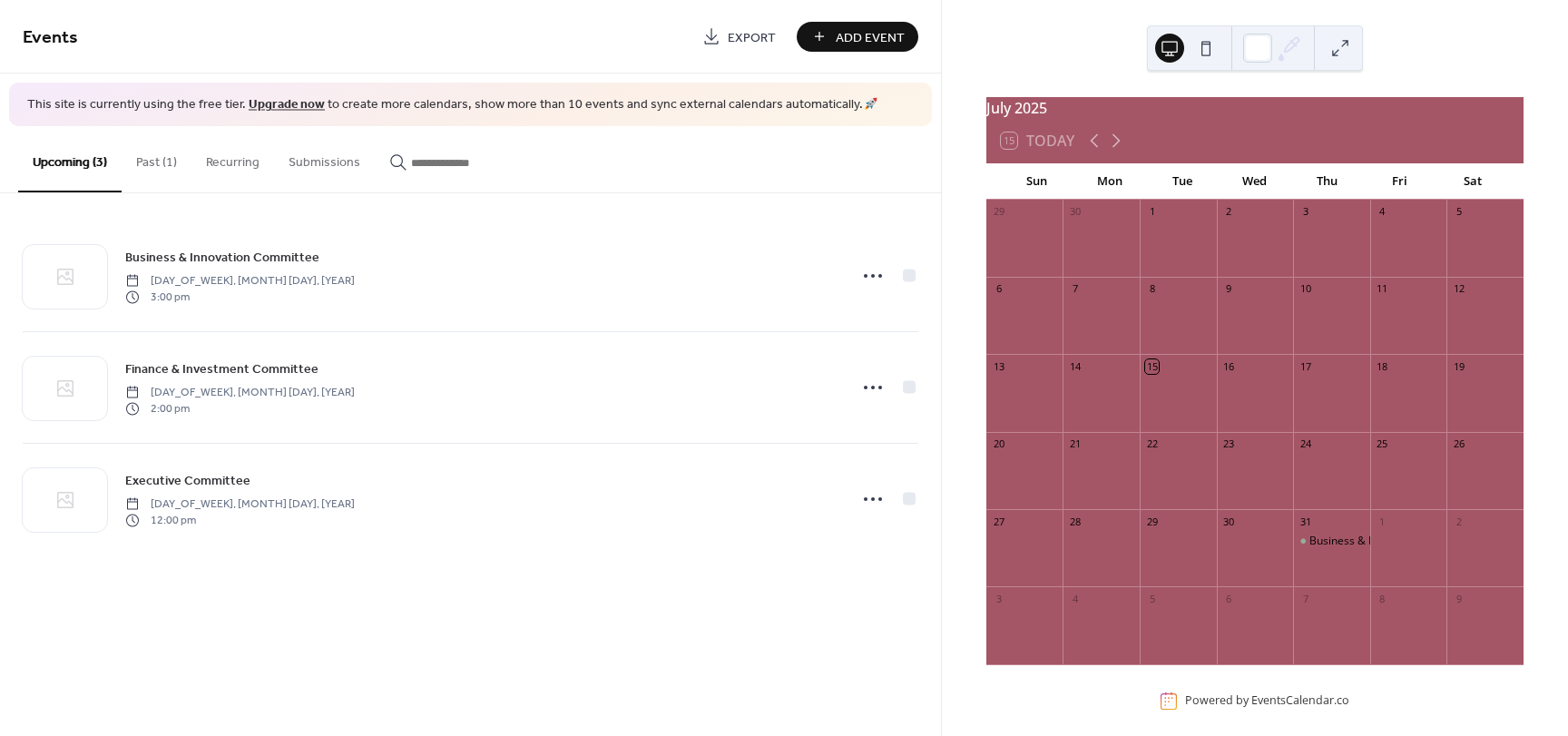 click on "Add Event" at bounding box center [870, 37] 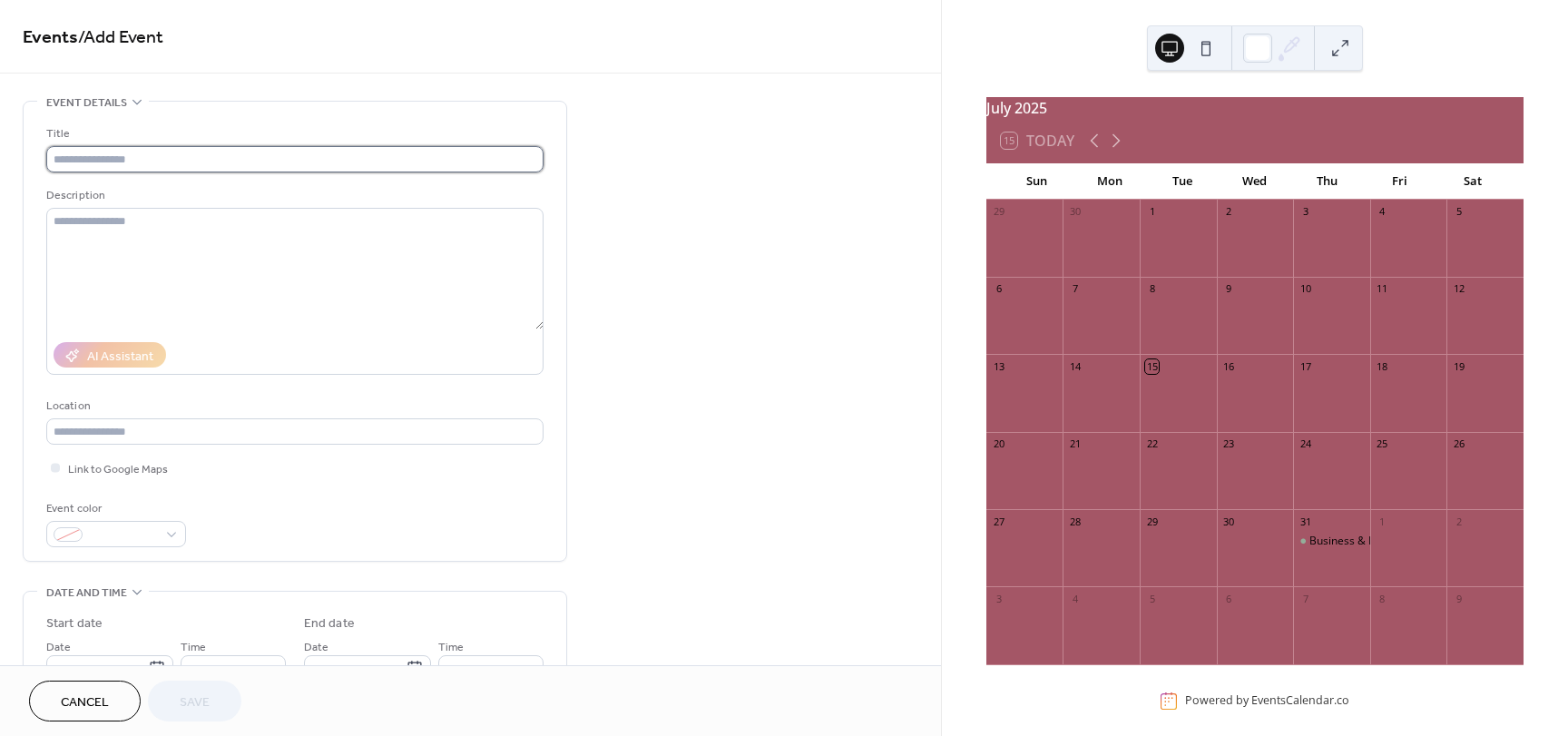 click at bounding box center (295, 159) 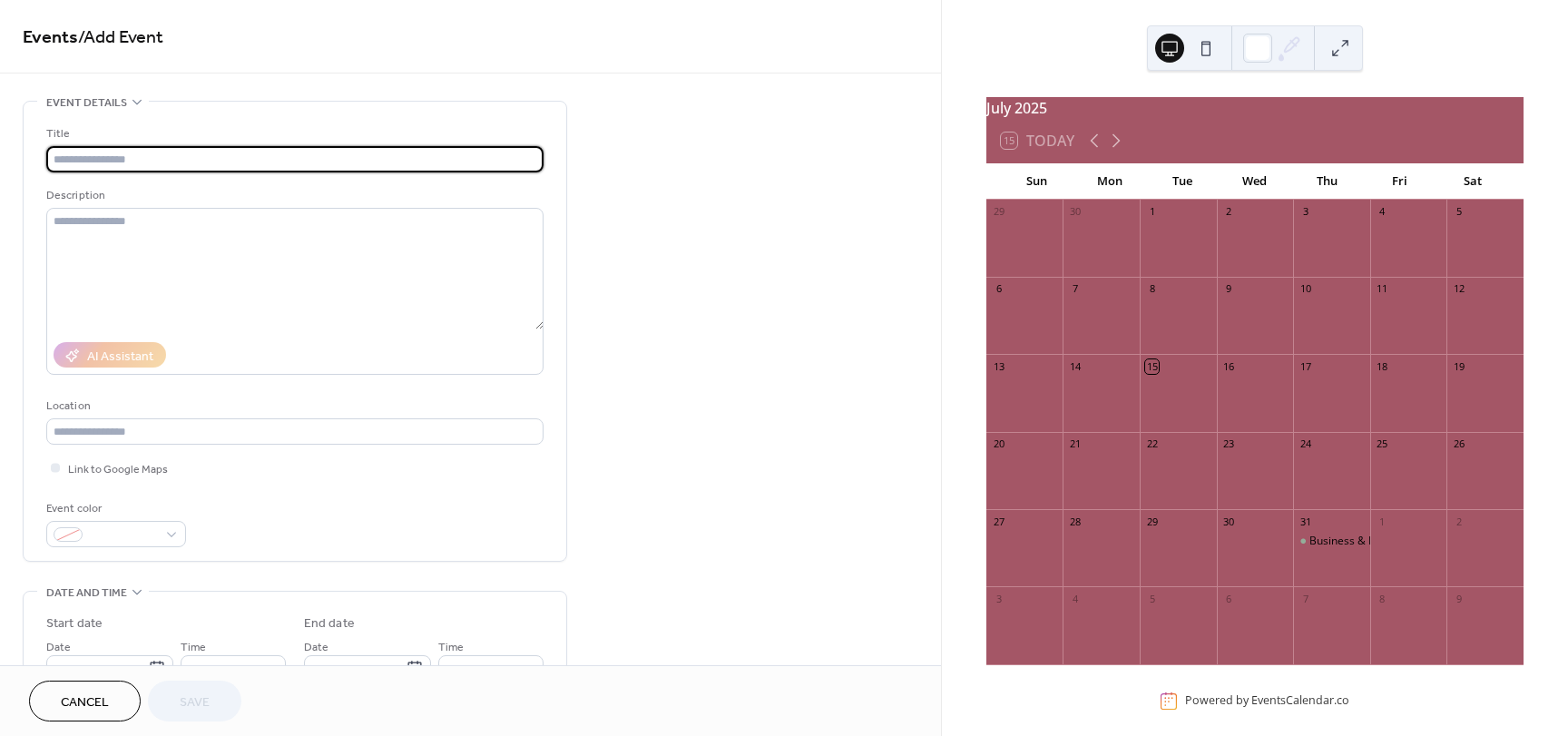 paste on "**********" 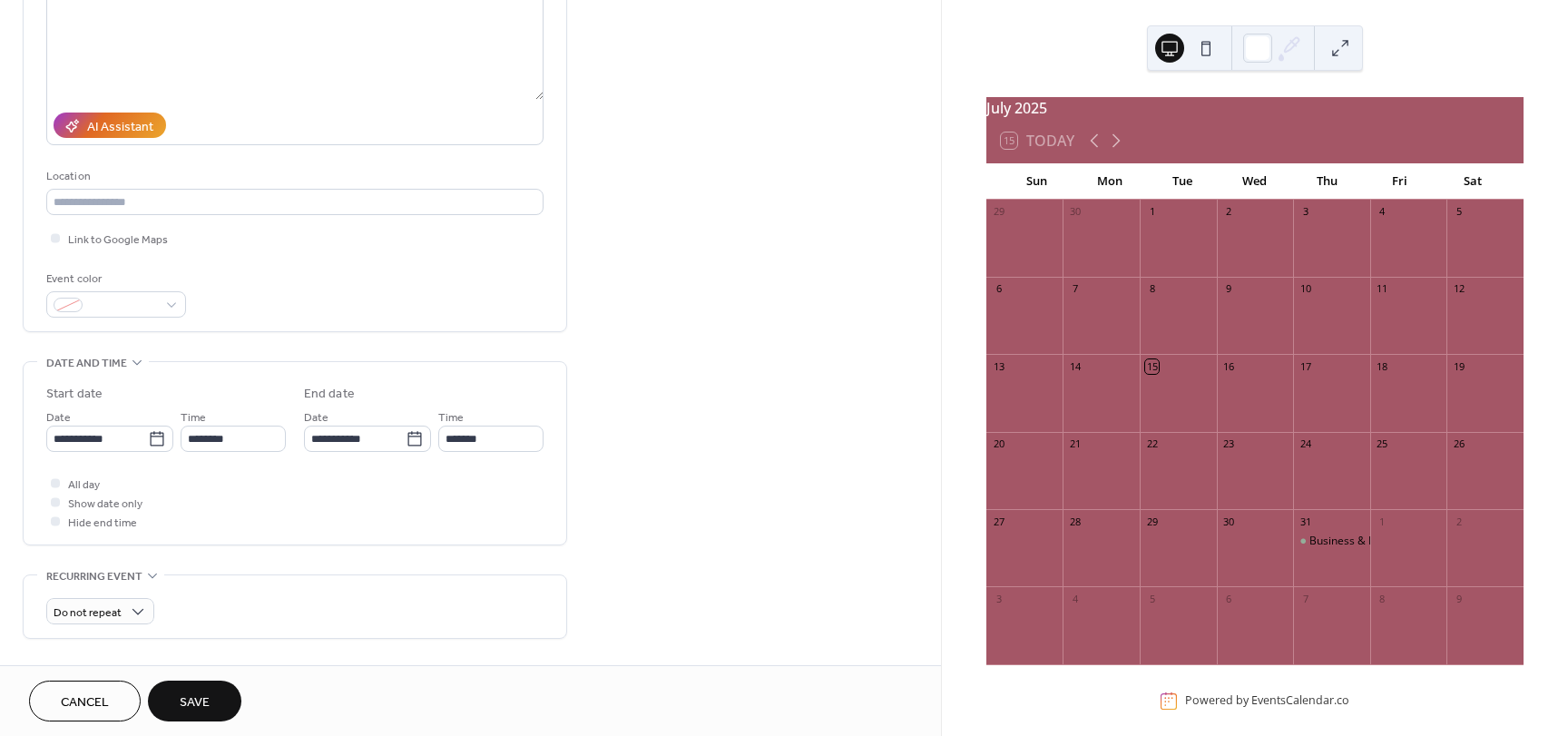 scroll, scrollTop: 545, scrollLeft: 0, axis: vertical 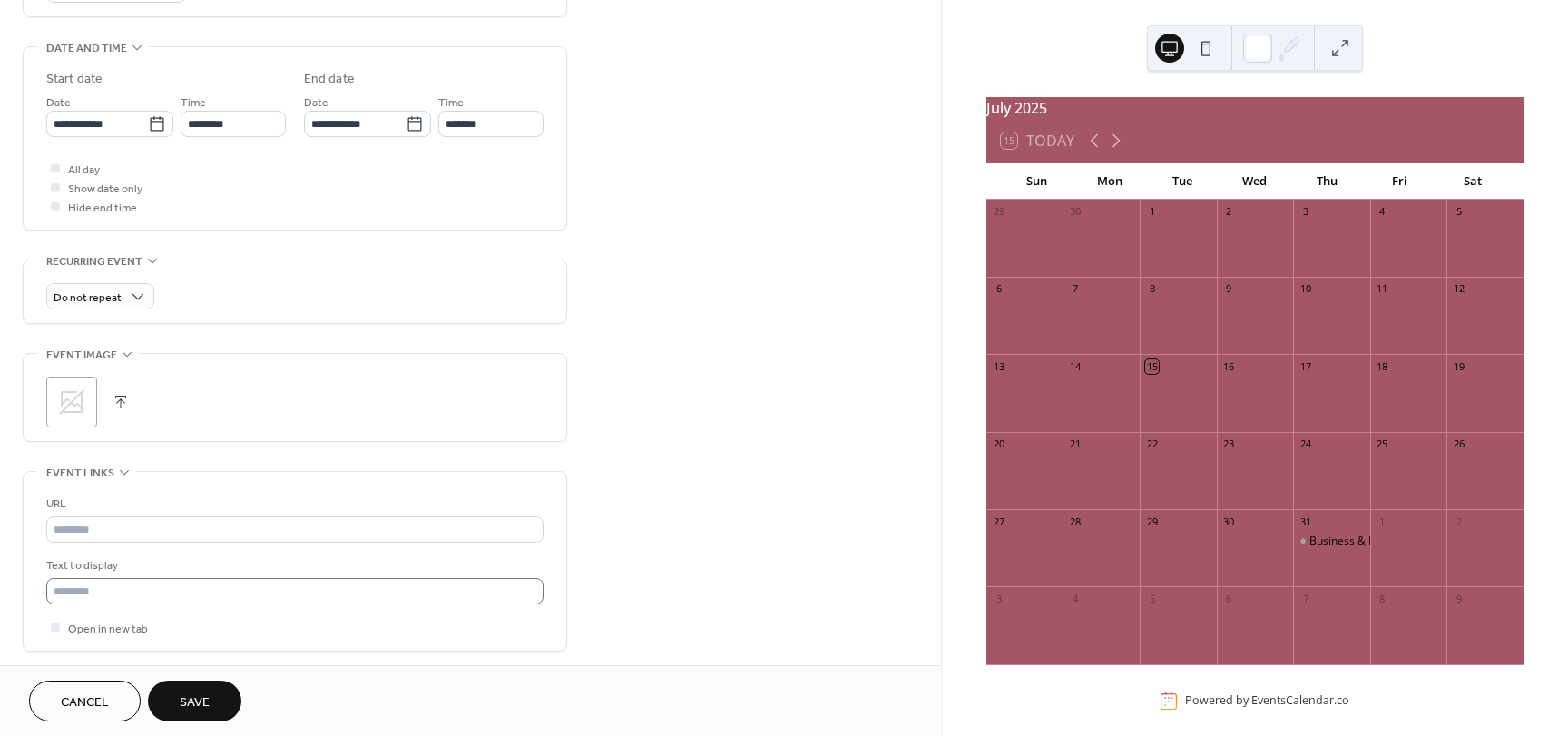 type on "**********" 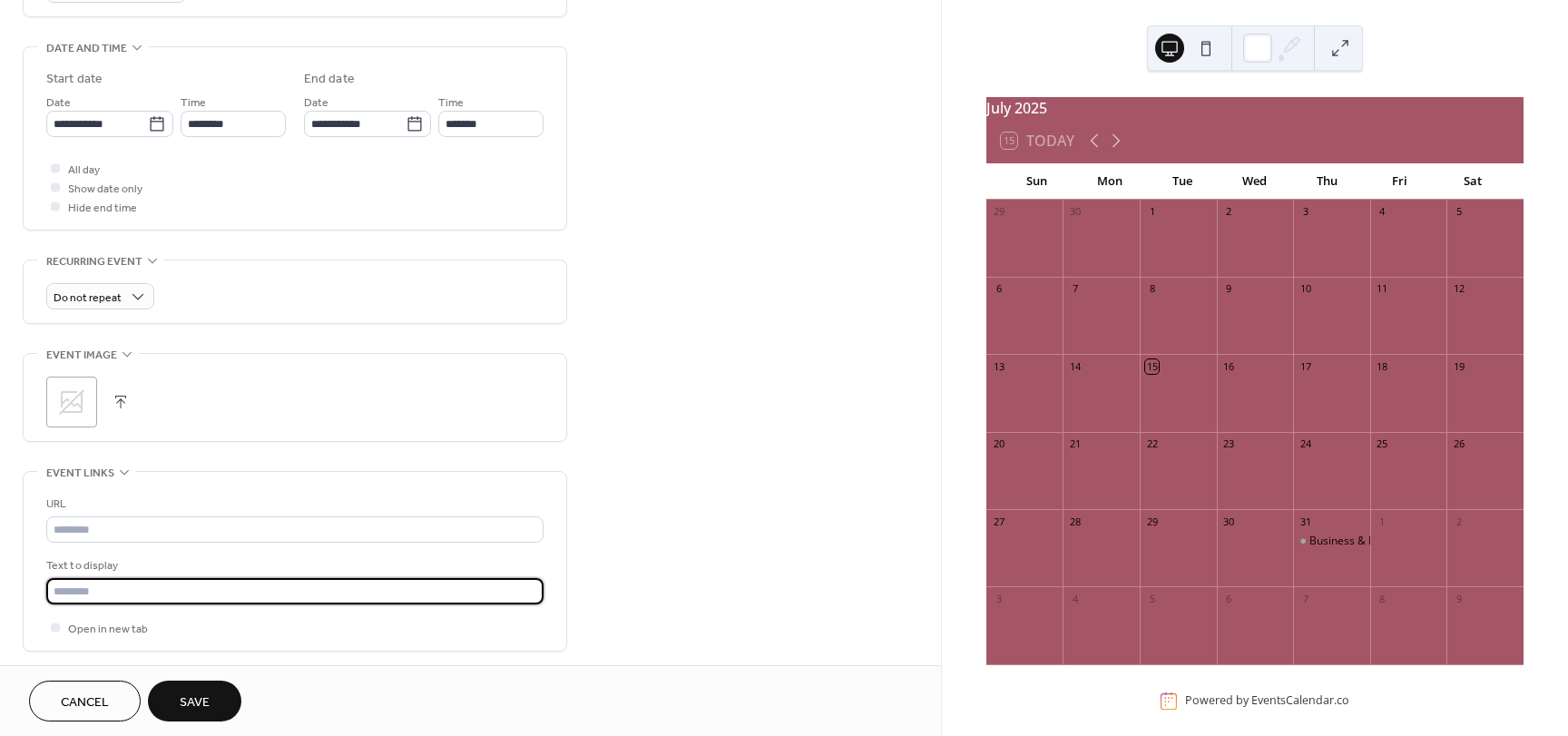 click at bounding box center (295, 591) 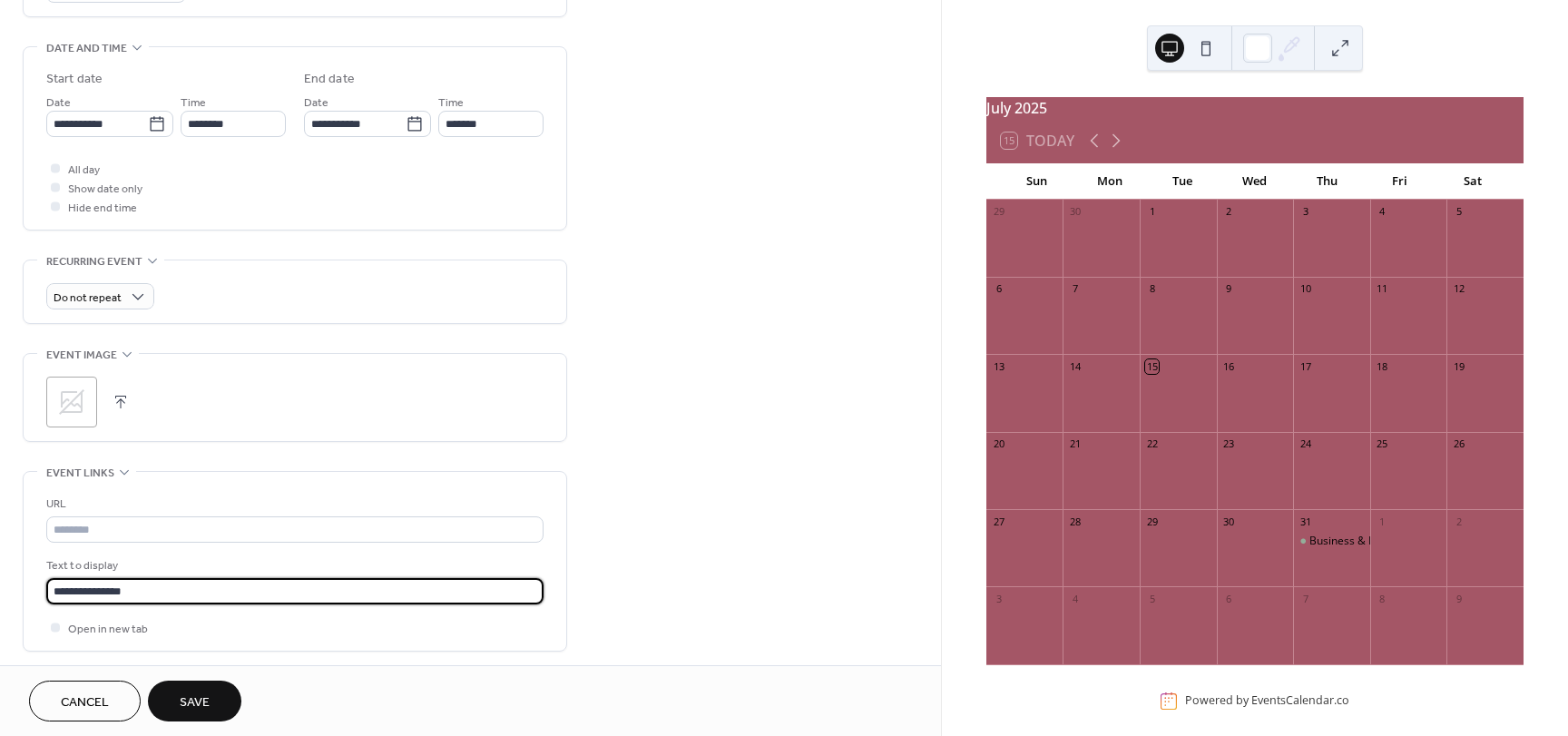 scroll, scrollTop: 272, scrollLeft: 0, axis: vertical 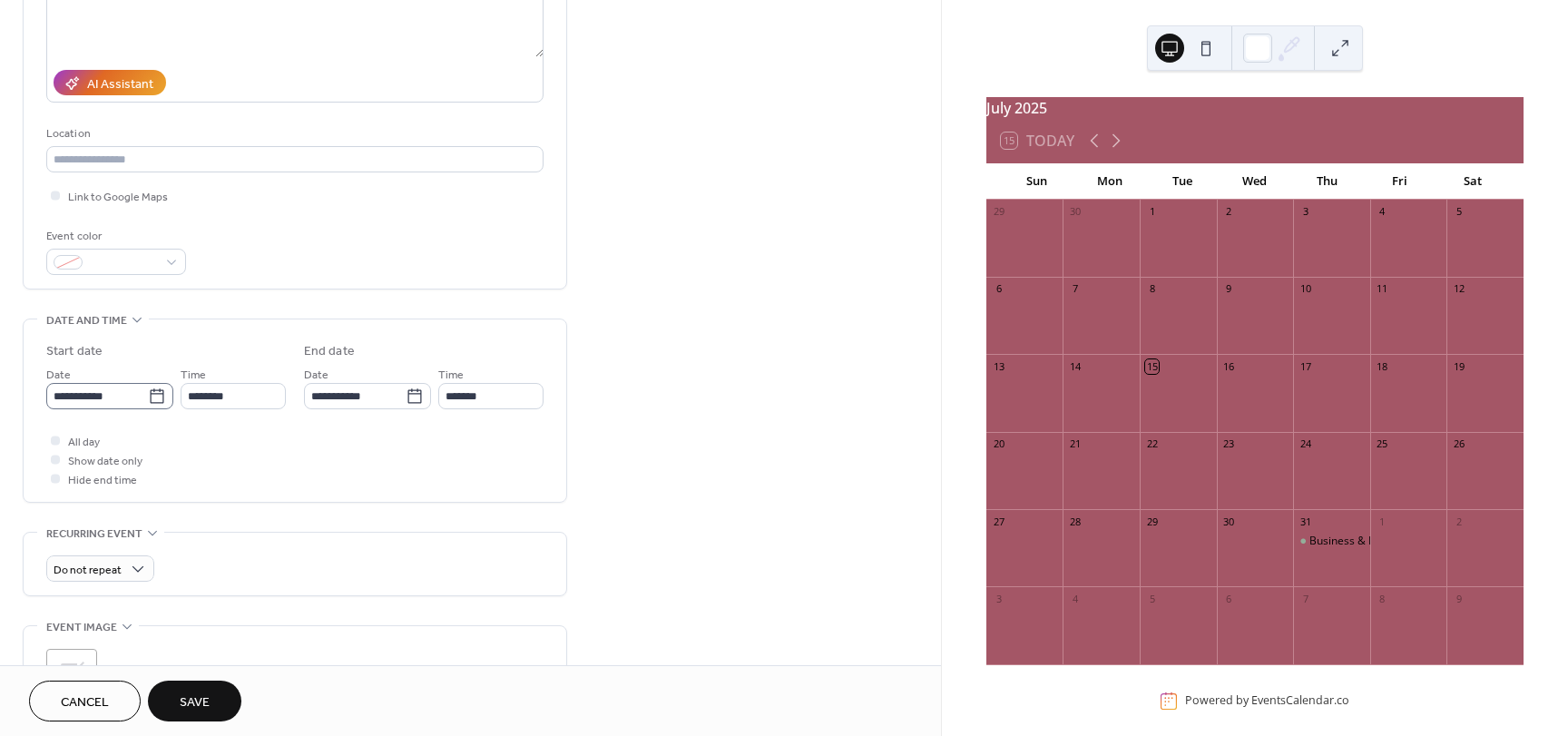 type on "**********" 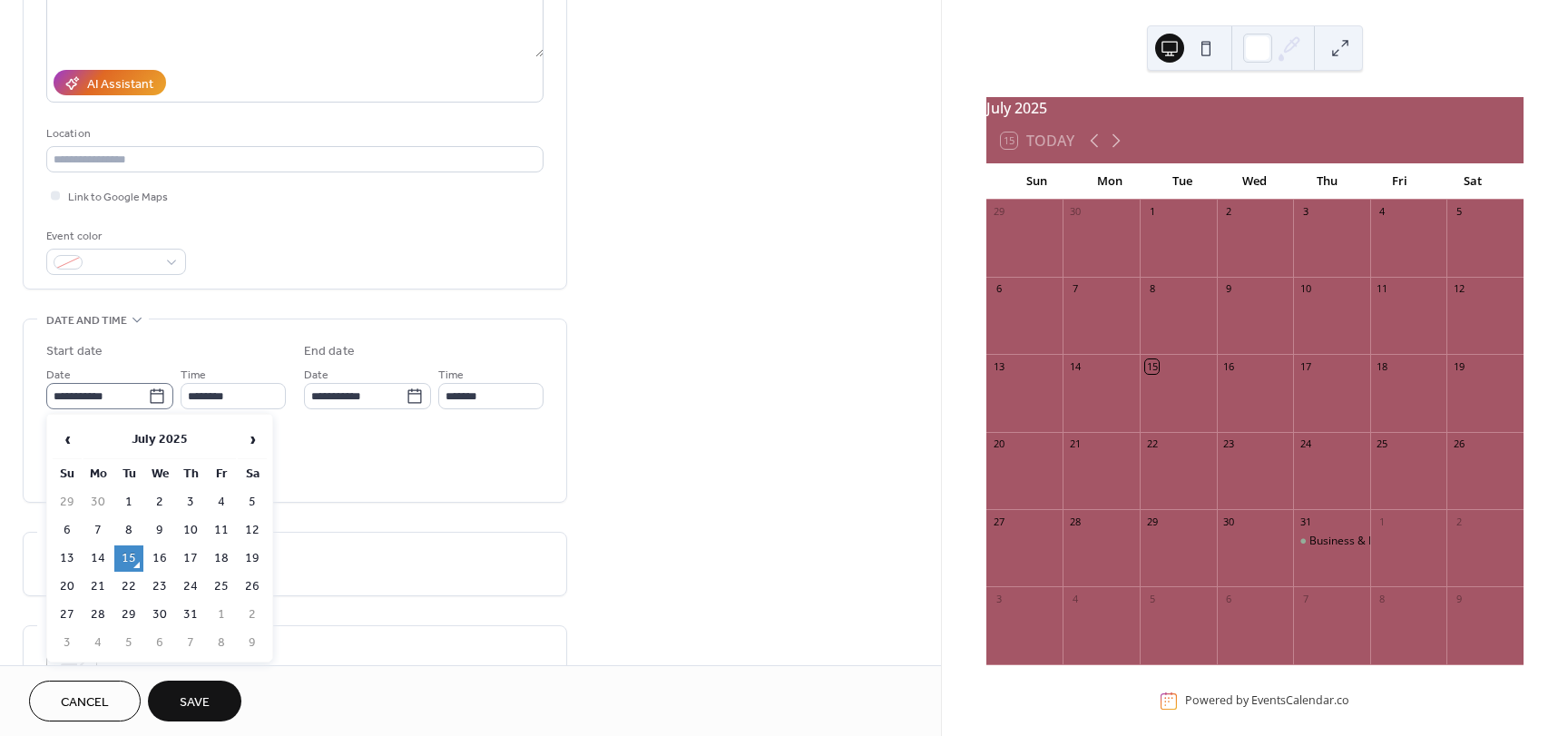 click 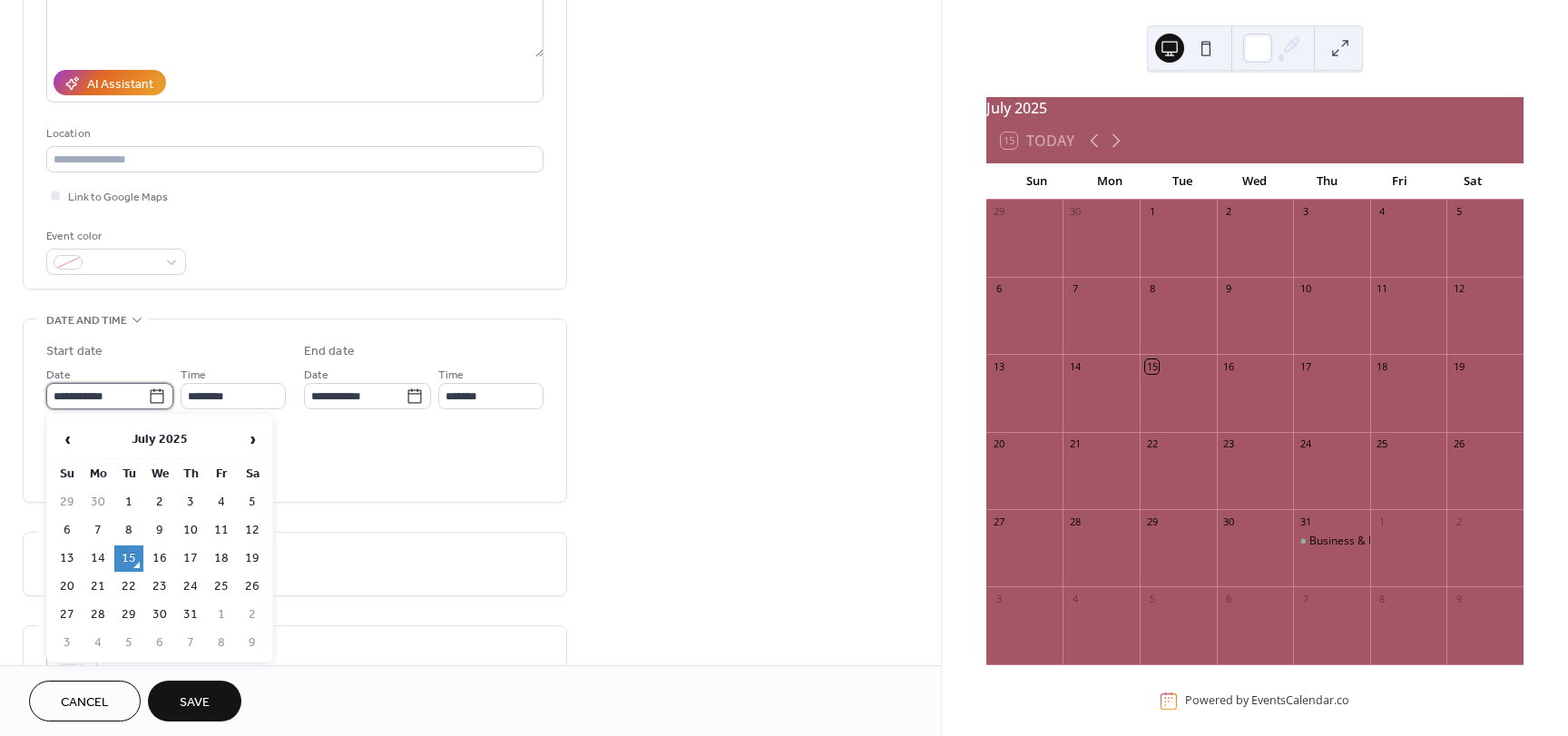 click on "**********" at bounding box center (97, 396) 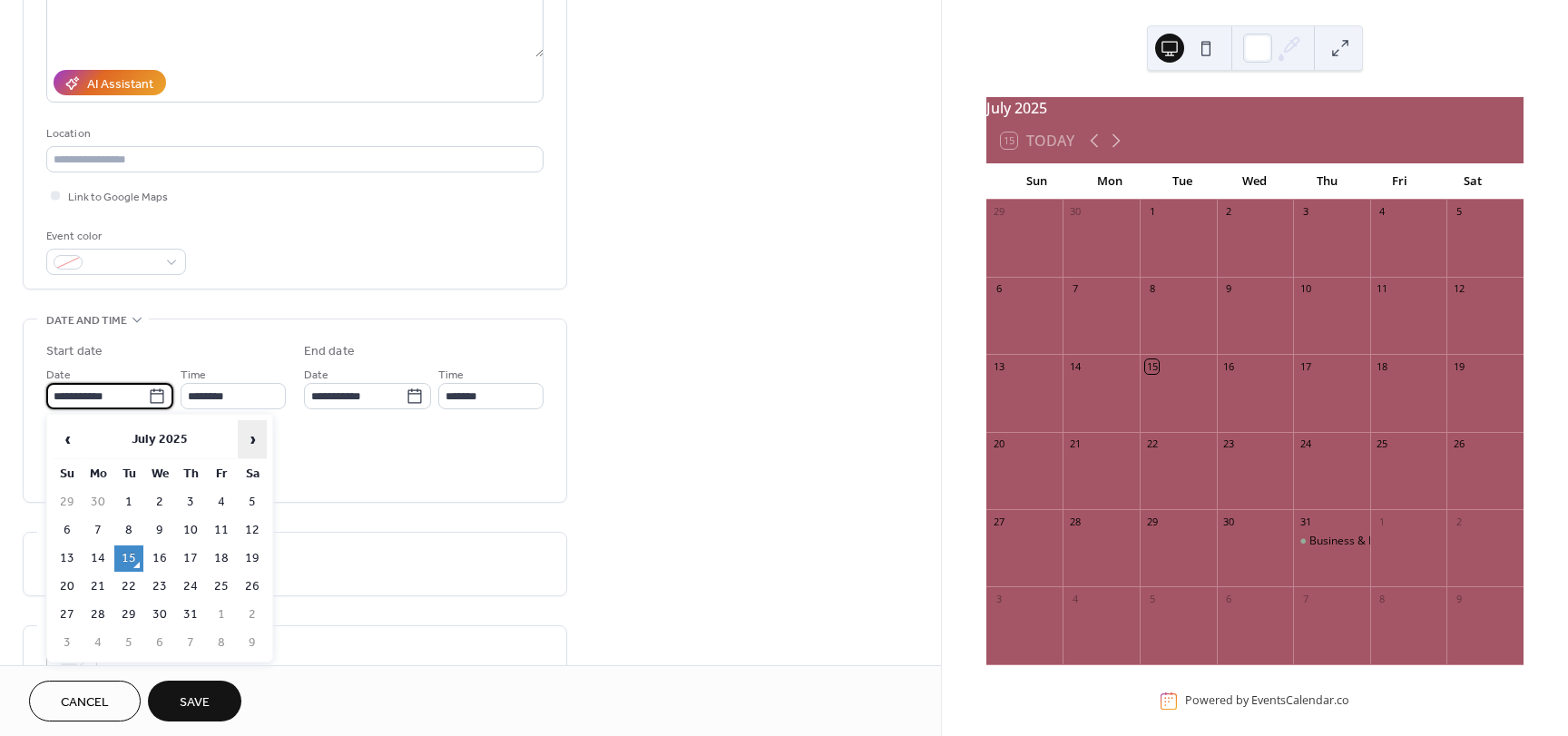 click on "›" at bounding box center (252, 439) 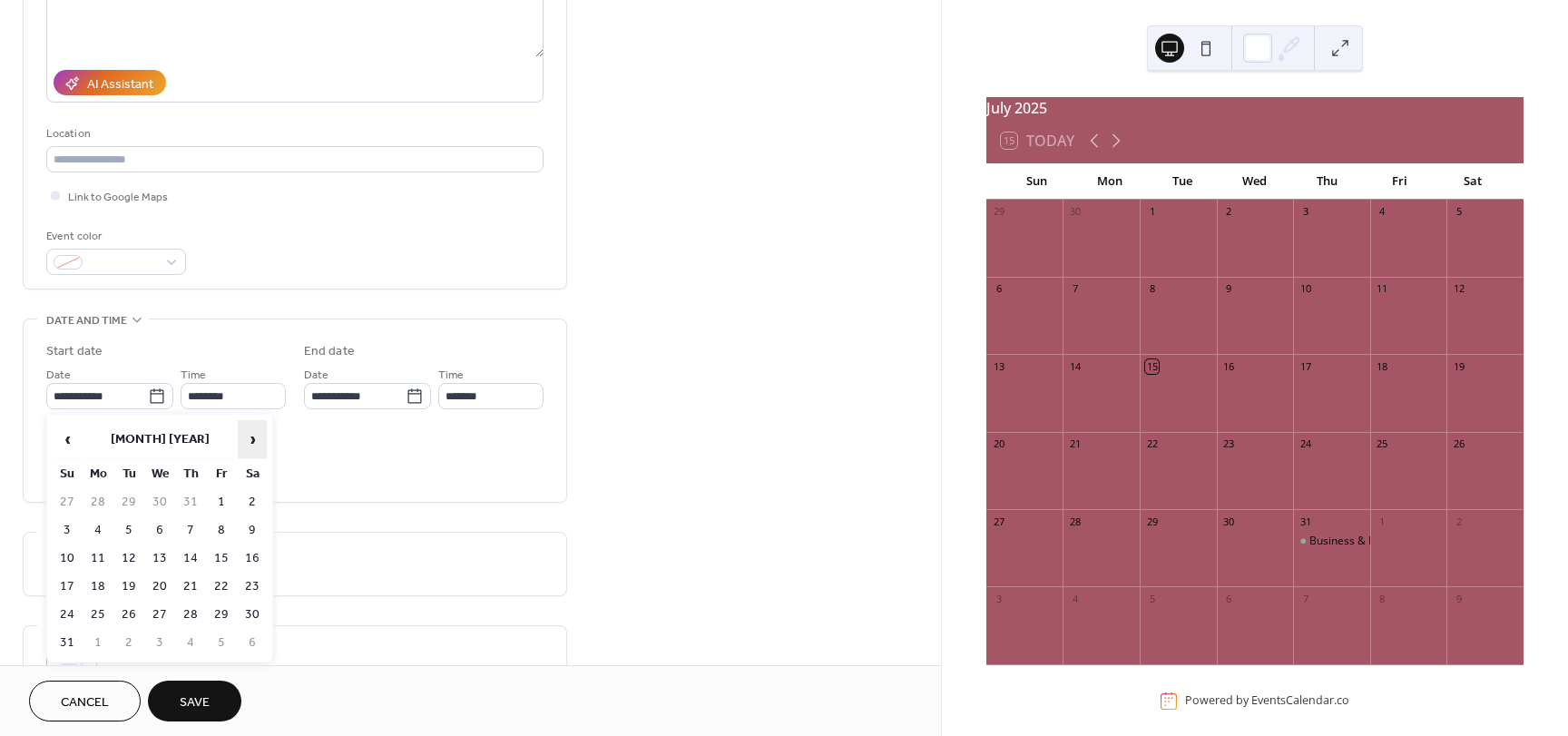 click on "›" at bounding box center [252, 439] 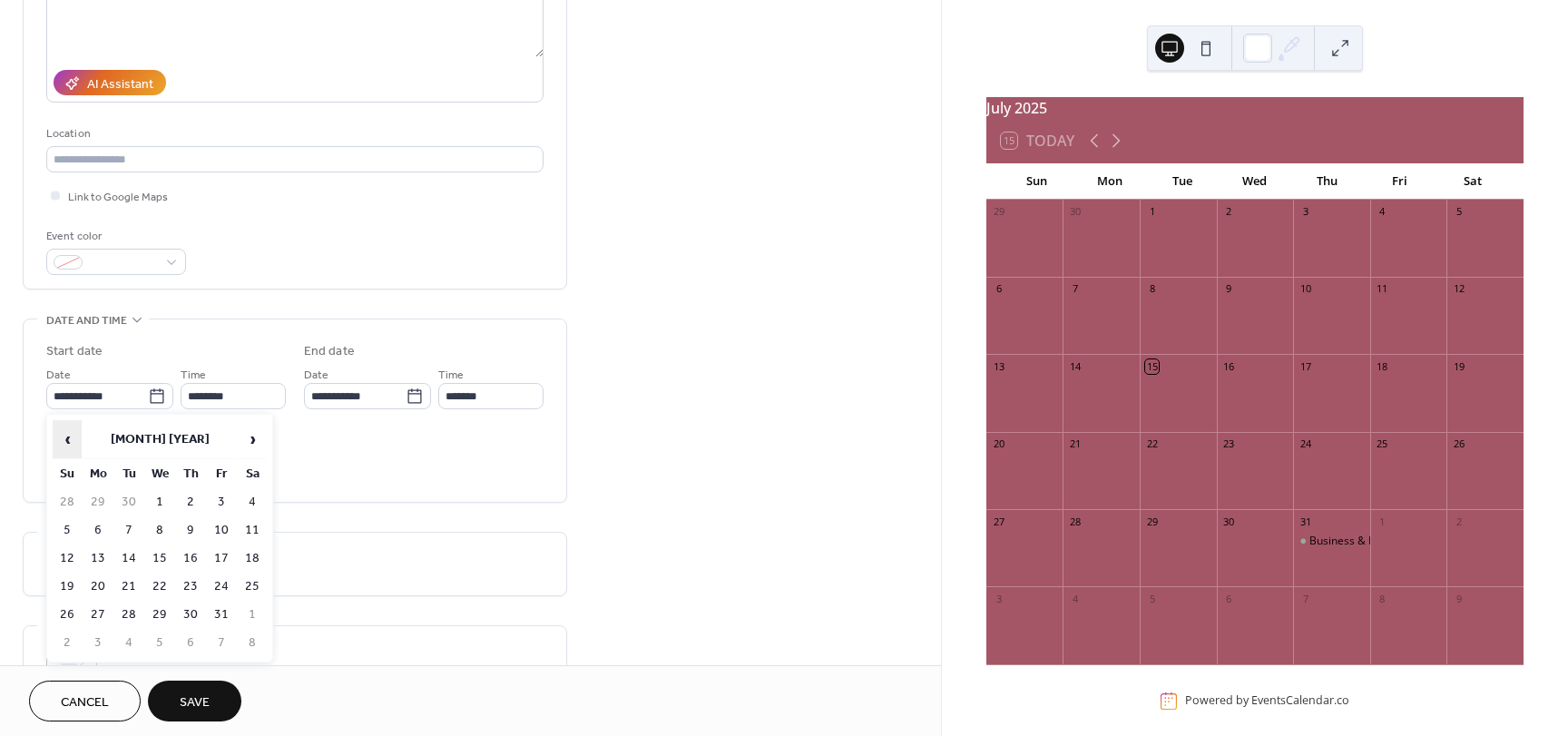 click on "‹" at bounding box center (67, 439) 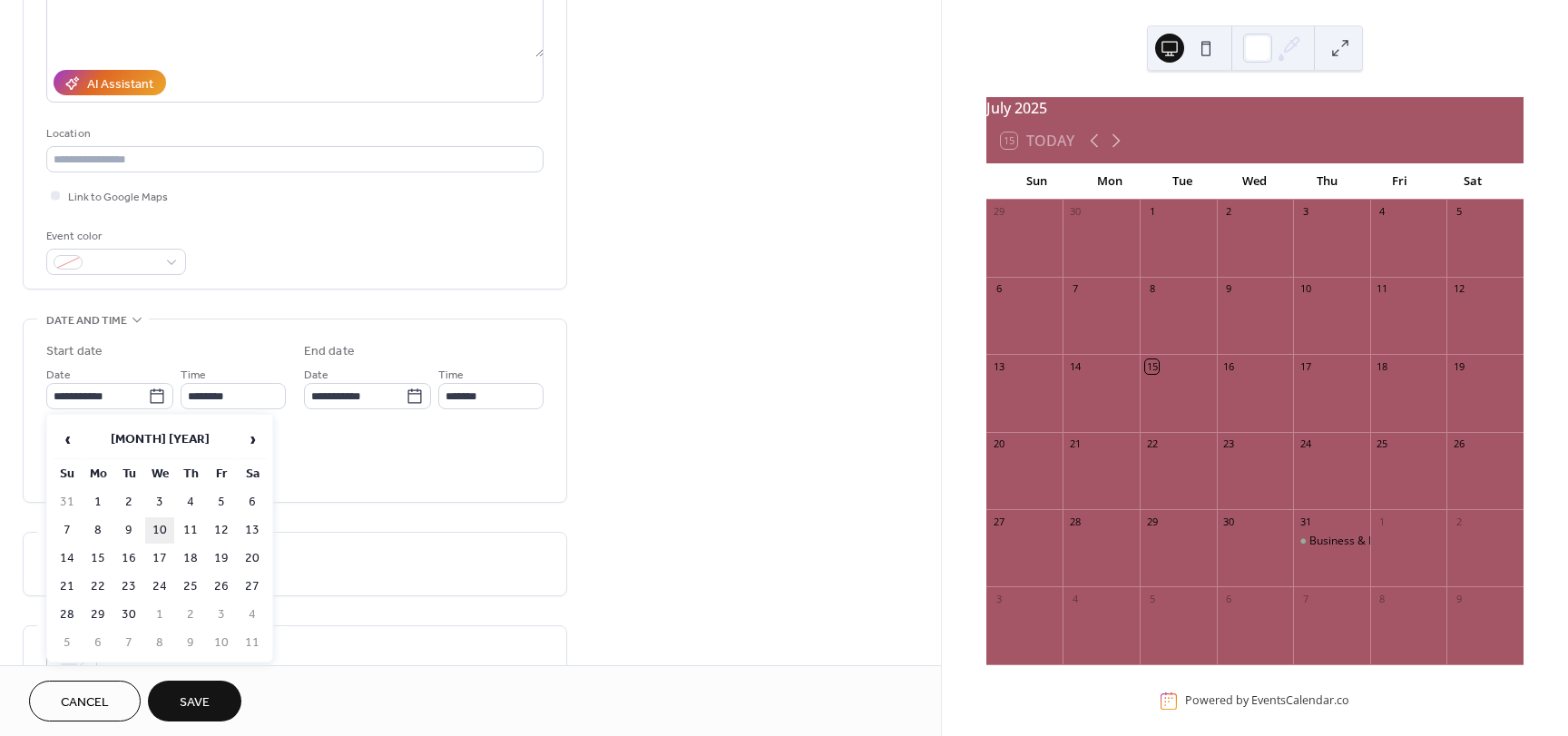 click on "10" at bounding box center [160, 530] 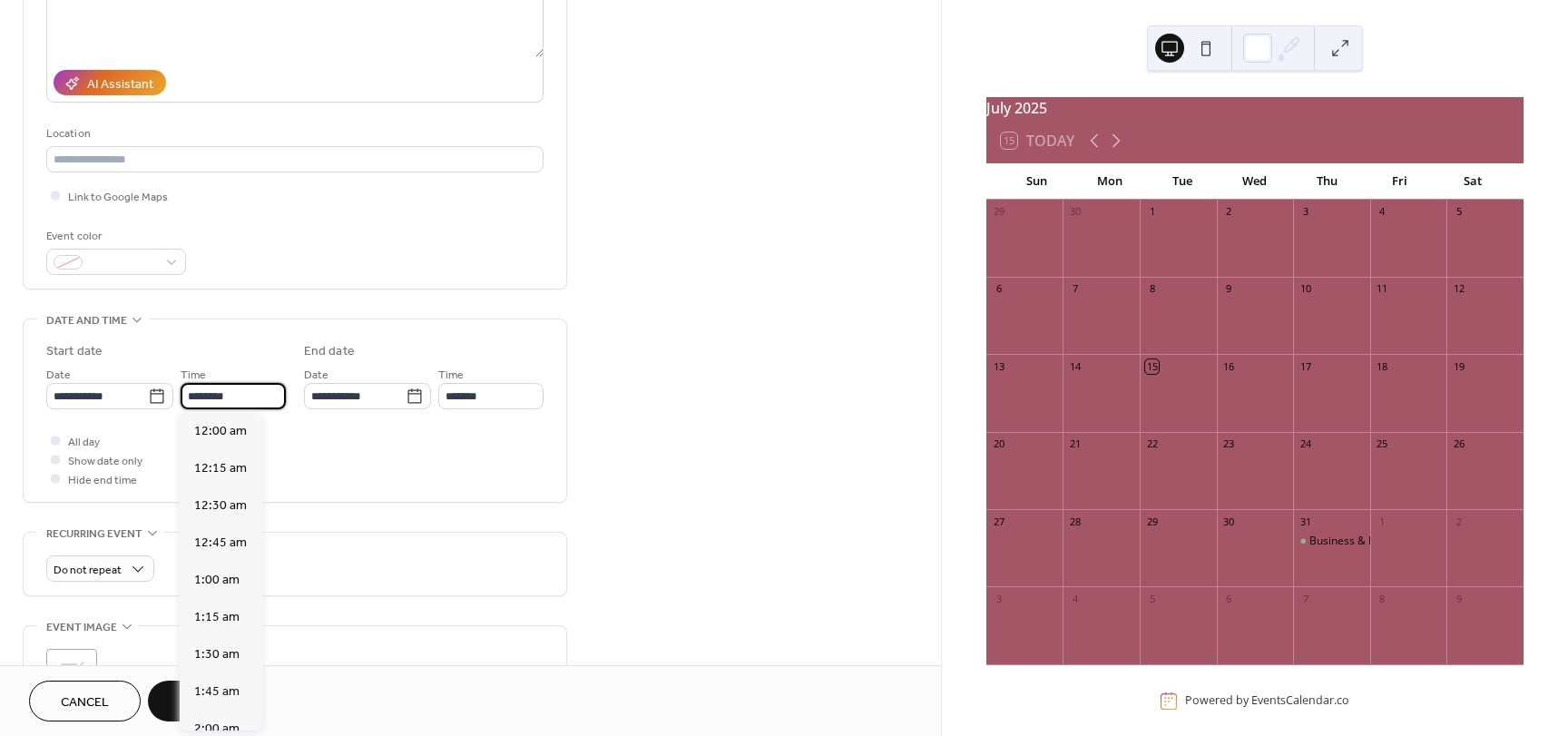 click on "********" at bounding box center [233, 396] 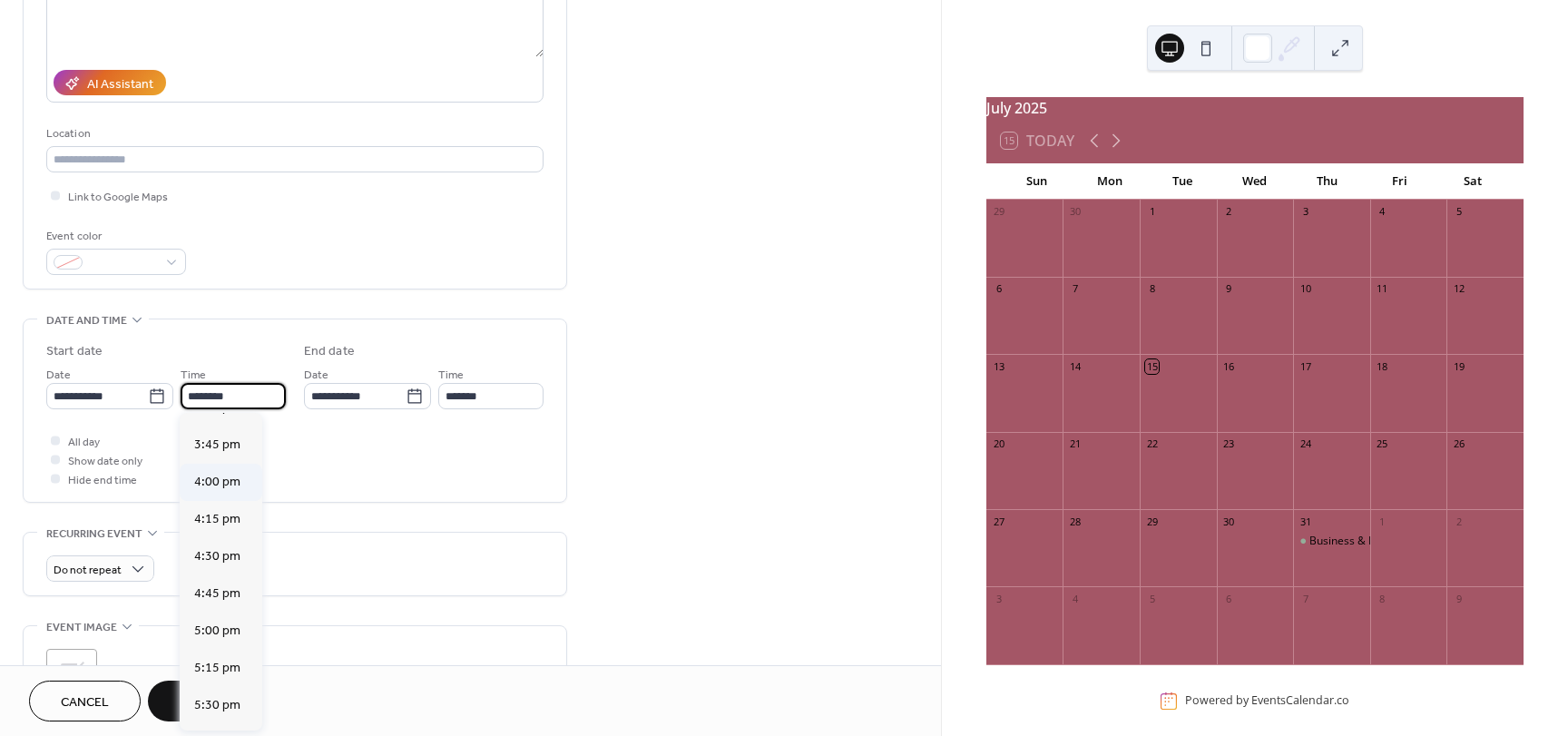 scroll, scrollTop: 2058, scrollLeft: 0, axis: vertical 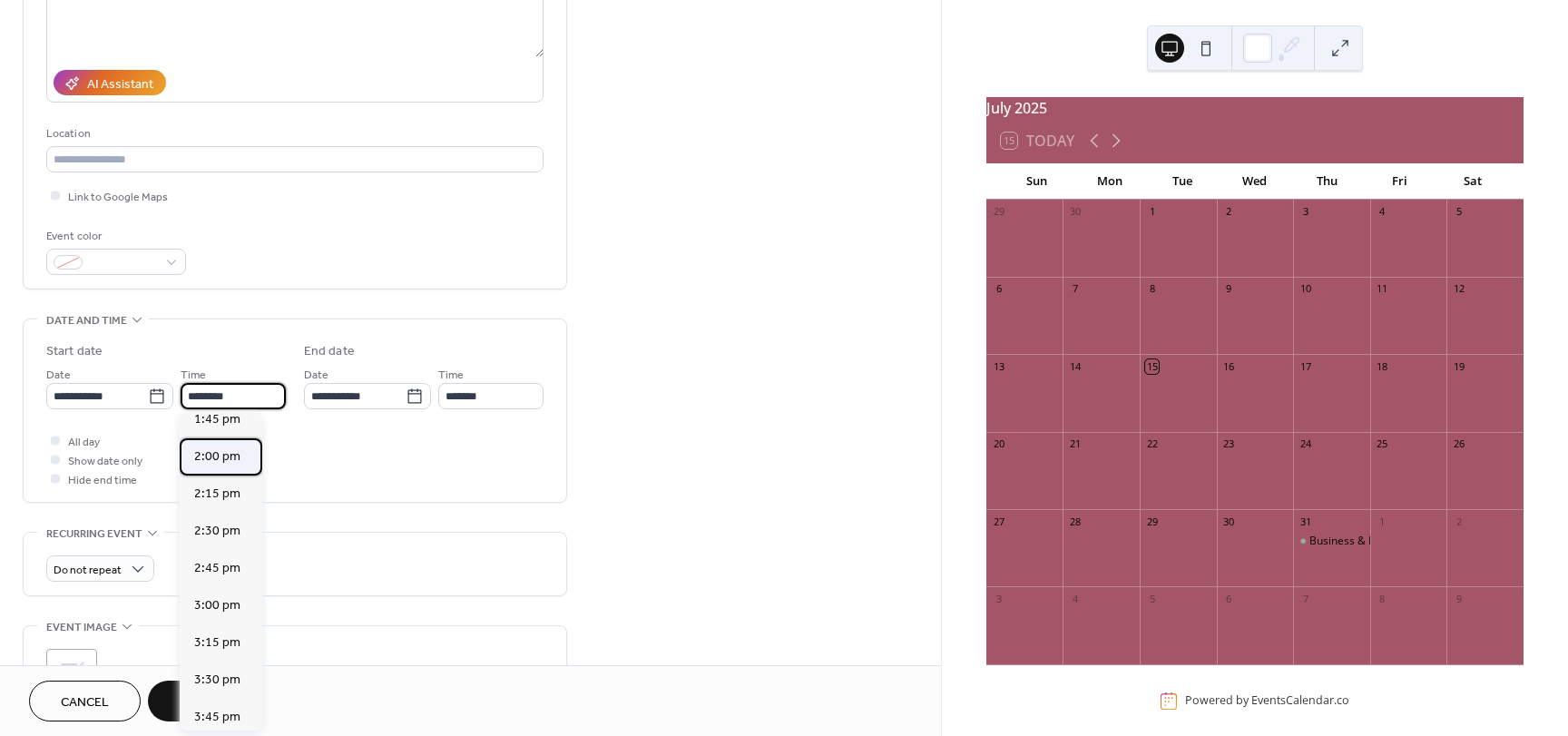click on "2:00 pm" at bounding box center [217, 456] 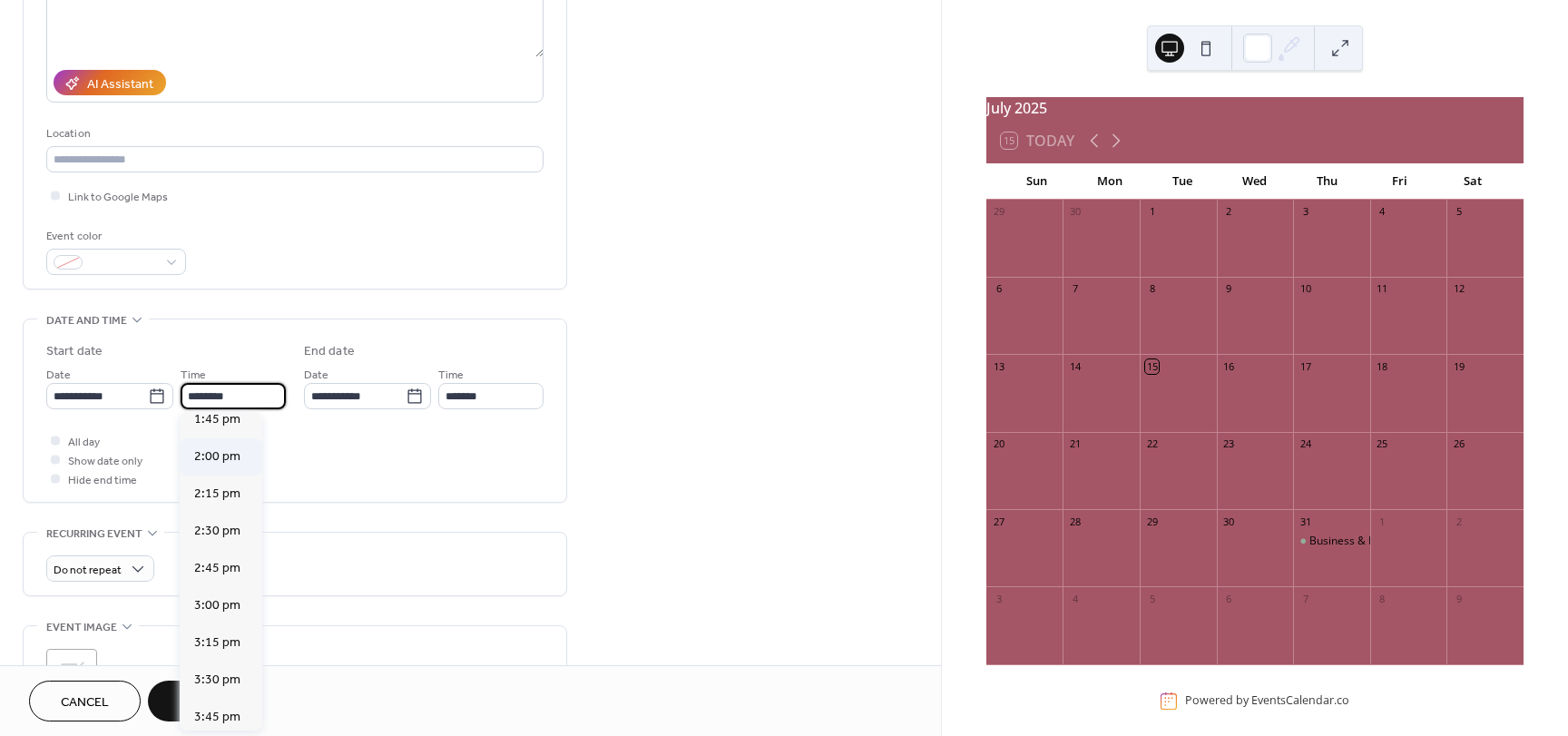 type on "*******" 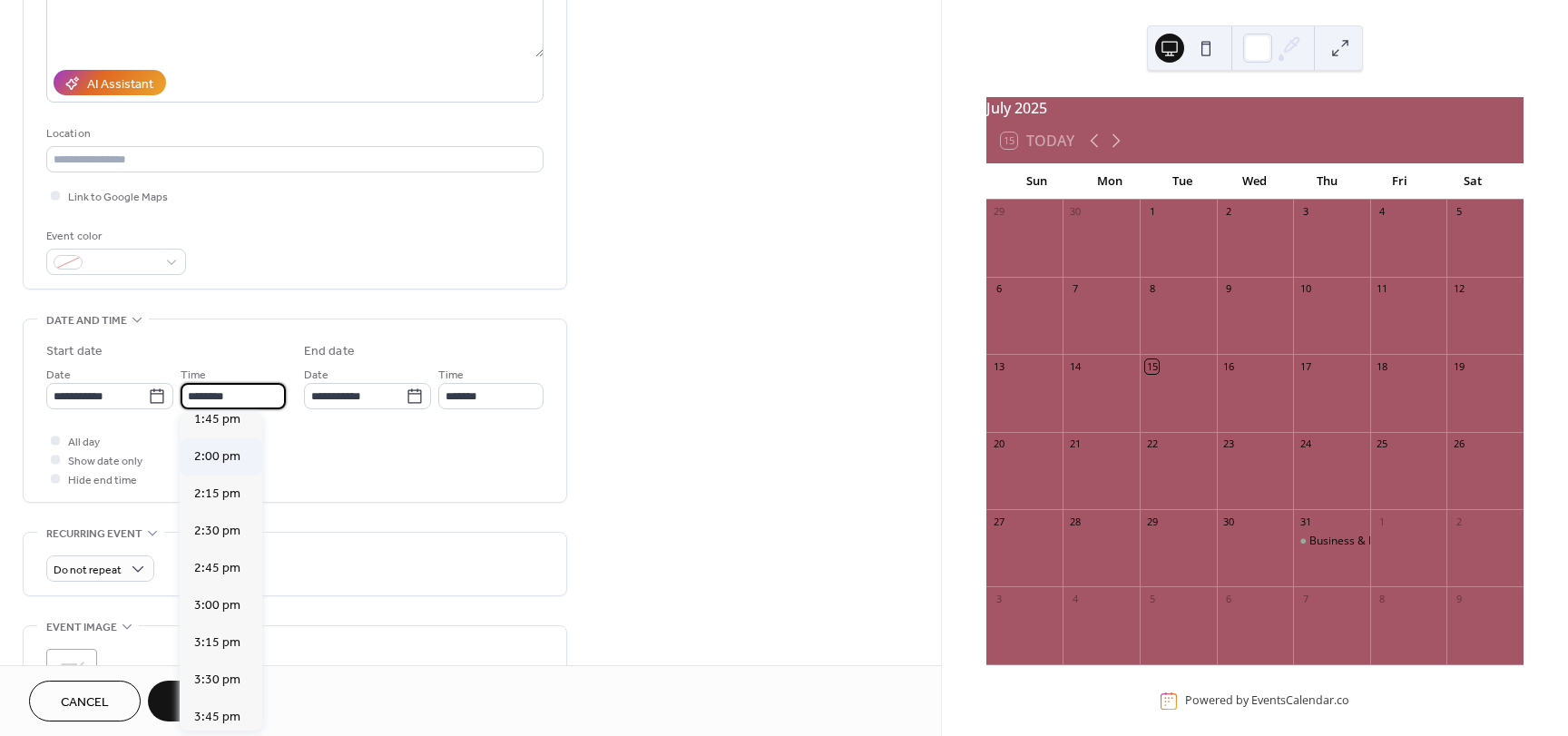 type on "*******" 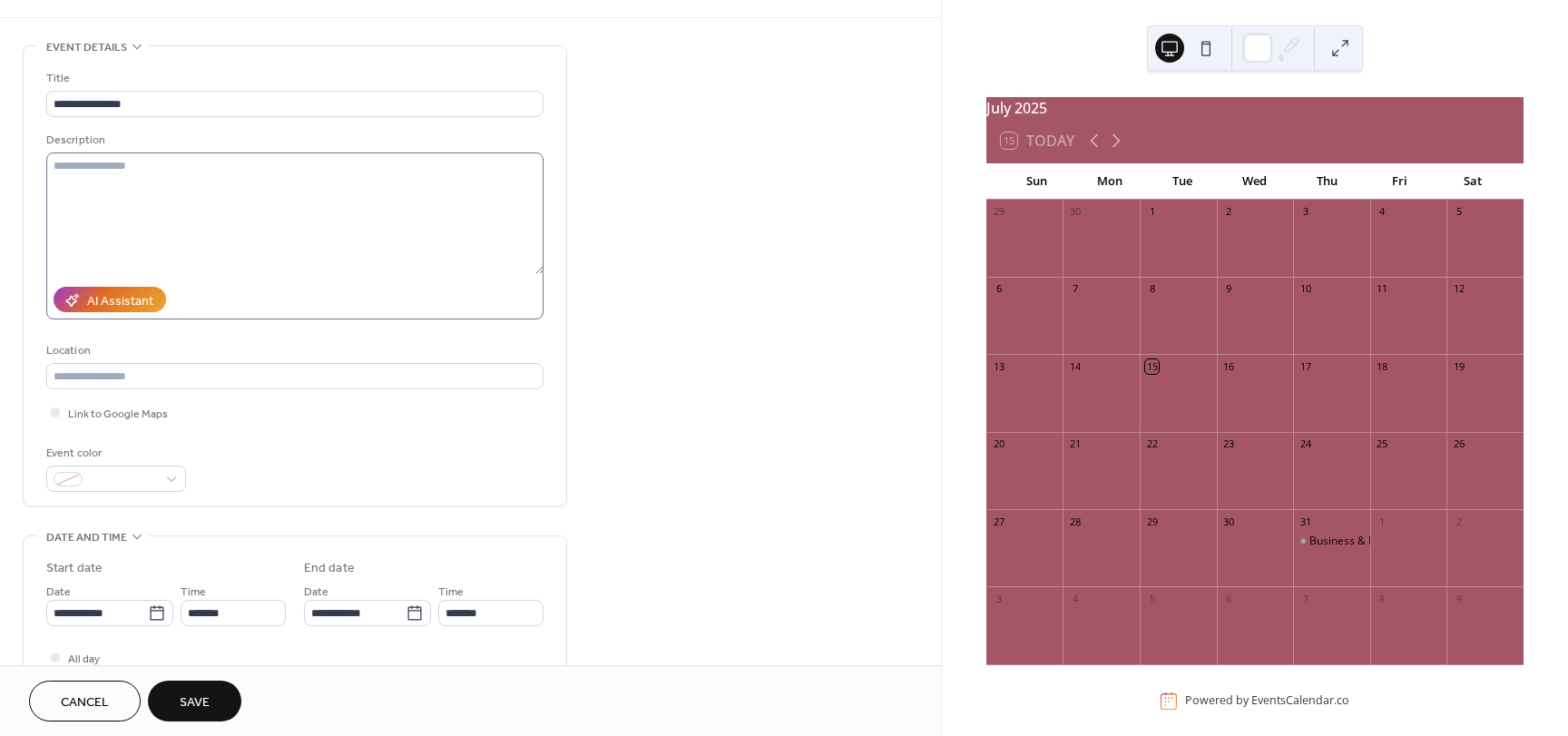 scroll, scrollTop: 0, scrollLeft: 0, axis: both 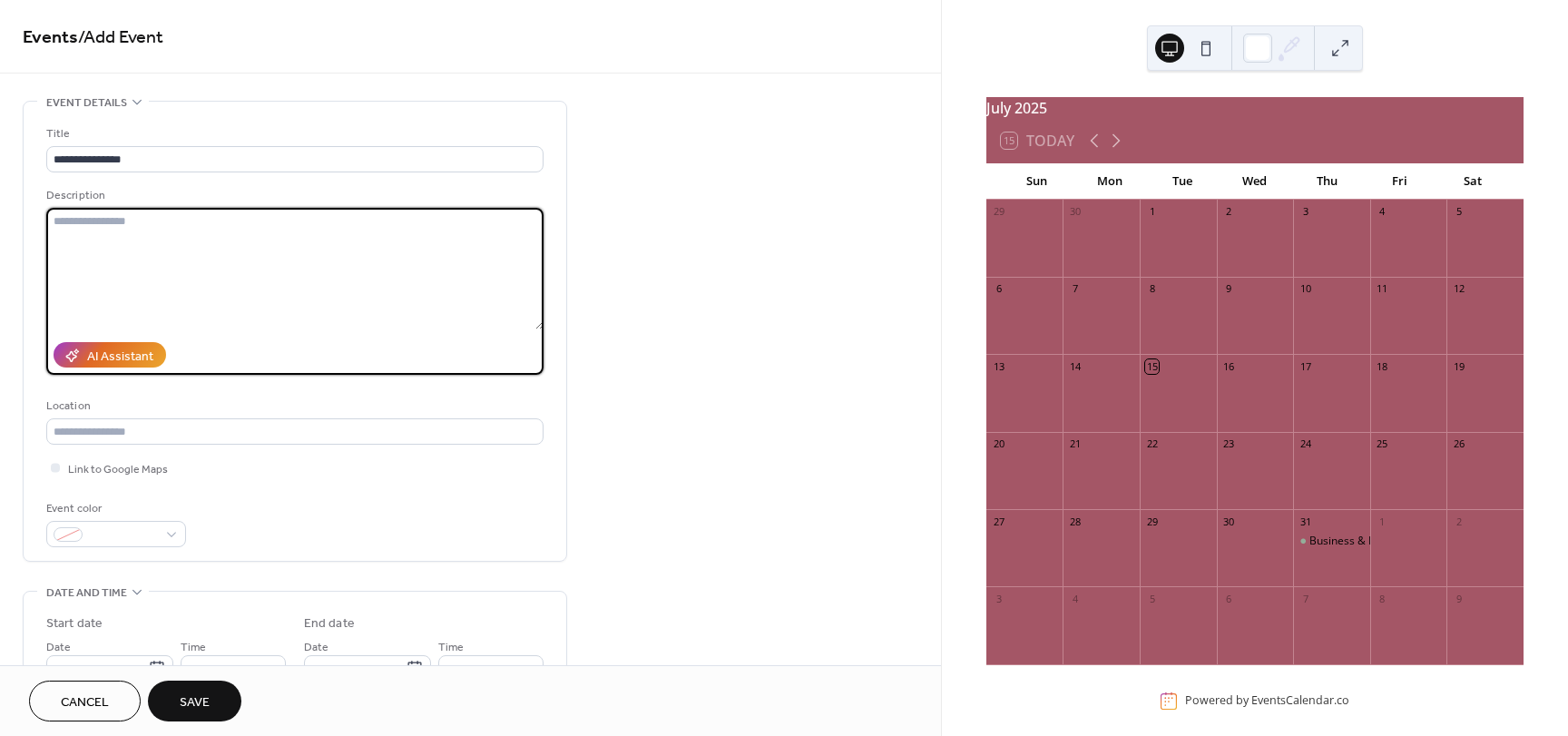 click at bounding box center [295, 269] 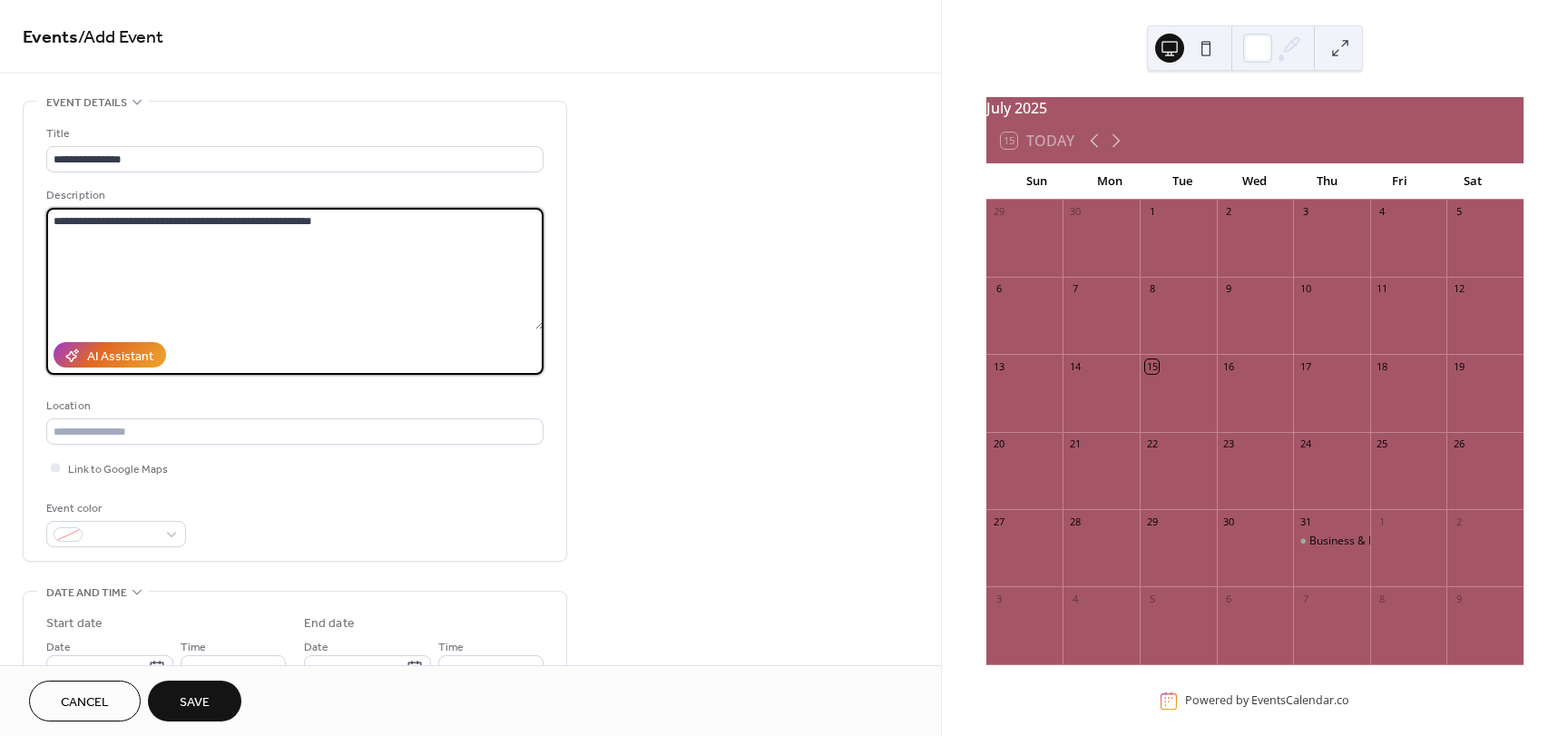 type on "**********" 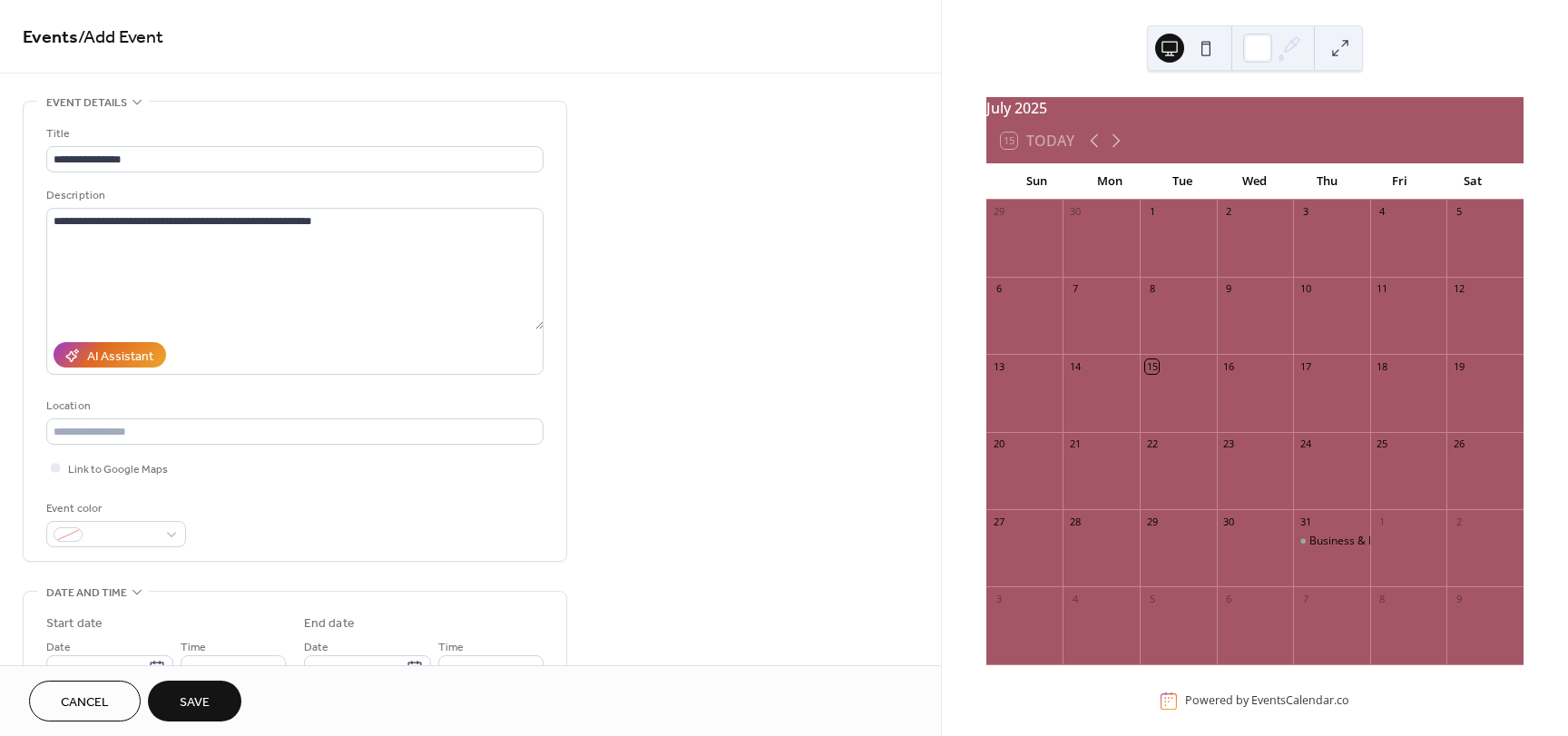 click on "Save" at bounding box center (194, 702) 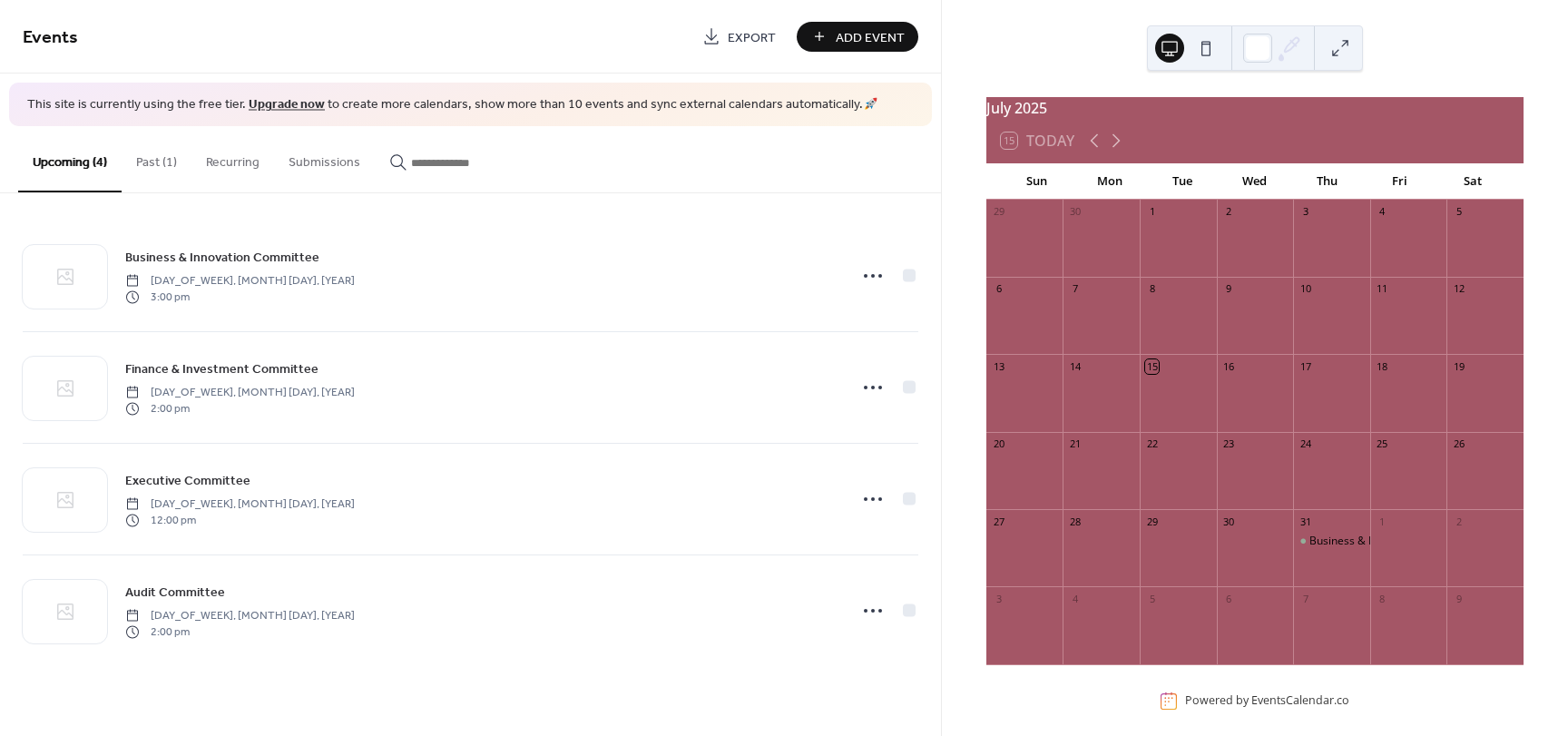 click on "Add Event" at bounding box center (870, 37) 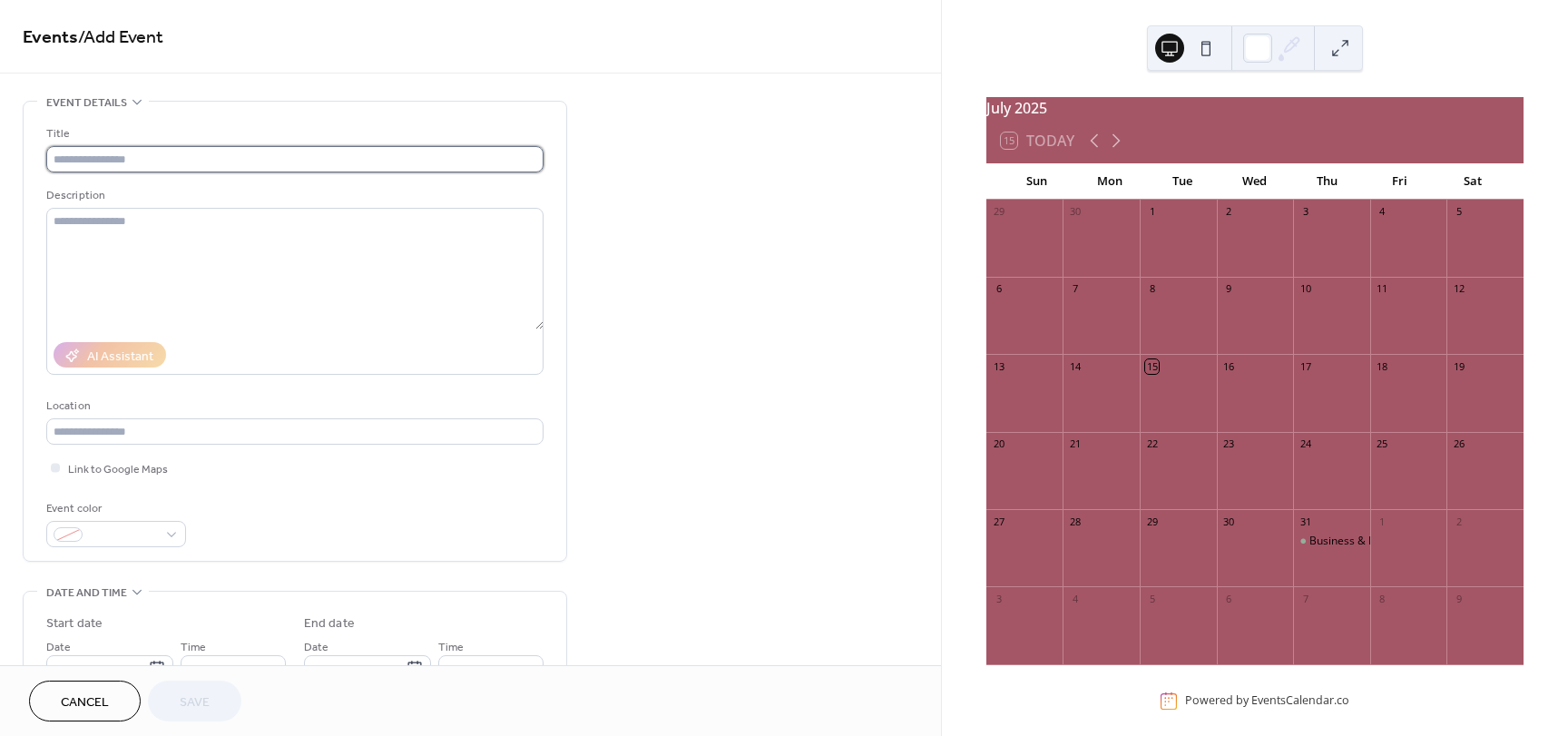 click at bounding box center (295, 159) 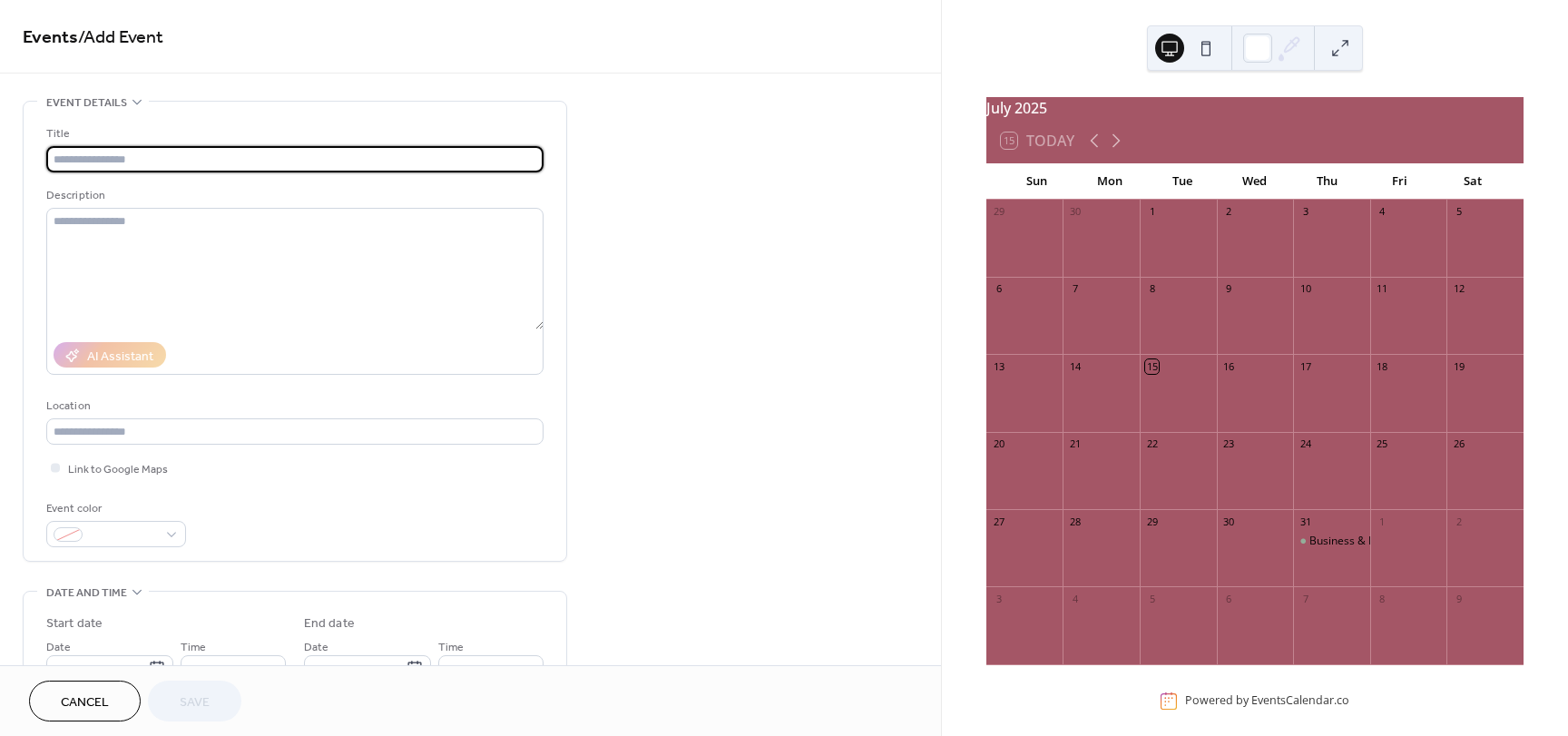 paste on "**********" 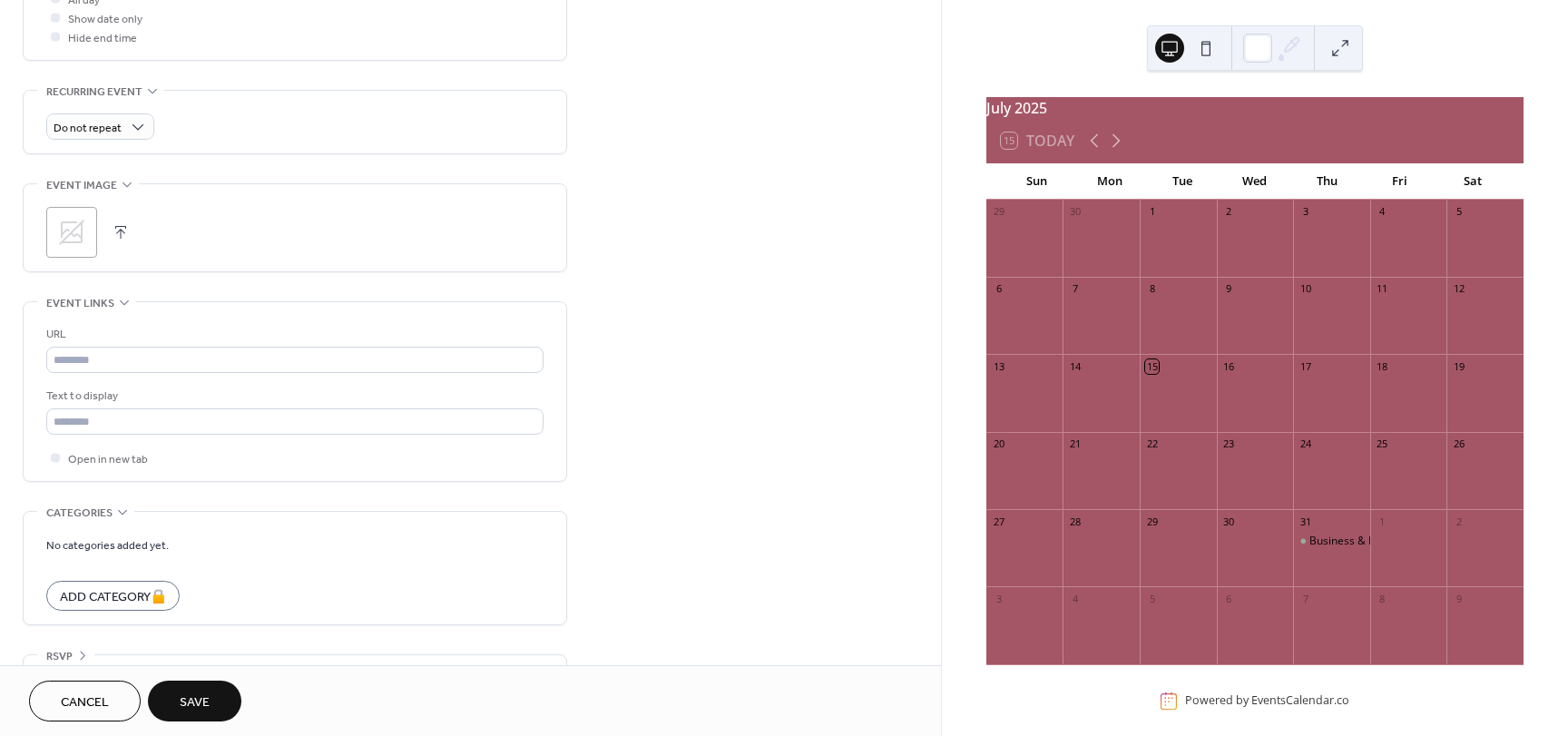 scroll, scrollTop: 760, scrollLeft: 0, axis: vertical 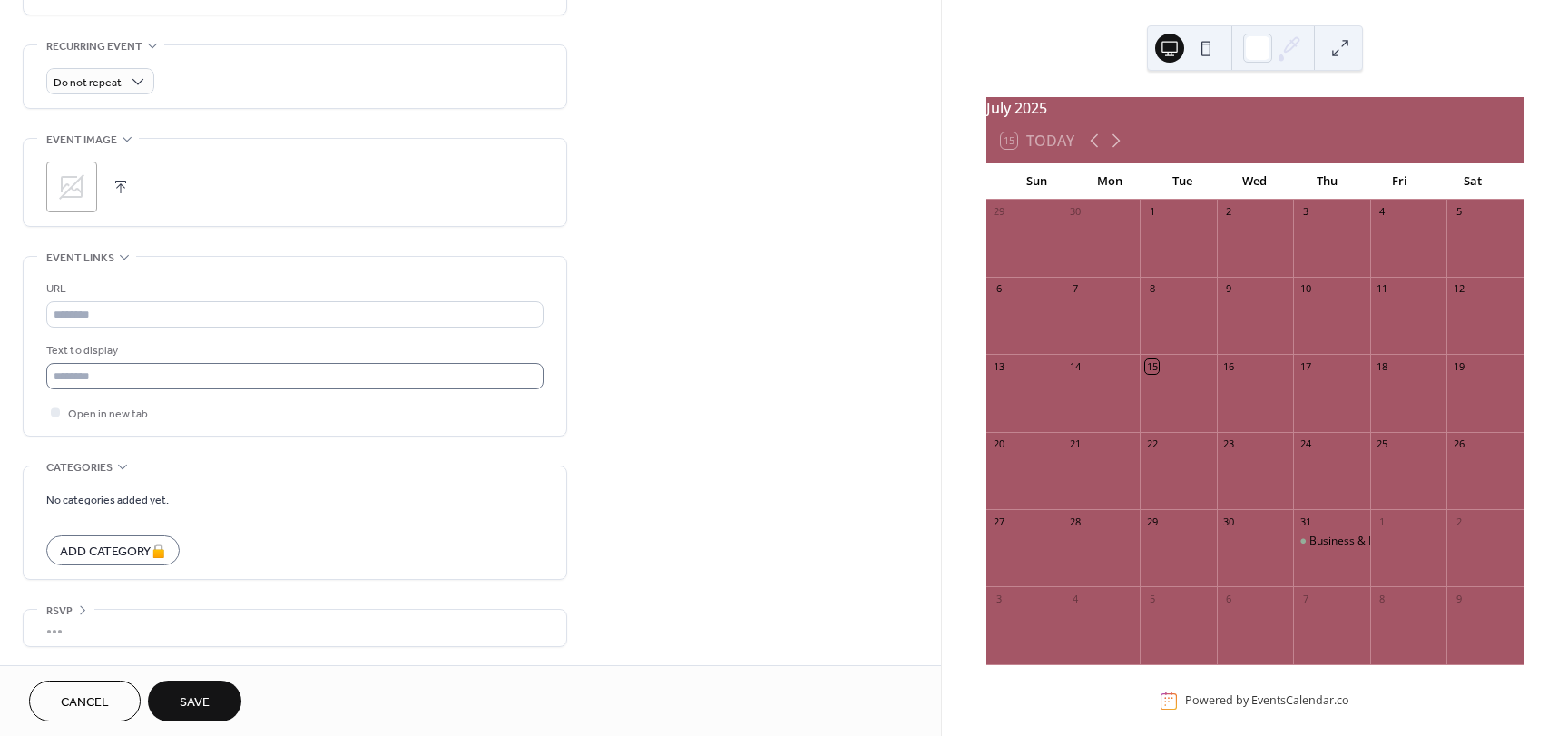 type on "**********" 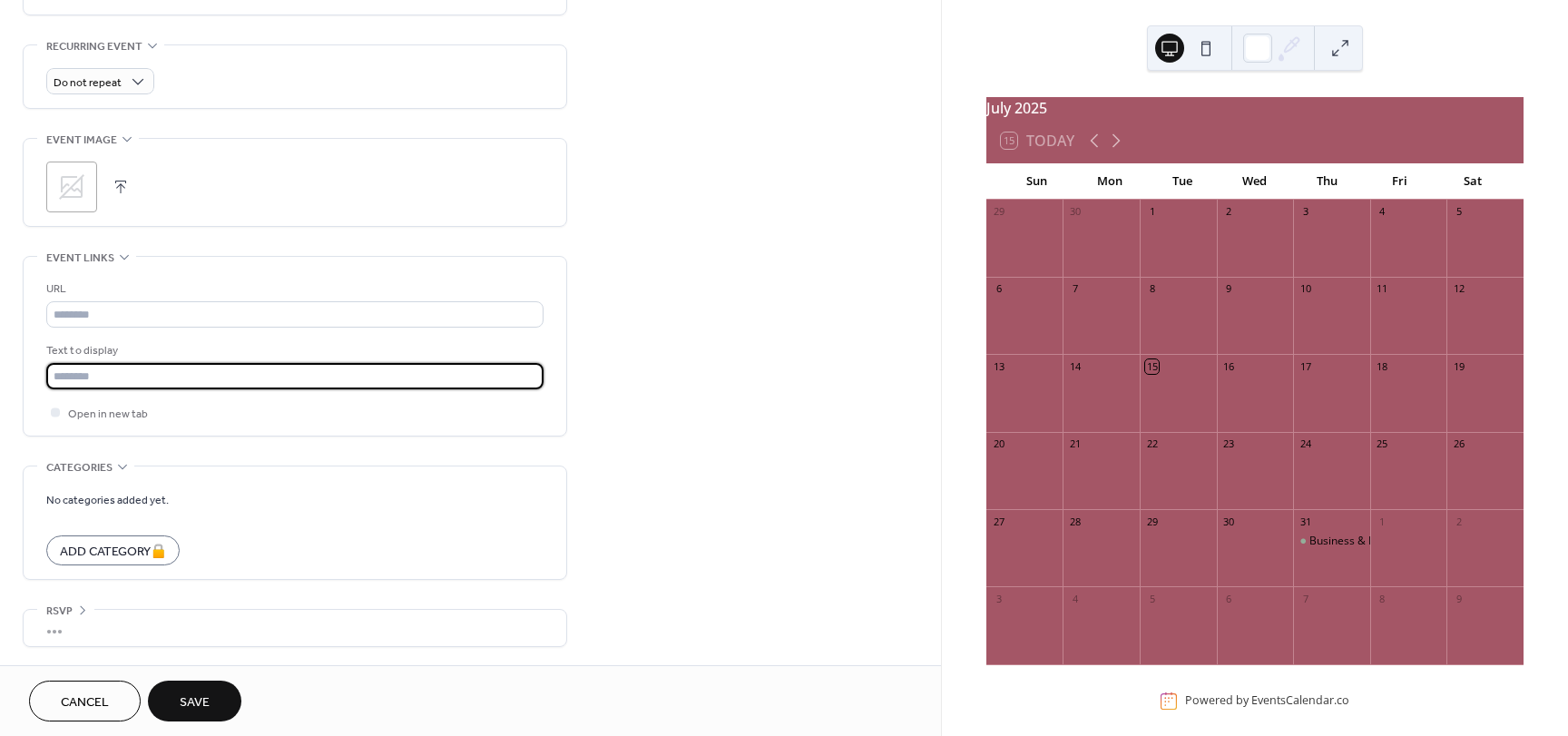 click at bounding box center (295, 376) 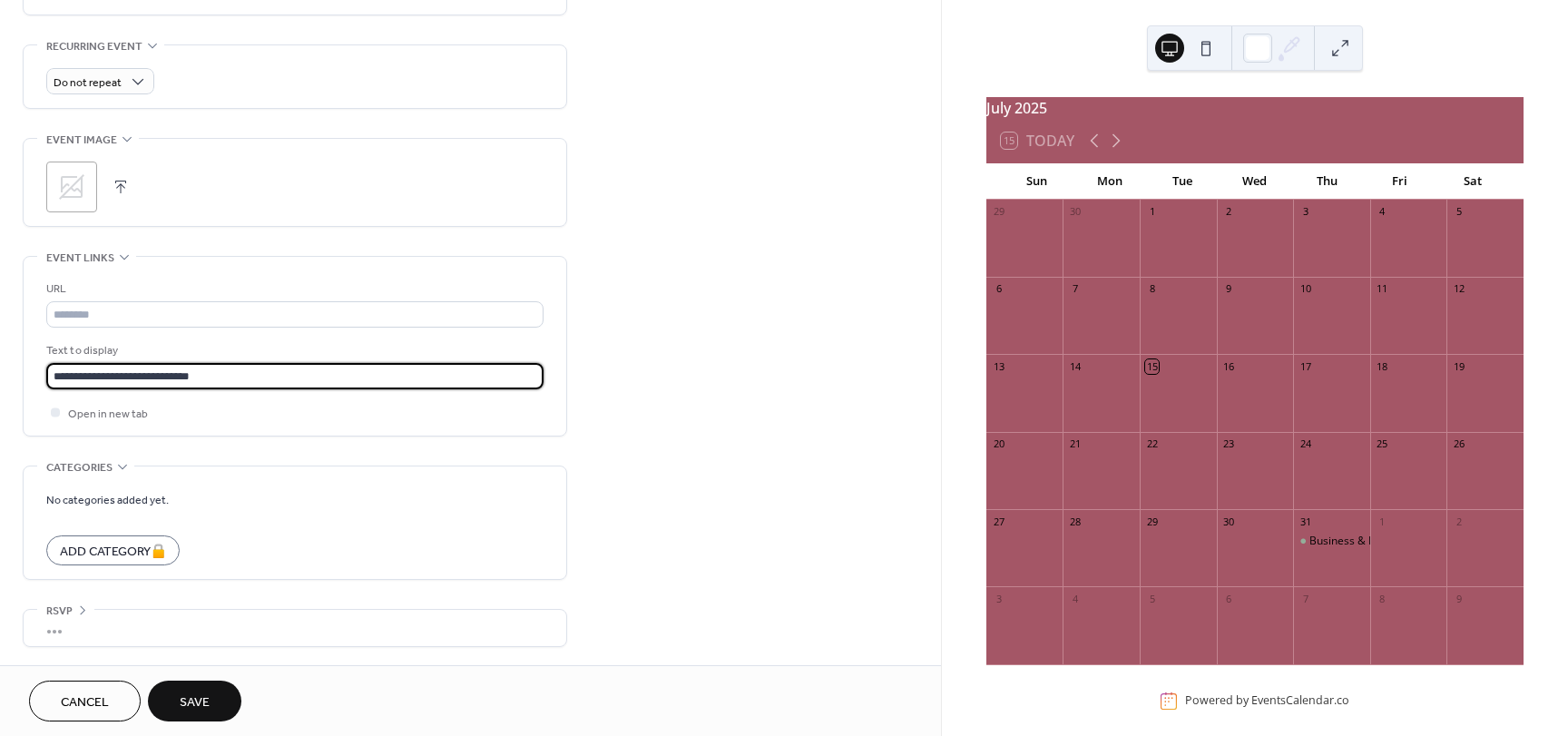 type on "**********" 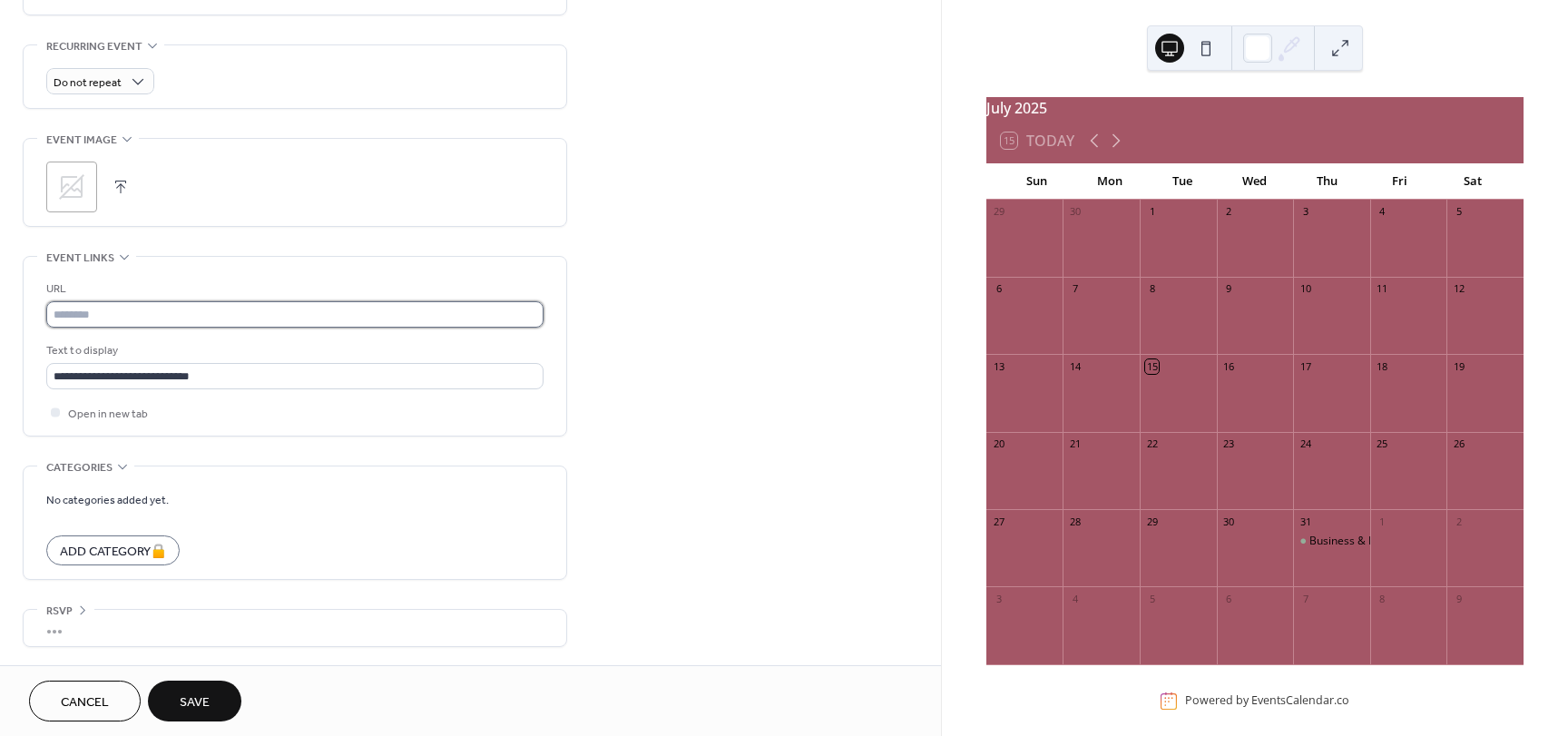 click at bounding box center [295, 314] 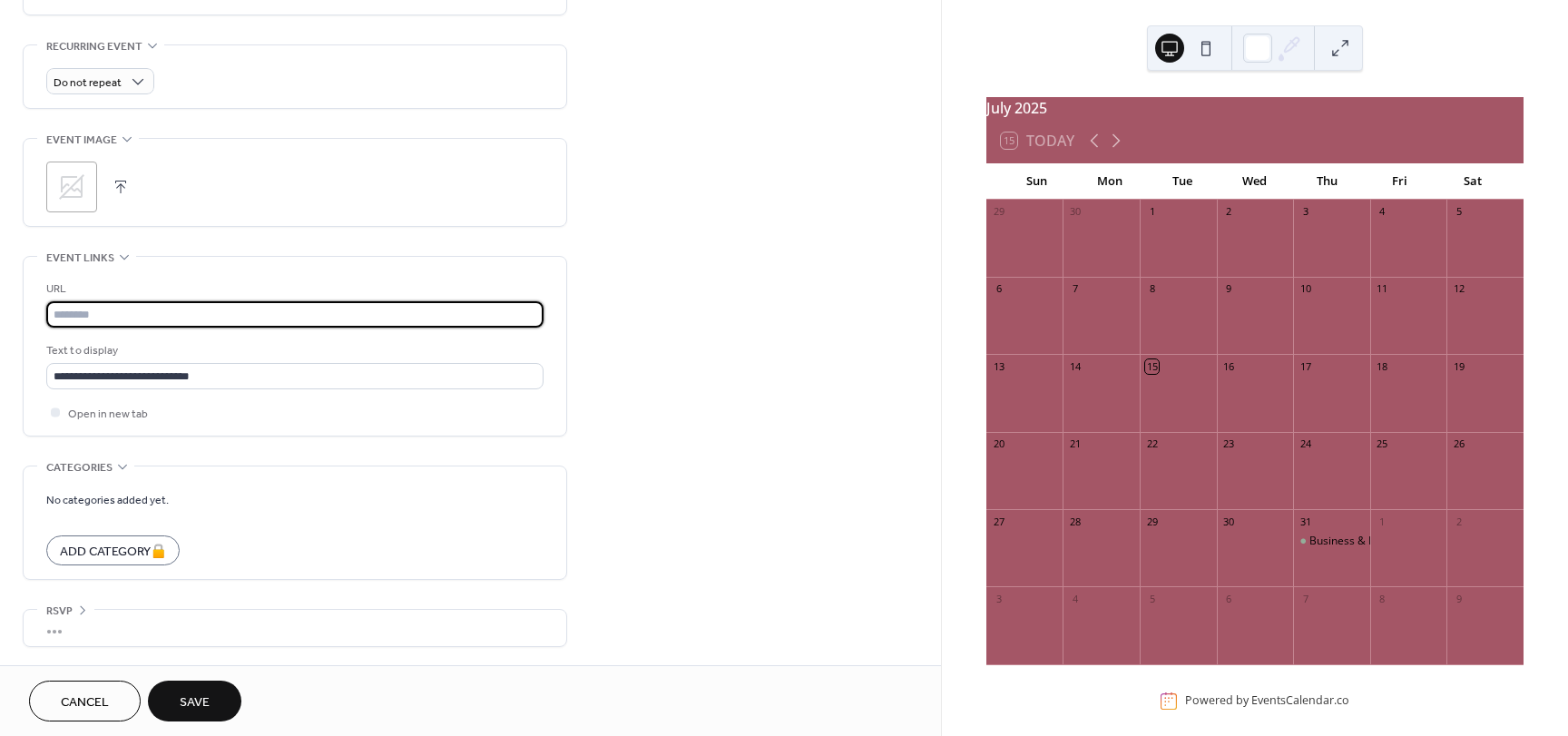 paste on "**********" 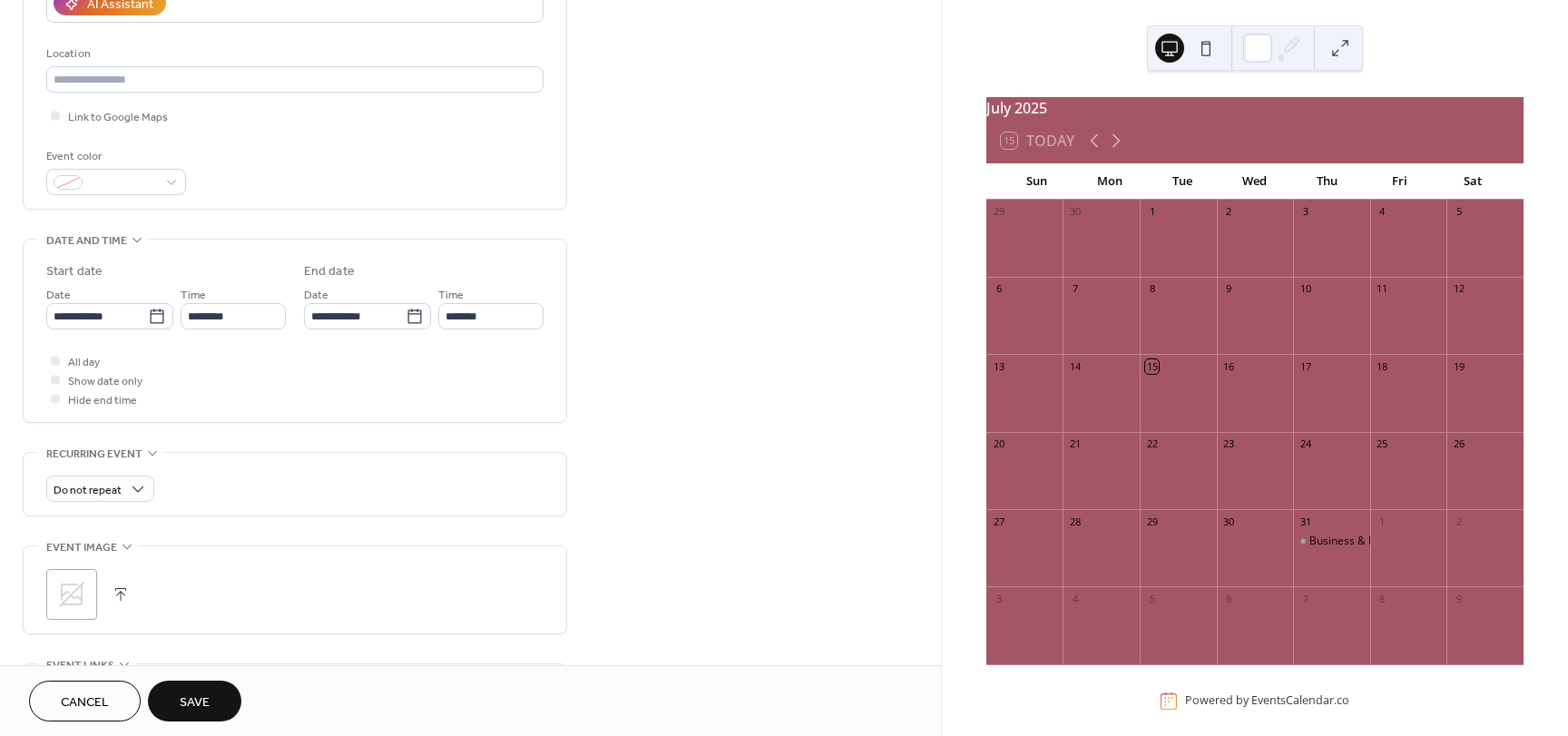 scroll, scrollTop: 272, scrollLeft: 0, axis: vertical 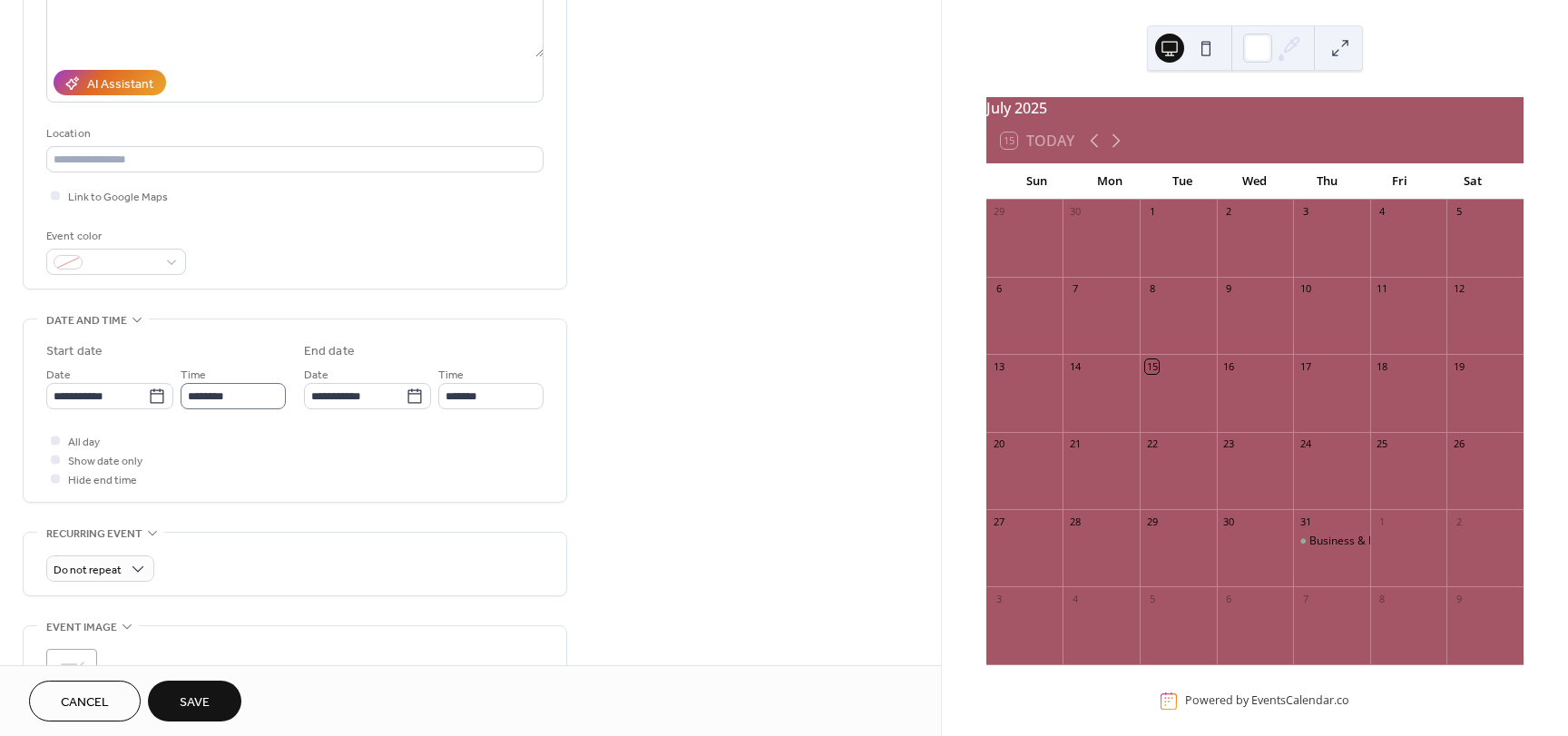 type on "**********" 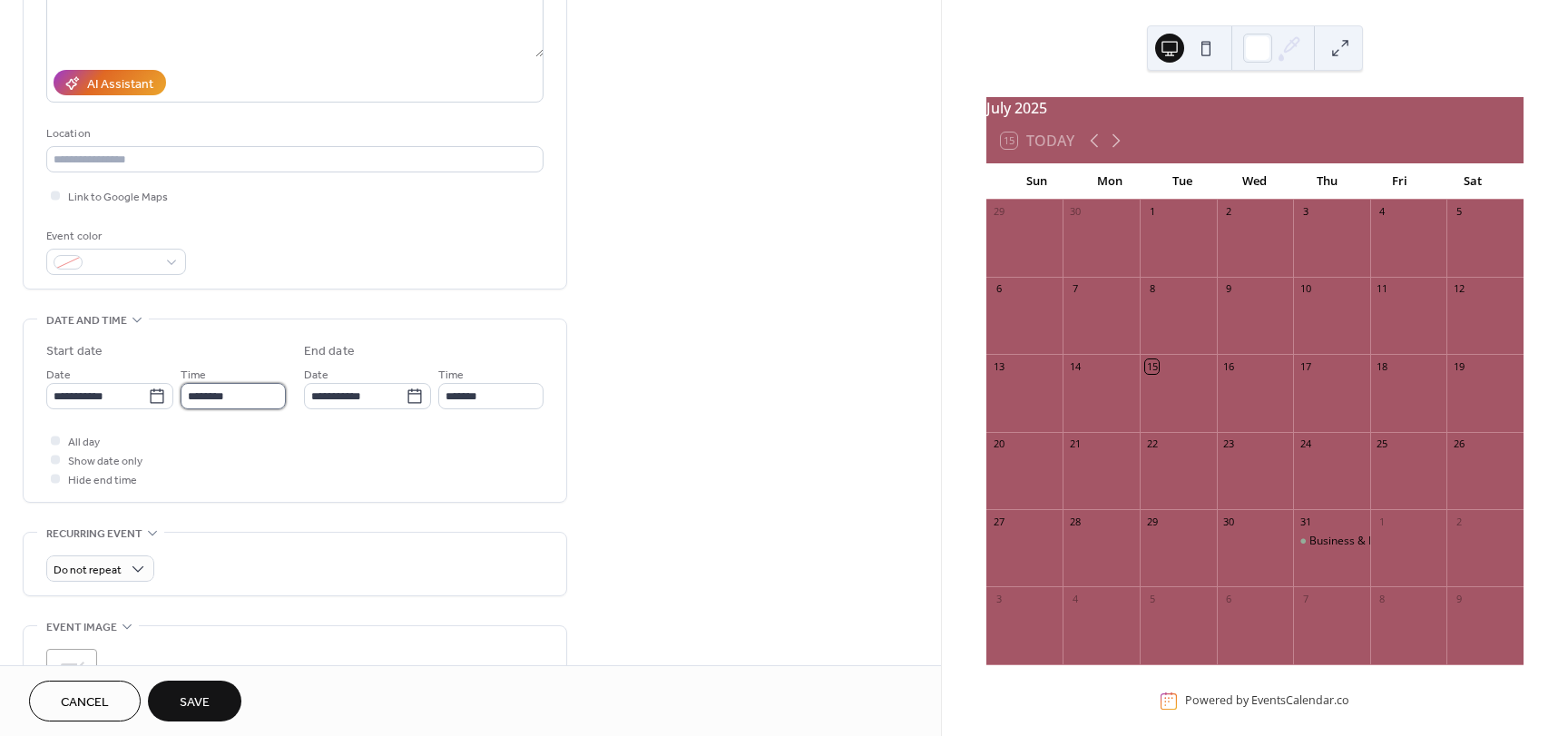 click on "********" at bounding box center (233, 396) 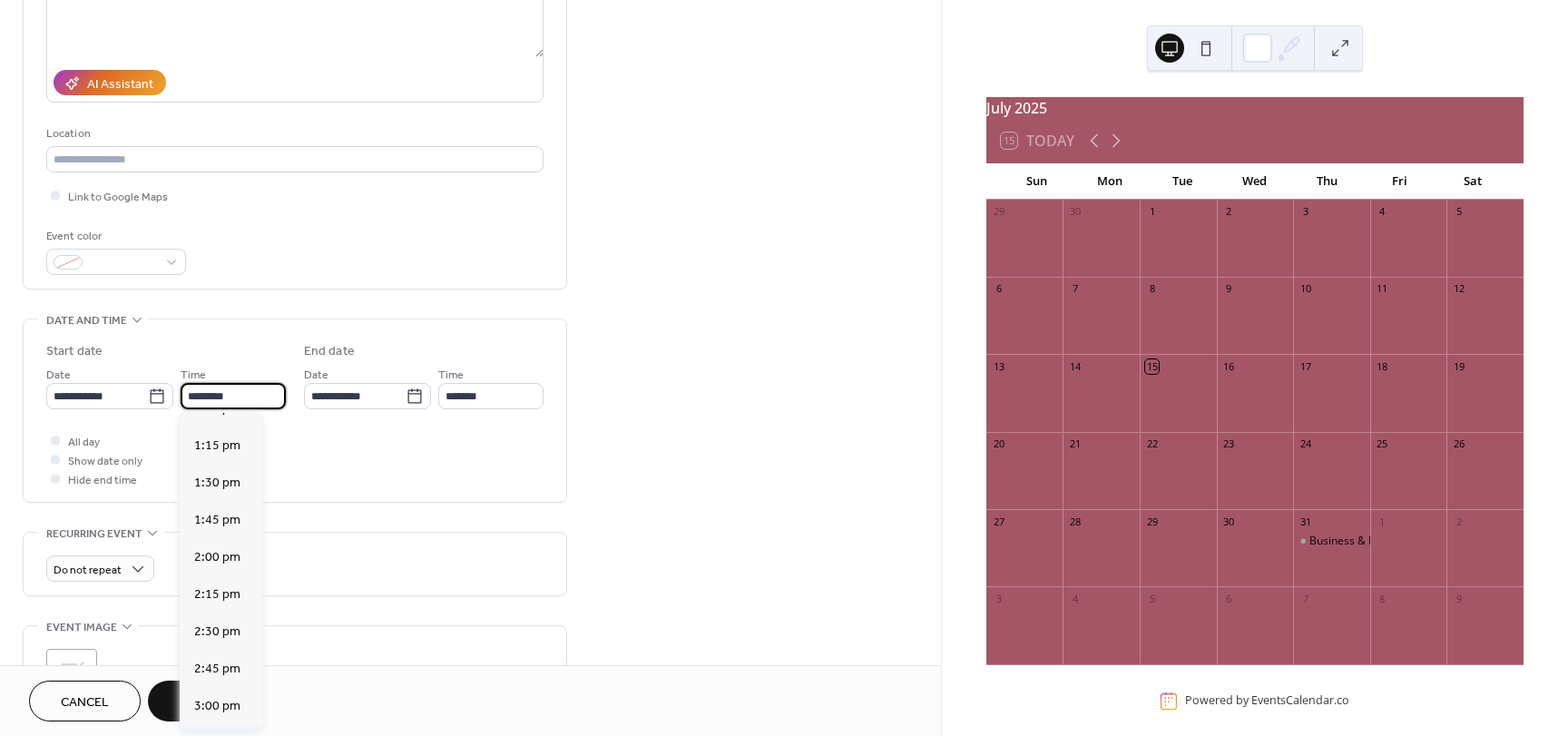 scroll, scrollTop: 2058, scrollLeft: 0, axis: vertical 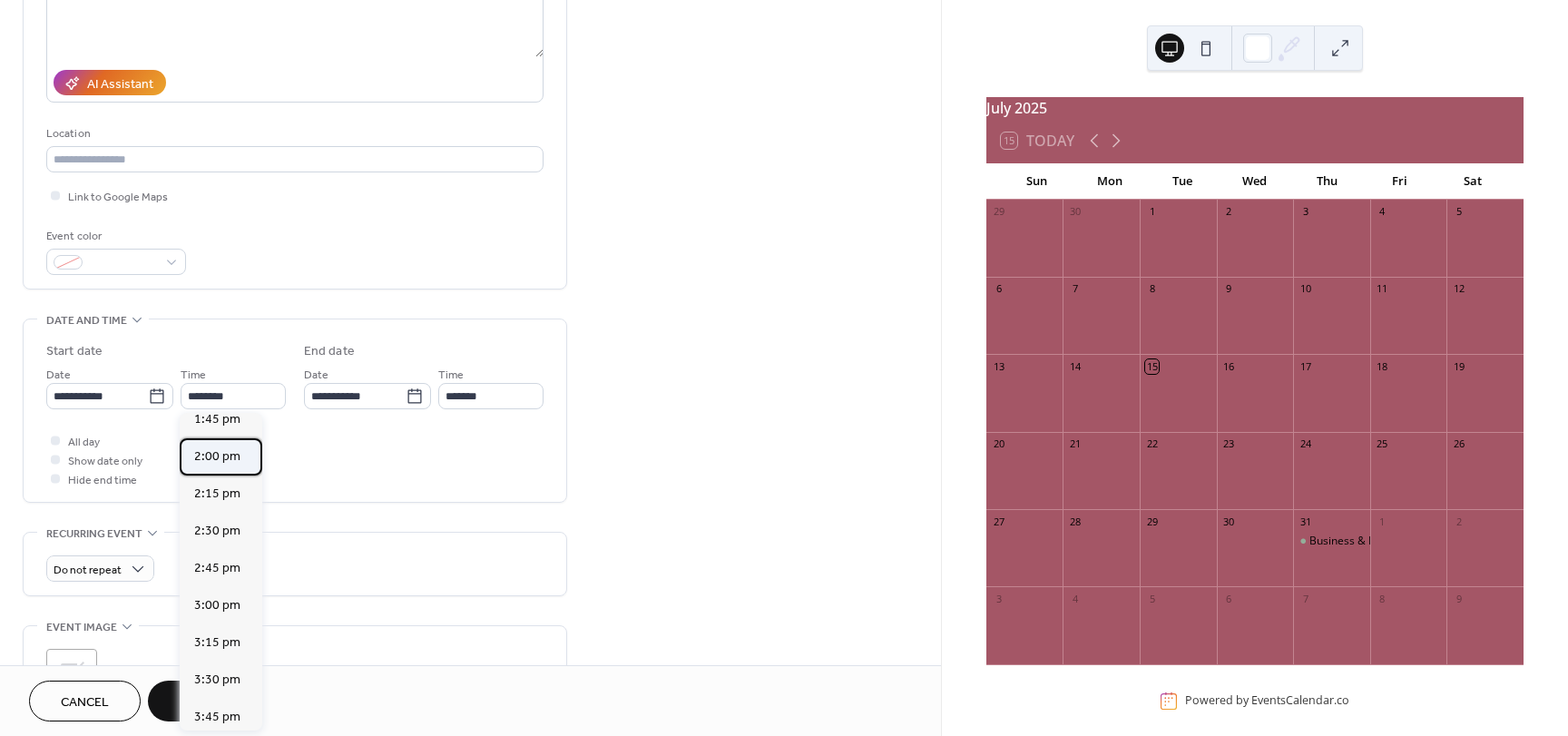 click on "2:00 pm" at bounding box center (217, 456) 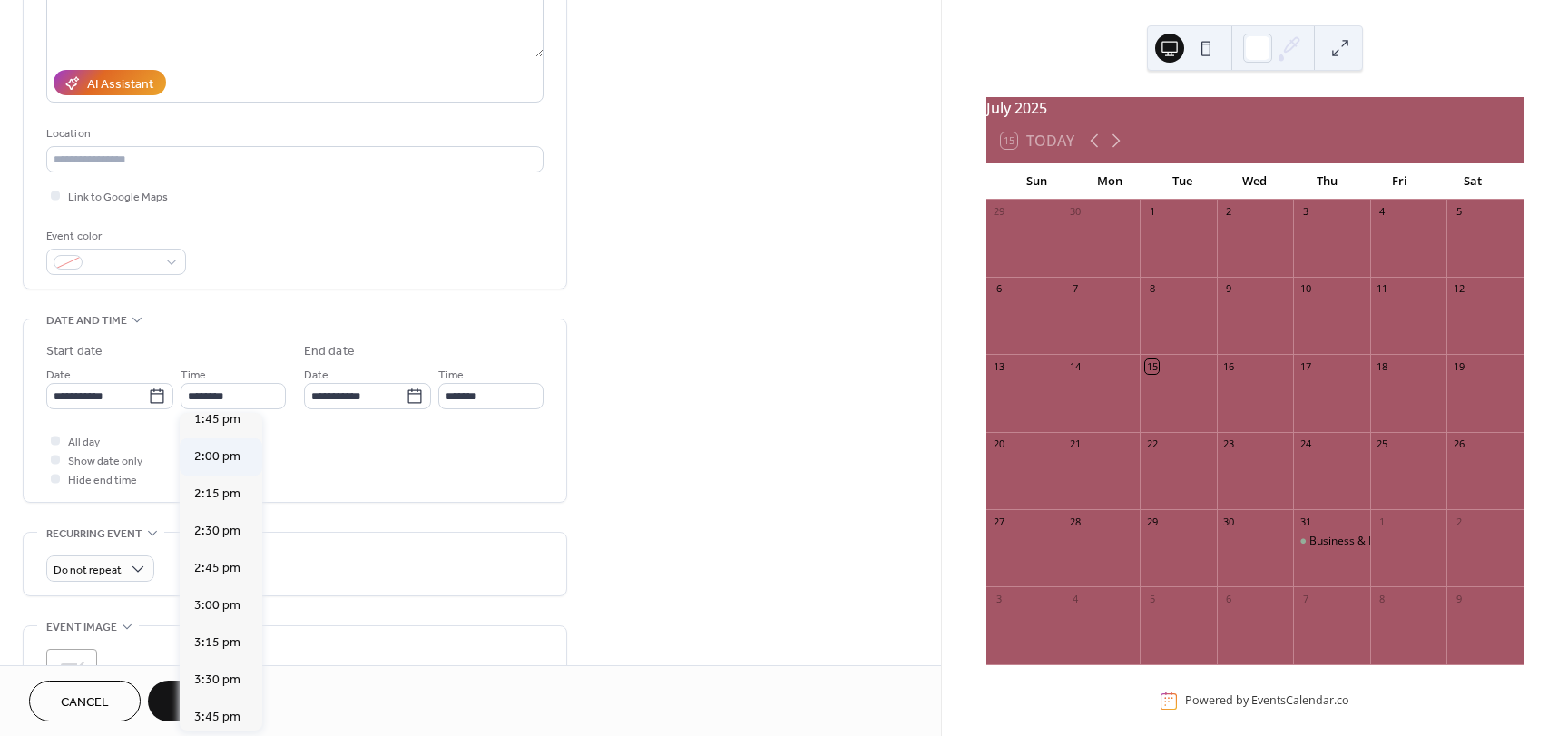 type on "*******" 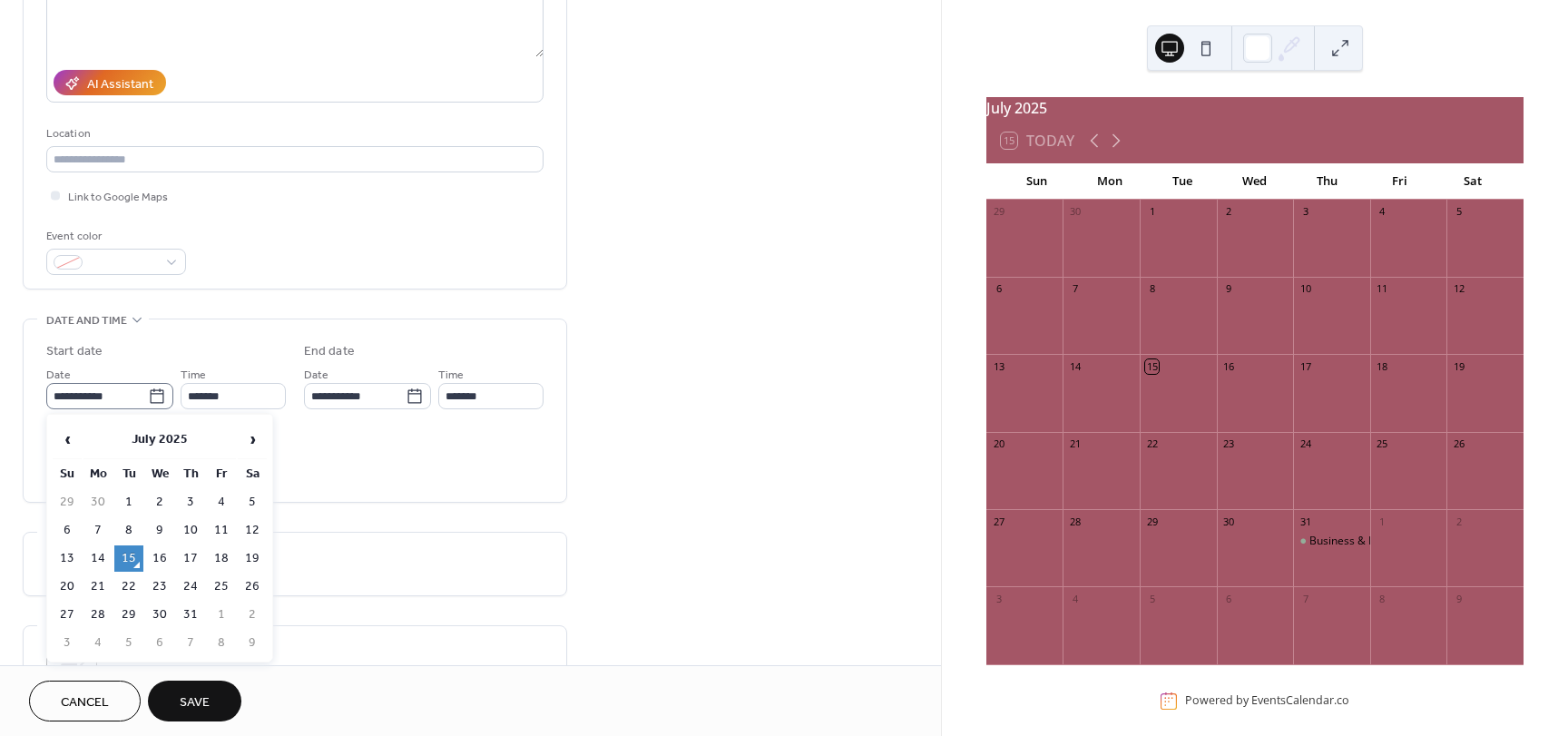click 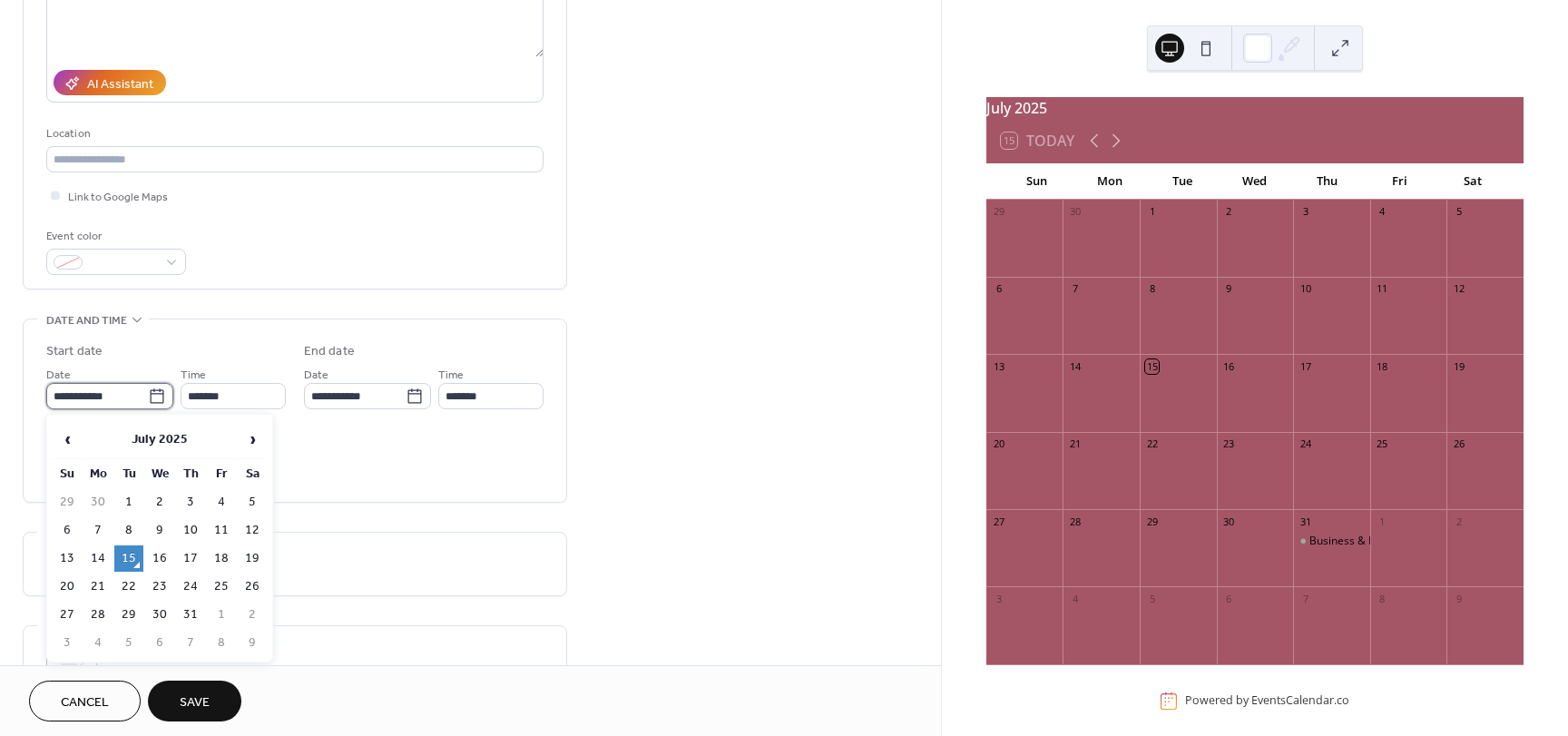 click on "**********" at bounding box center (97, 396) 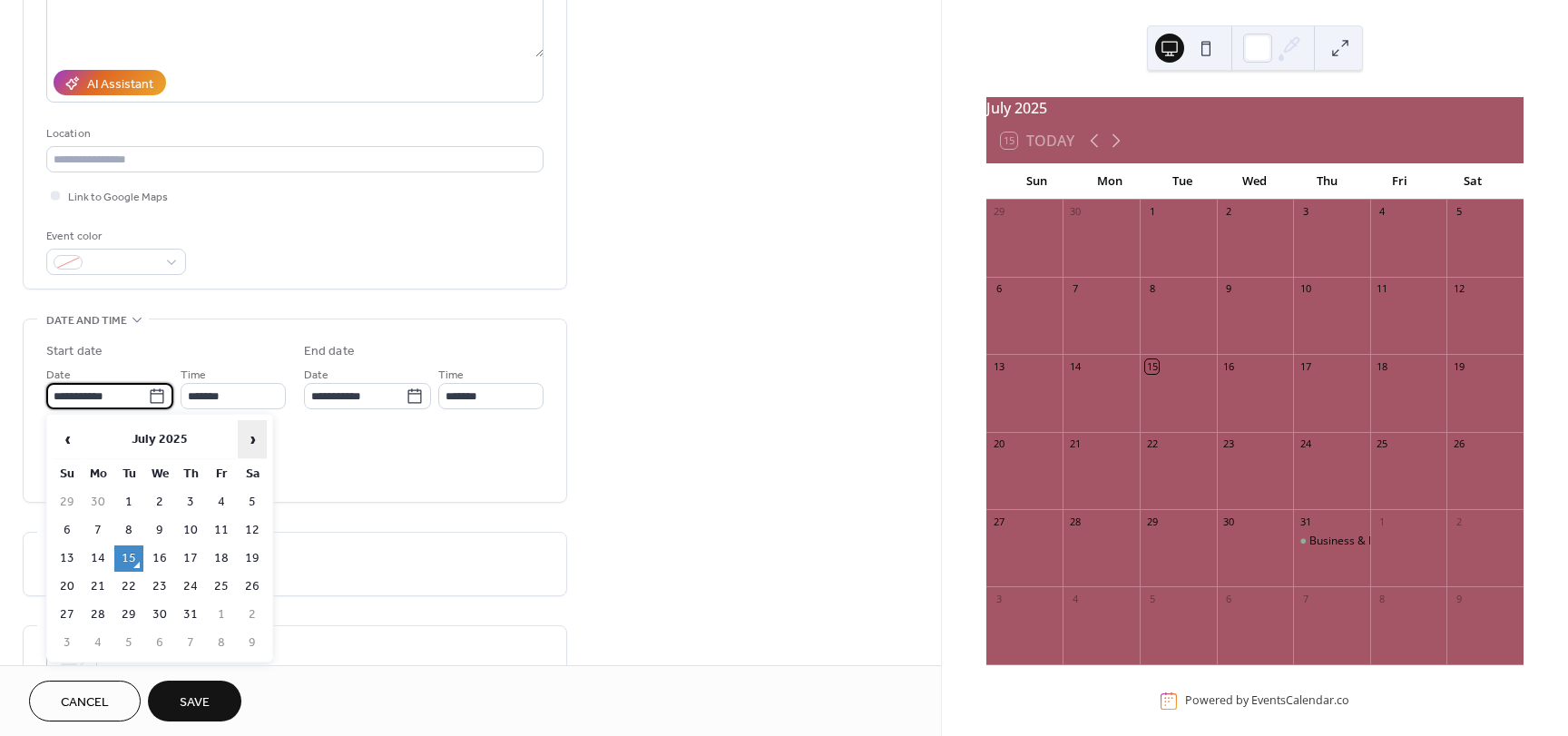 click on "›" at bounding box center (252, 439) 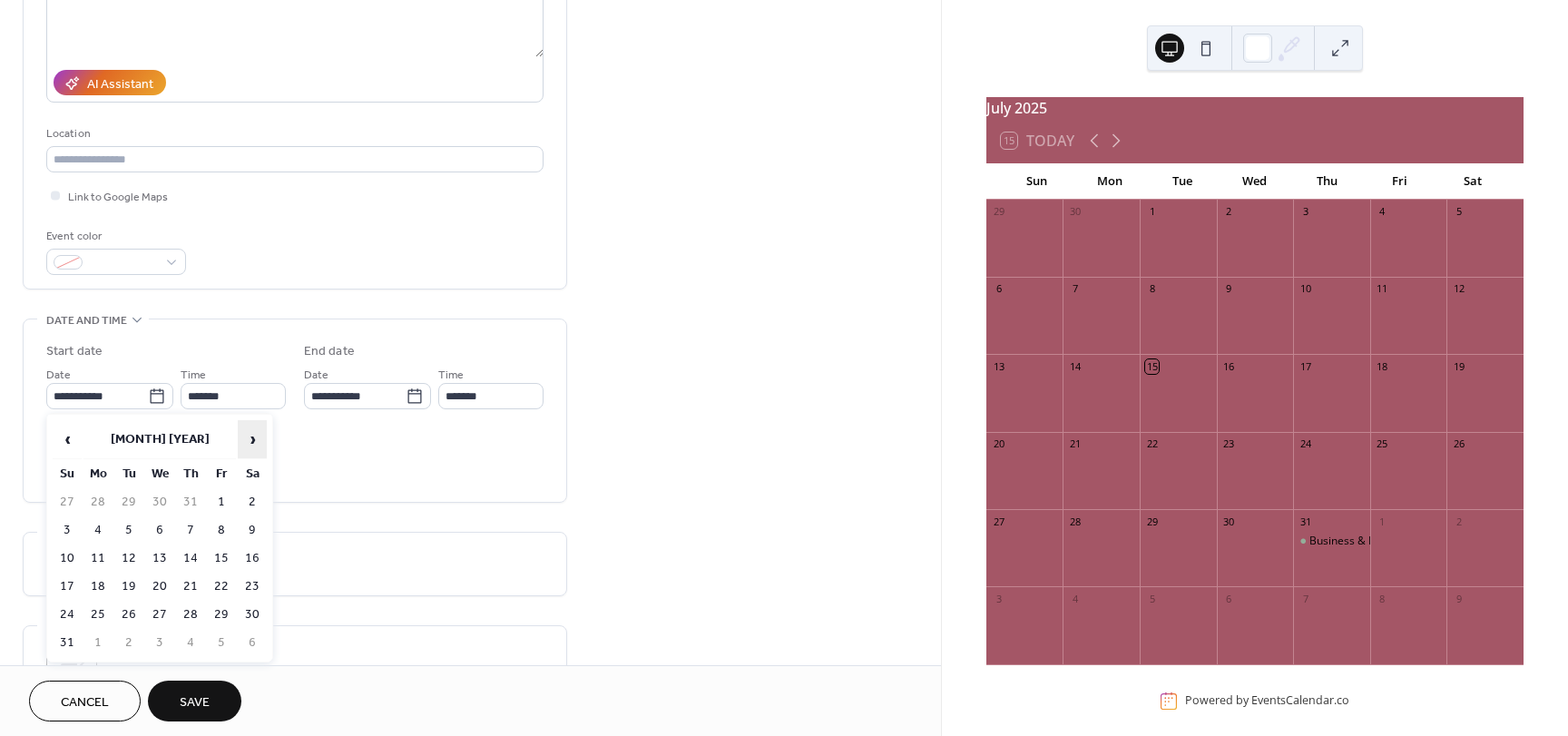 click on "›" at bounding box center [252, 439] 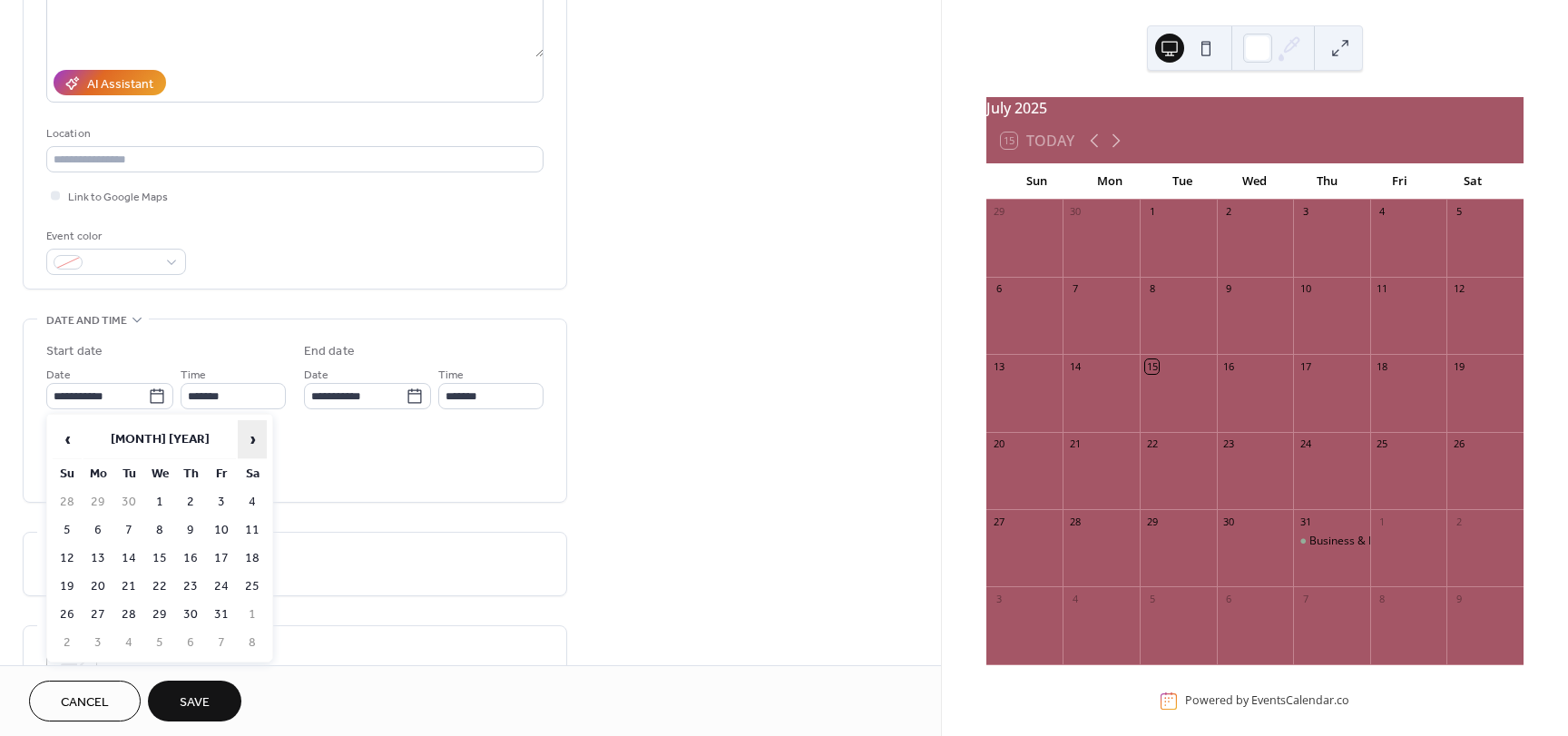 click on "›" at bounding box center [252, 439] 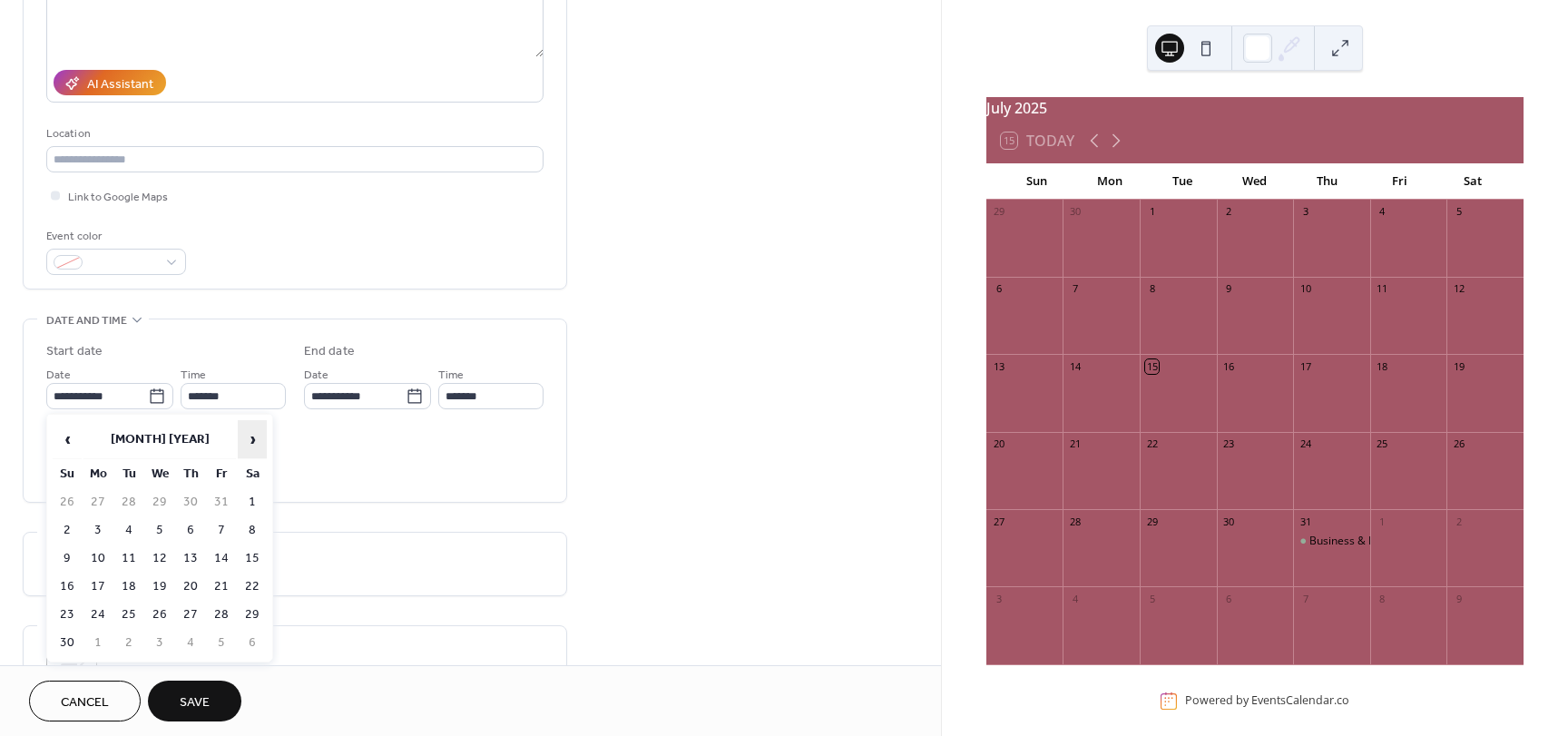 click on "›" at bounding box center [252, 439] 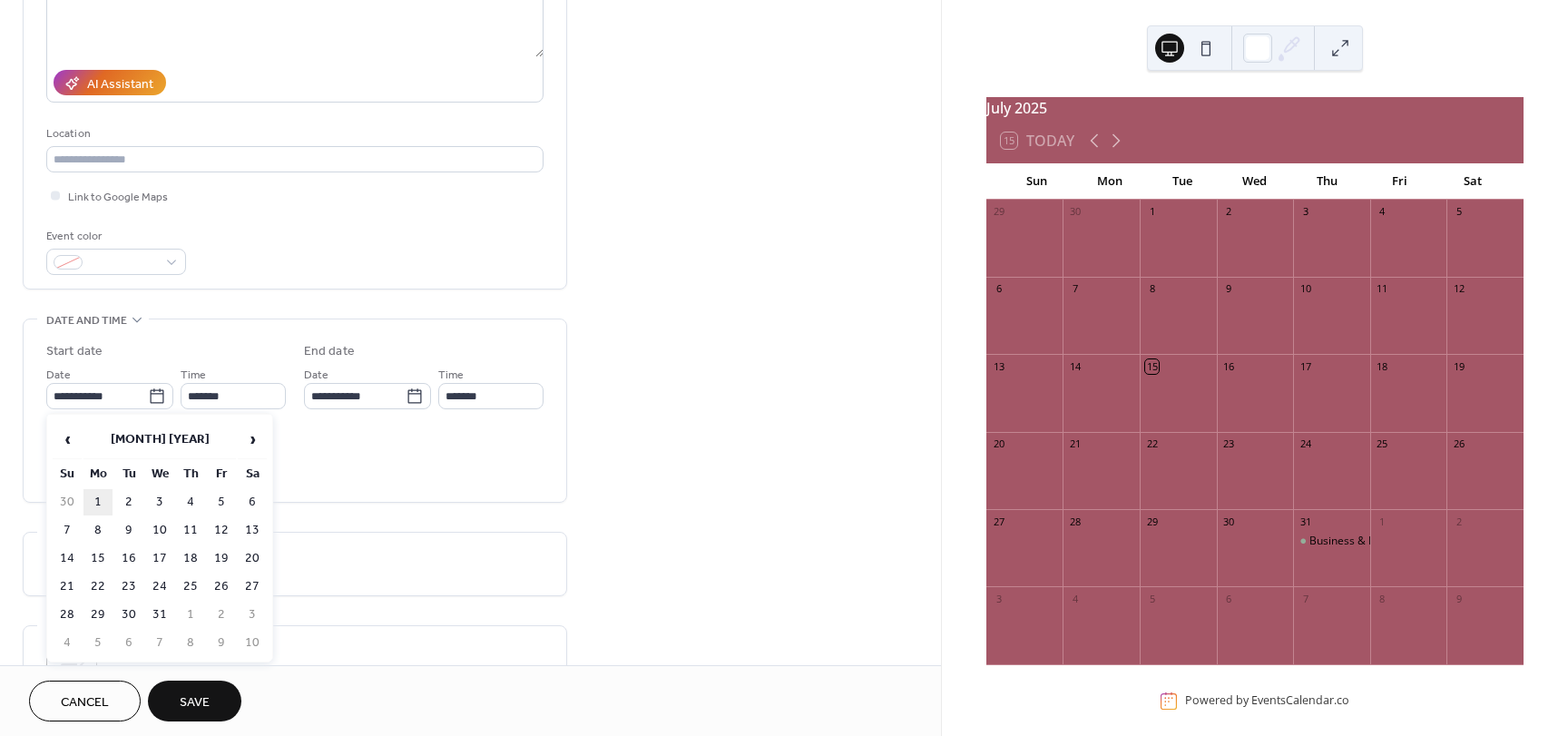 click on "1" at bounding box center (98, 502) 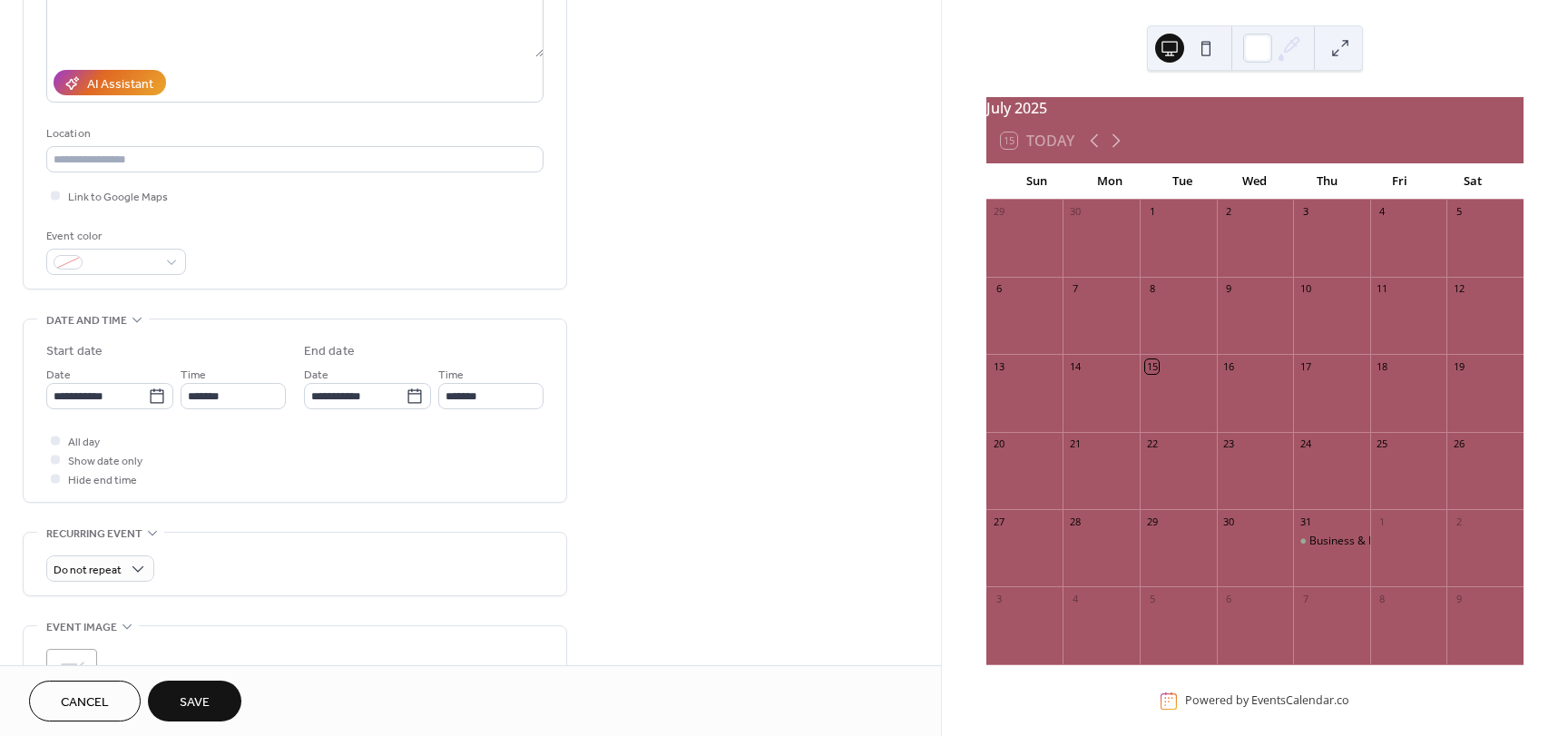 scroll, scrollTop: 545, scrollLeft: 0, axis: vertical 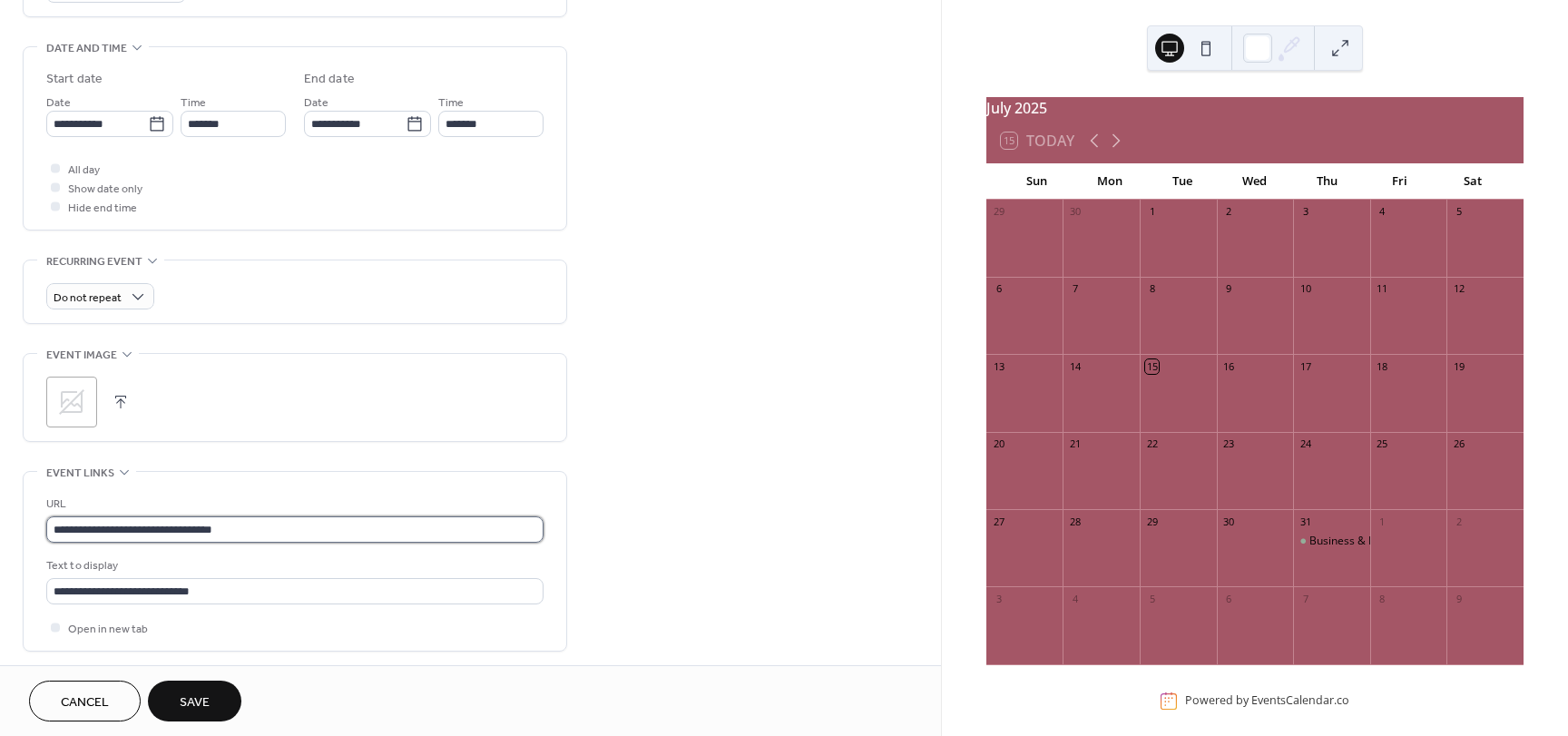 click on "**********" at bounding box center [295, 529] 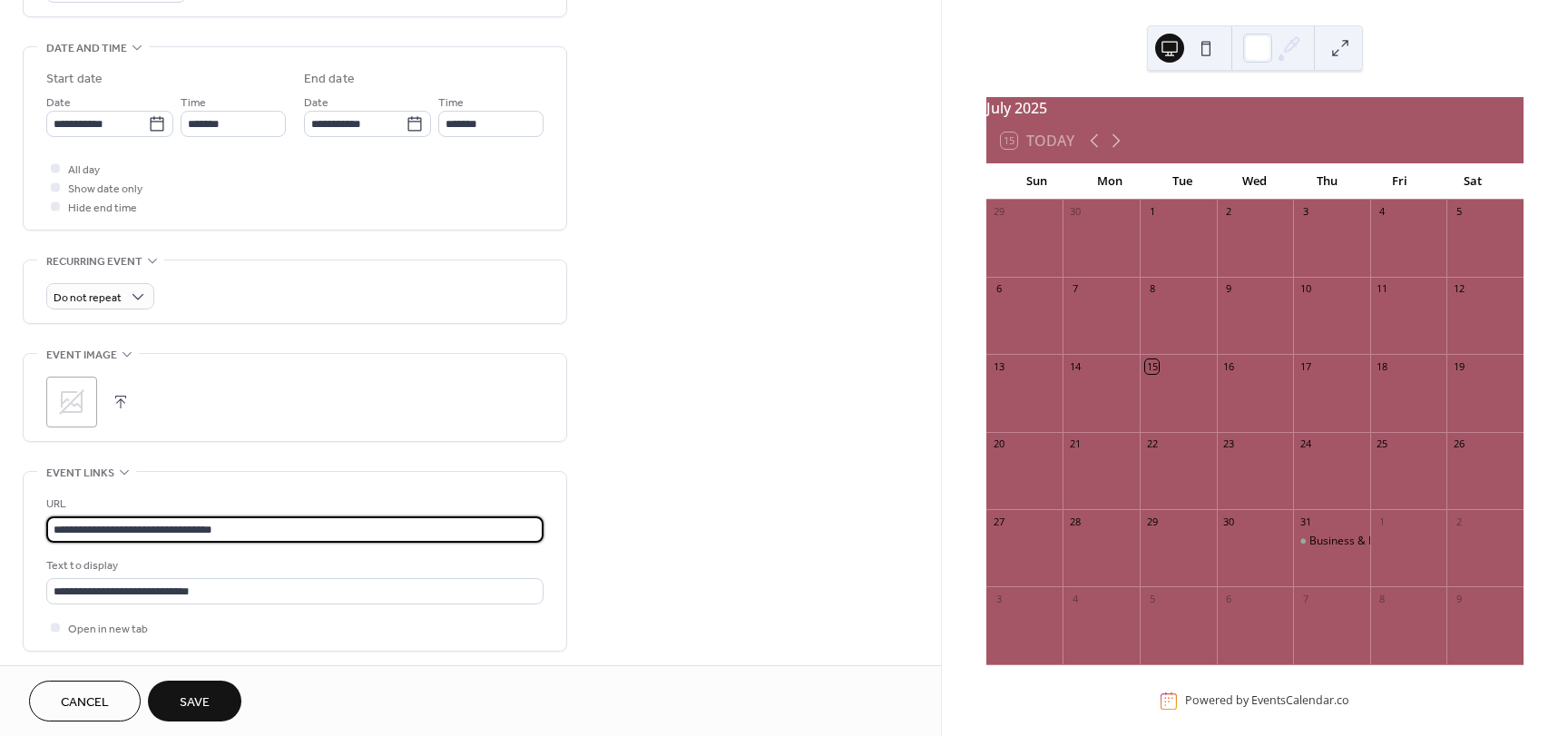 drag, startPoint x: 297, startPoint y: 525, endPoint x: -68, endPoint y: 535, distance: 365.13696 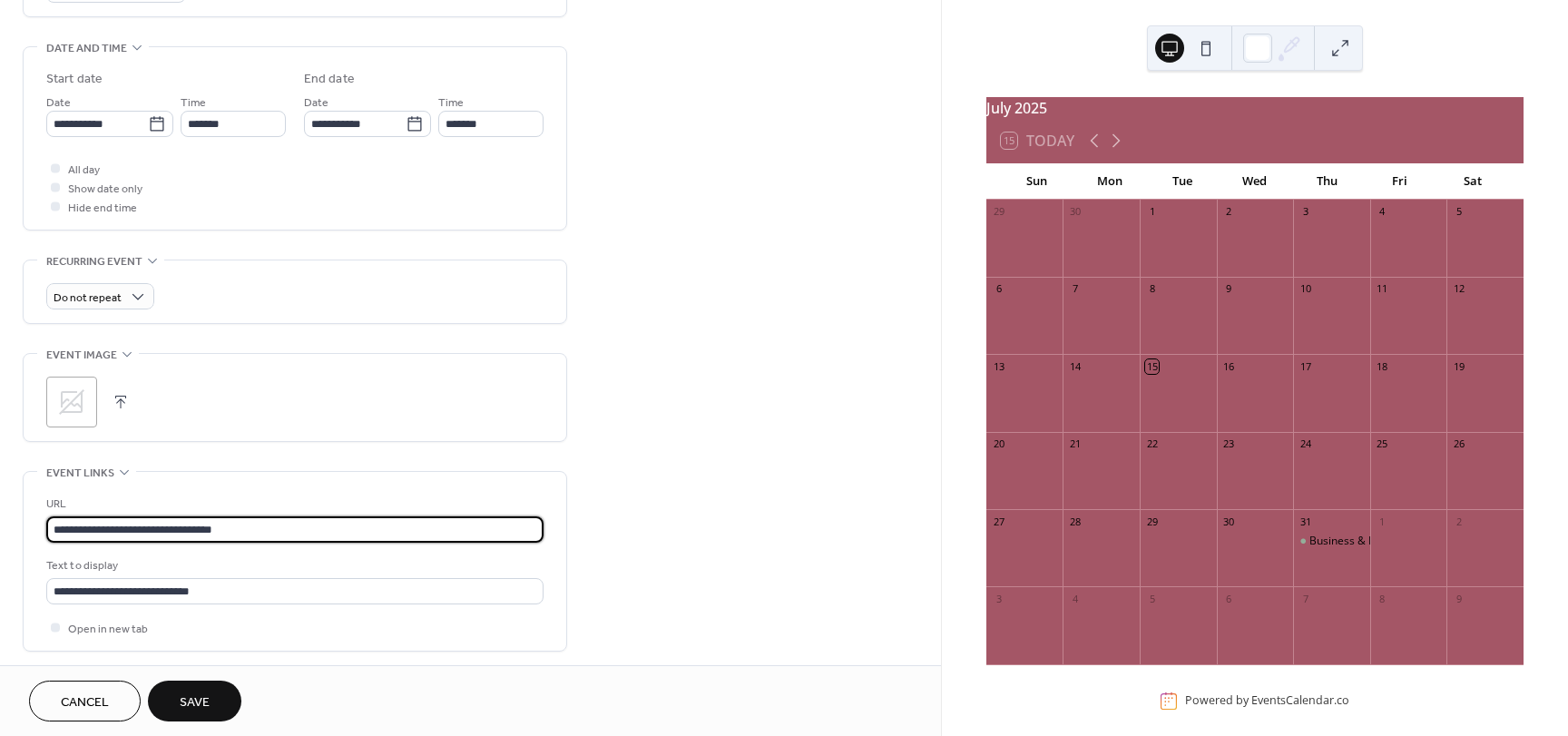 click on "**********" at bounding box center [784, 368] 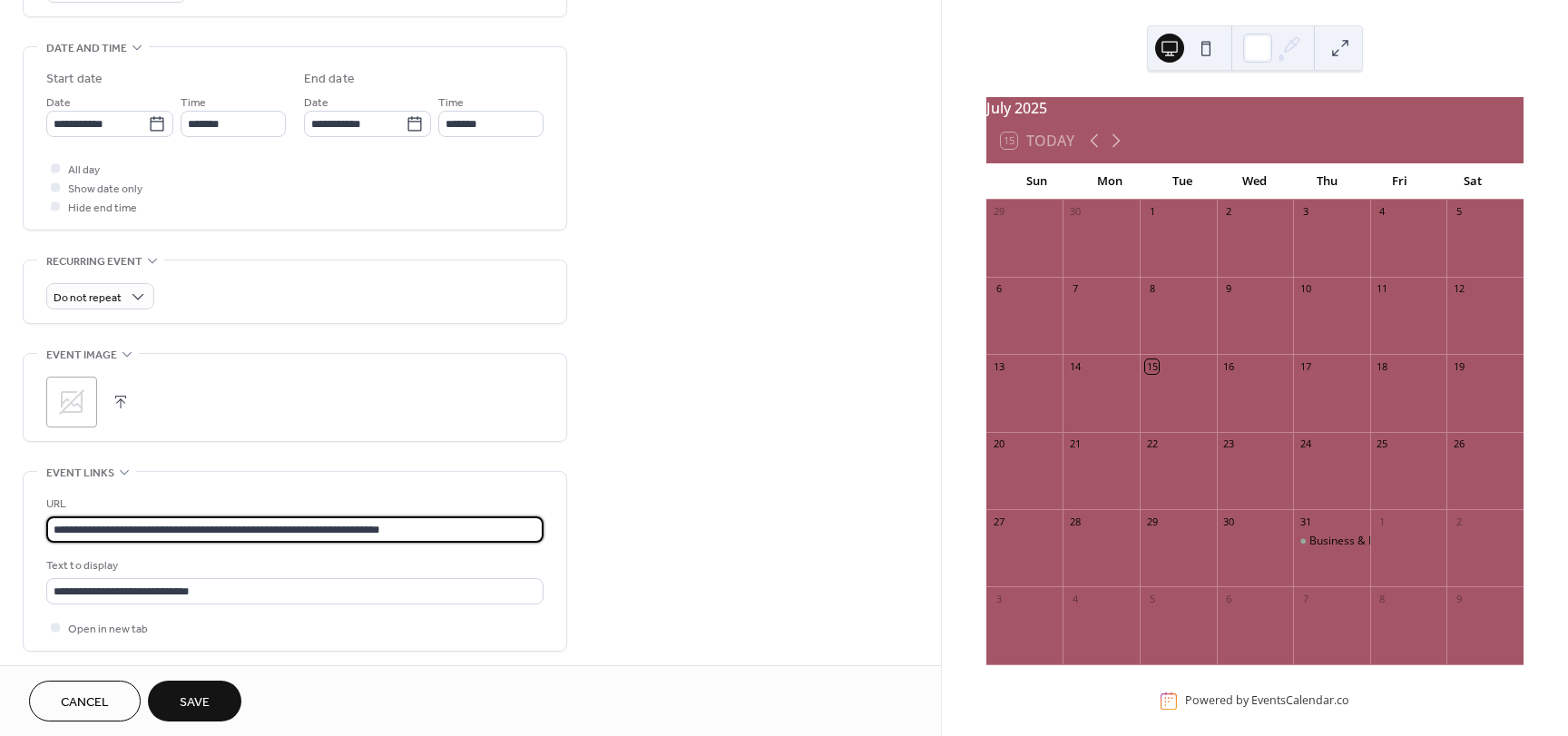 type on "**********" 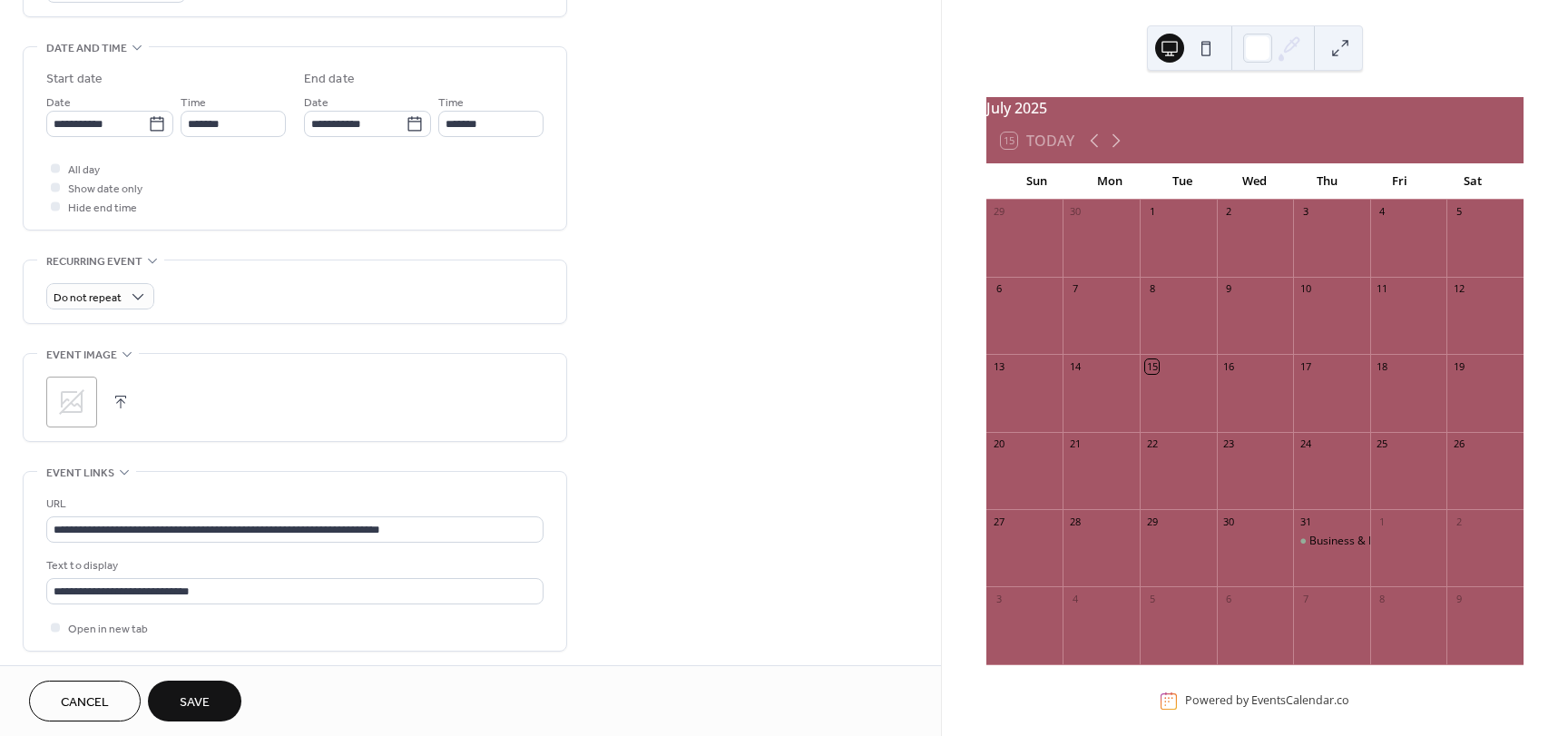 click on "Save" at bounding box center [194, 702] 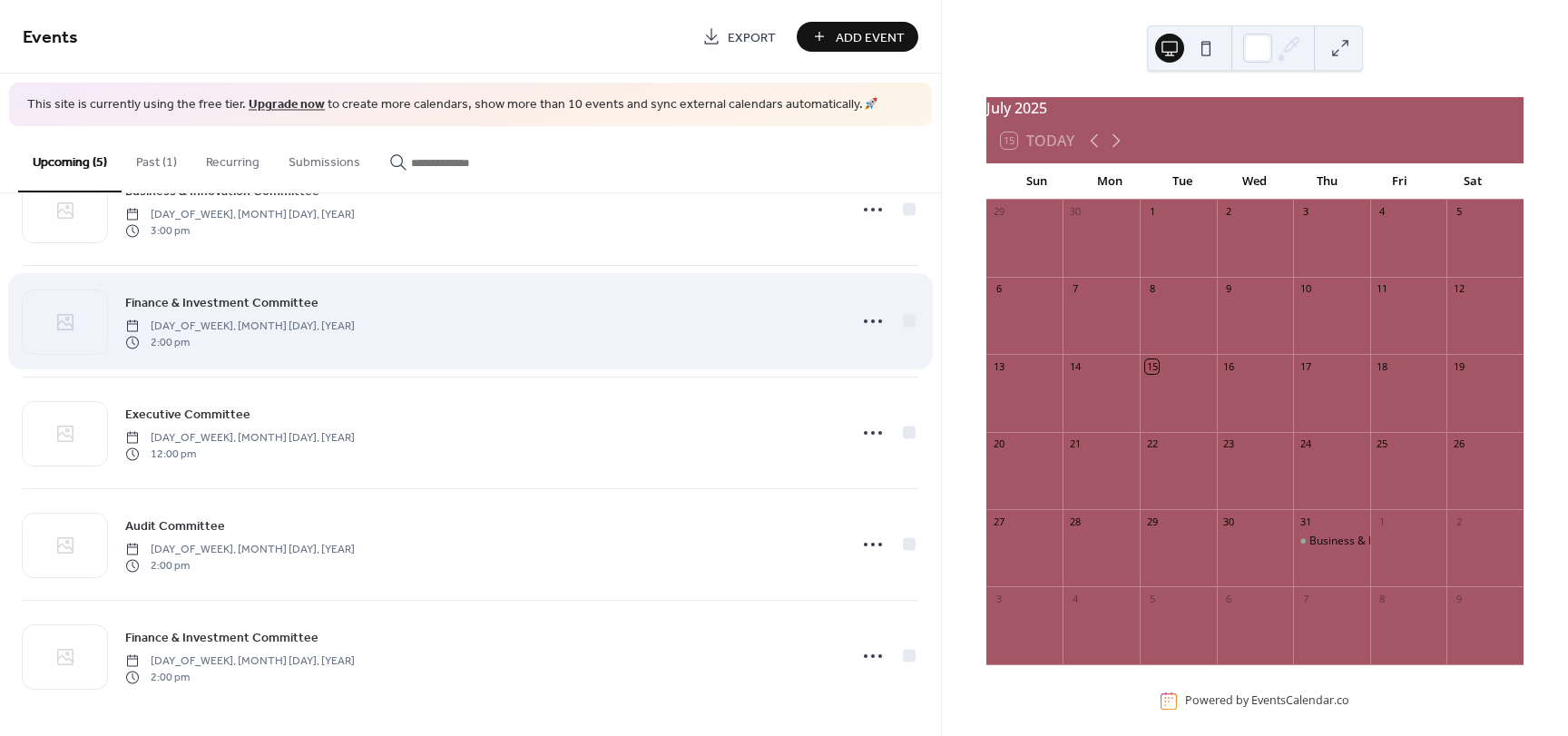 scroll, scrollTop: 69, scrollLeft: 0, axis: vertical 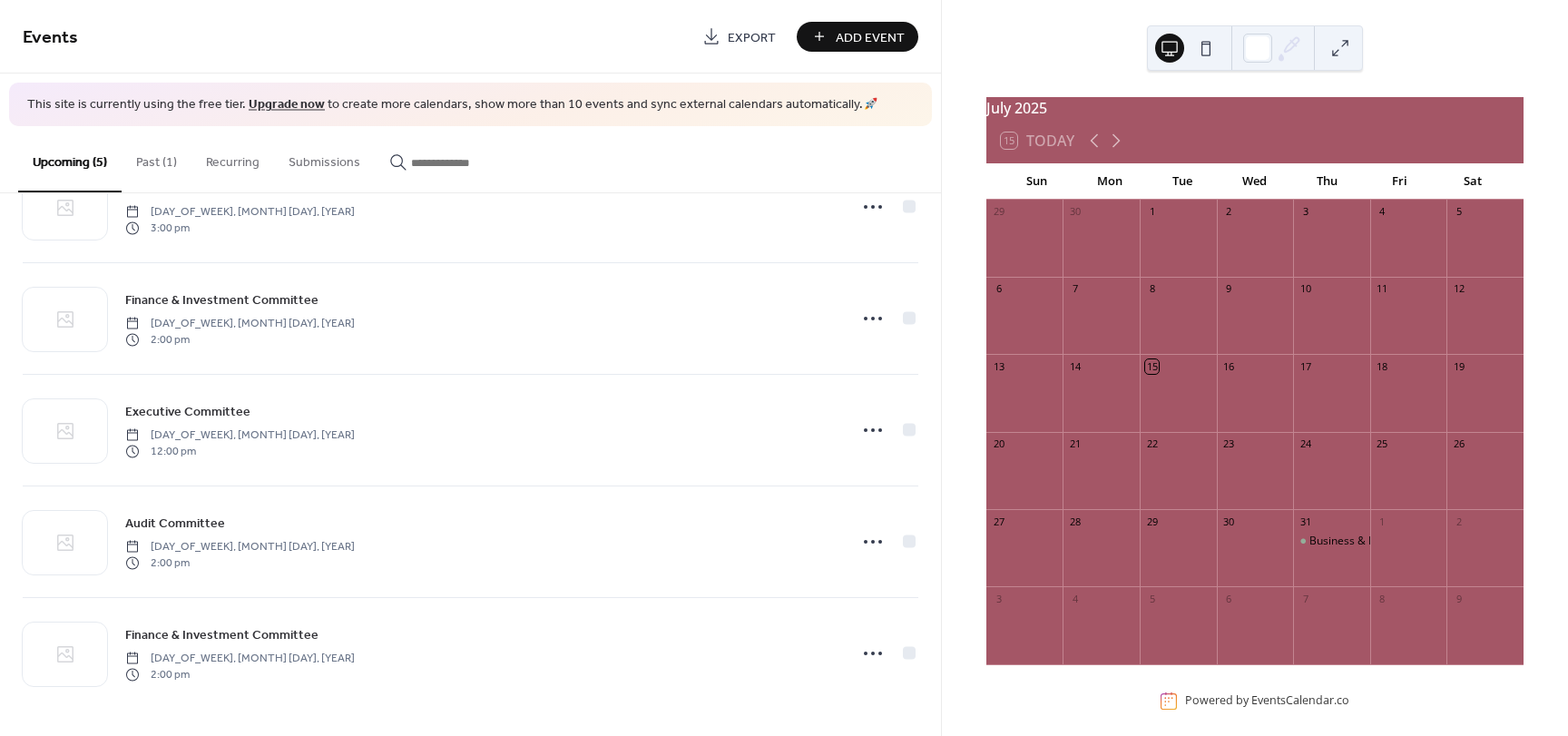 click on "Add Event" at bounding box center [870, 37] 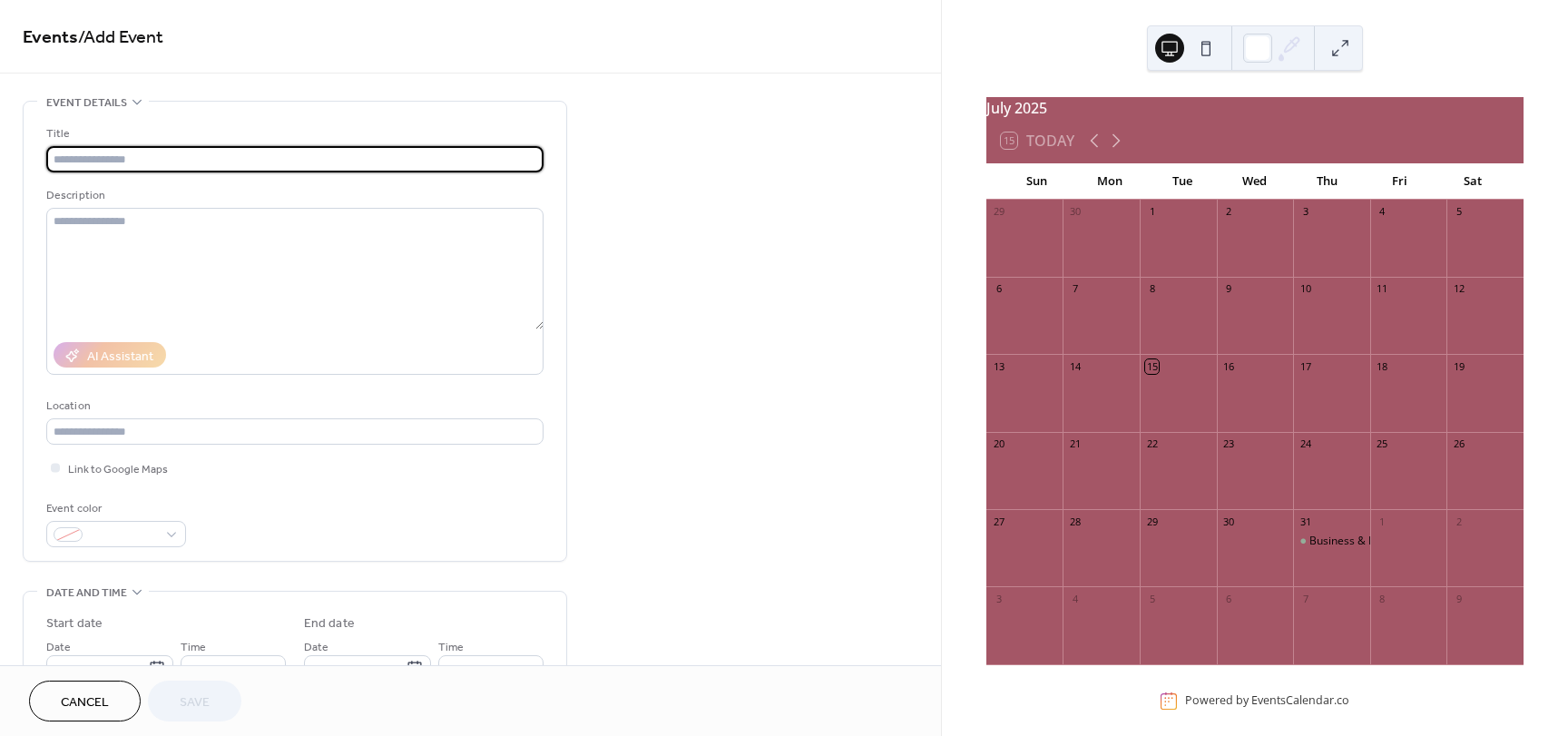 click at bounding box center (295, 159) 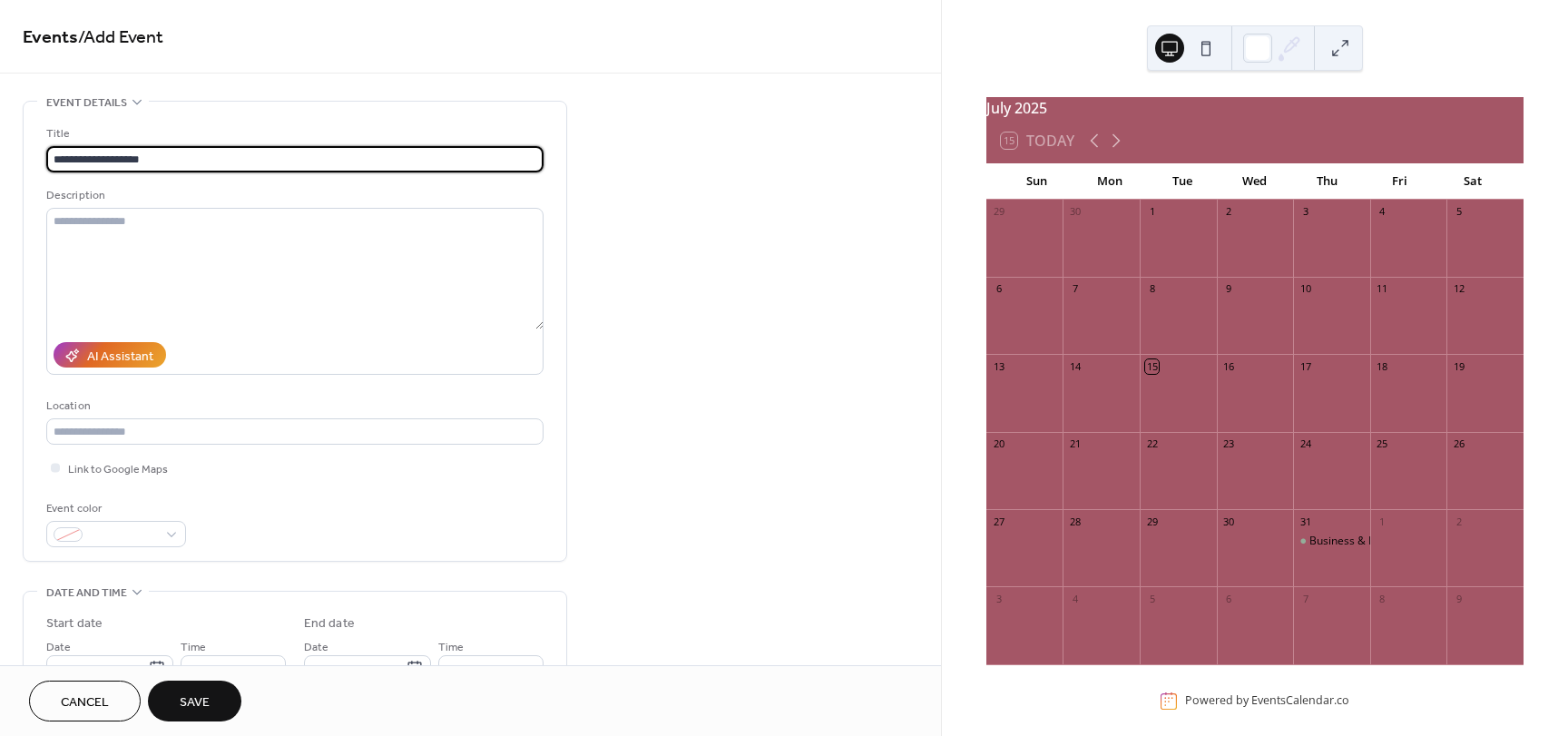 scroll, scrollTop: 272, scrollLeft: 0, axis: vertical 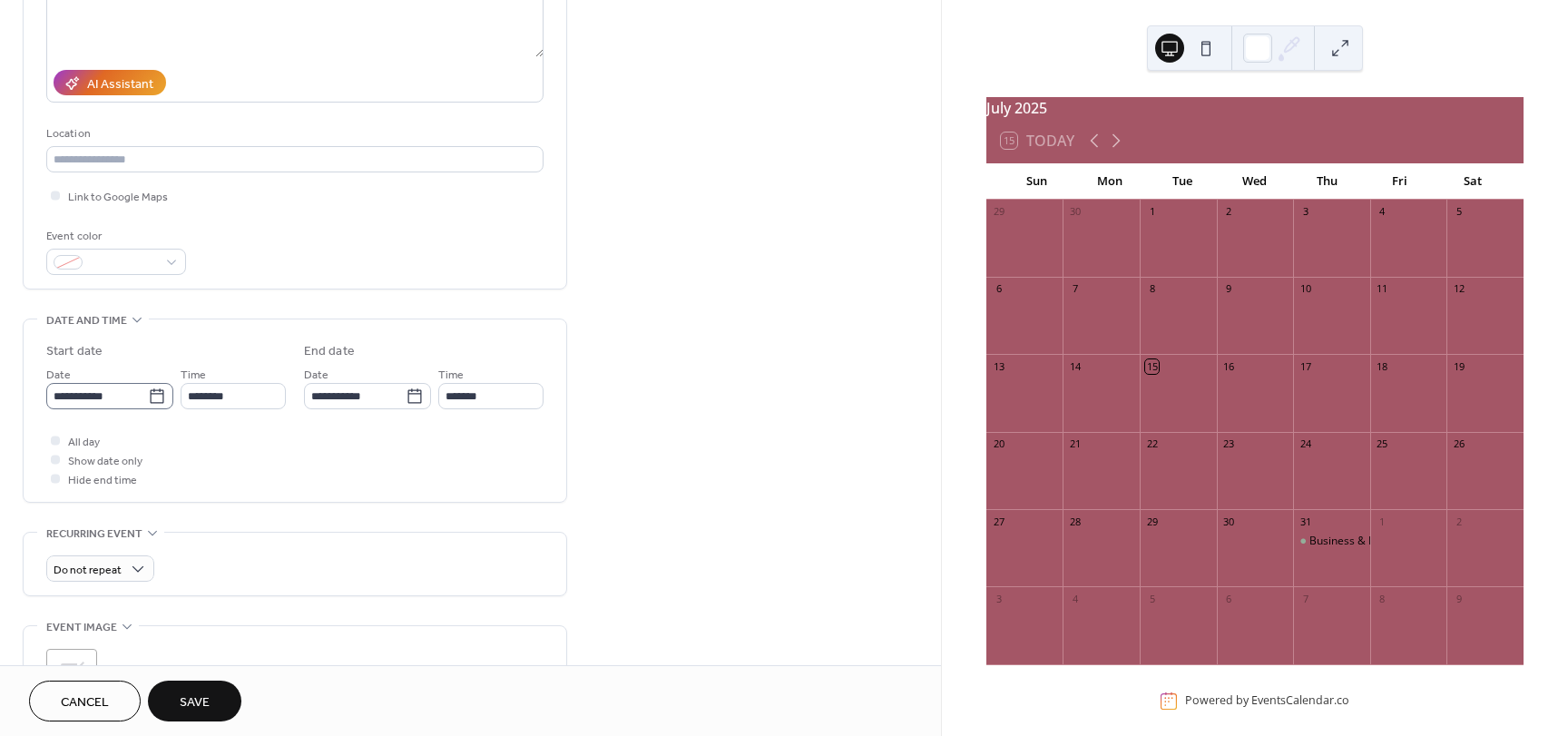 type on "**********" 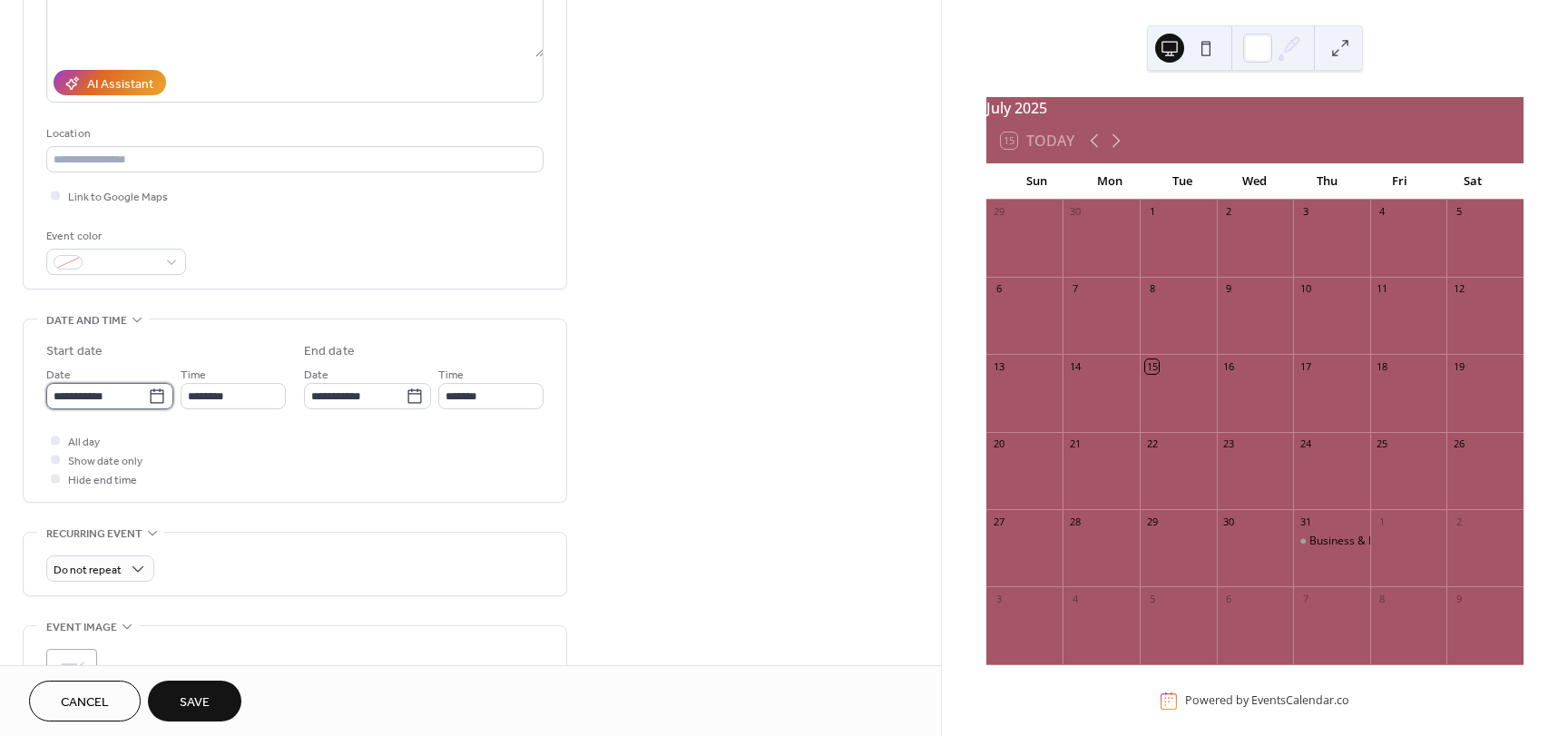click on "**********" at bounding box center [97, 396] 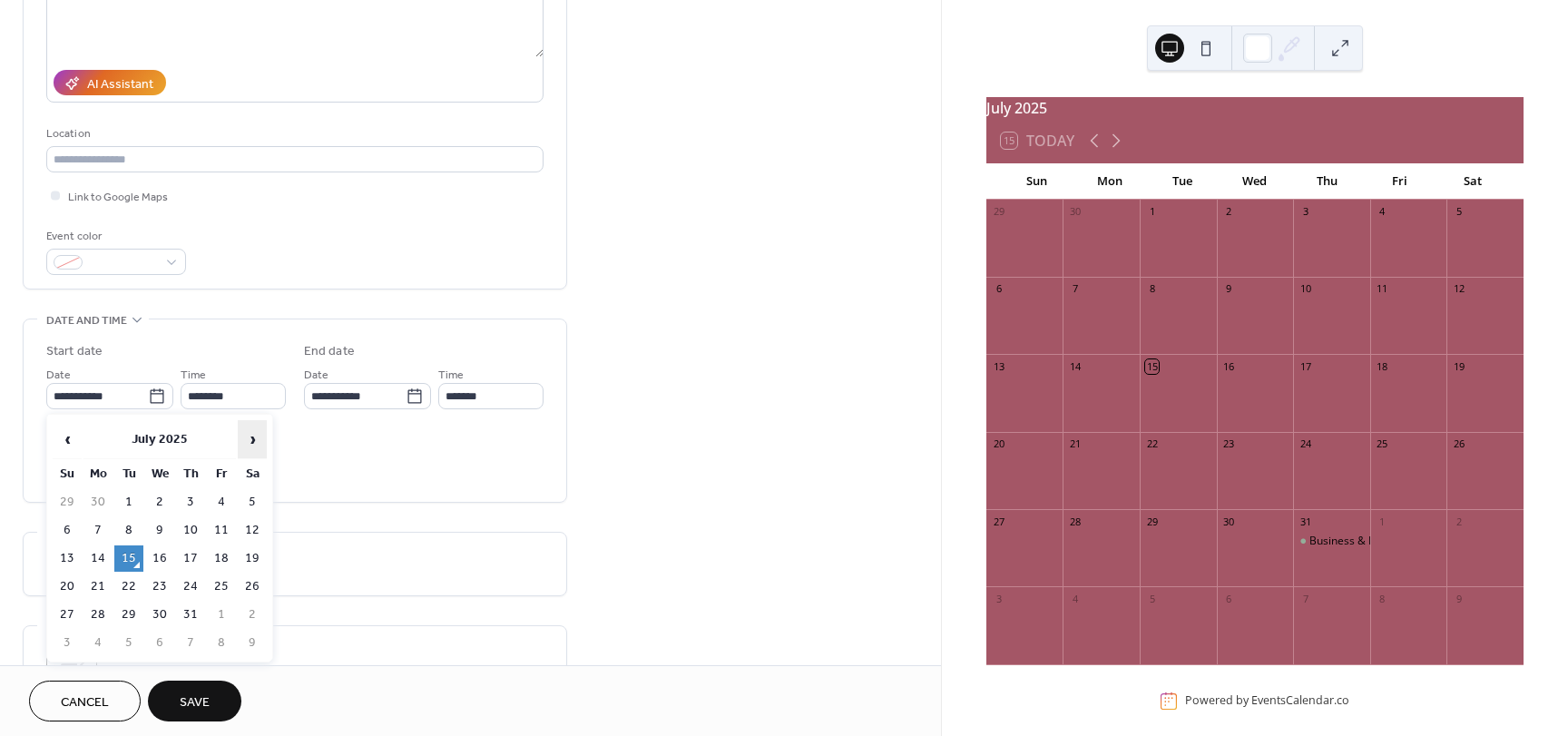 click on "›" at bounding box center [252, 439] 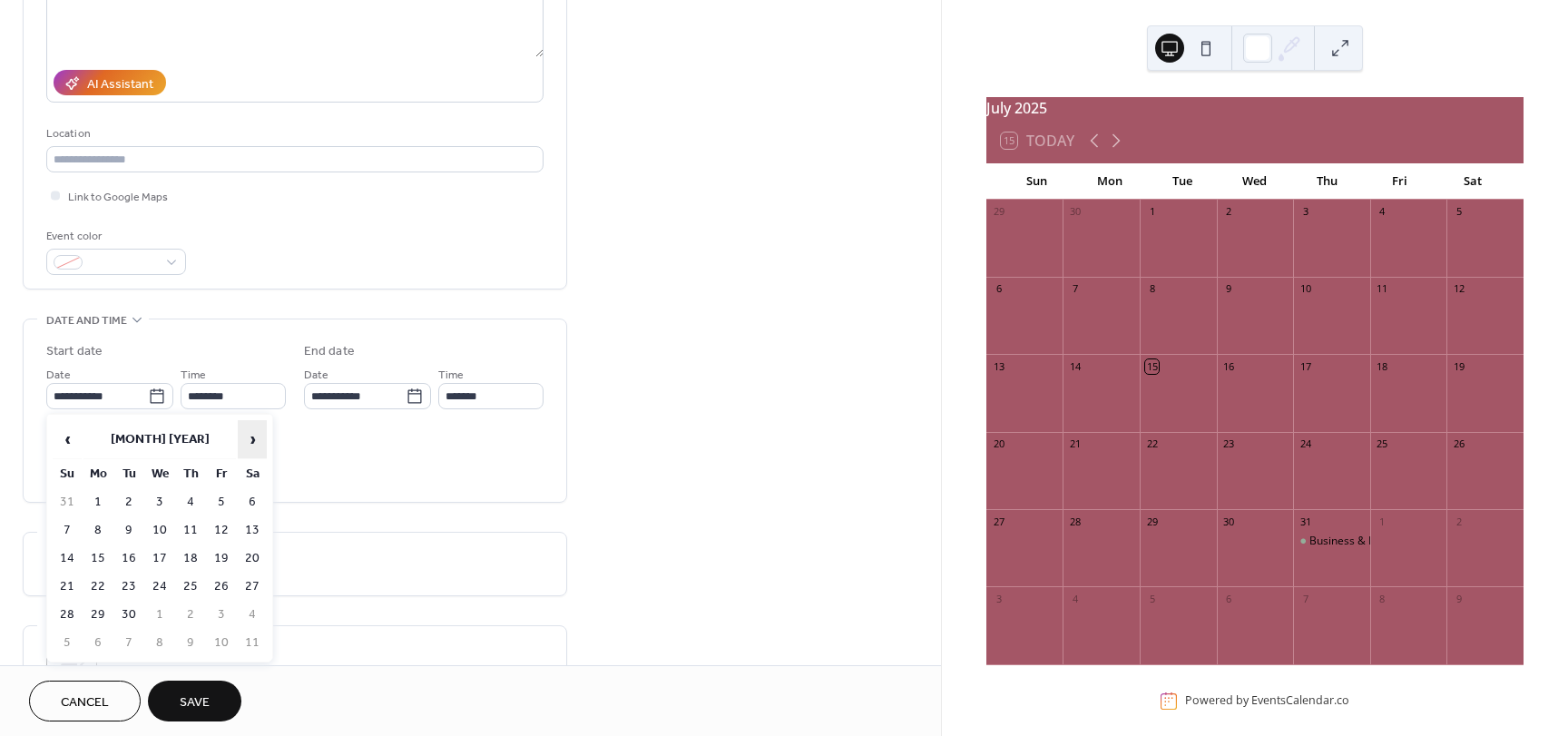 click on "›" at bounding box center (252, 439) 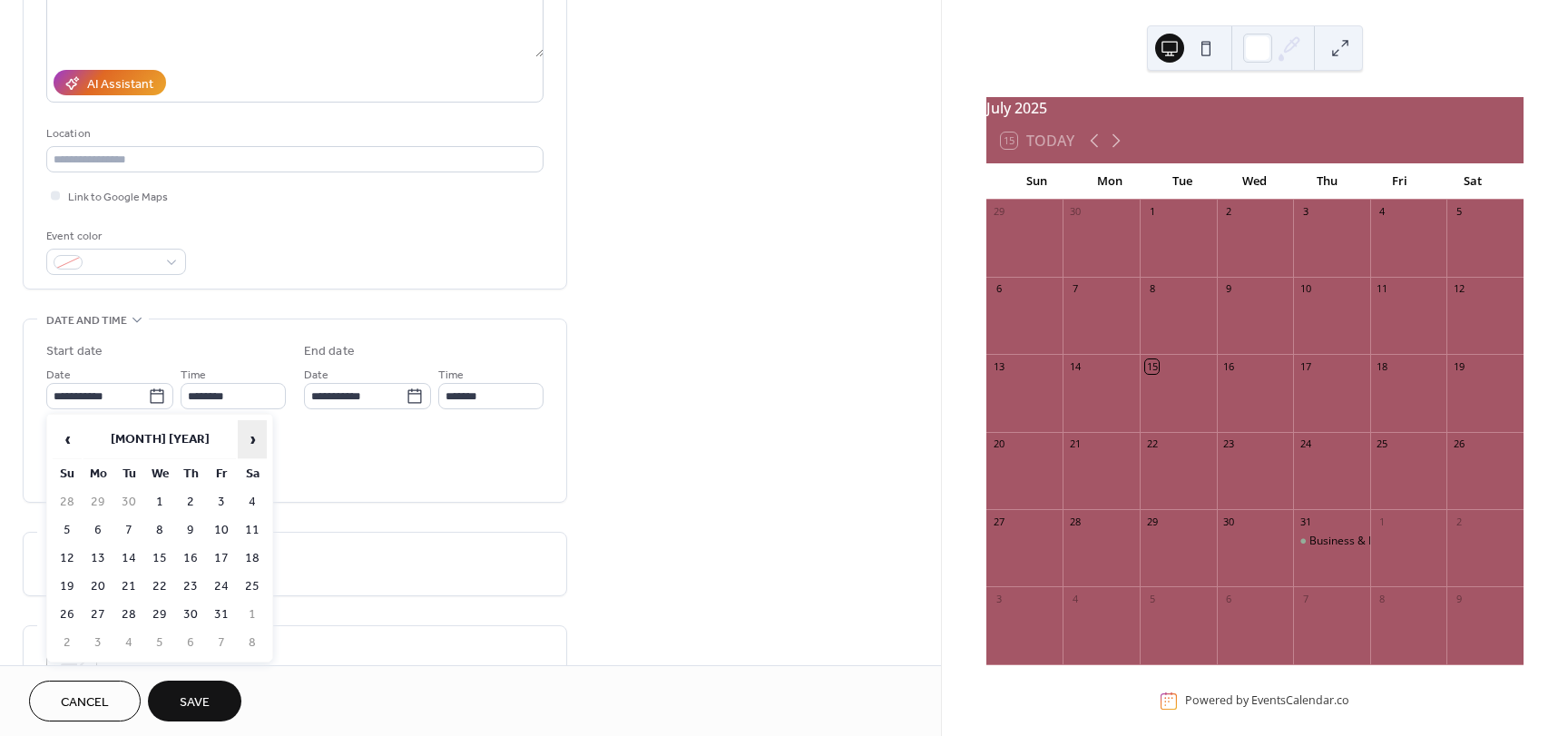 click on "›" at bounding box center (252, 439) 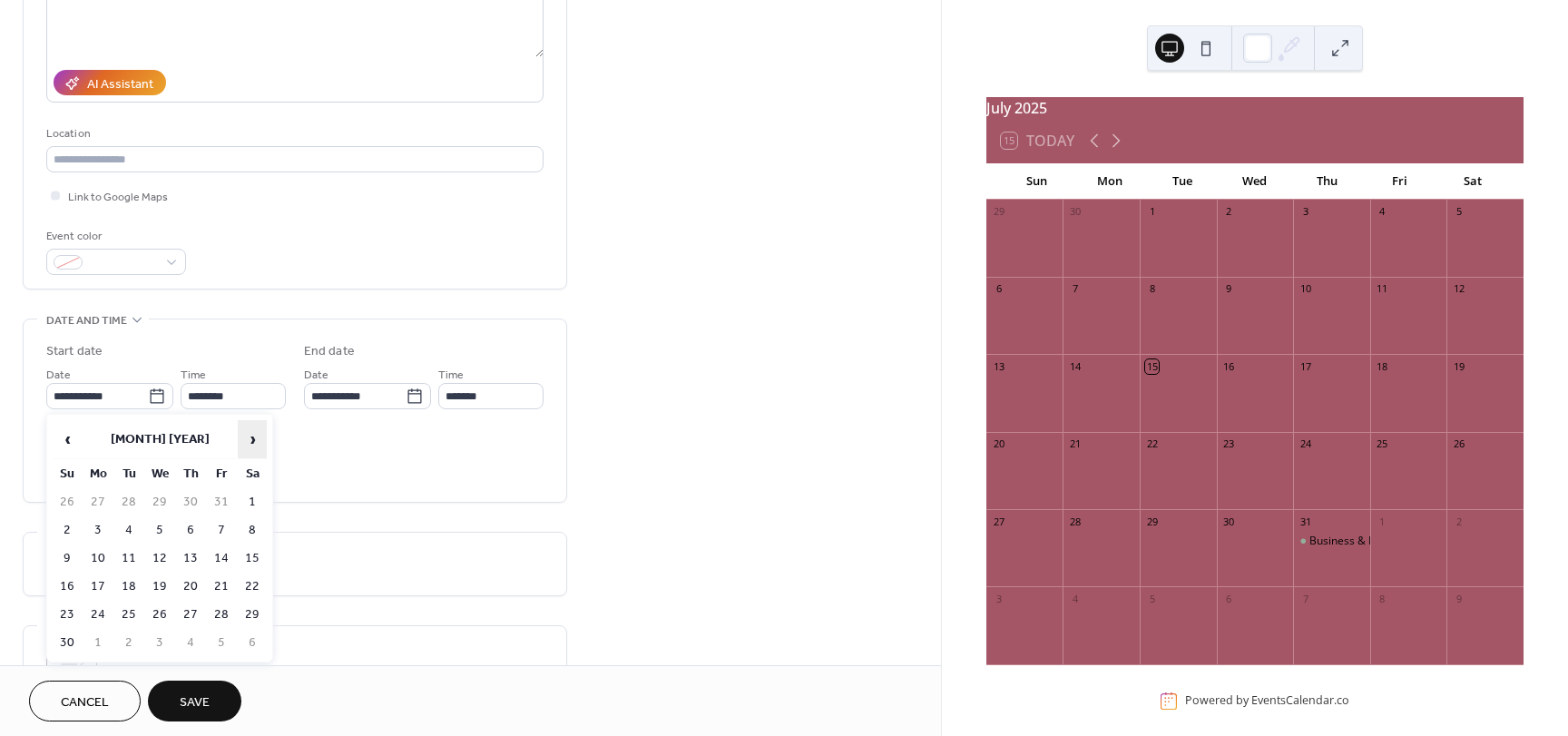 click on "›" at bounding box center [252, 439] 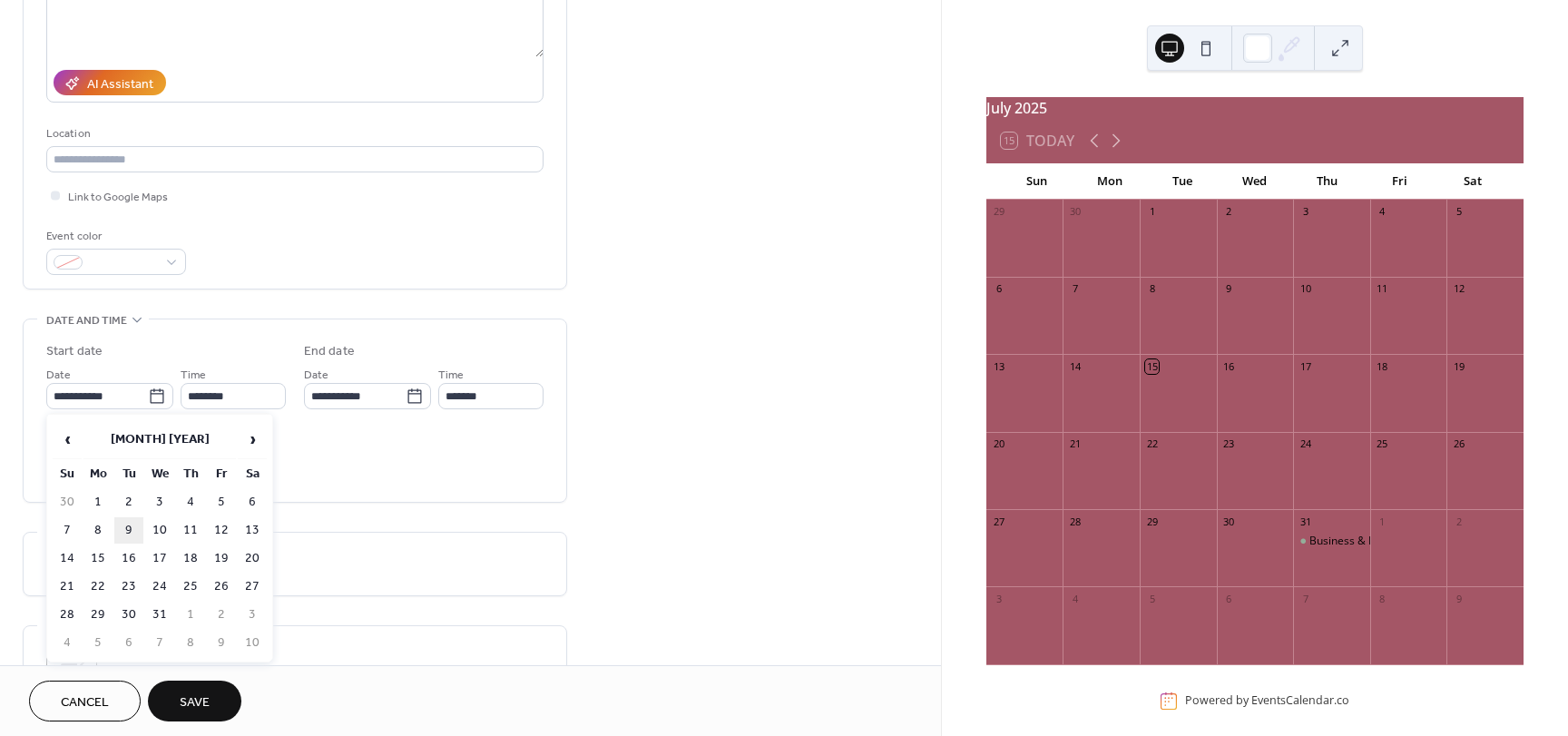 click on "9" at bounding box center (129, 530) 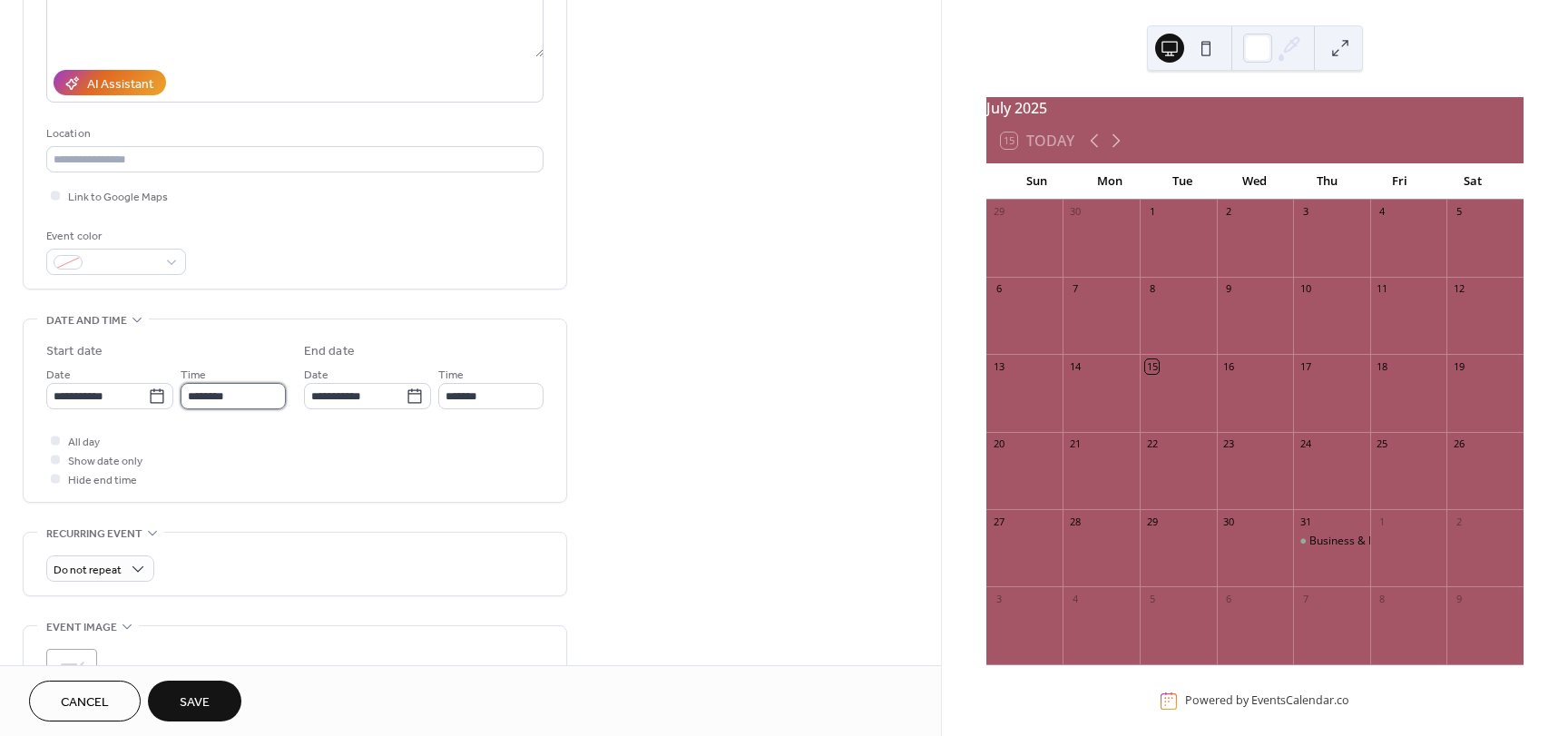 click on "********" at bounding box center [233, 396] 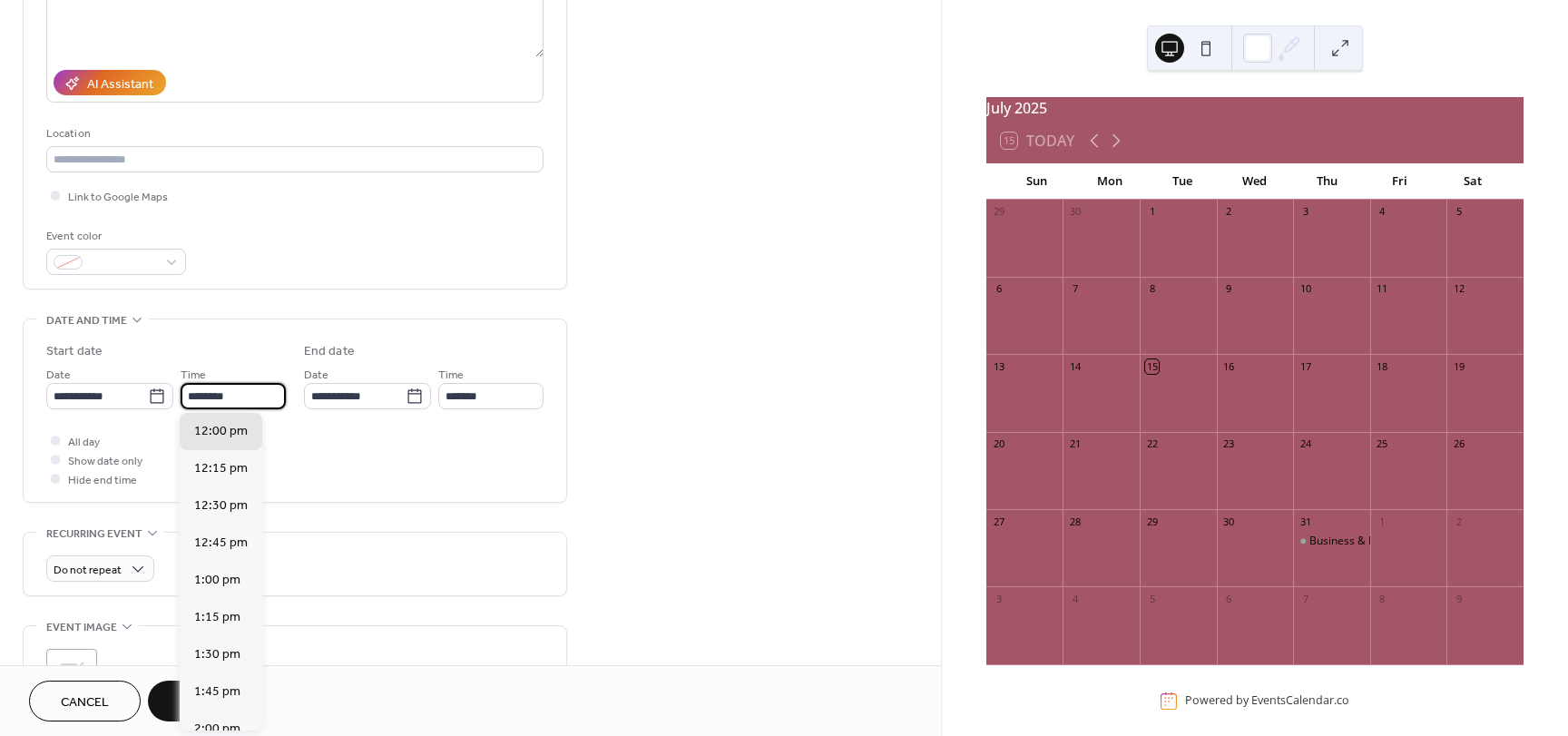 scroll, scrollTop: 2058, scrollLeft: 0, axis: vertical 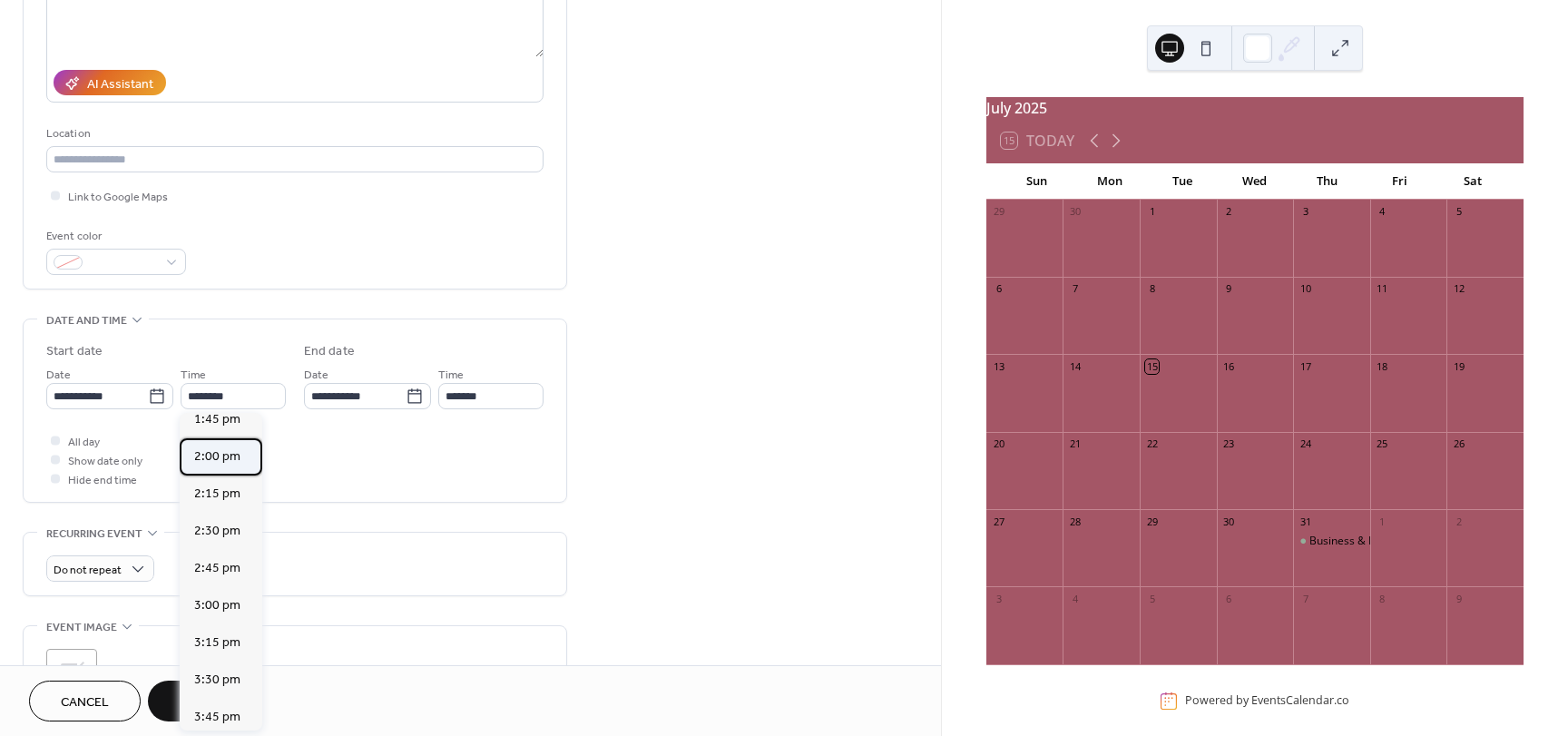 click on "2:00 pm" at bounding box center (217, 456) 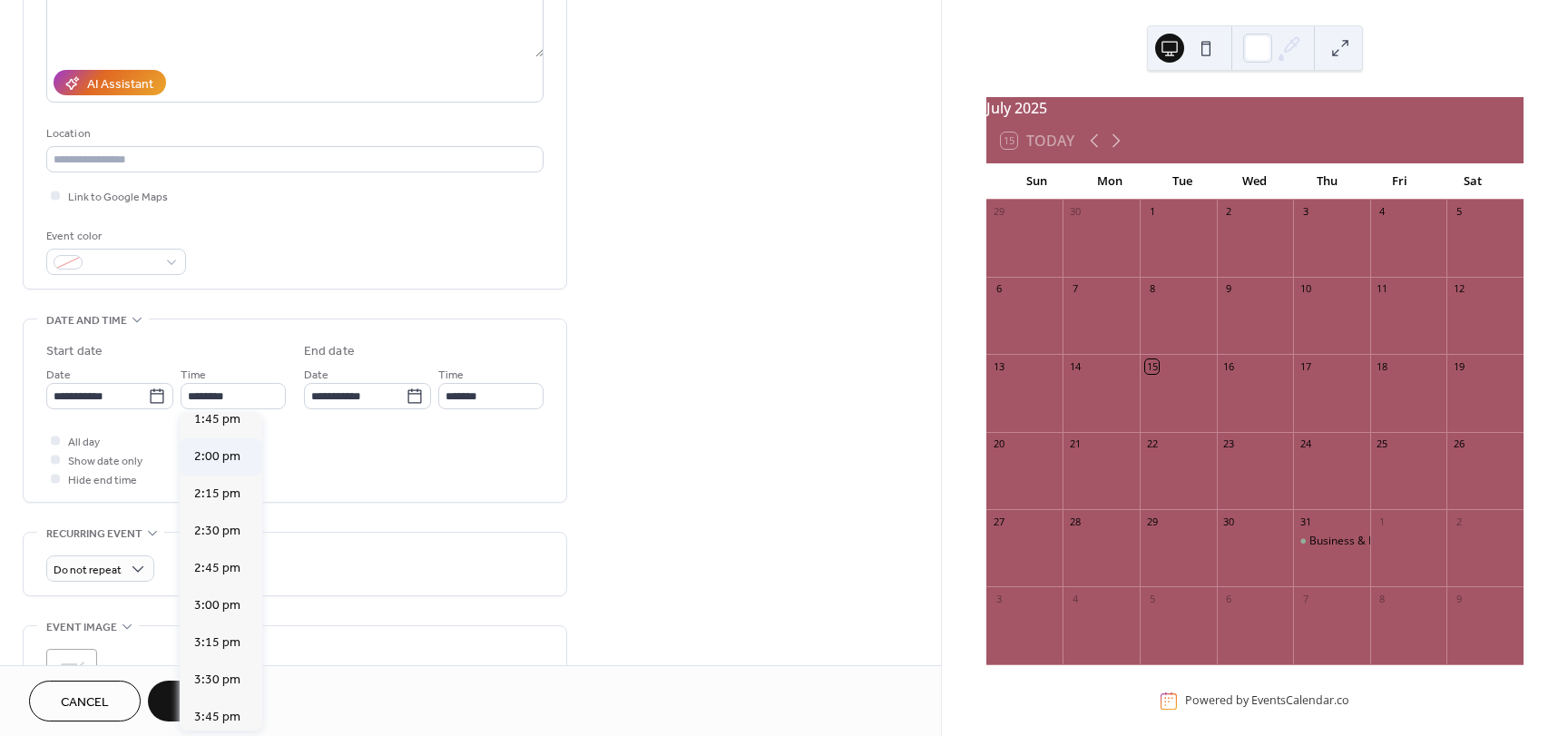 type on "*******" 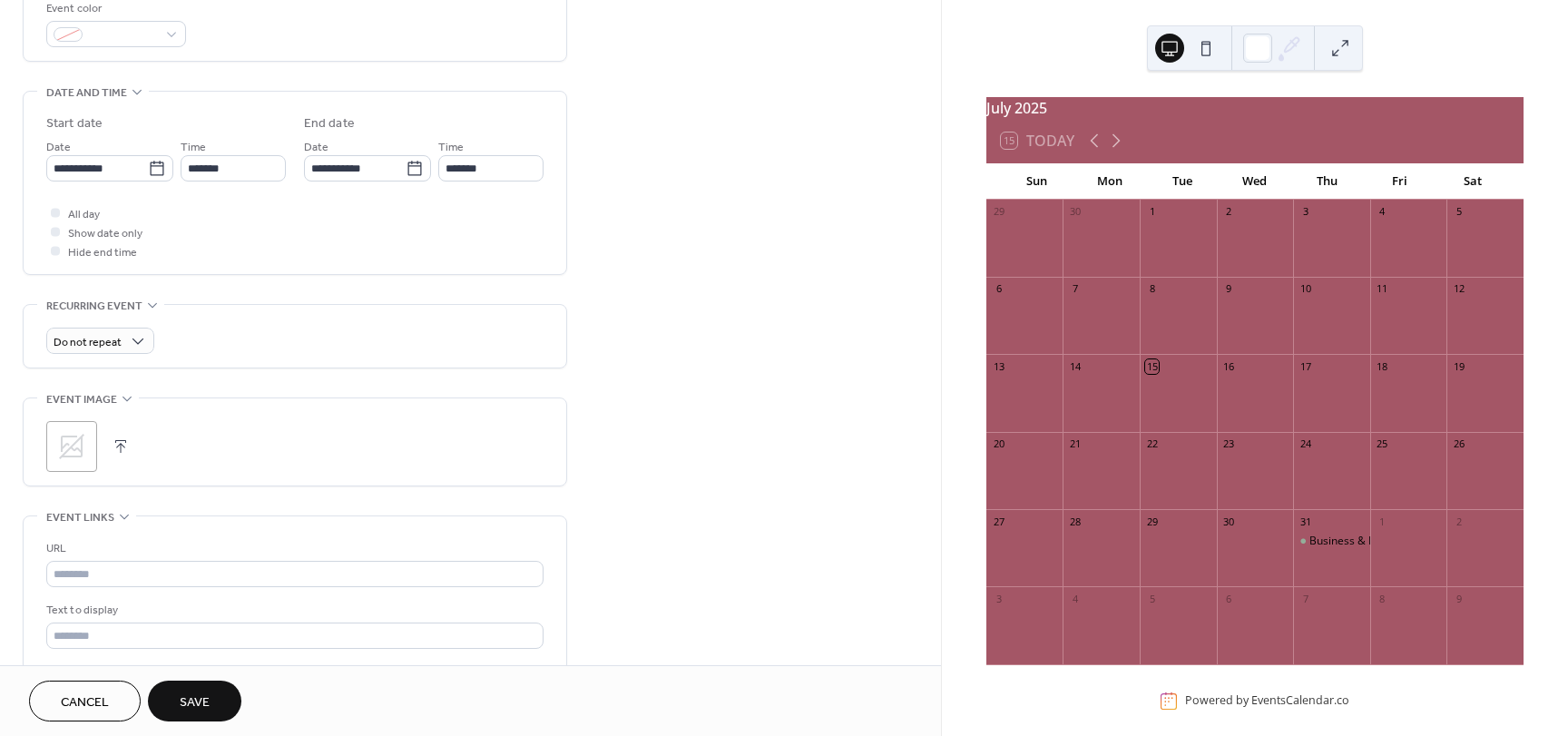 scroll, scrollTop: 760, scrollLeft: 0, axis: vertical 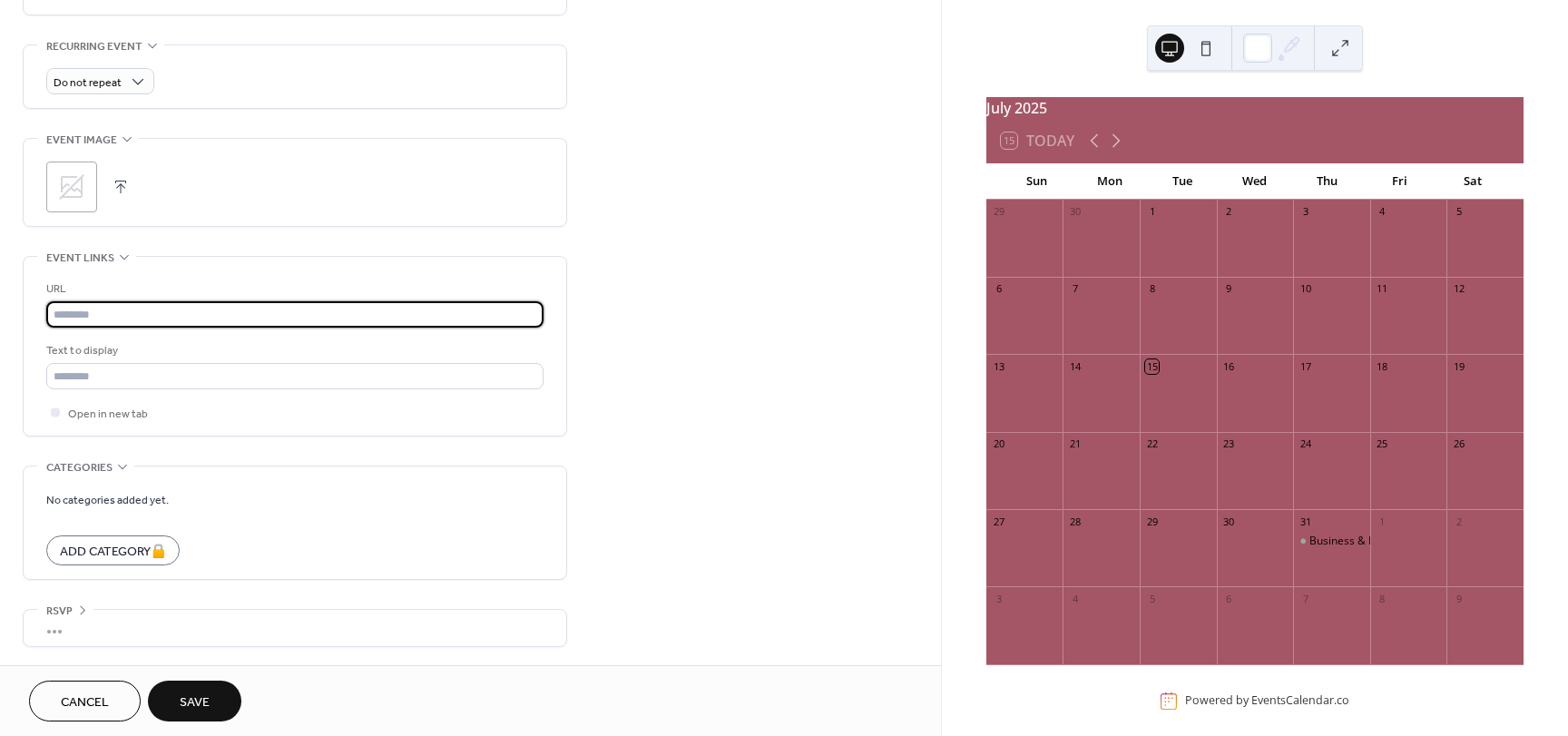 click at bounding box center (295, 314) 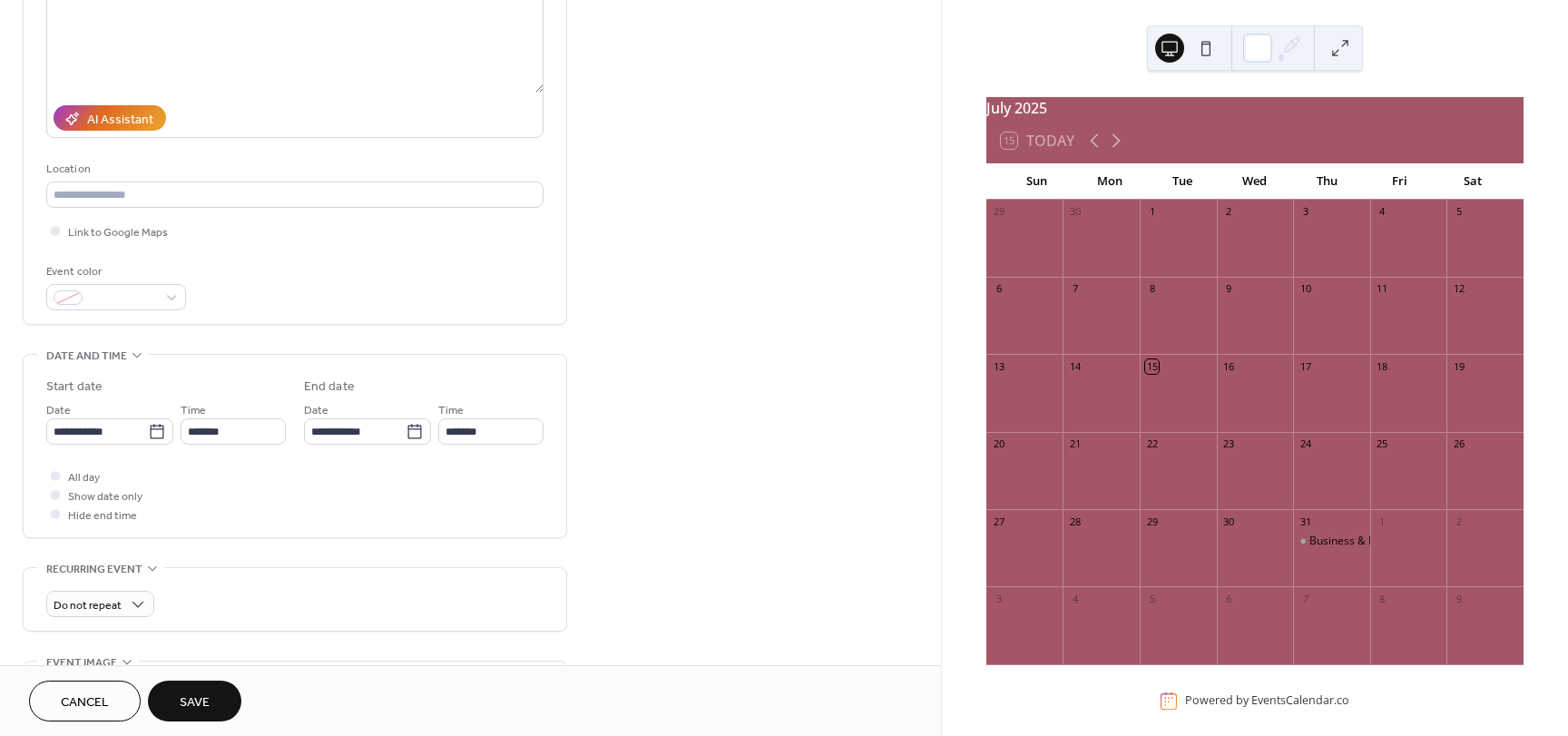 scroll, scrollTop: 215, scrollLeft: 0, axis: vertical 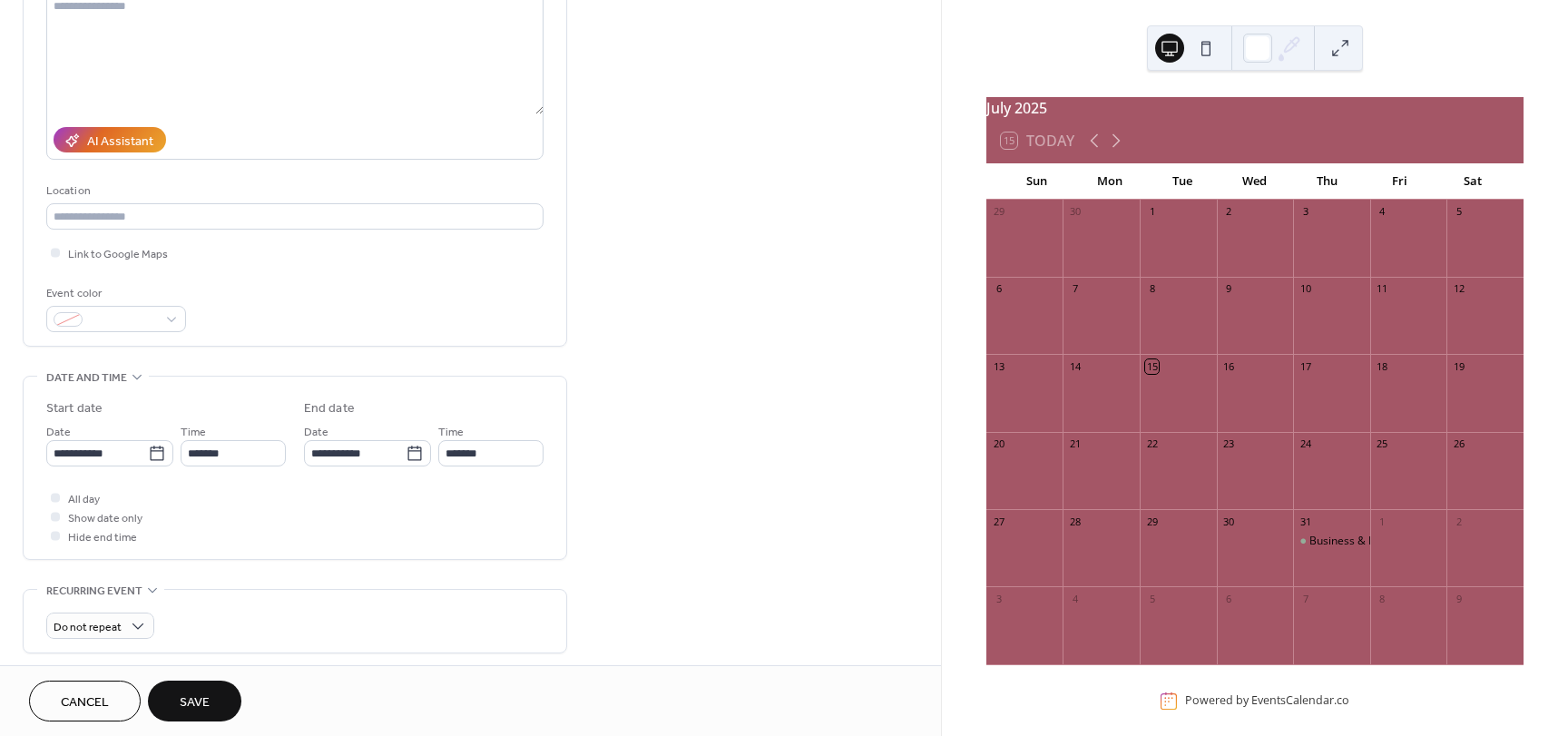 type on "**********" 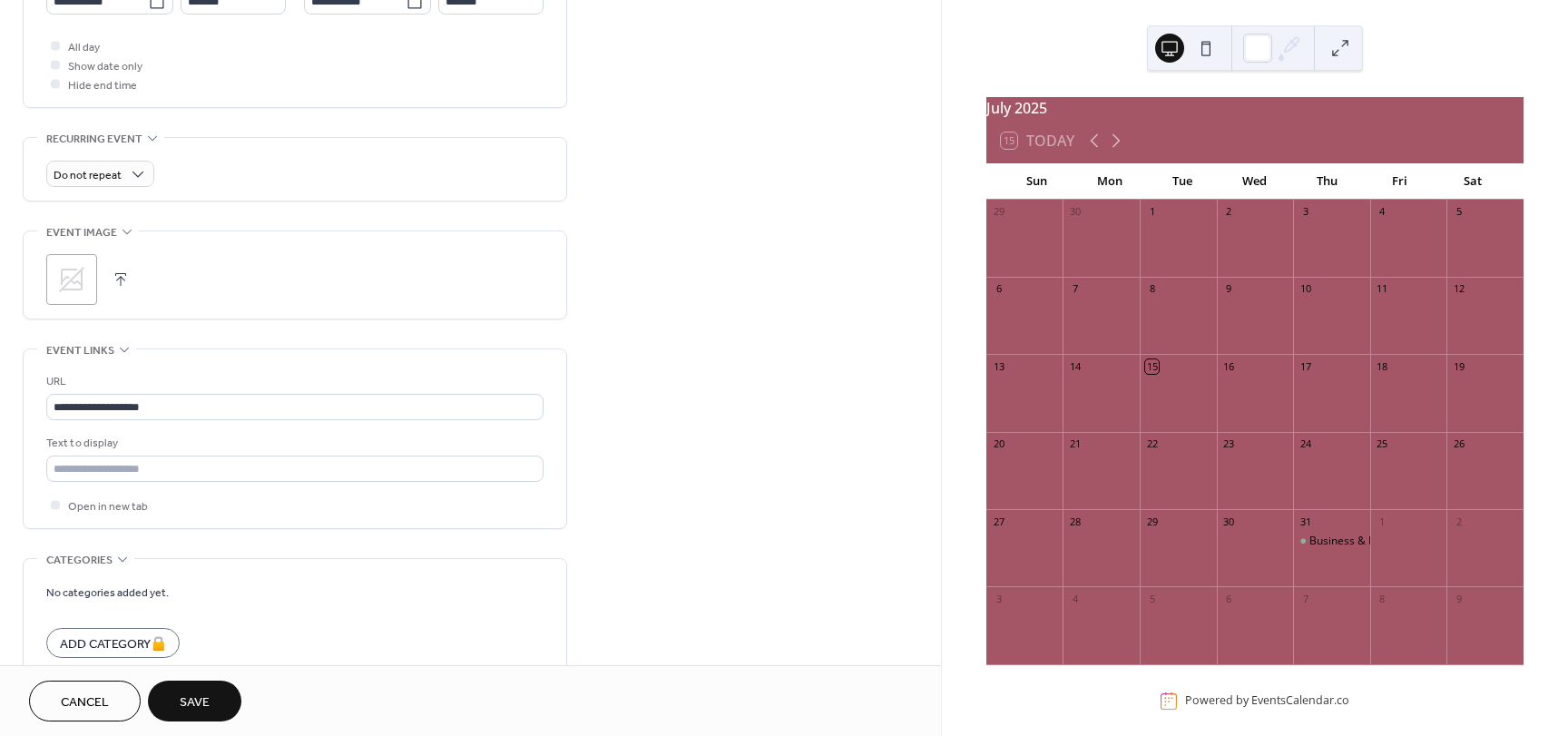 scroll, scrollTop: 760, scrollLeft: 0, axis: vertical 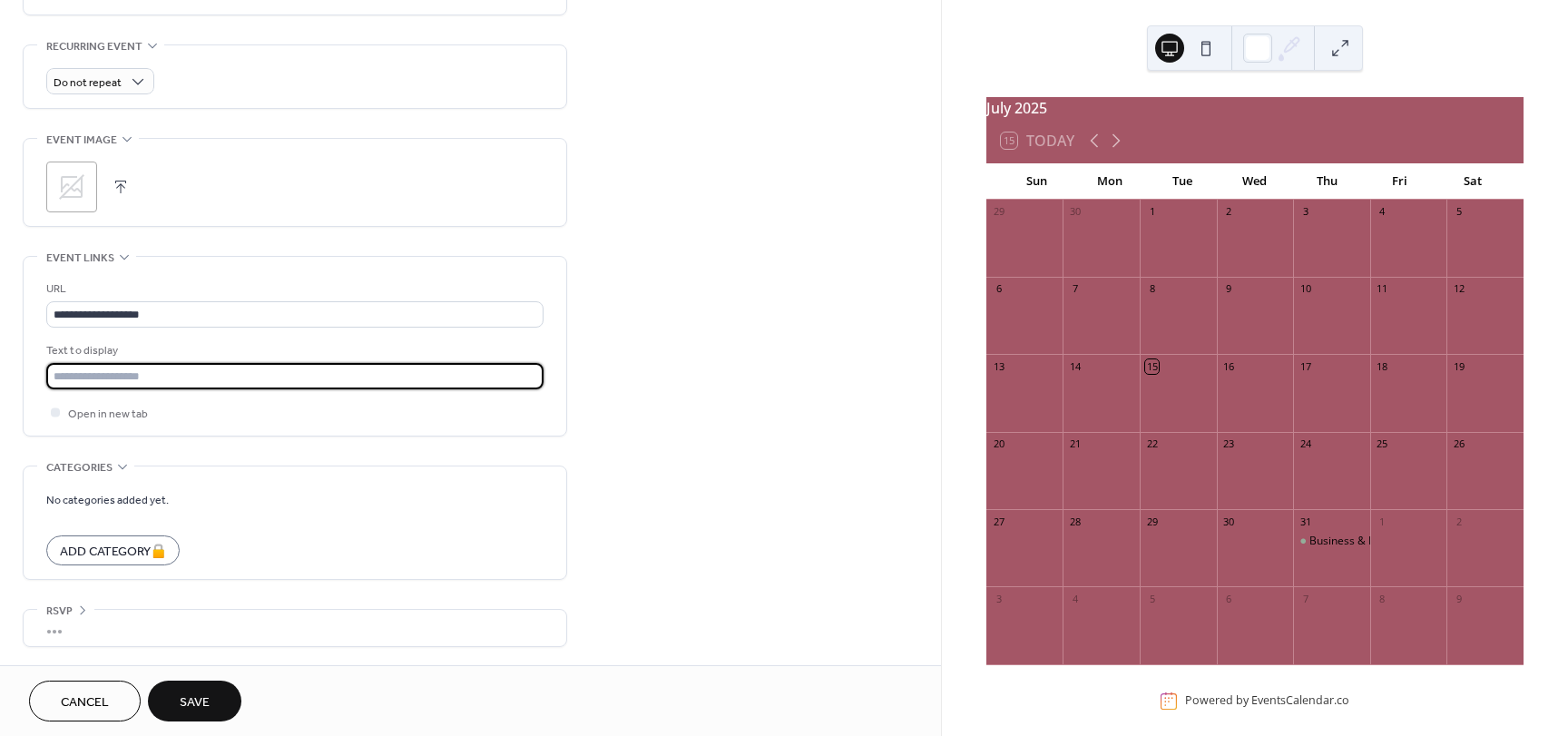 click at bounding box center [295, 376] 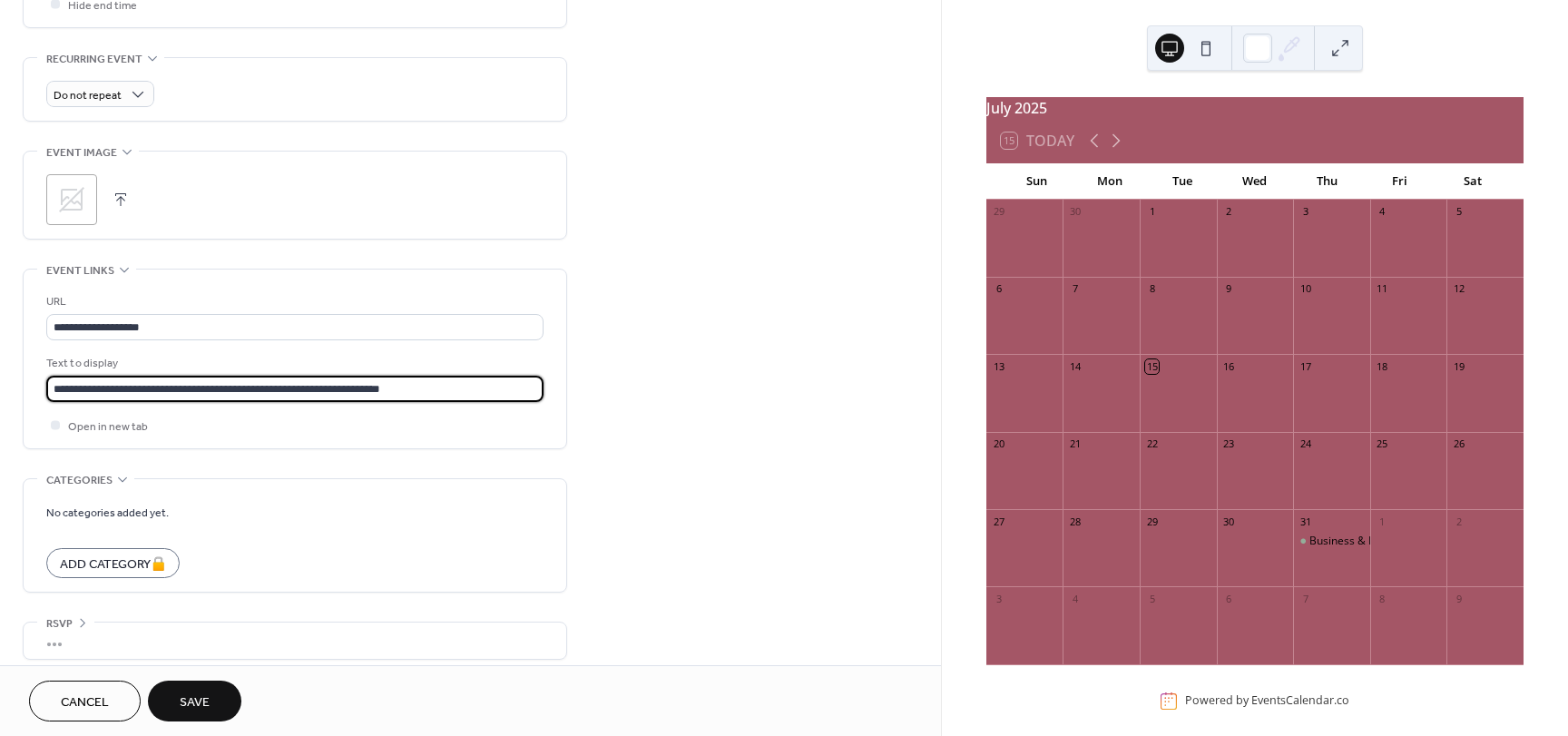 scroll, scrollTop: 760, scrollLeft: 0, axis: vertical 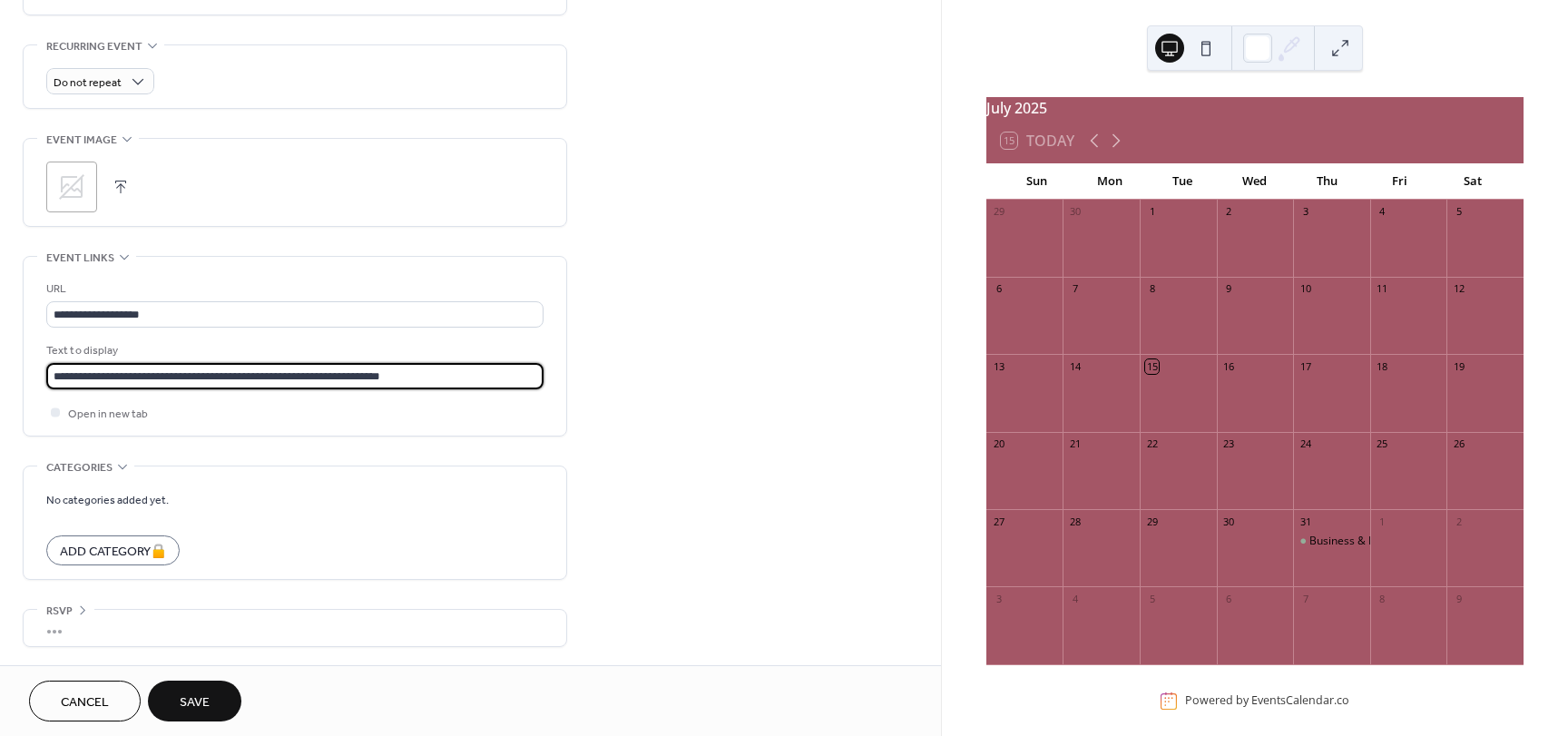 type on "**********" 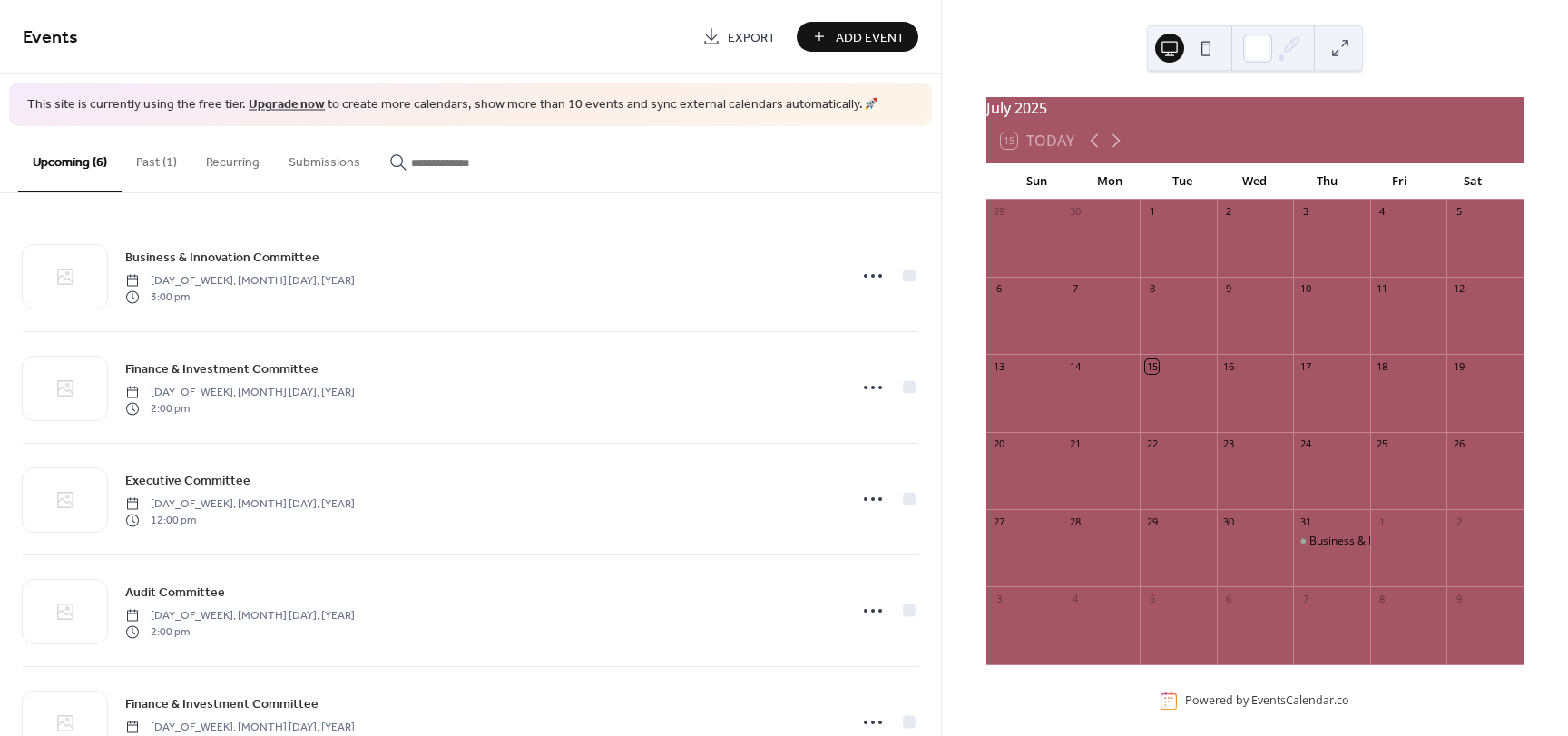 click on "Add Event" at bounding box center (870, 37) 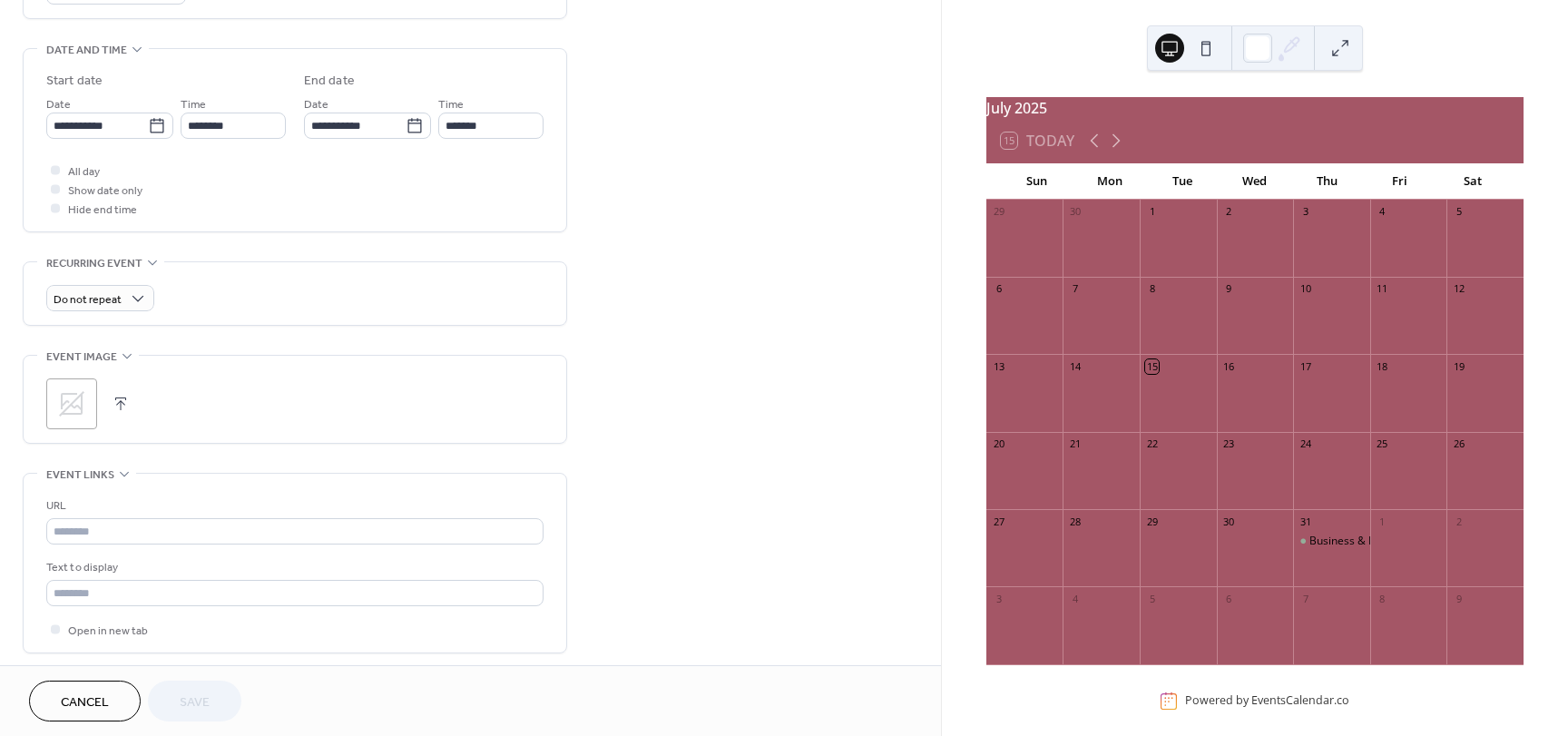 scroll, scrollTop: 545, scrollLeft: 0, axis: vertical 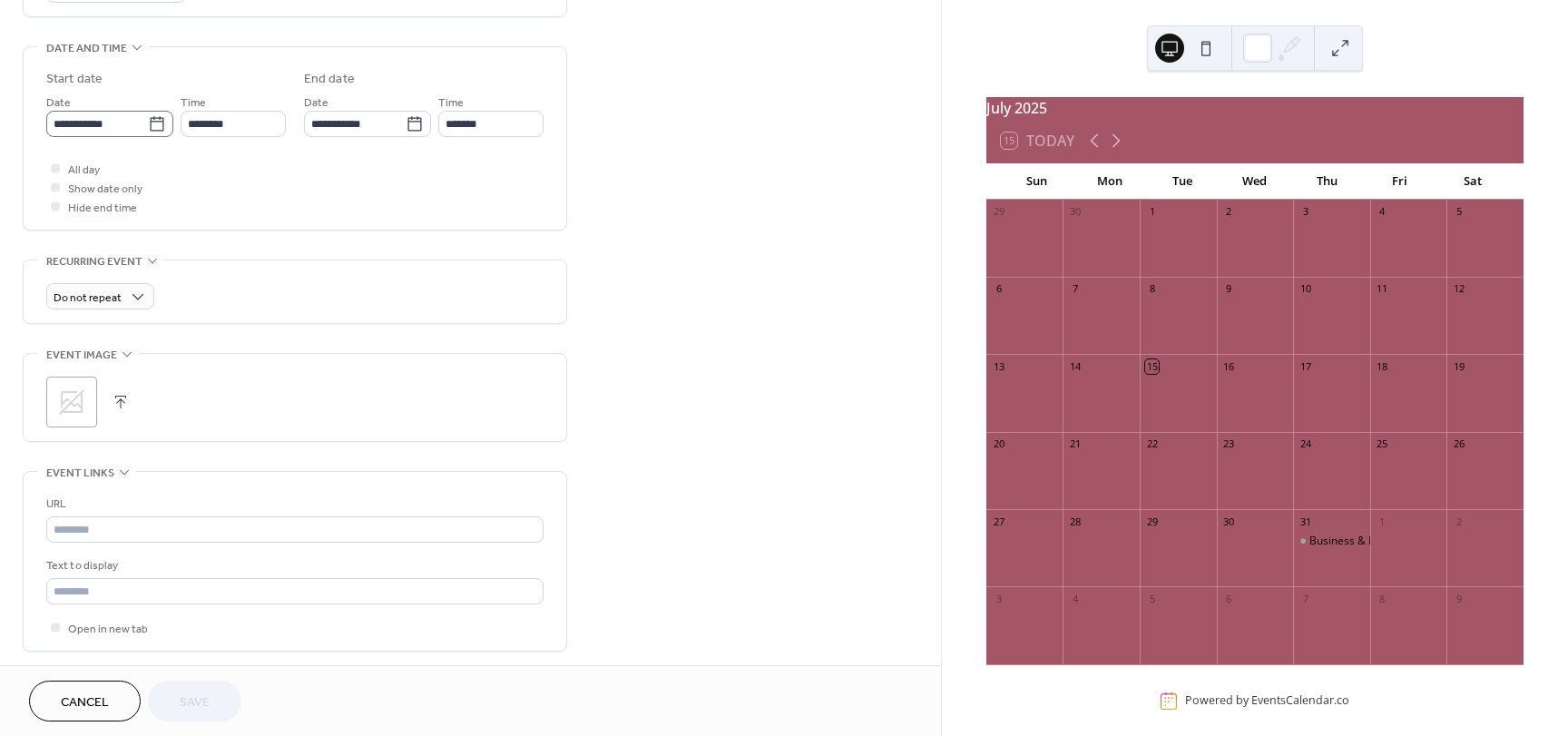 click 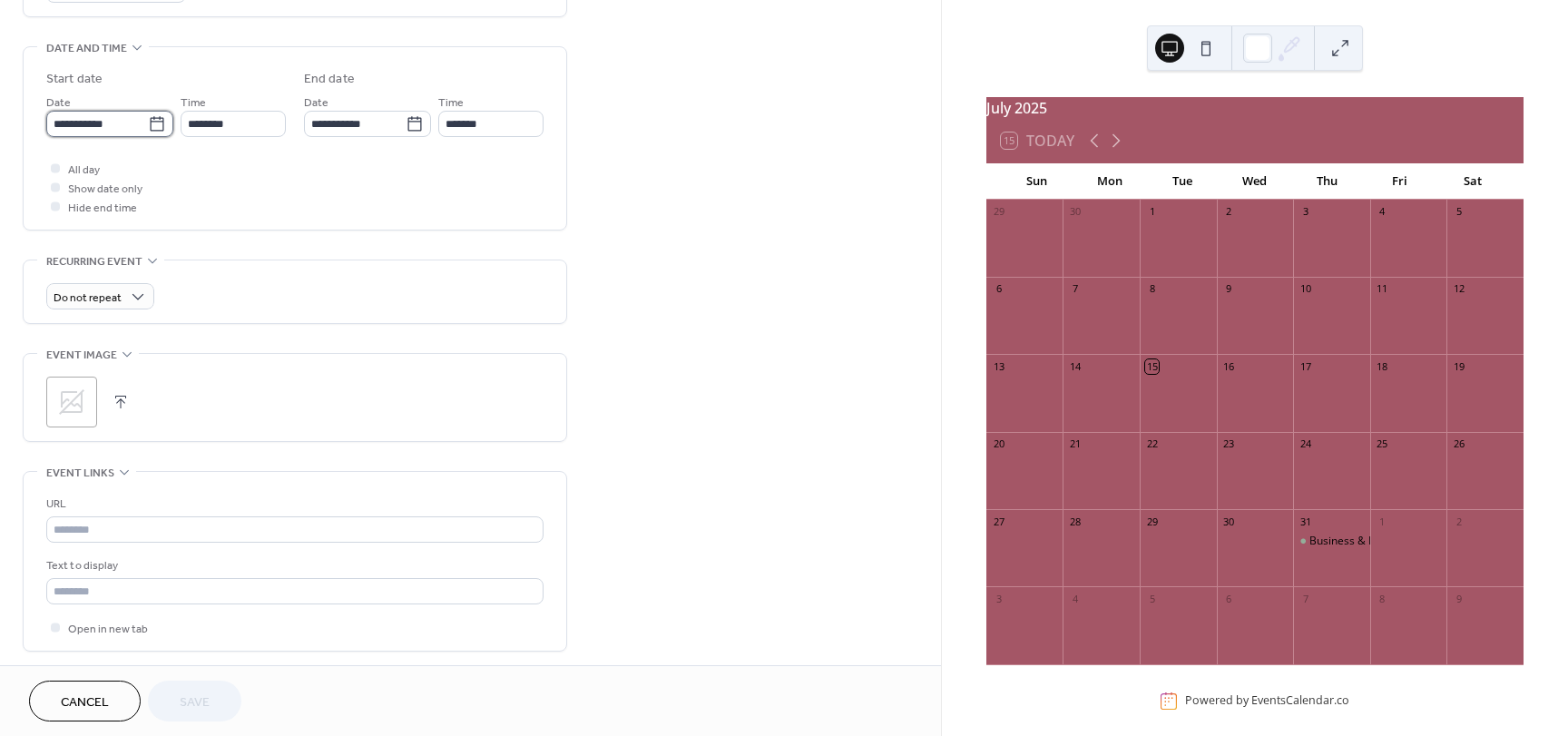 click on "**********" at bounding box center [97, 123] 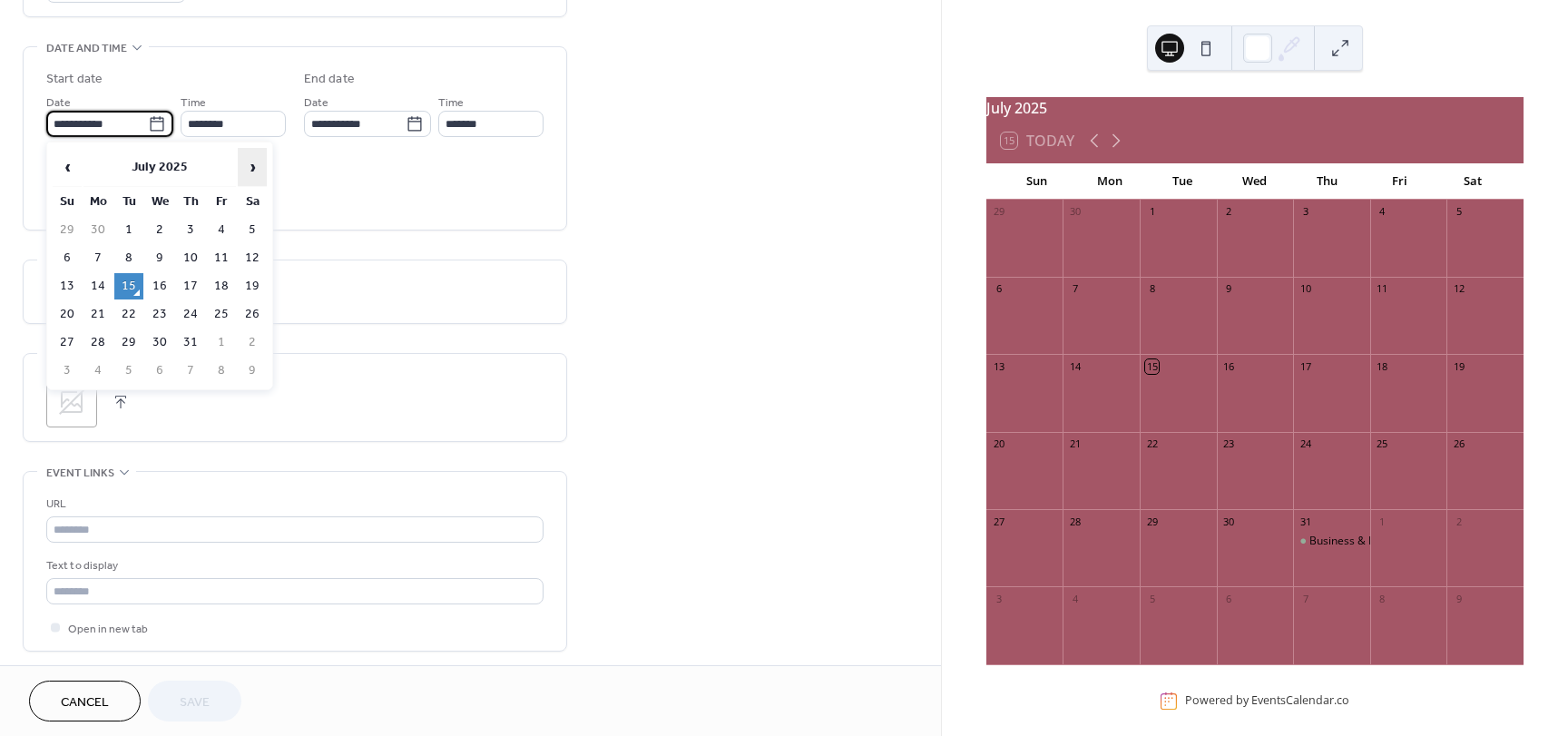 click on "›" at bounding box center (252, 167) 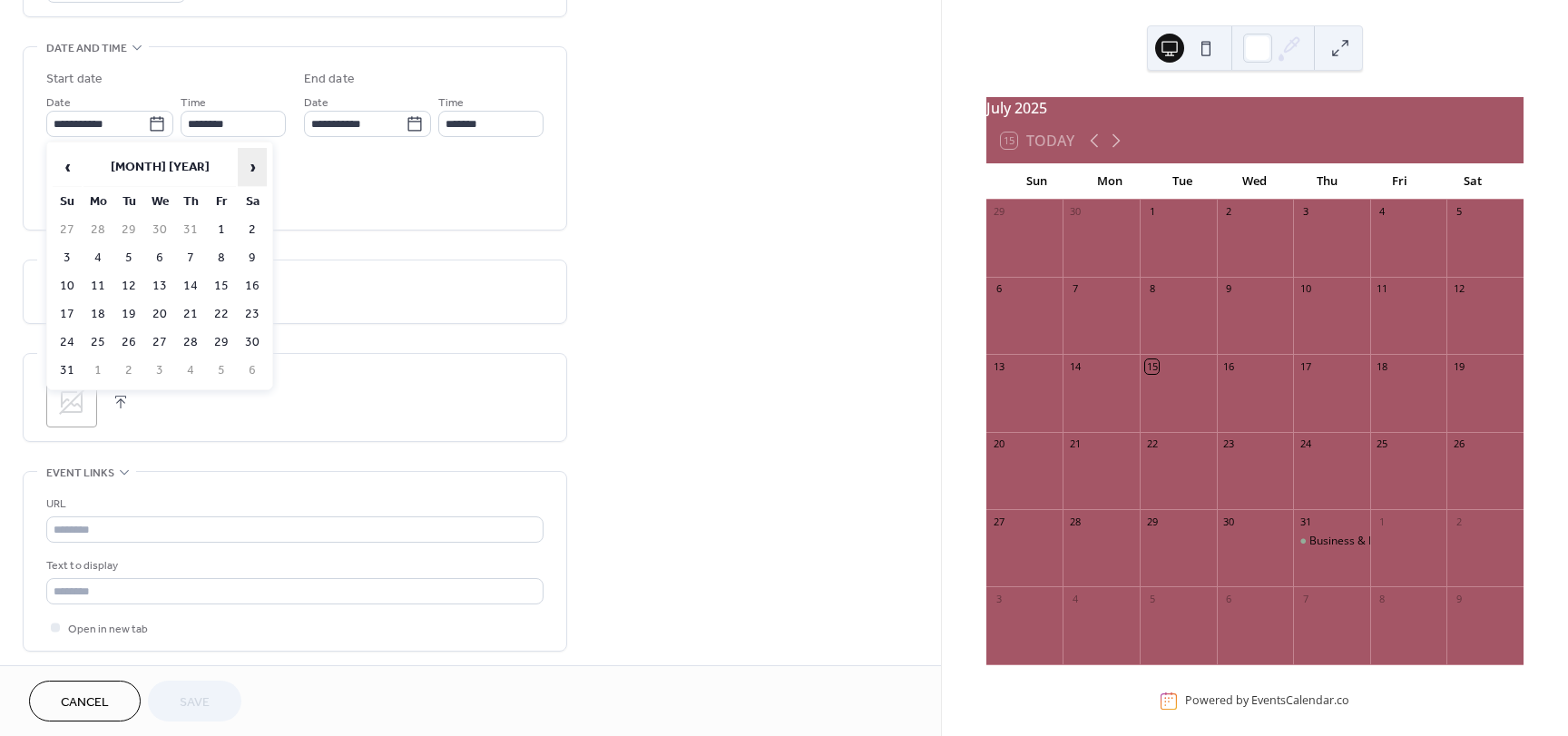 click on "›" at bounding box center [252, 167] 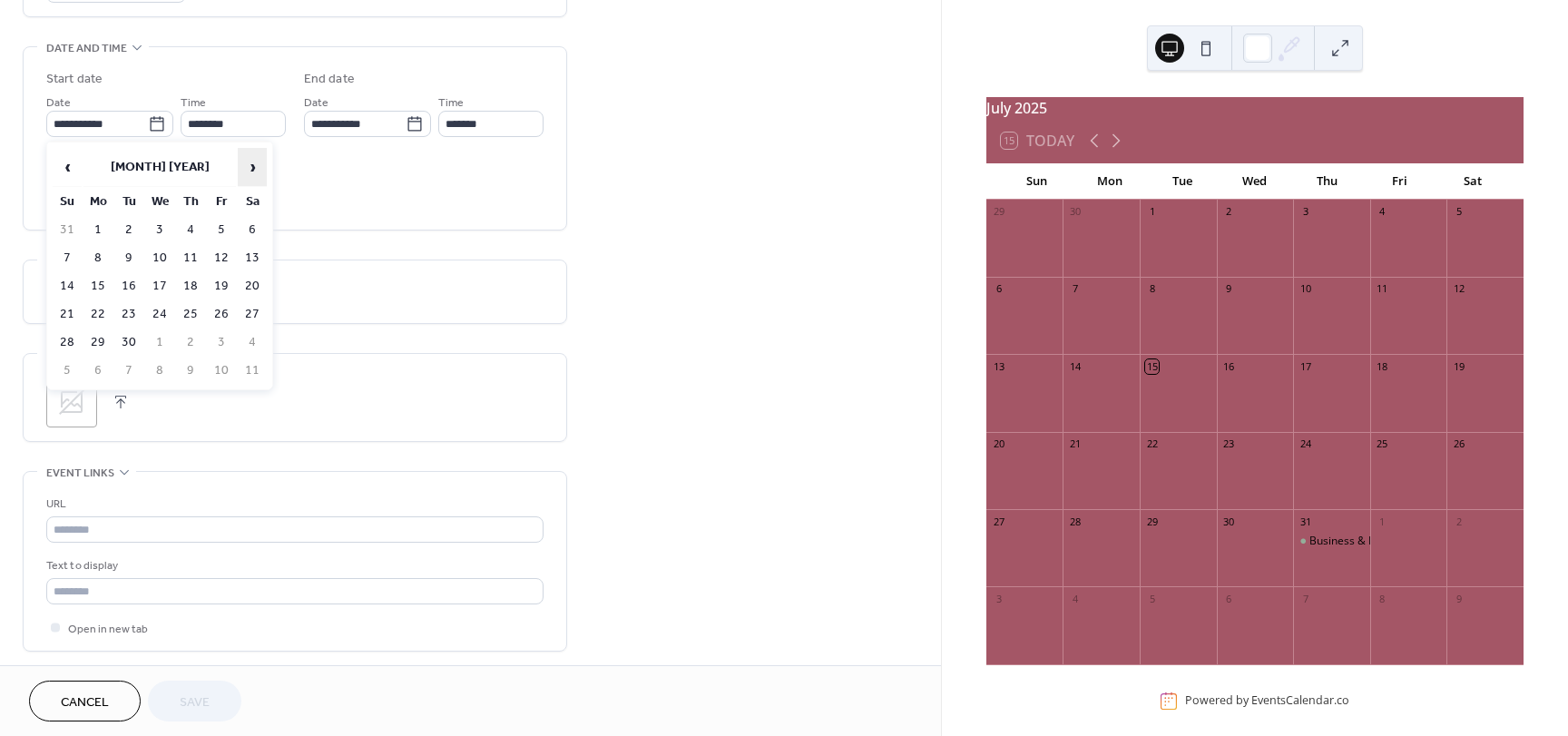 click on "›" at bounding box center (252, 167) 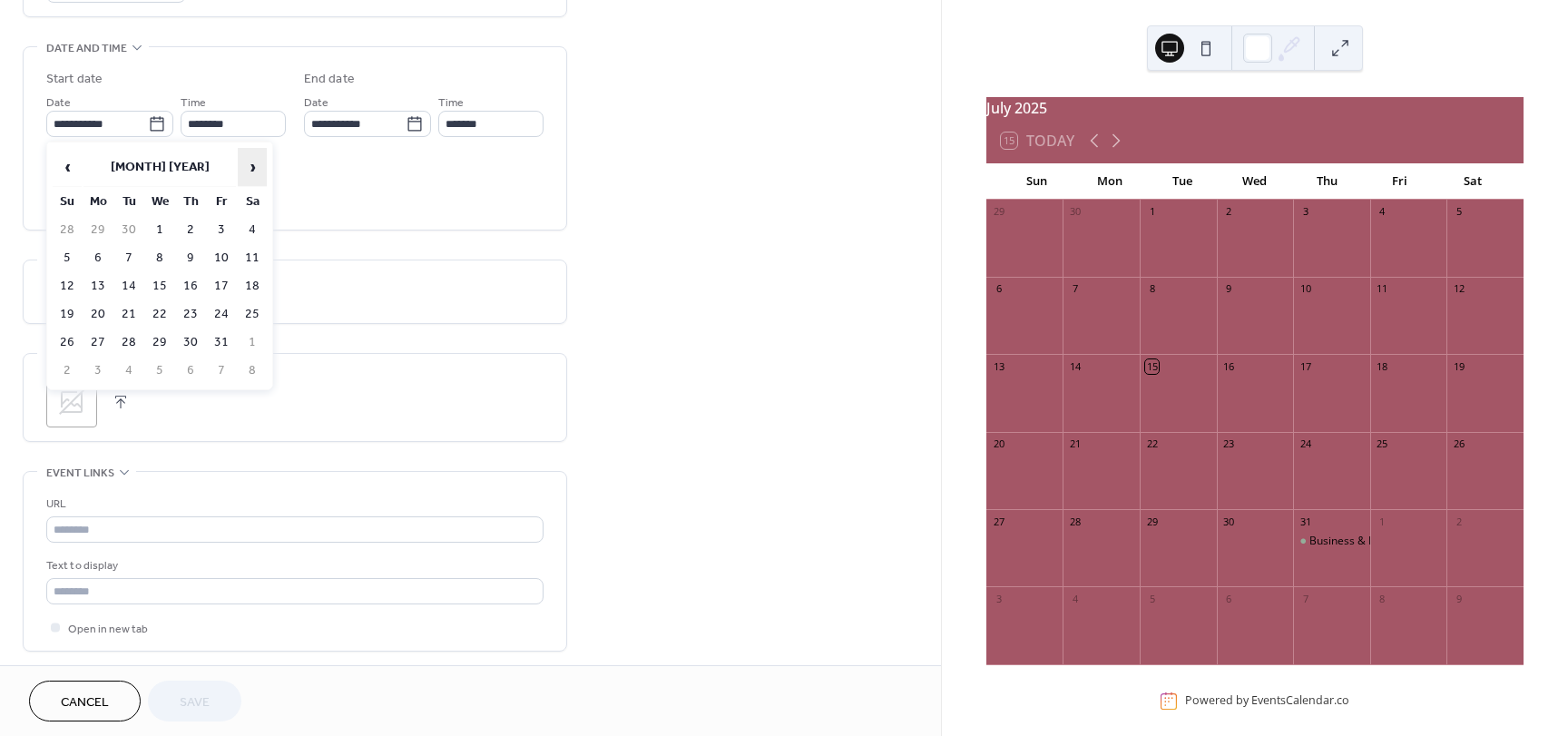 click on "›" at bounding box center [252, 167] 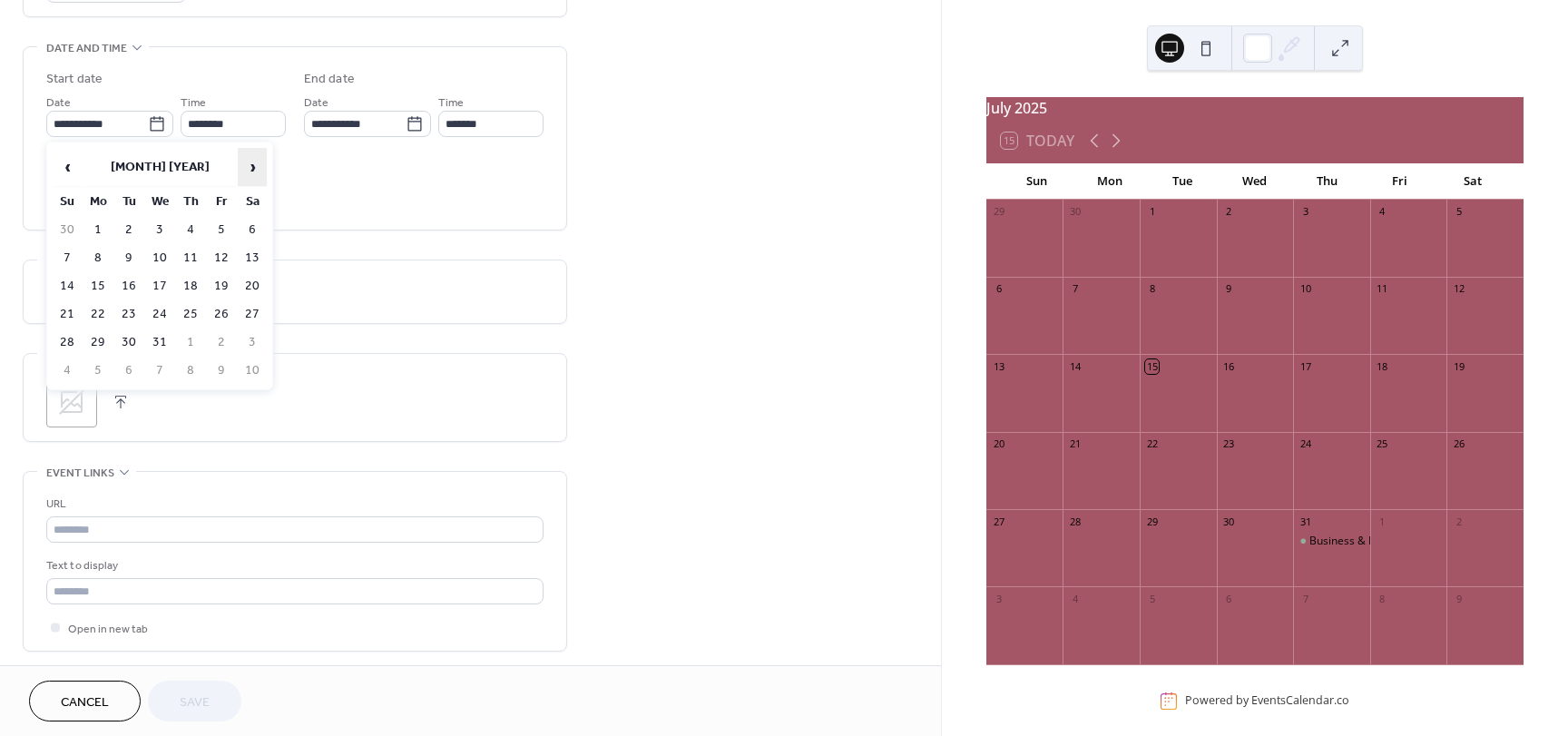 click on "›" at bounding box center [252, 167] 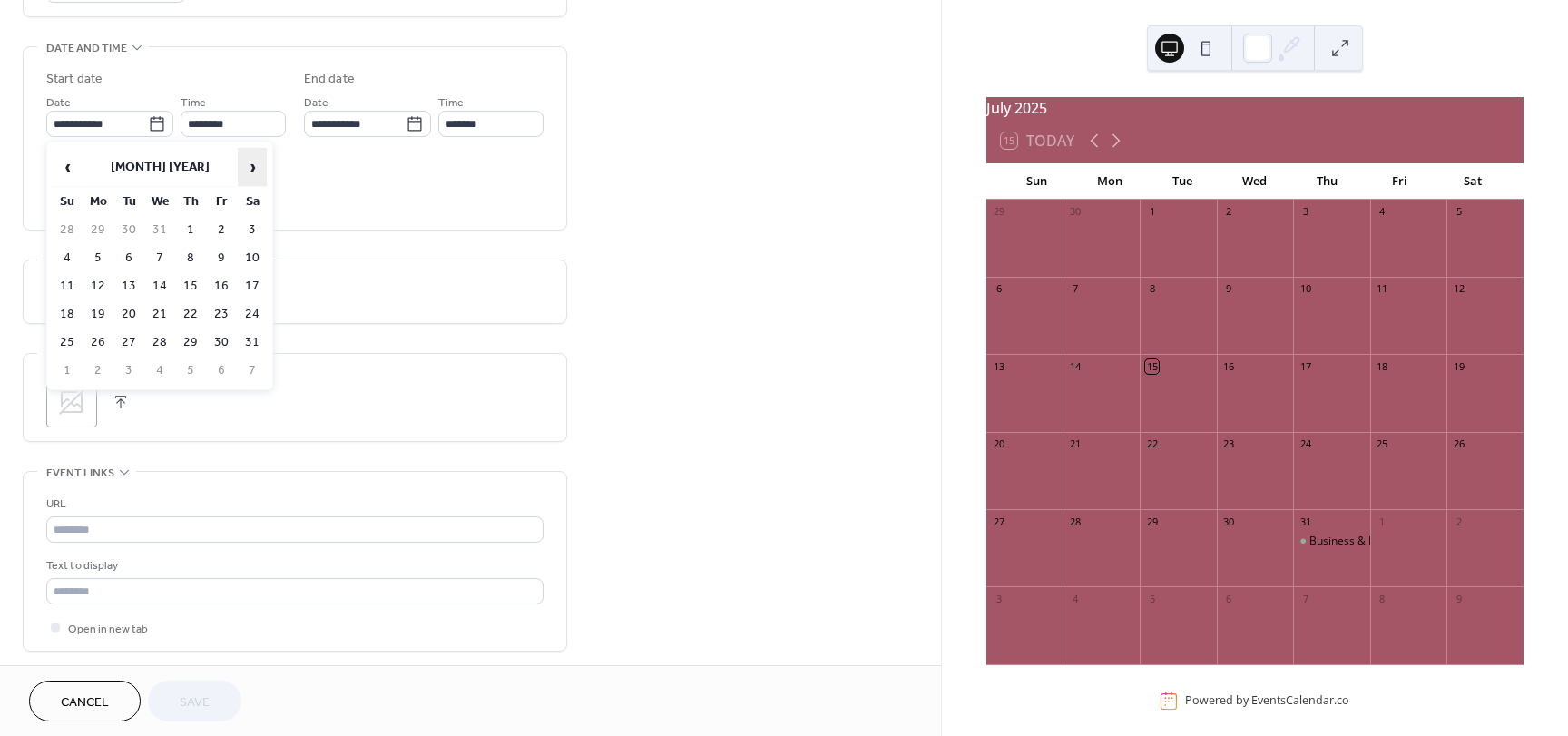 click on "›" at bounding box center (252, 167) 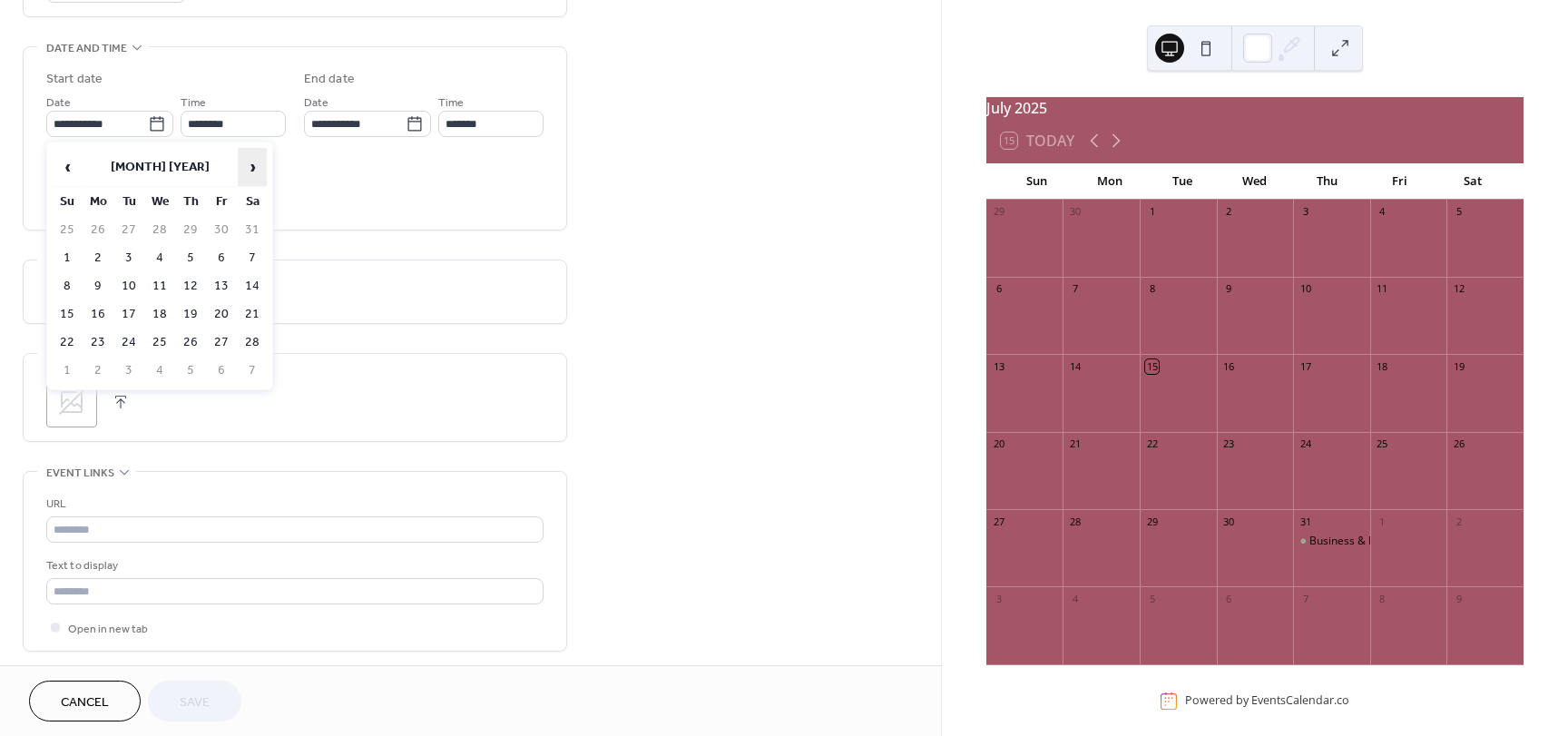 click on "›" at bounding box center [252, 167] 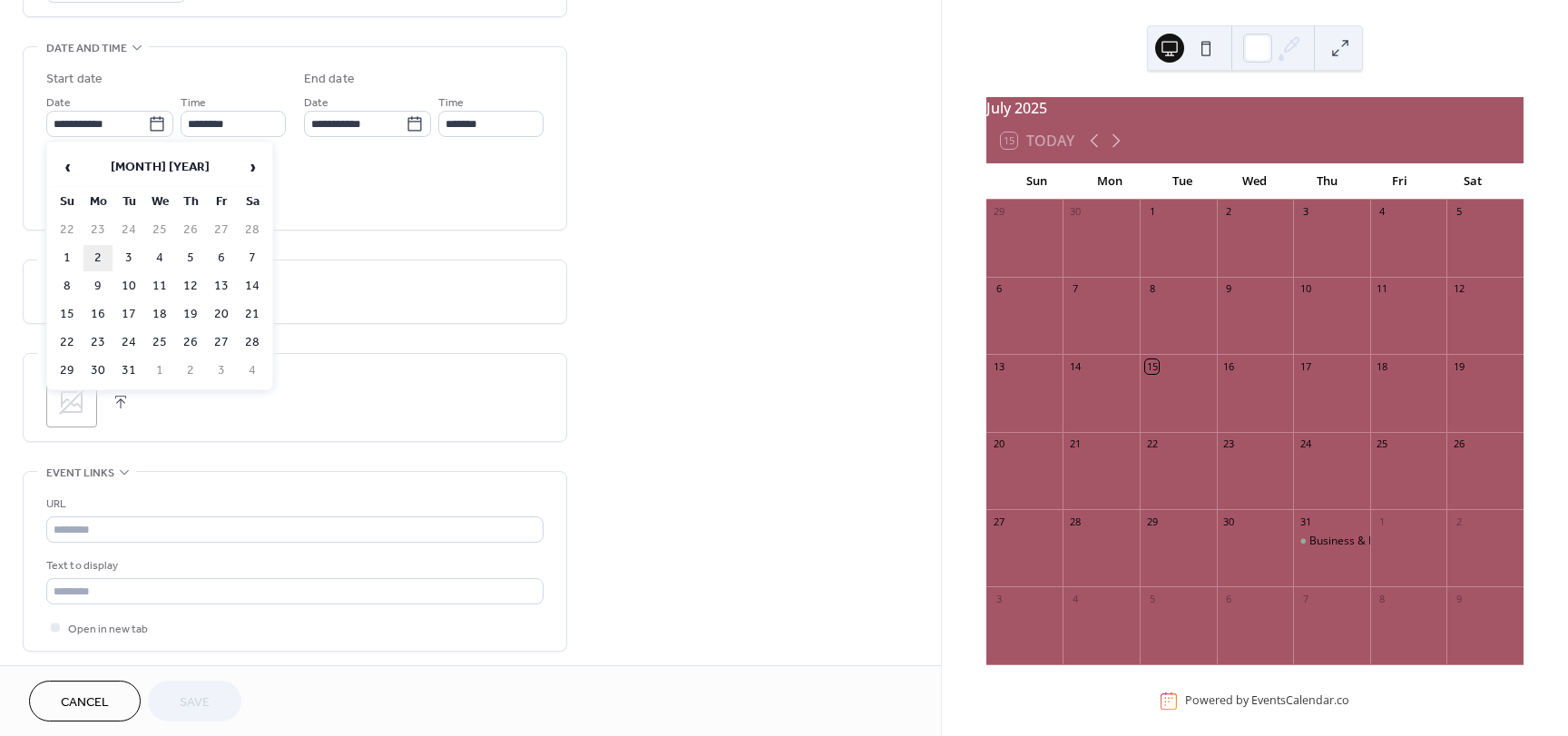 click on "2" at bounding box center (98, 258) 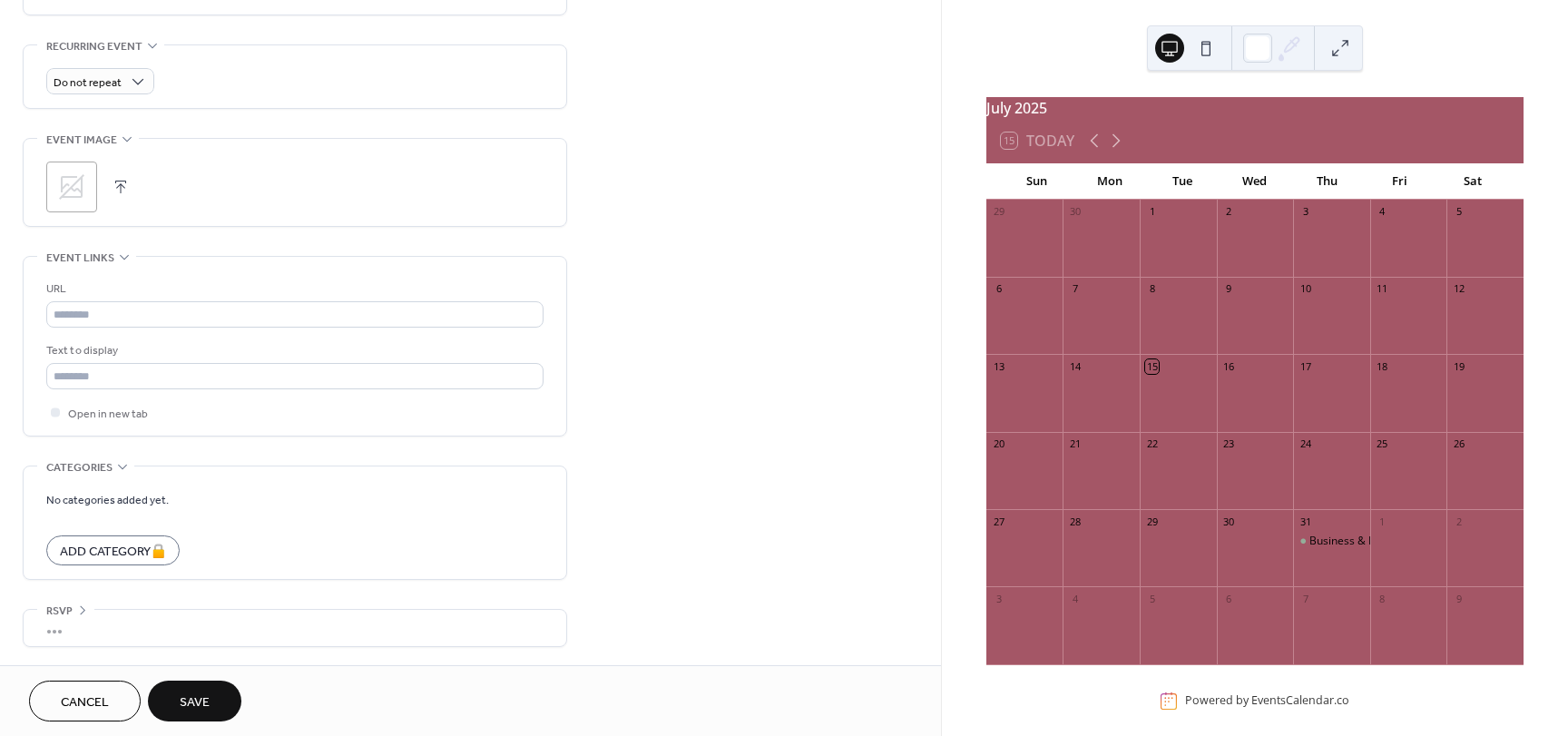 scroll, scrollTop: 487, scrollLeft: 0, axis: vertical 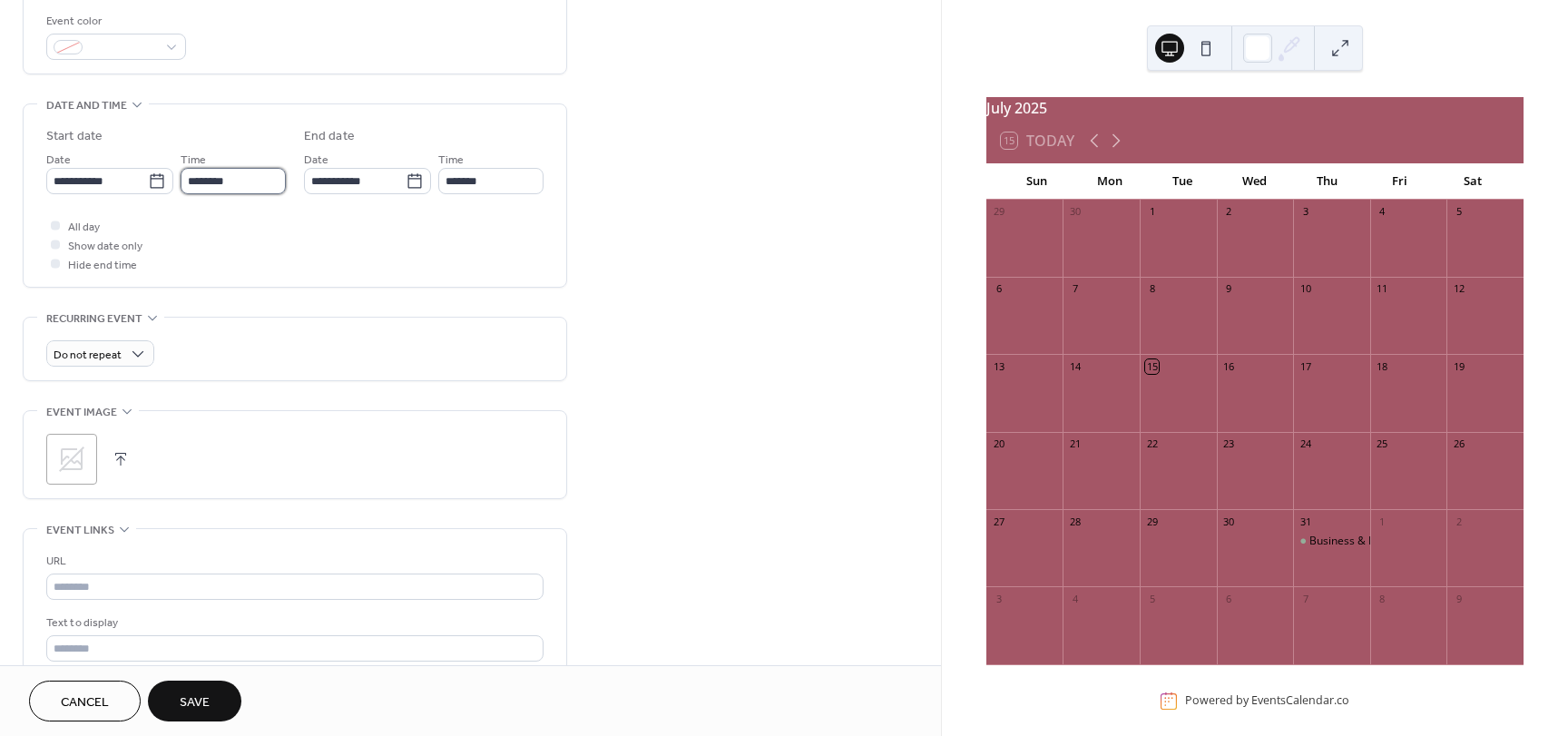 click on "********" at bounding box center (233, 181) 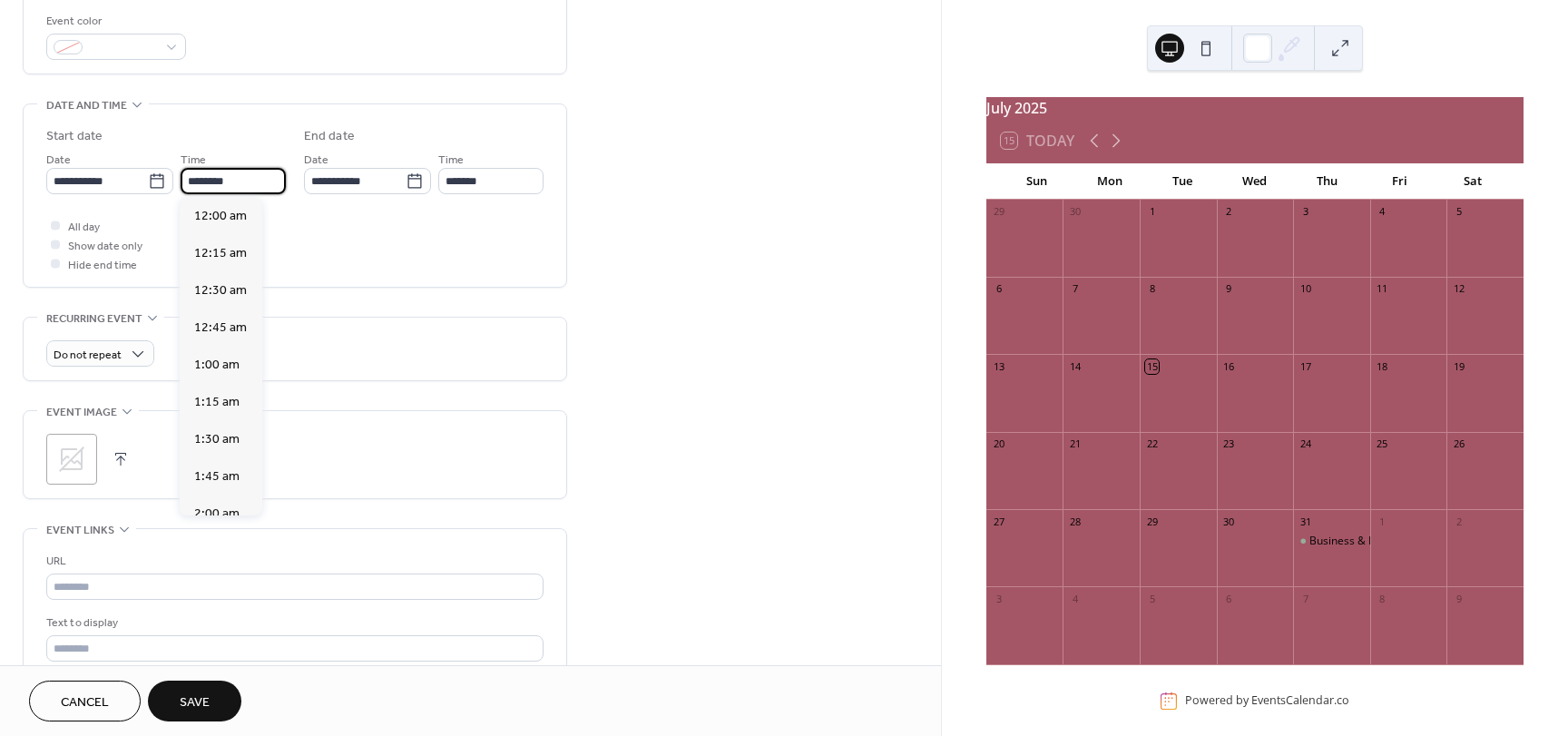 scroll, scrollTop: 1786, scrollLeft: 0, axis: vertical 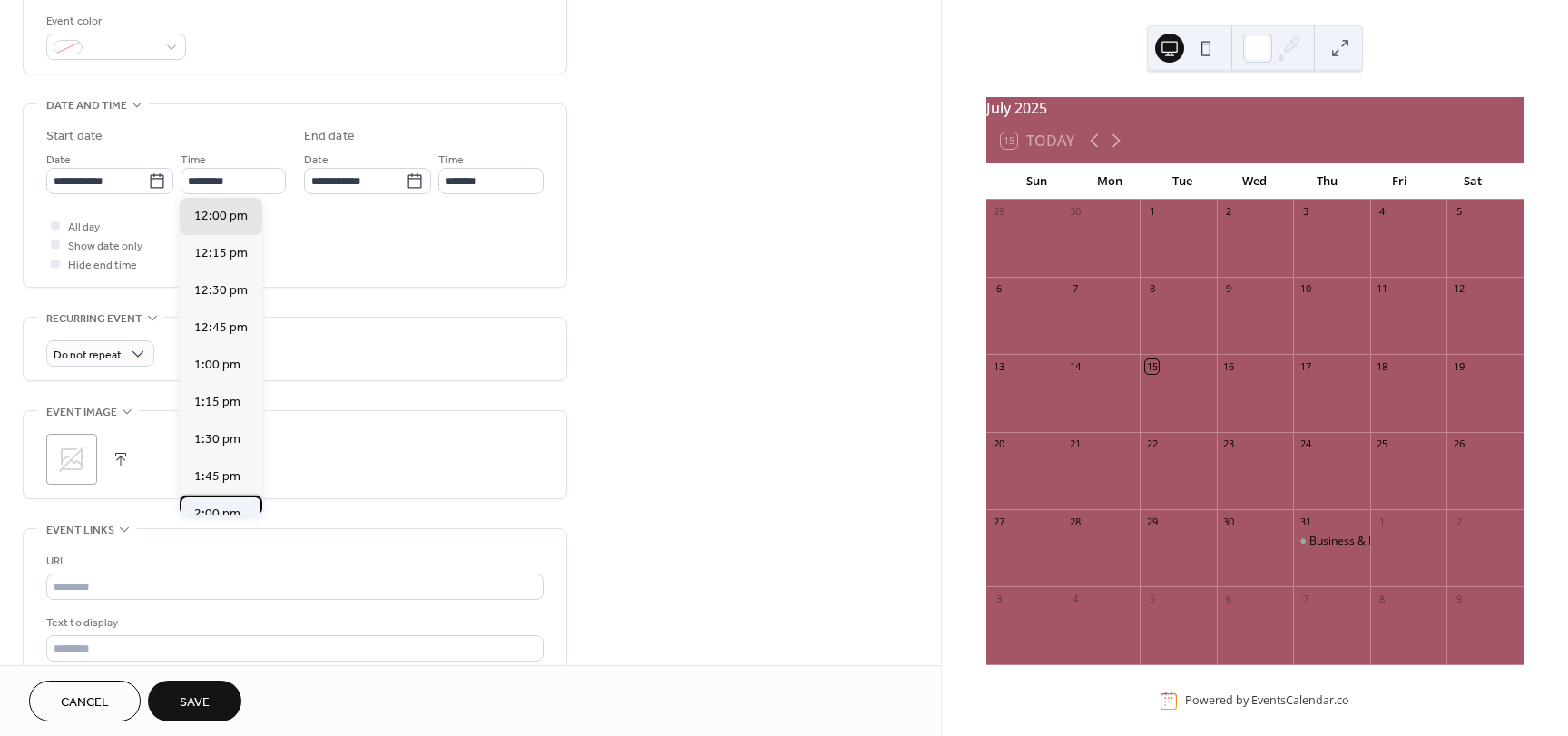 click on "2:00 pm" at bounding box center (217, 514) 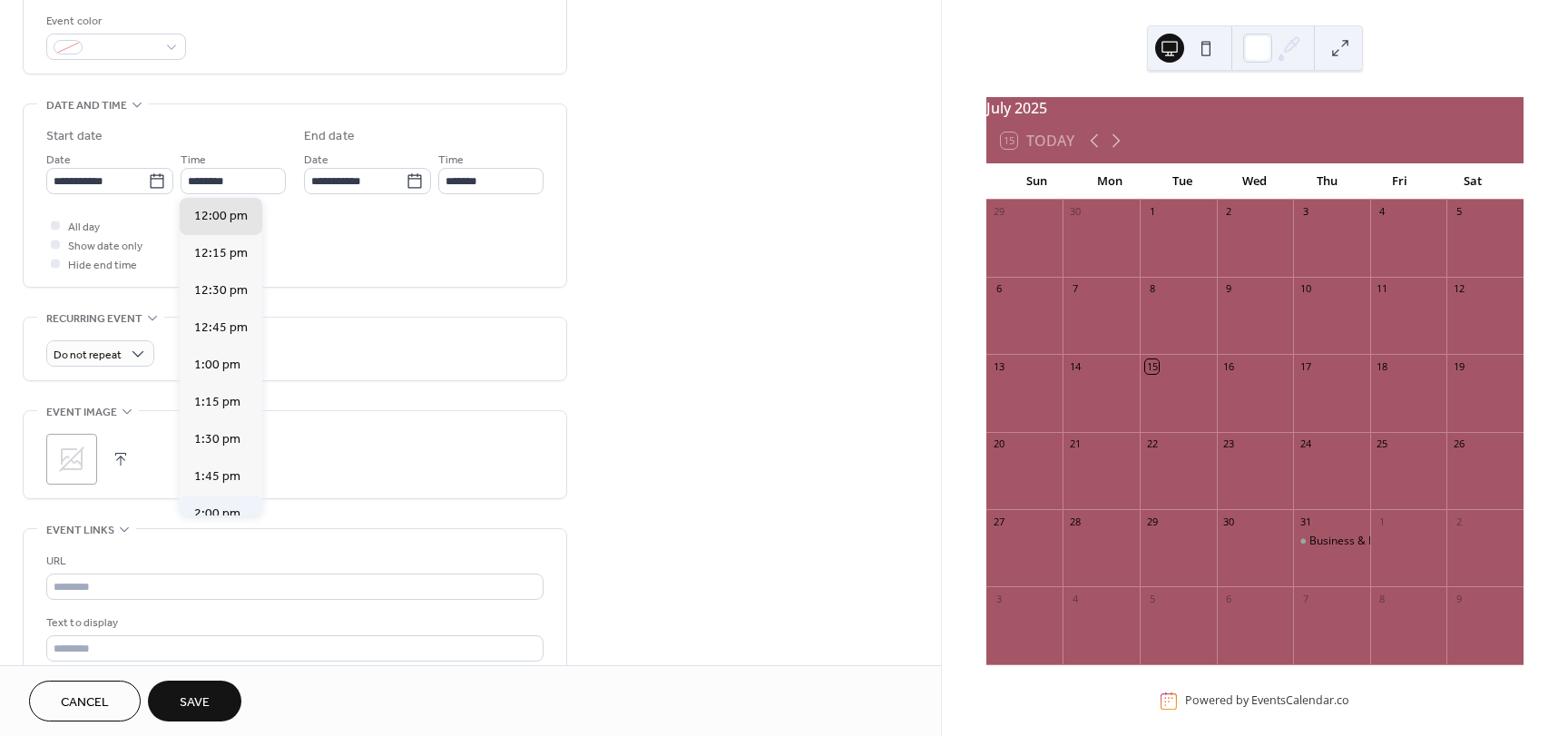 type on "*******" 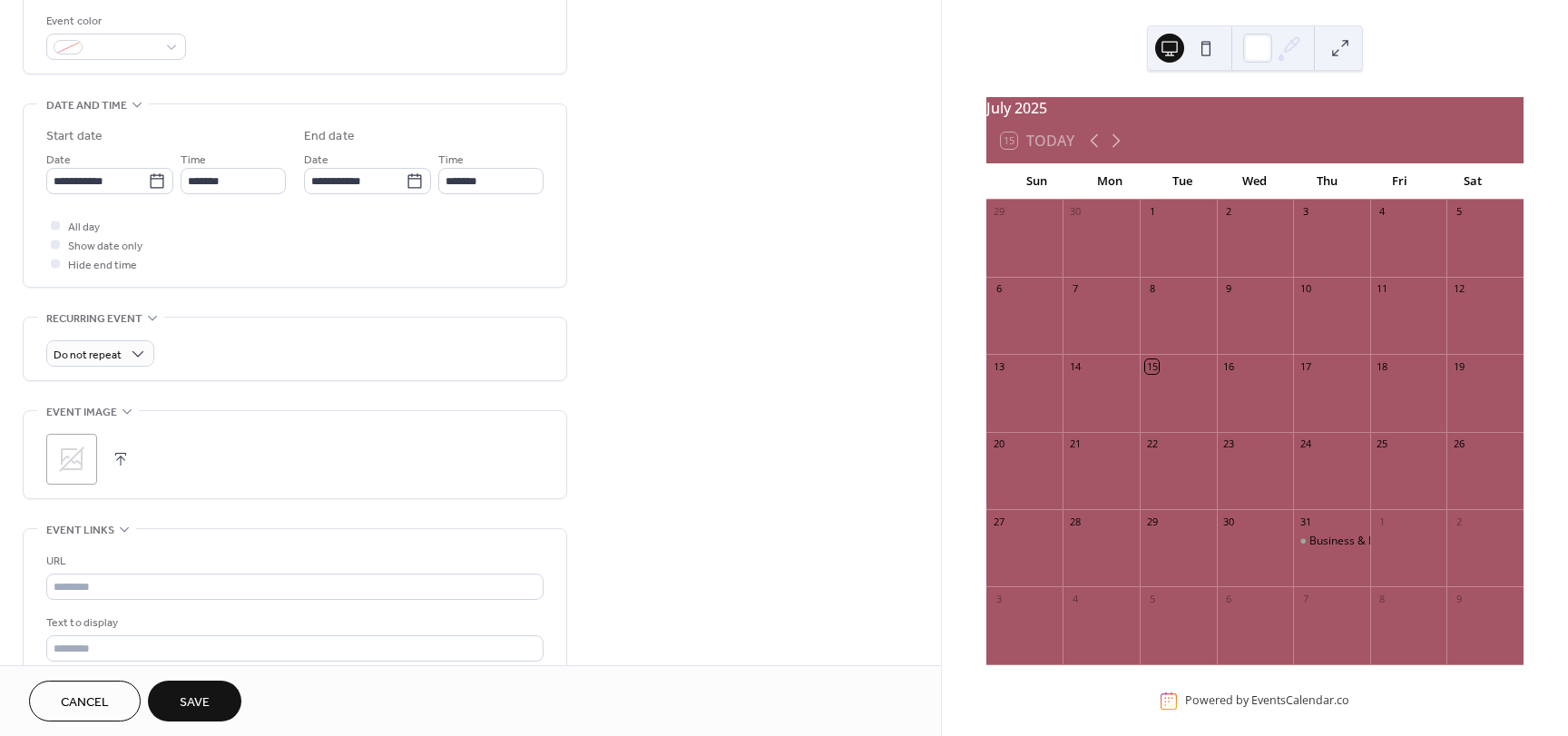 scroll, scrollTop: 760, scrollLeft: 0, axis: vertical 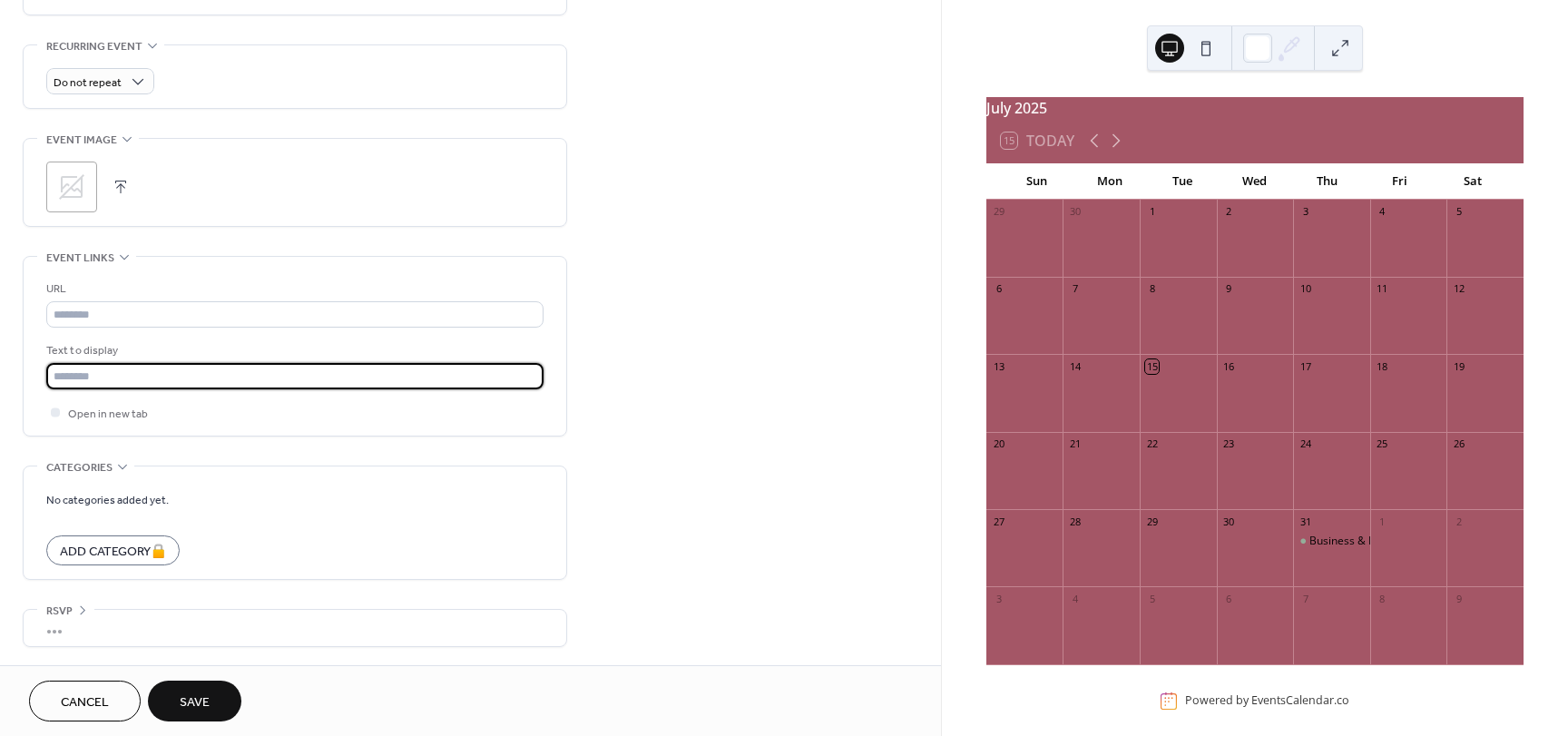 click at bounding box center [295, 376] 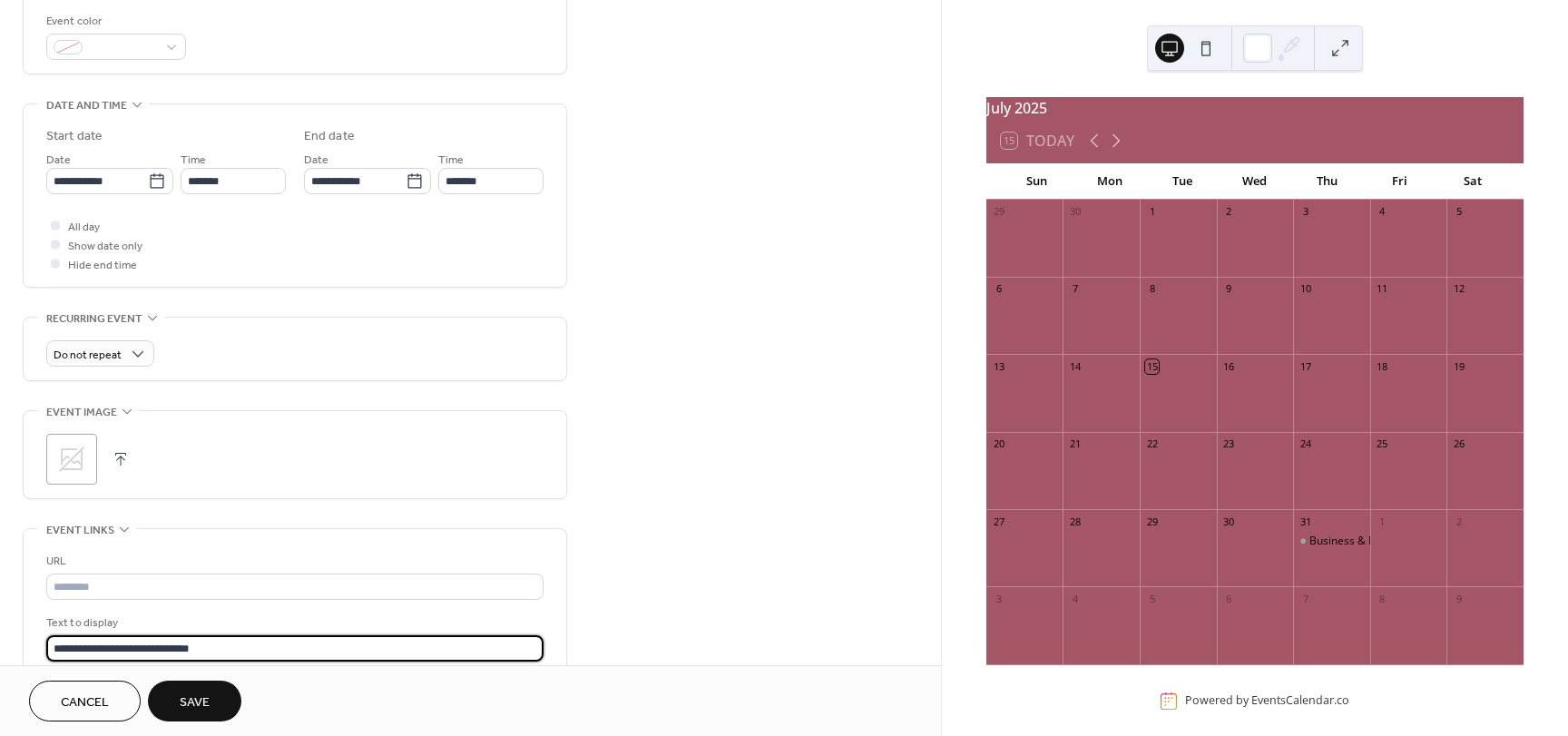 scroll, scrollTop: 0, scrollLeft: 0, axis: both 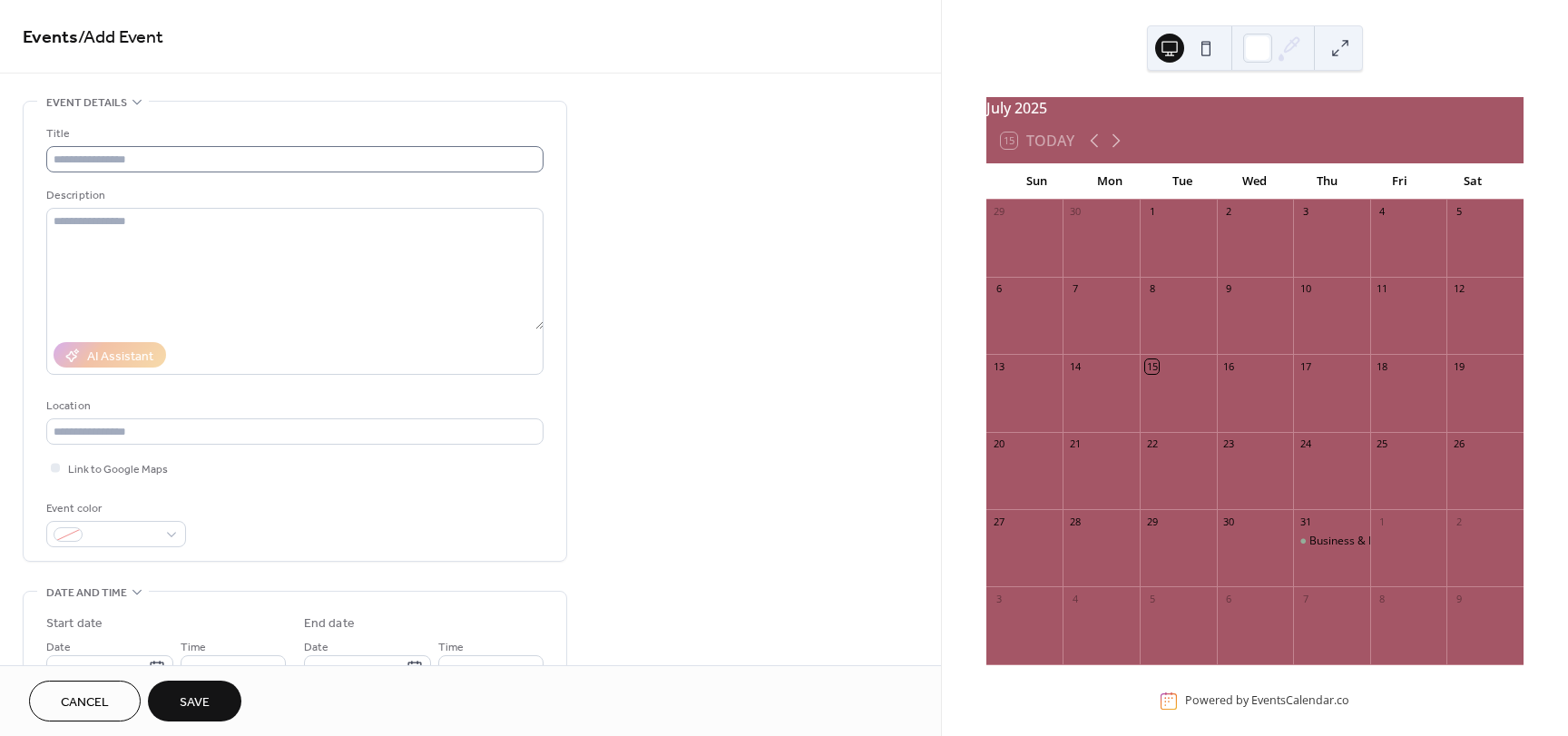 type on "**********" 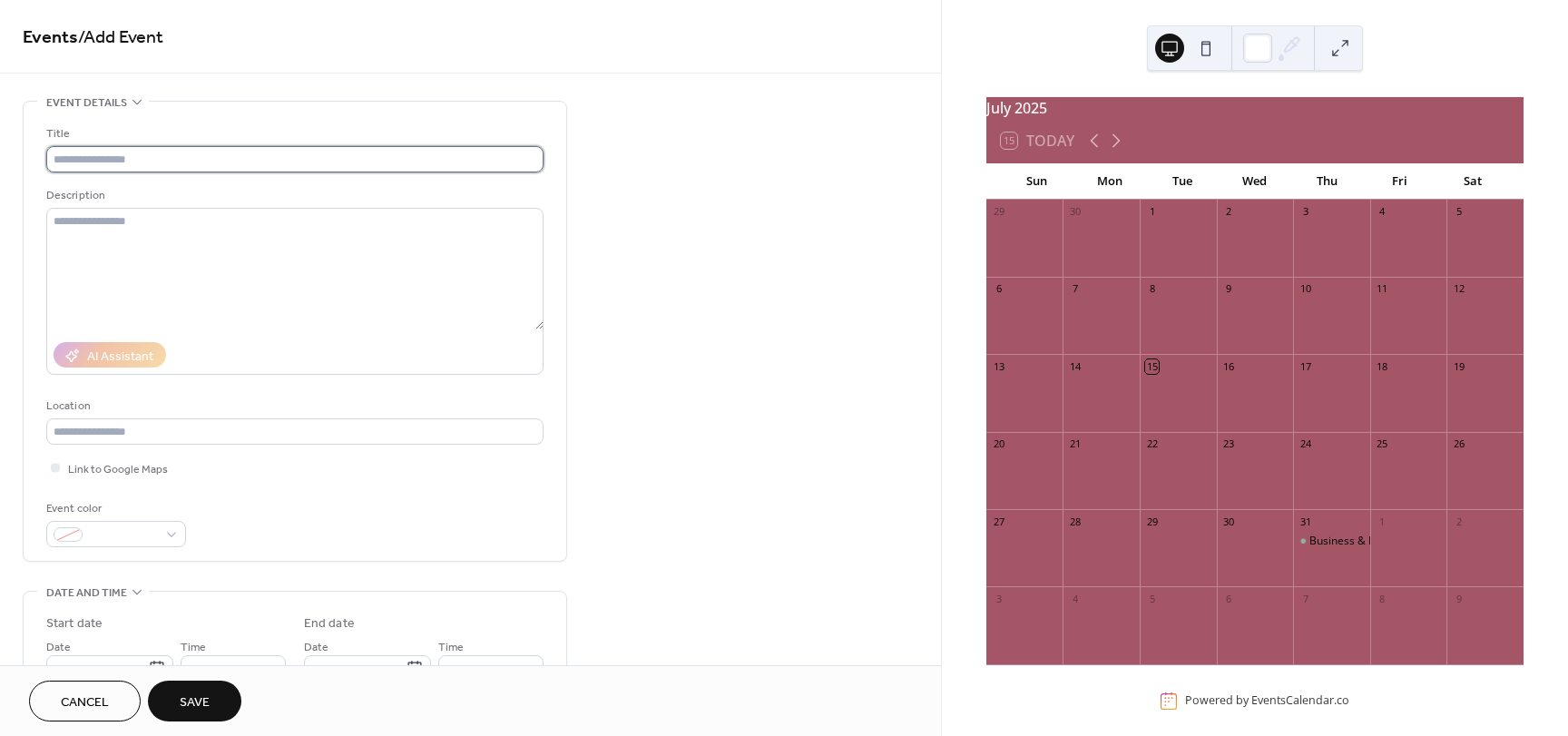 click at bounding box center [295, 159] 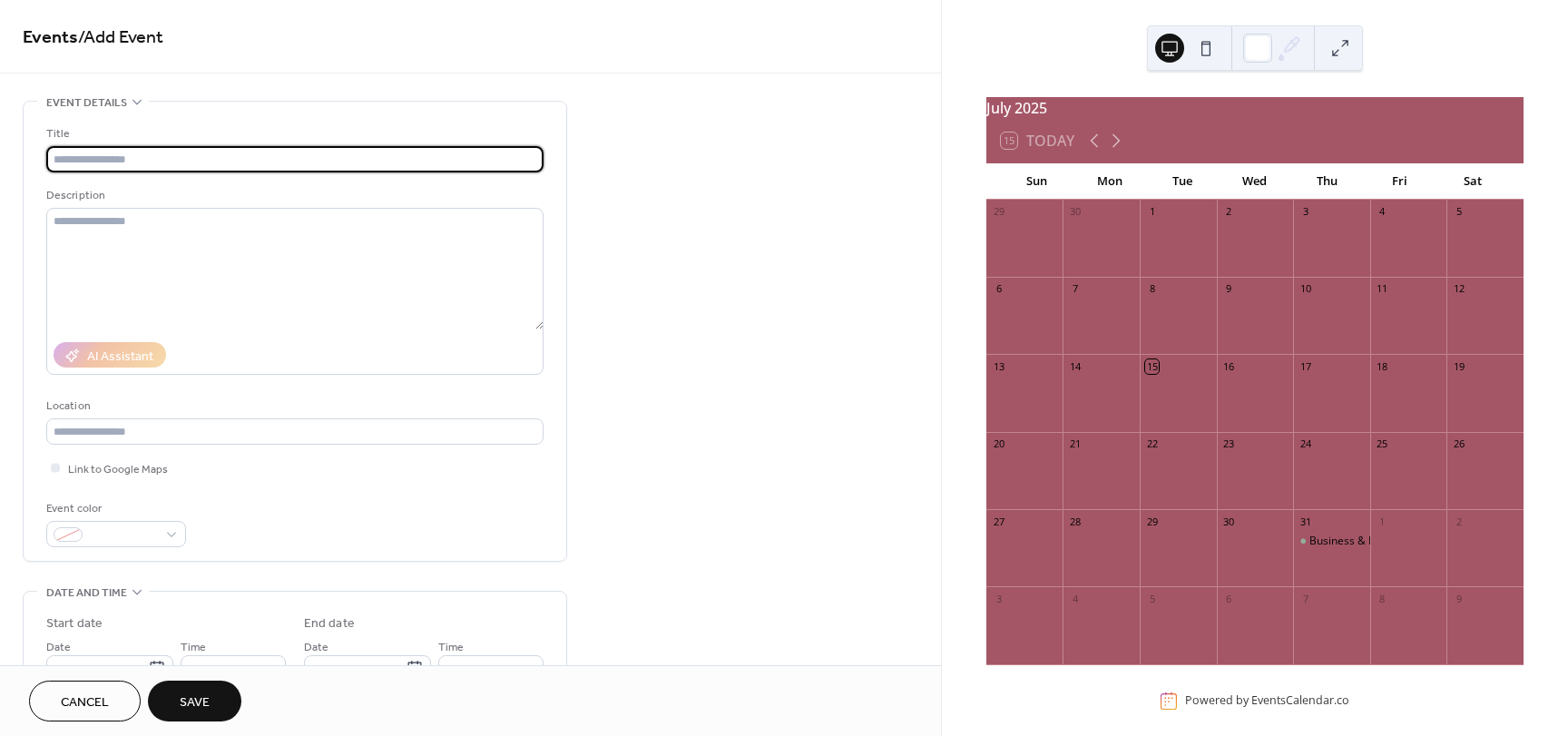 paste on "**********" 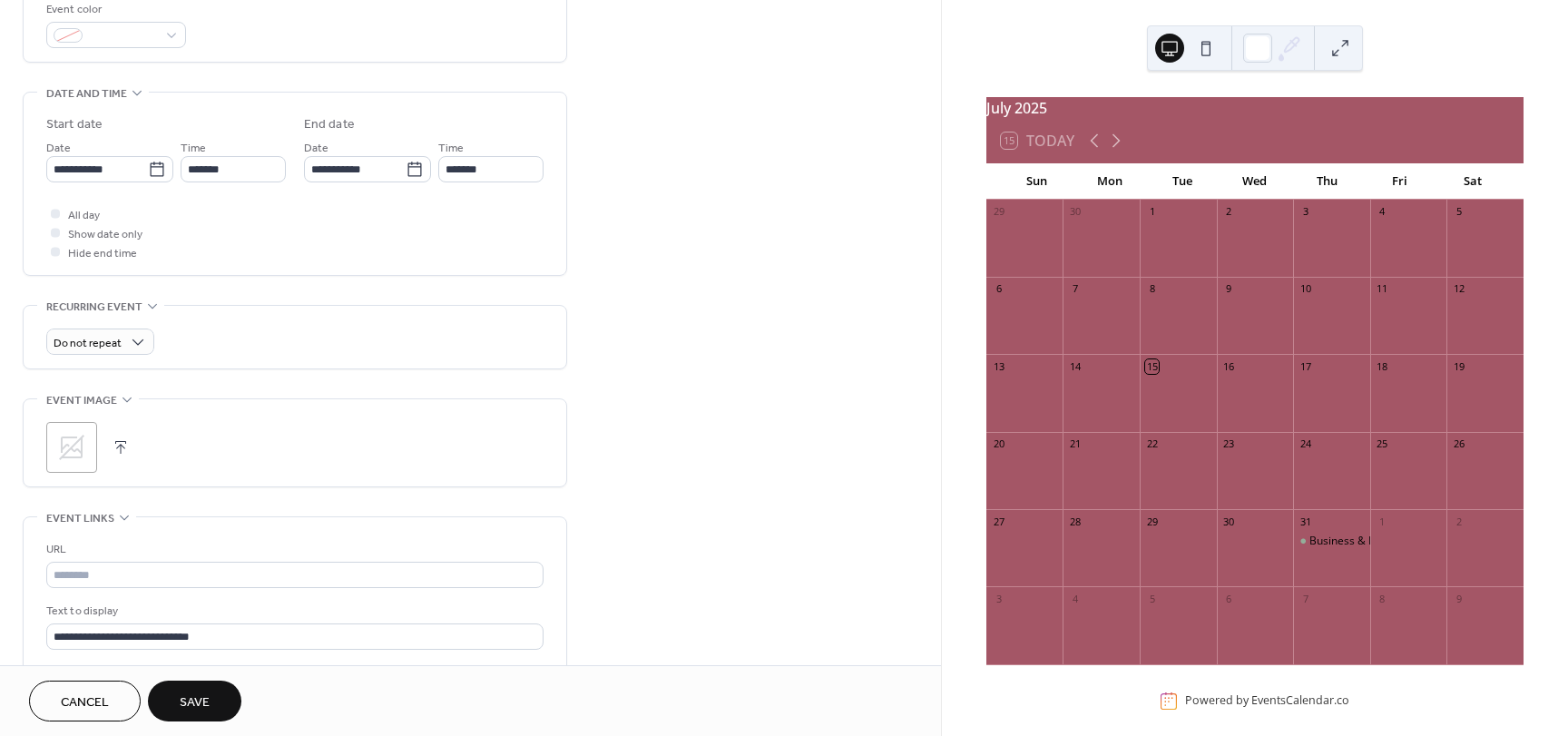 scroll, scrollTop: 760, scrollLeft: 0, axis: vertical 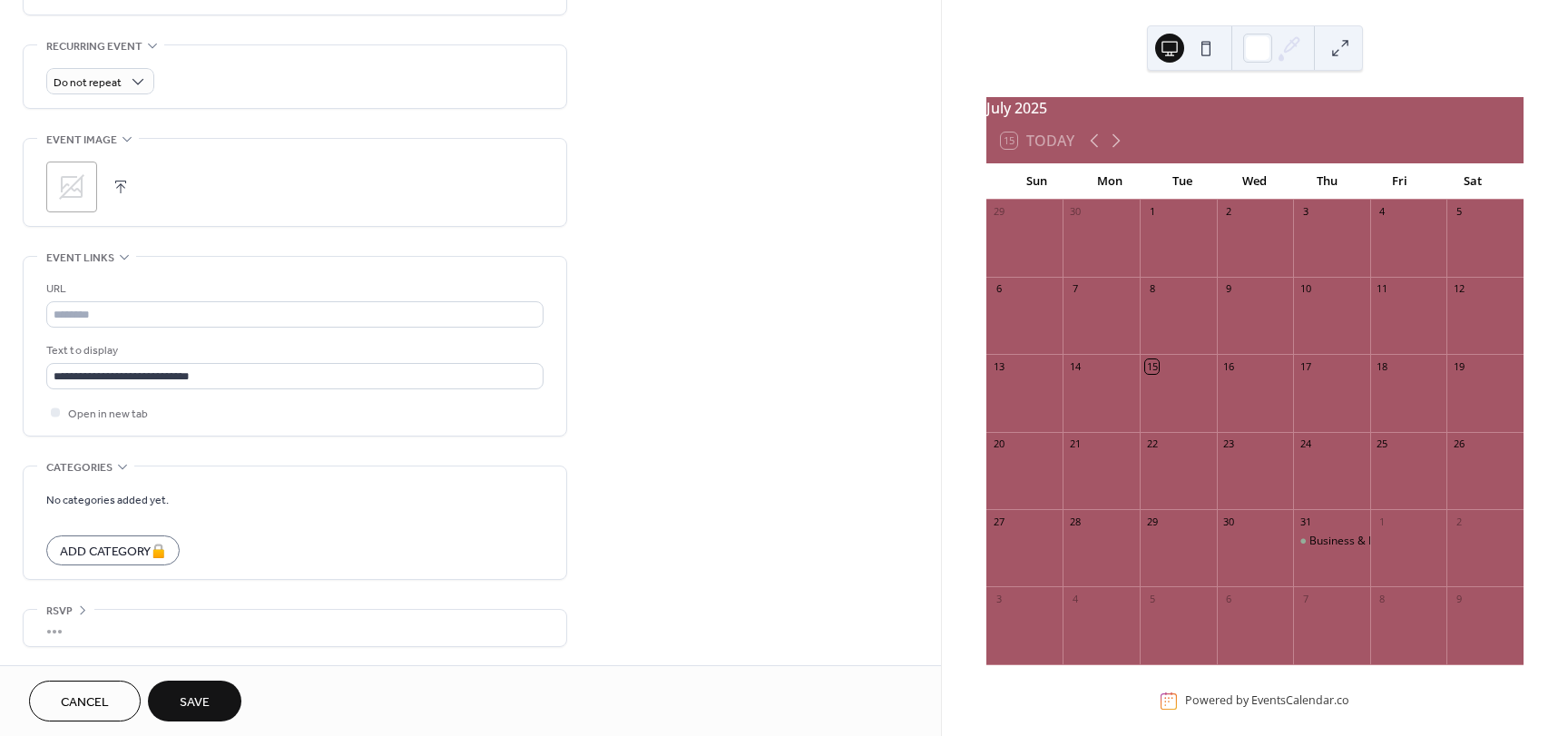 type on "**********" 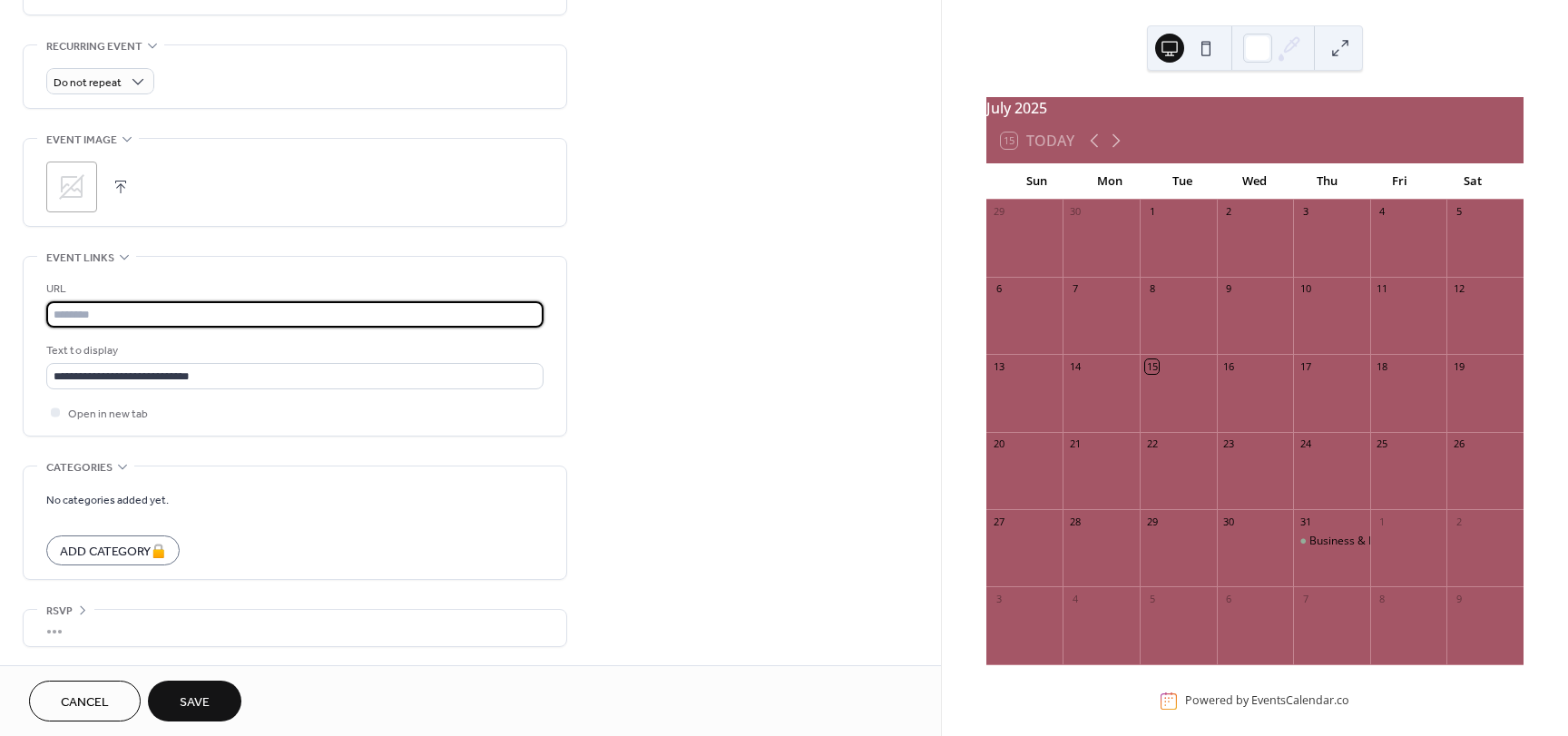 click at bounding box center [295, 314] 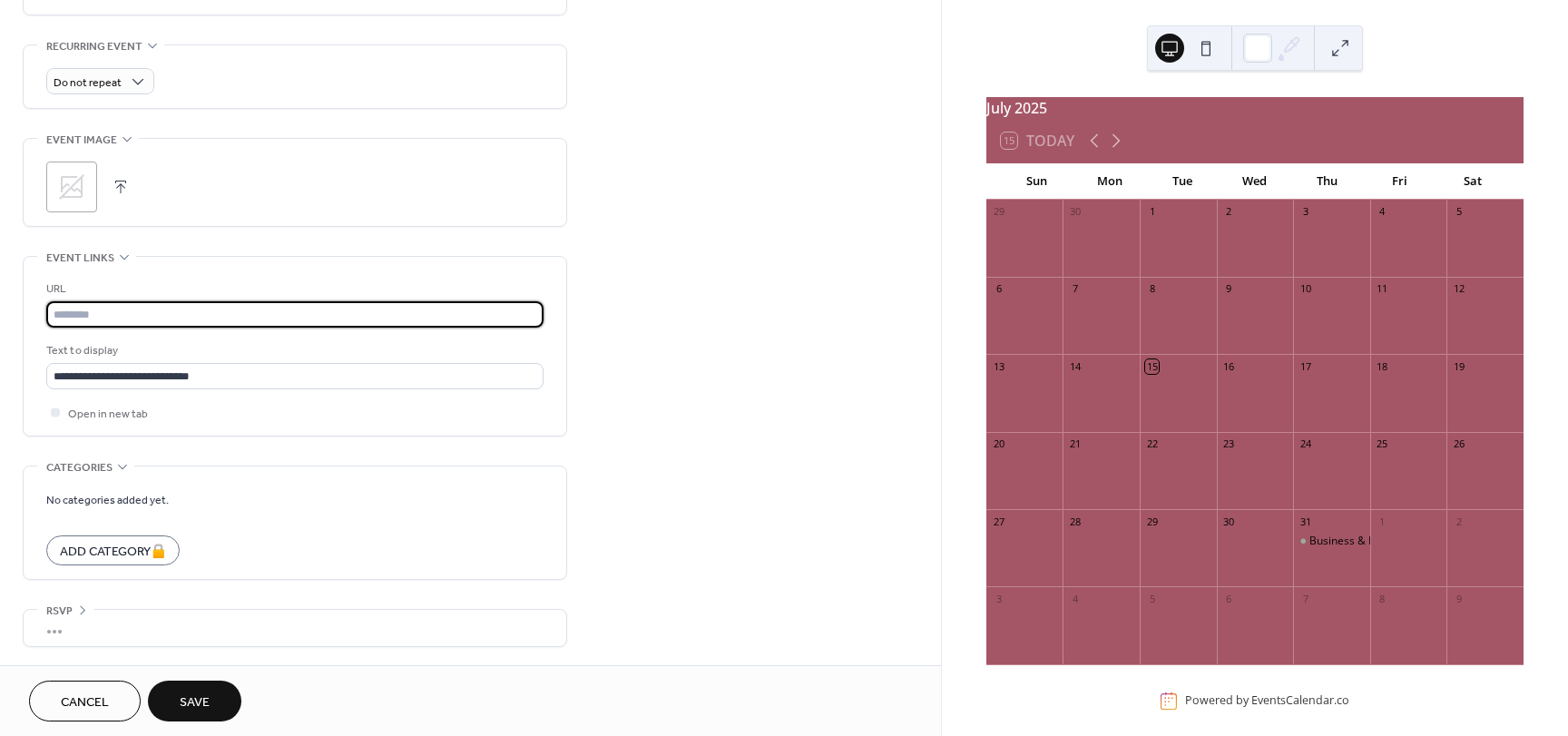 paste on "**********" 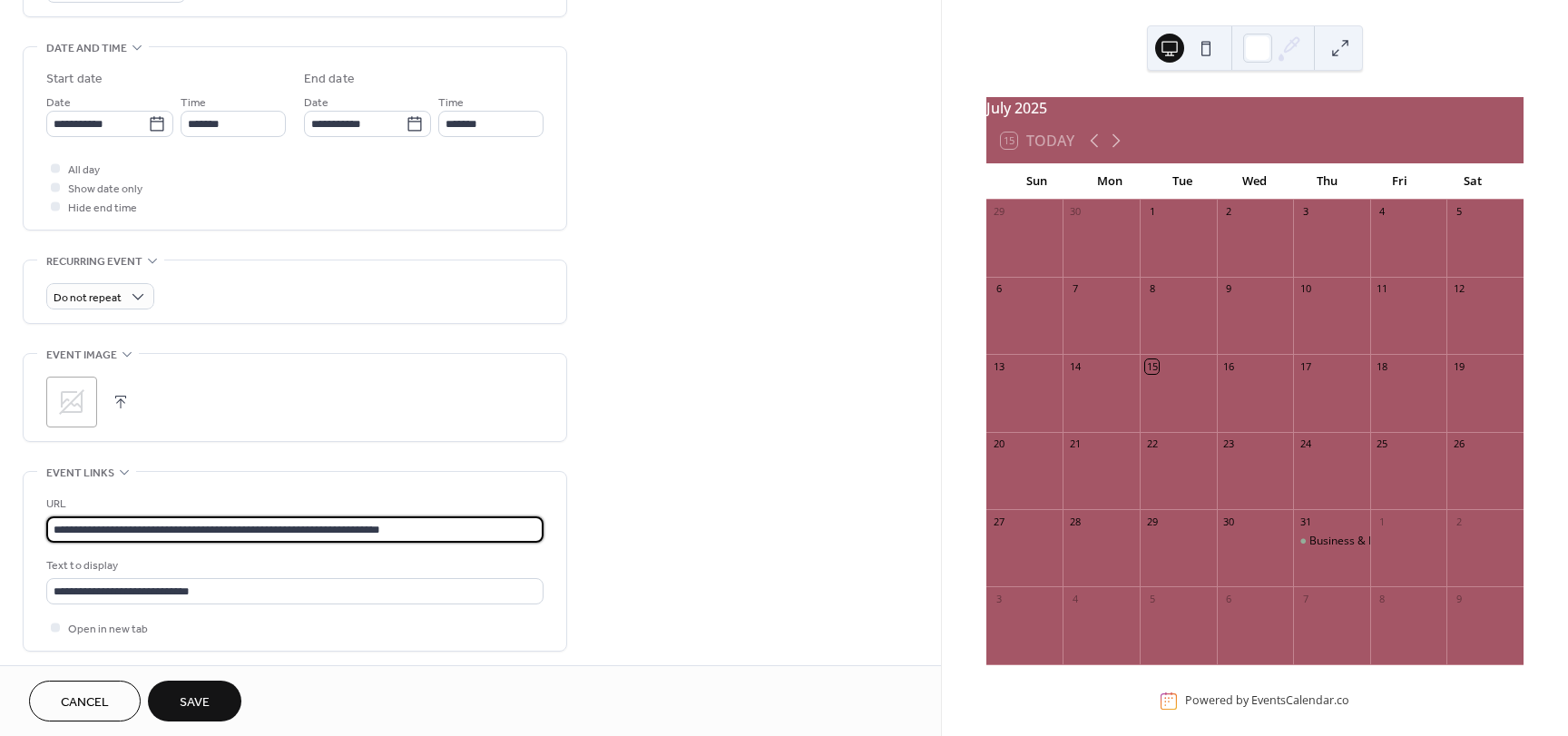 scroll, scrollTop: 760, scrollLeft: 0, axis: vertical 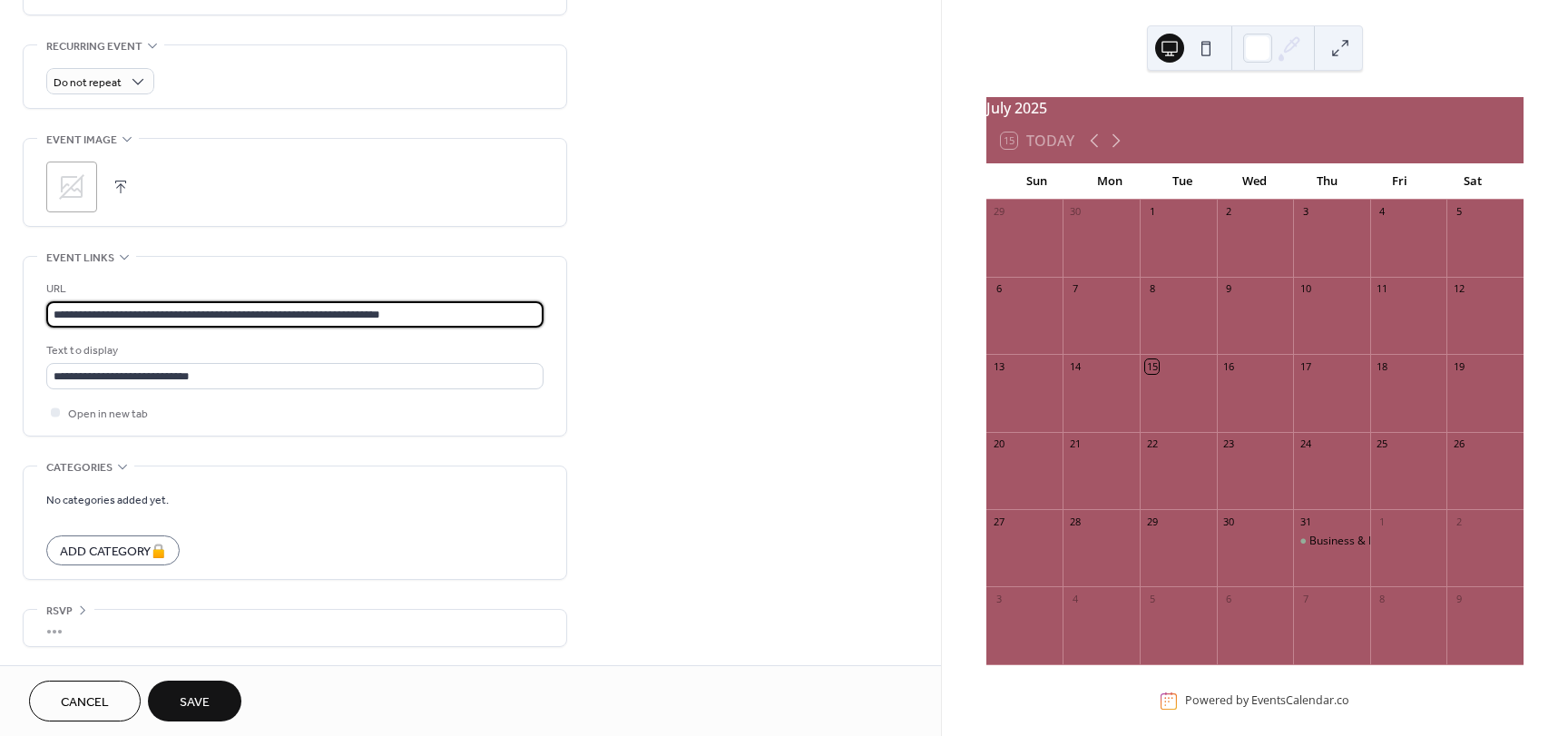 type on "**********" 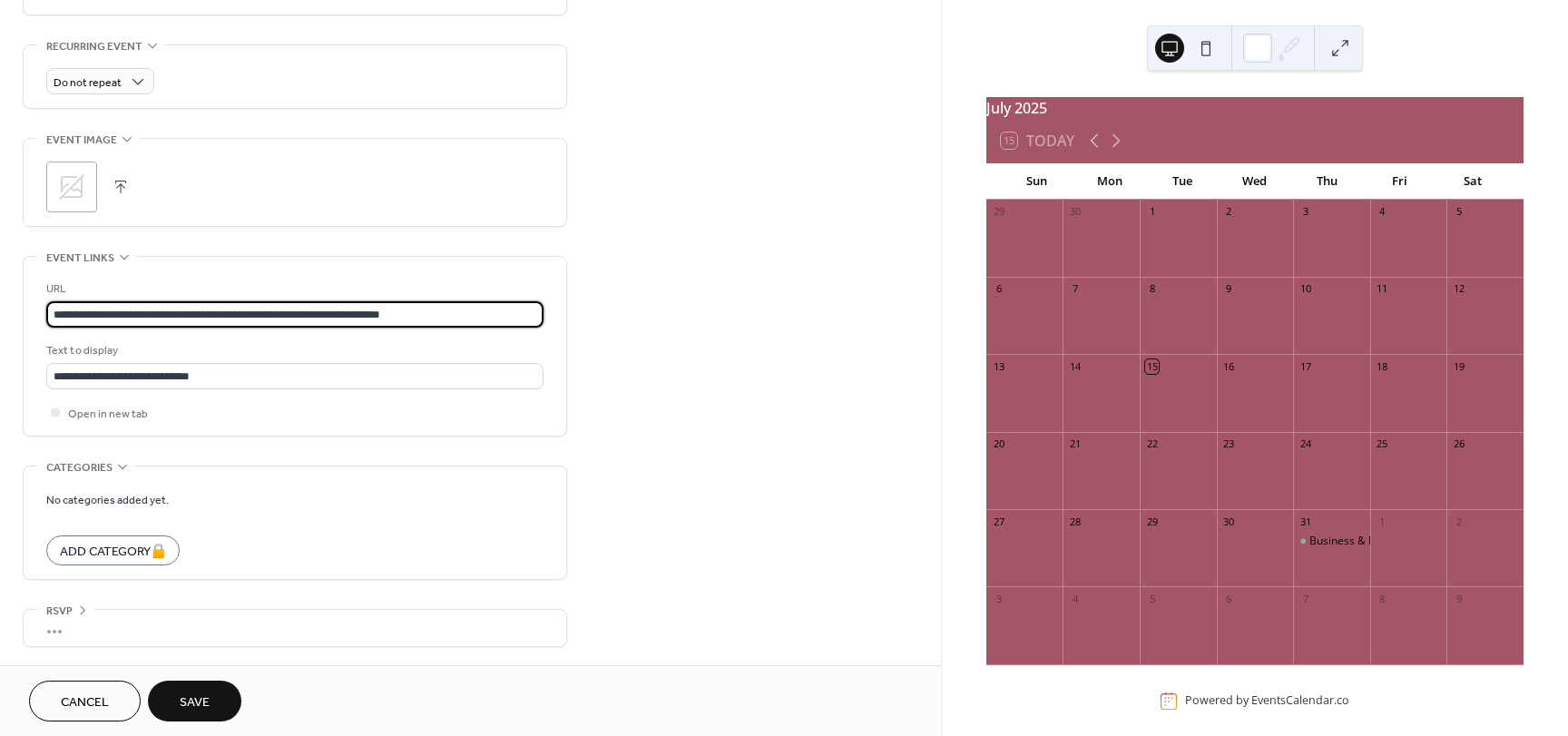 click on "Save" at bounding box center [194, 701] 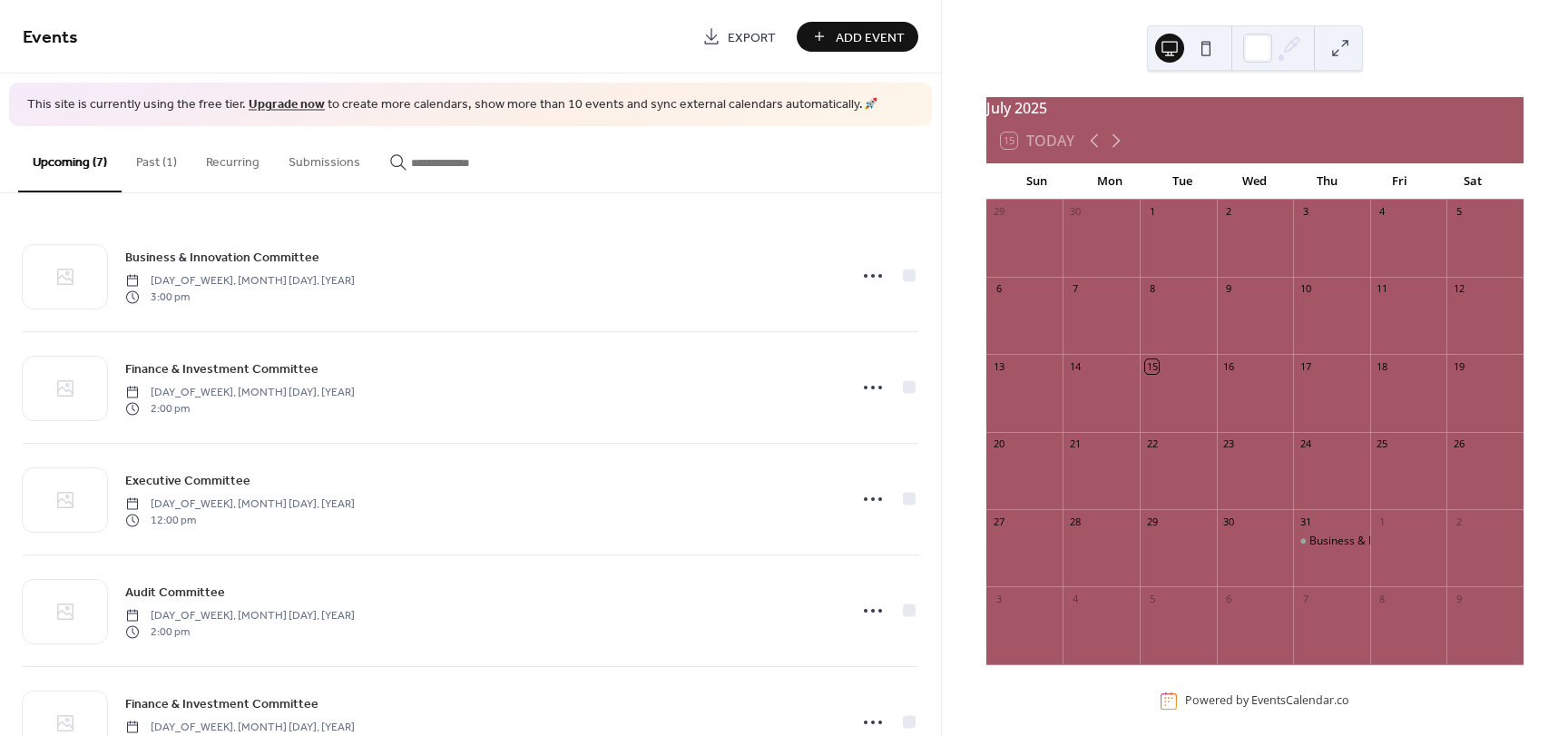 click on "Add Event" at bounding box center [870, 37] 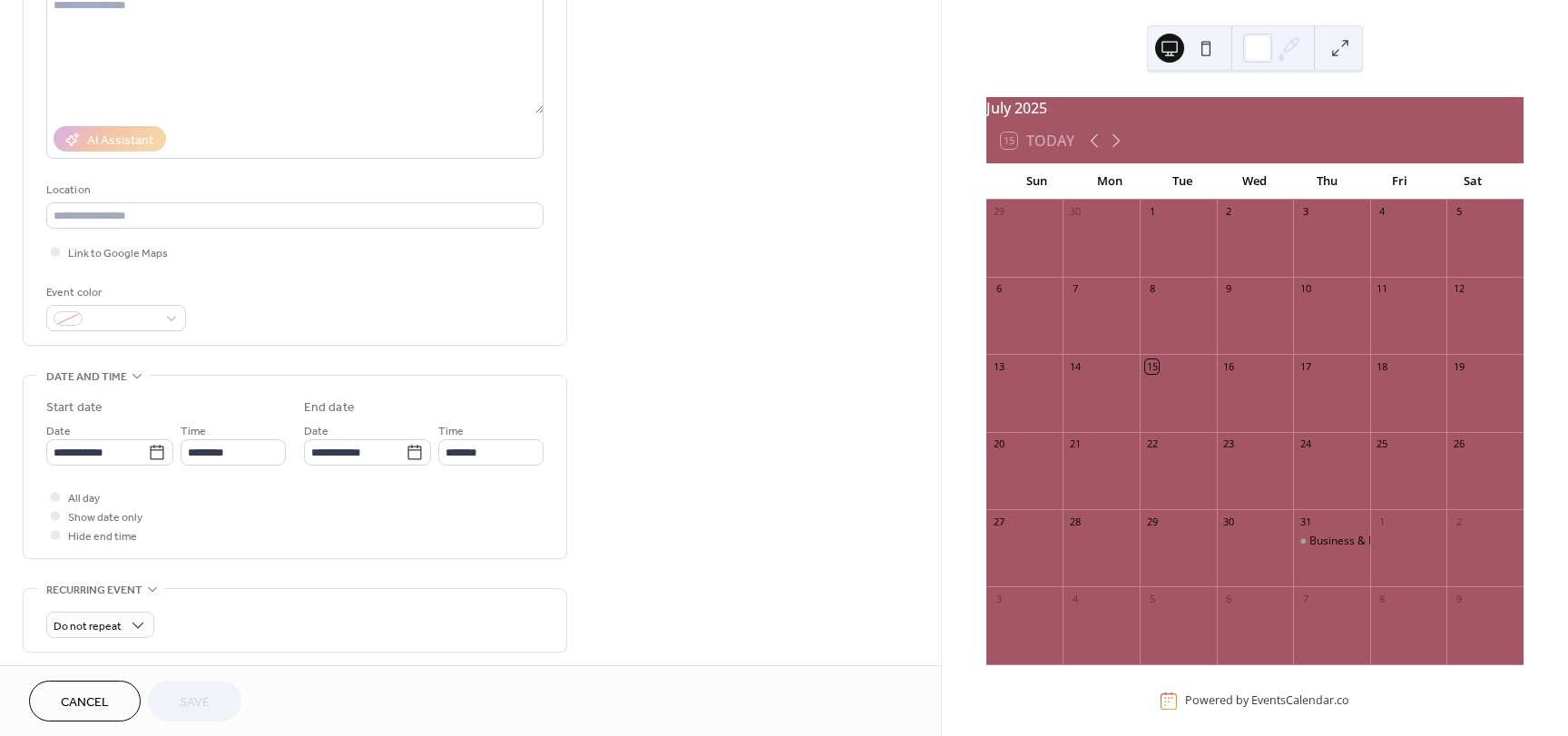 scroll, scrollTop: 272, scrollLeft: 0, axis: vertical 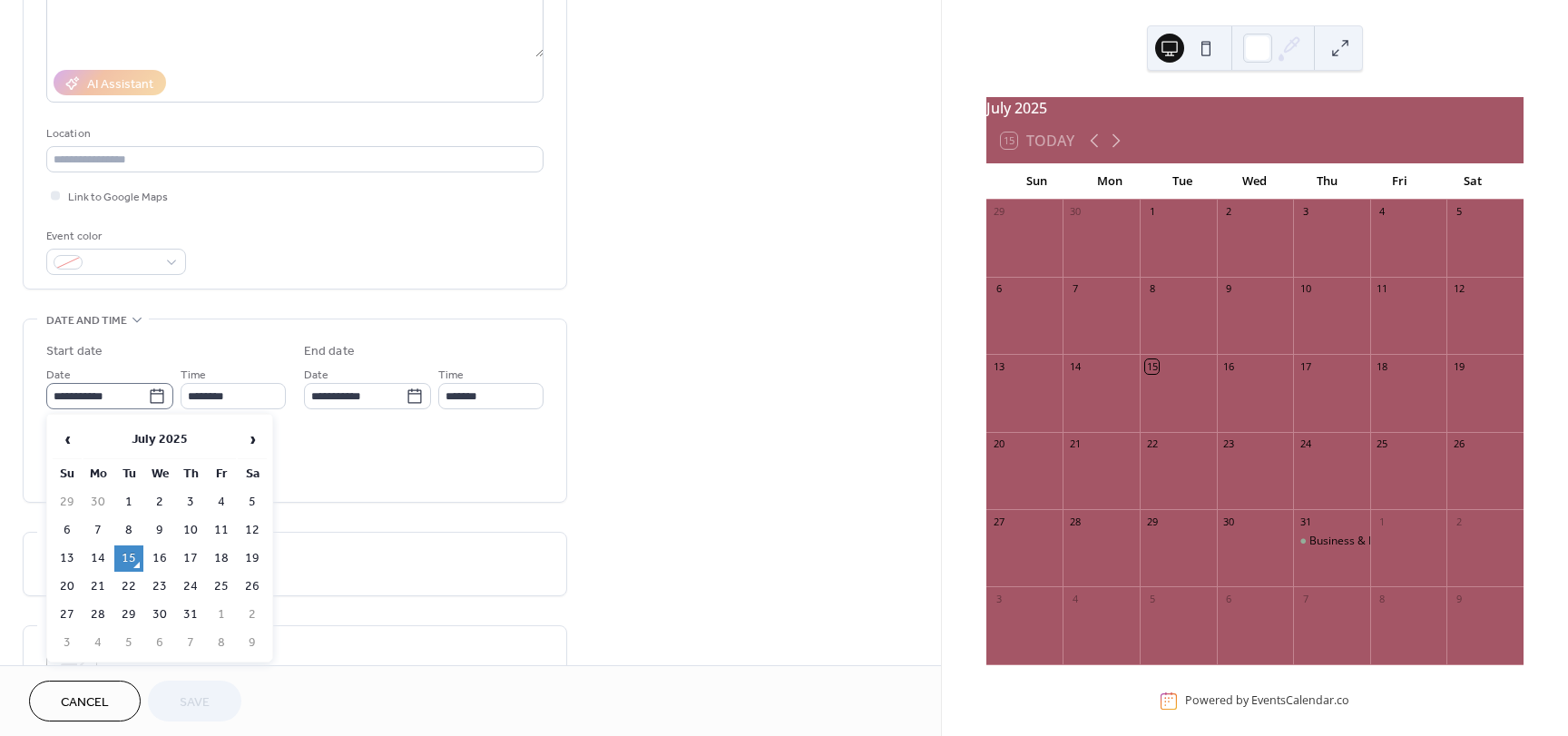 click 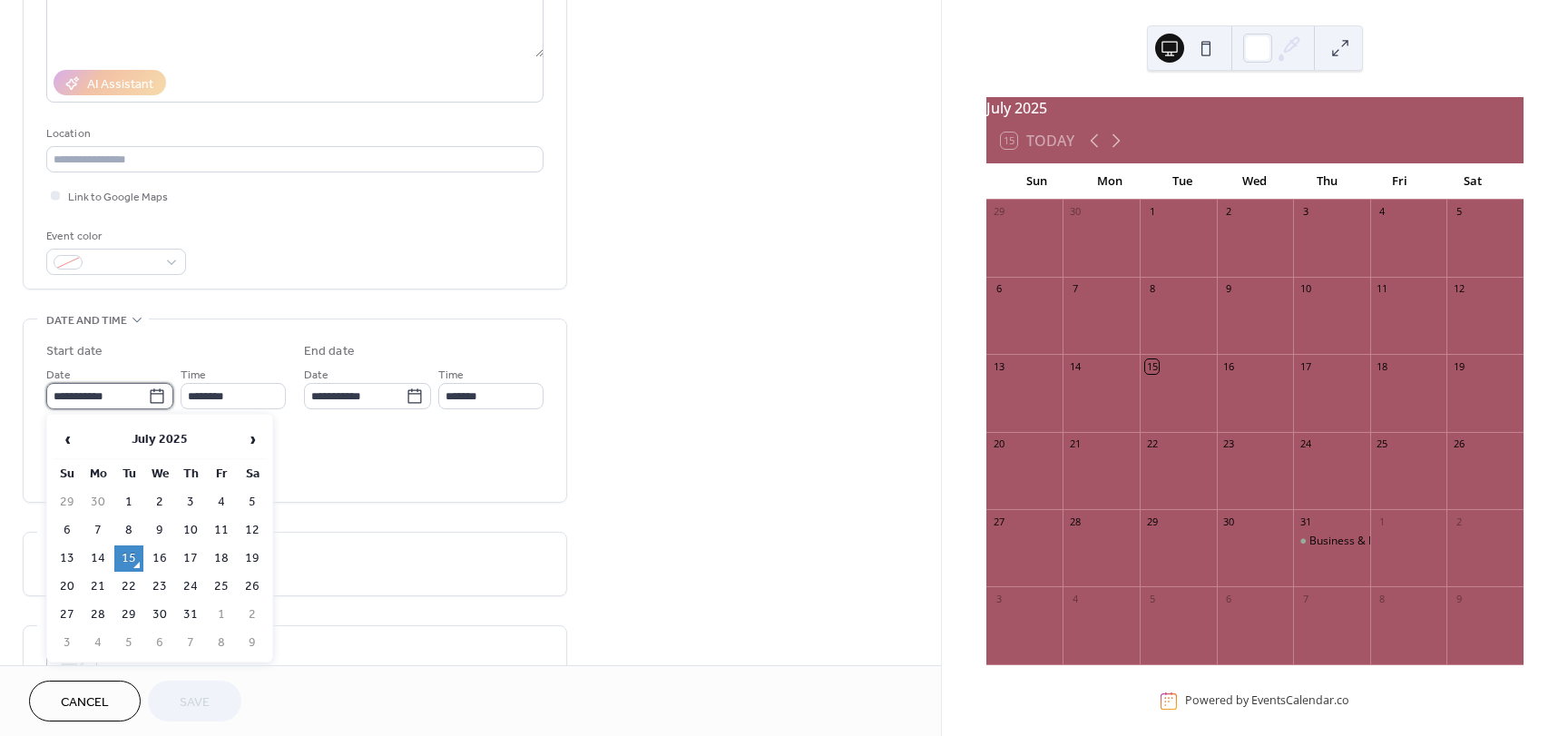 click on "**********" at bounding box center (97, 396) 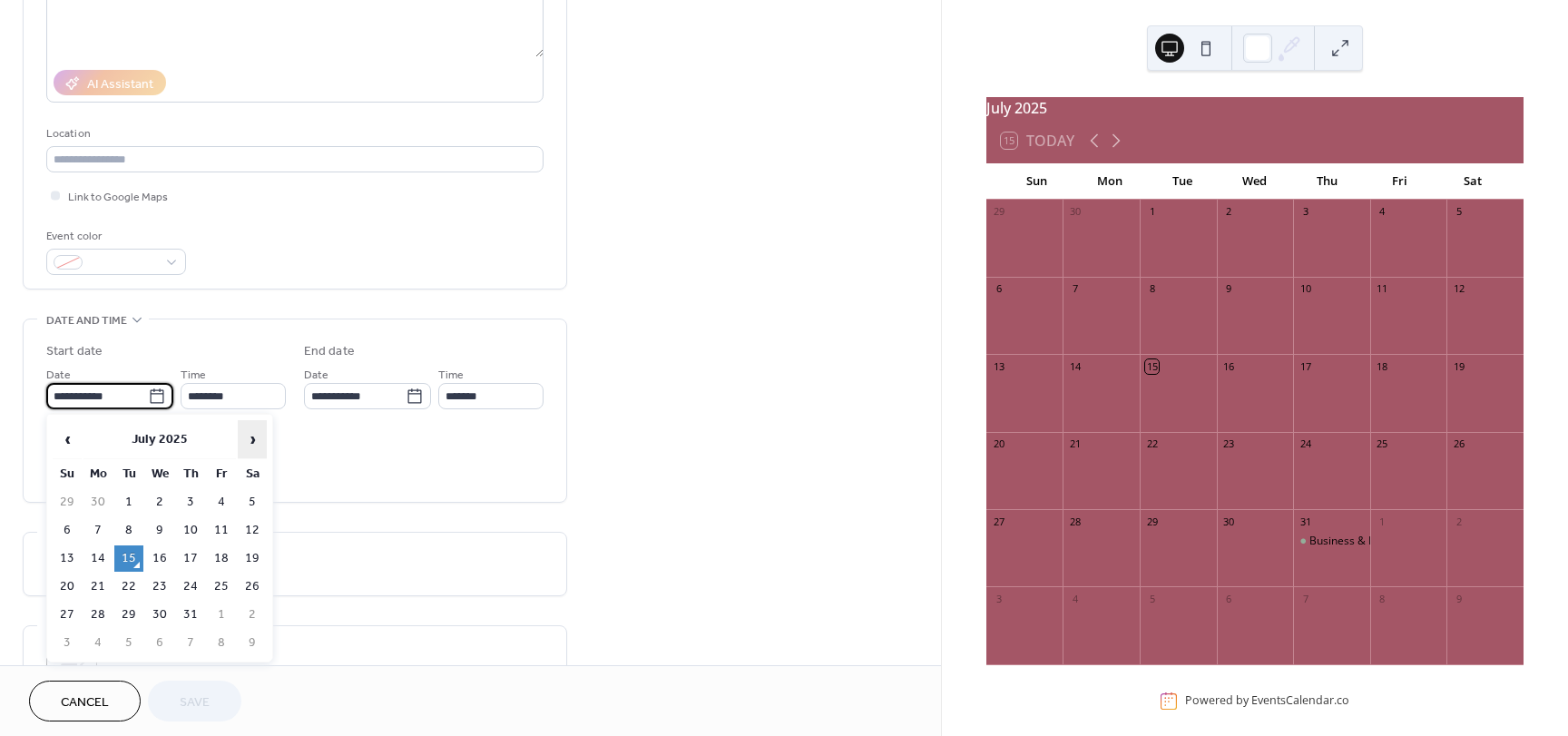 click on "›" at bounding box center [252, 439] 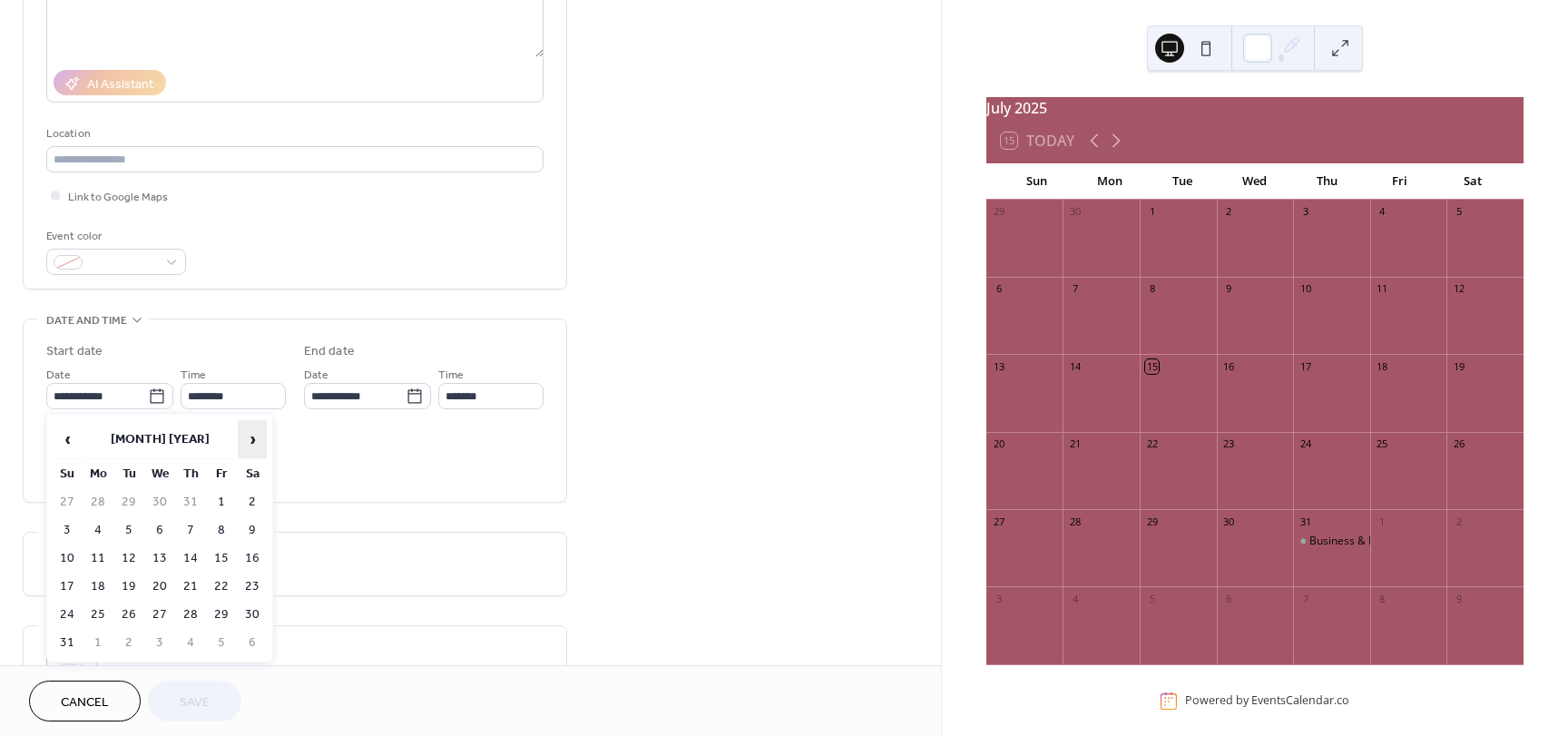 click on "›" at bounding box center (252, 439) 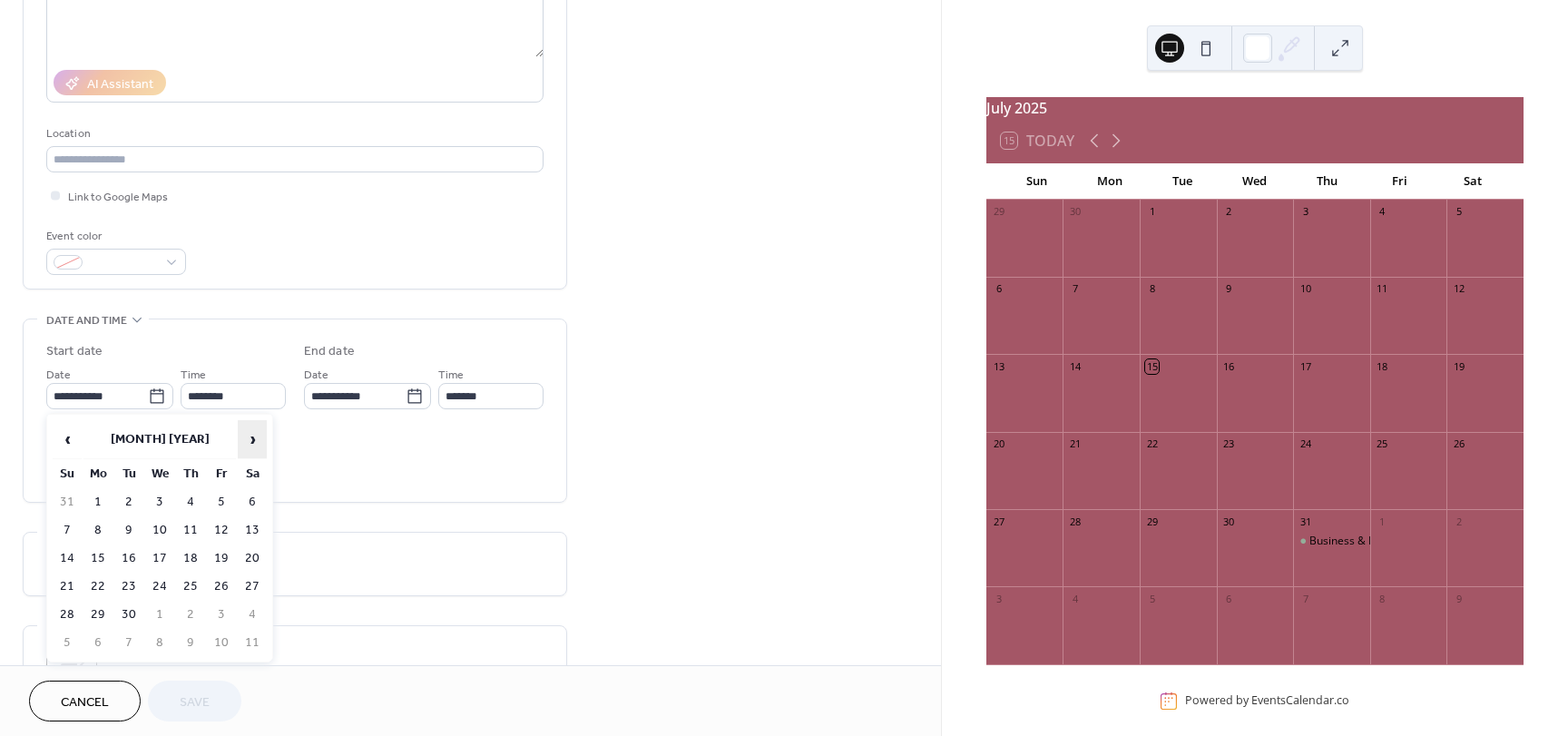 click on "›" at bounding box center (252, 439) 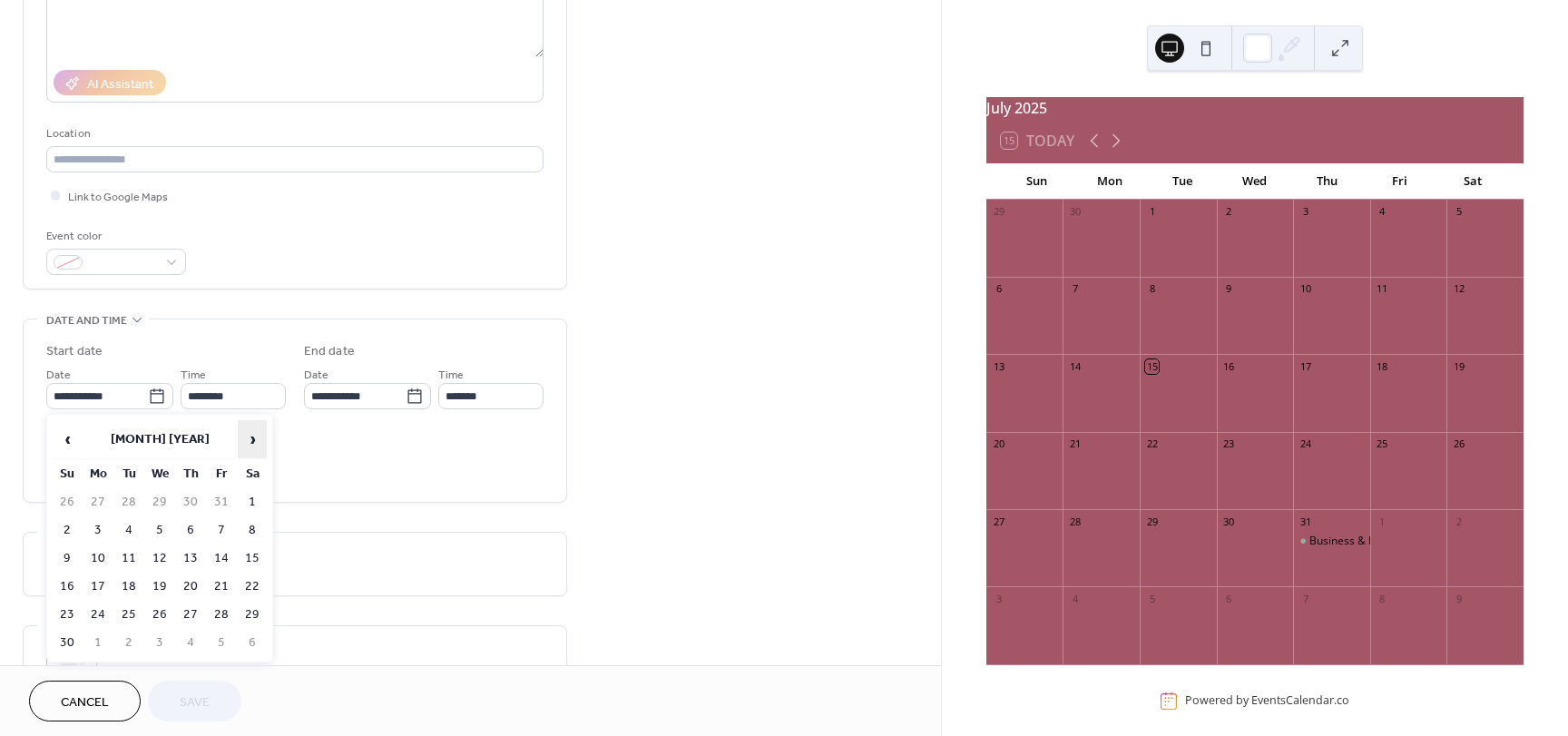 click on "›" at bounding box center (252, 439) 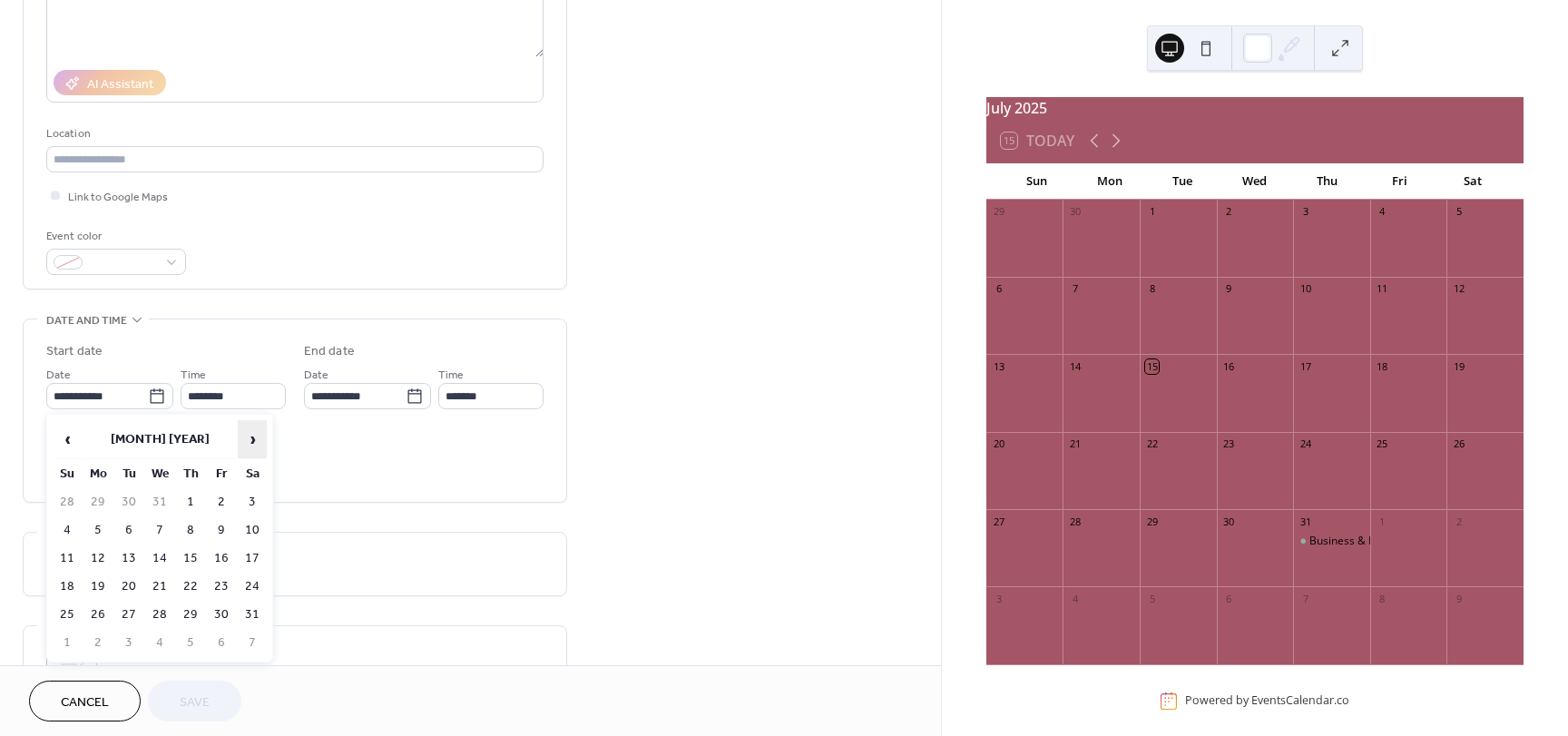 click on "›" at bounding box center [252, 439] 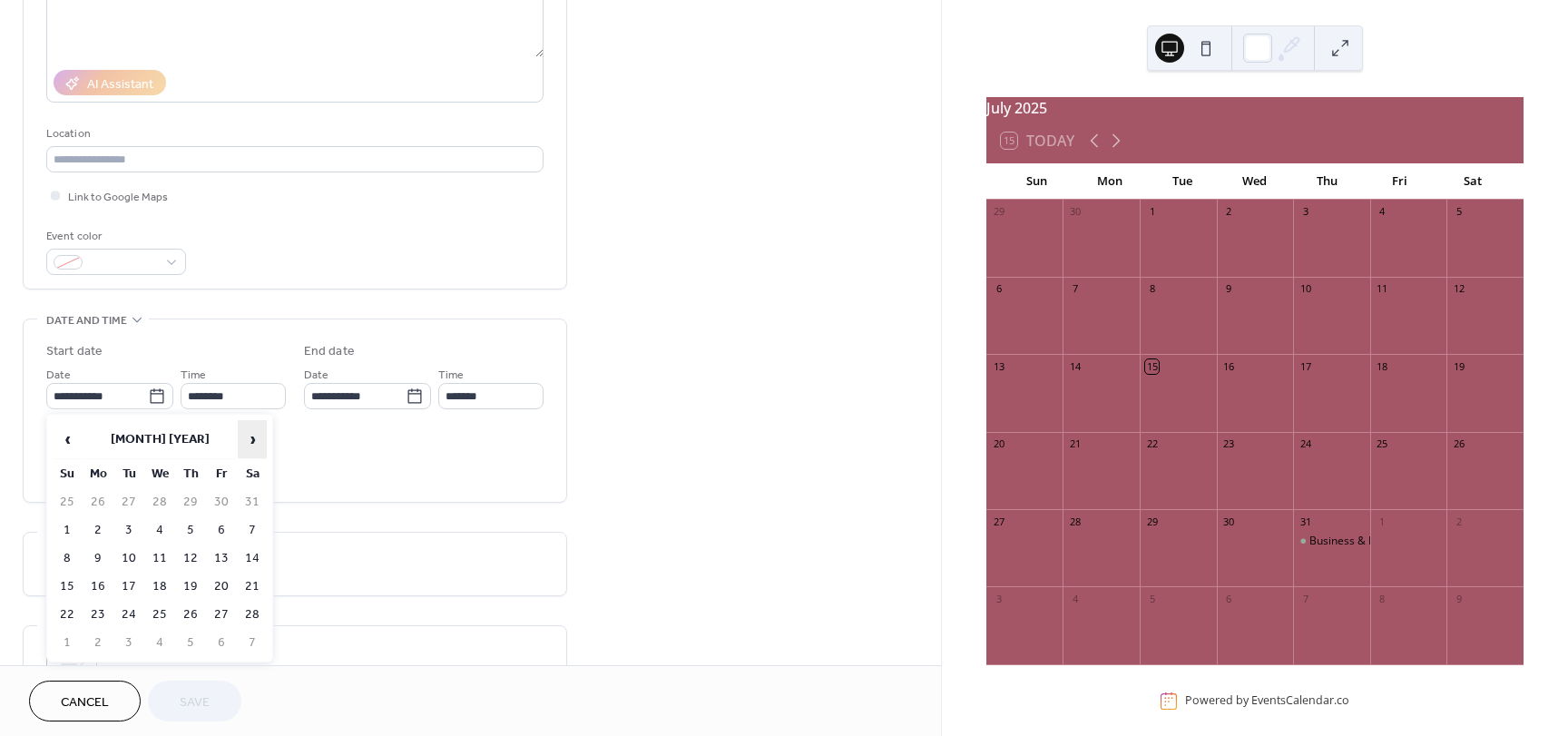 click on "›" at bounding box center [252, 439] 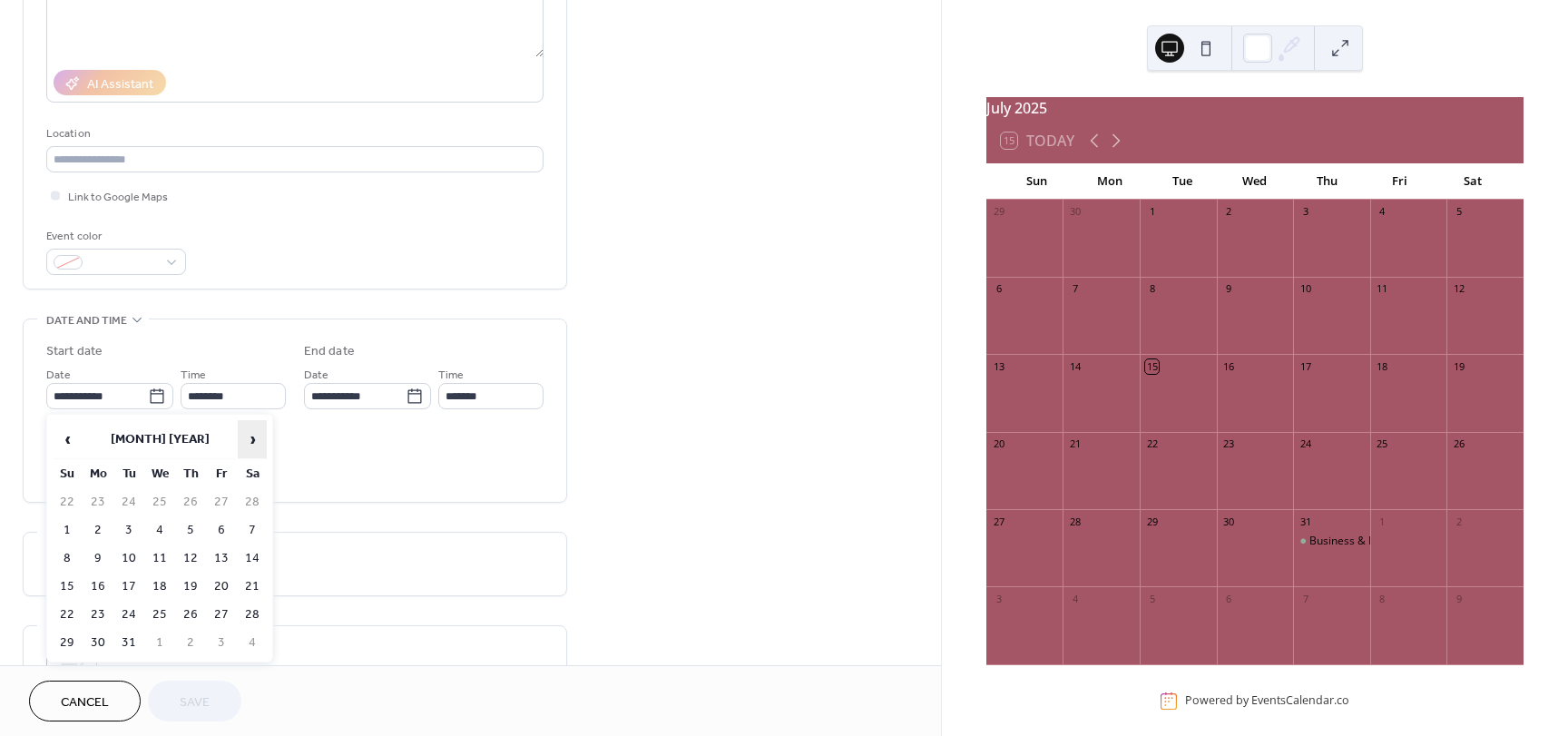click on "›" at bounding box center (252, 439) 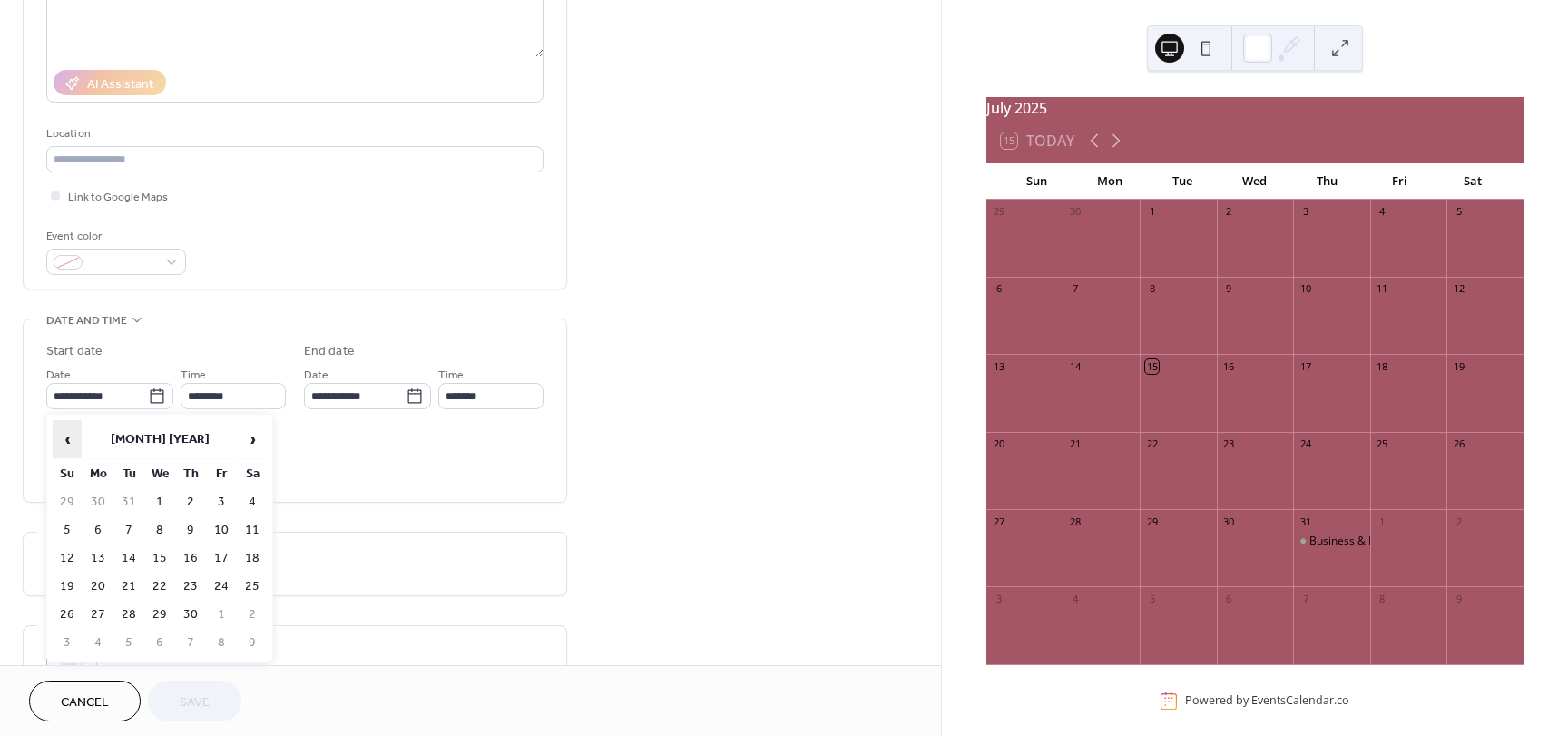 click on "‹" at bounding box center (67, 439) 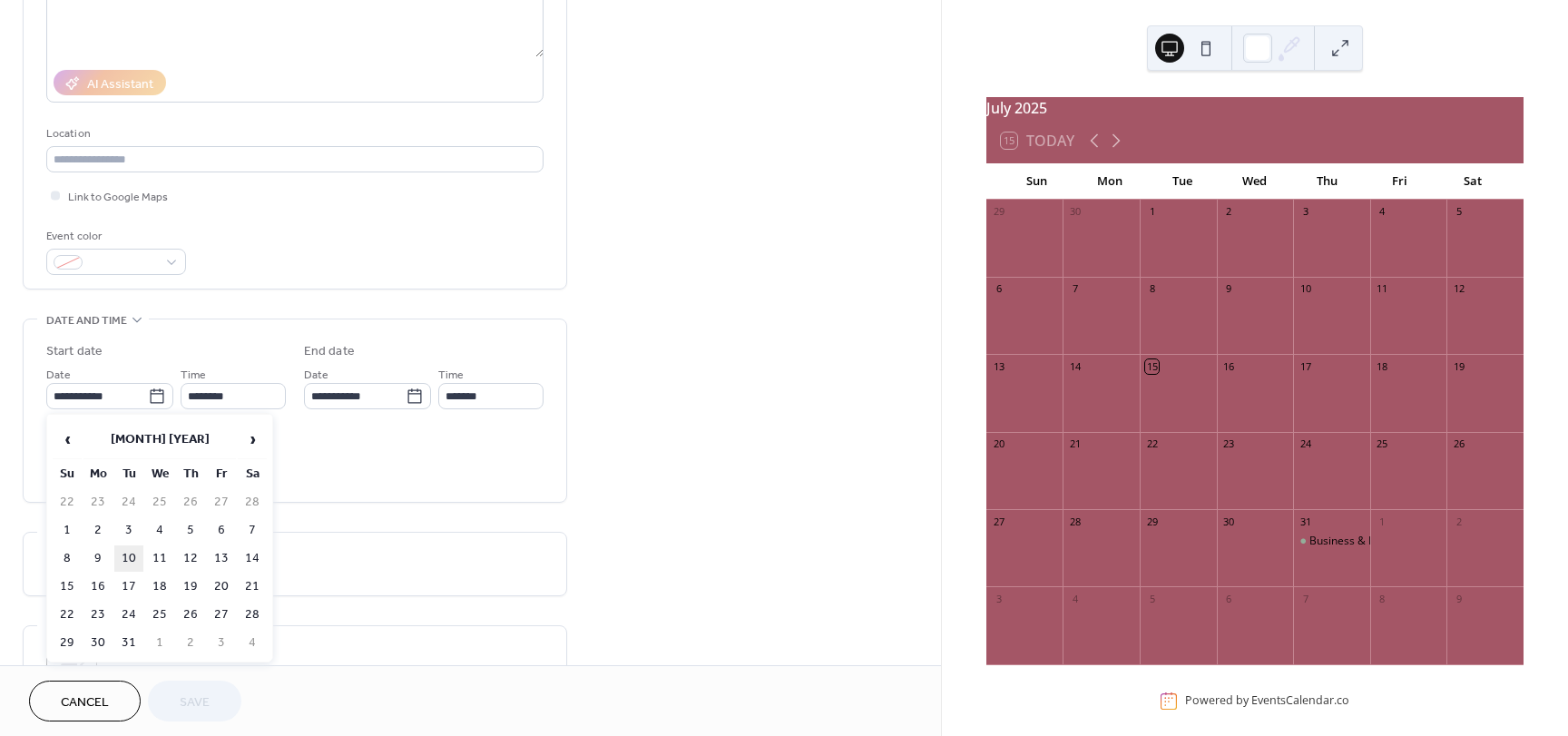 click on "10" at bounding box center (129, 558) 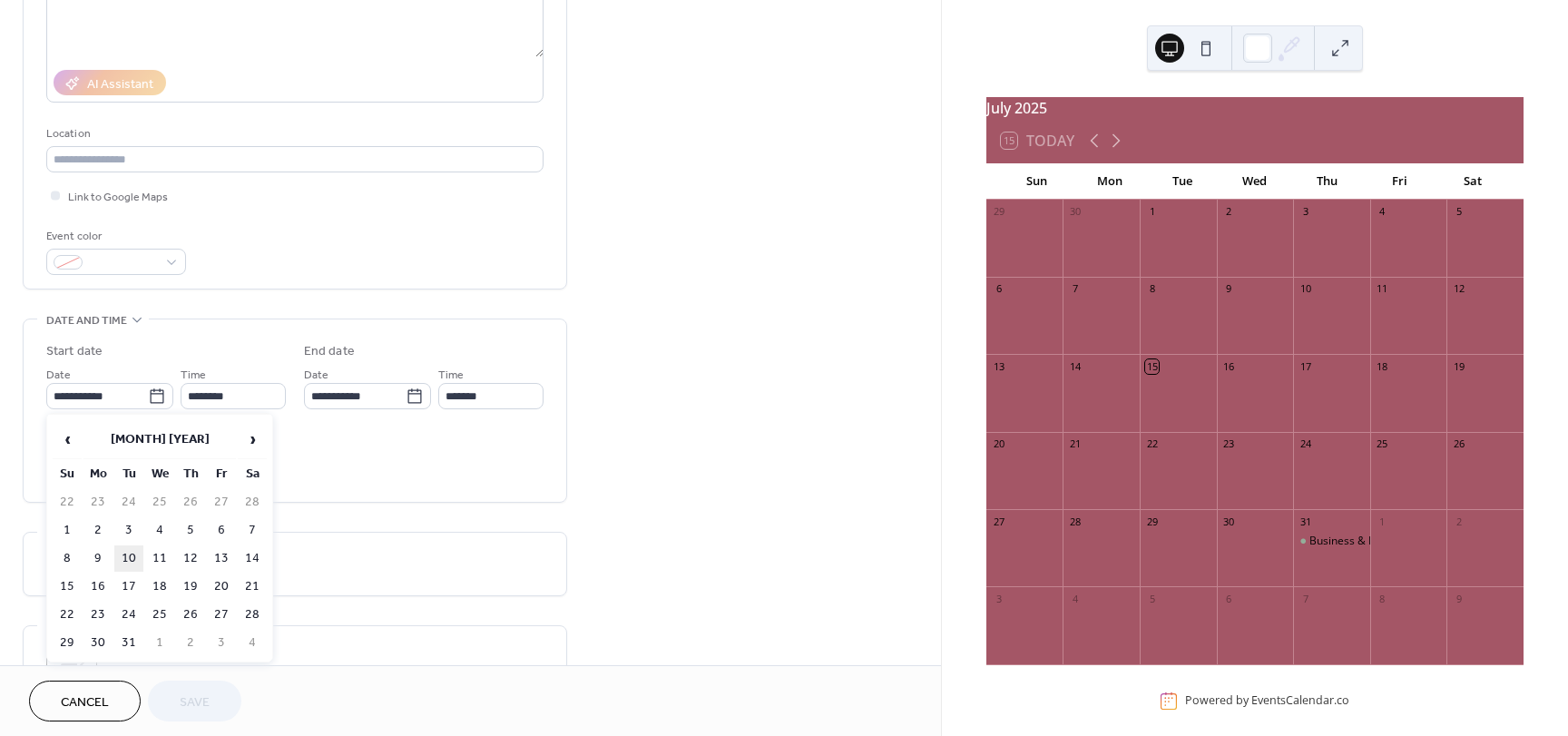 type on "**********" 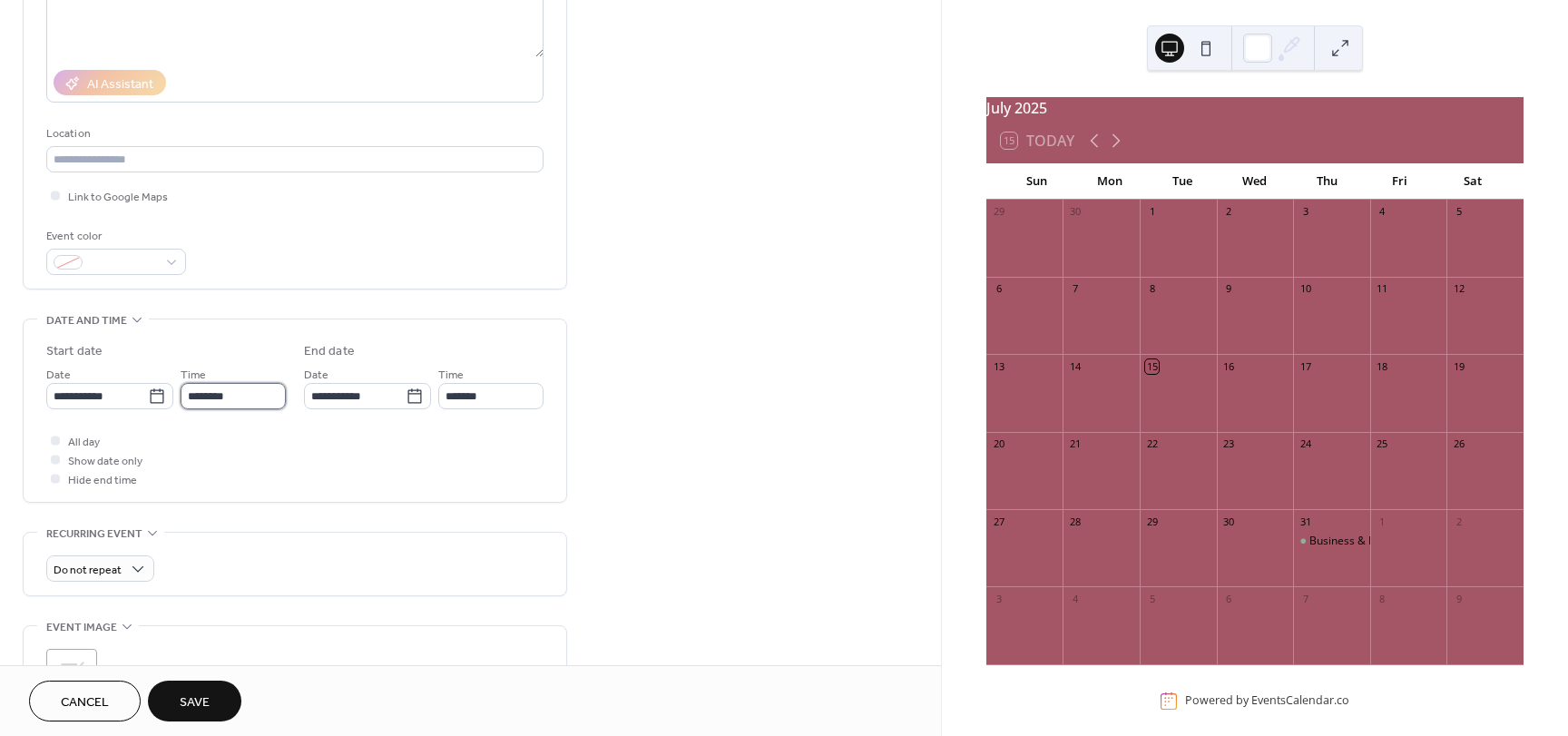click on "********" at bounding box center [233, 396] 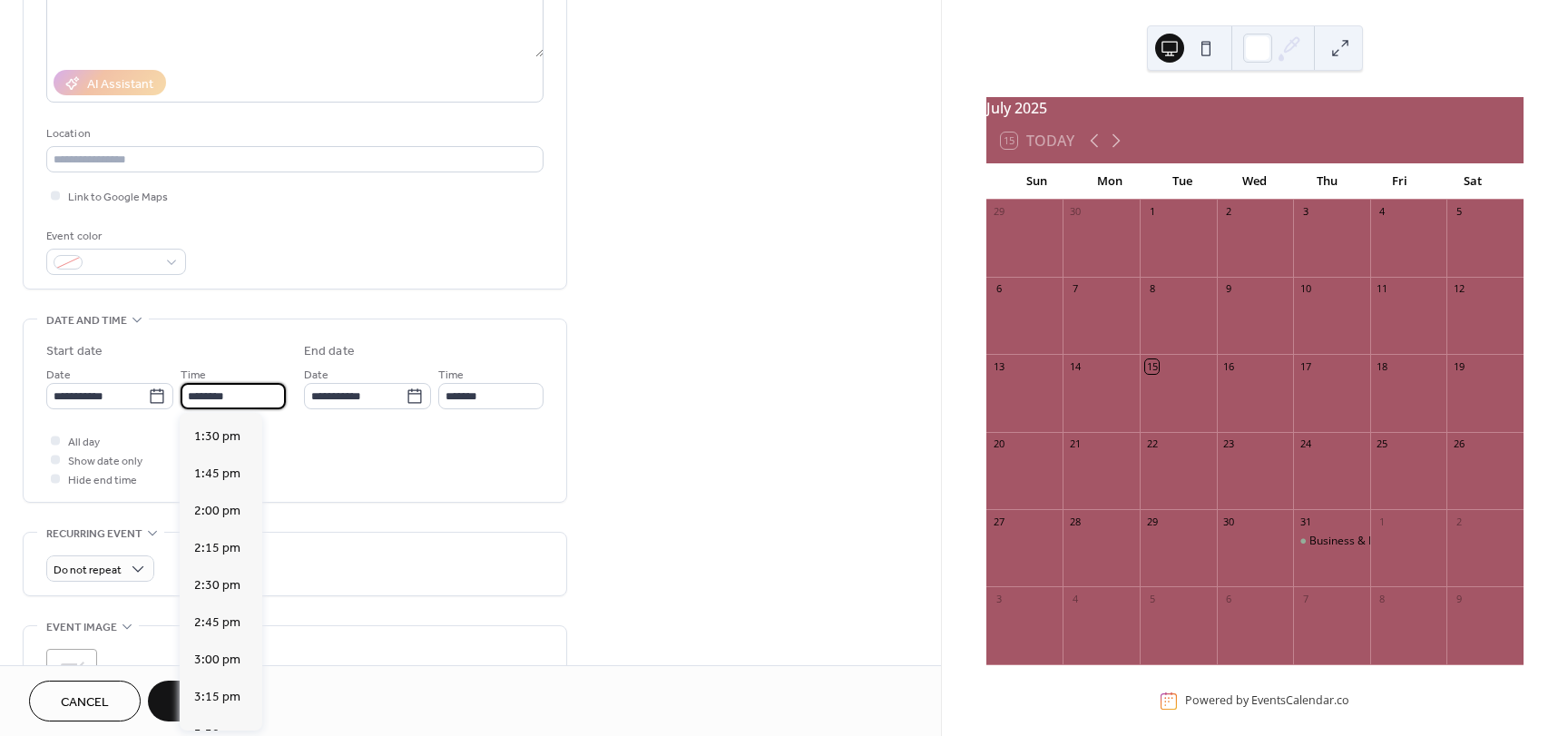 scroll, scrollTop: 2058, scrollLeft: 0, axis: vertical 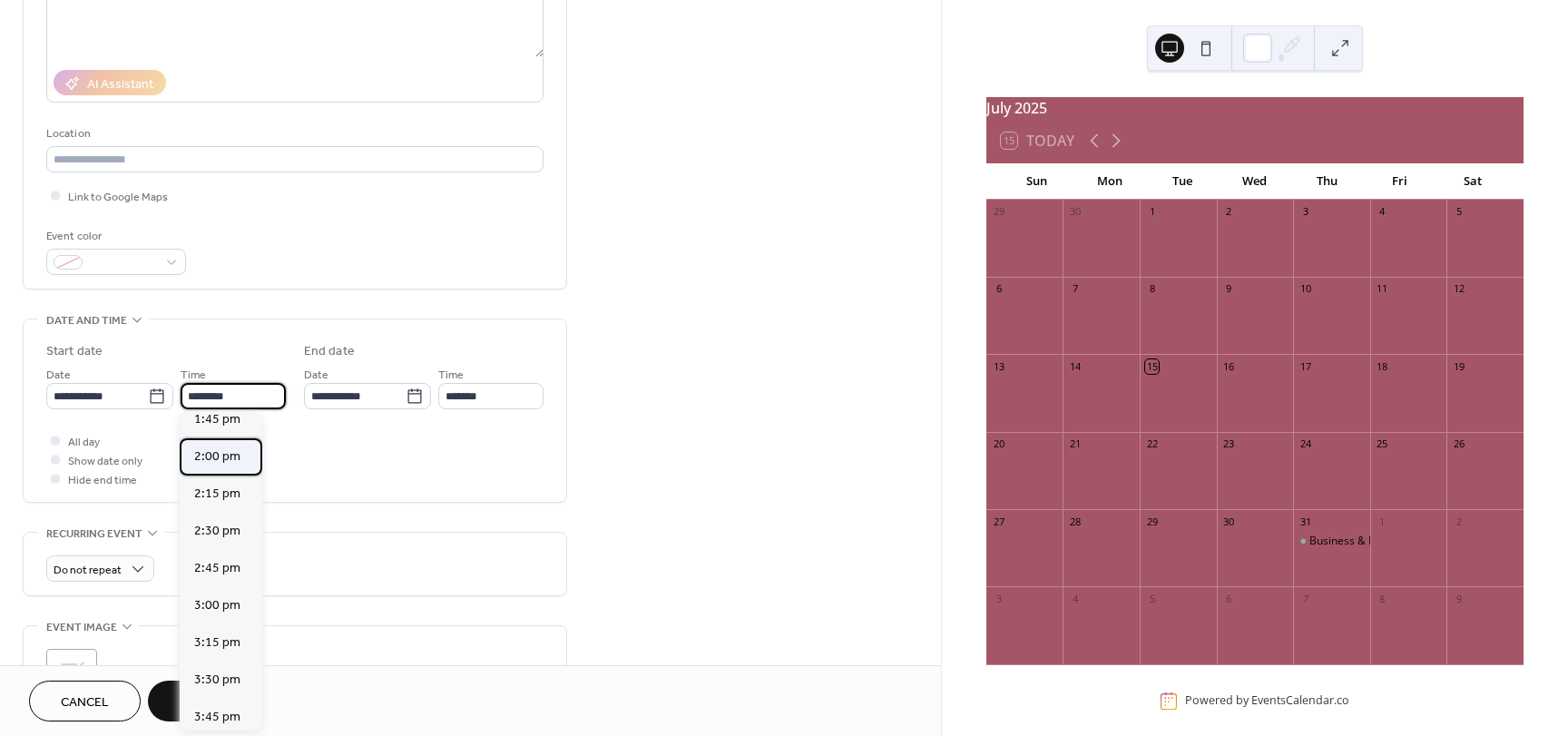 click on "2:00 pm" at bounding box center (217, 456) 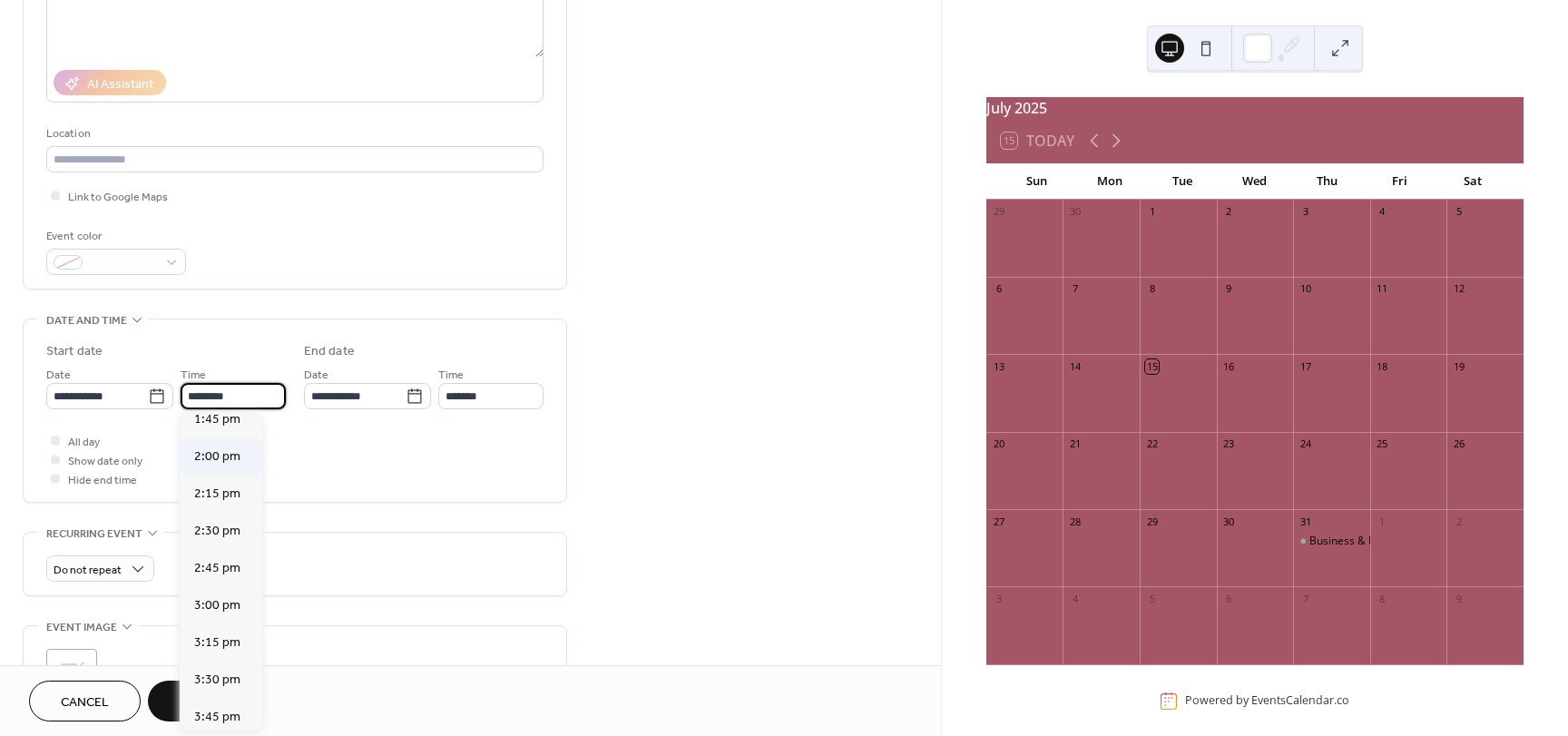 type on "*******" 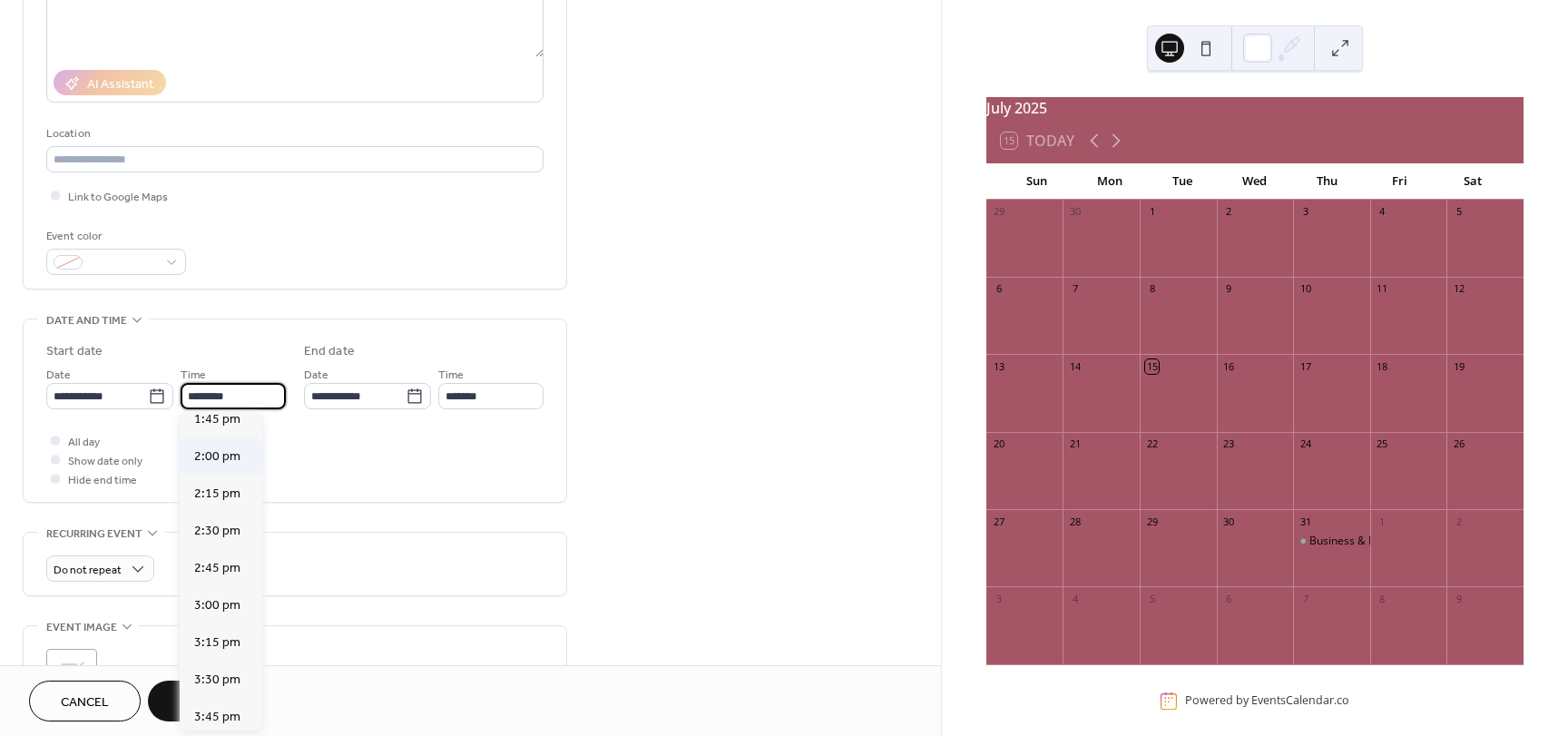 type on "*******" 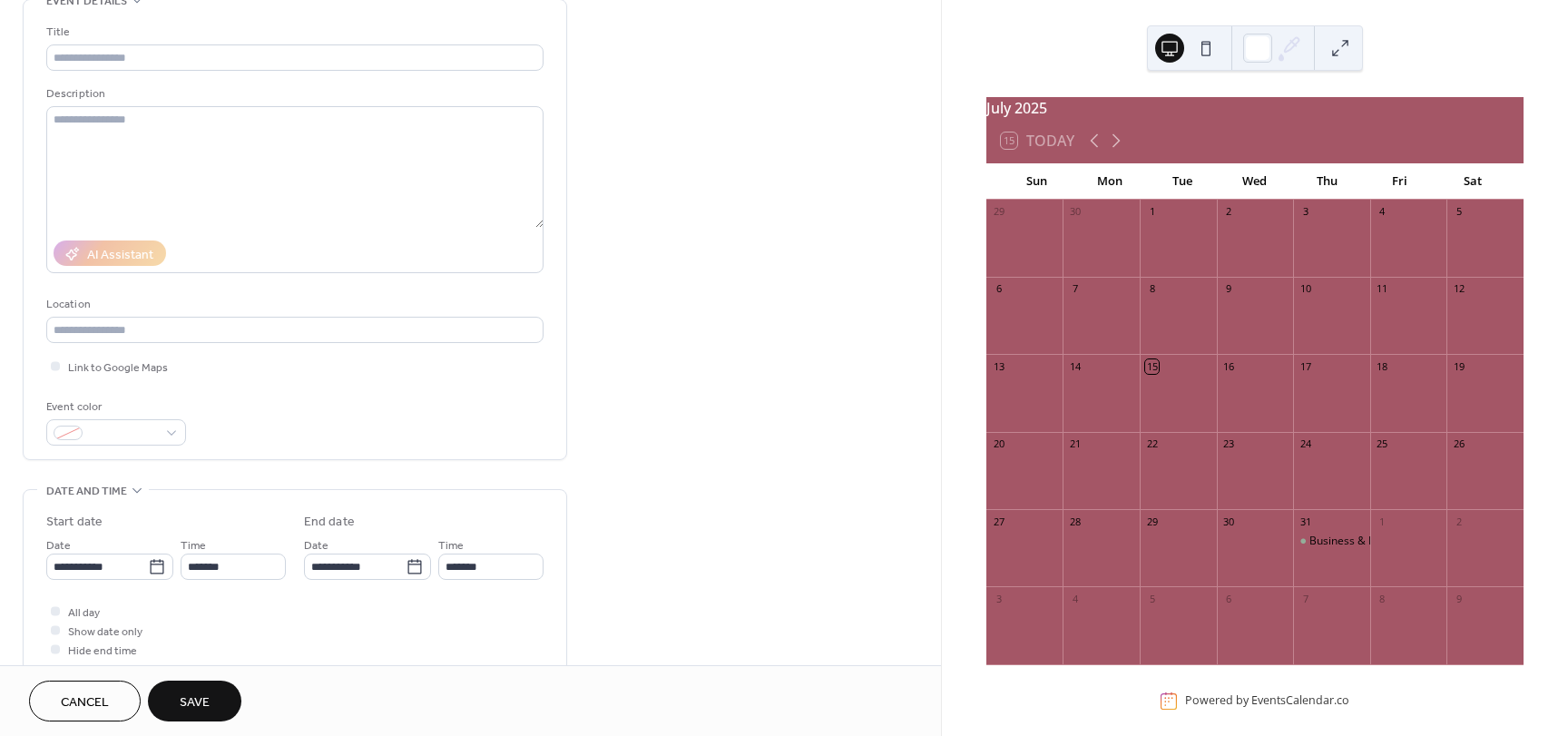 scroll, scrollTop: 0, scrollLeft: 0, axis: both 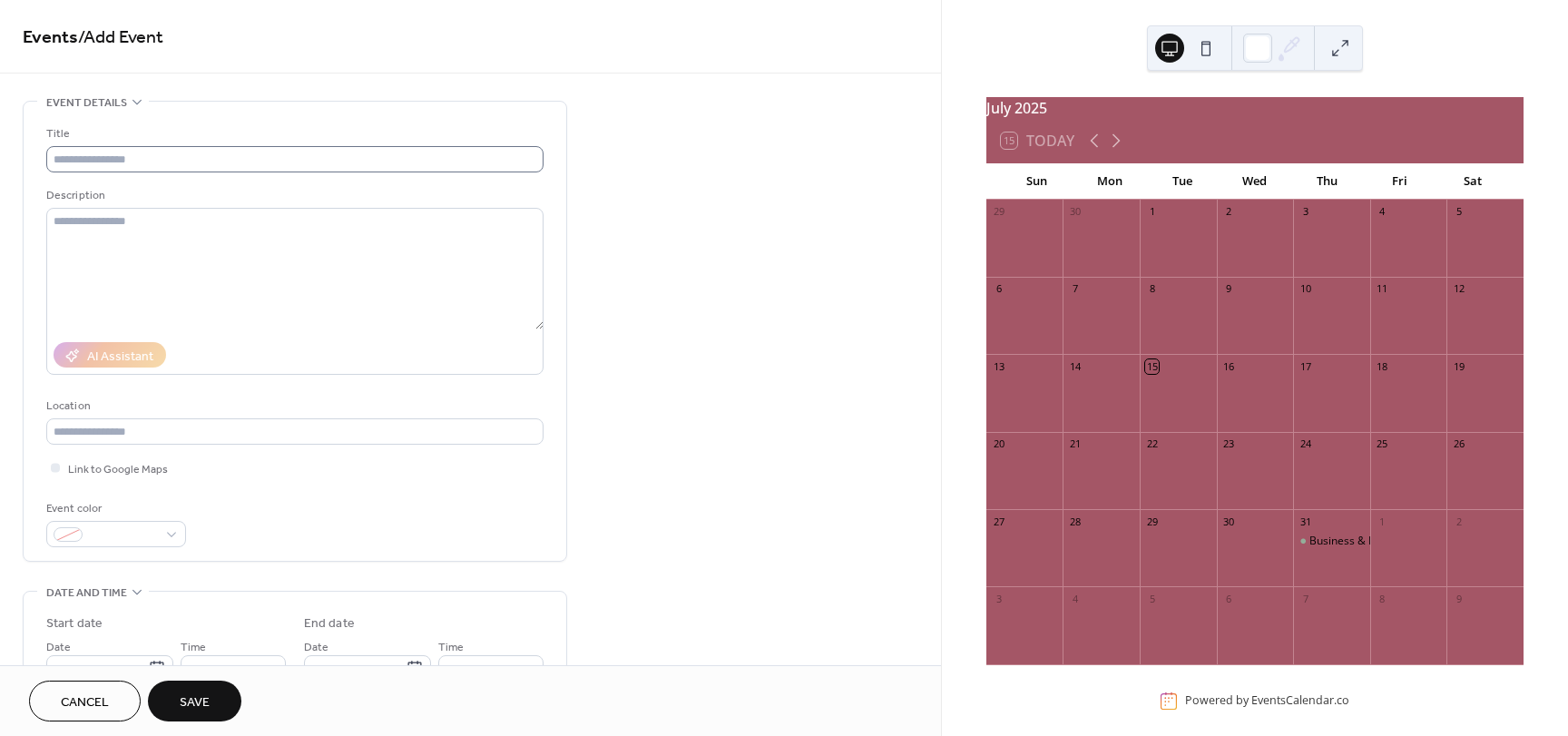 click on "Title" at bounding box center (295, 148) 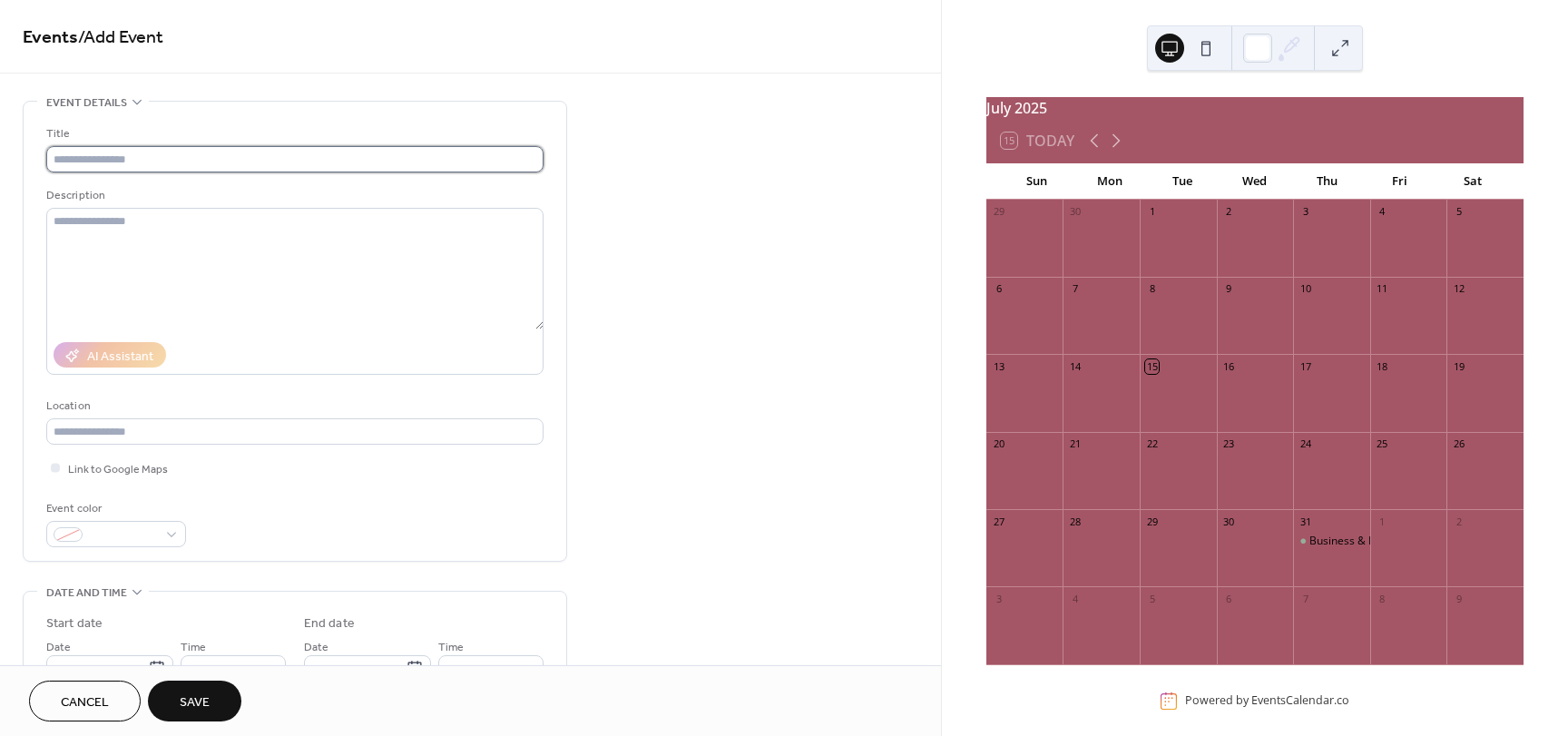 click at bounding box center [295, 159] 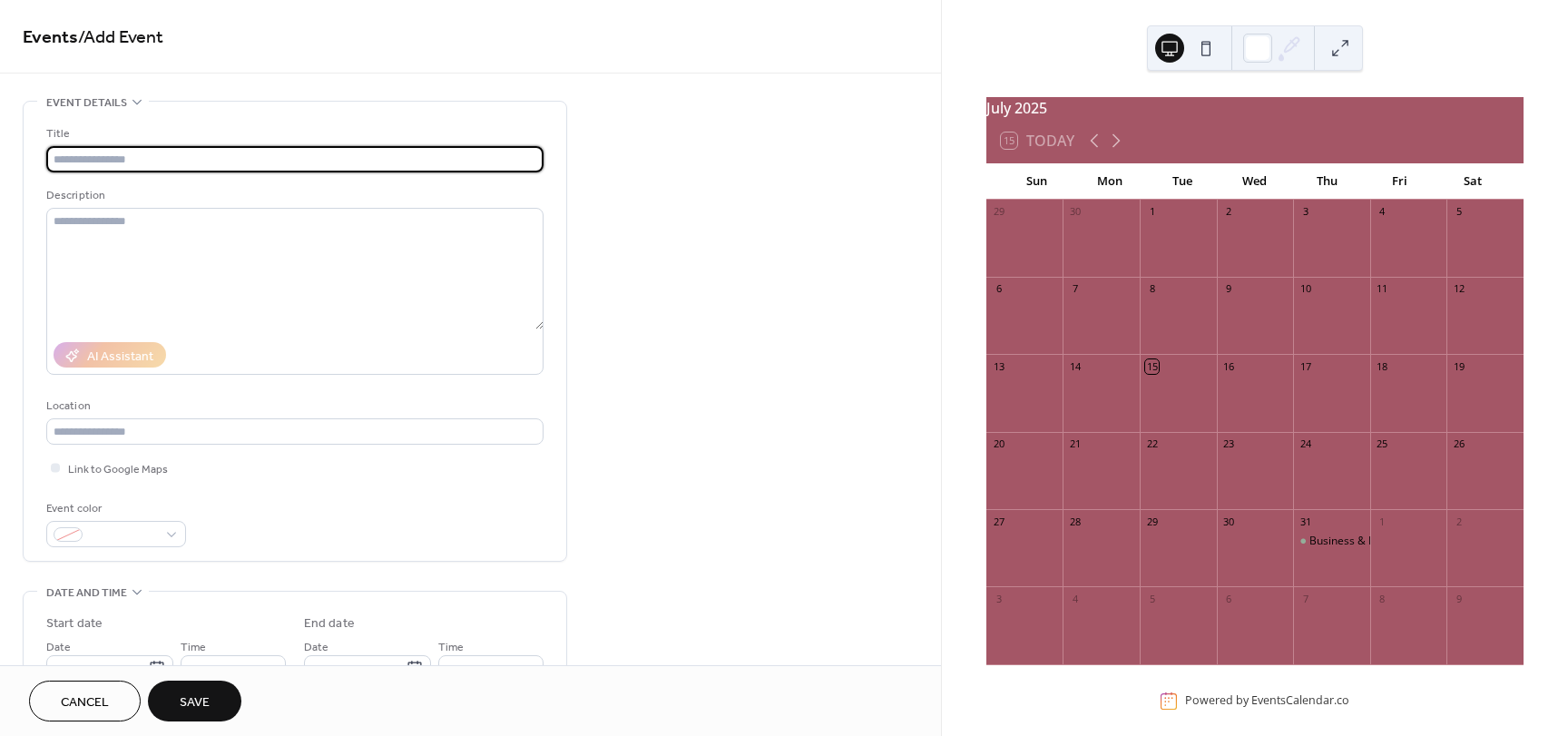 paste on "**********" 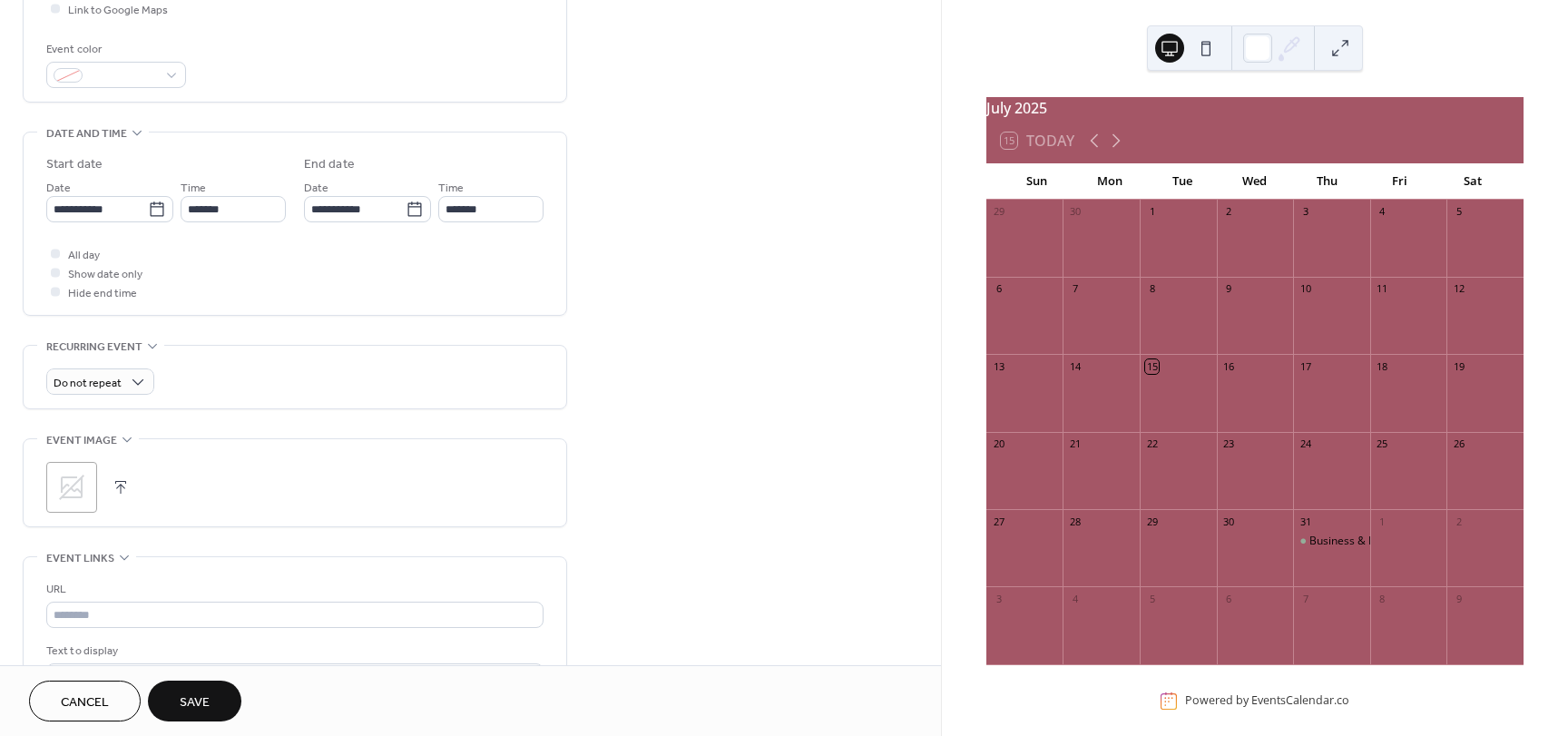 scroll, scrollTop: 545, scrollLeft: 0, axis: vertical 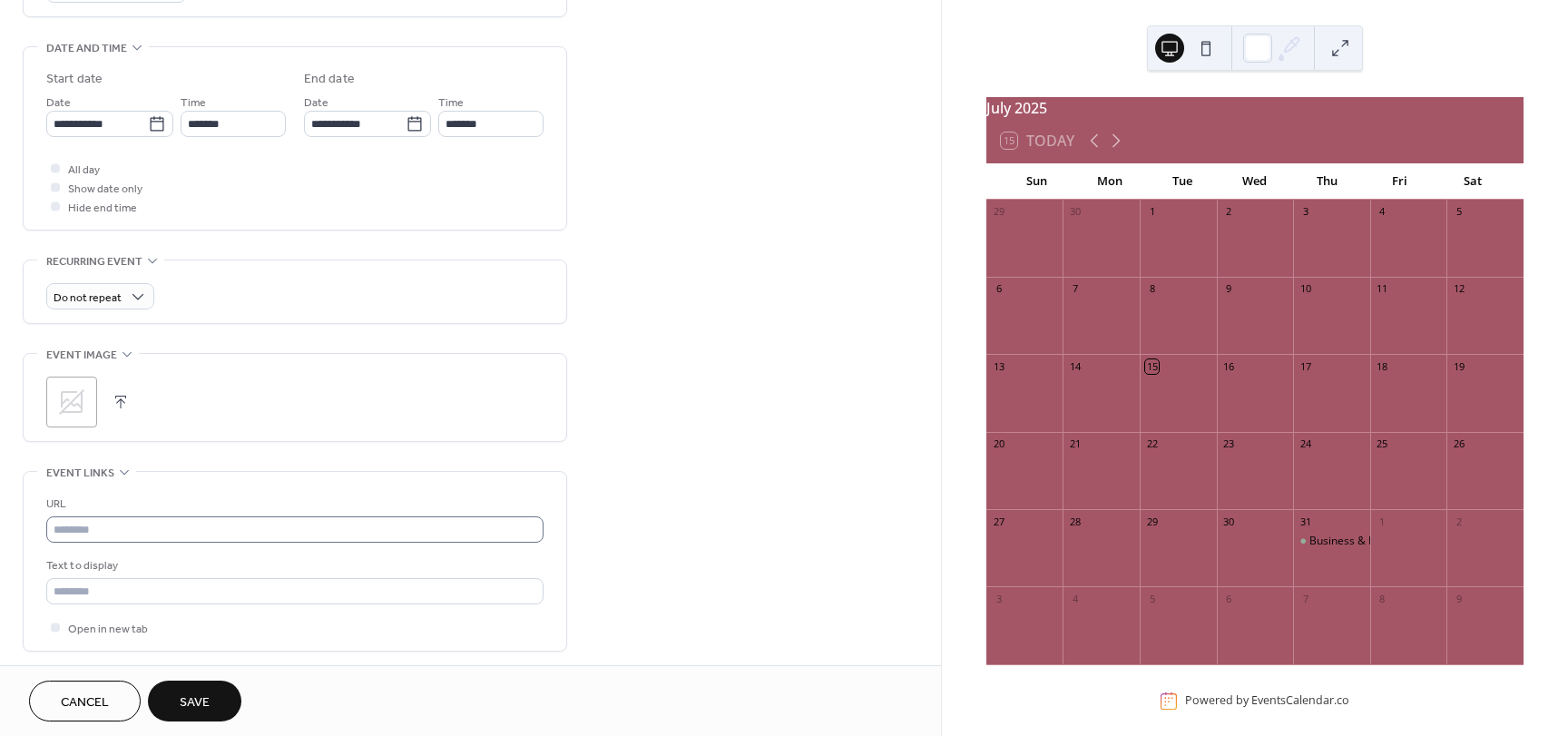 type on "**********" 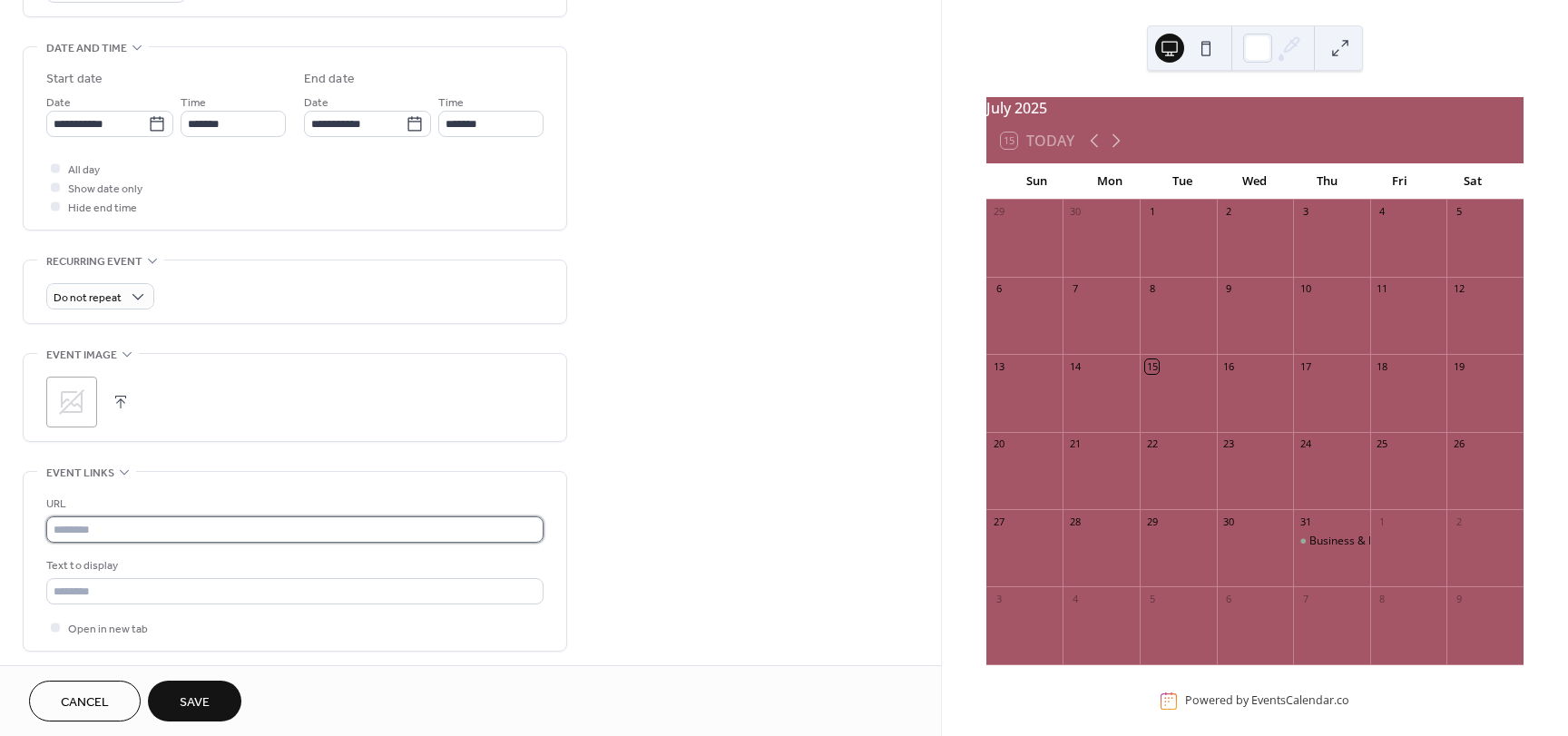 click at bounding box center (295, 529) 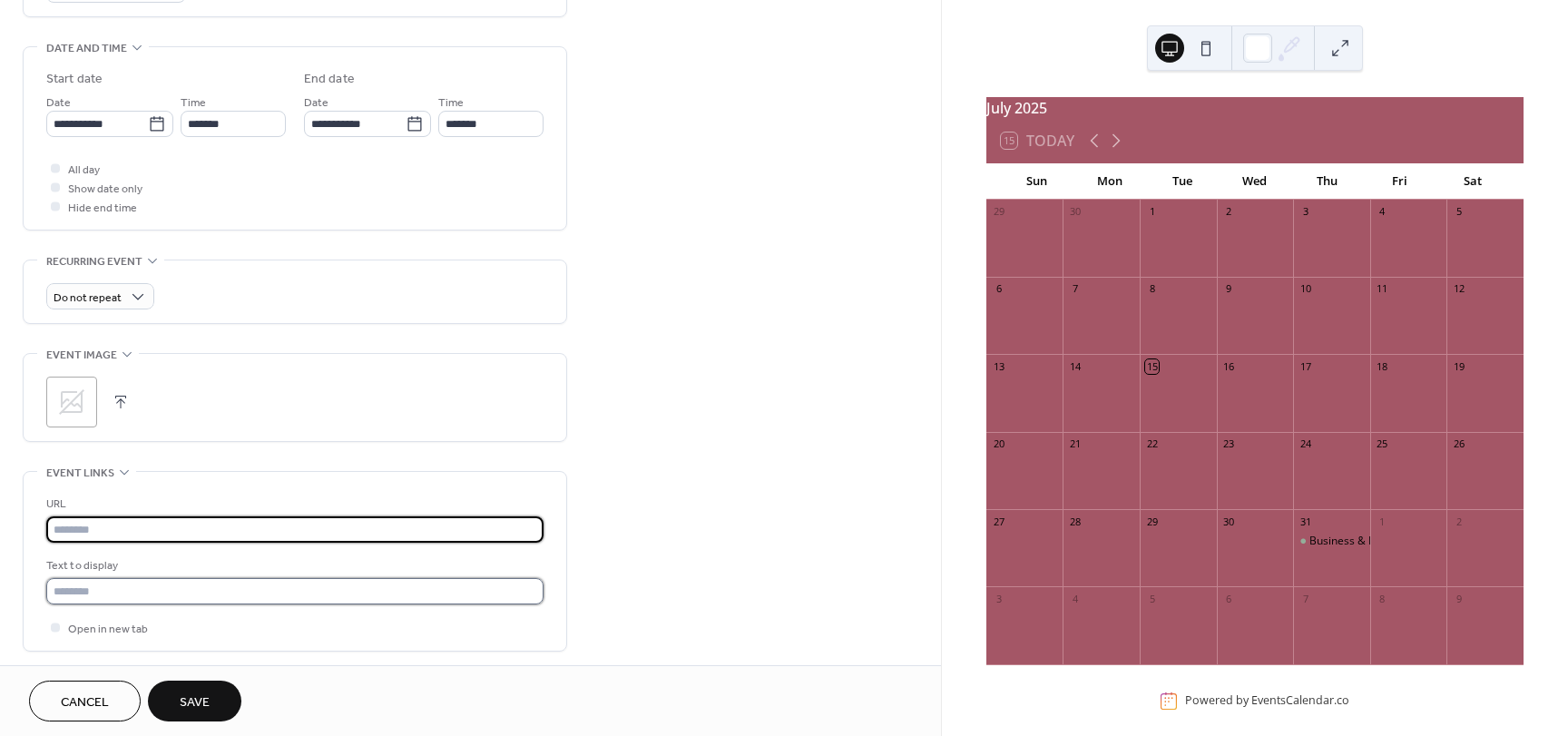click at bounding box center (295, 591) 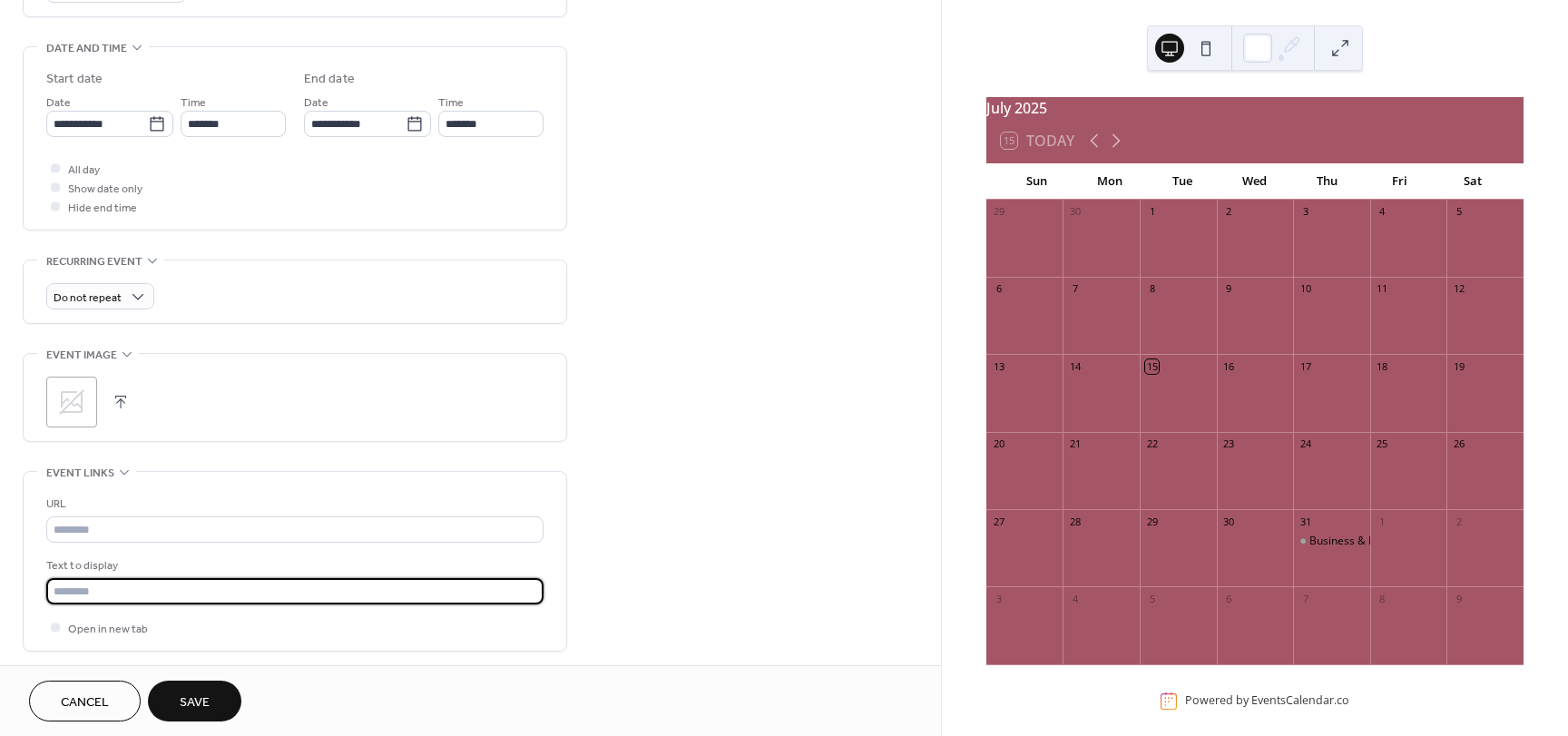 paste on "**********" 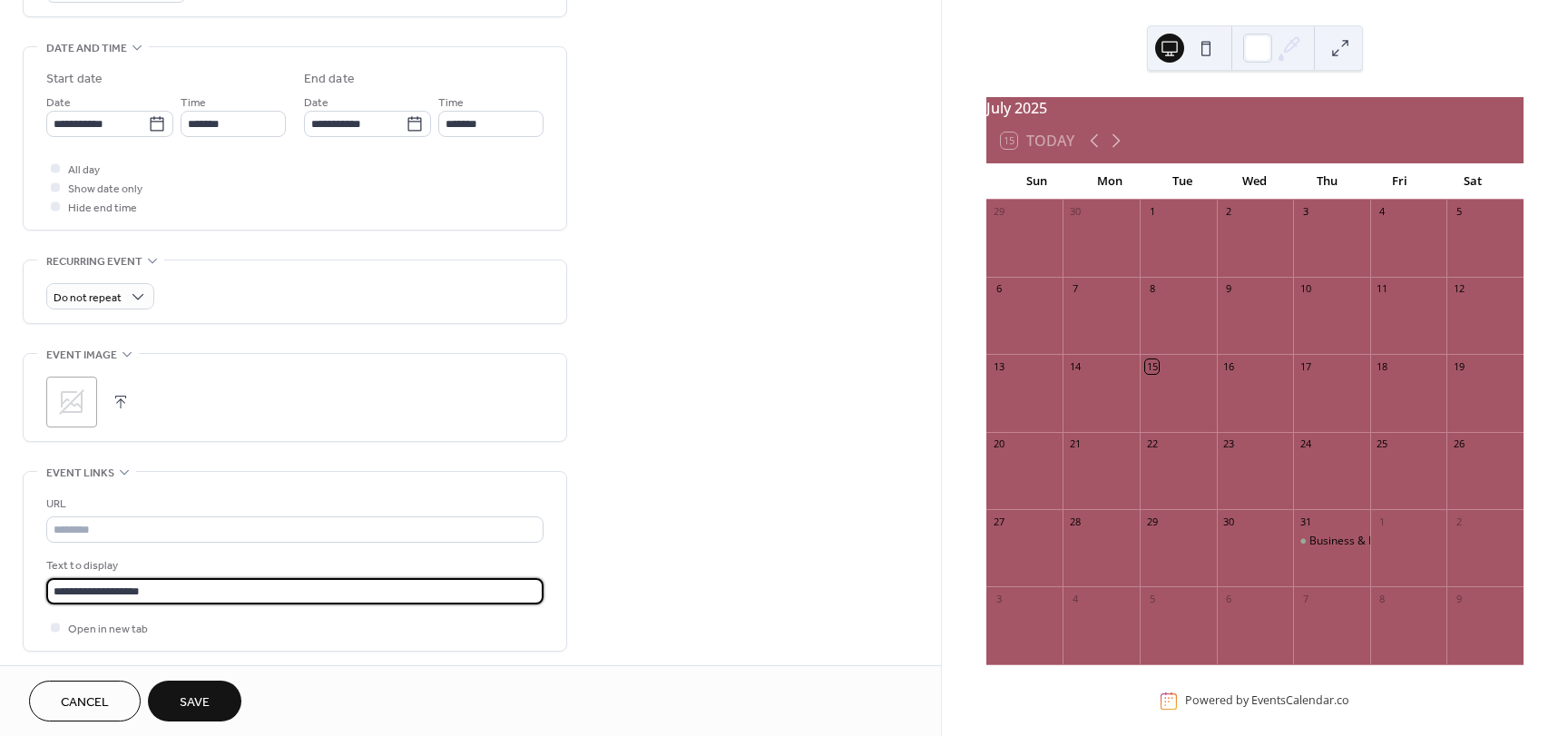 type on "**********" 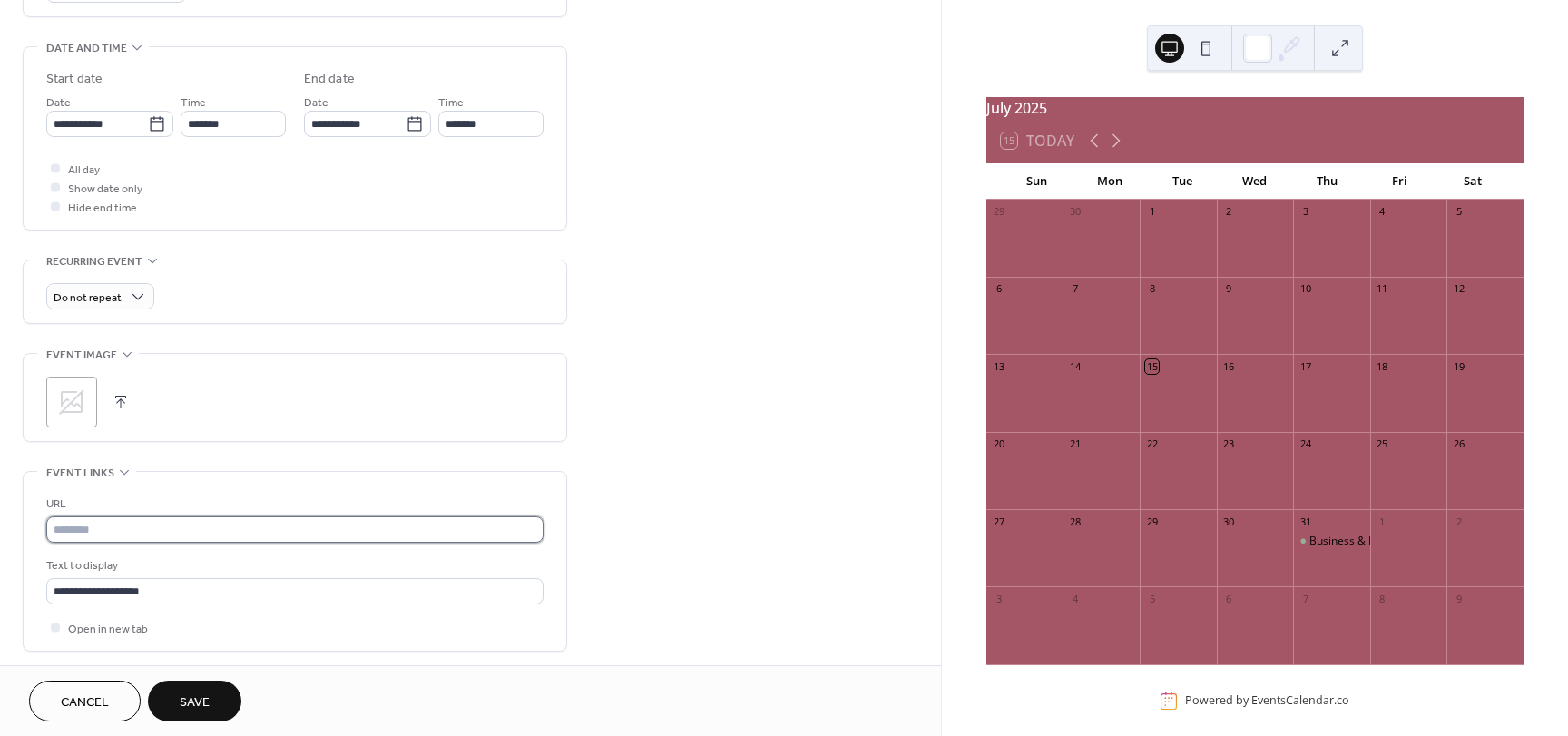 click at bounding box center [295, 529] 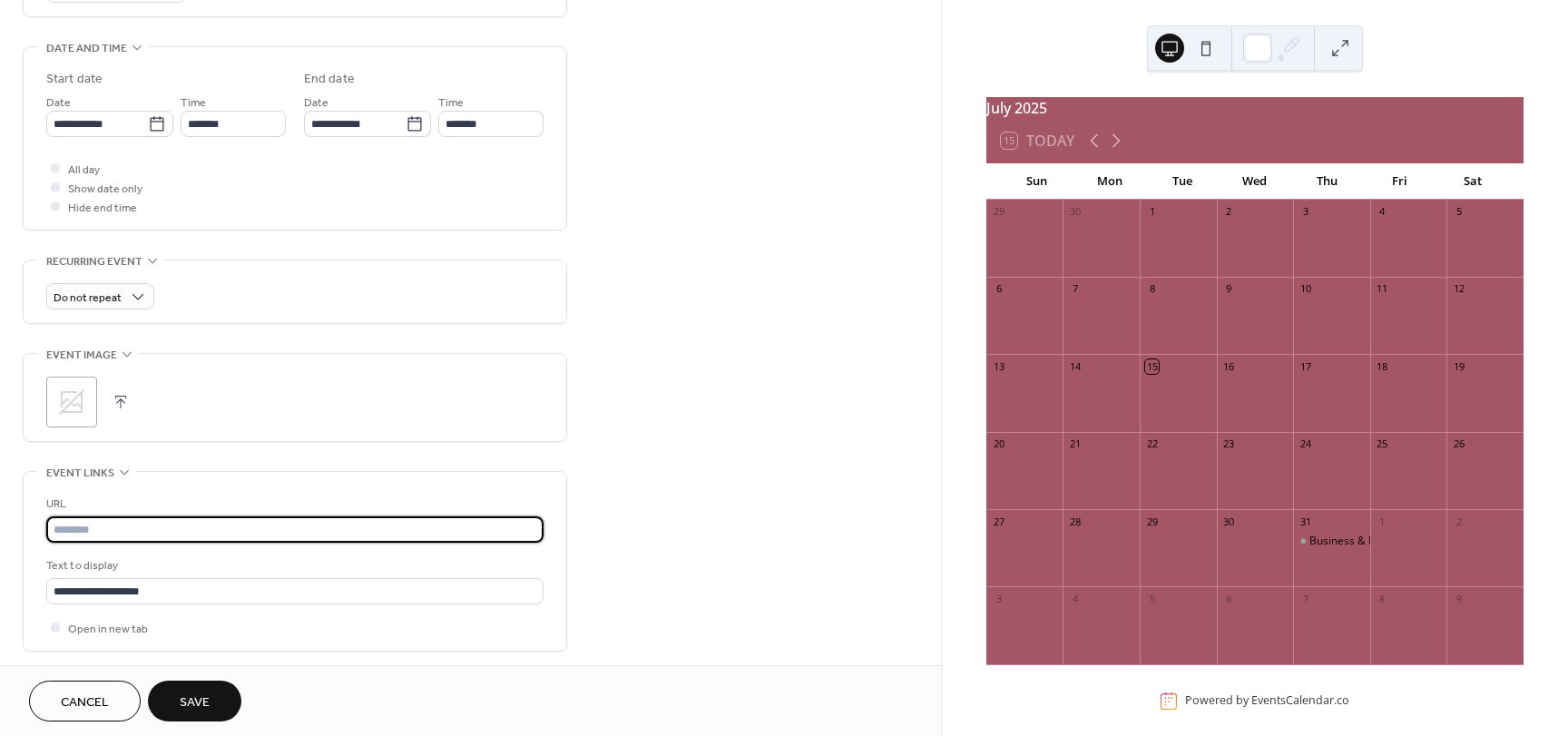 paste on "**********" 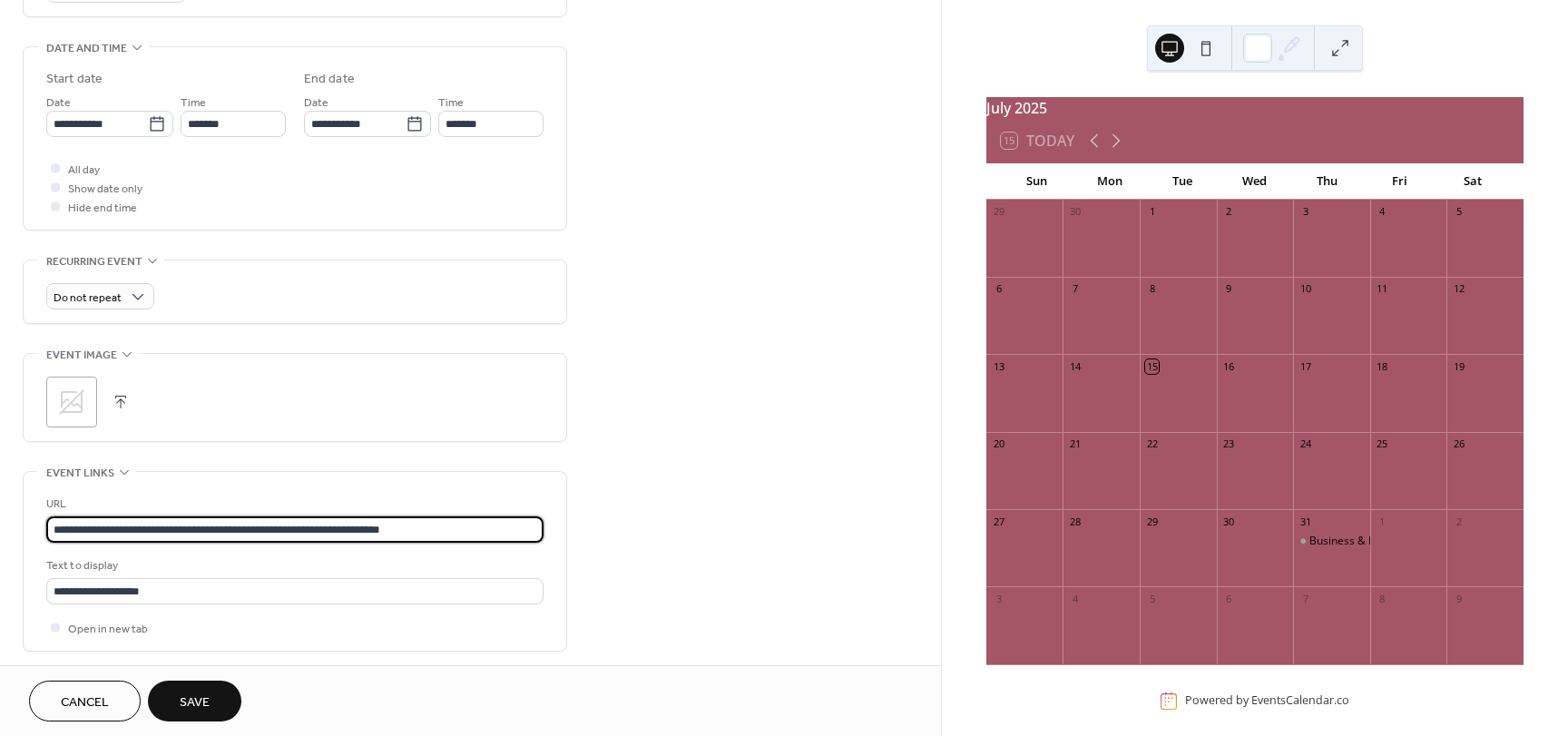 scroll, scrollTop: 0, scrollLeft: 0, axis: both 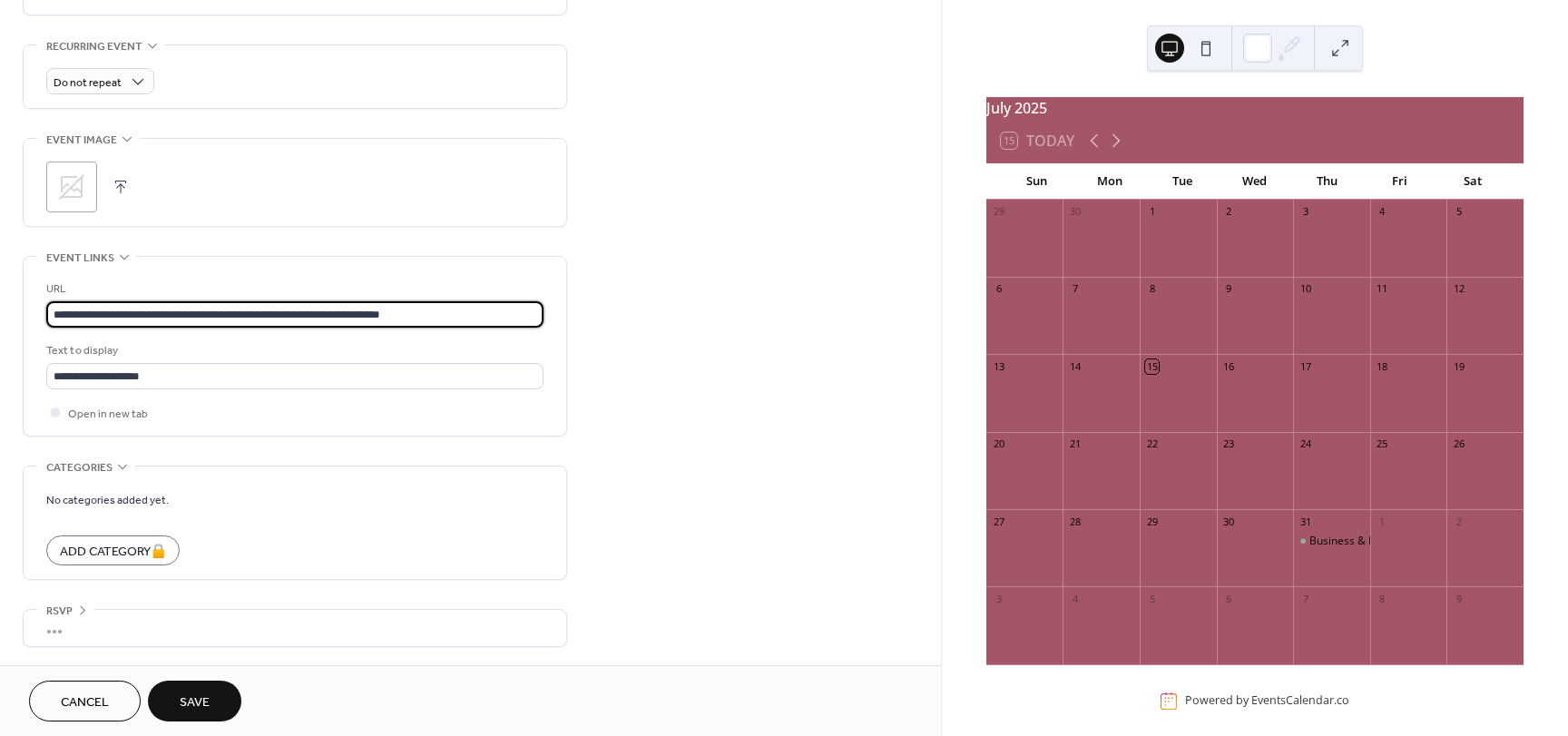 type on "**********" 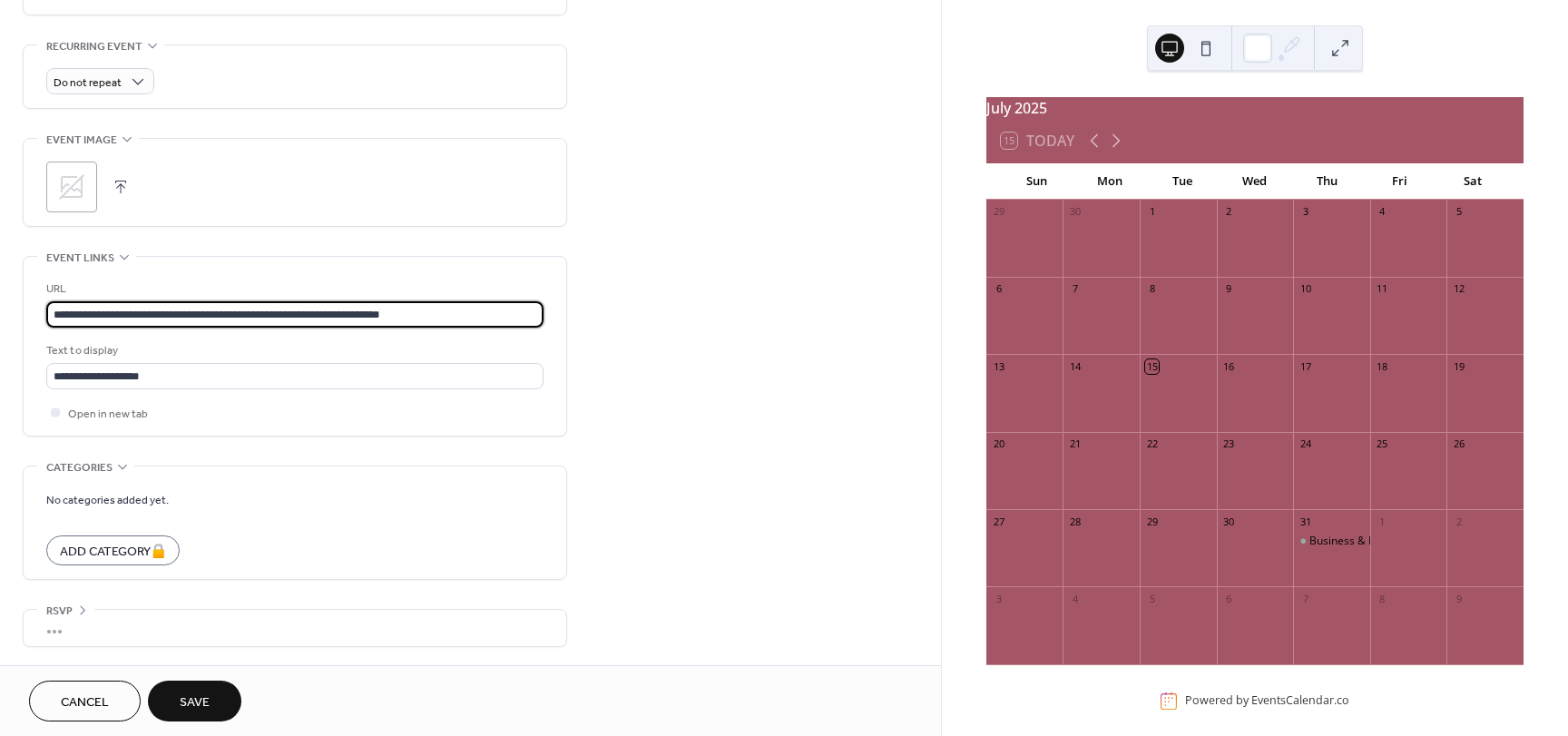 click on "Save" at bounding box center [194, 701] 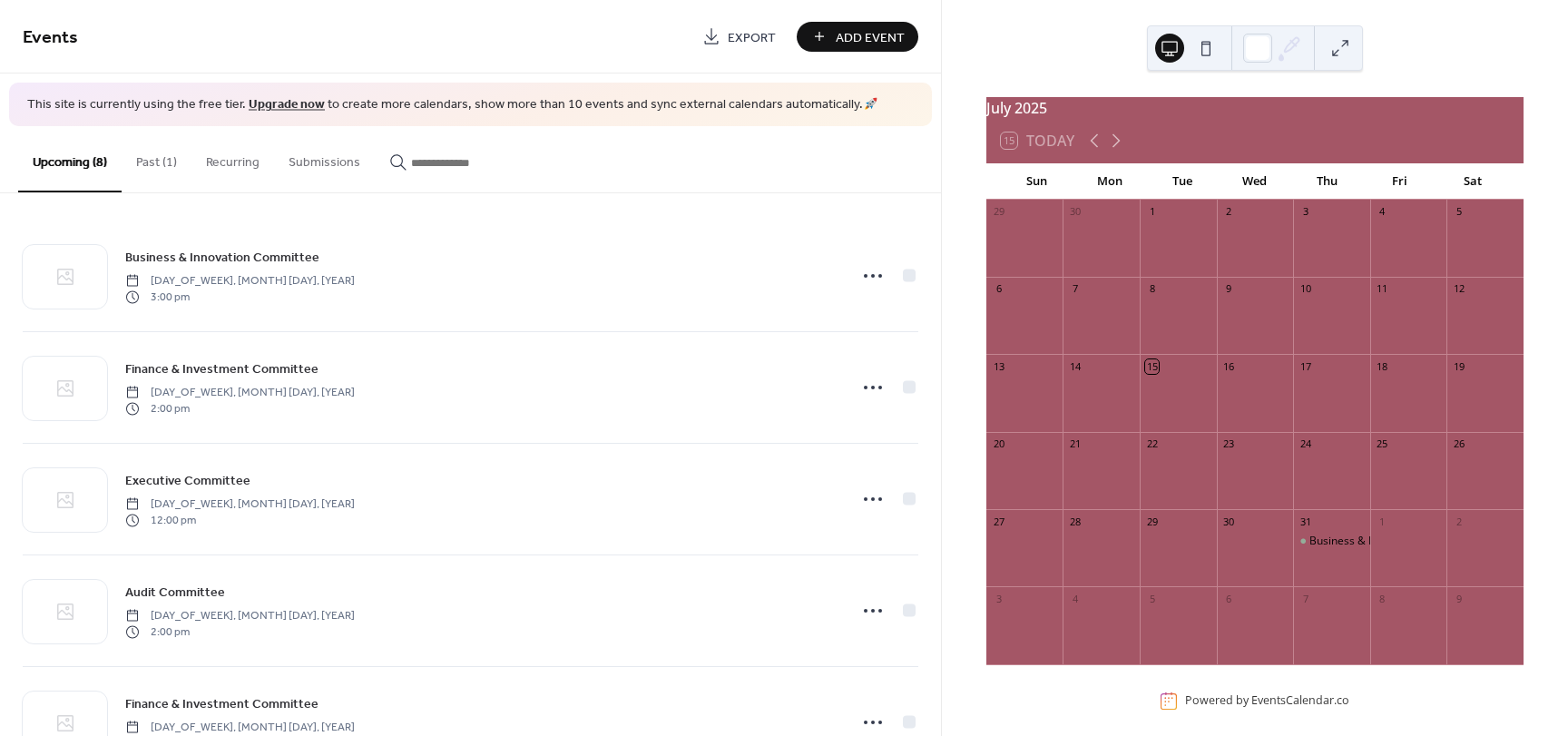 click on "Add Event" at bounding box center [870, 37] 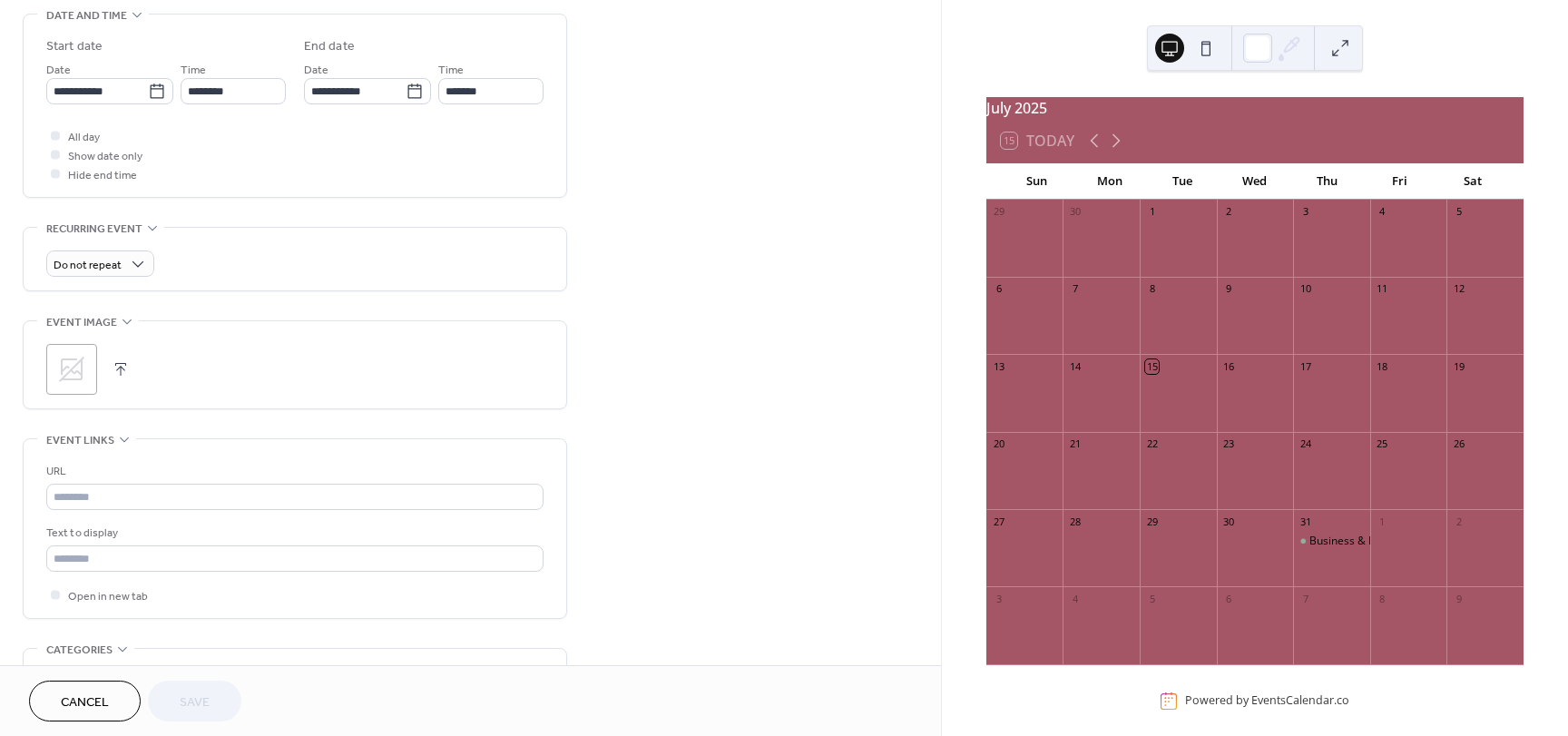 scroll, scrollTop: 487, scrollLeft: 0, axis: vertical 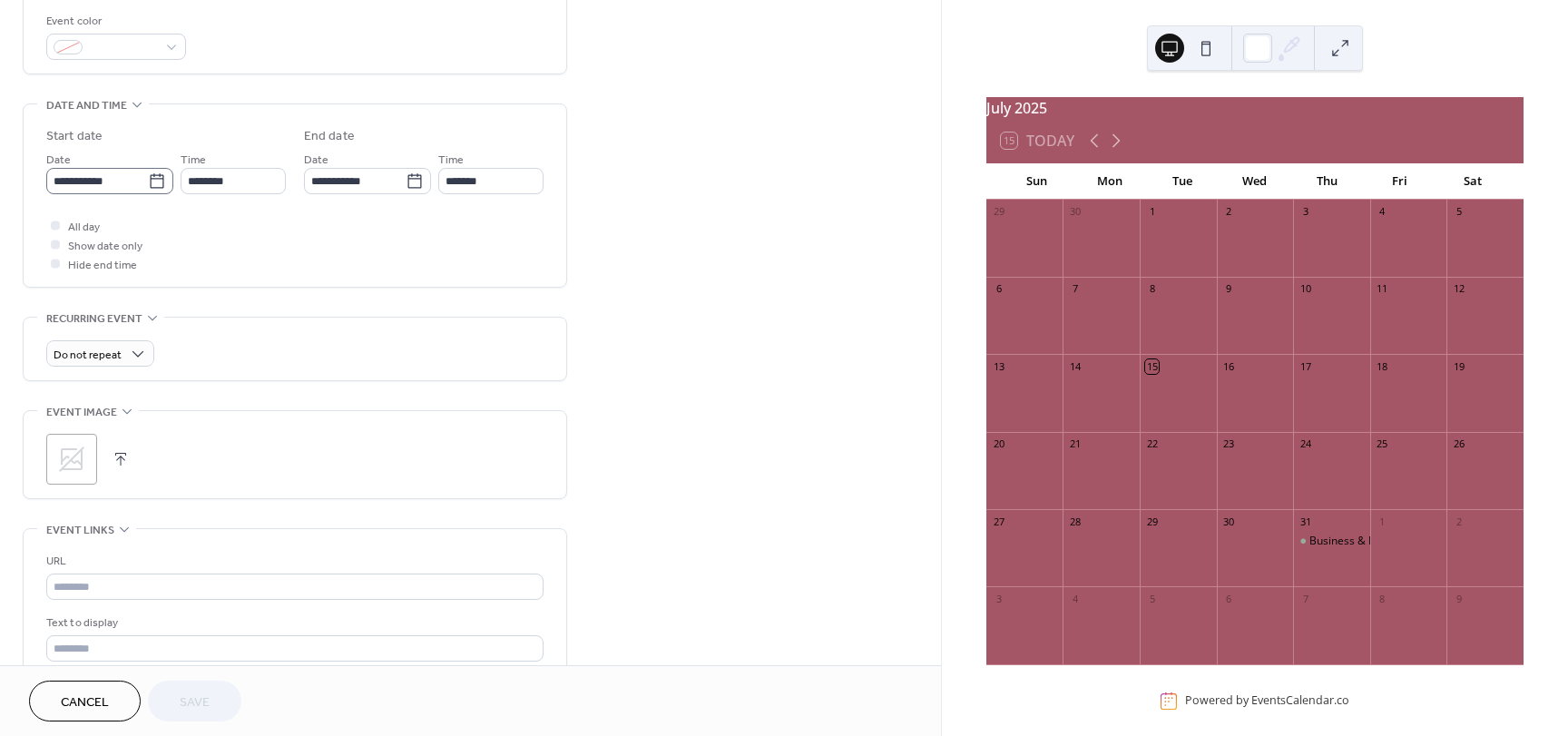 click 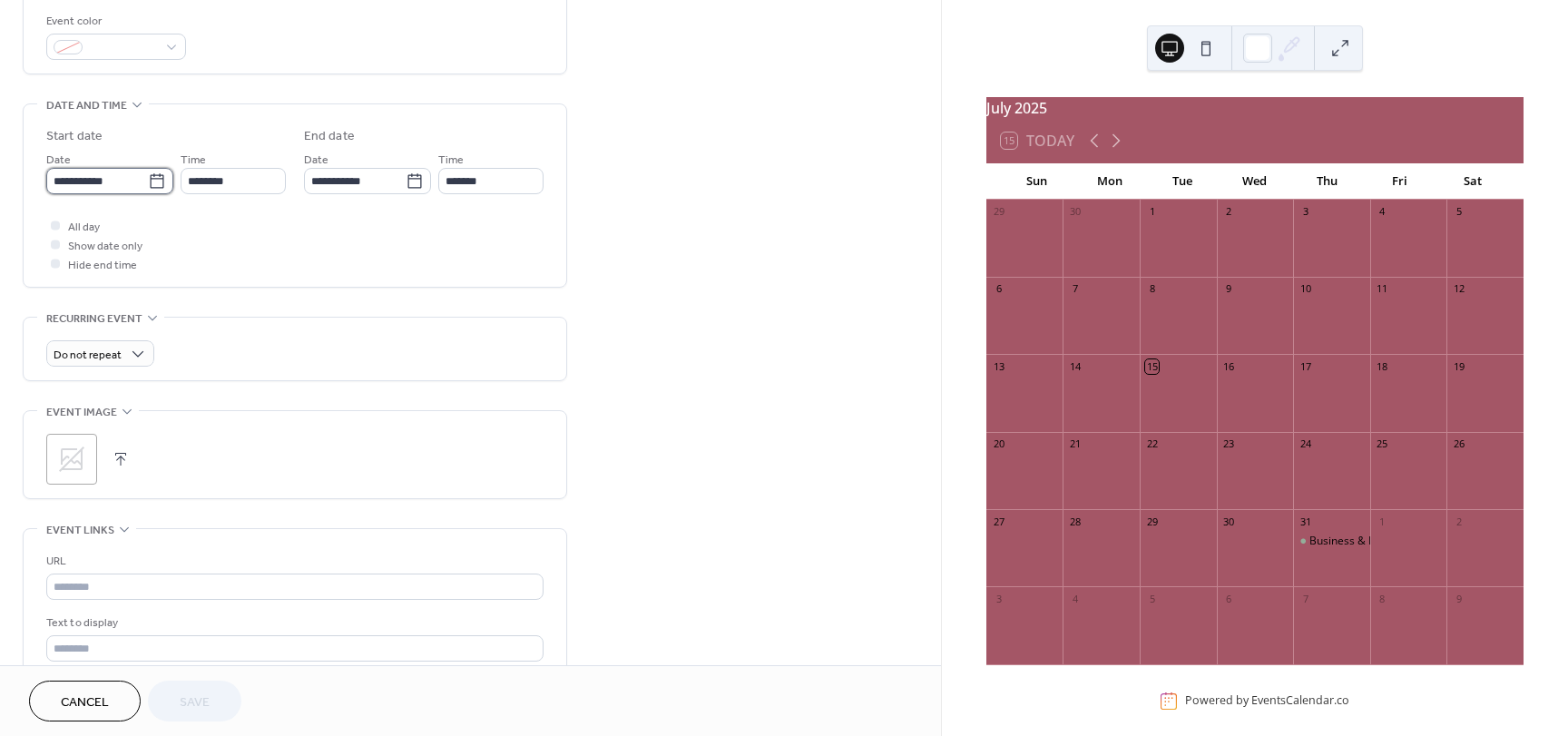 click on "**********" at bounding box center (97, 181) 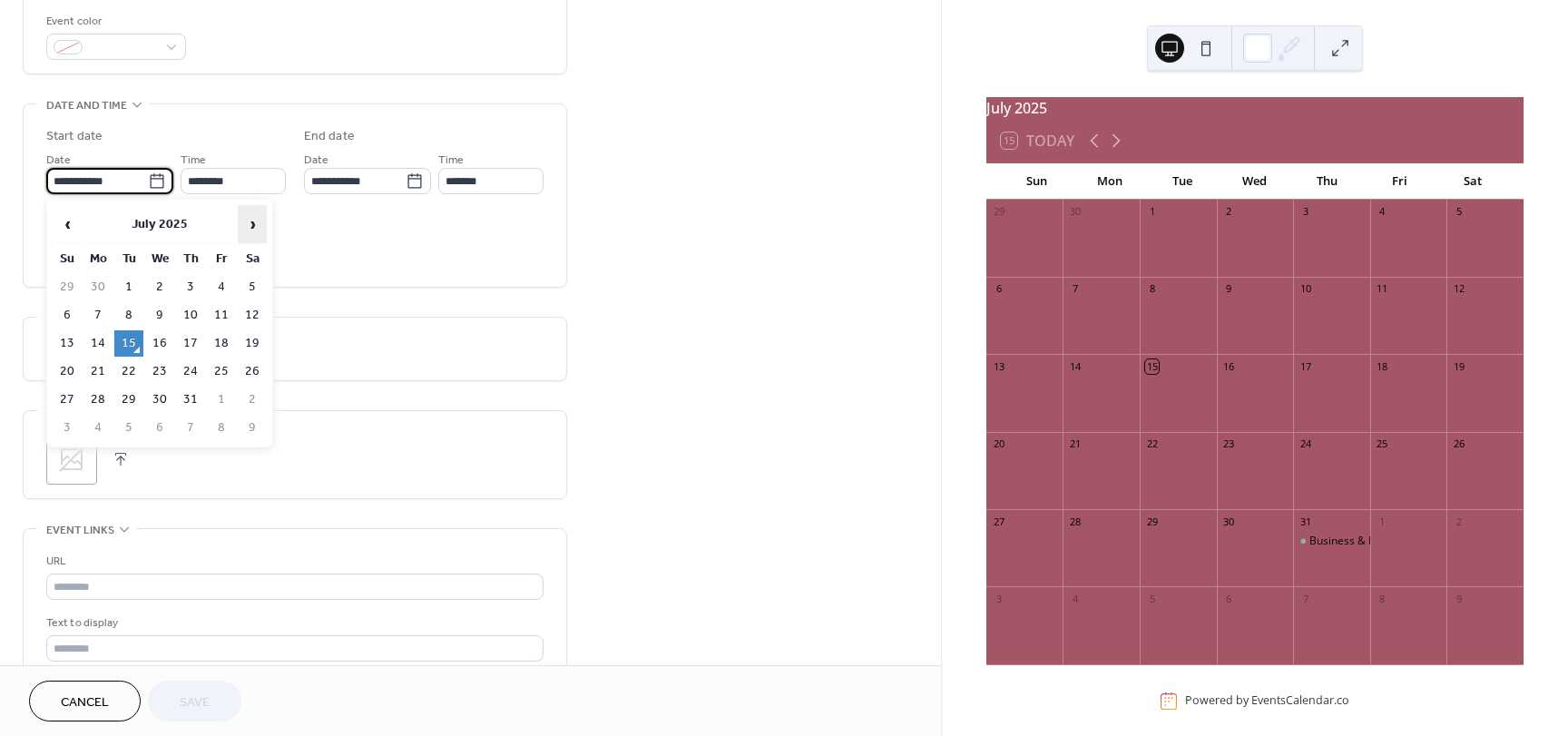 click on "›" at bounding box center [252, 224] 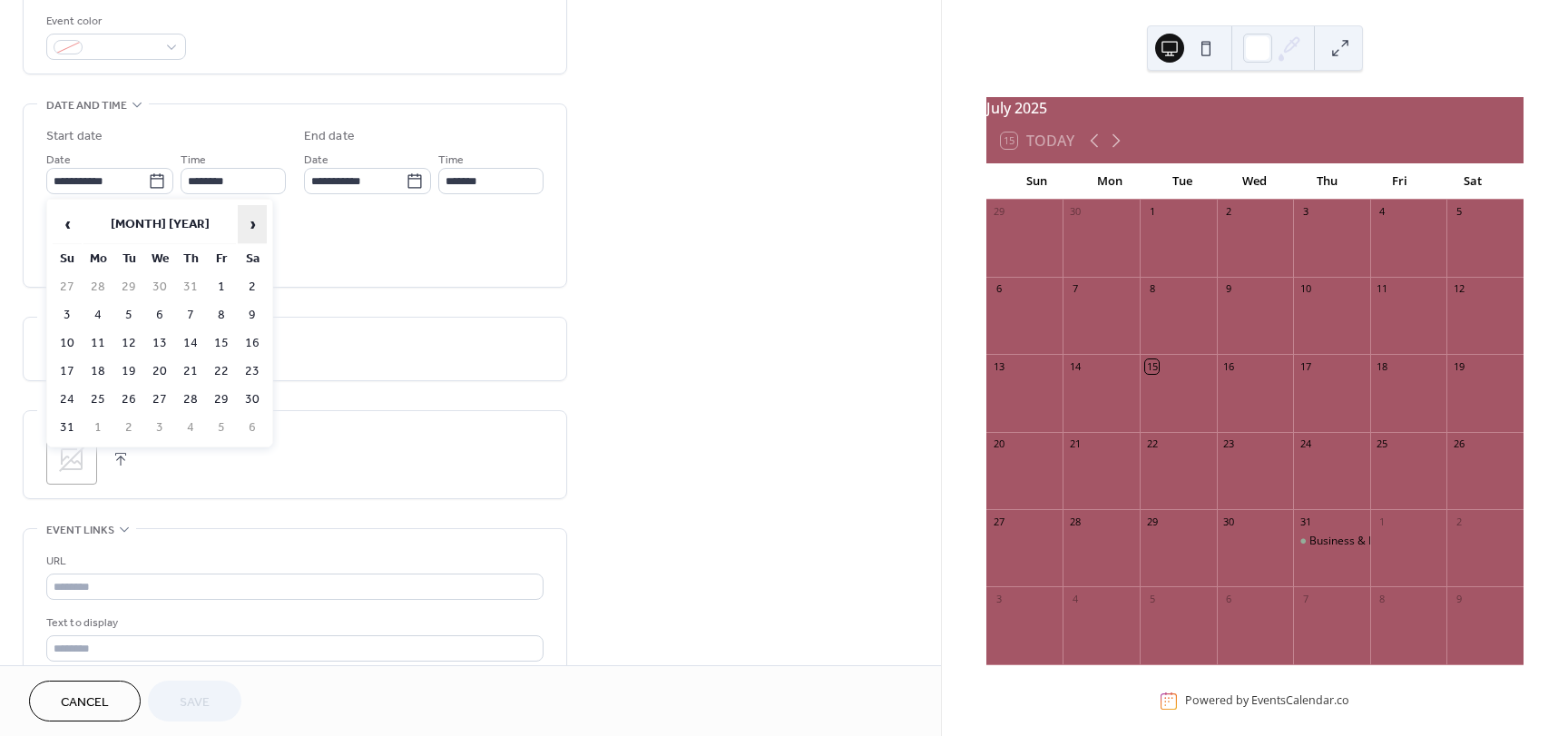click on "›" at bounding box center (252, 224) 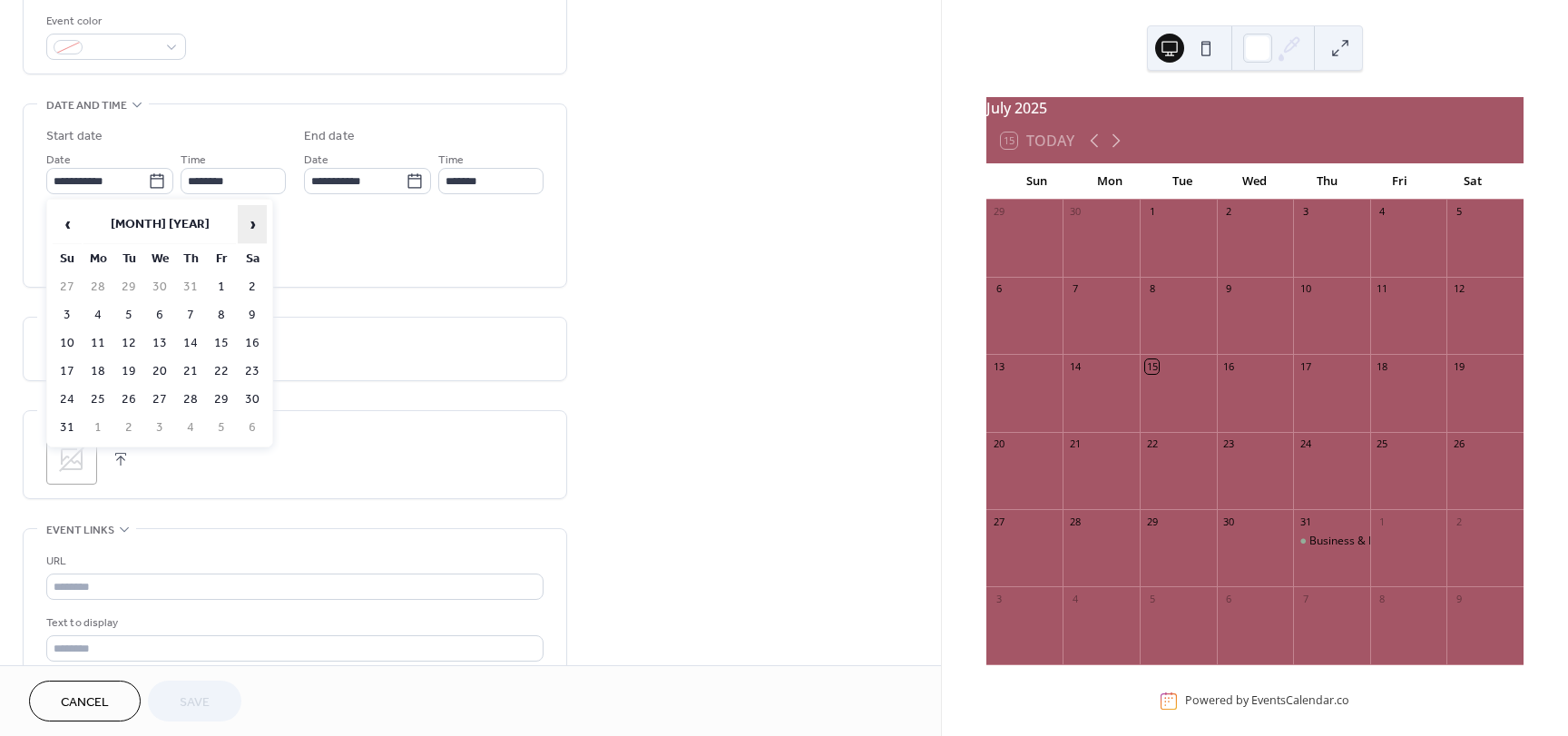 click on "›" at bounding box center [252, 224] 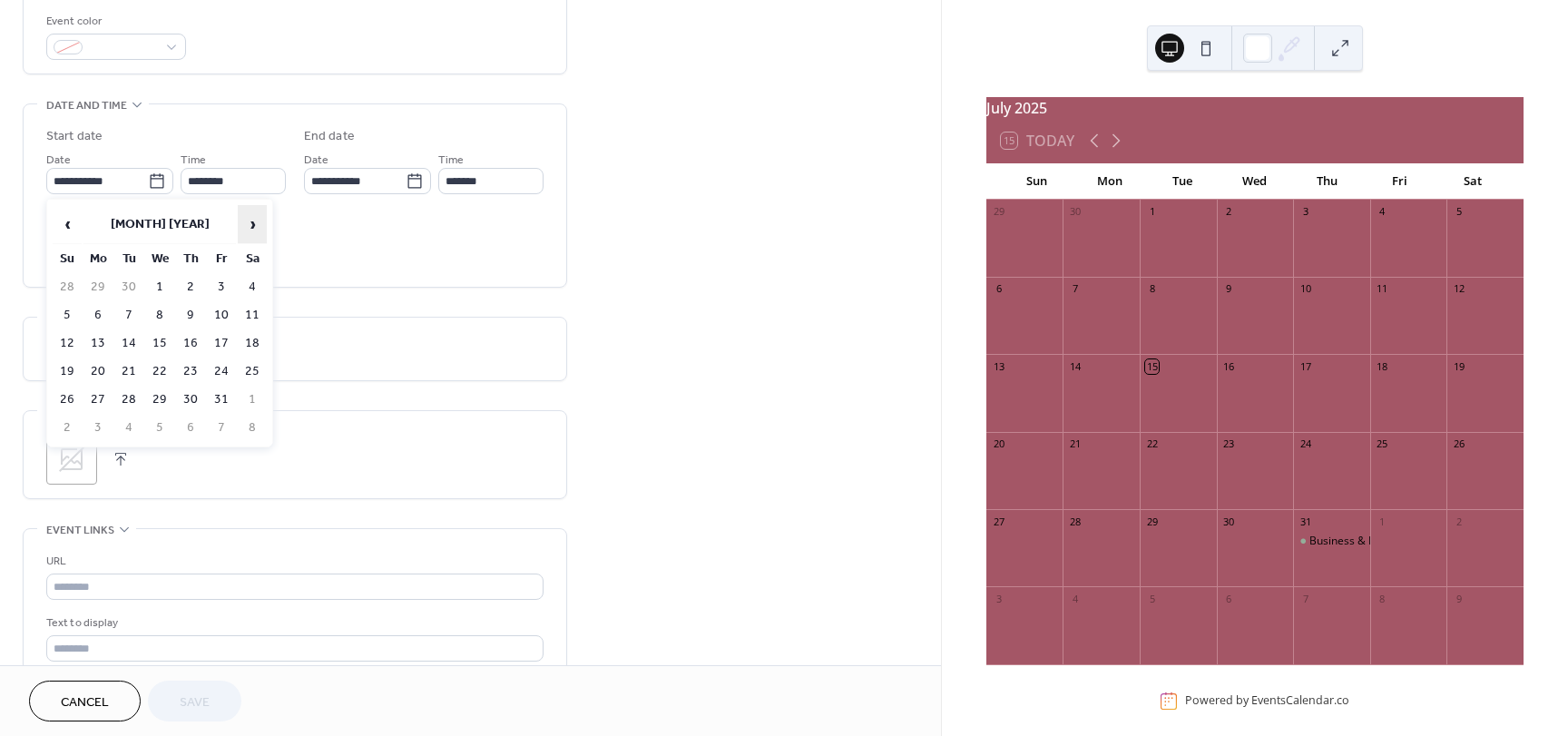 click on "›" at bounding box center [252, 224] 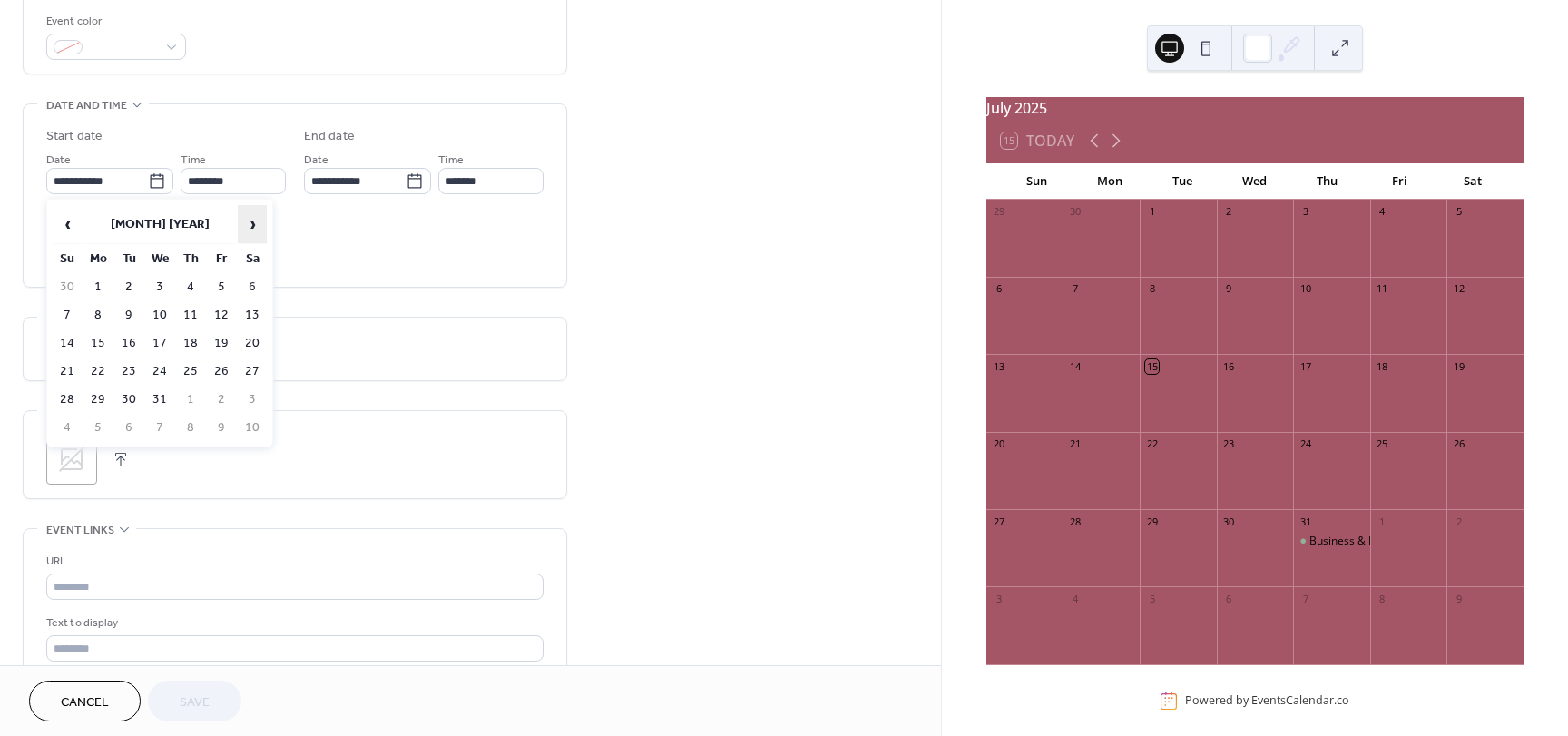 click on "›" at bounding box center [252, 224] 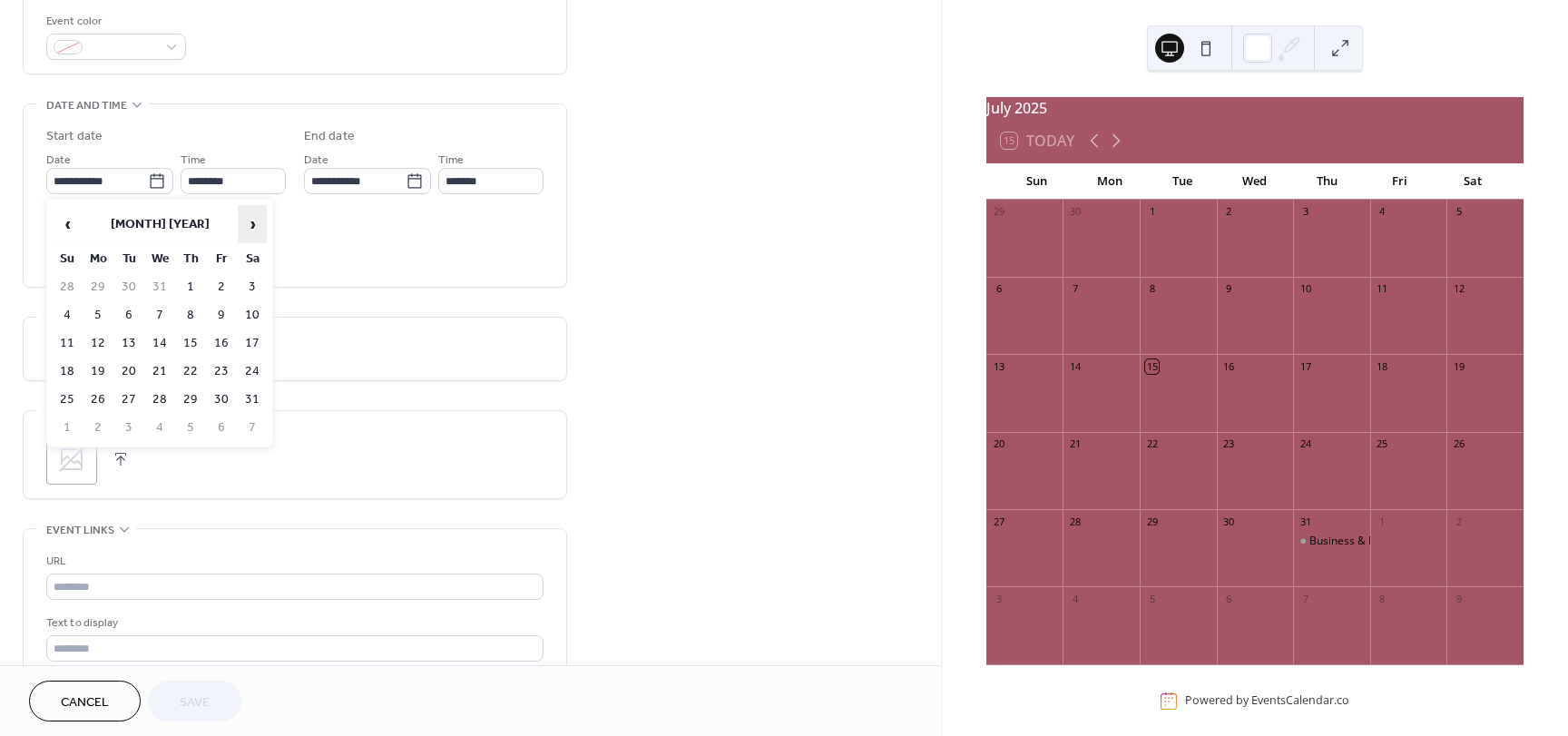 click on "›" at bounding box center (252, 224) 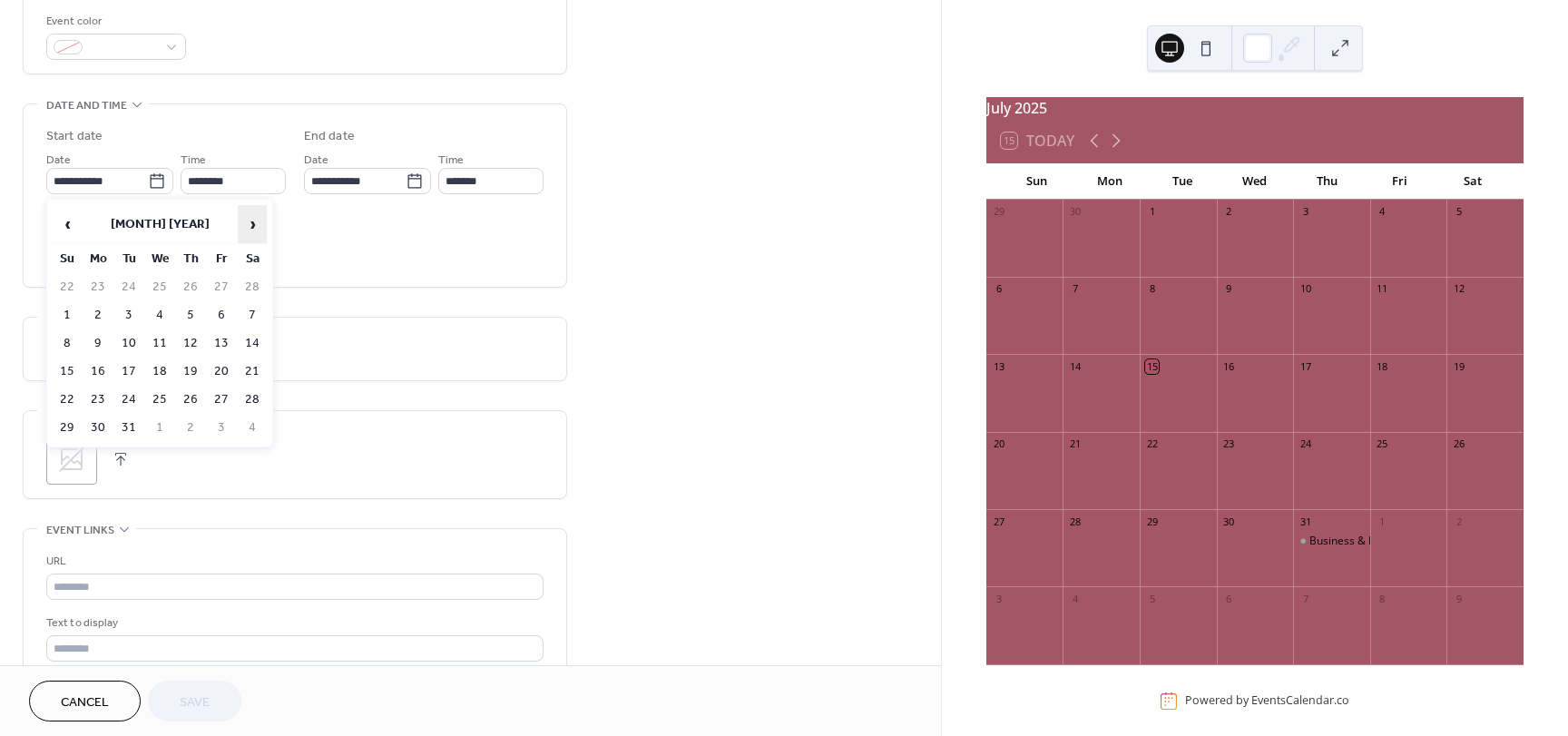 click on "›" at bounding box center (252, 224) 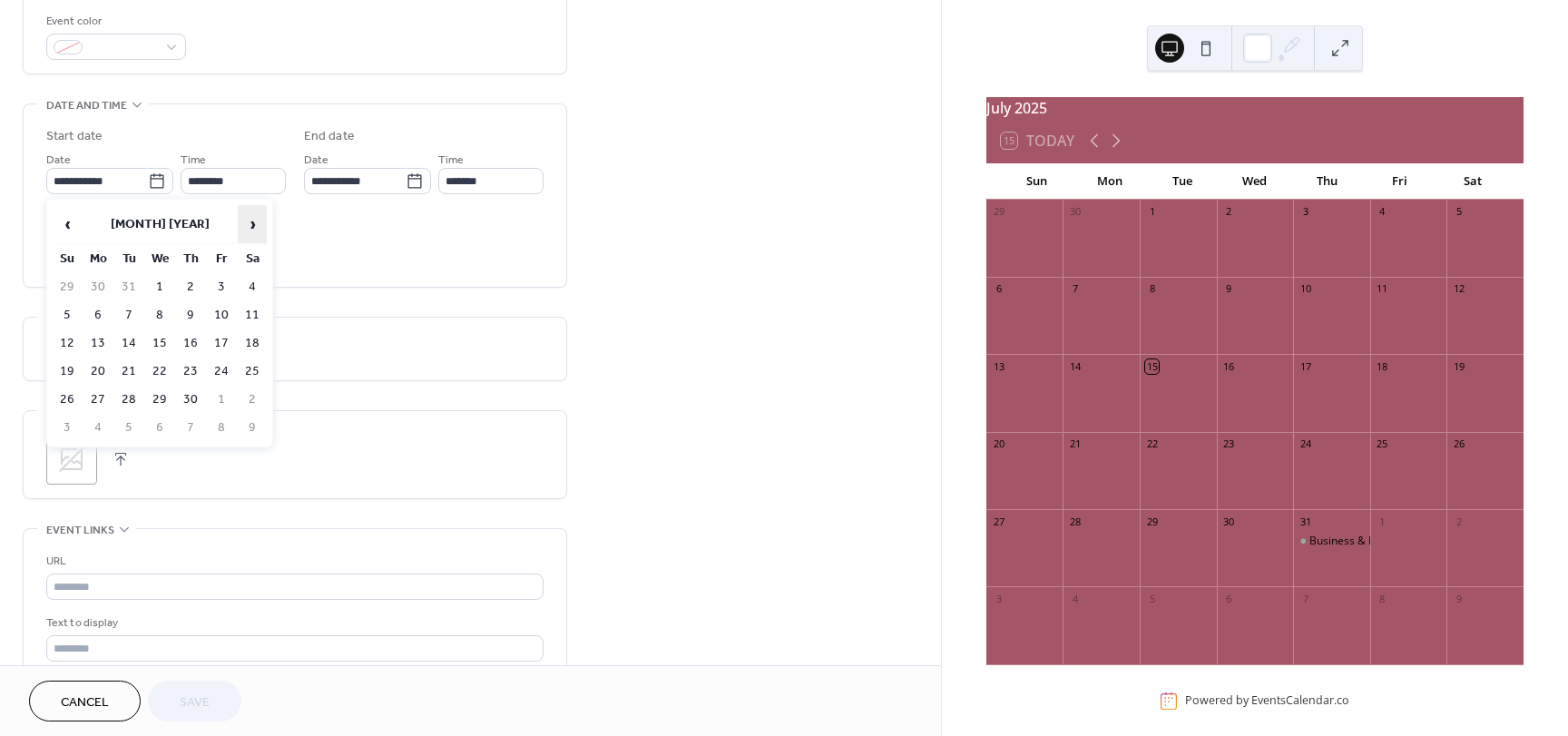 click on "›" at bounding box center (252, 224) 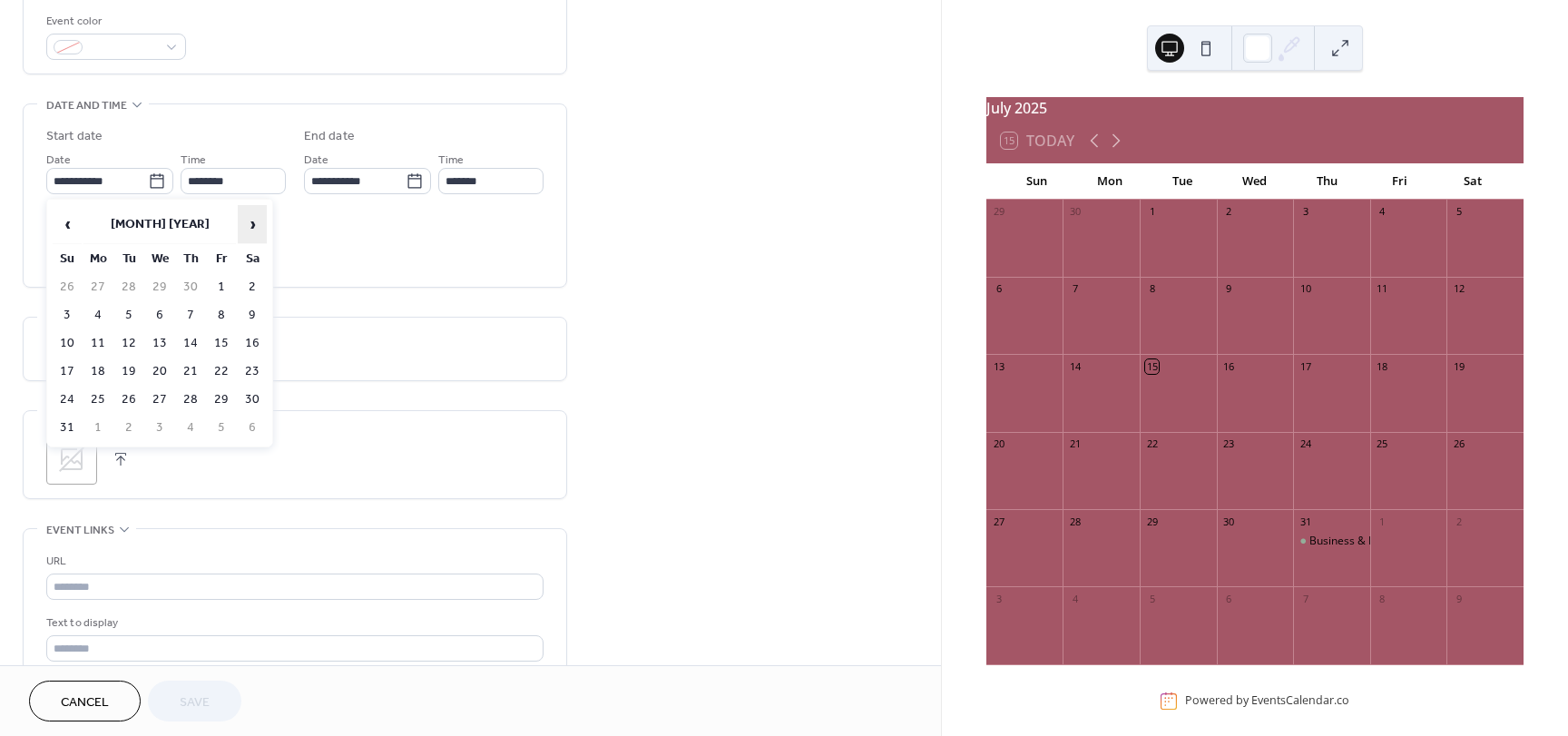 click on "›" at bounding box center (252, 224) 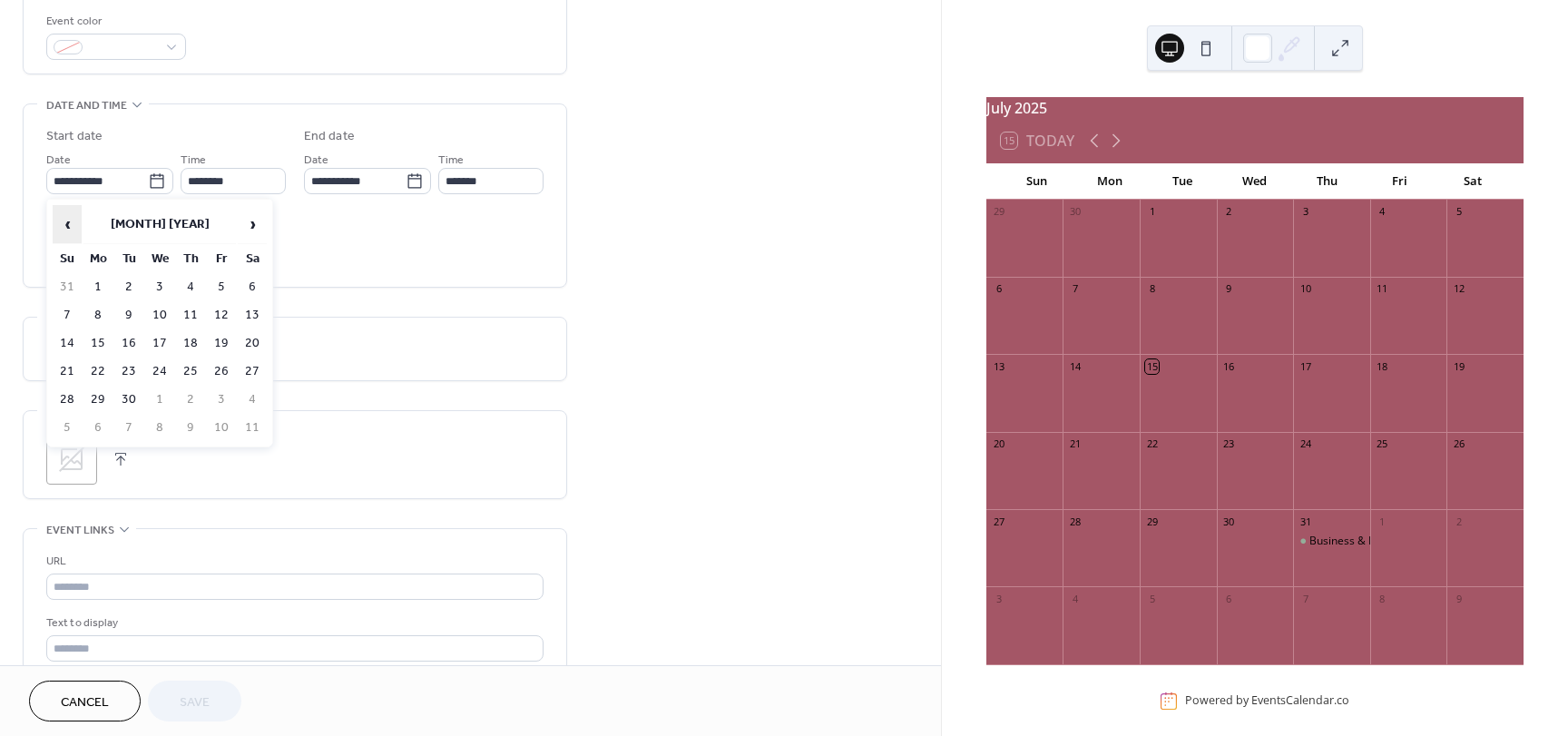 click on "‹" at bounding box center (67, 224) 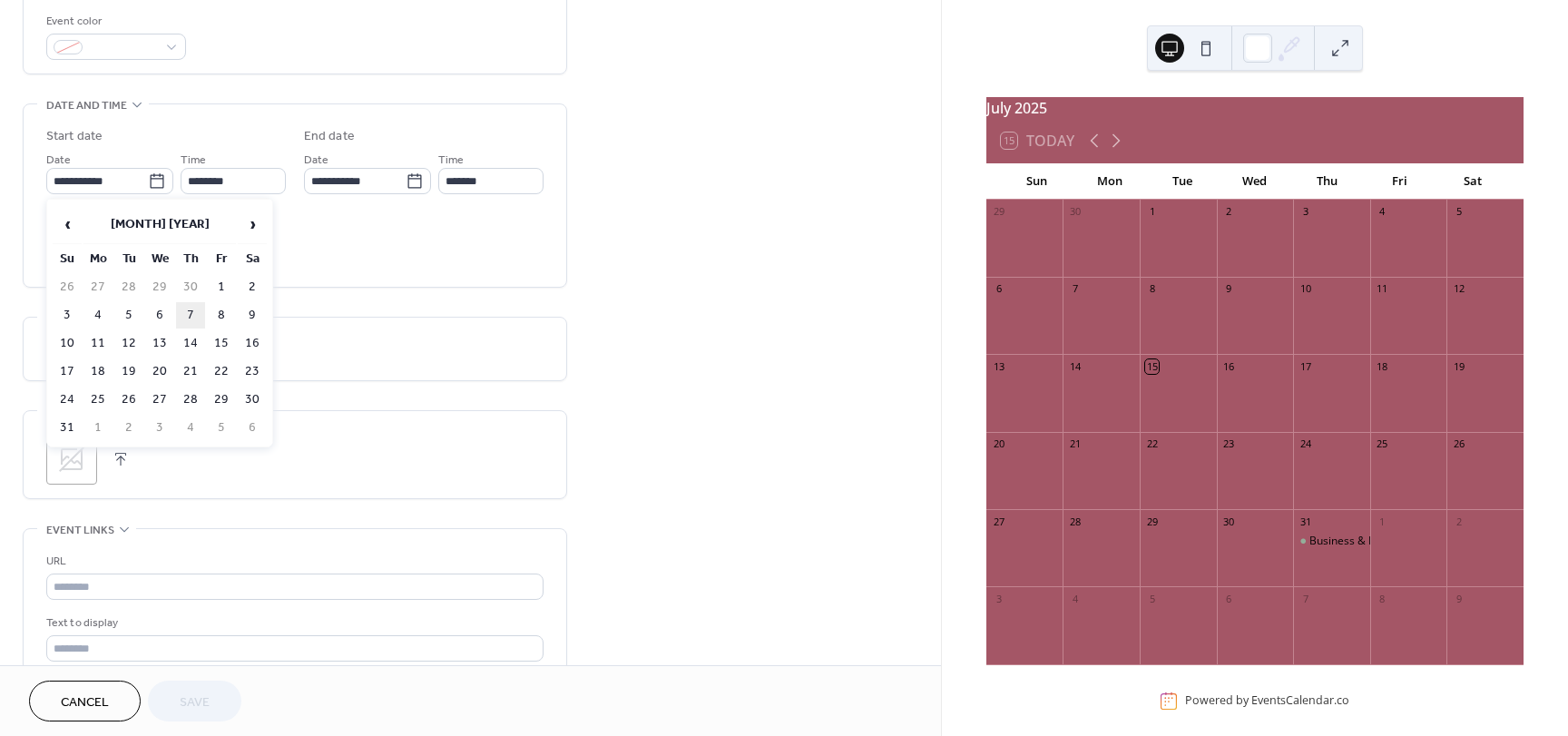 click on "7" at bounding box center [191, 315] 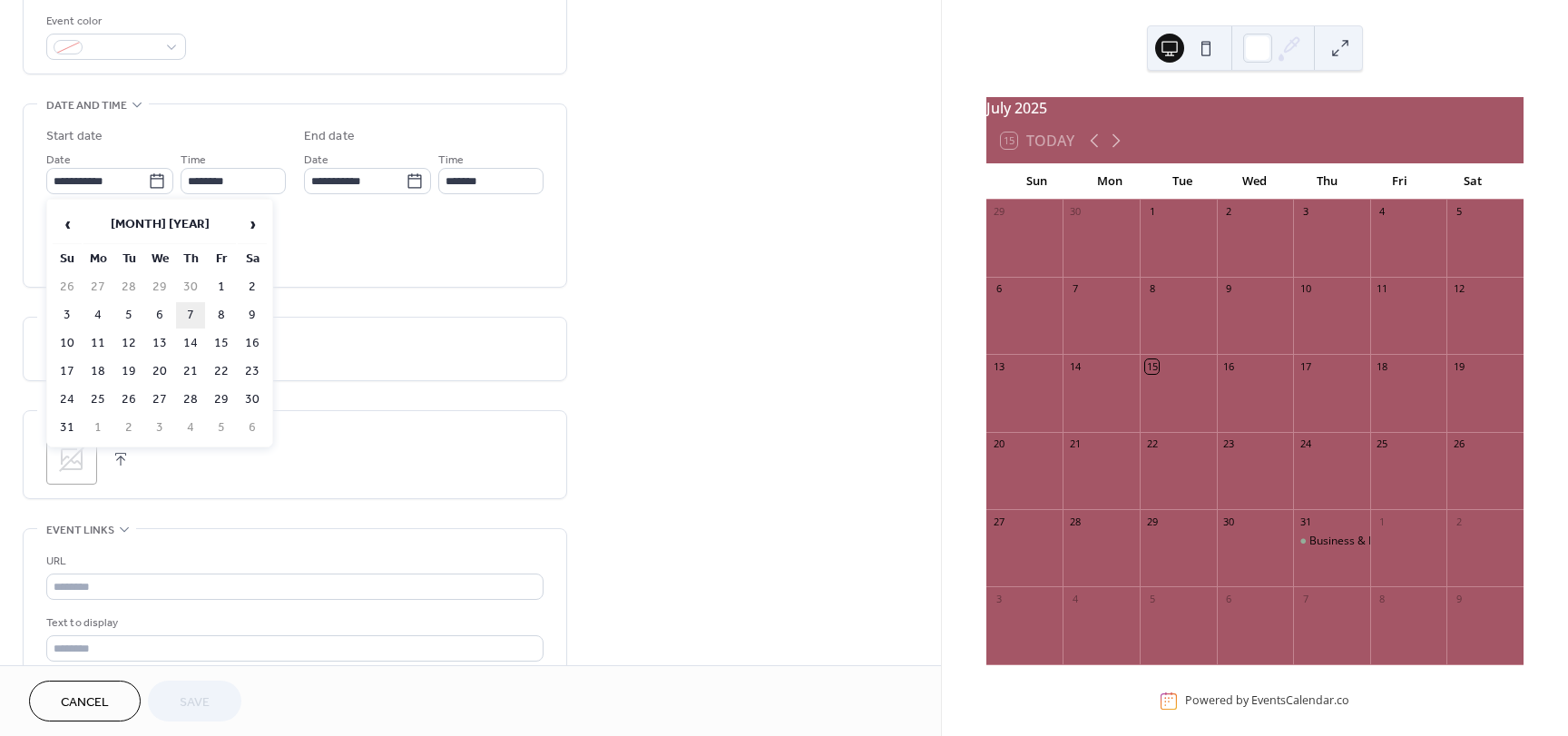 type on "**********" 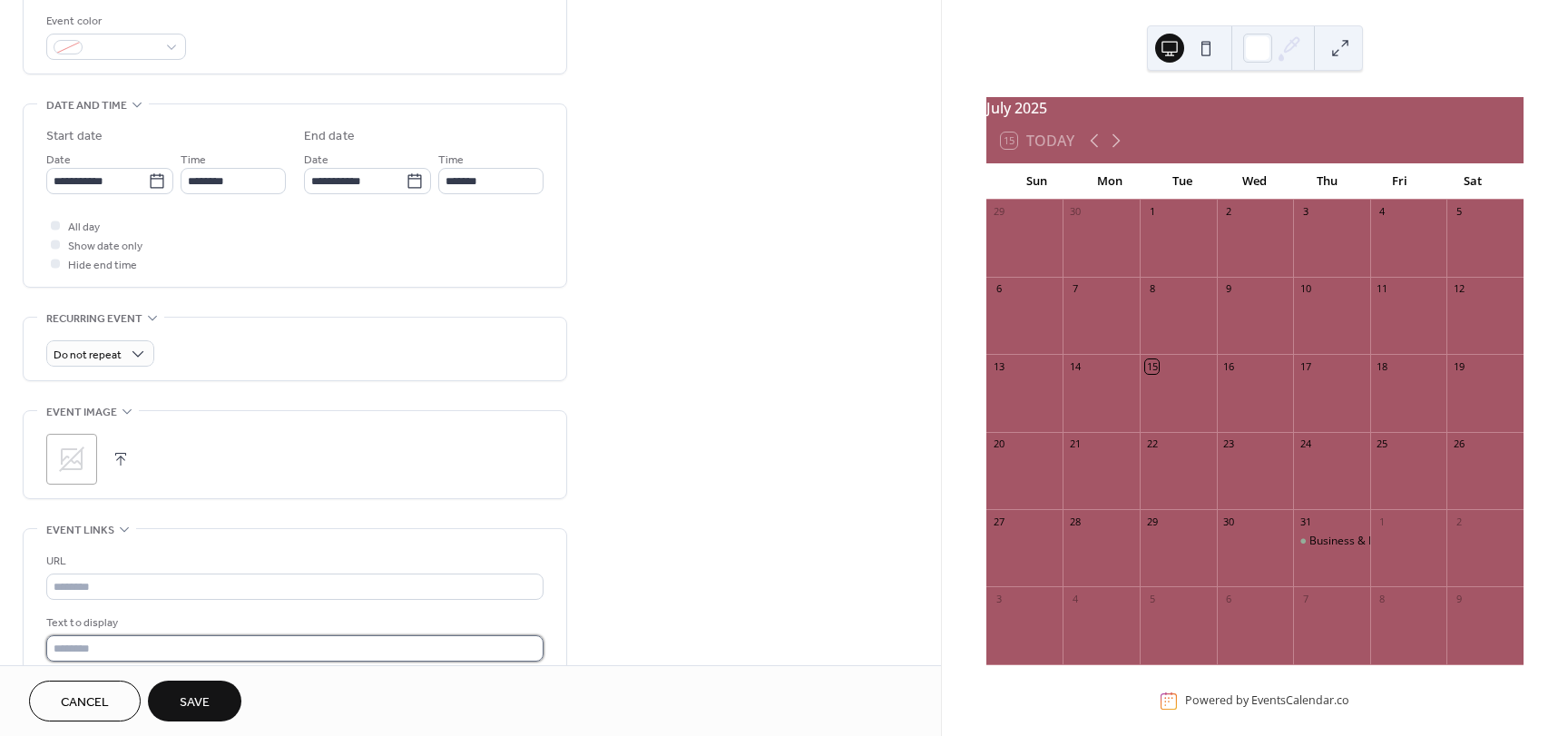 click at bounding box center (295, 648) 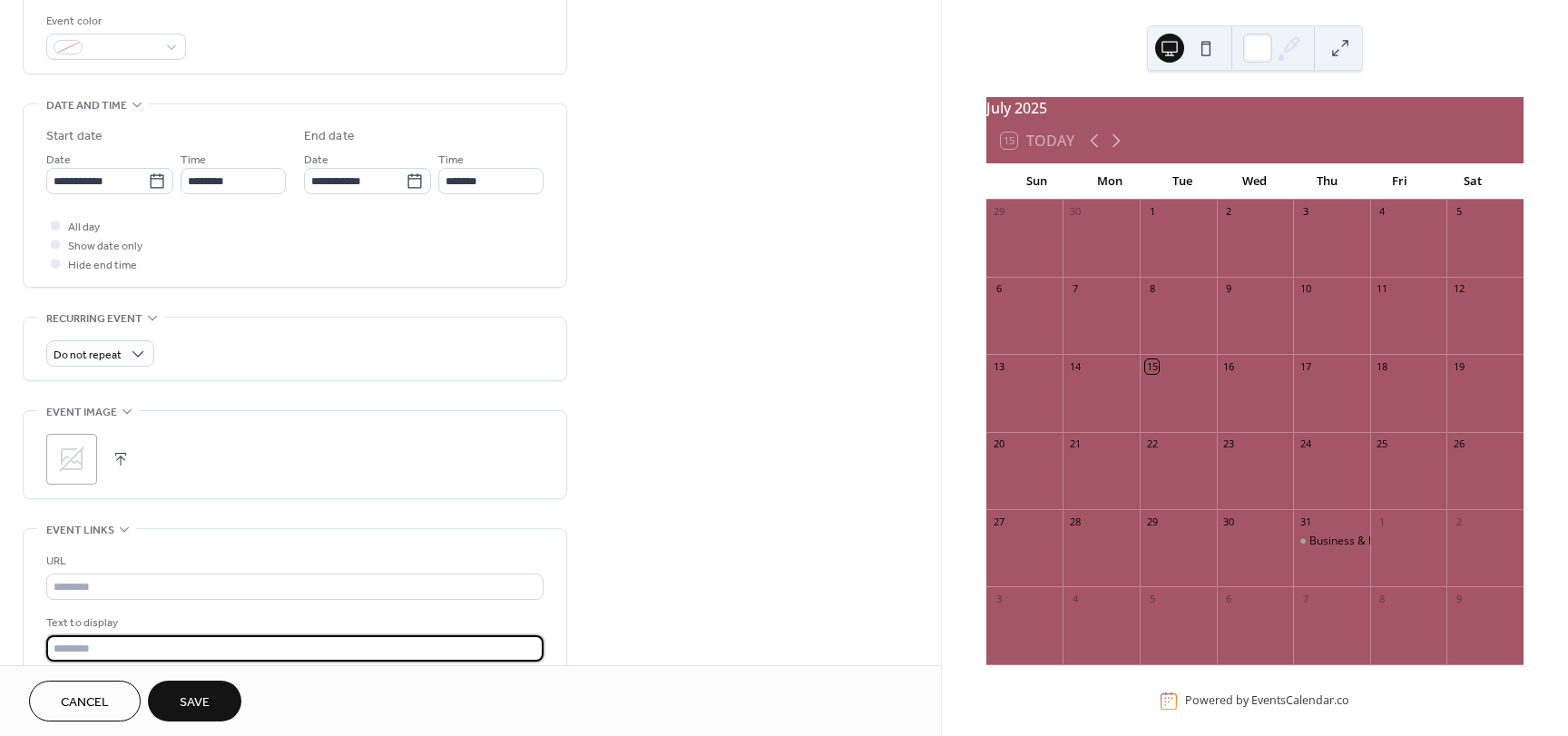 paste on "**********" 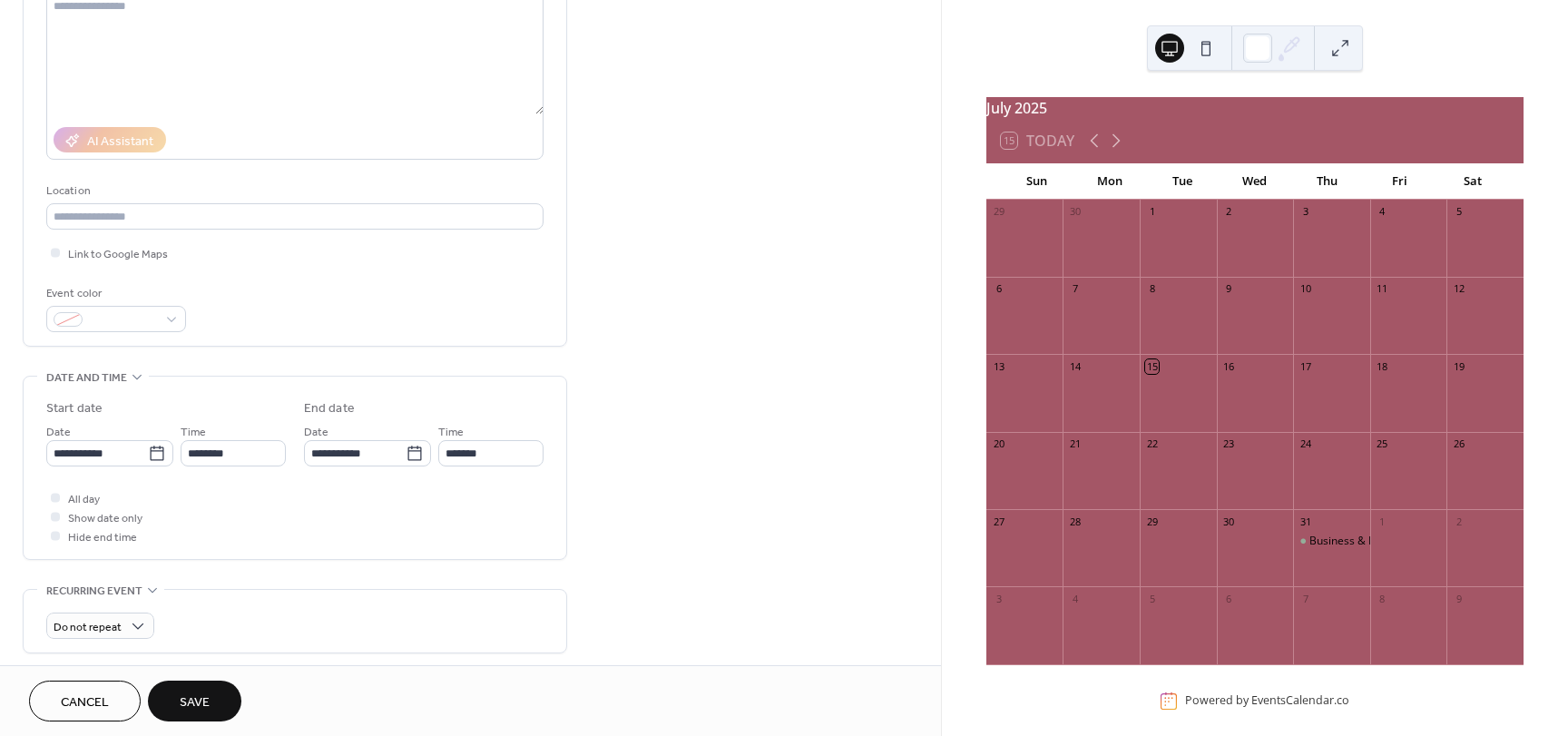 scroll, scrollTop: 0, scrollLeft: 0, axis: both 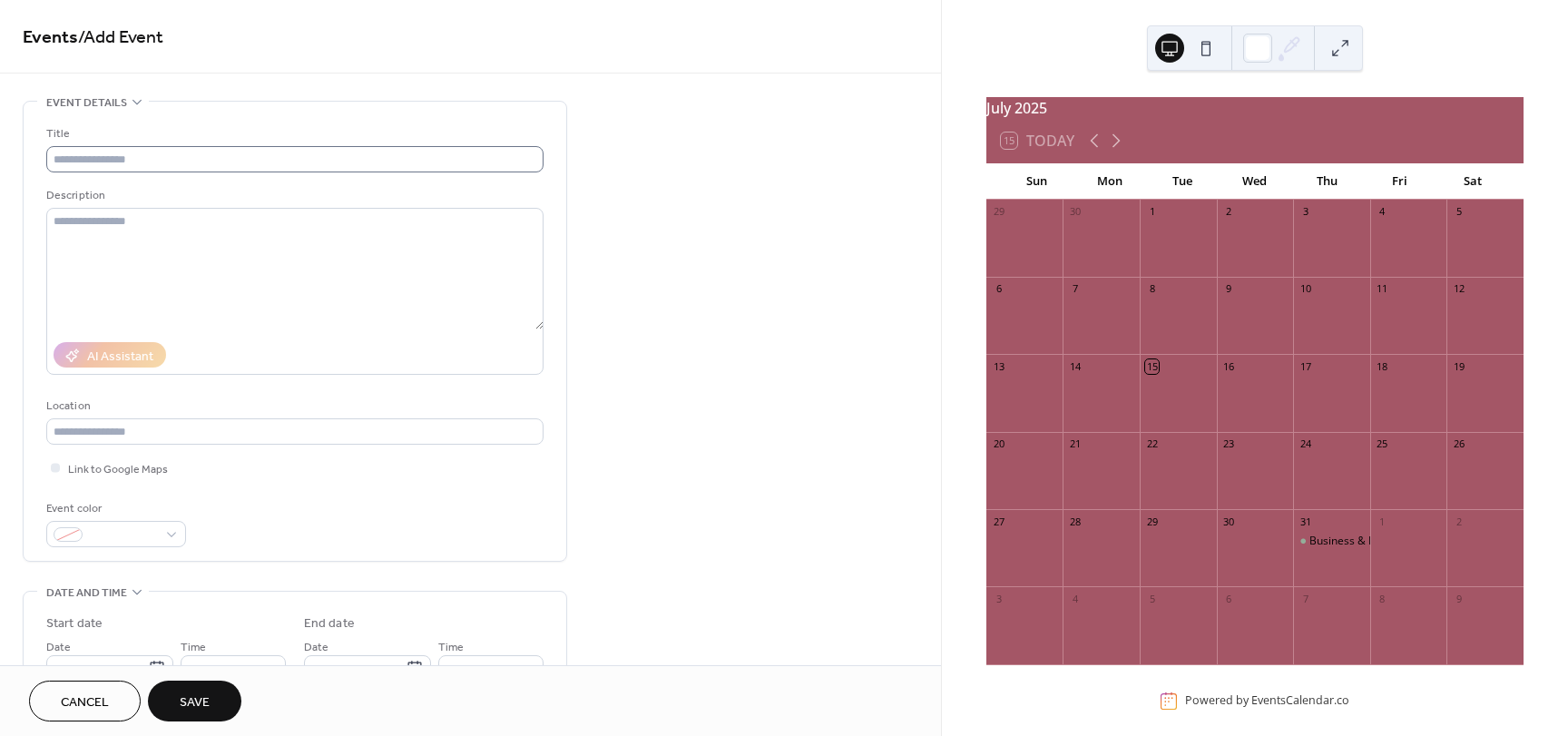 type on "**********" 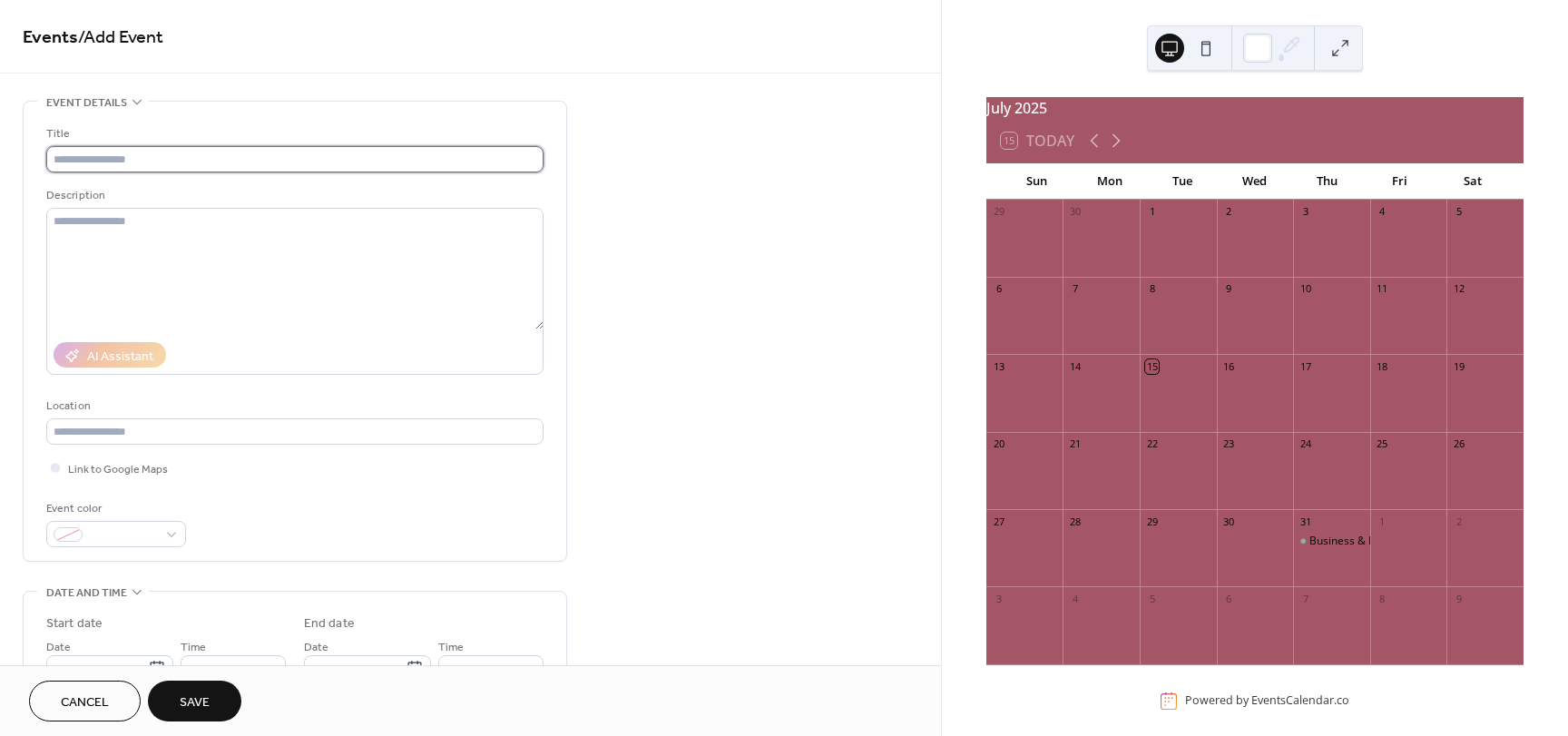 click at bounding box center (295, 159) 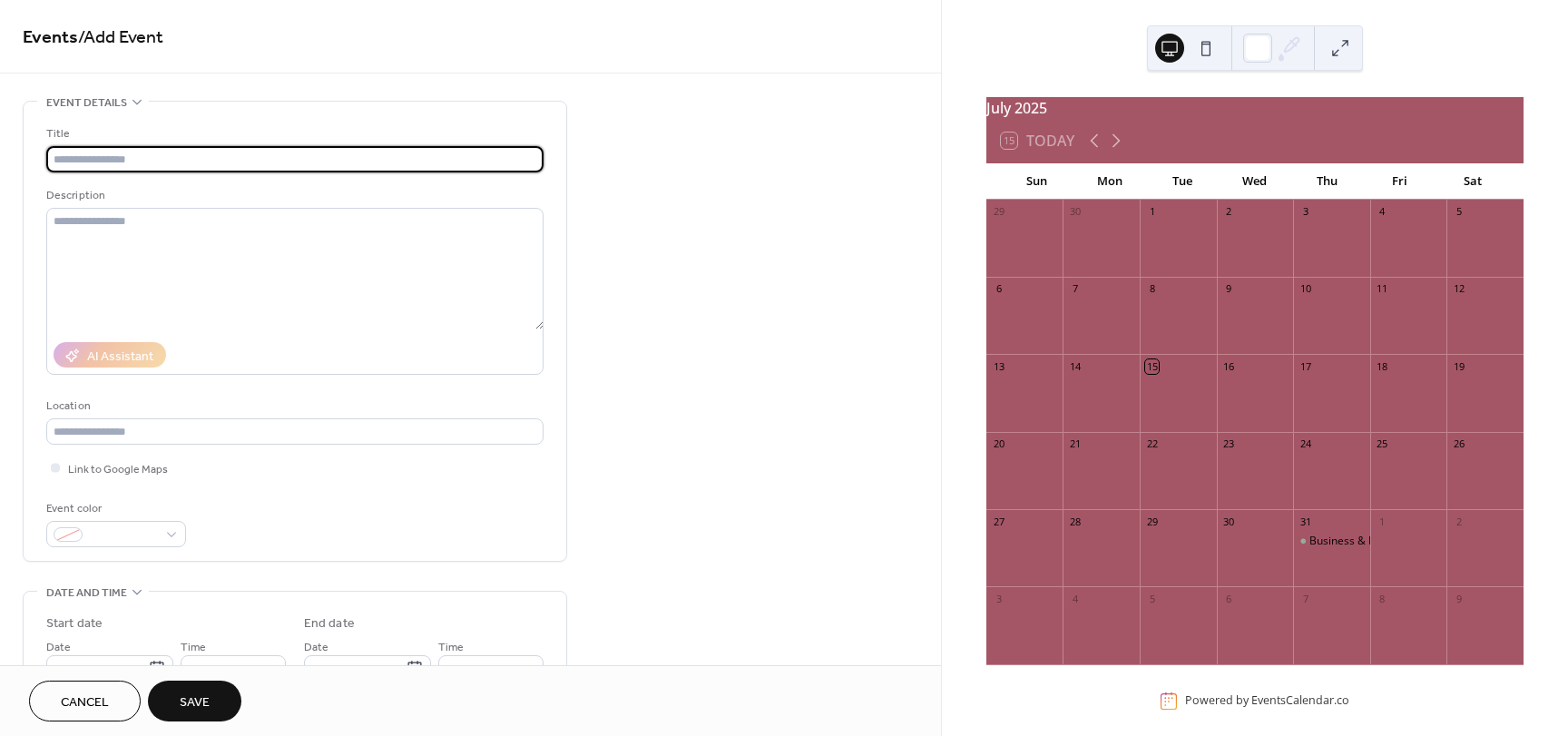 paste on "**********" 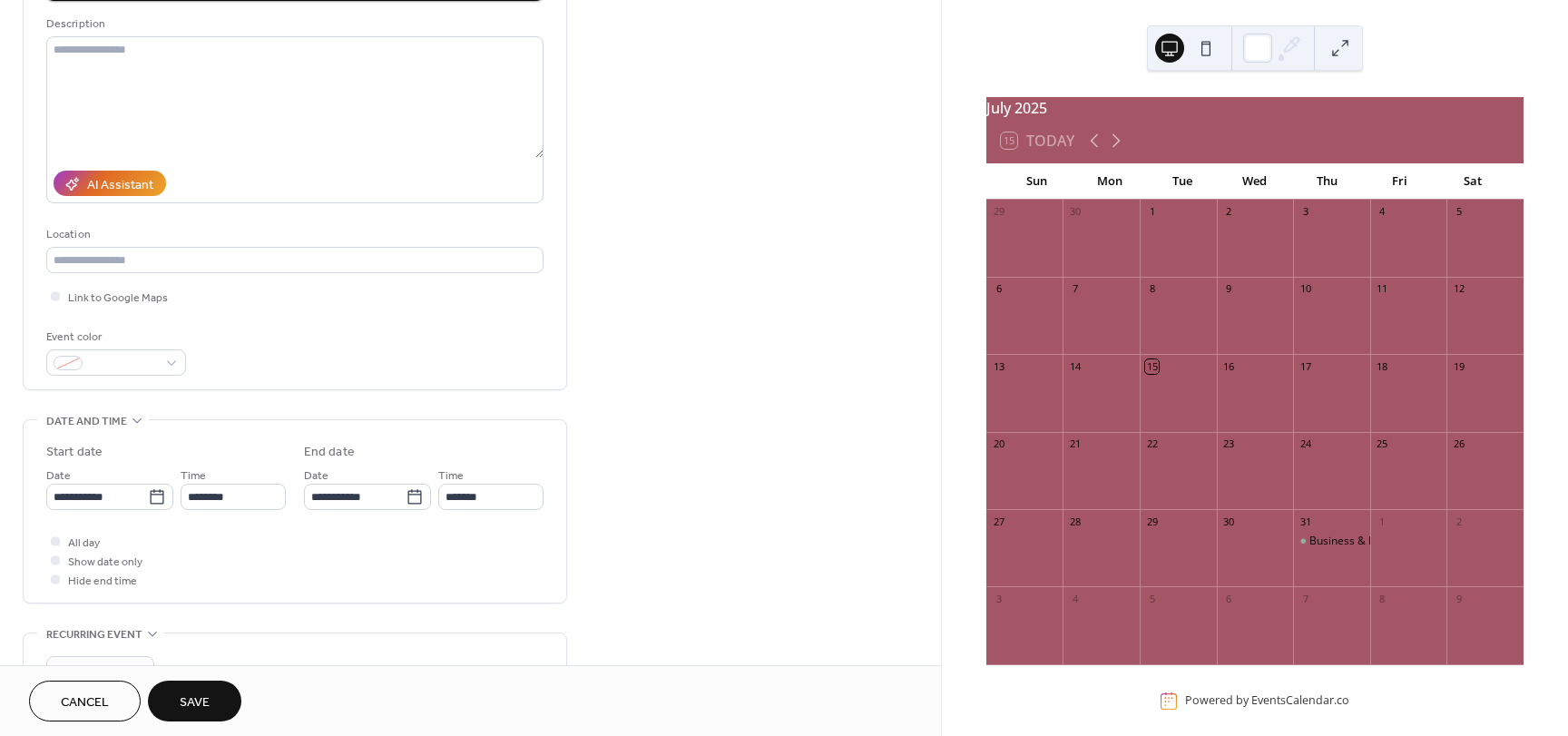 scroll, scrollTop: 272, scrollLeft: 0, axis: vertical 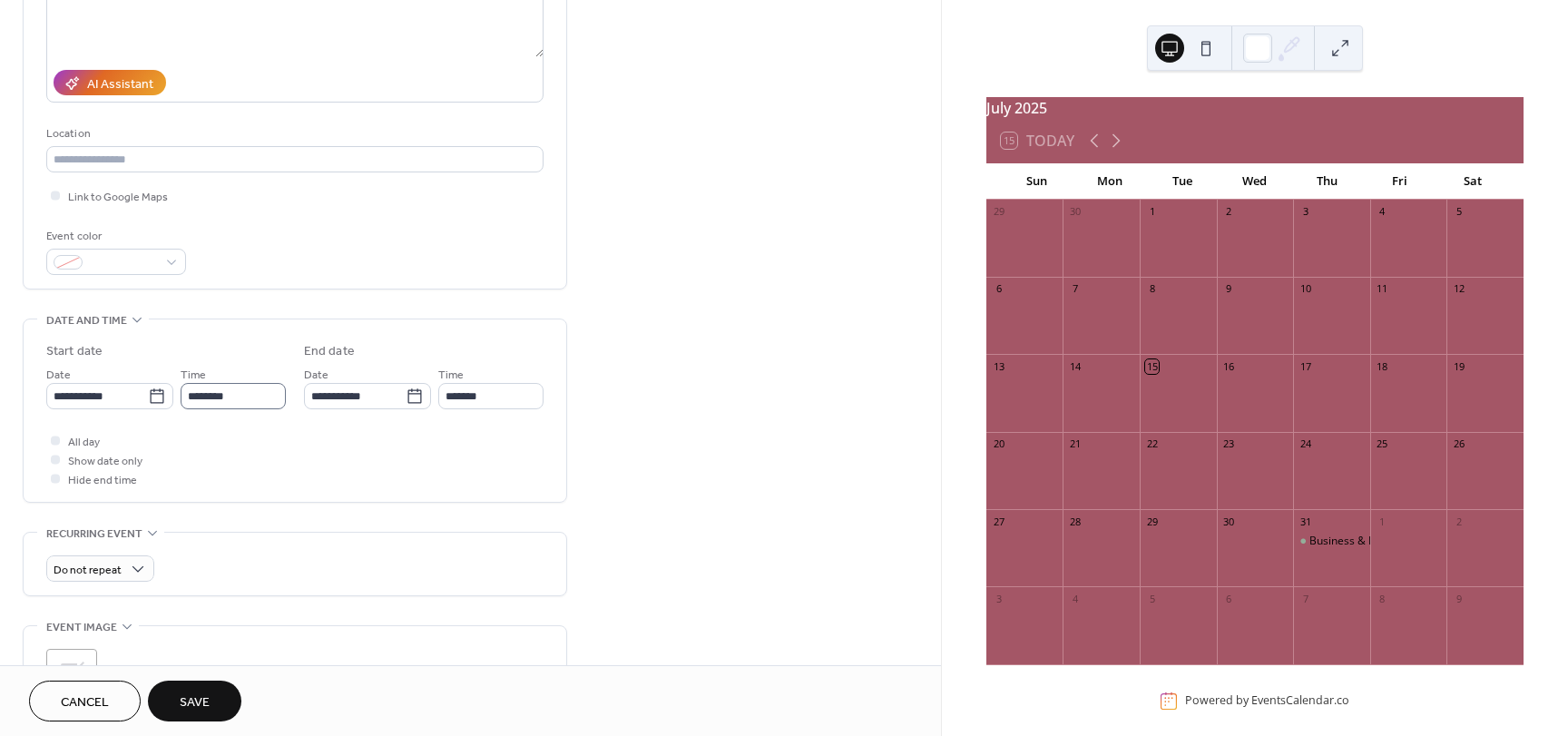 type on "**********" 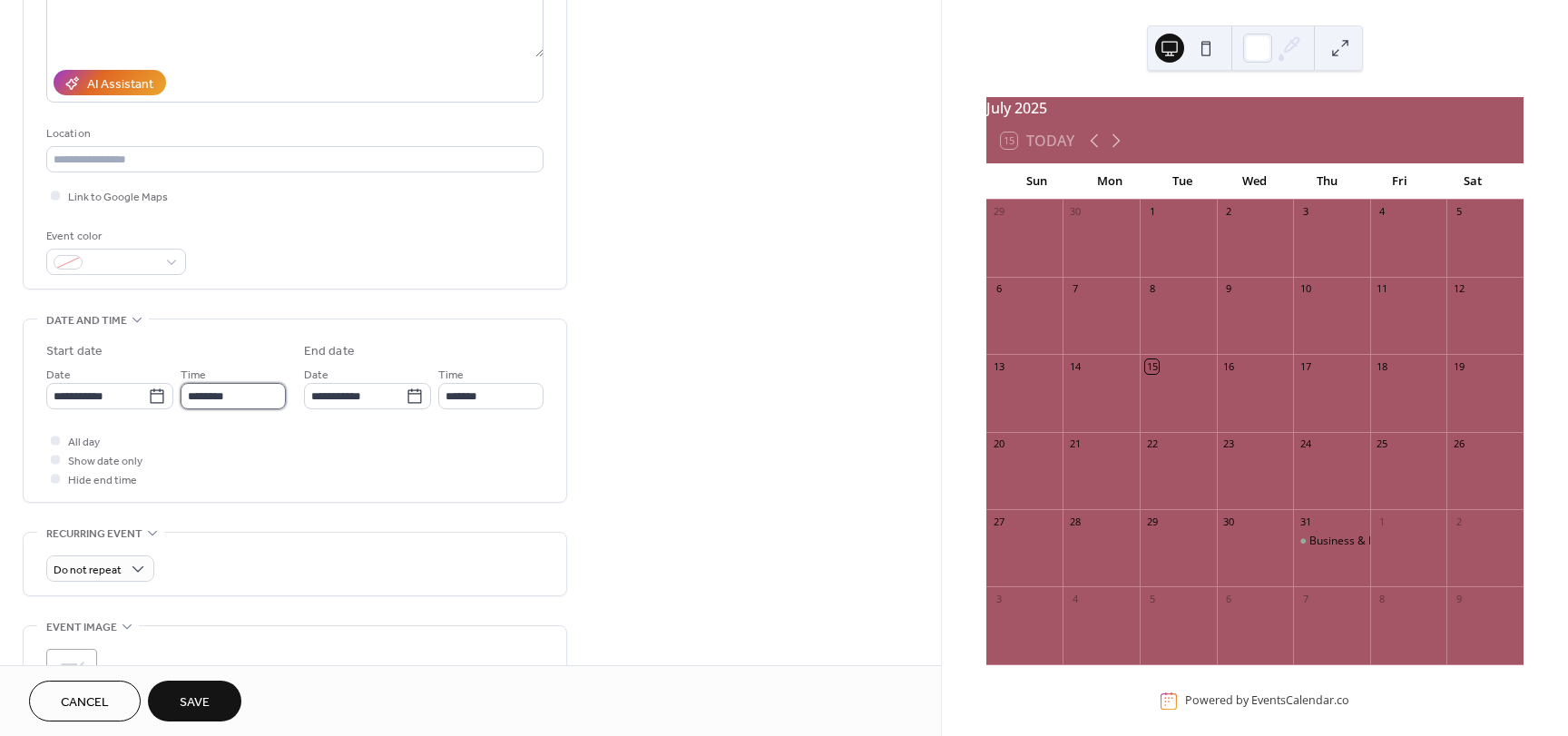 click on "********" at bounding box center (233, 396) 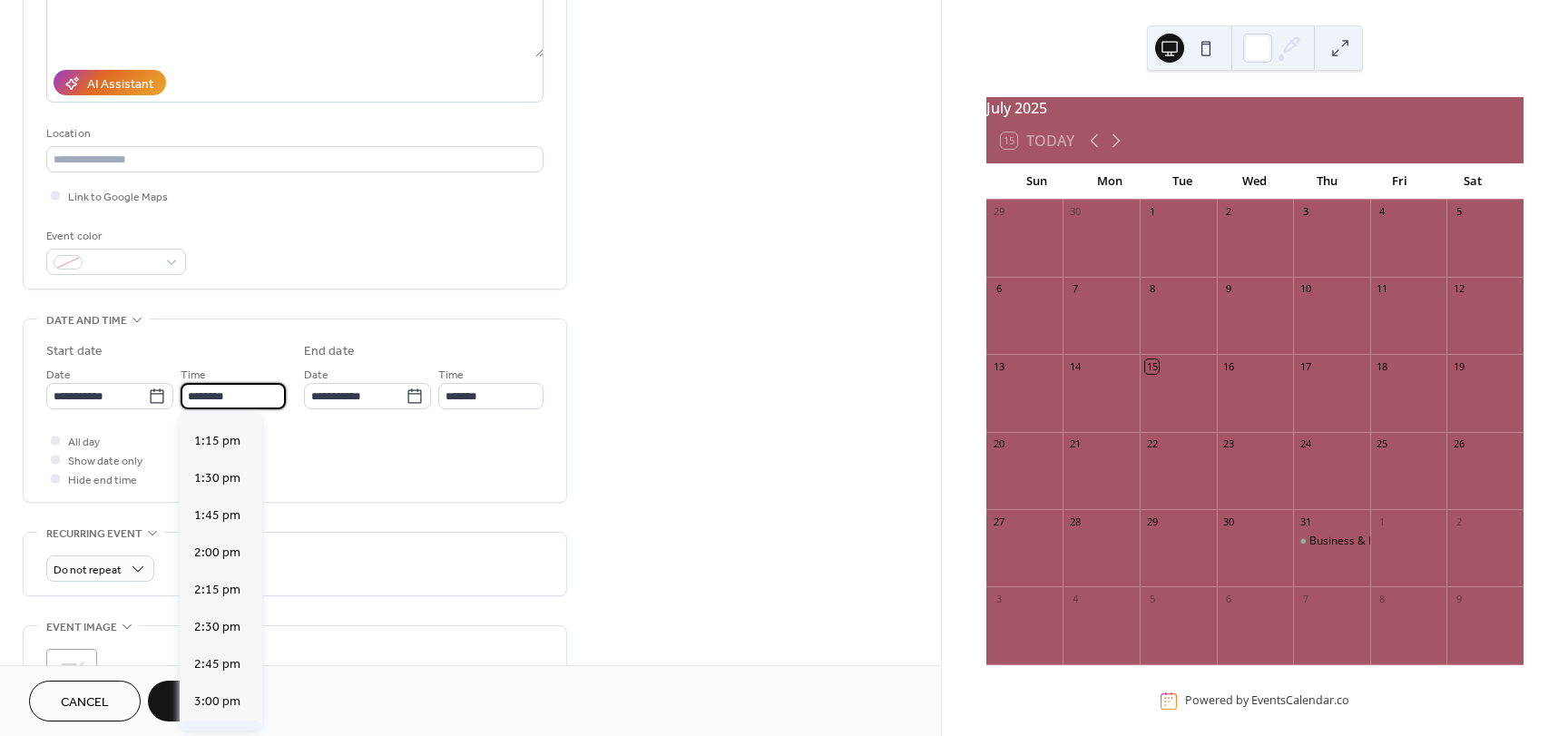 scroll, scrollTop: 2058, scrollLeft: 0, axis: vertical 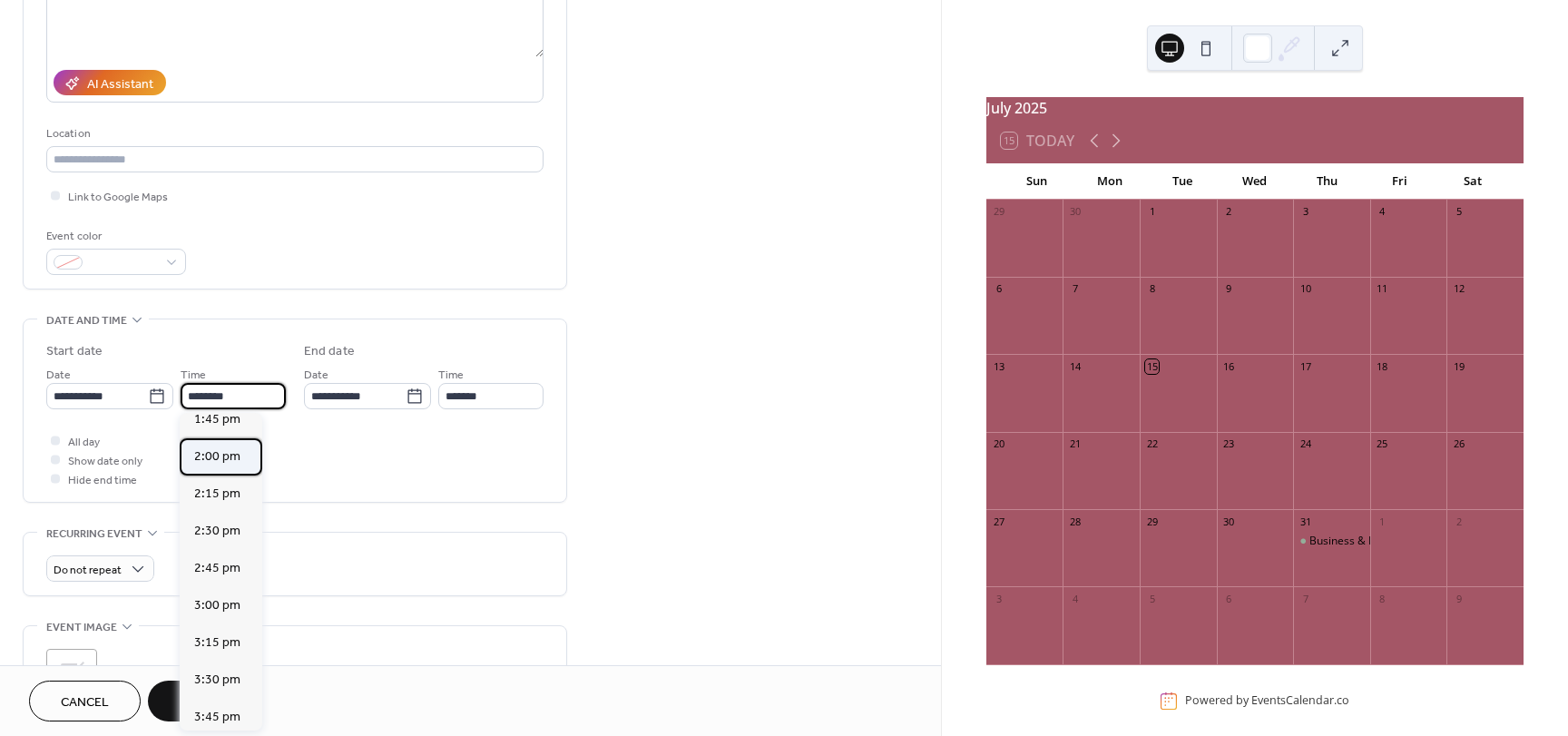 click on "2:00 pm" at bounding box center [217, 456] 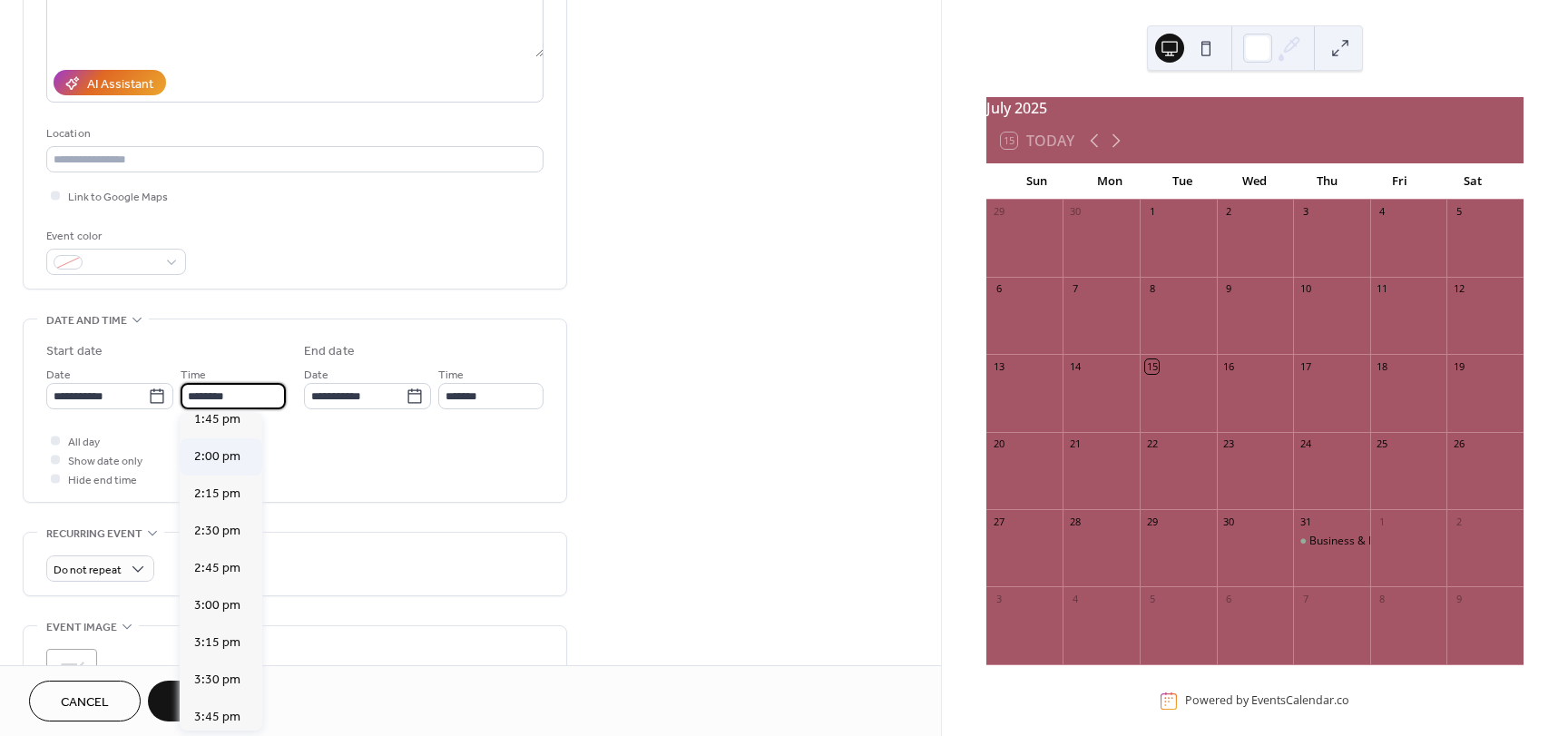 type on "*******" 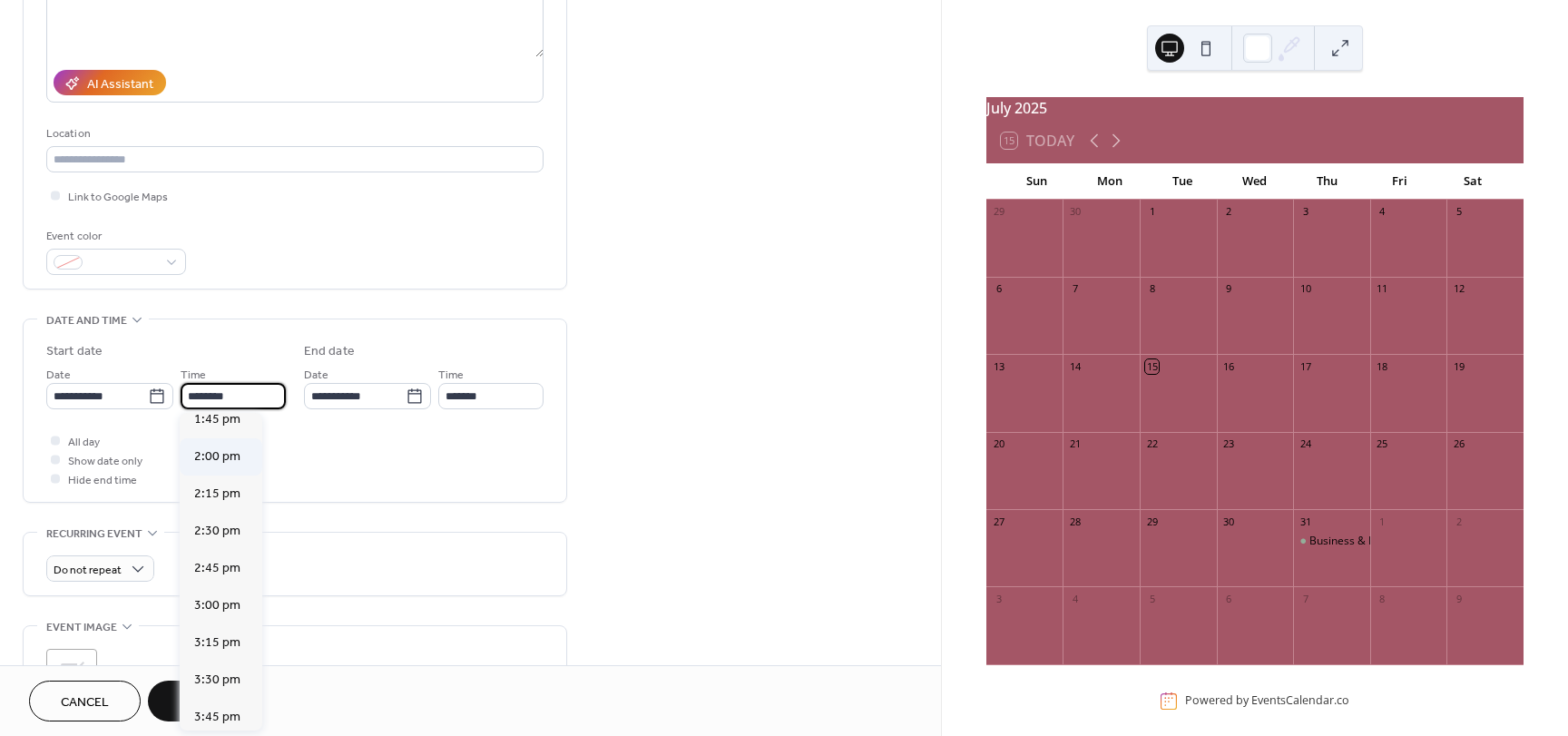 type on "*******" 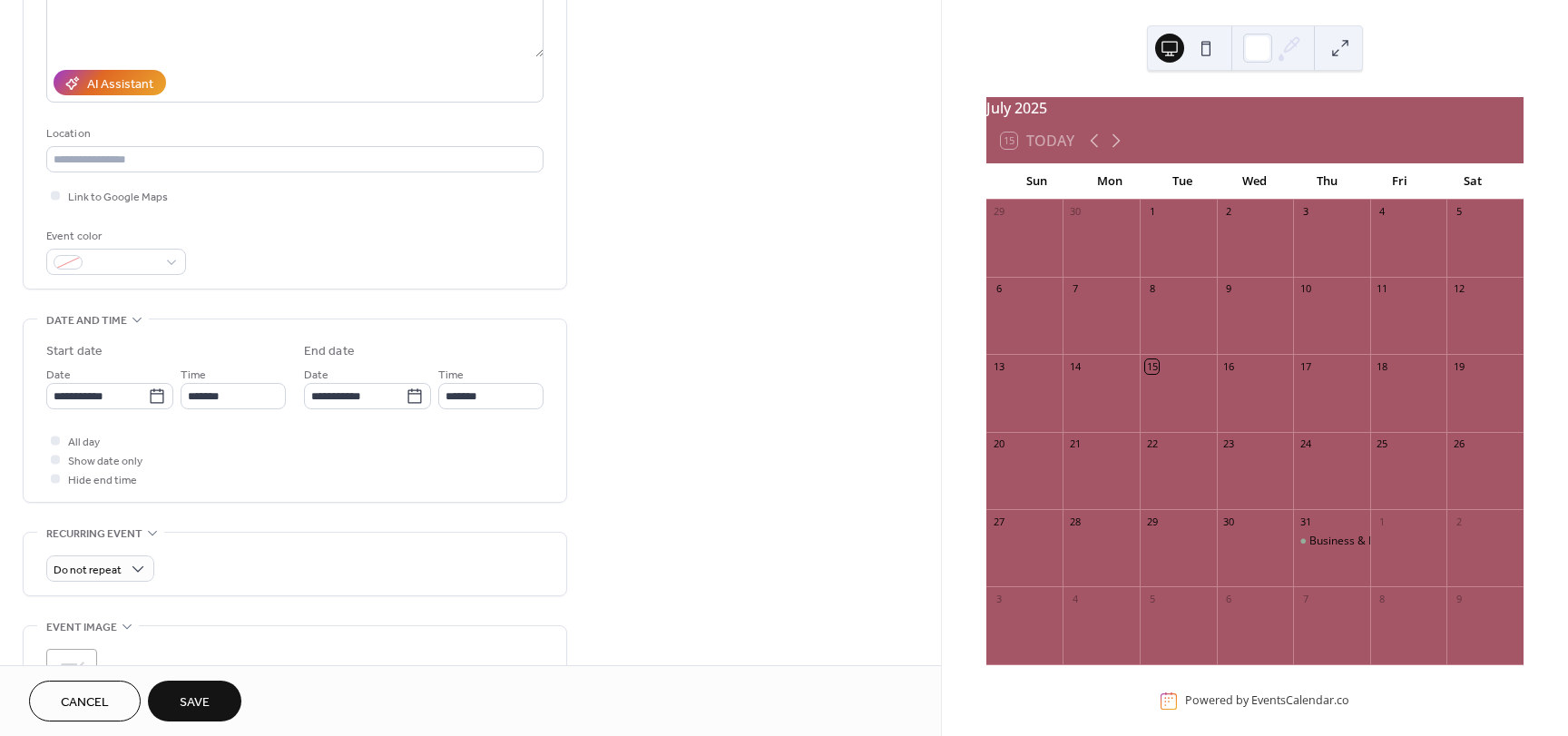 scroll, scrollTop: 545, scrollLeft: 0, axis: vertical 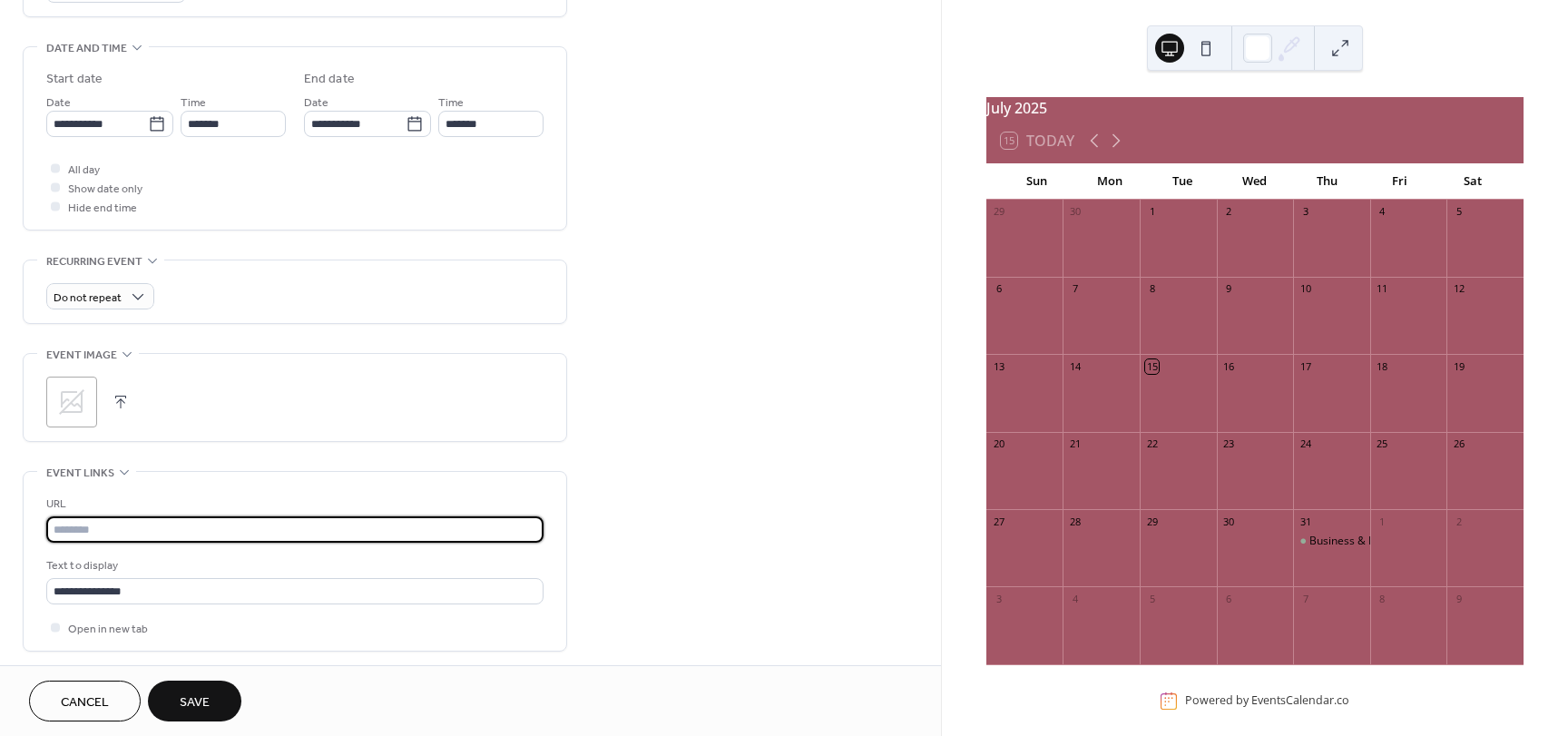 click at bounding box center (295, 529) 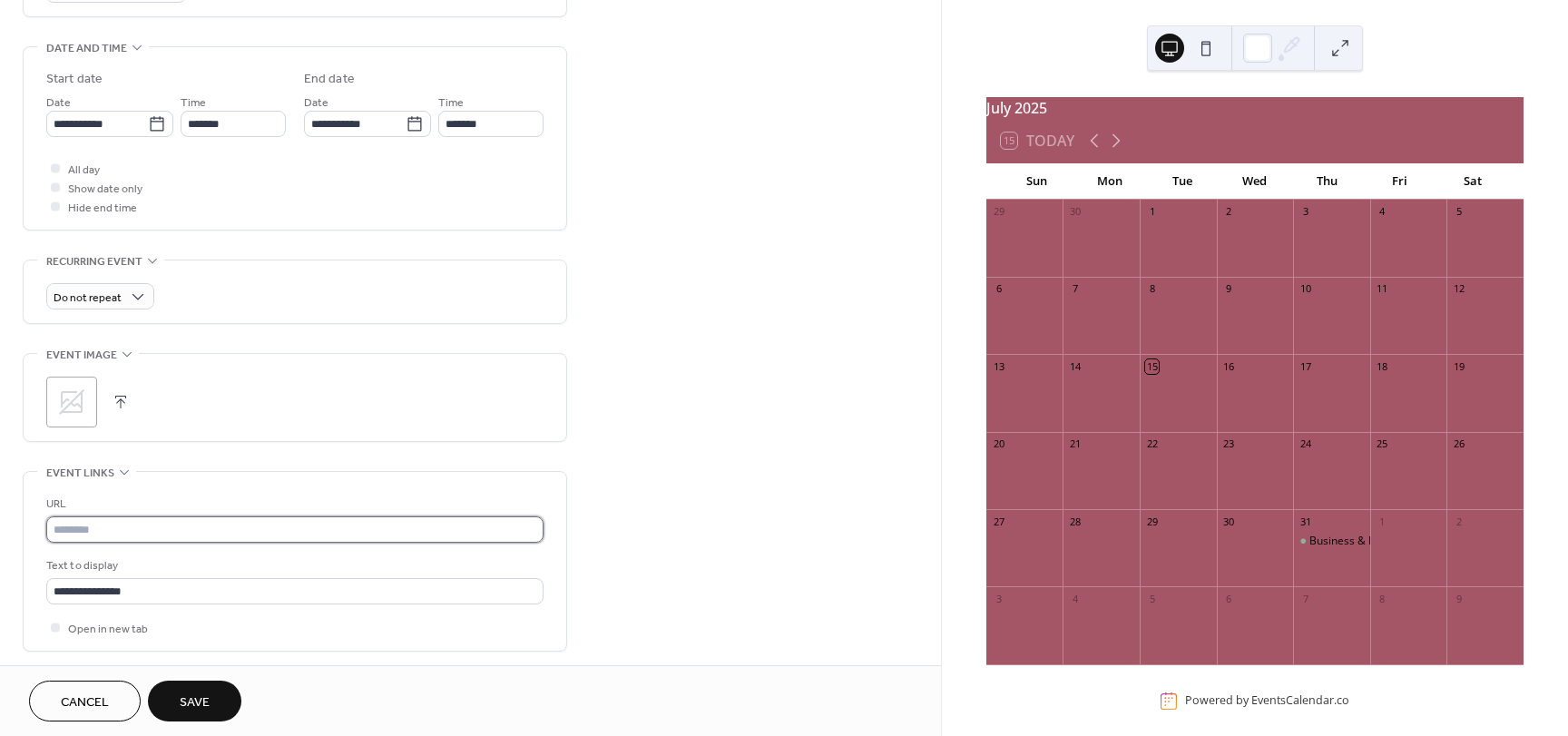 click at bounding box center (295, 529) 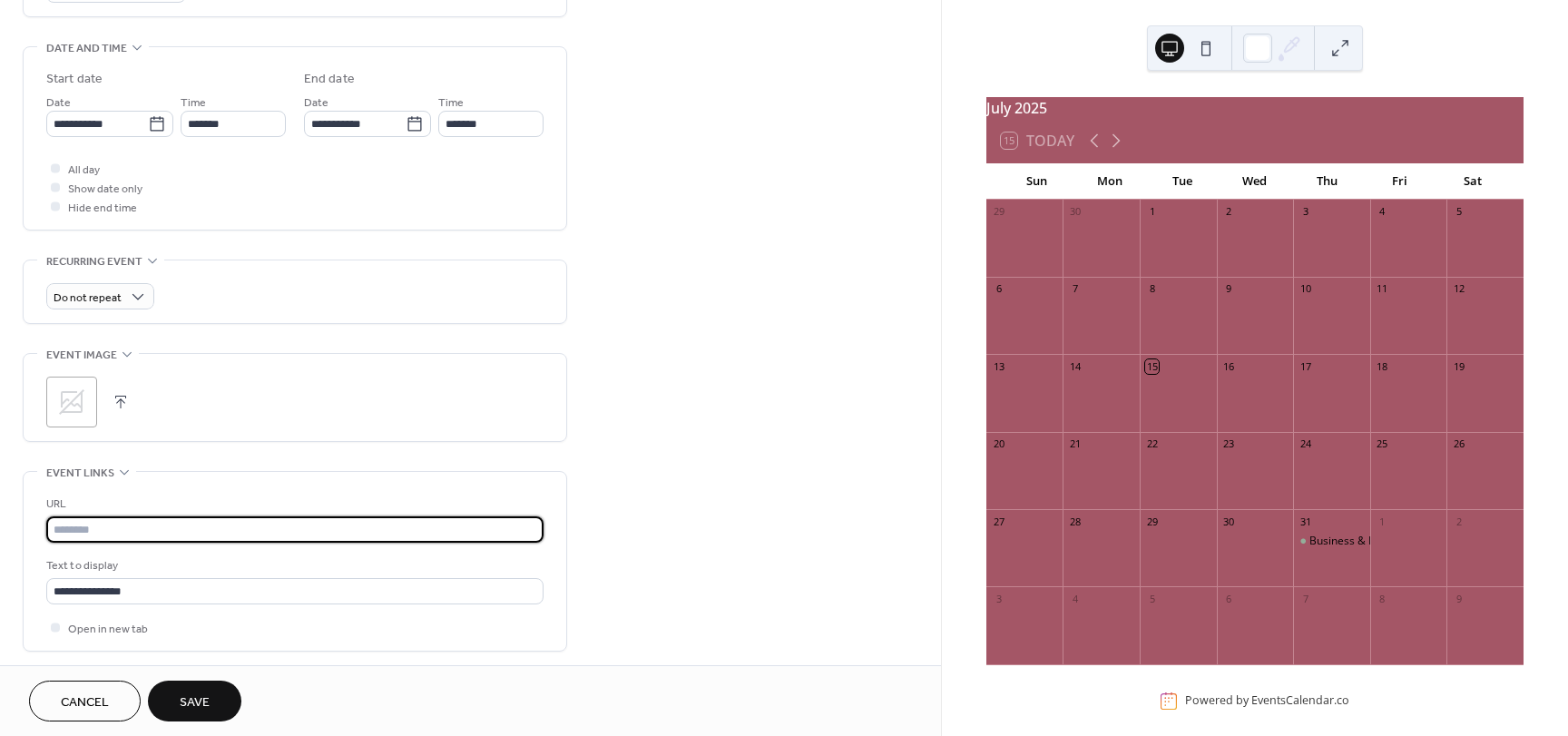 paste on "**********" 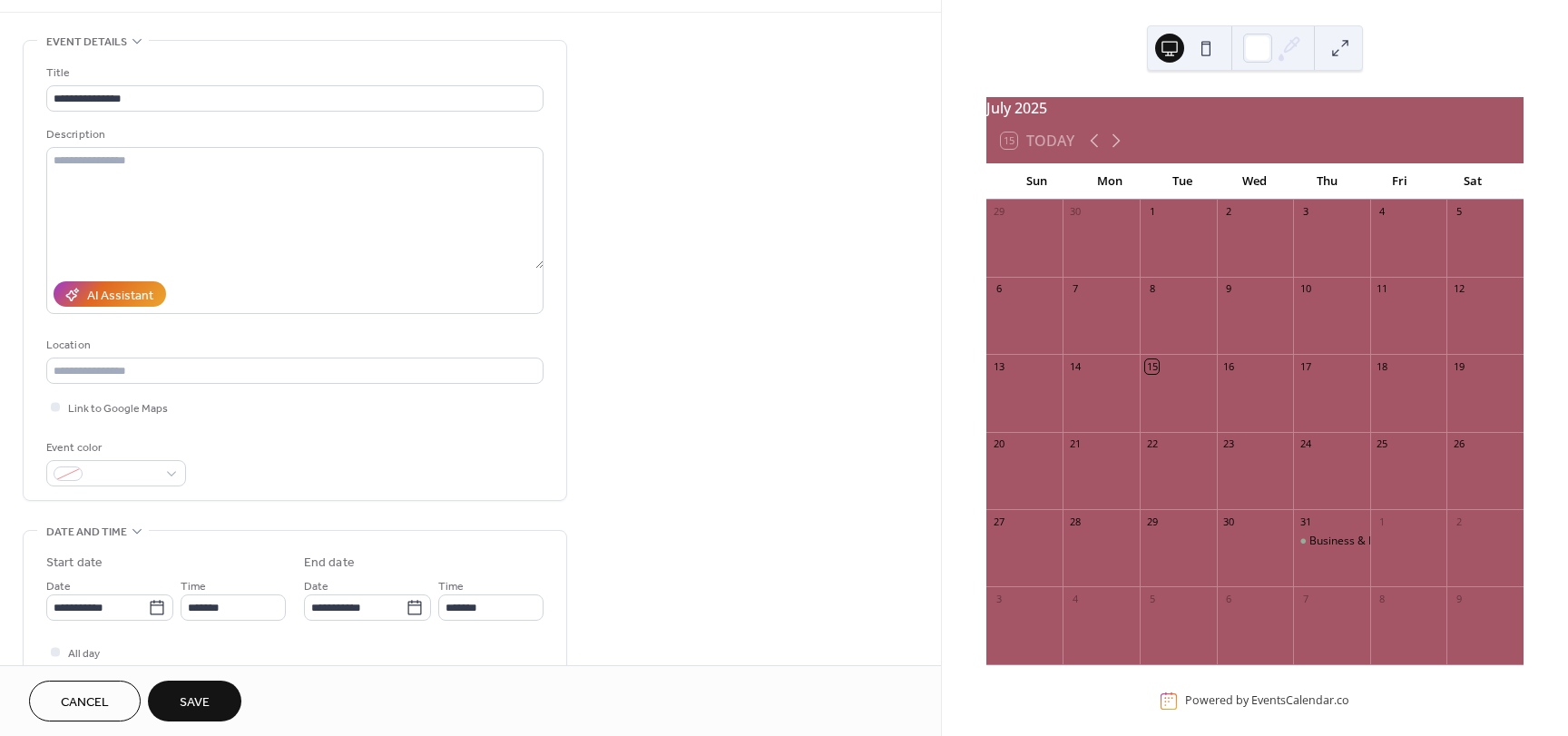 scroll, scrollTop: 0, scrollLeft: 0, axis: both 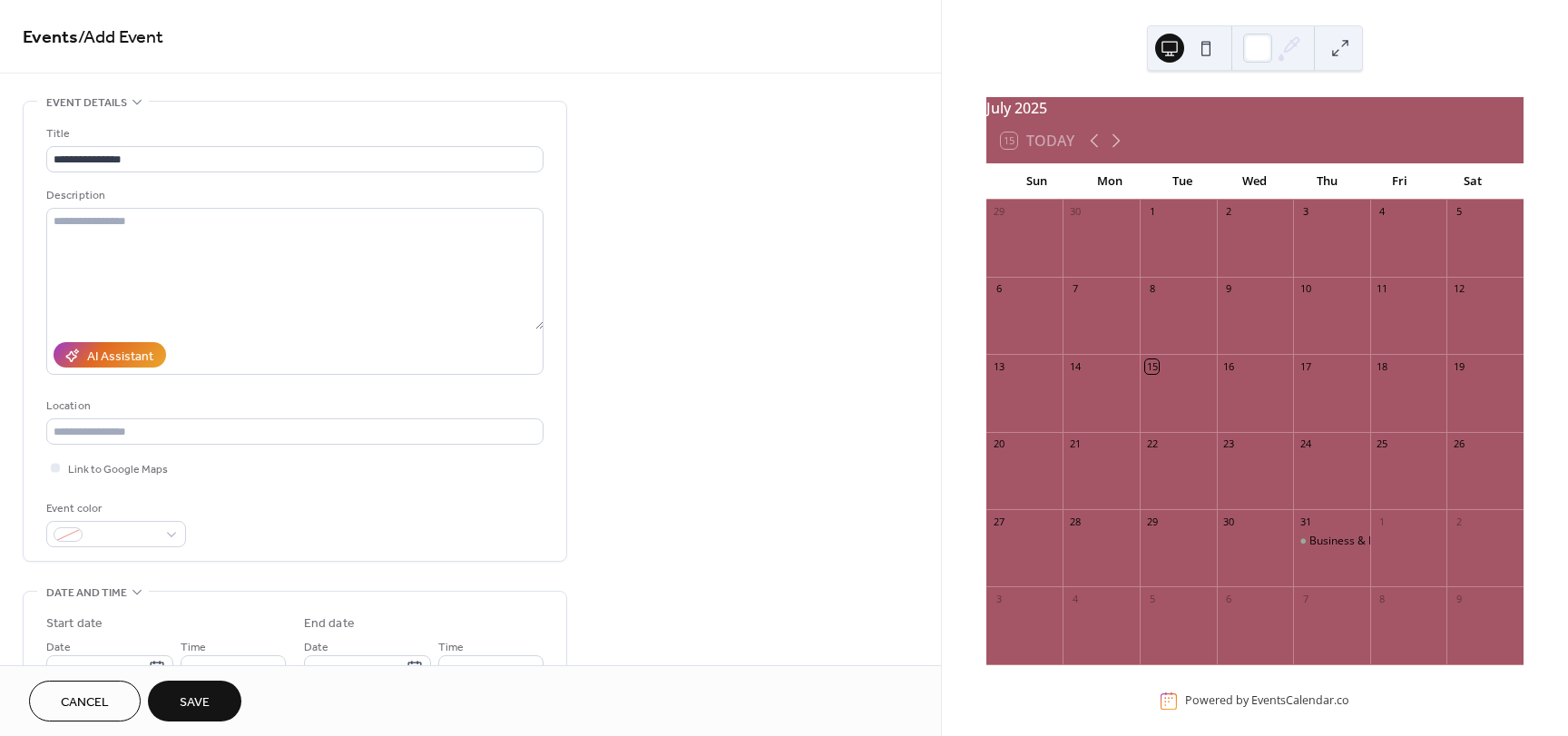 type on "**********" 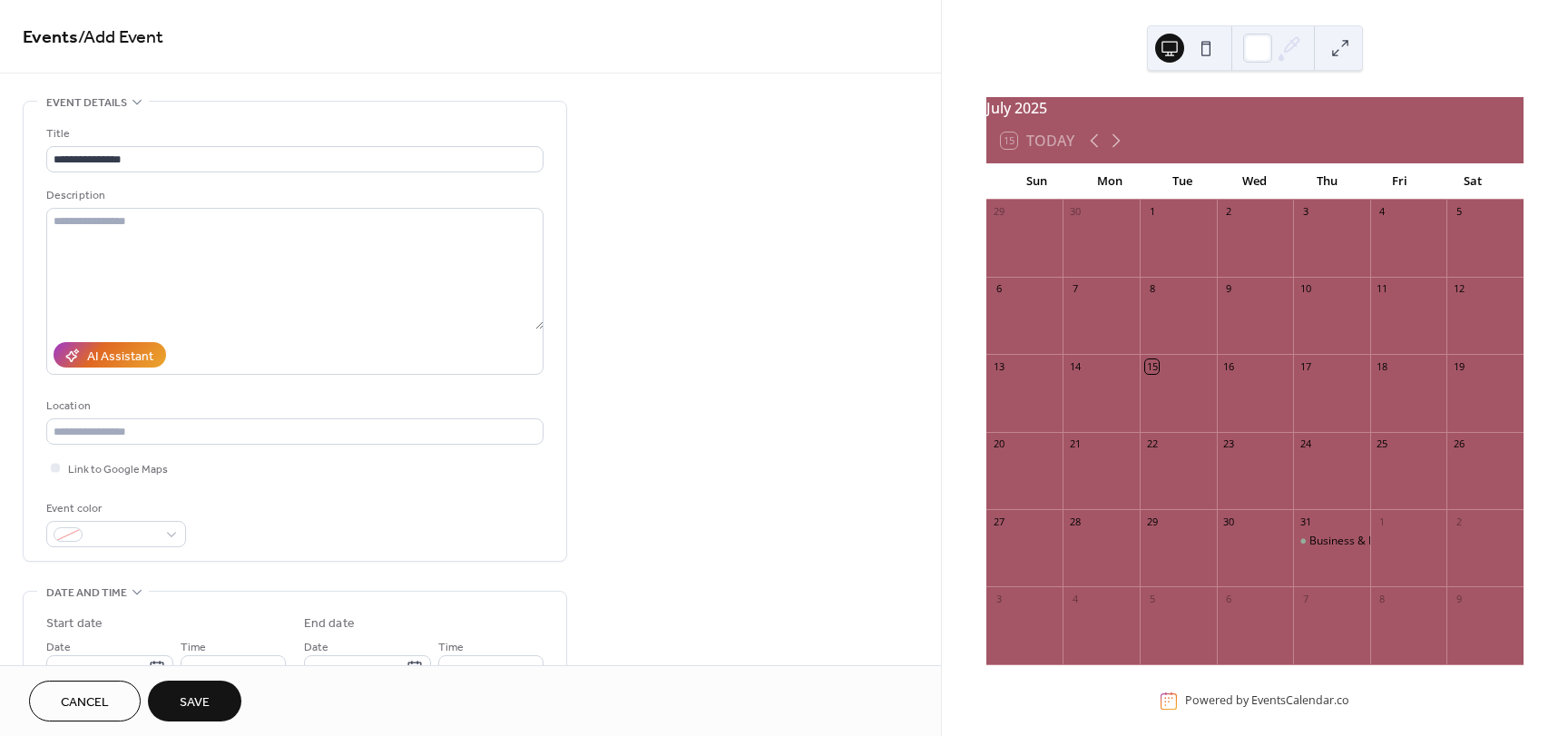 drag, startPoint x: 192, startPoint y: 693, endPoint x: 209, endPoint y: 692, distance: 17.029386 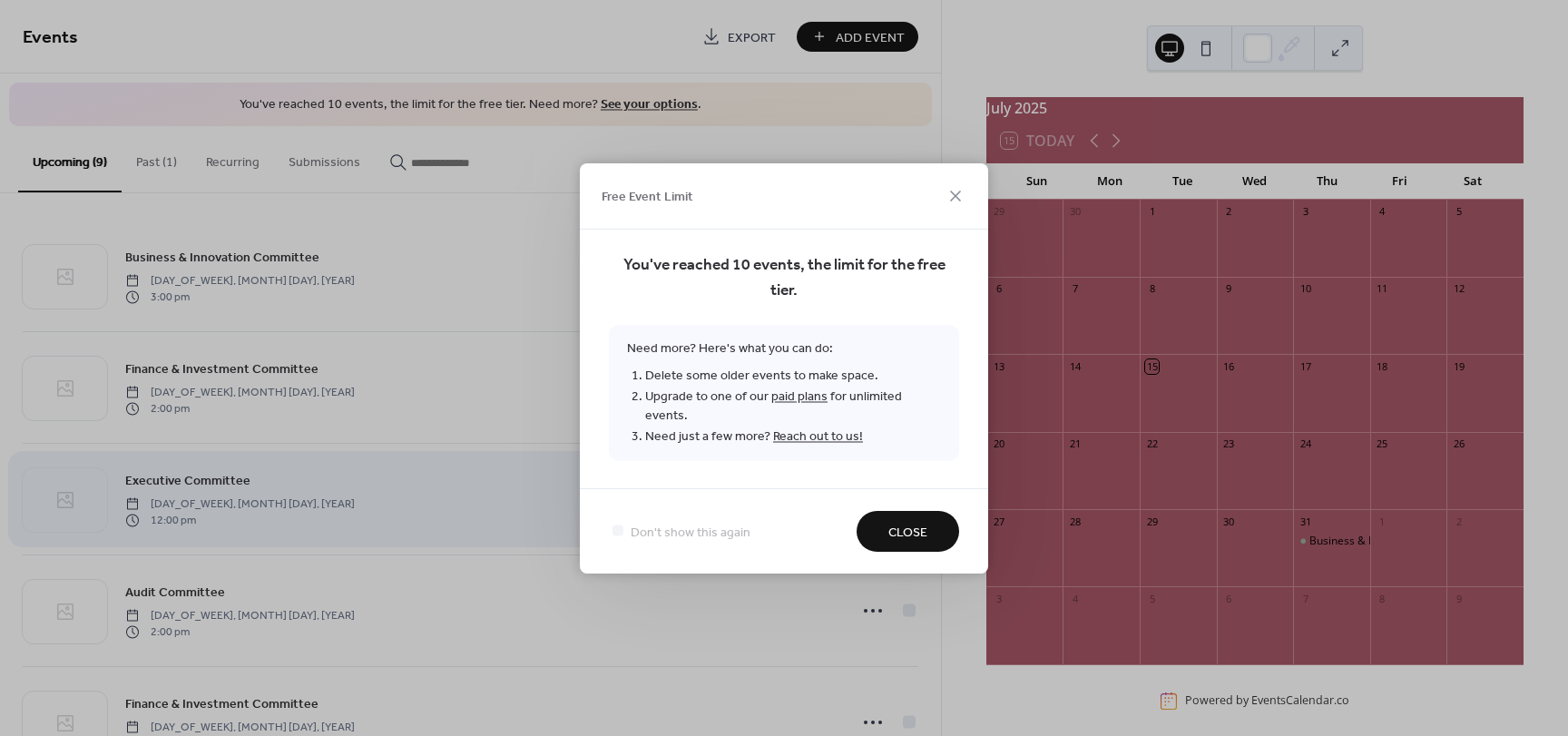 click on "Close" at bounding box center (907, 531) 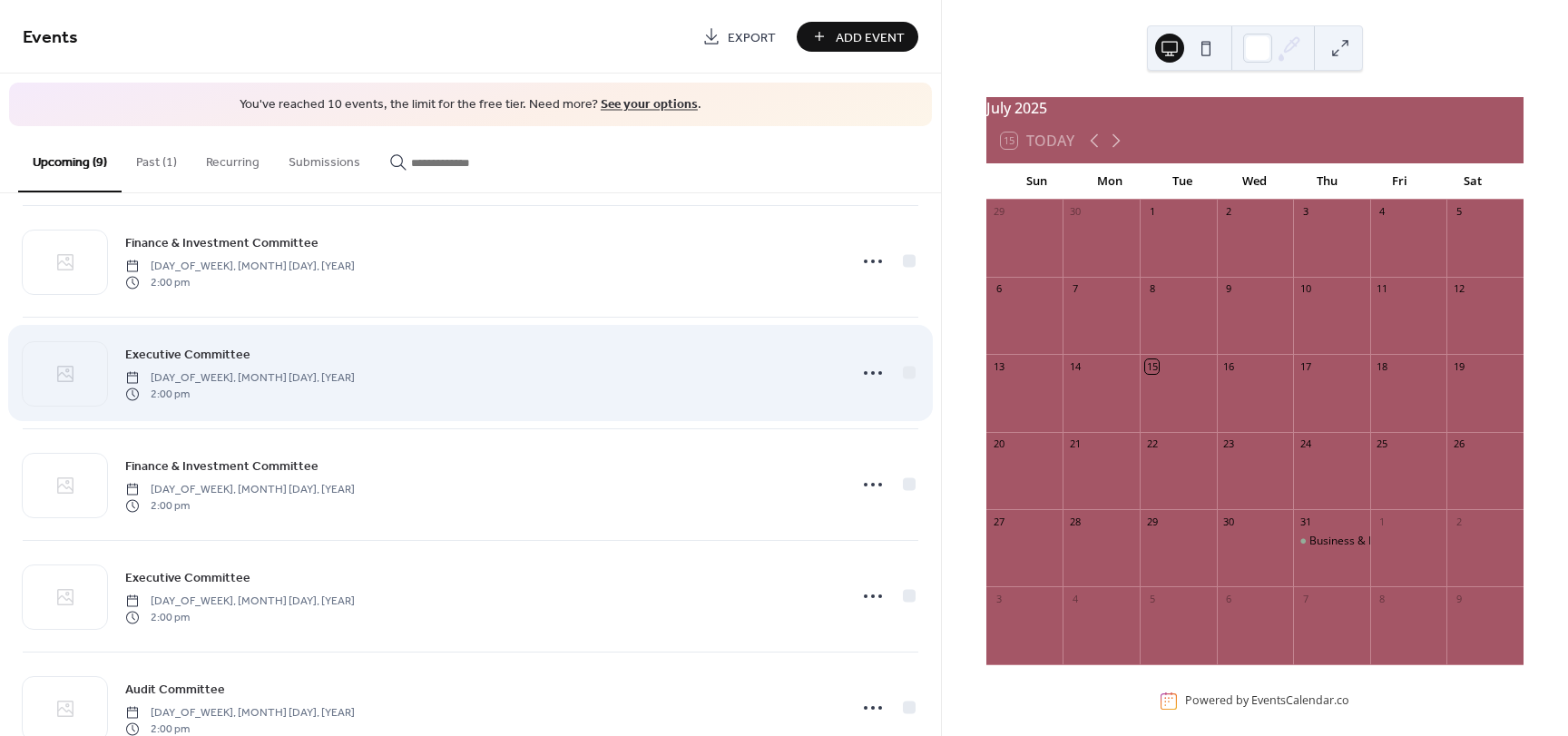 scroll, scrollTop: 515, scrollLeft: 0, axis: vertical 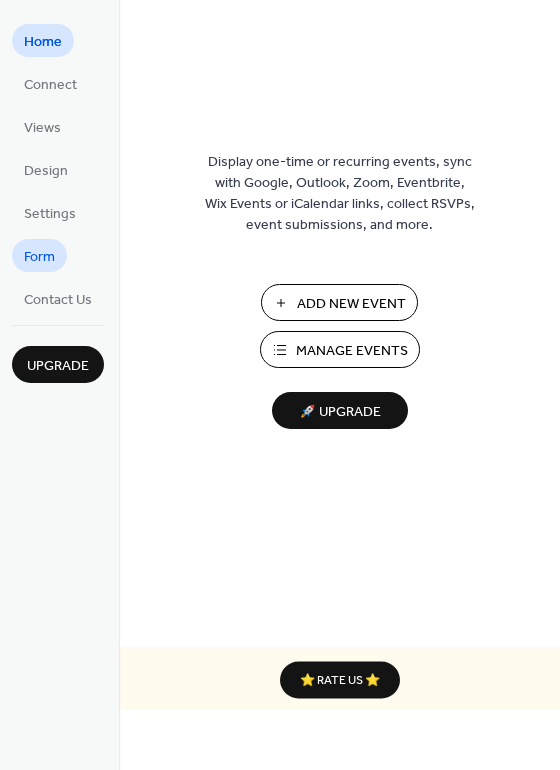 click on "Form" at bounding box center [39, 257] 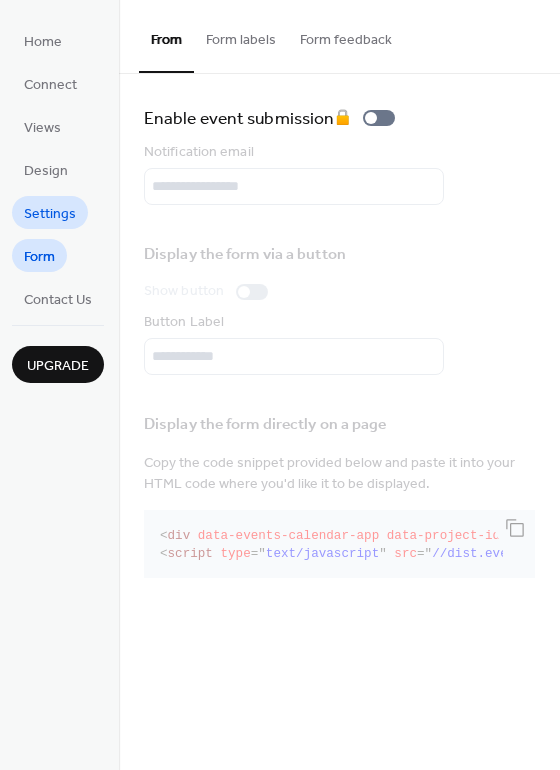 click on "Settings" at bounding box center [50, 214] 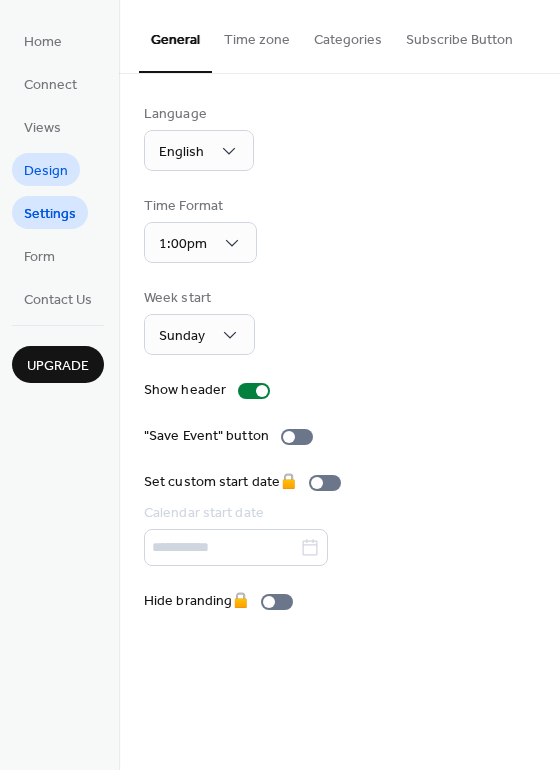 click on "Design" at bounding box center (46, 171) 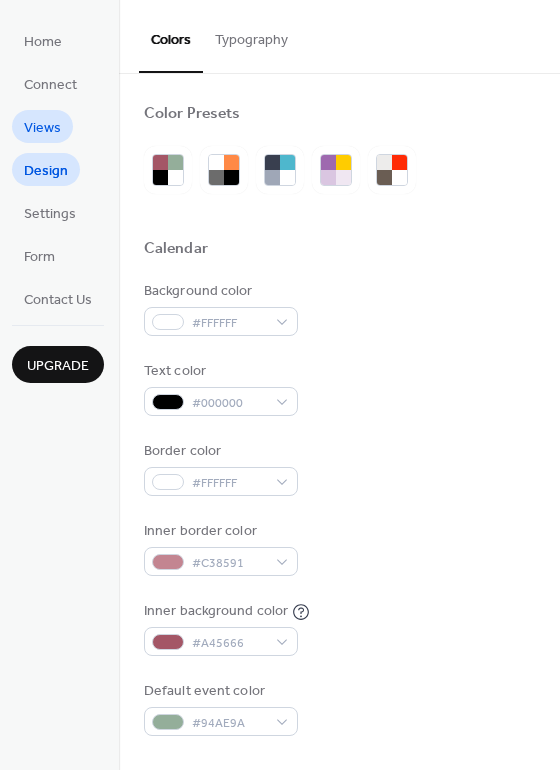 click on "Views" at bounding box center (42, 128) 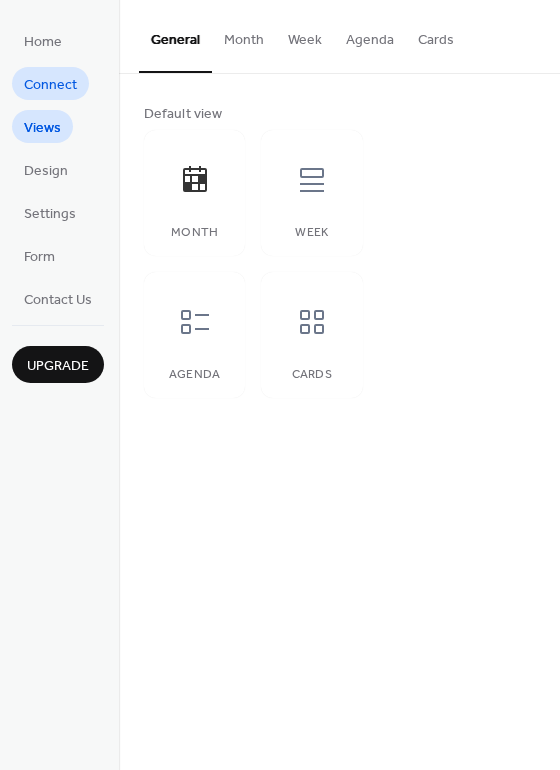 click on "Connect" at bounding box center [50, 85] 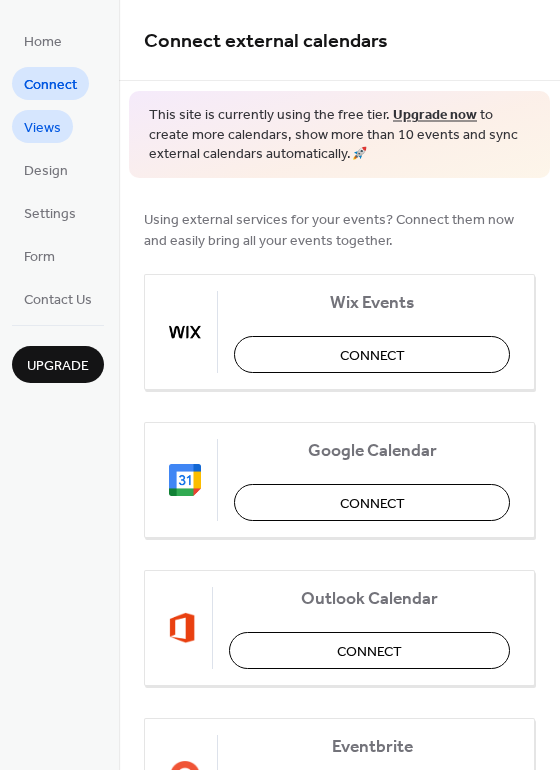click on "Views" at bounding box center [42, 128] 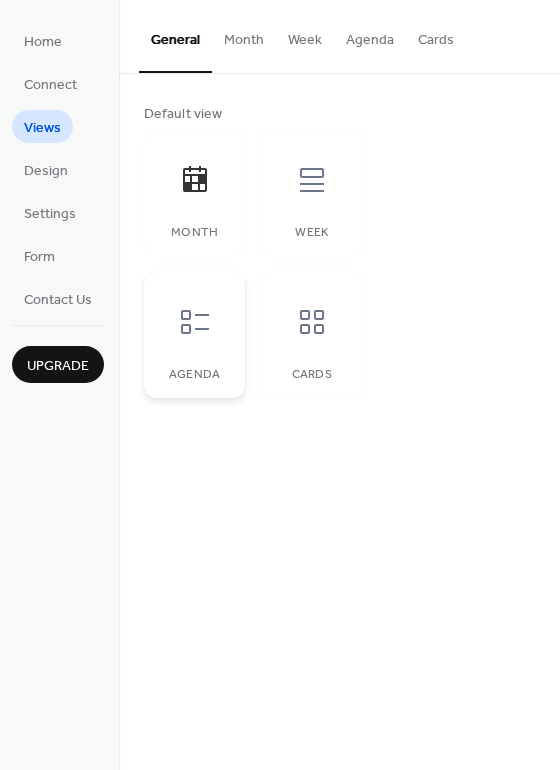 click at bounding box center [195, 322] 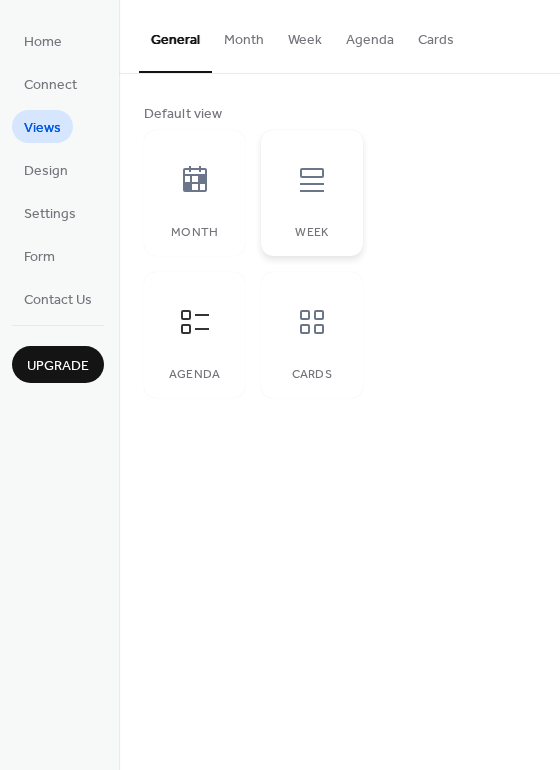 click on "Week" at bounding box center (311, 233) 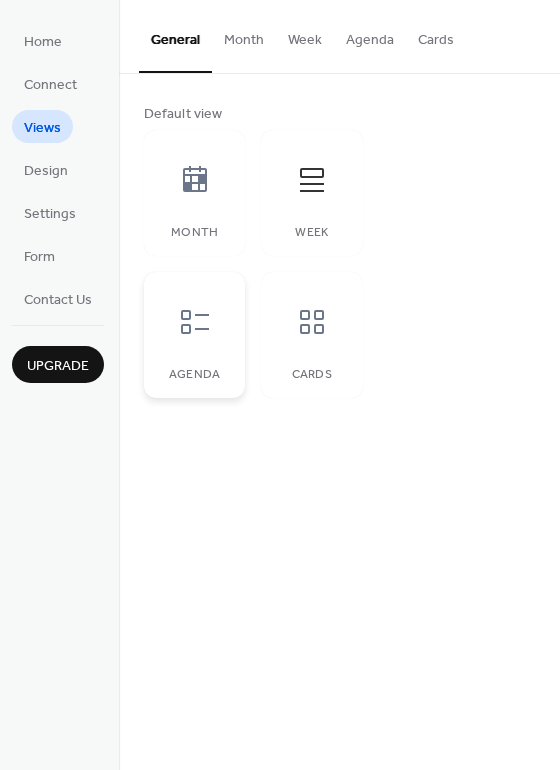 click at bounding box center (195, 322) 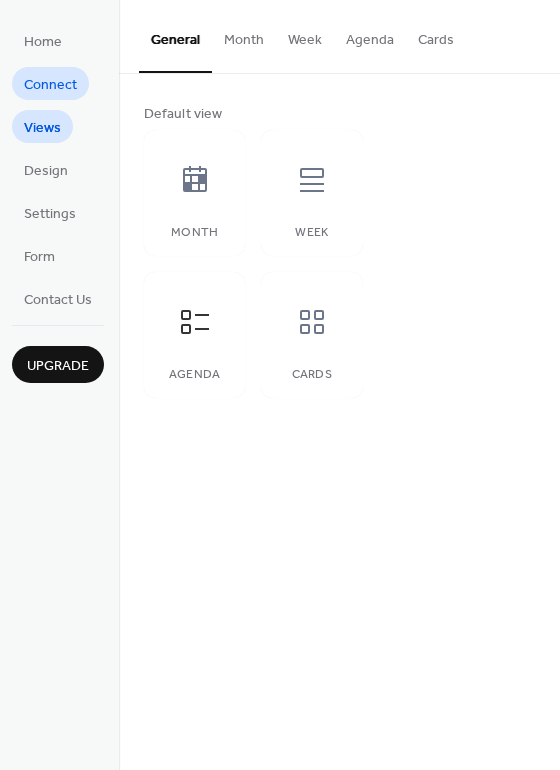 click on "Connect" at bounding box center [50, 85] 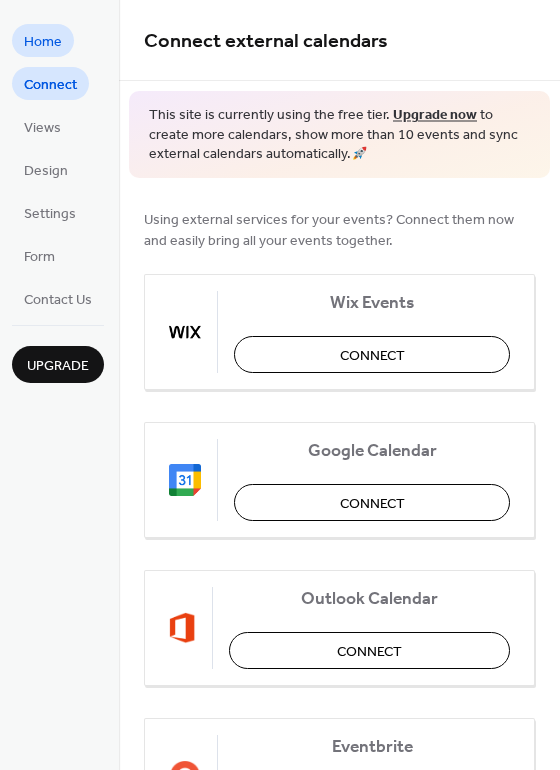 click on "Home" at bounding box center [43, 42] 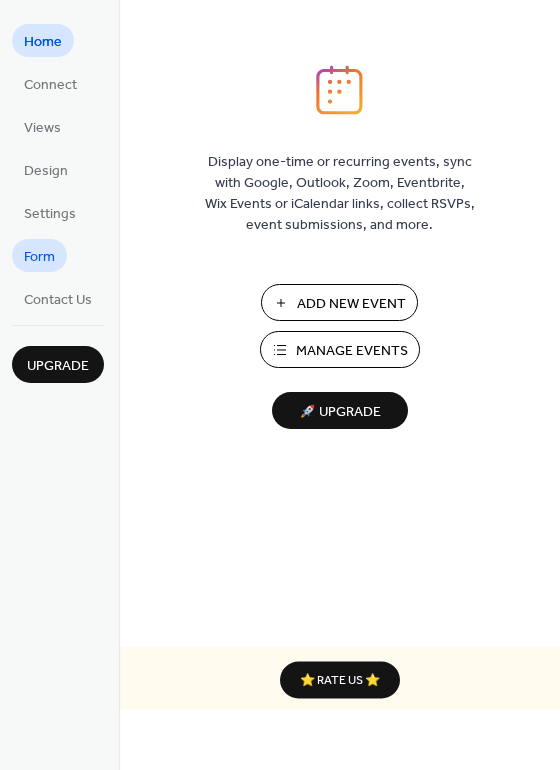 click on "Form" at bounding box center [39, 257] 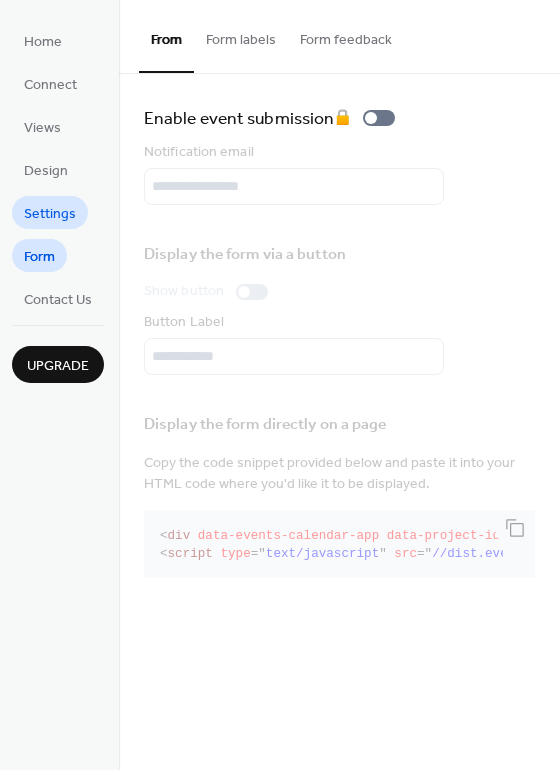 click on "Settings" at bounding box center (50, 214) 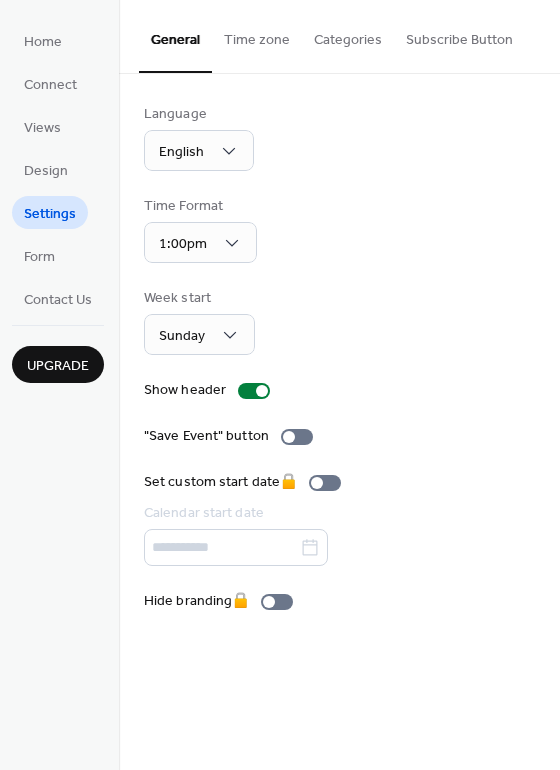 click on "Time zone" at bounding box center (257, 35) 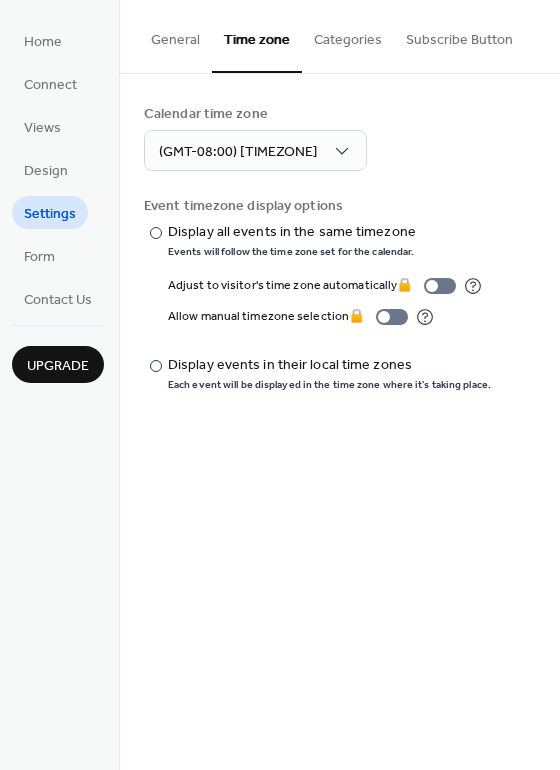click on "Categories" at bounding box center (348, 35) 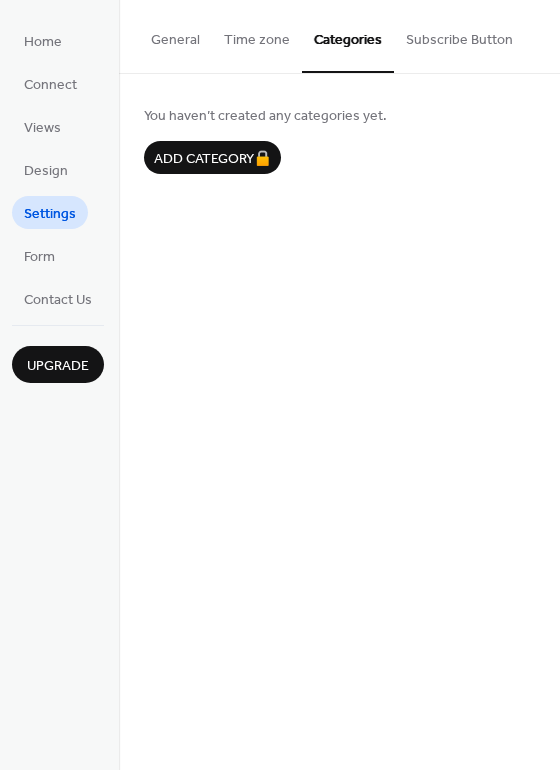 click on "Subscribe Button" at bounding box center (459, 35) 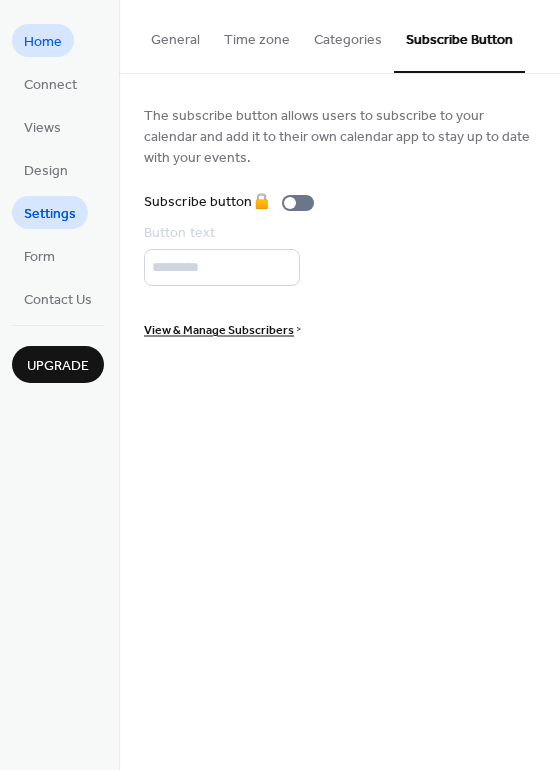 click on "Home" at bounding box center [43, 42] 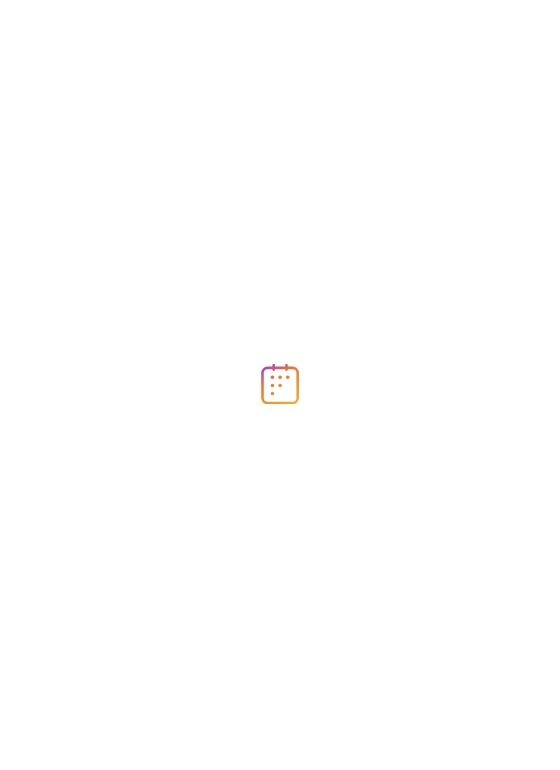 scroll, scrollTop: 0, scrollLeft: 0, axis: both 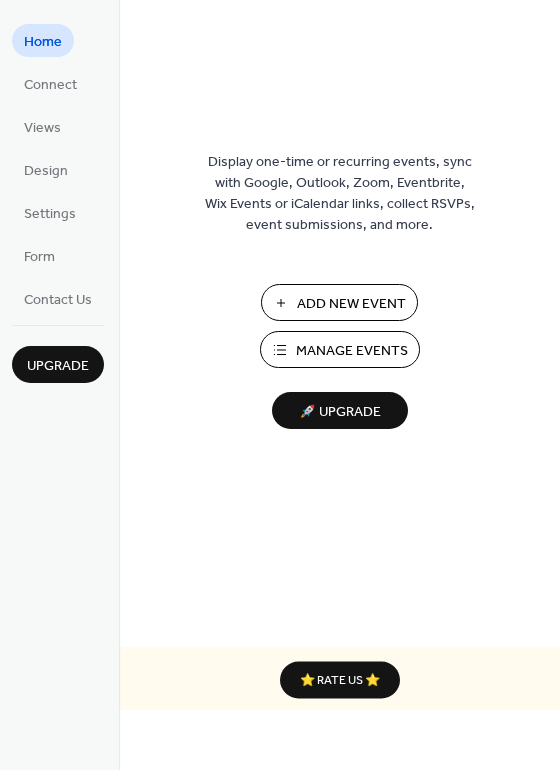 click on "Manage Events" at bounding box center (352, 351) 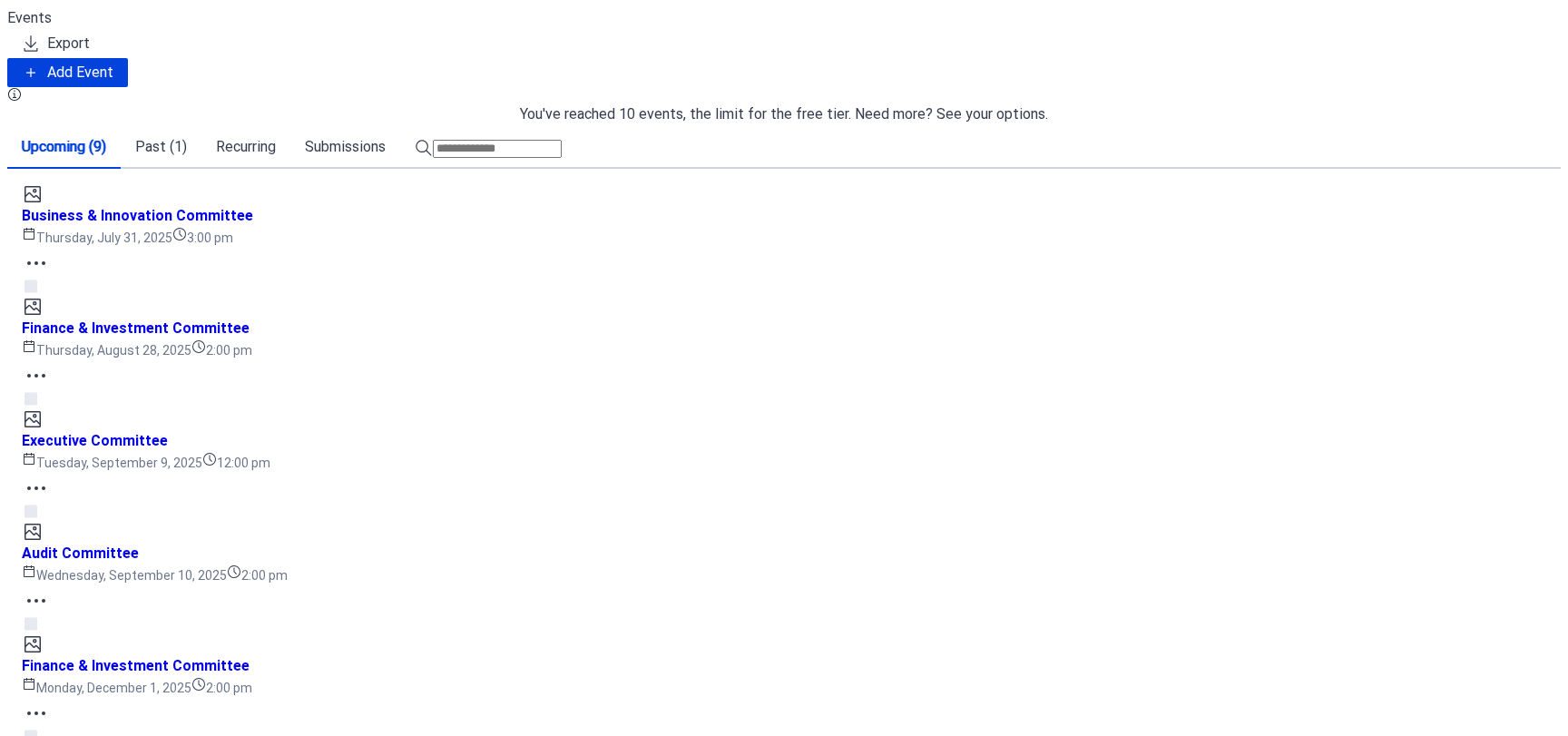 scroll, scrollTop: 0, scrollLeft: 0, axis: both 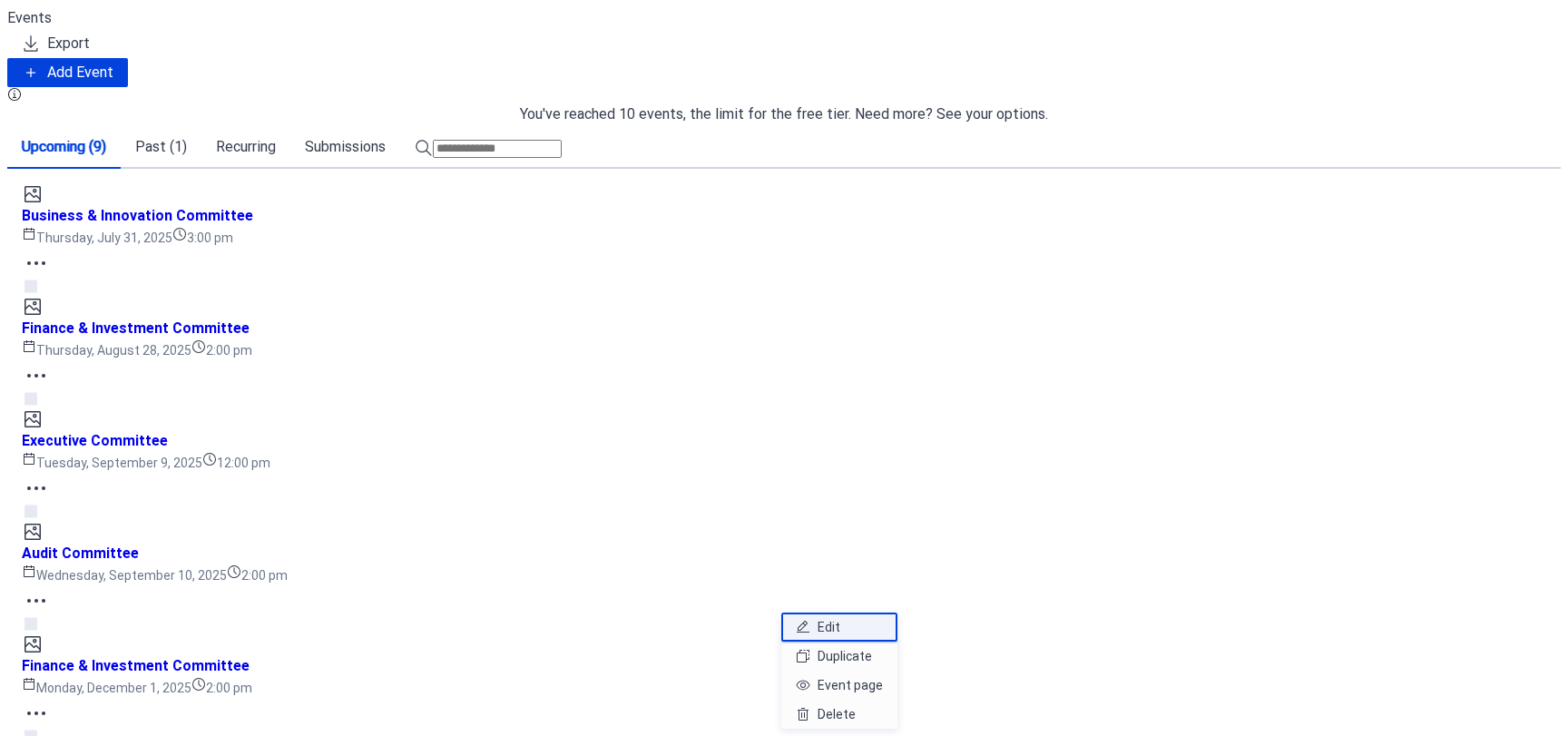 click on "Edit" at bounding box center [839, 627] 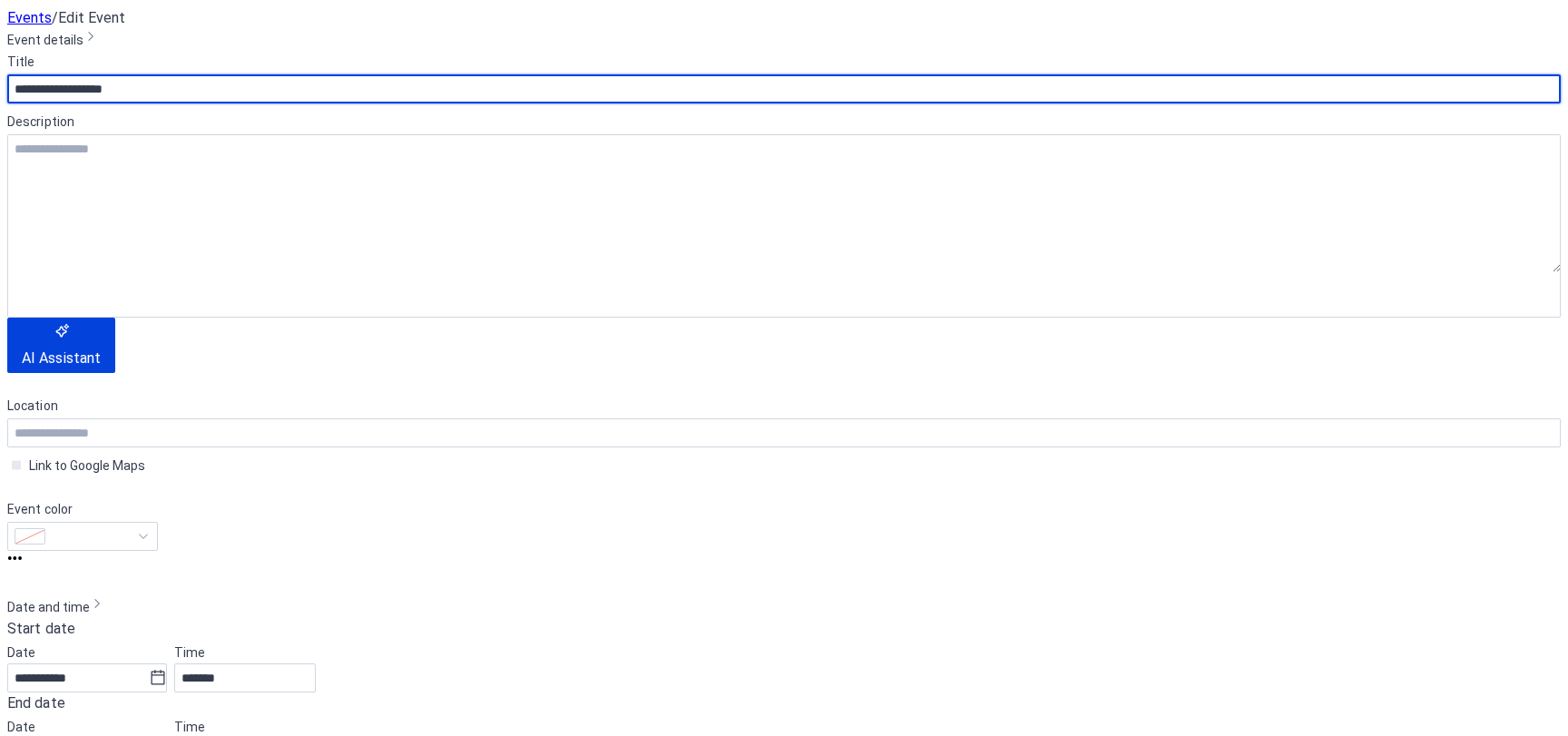 scroll, scrollTop: 545, scrollLeft: 0, axis: vertical 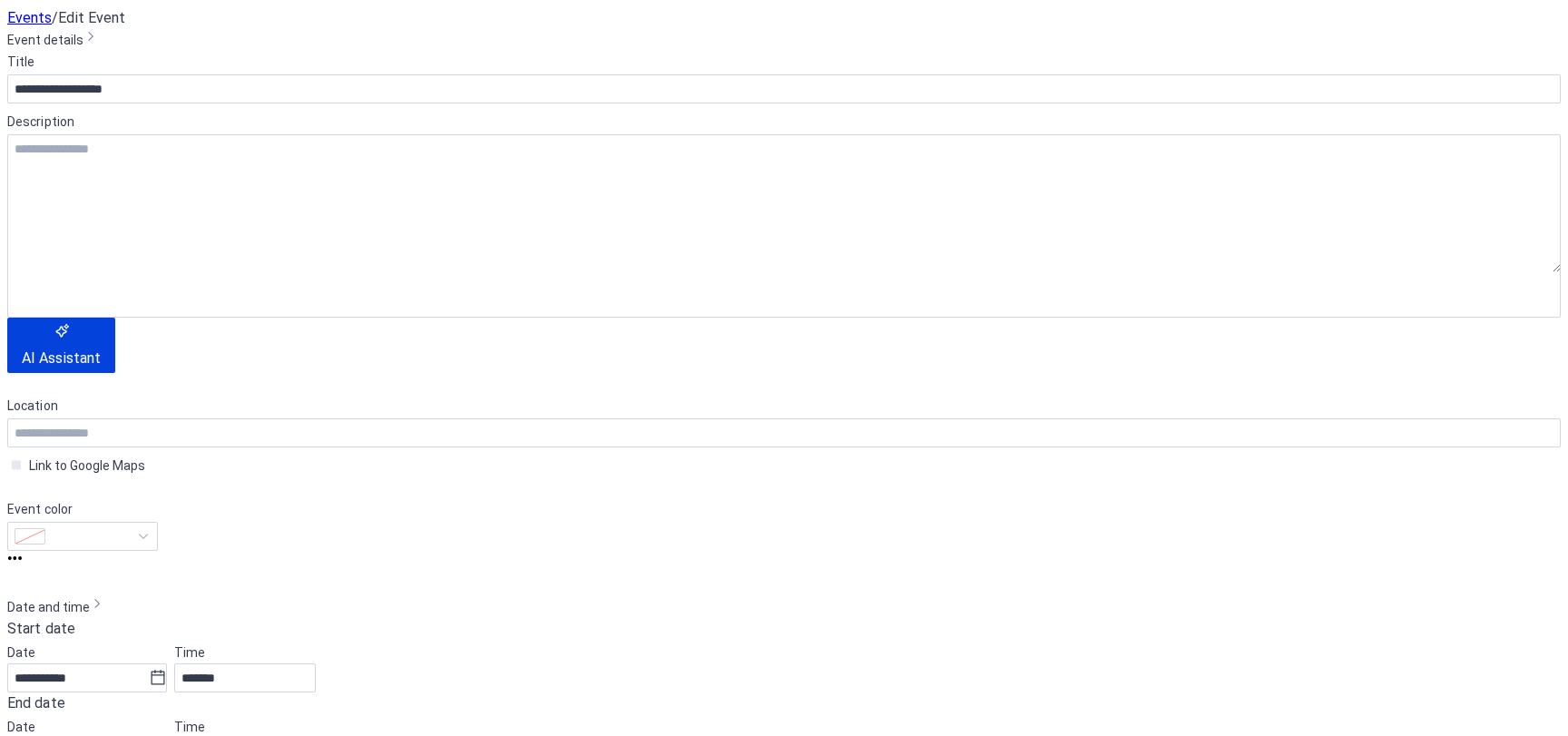drag, startPoint x: 490, startPoint y: 591, endPoint x: -81, endPoint y: 601, distance: 571.0876 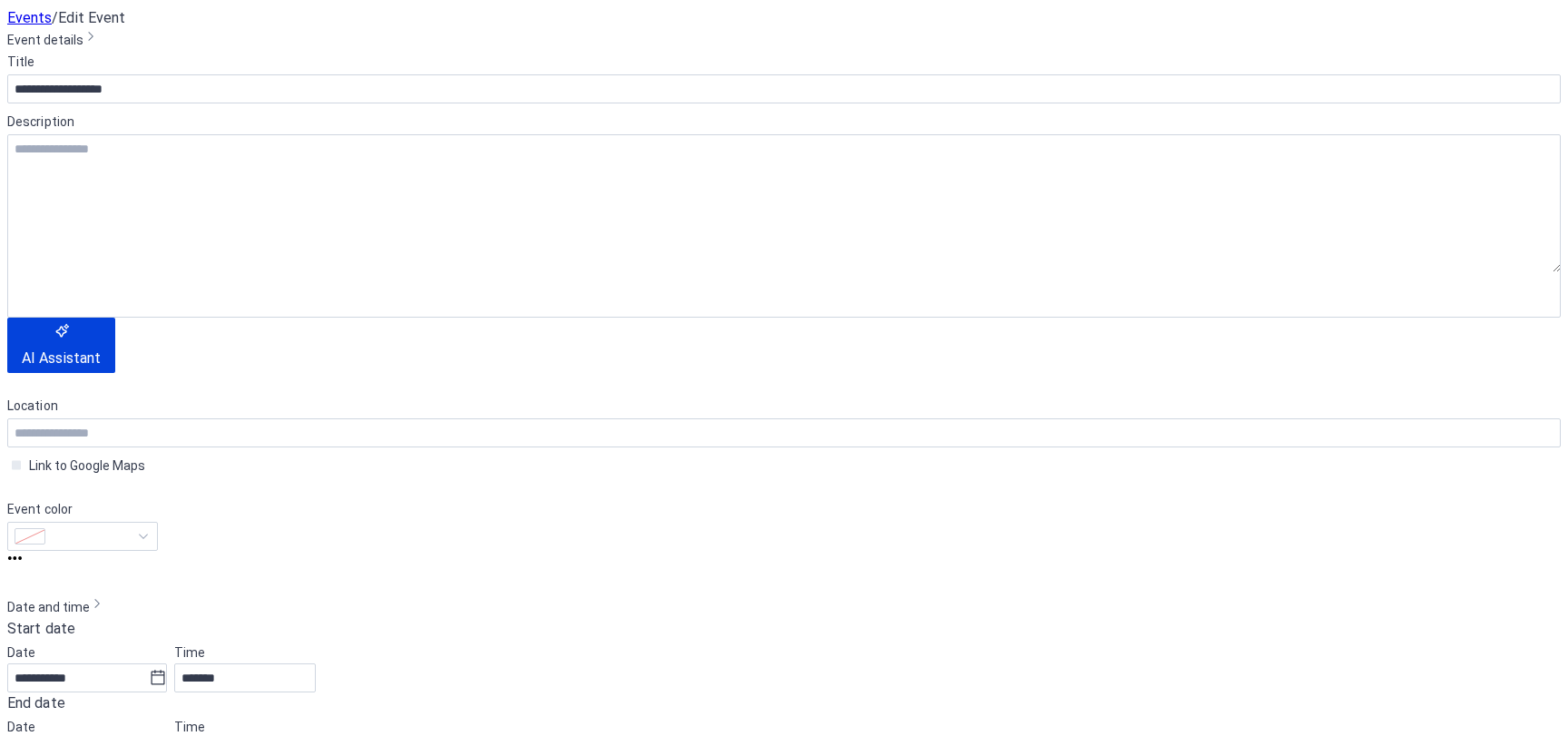 click on "**********" at bounding box center [784, 1495] 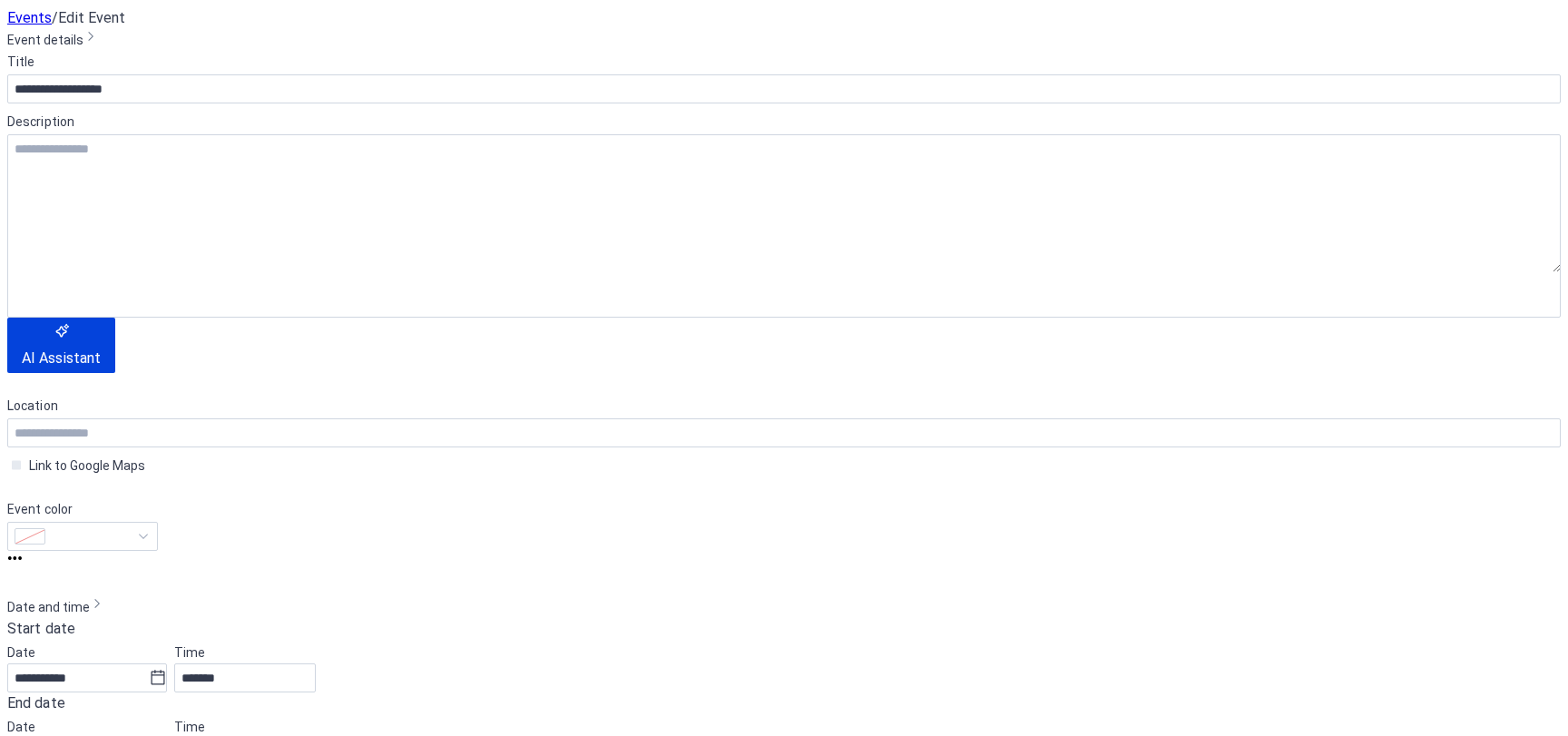 click on "**********" at bounding box center (295, 529) 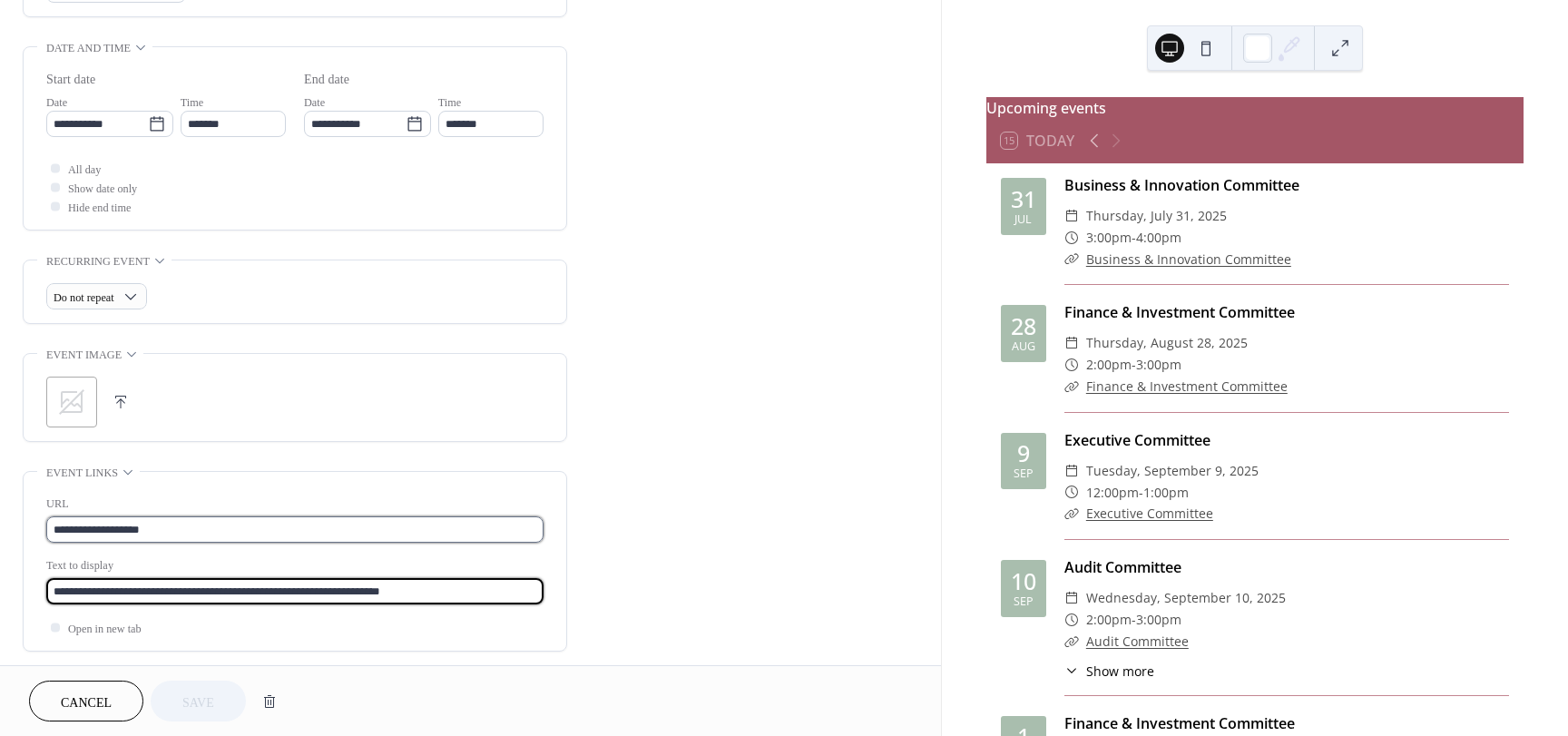 scroll, scrollTop: 0, scrollLeft: 0, axis: both 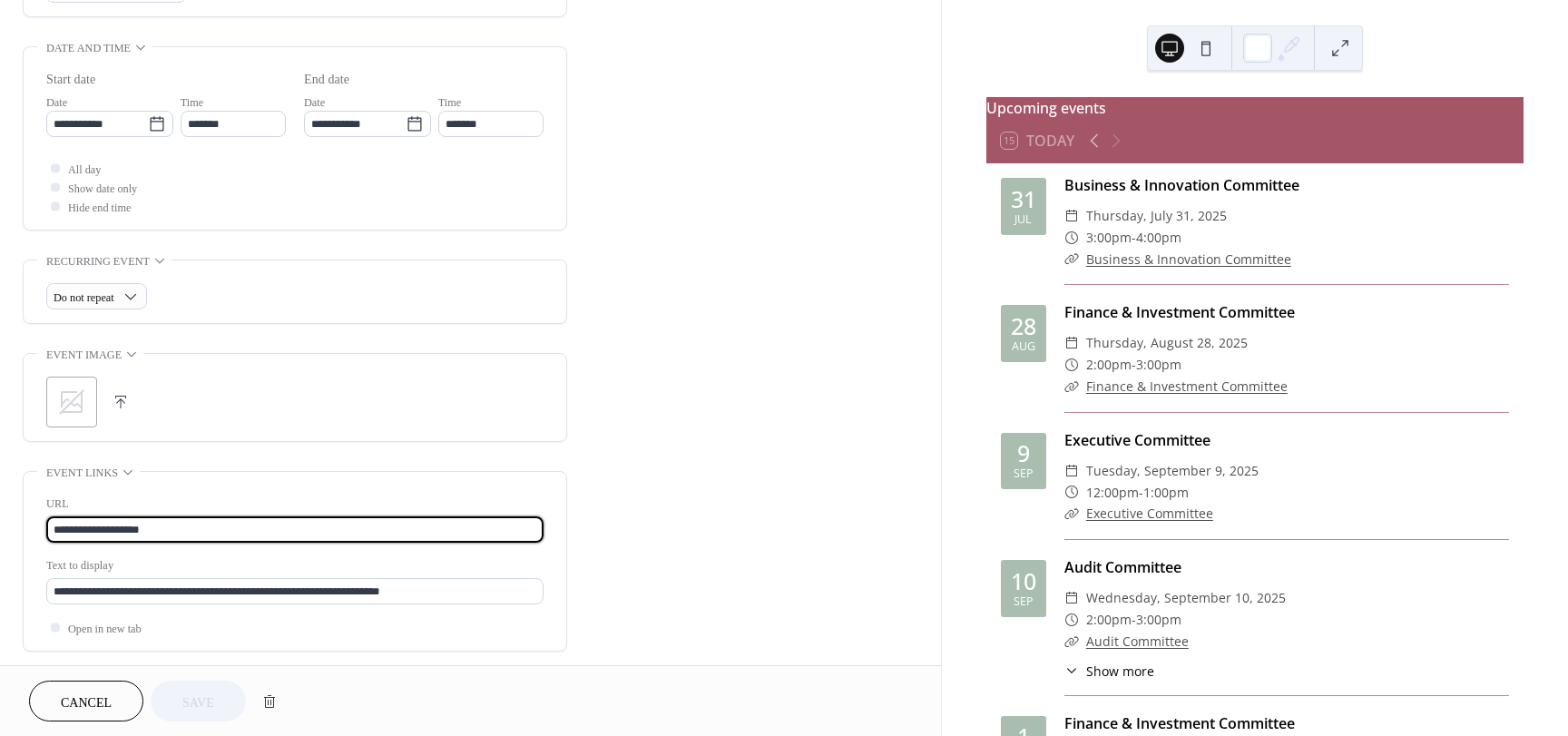 drag, startPoint x: 191, startPoint y: 534, endPoint x: 12, endPoint y: 532, distance: 179.01117 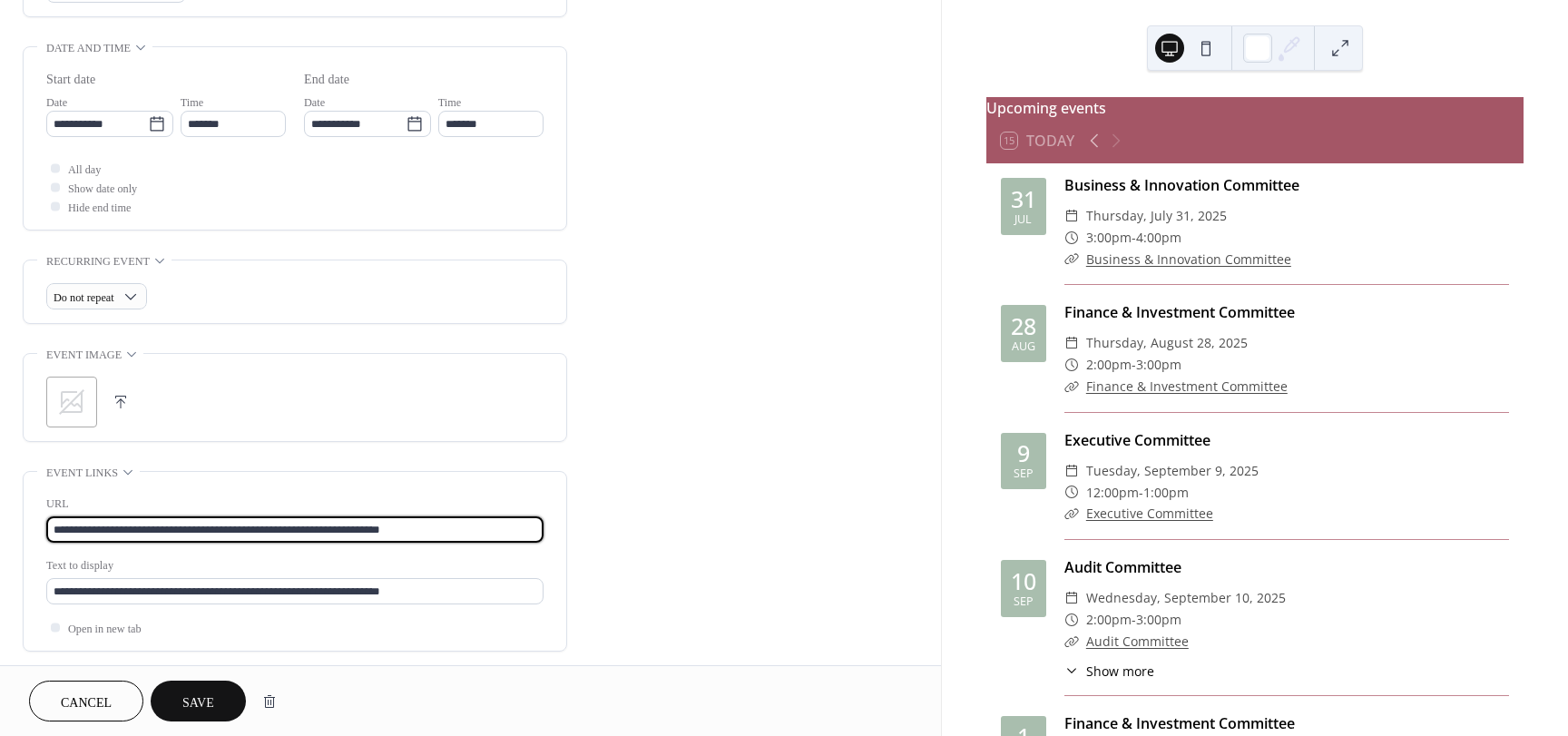 scroll, scrollTop: 0, scrollLeft: 0, axis: both 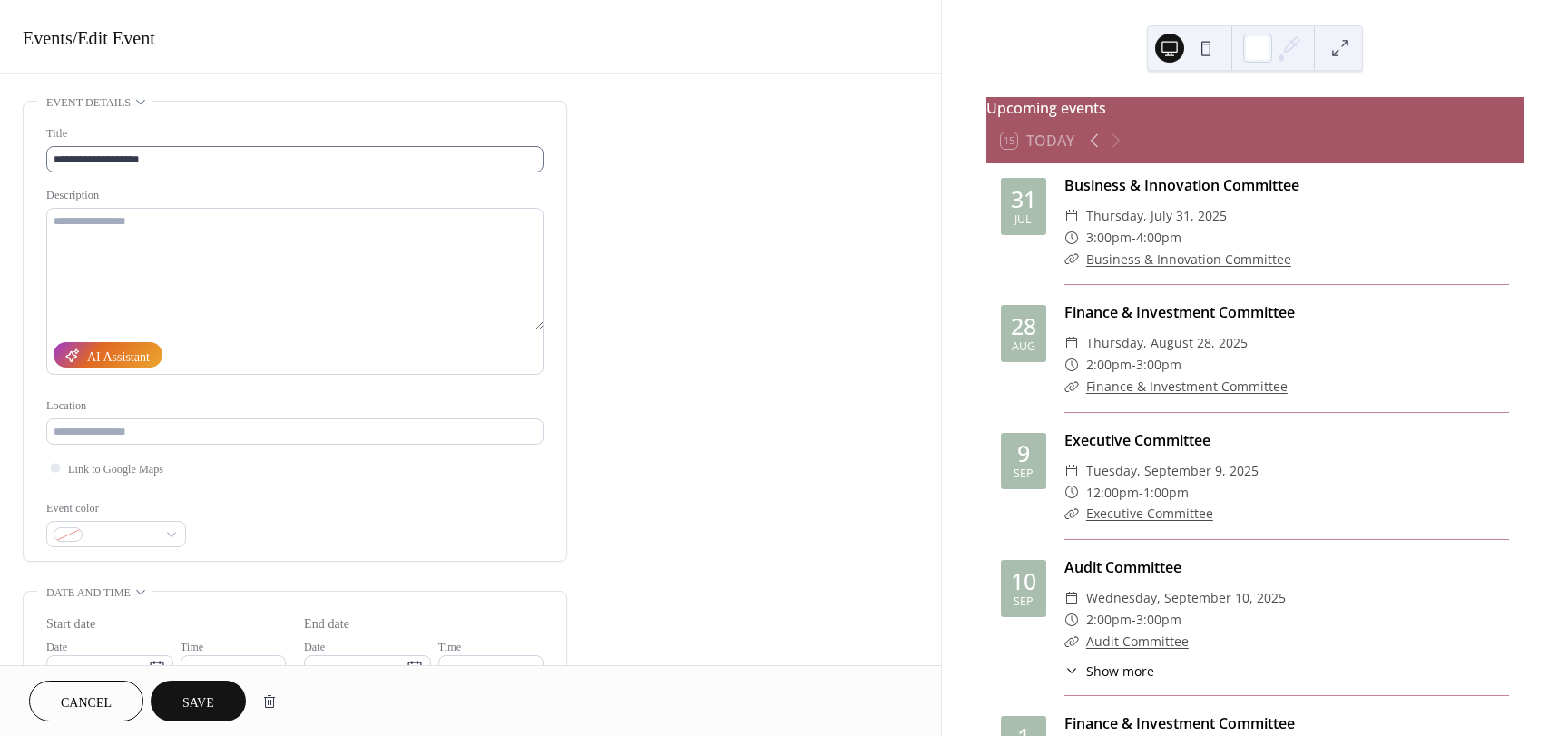 type on "**********" 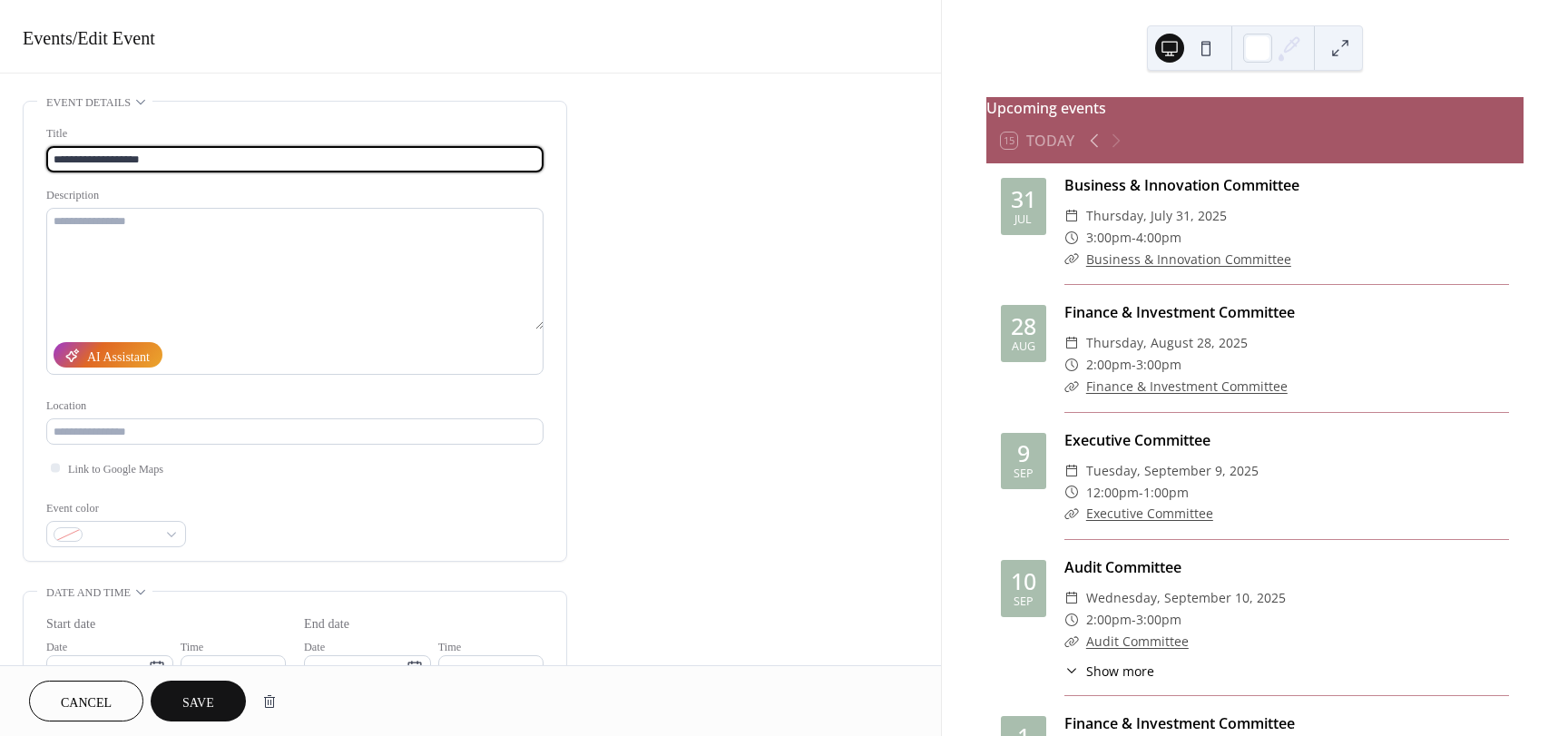 drag, startPoint x: 181, startPoint y: 154, endPoint x: -15, endPoint y: 151, distance: 196.023 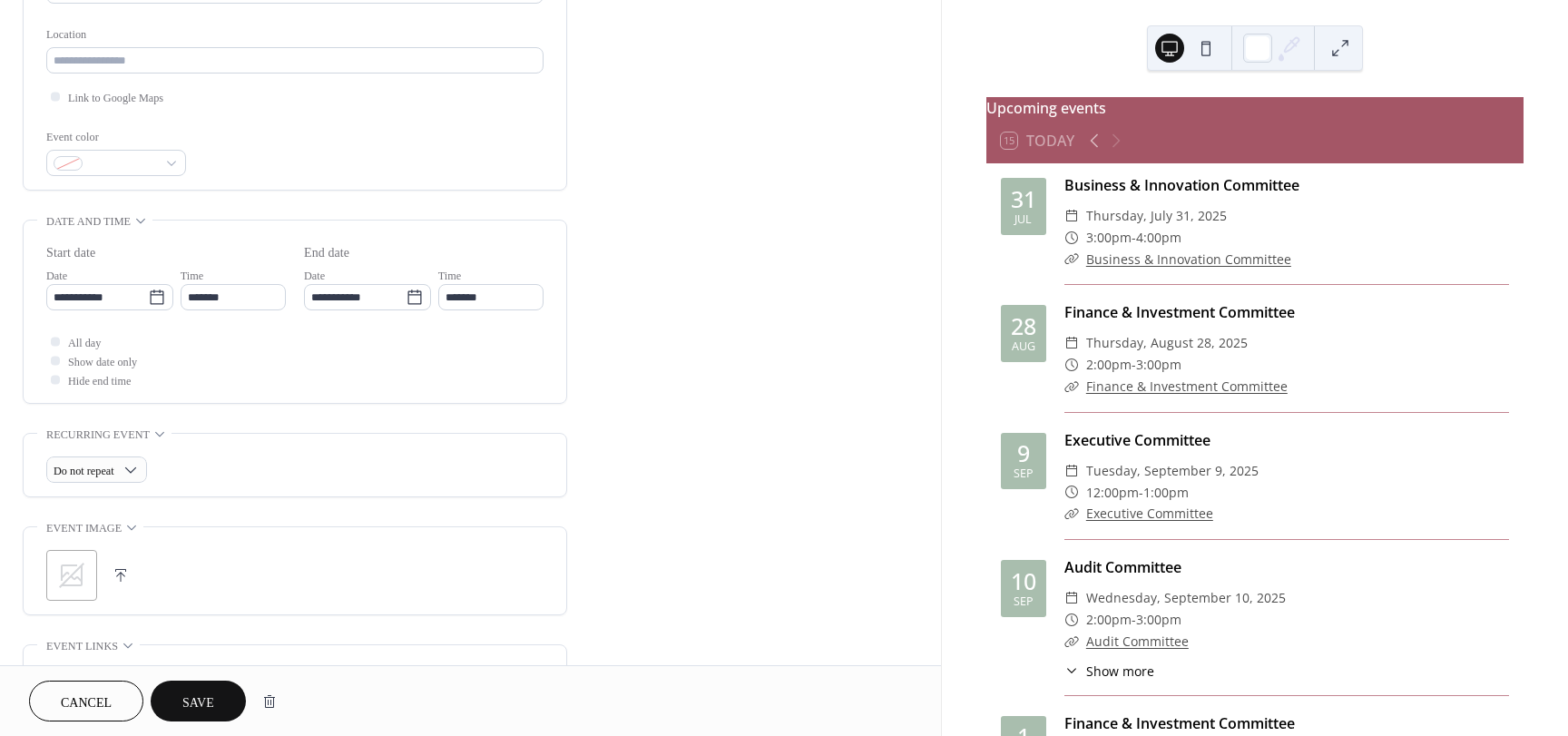 scroll, scrollTop: 545, scrollLeft: 0, axis: vertical 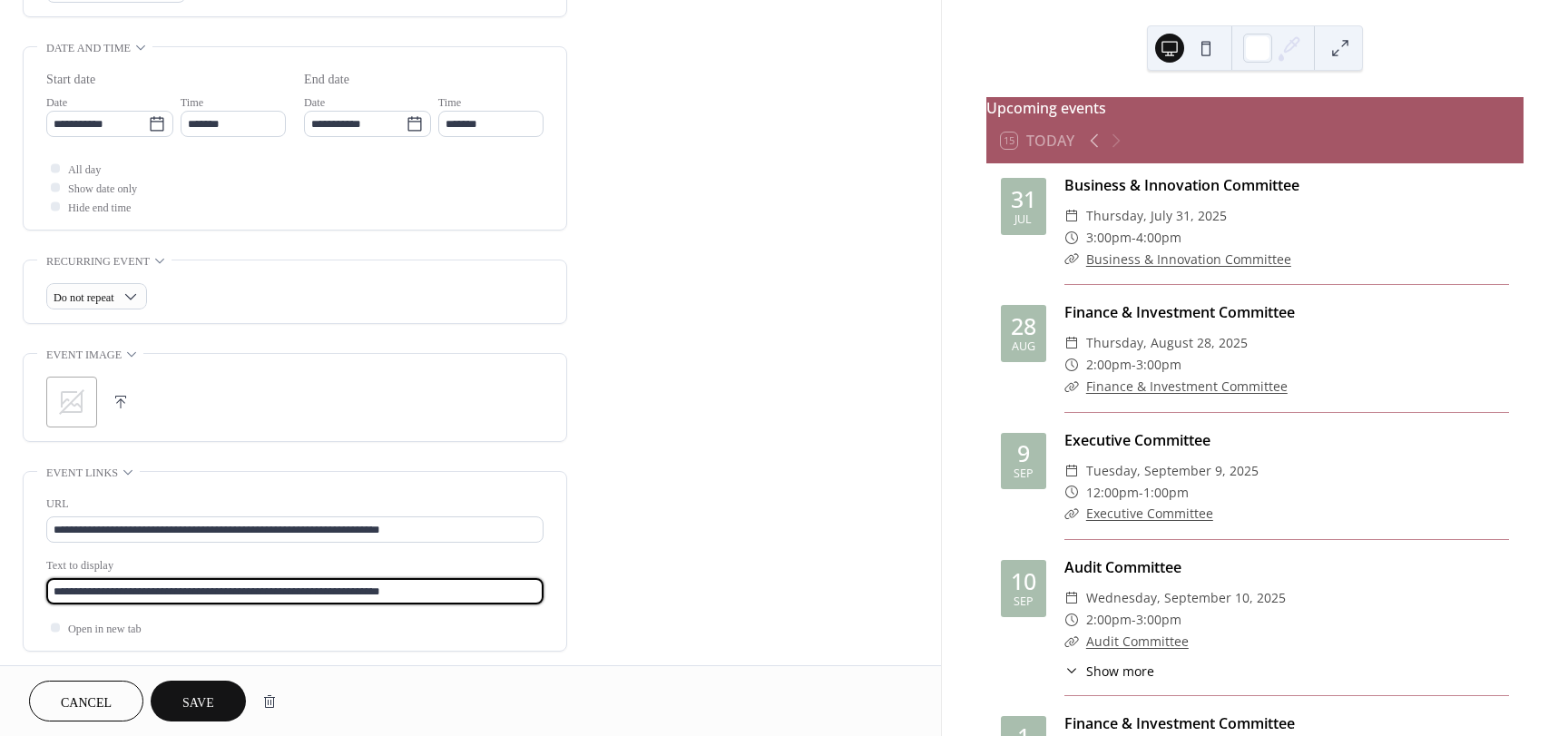 drag, startPoint x: 492, startPoint y: 591, endPoint x: 39, endPoint y: 588, distance: 453.00993 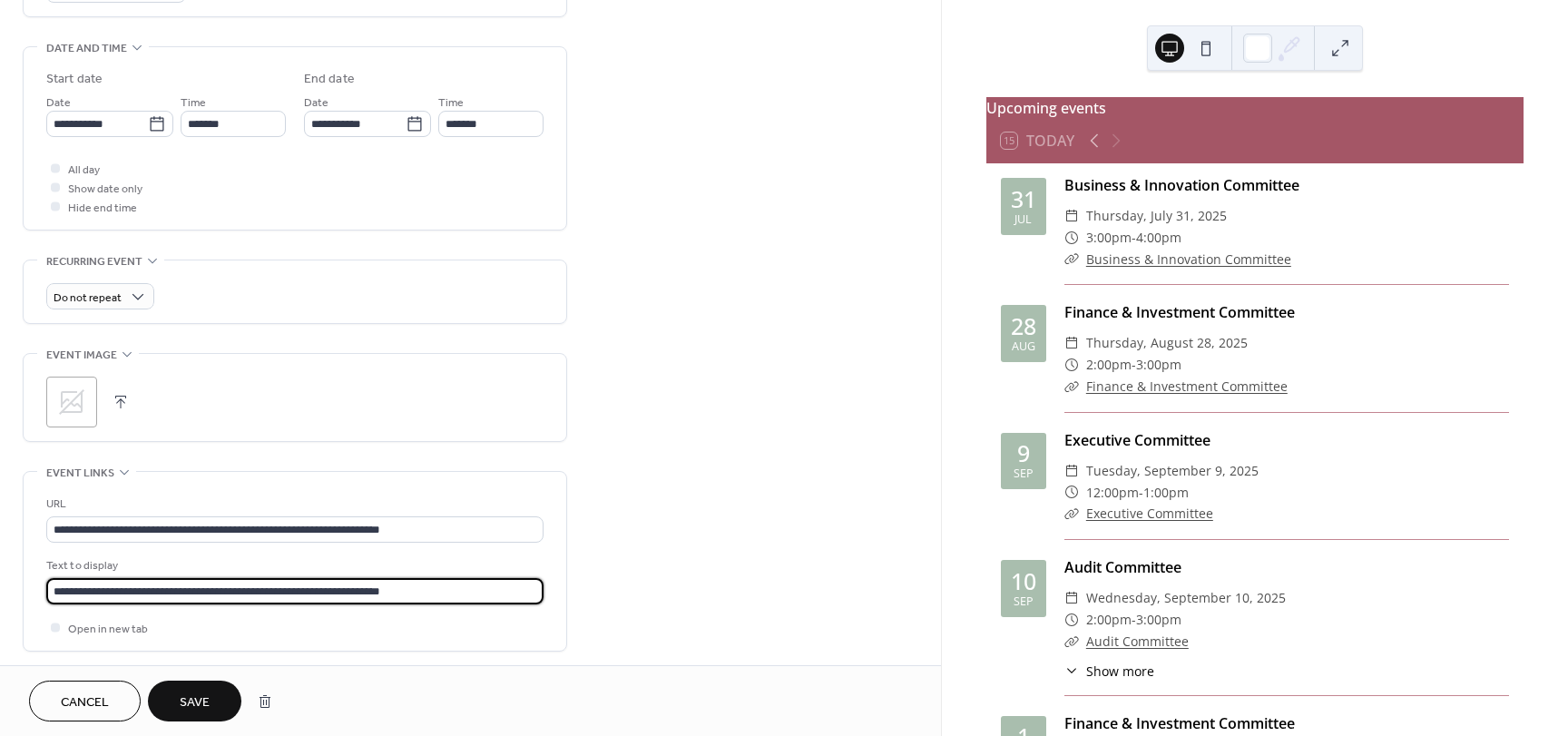 paste 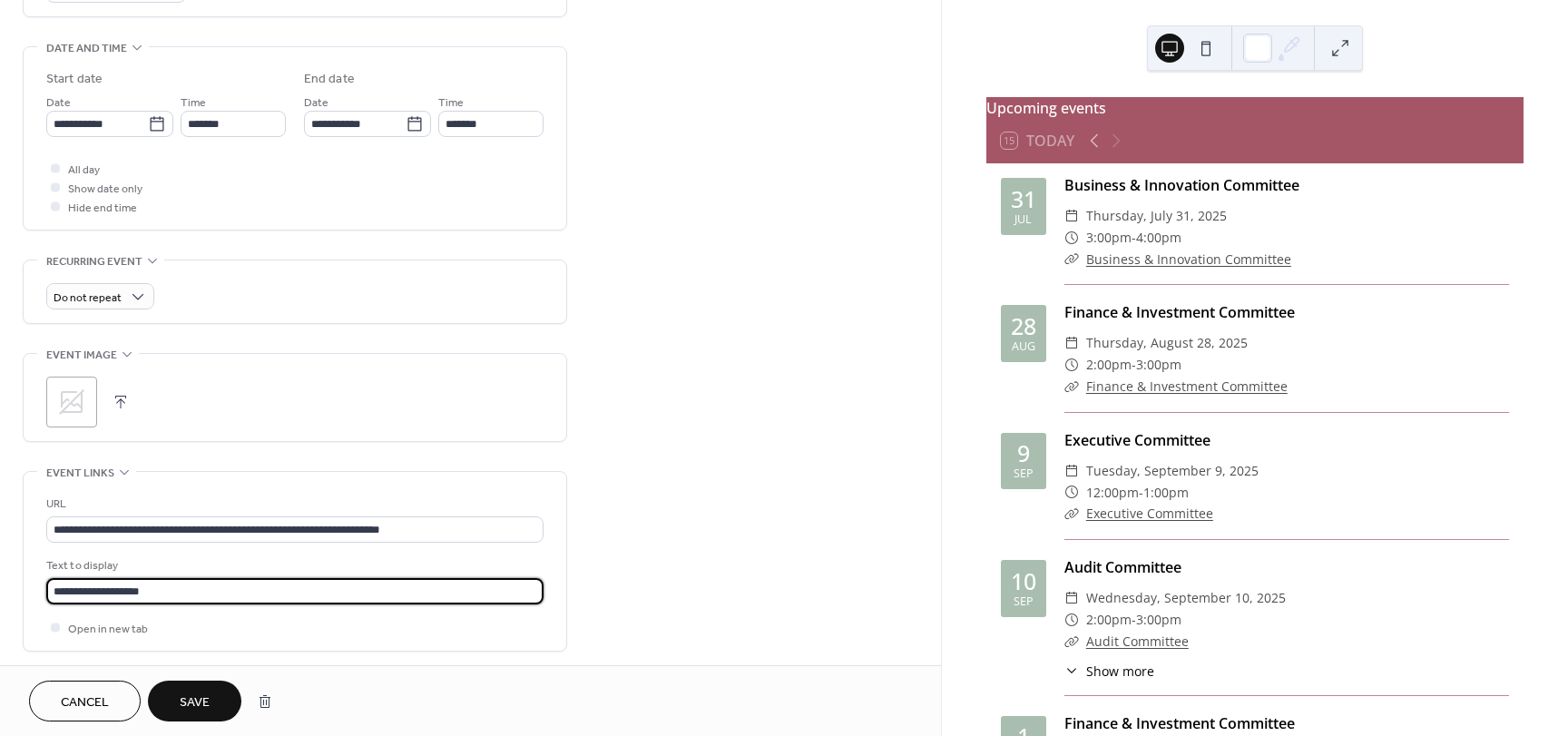 type on "**********" 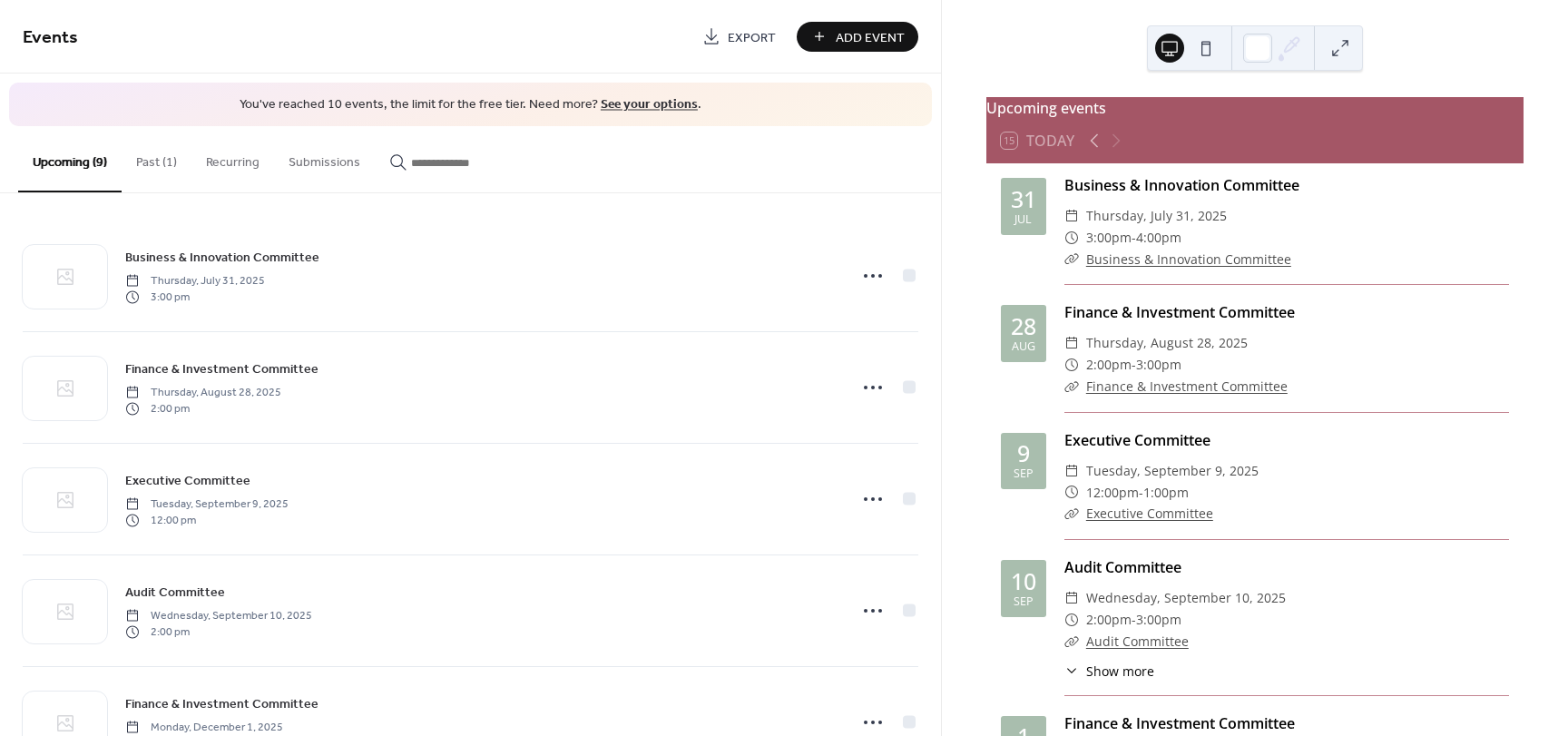 click on "Show more" at bounding box center [1120, 671] 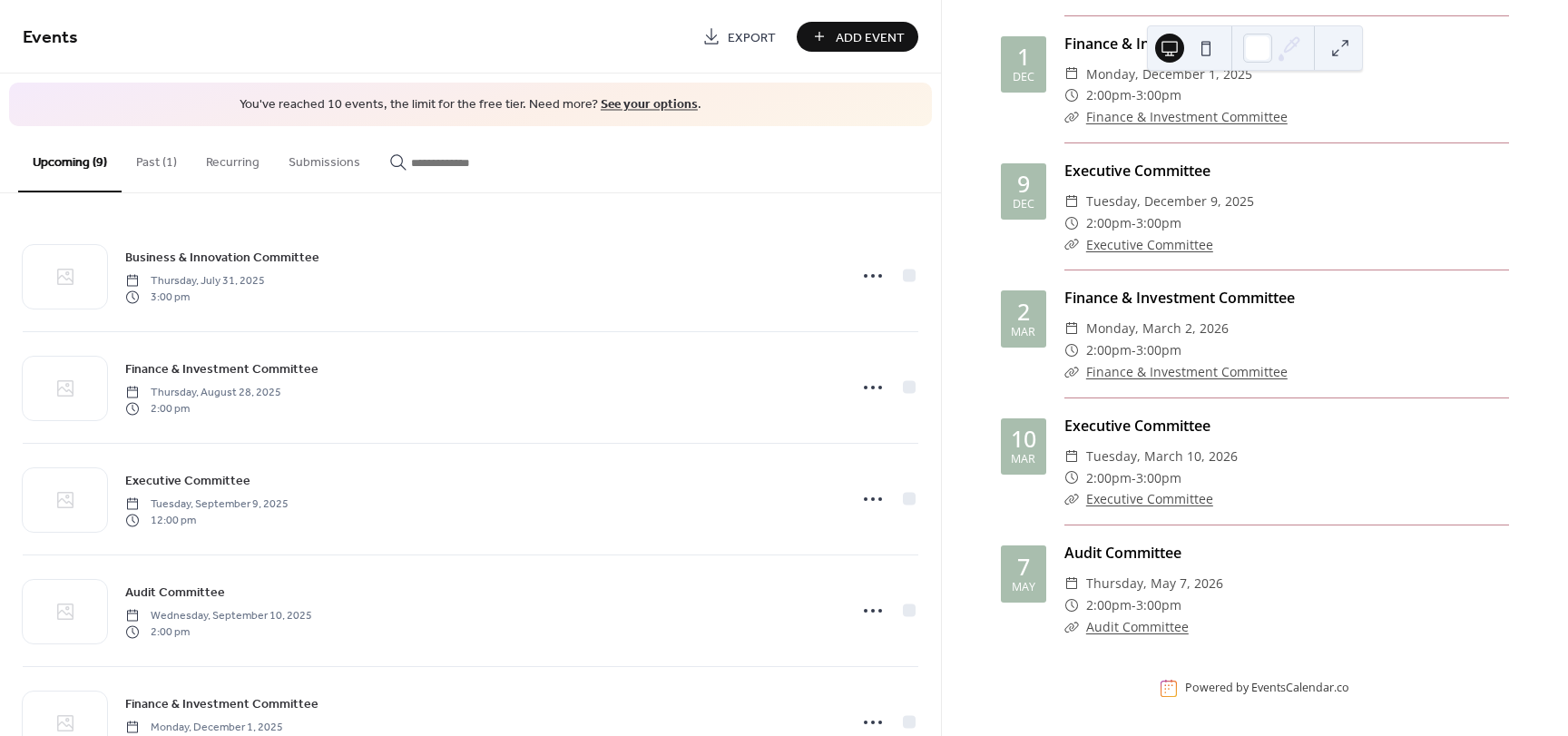 scroll, scrollTop: 719, scrollLeft: 0, axis: vertical 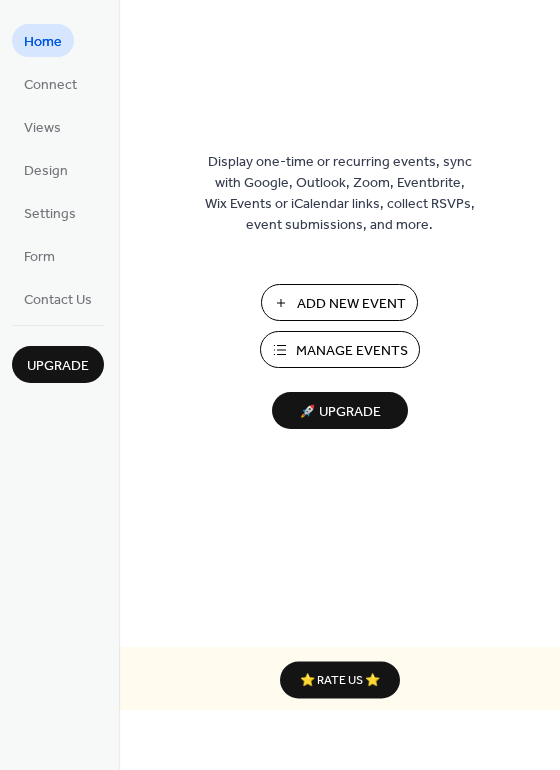click on "Manage Events" at bounding box center [352, 351] 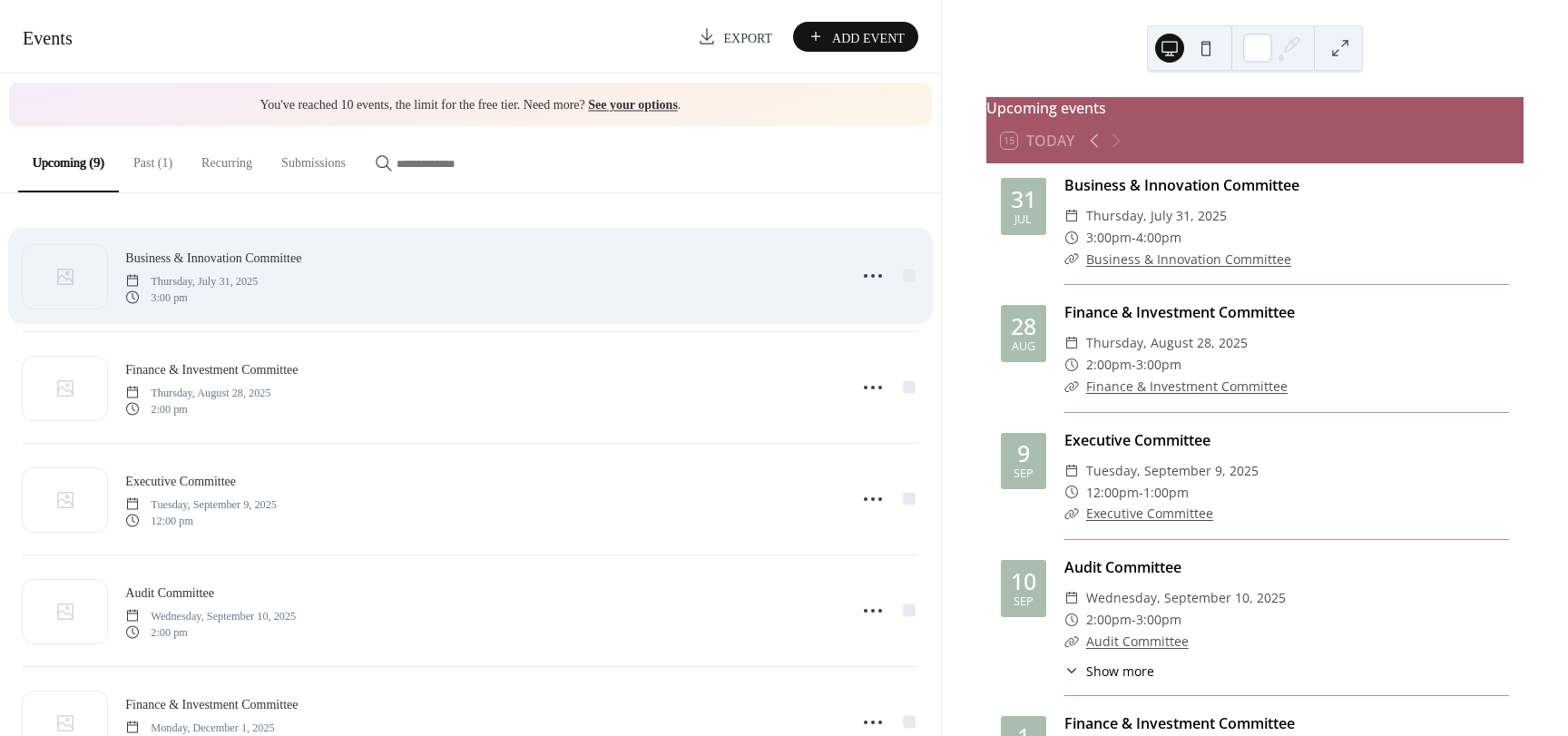 scroll, scrollTop: 0, scrollLeft: 0, axis: both 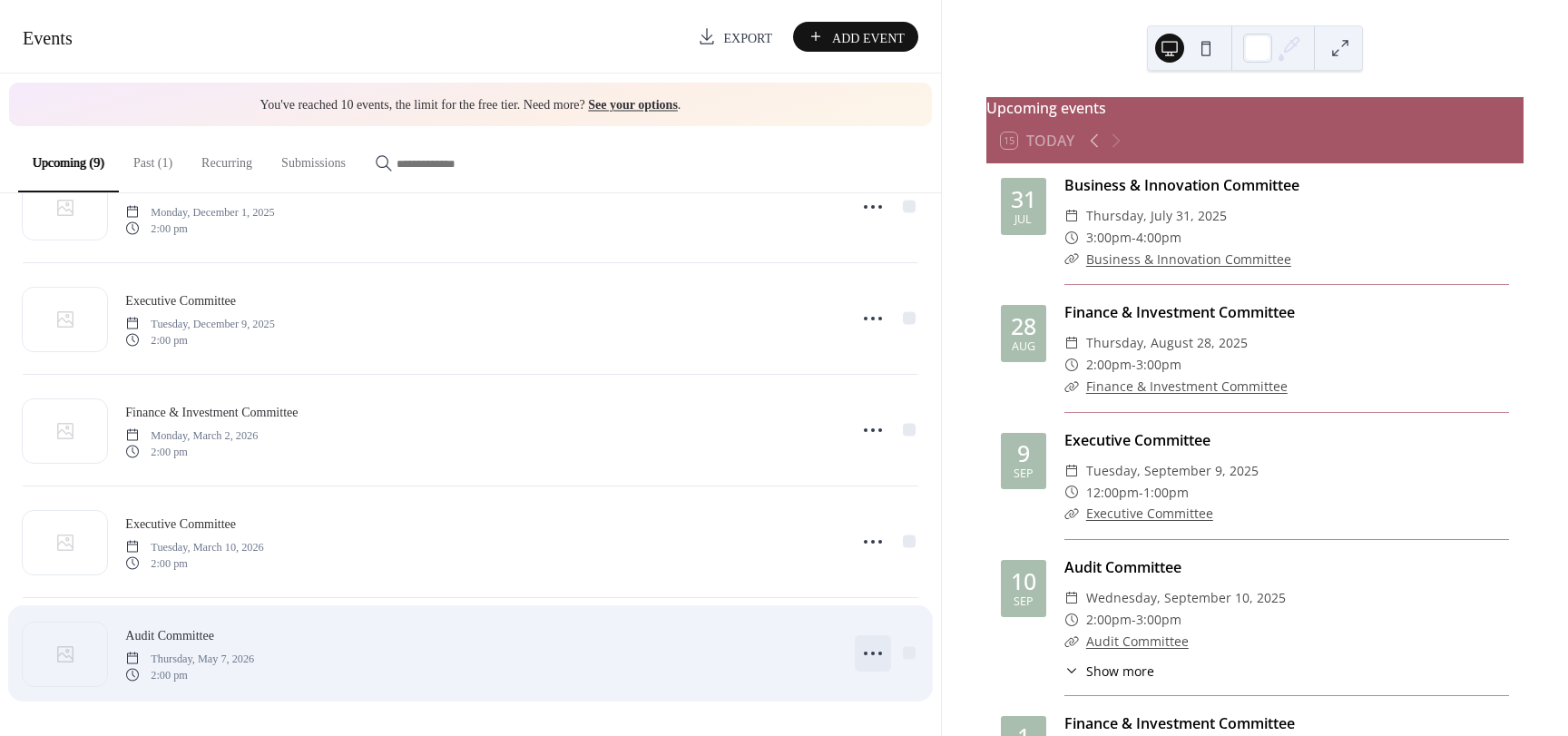 click 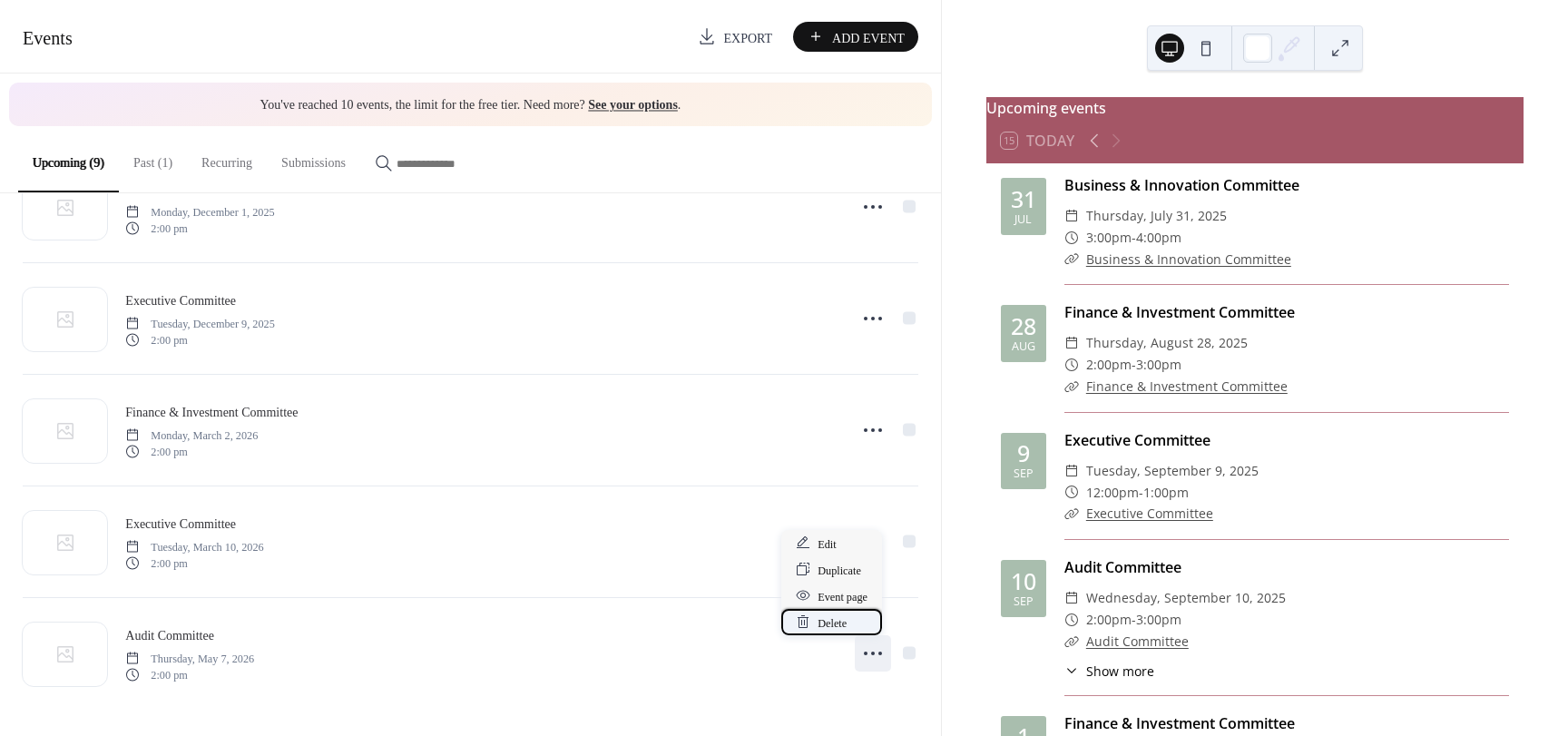 click on "Delete" at bounding box center (831, 622) 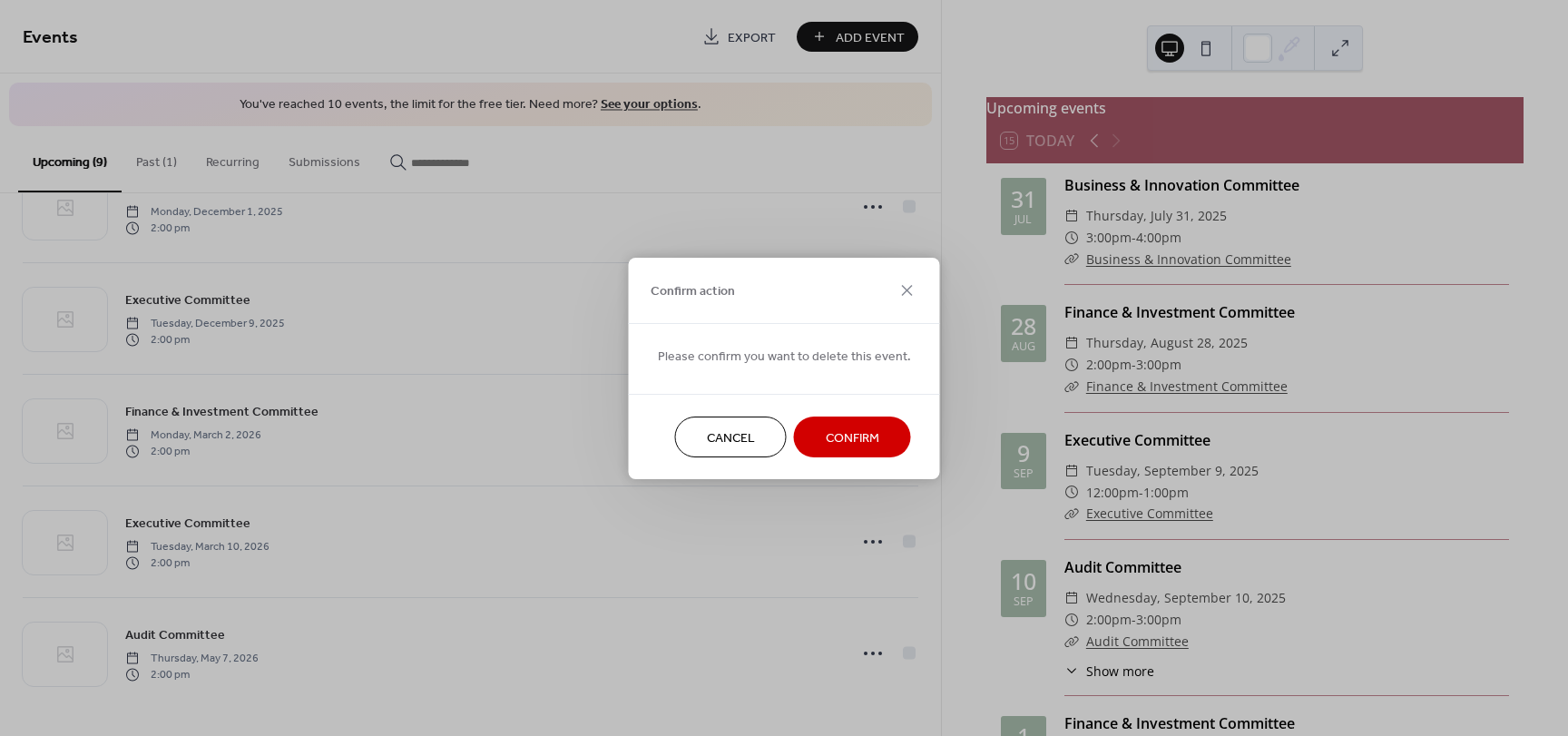 click on "Confirm" at bounding box center [852, 437] 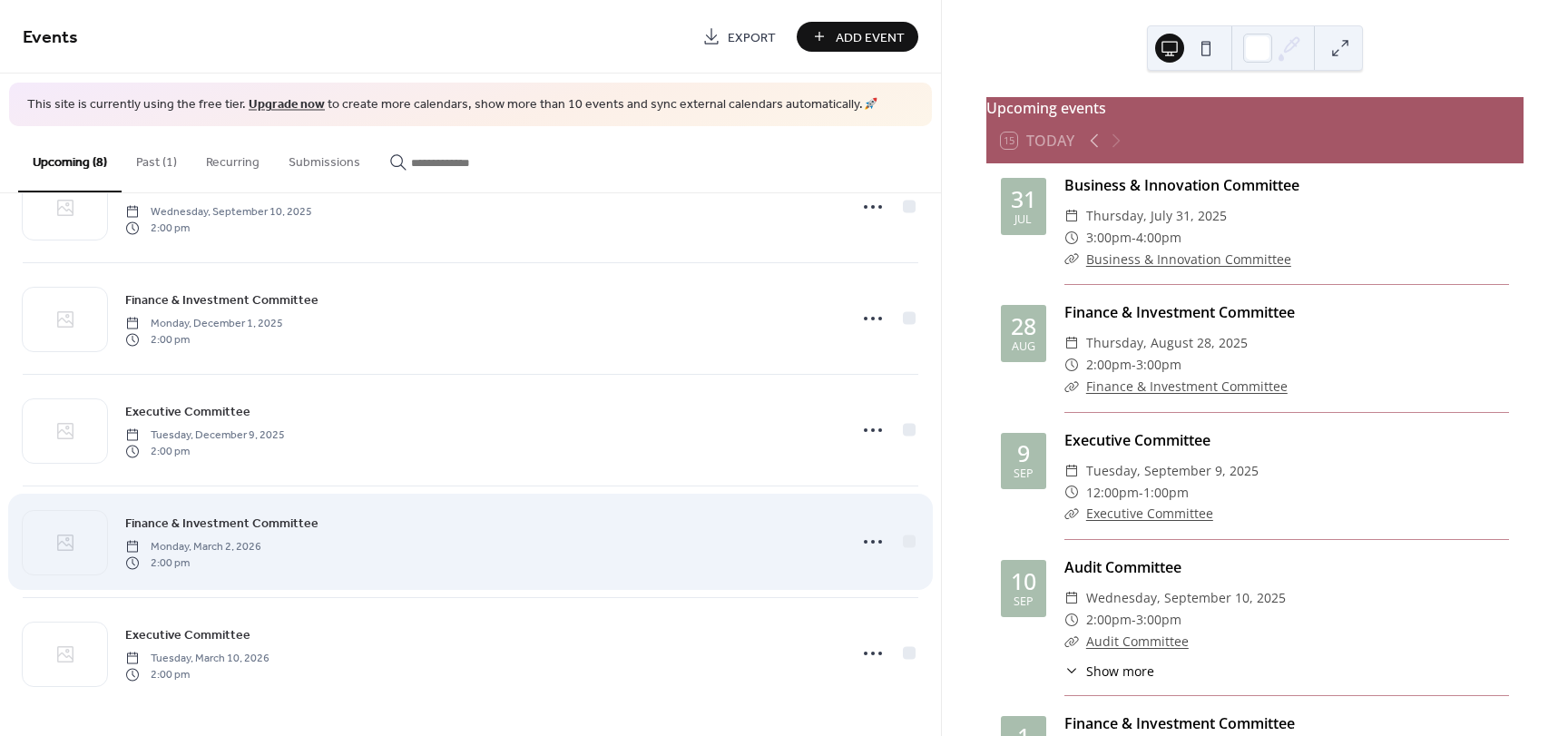 scroll, scrollTop: 404, scrollLeft: 0, axis: vertical 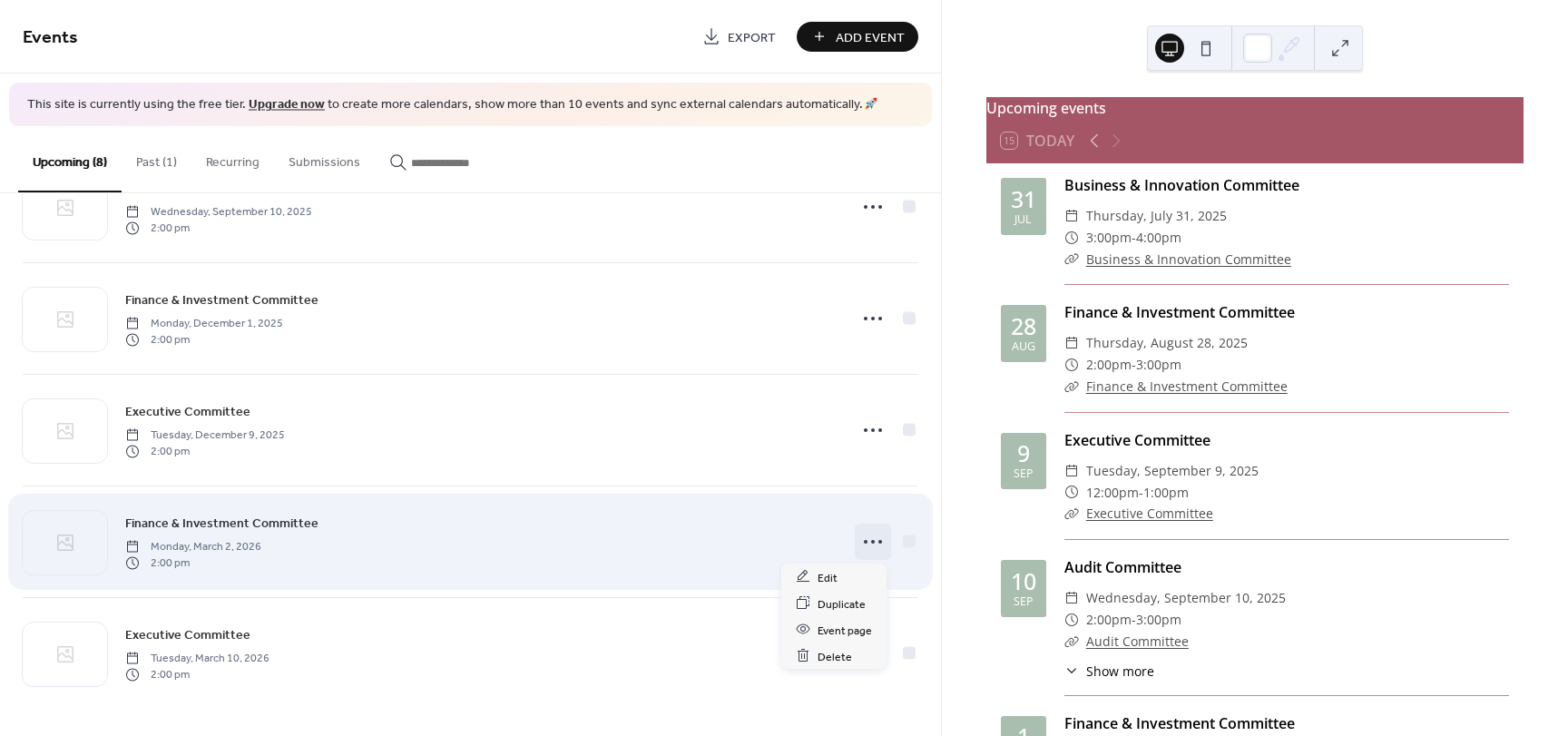 click 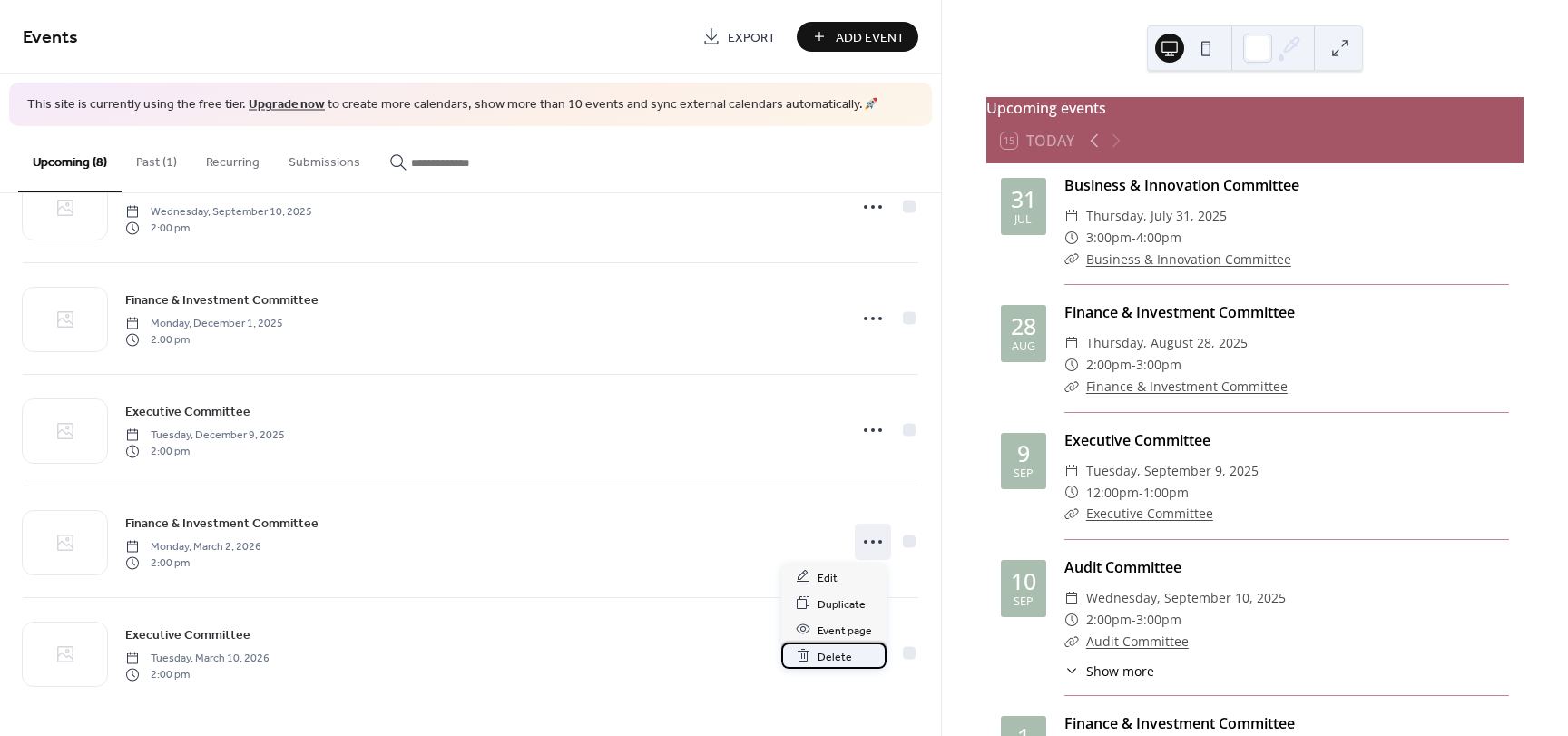 click on "Delete" at bounding box center (835, 656) 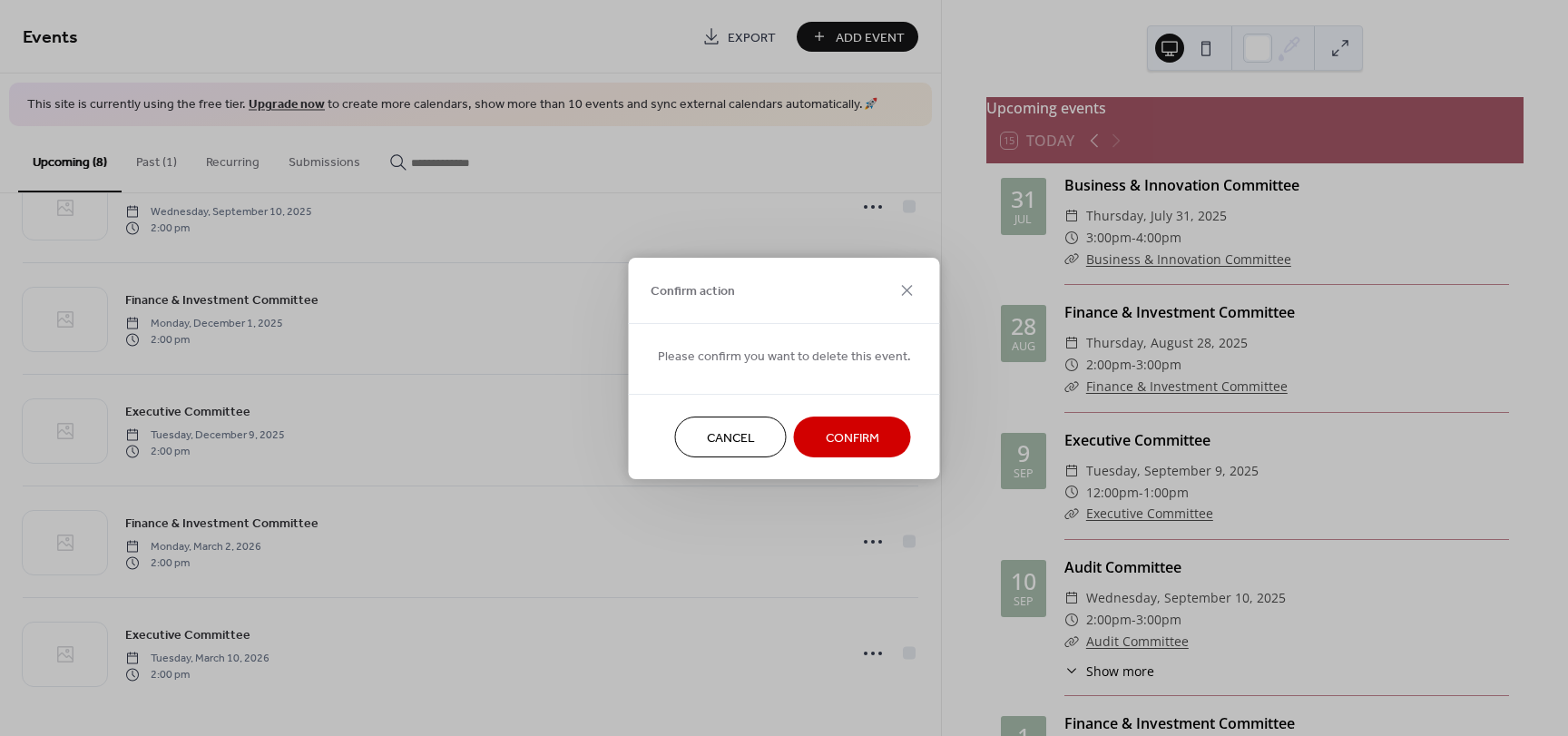 click on "Confirm" at bounding box center [852, 437] 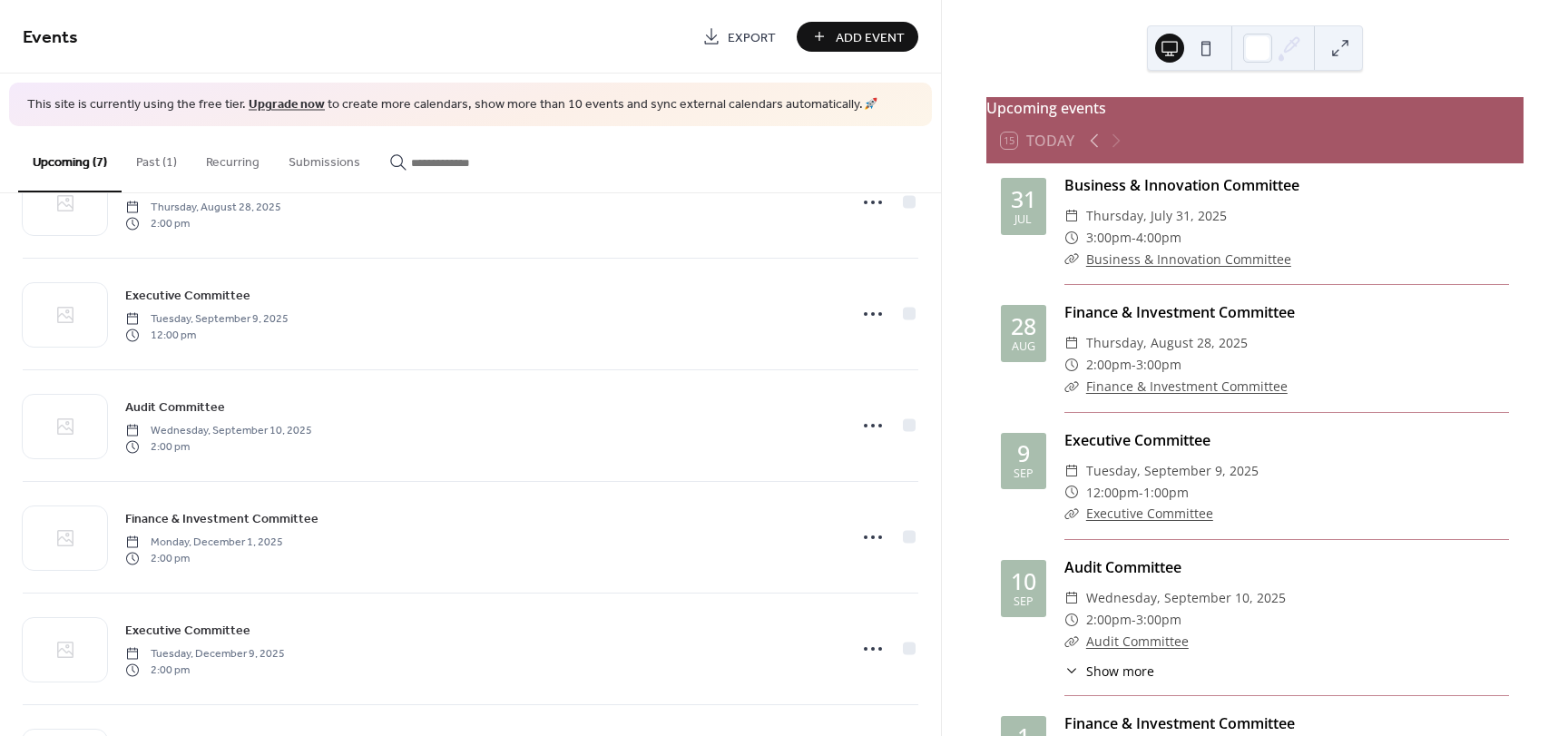 scroll, scrollTop: 292, scrollLeft: 0, axis: vertical 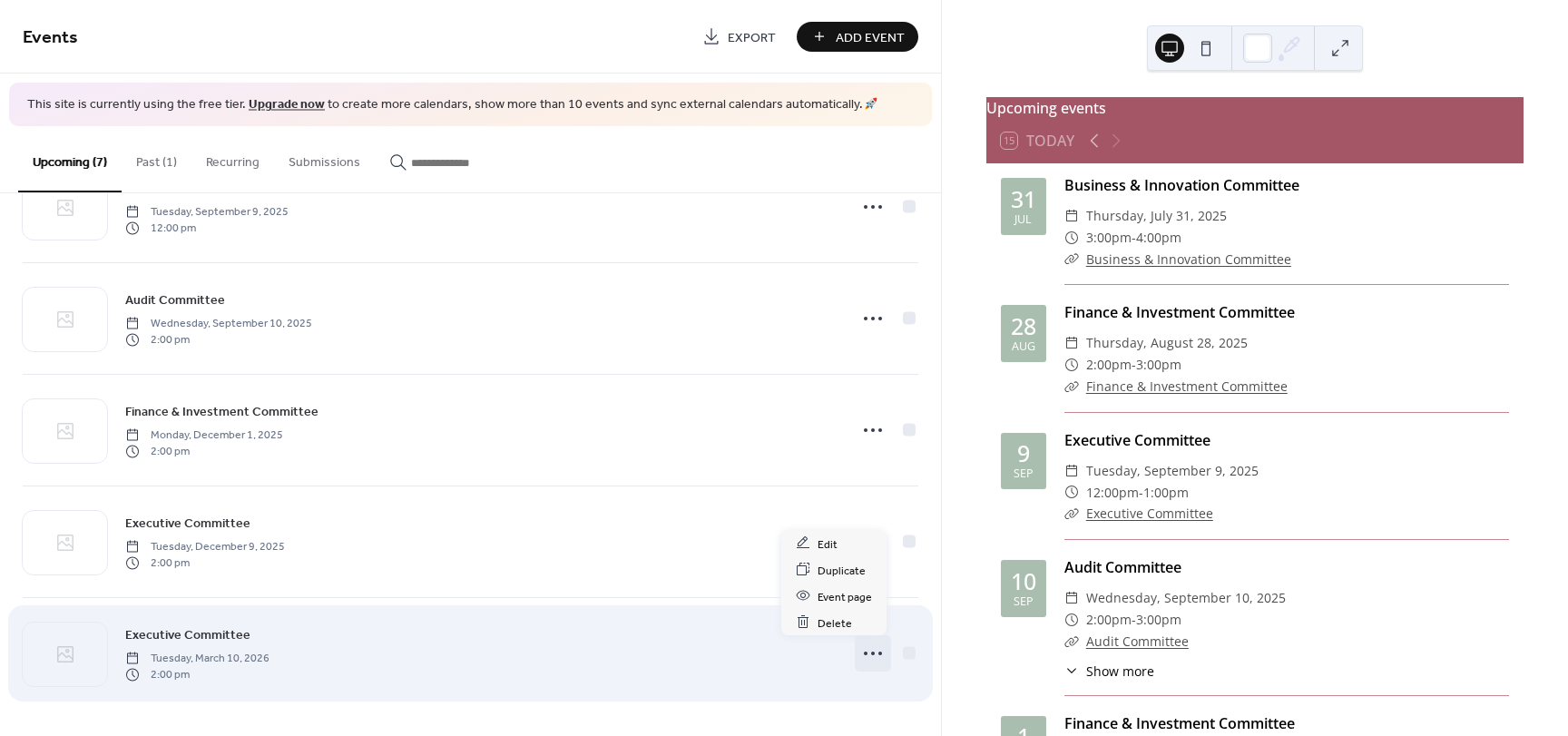 click 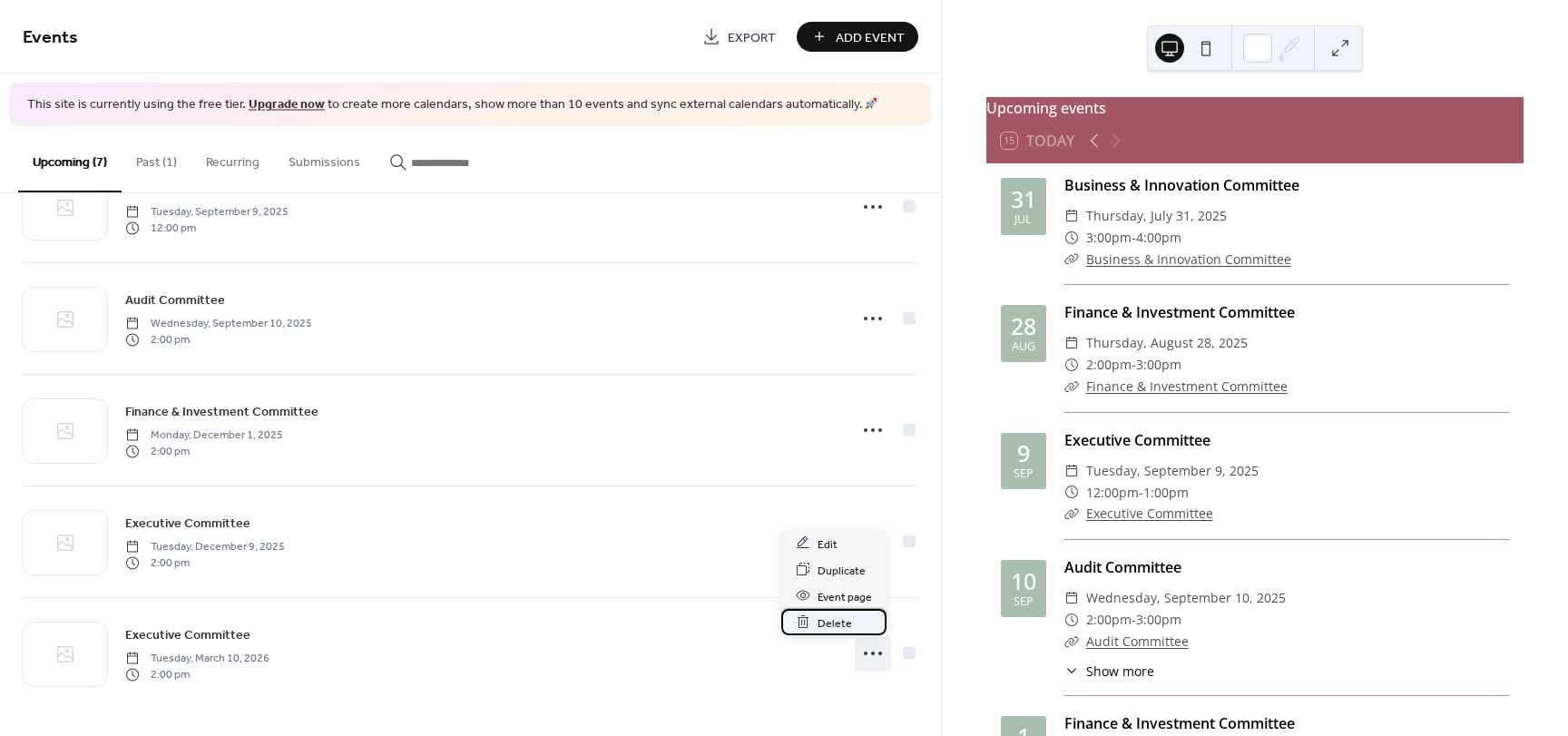 click on "Delete" at bounding box center [834, 622] 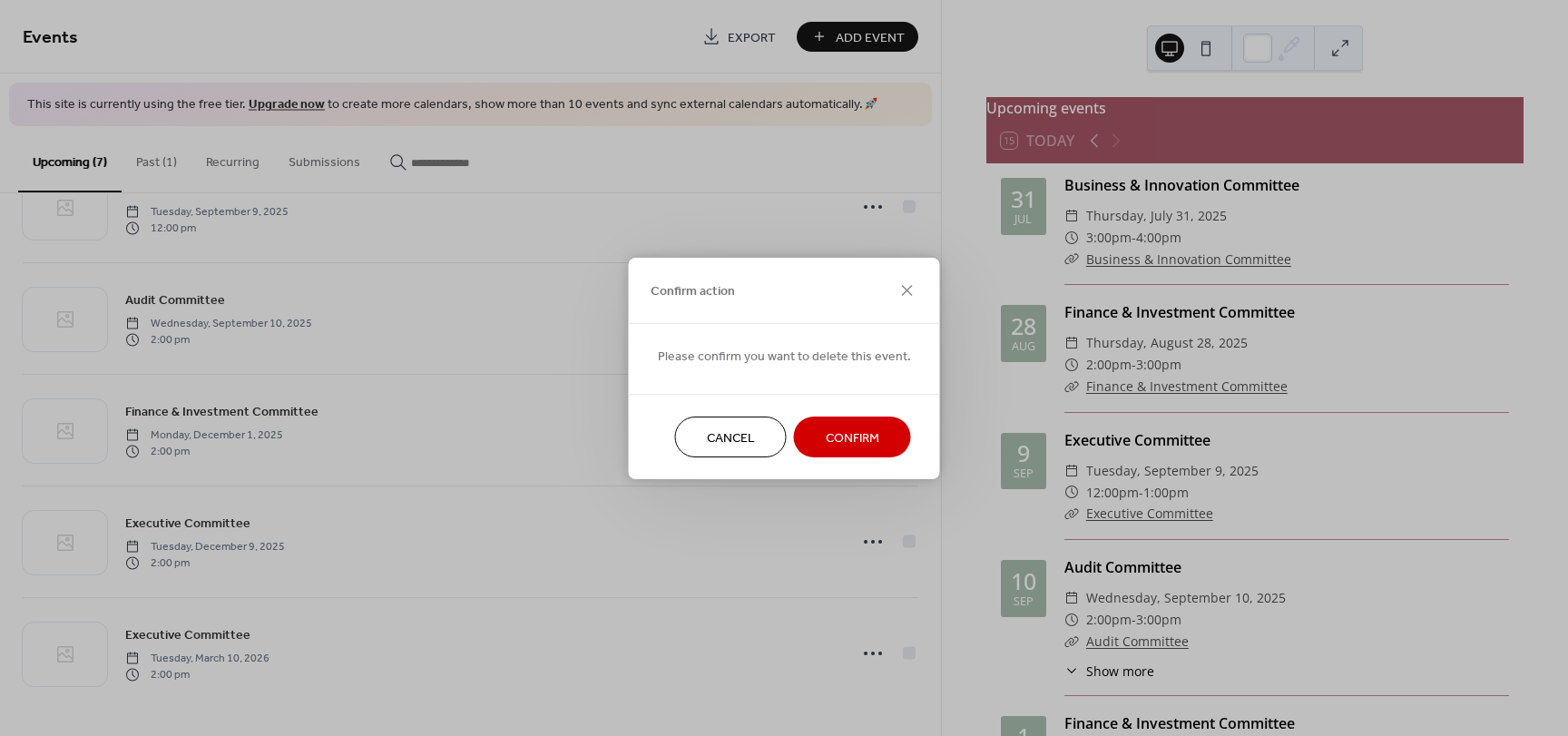 click on "Confirm" at bounding box center [852, 437] 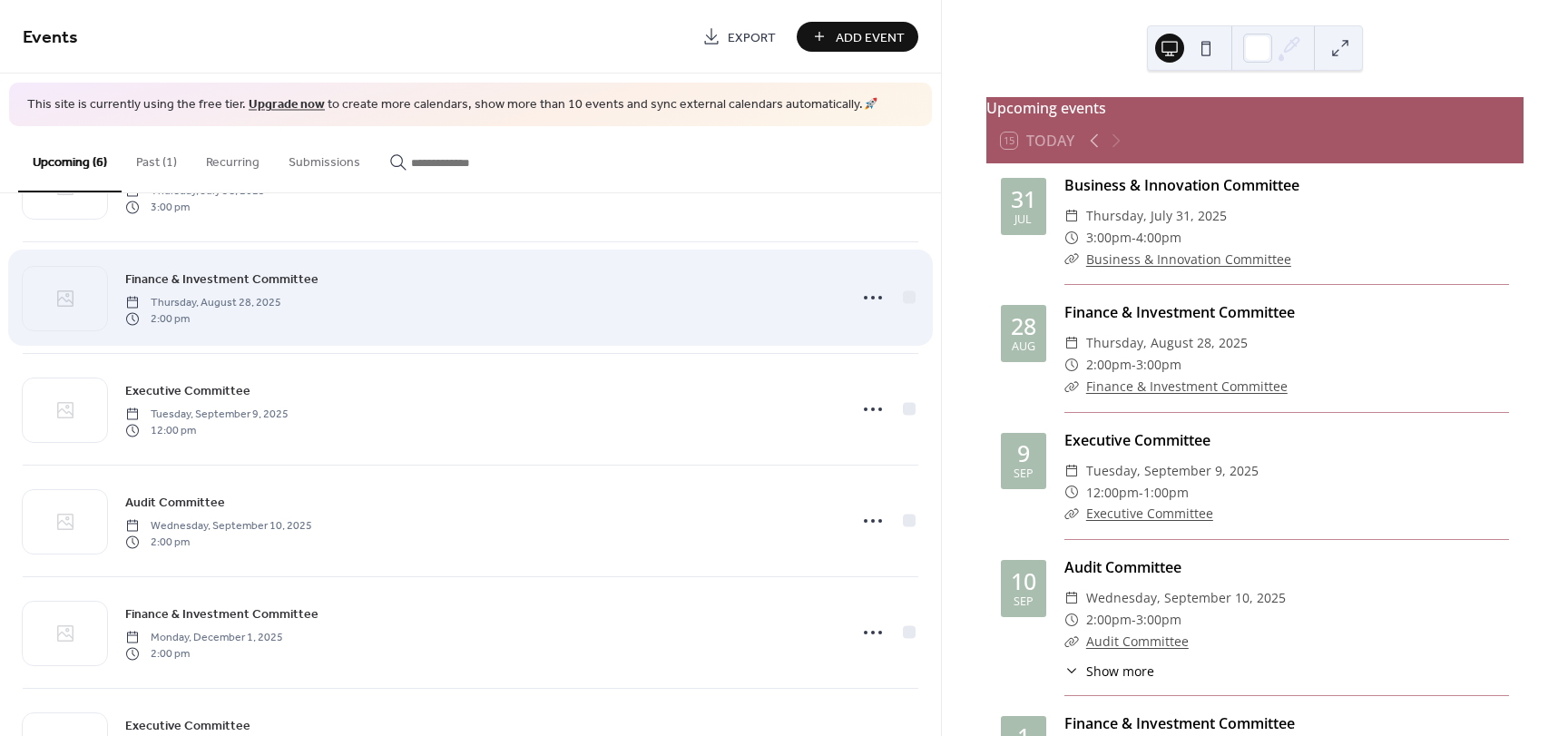 scroll, scrollTop: 0, scrollLeft: 0, axis: both 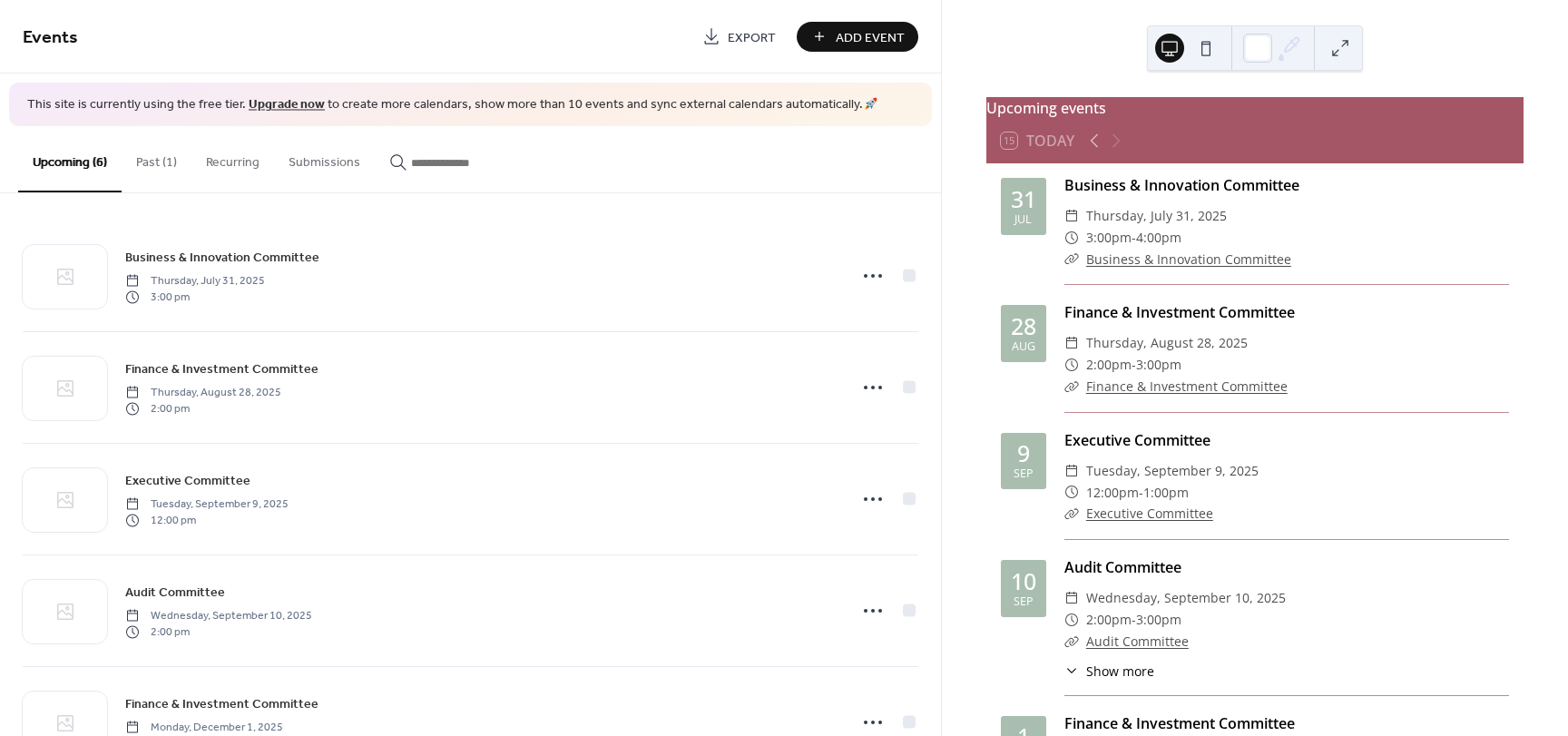 click on "Add Event" at bounding box center (870, 37) 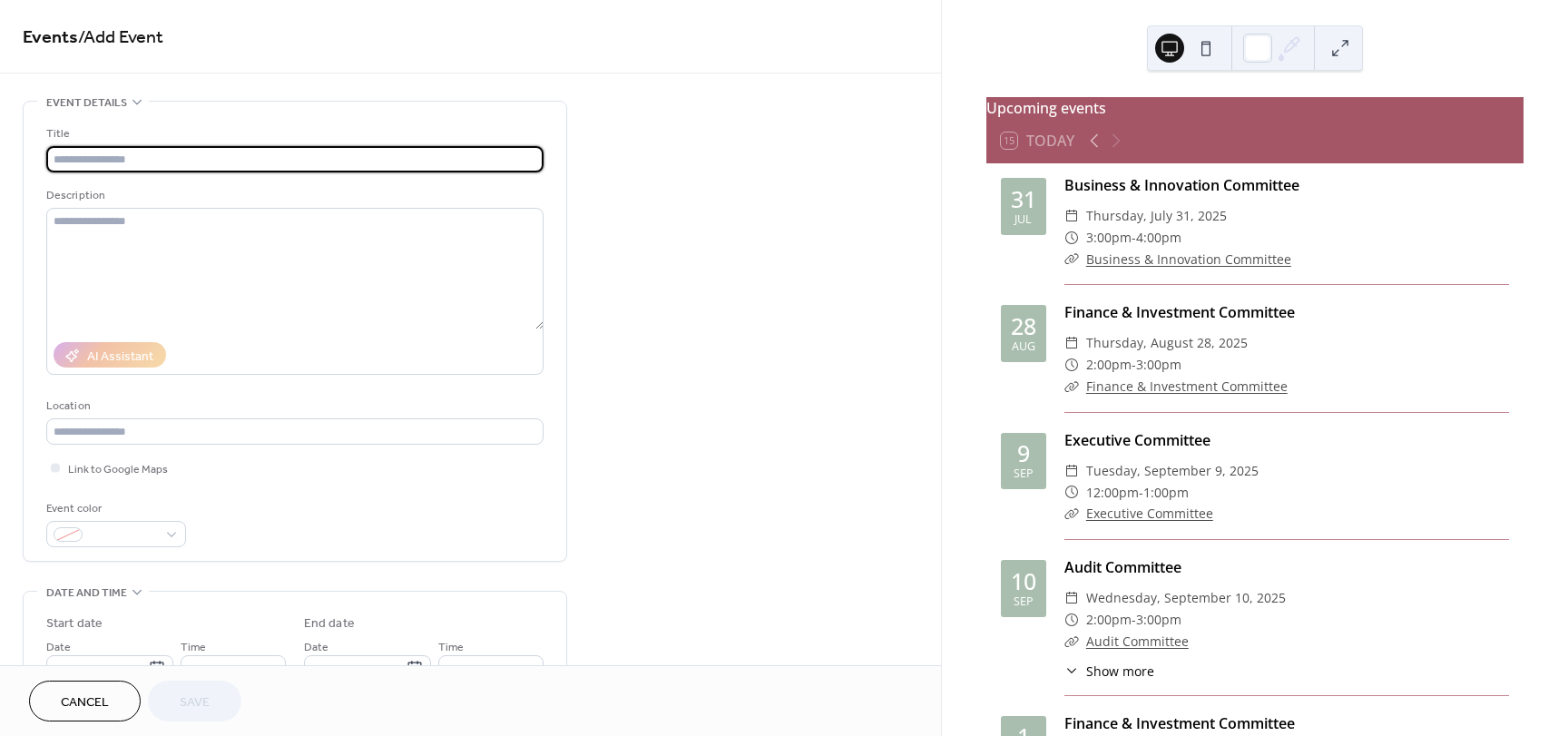 click at bounding box center [295, 159] 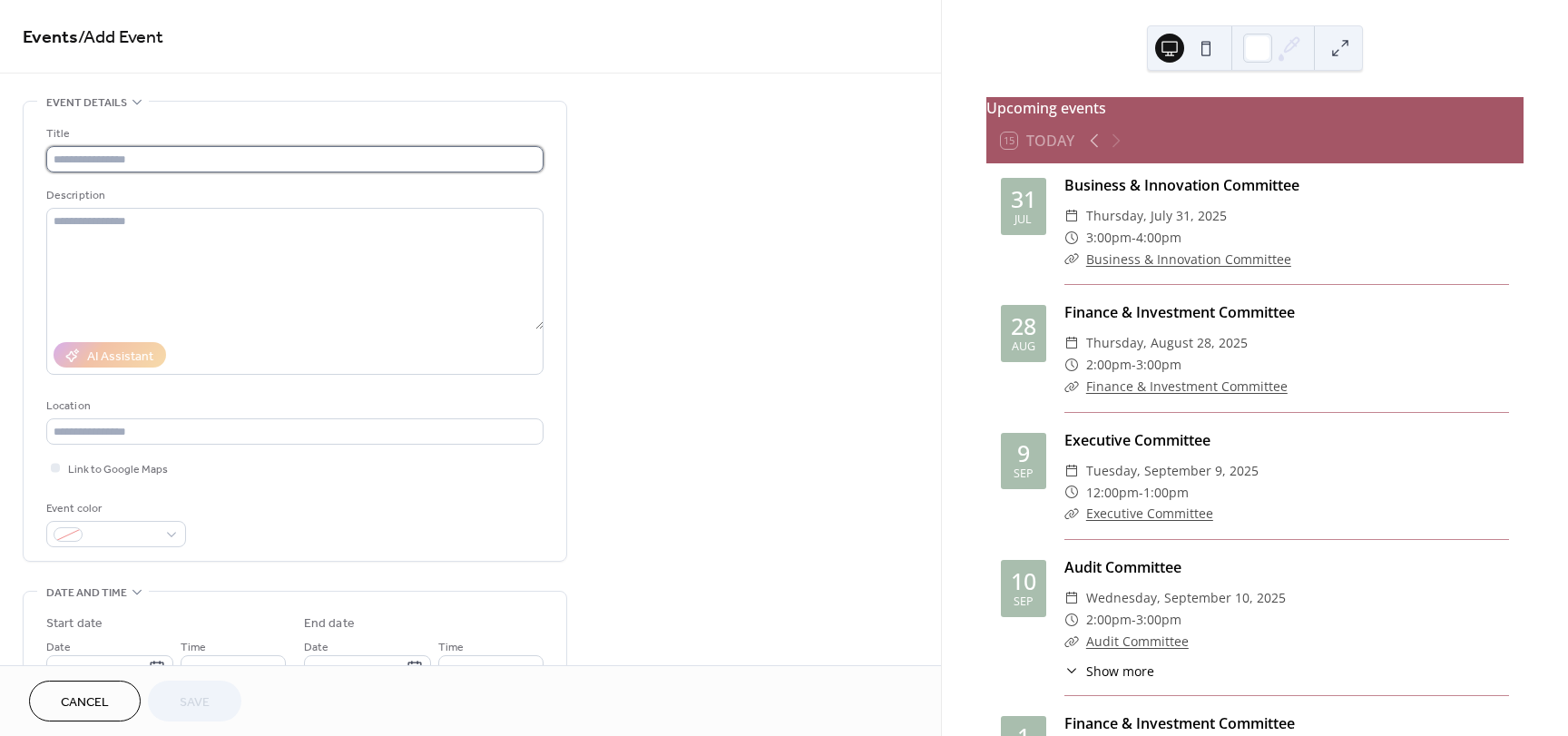 click at bounding box center [295, 159] 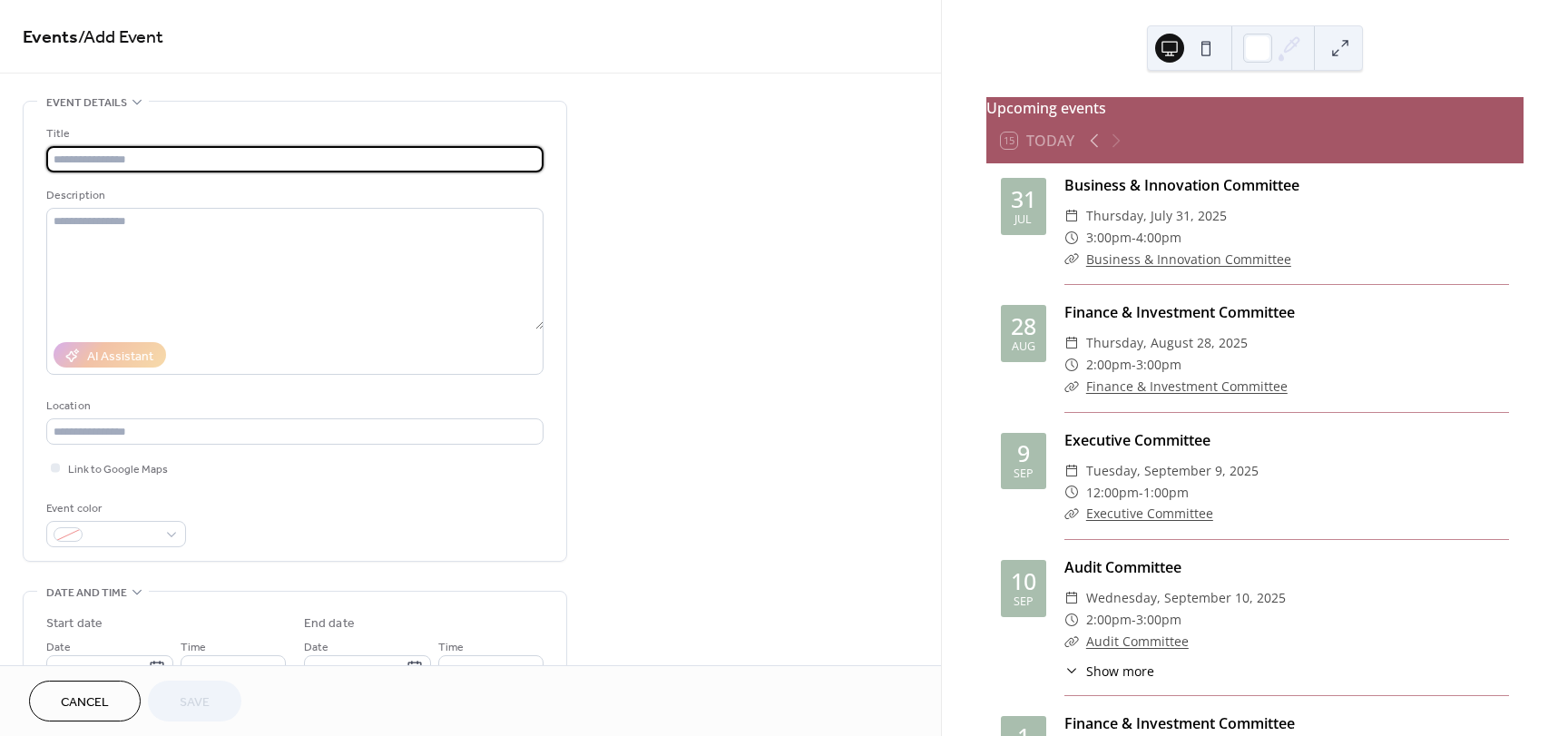 paste on "**********" 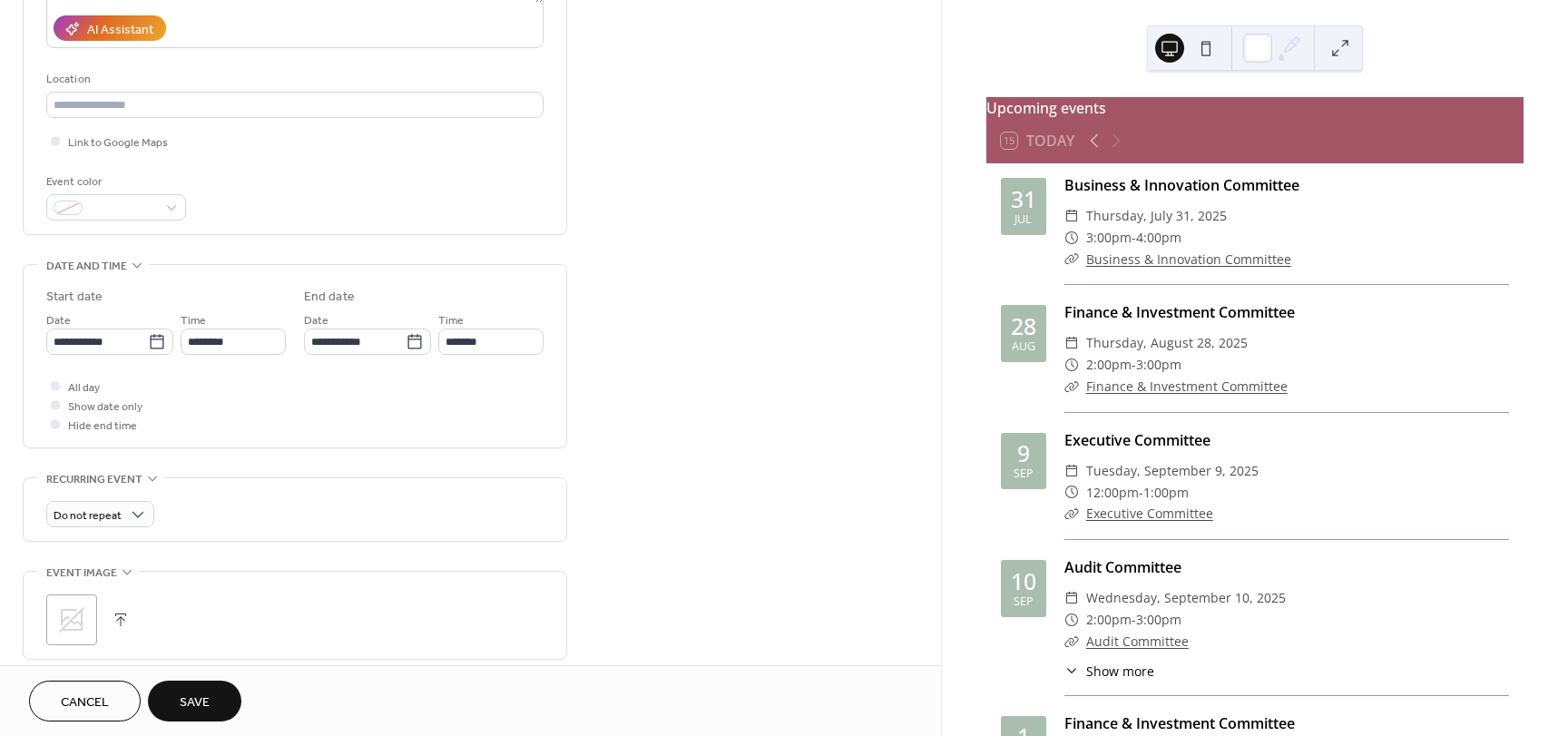 scroll, scrollTop: 0, scrollLeft: 0, axis: both 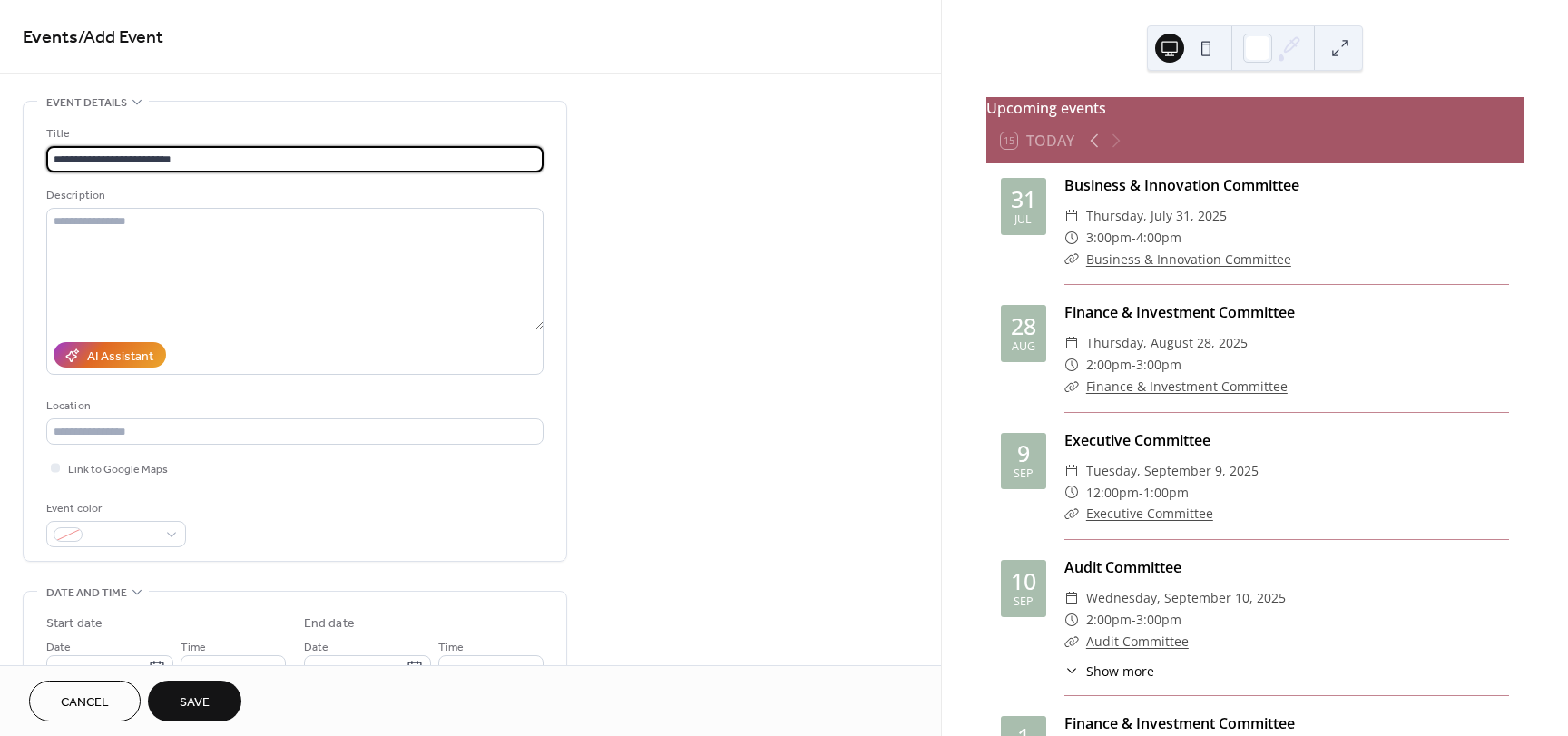 drag, startPoint x: 217, startPoint y: 158, endPoint x: -15, endPoint y: 147, distance: 232.2606 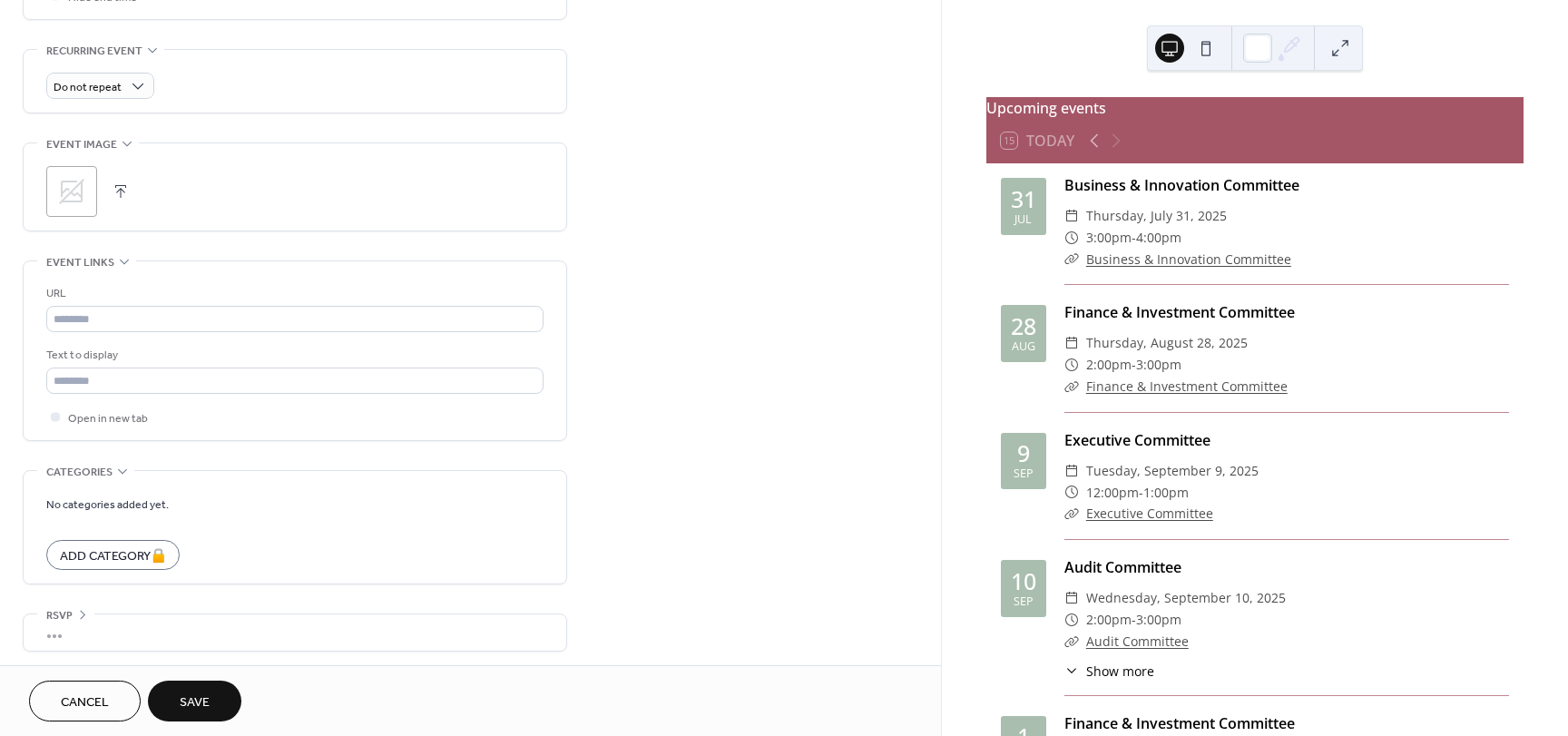 scroll, scrollTop: 760, scrollLeft: 0, axis: vertical 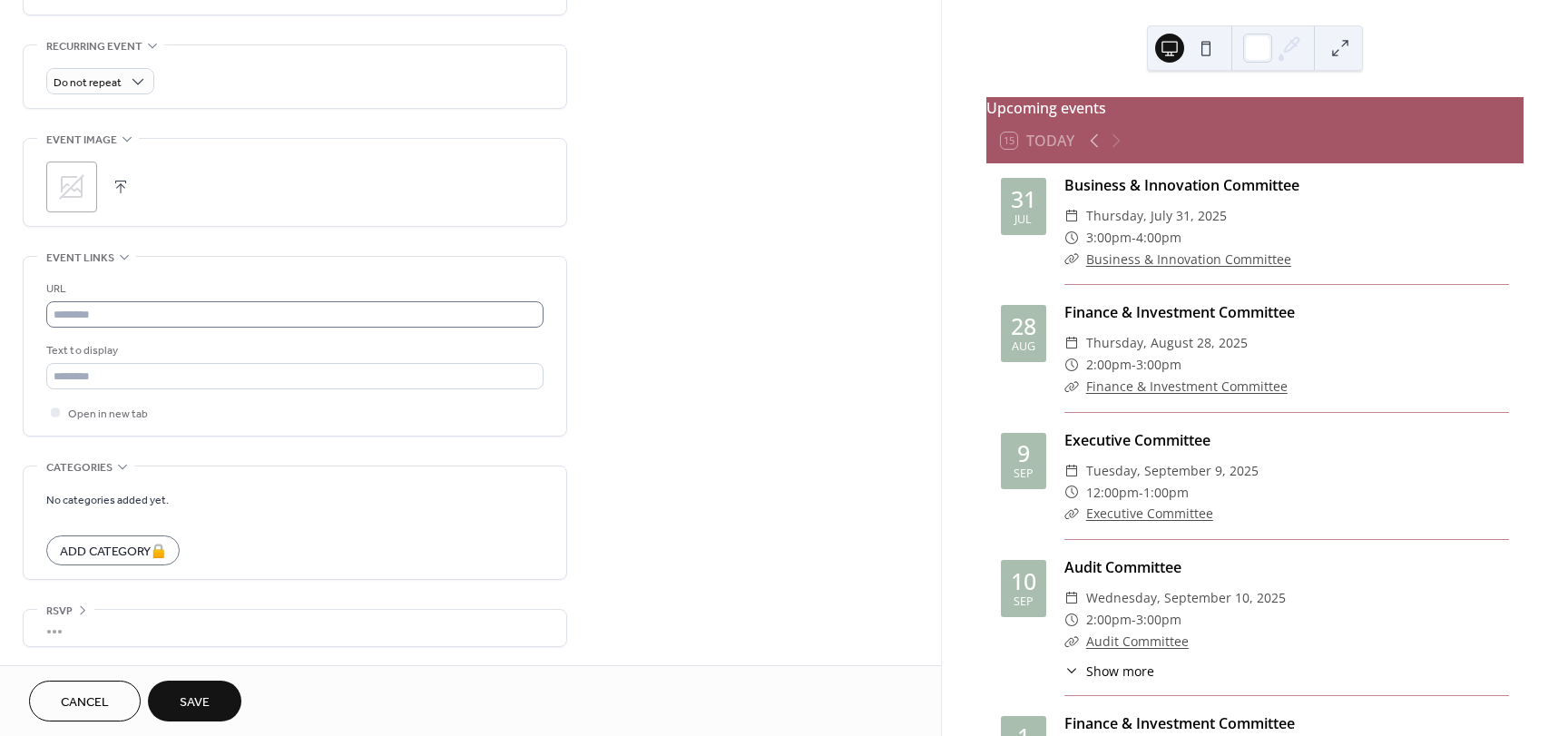 type on "**********" 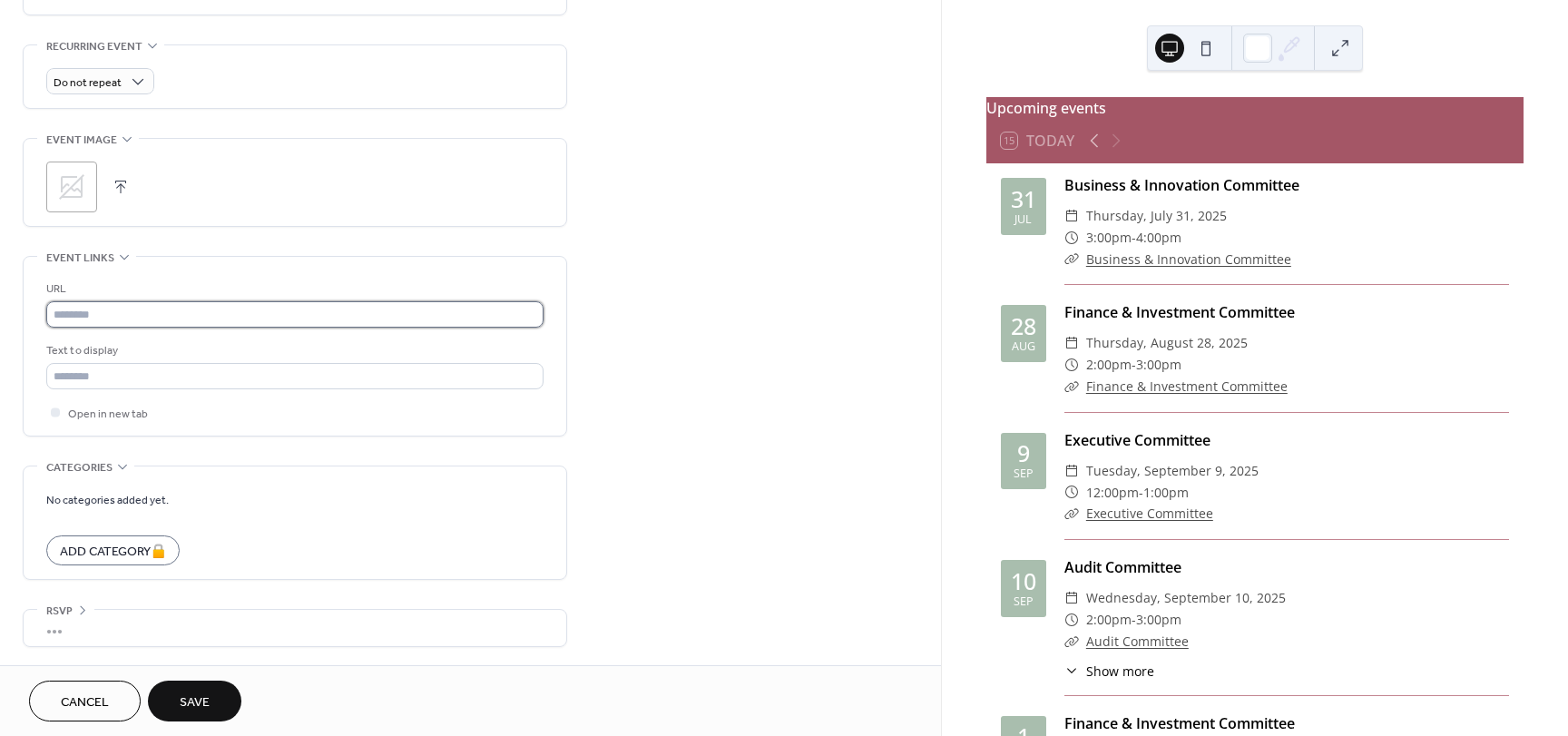 click at bounding box center [295, 314] 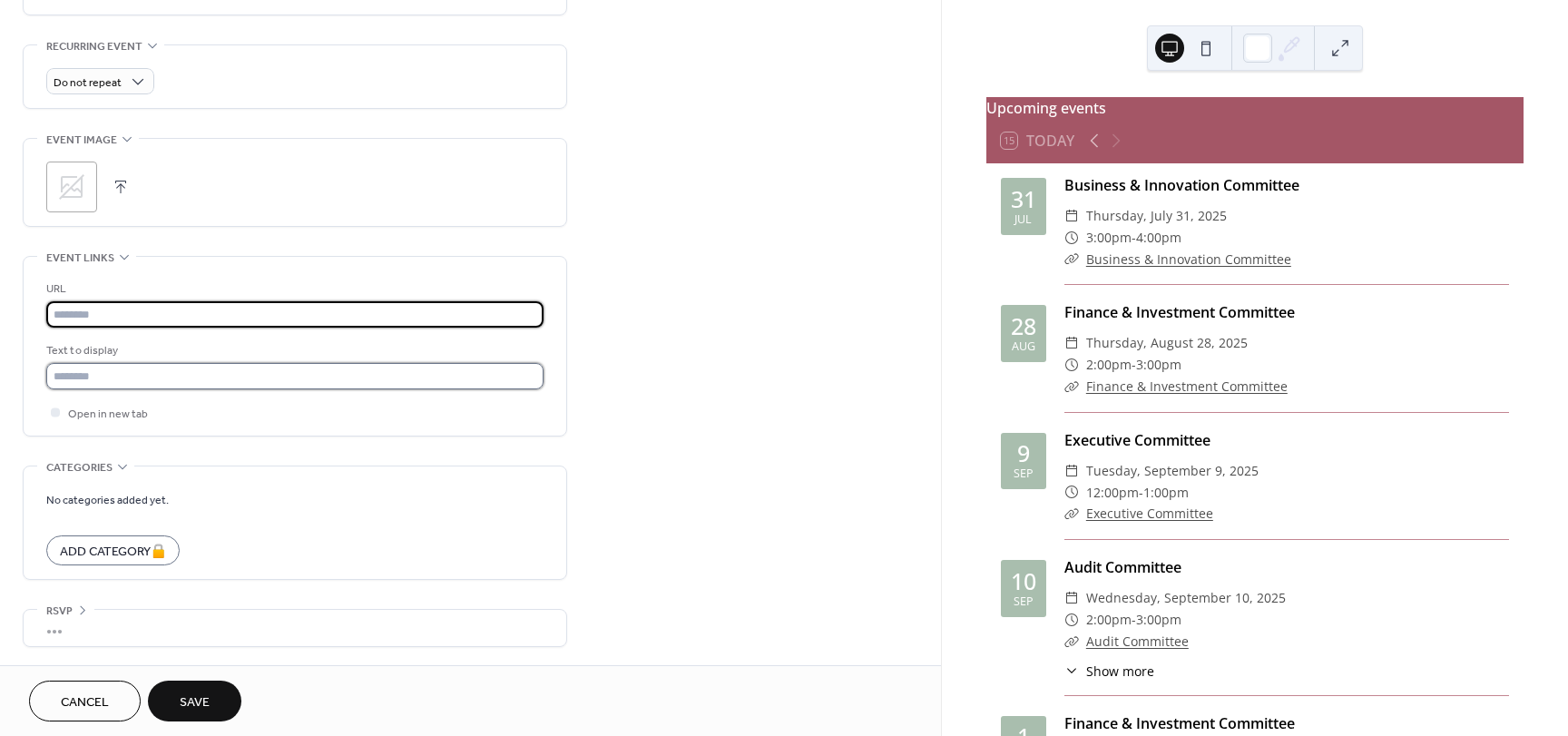 click at bounding box center [295, 376] 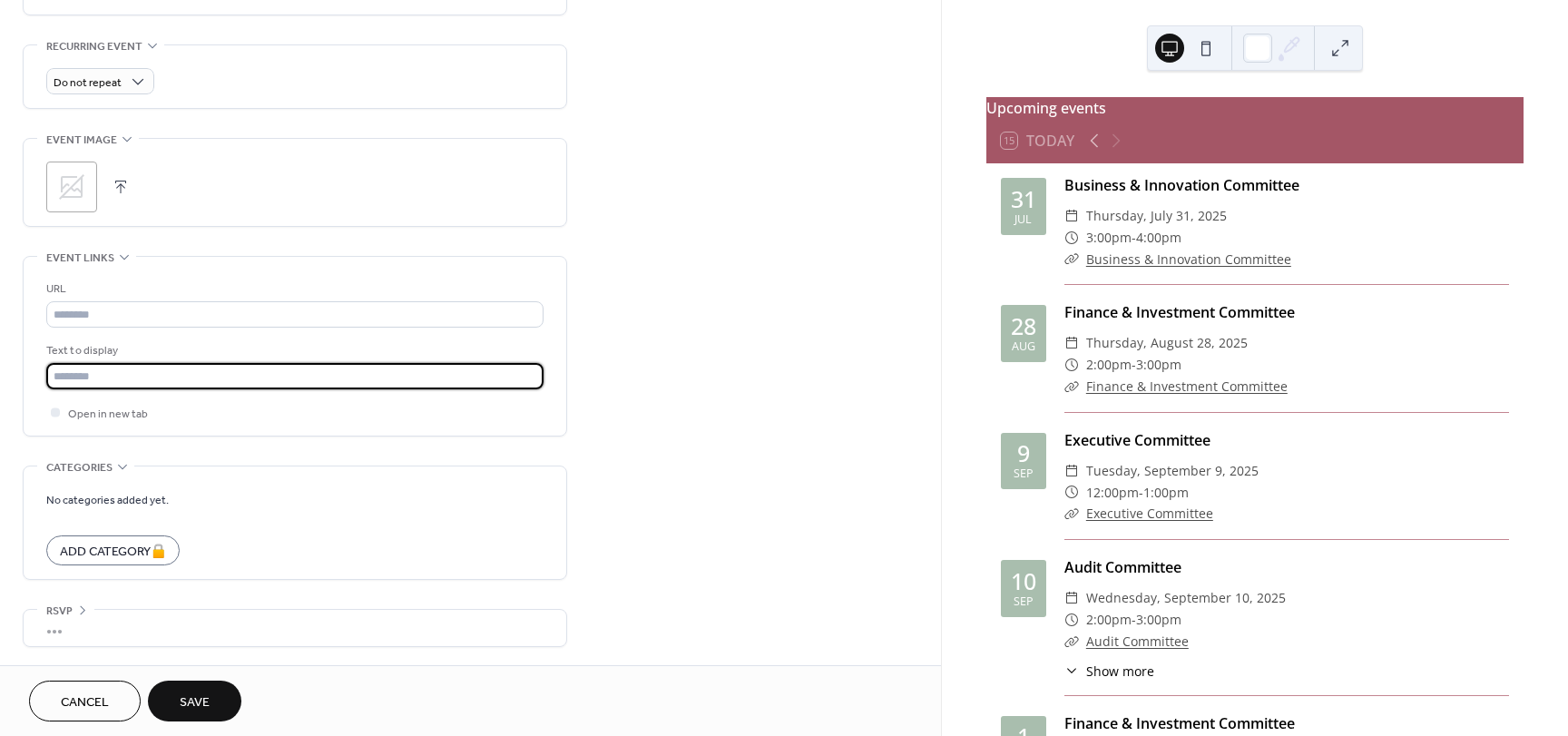 paste on "**********" 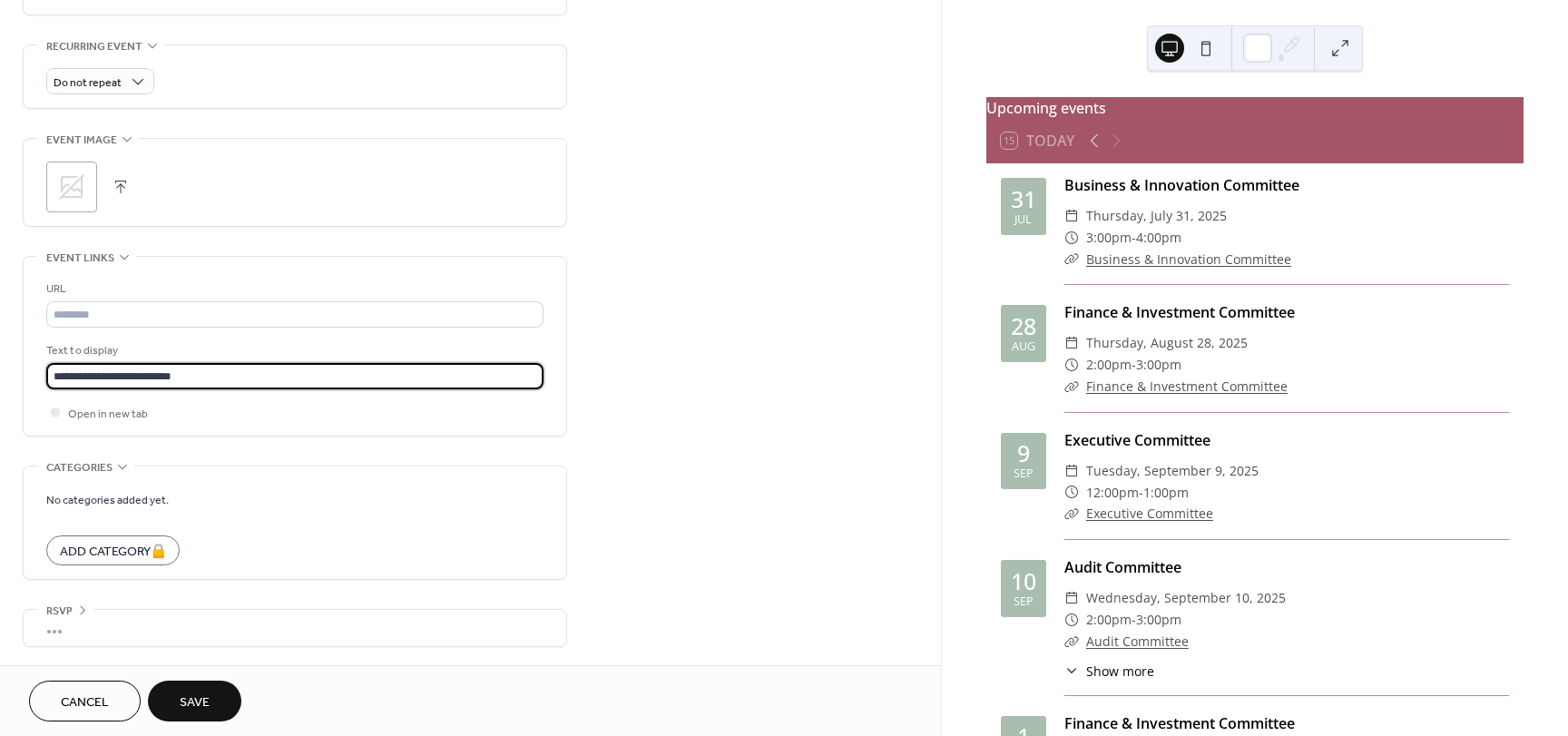 type on "**********" 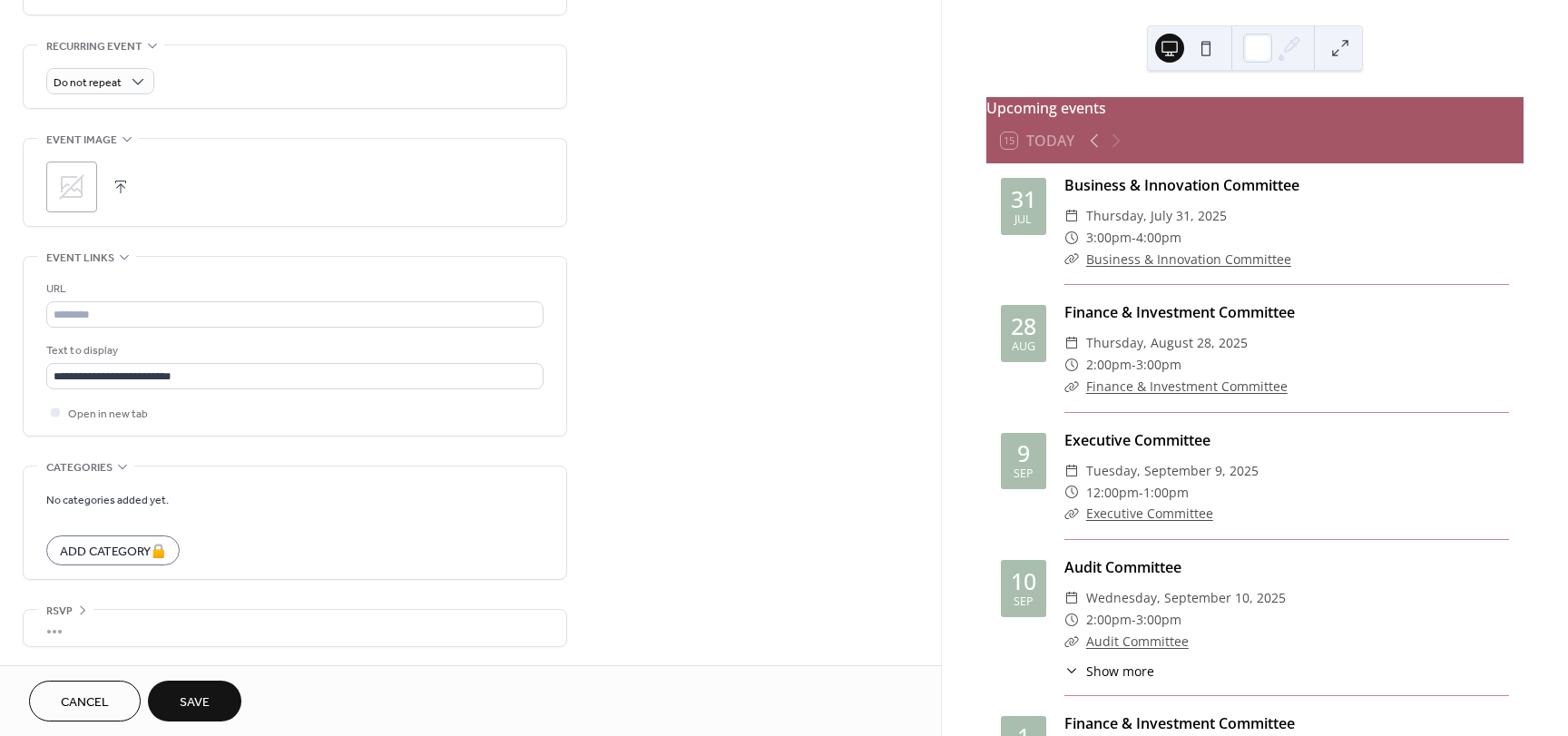 scroll, scrollTop: 215, scrollLeft: 0, axis: vertical 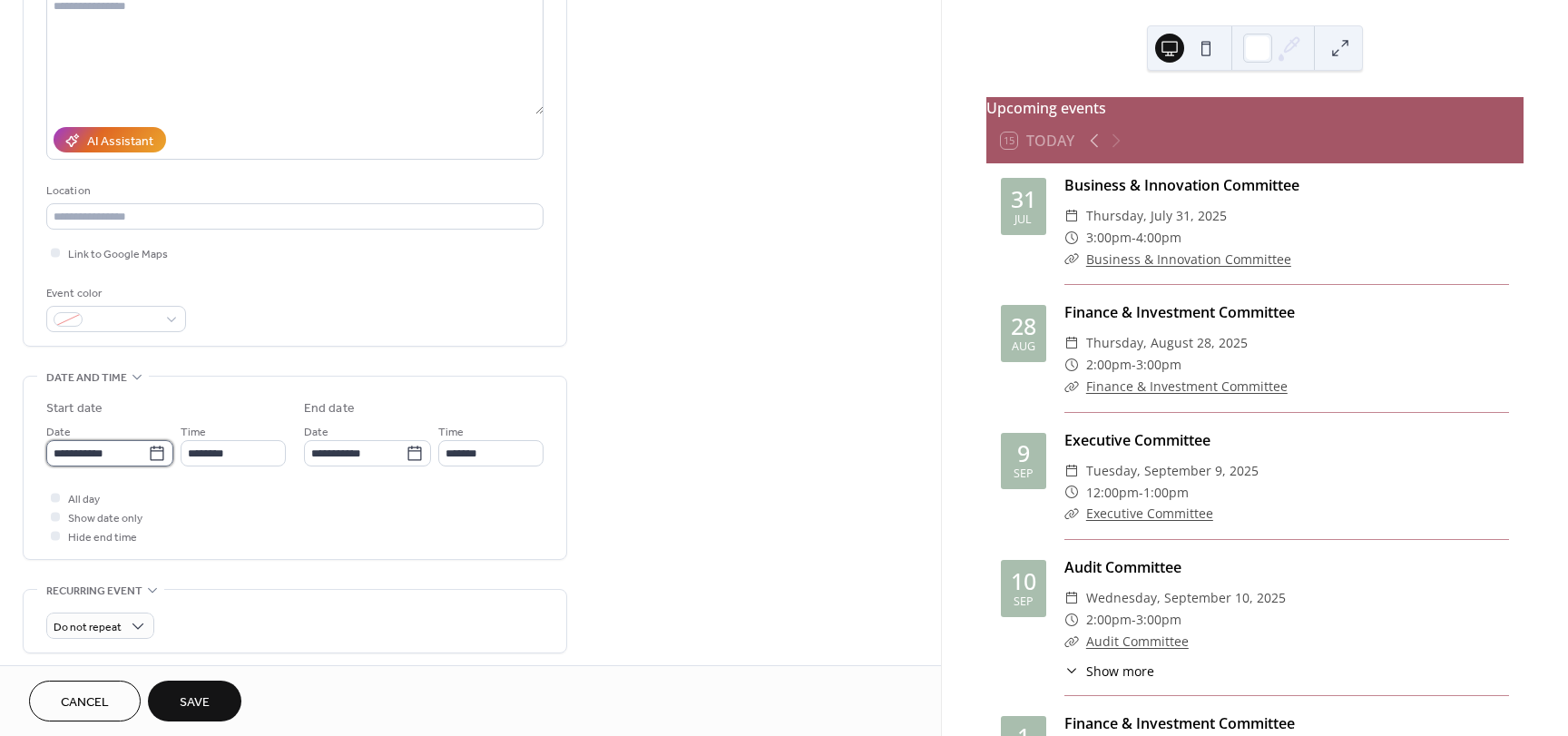 click on "**********" at bounding box center [97, 453] 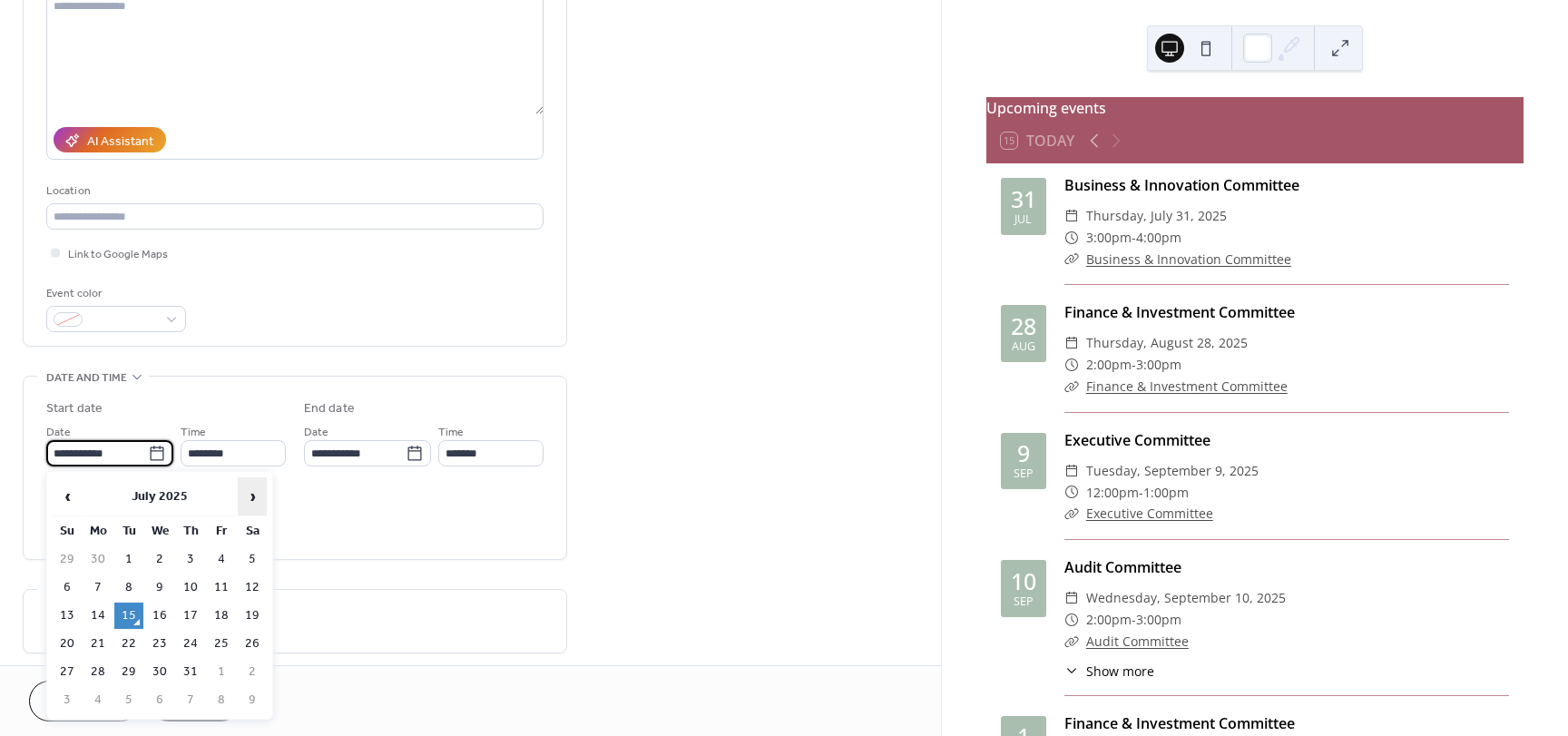 click on "›" at bounding box center [252, 496] 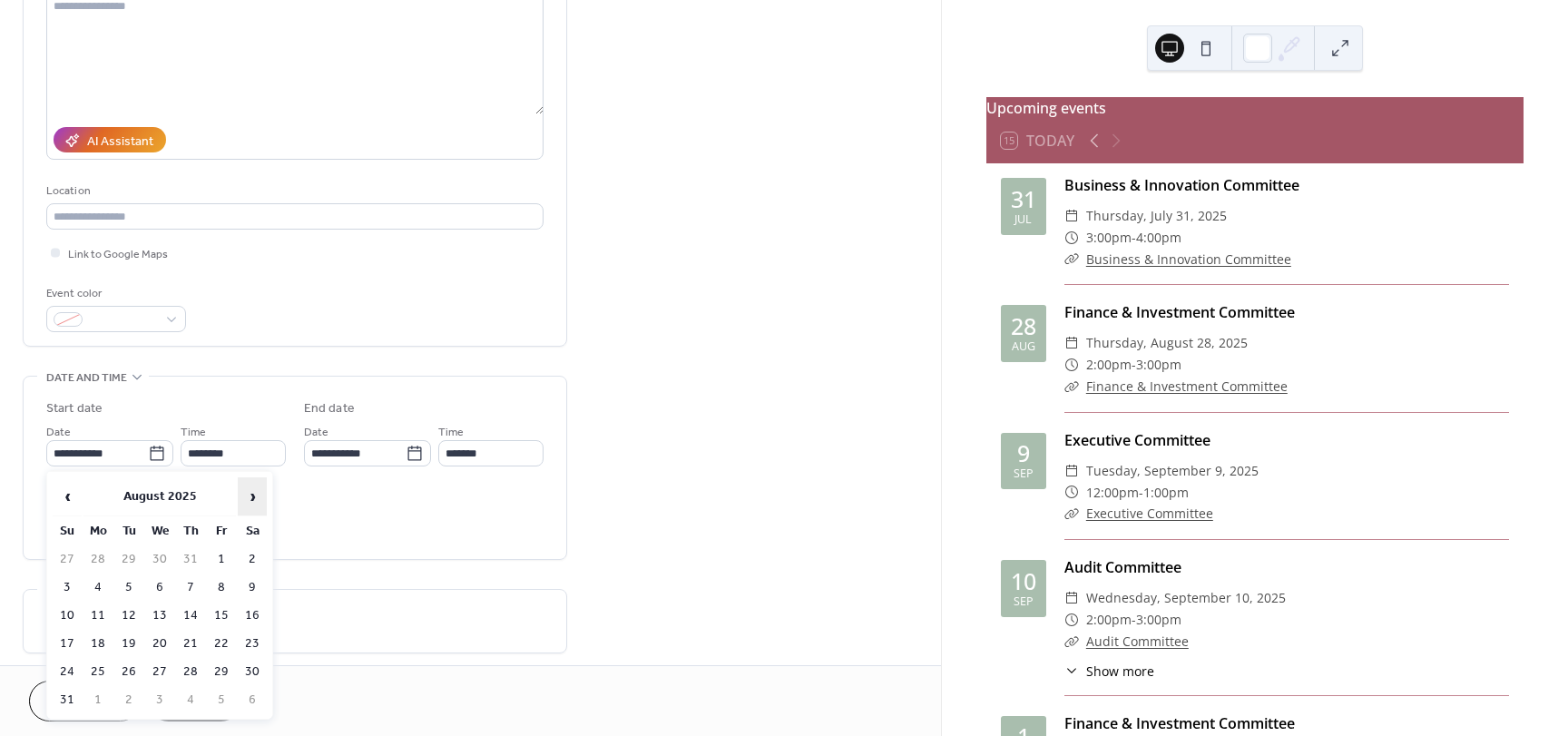 click on "›" at bounding box center [252, 496] 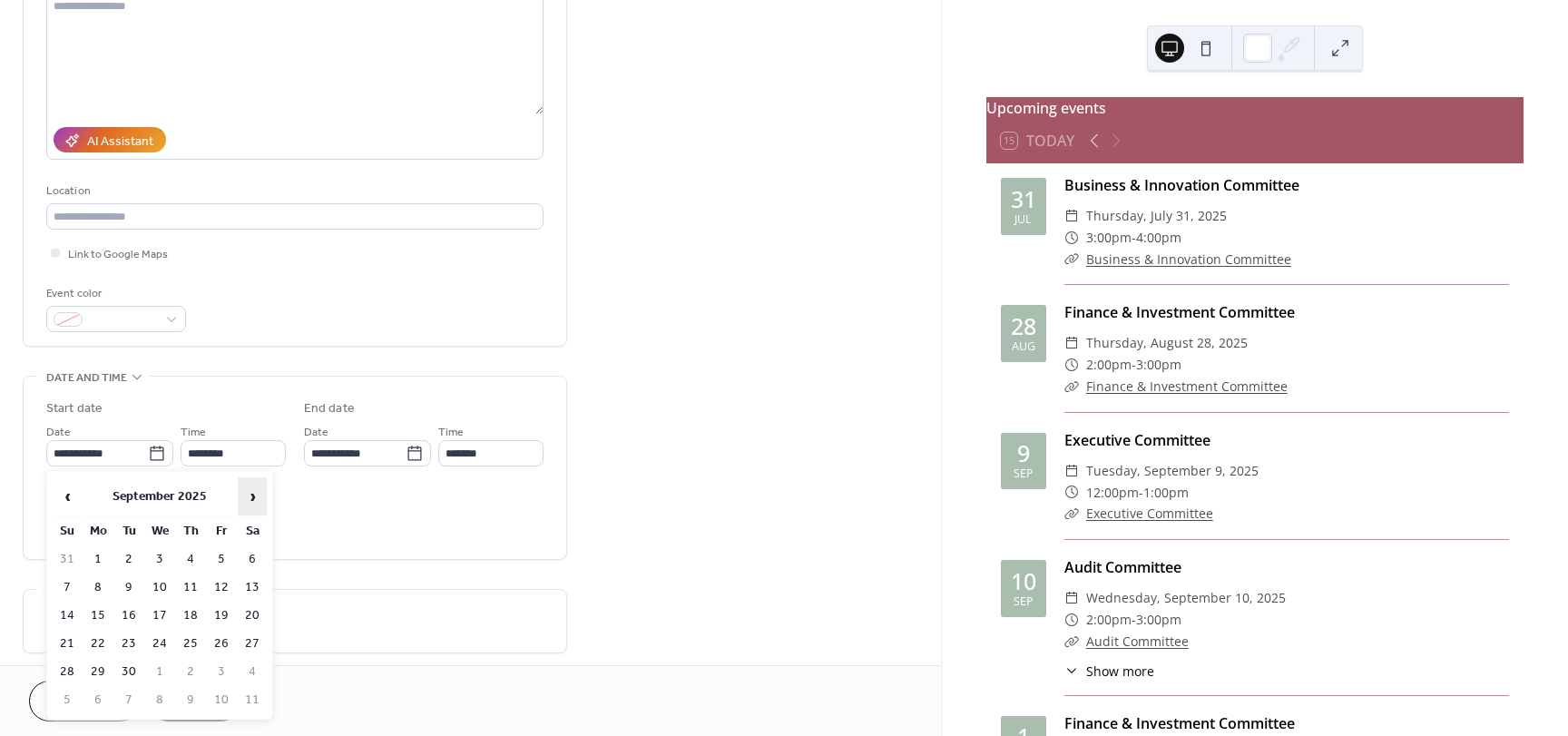 click on "›" at bounding box center [252, 496] 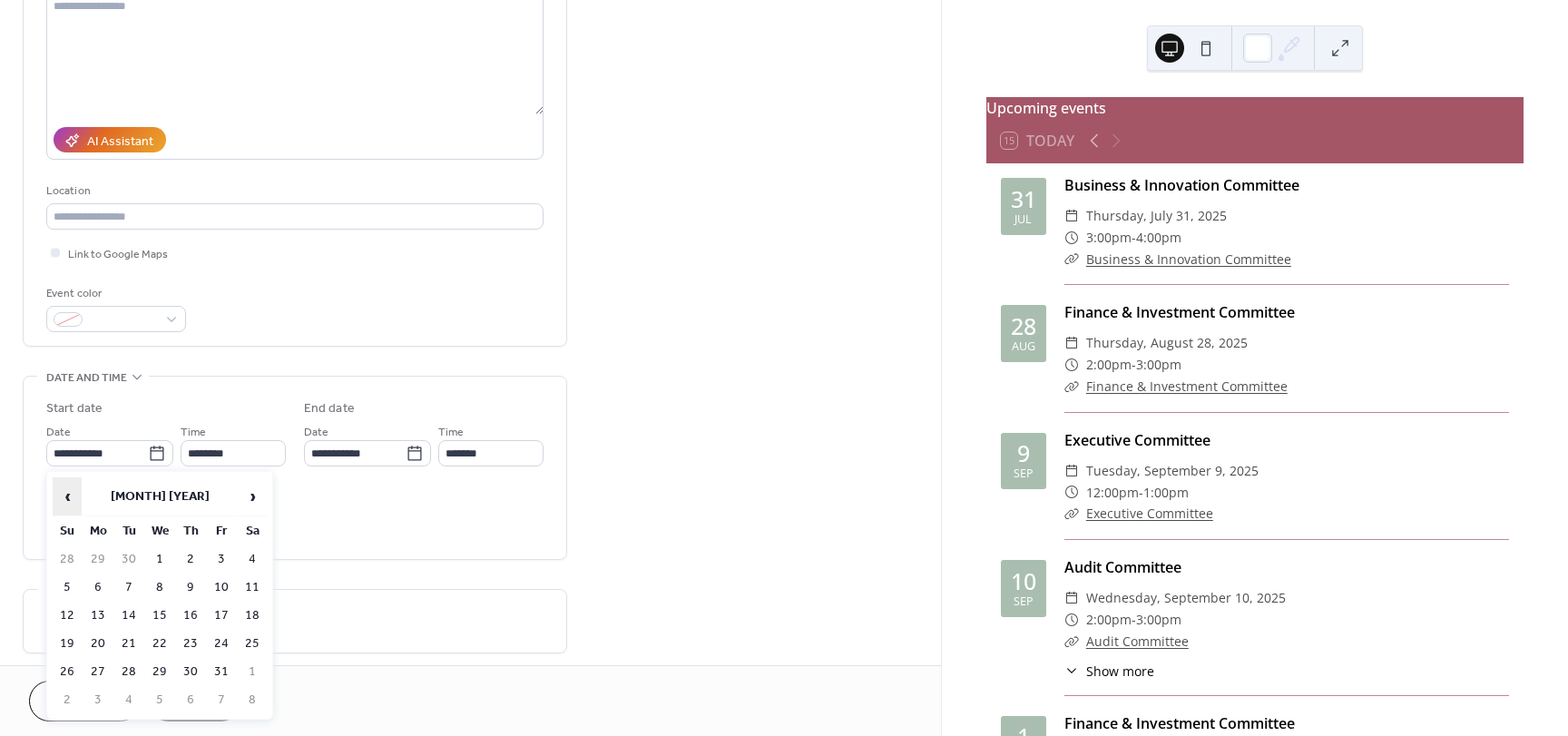 click on "‹" at bounding box center [67, 496] 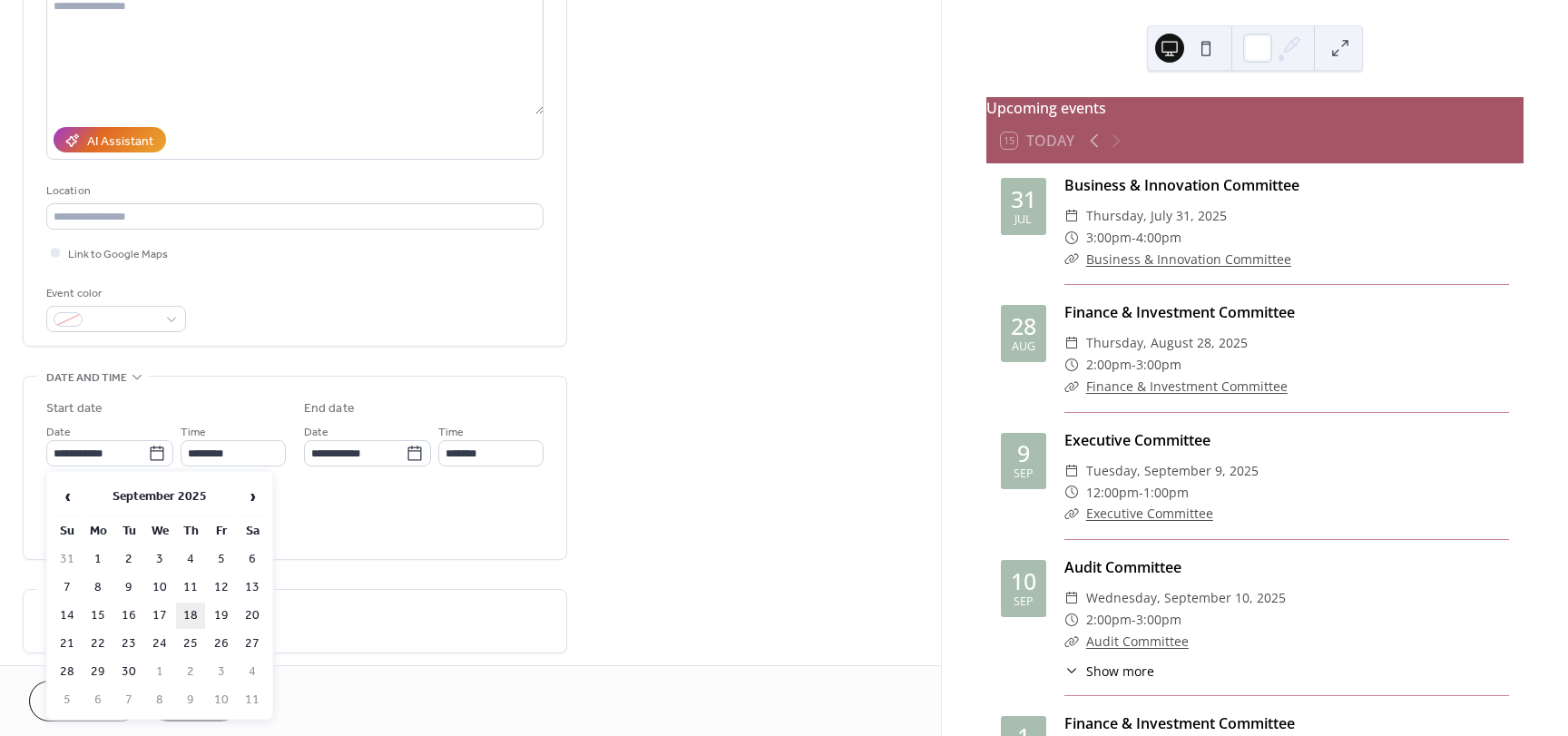 click on "18" at bounding box center [191, 615] 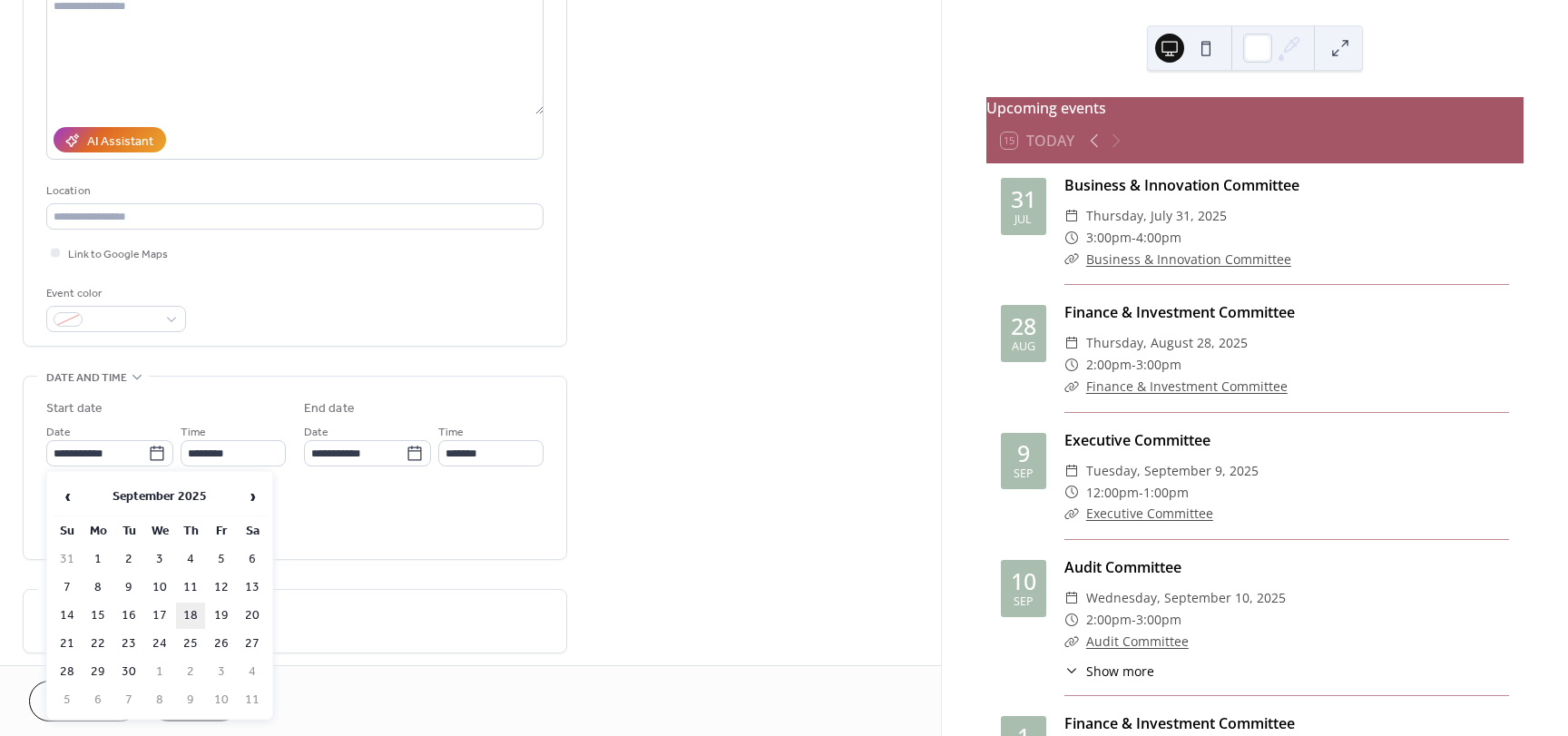 type on "**********" 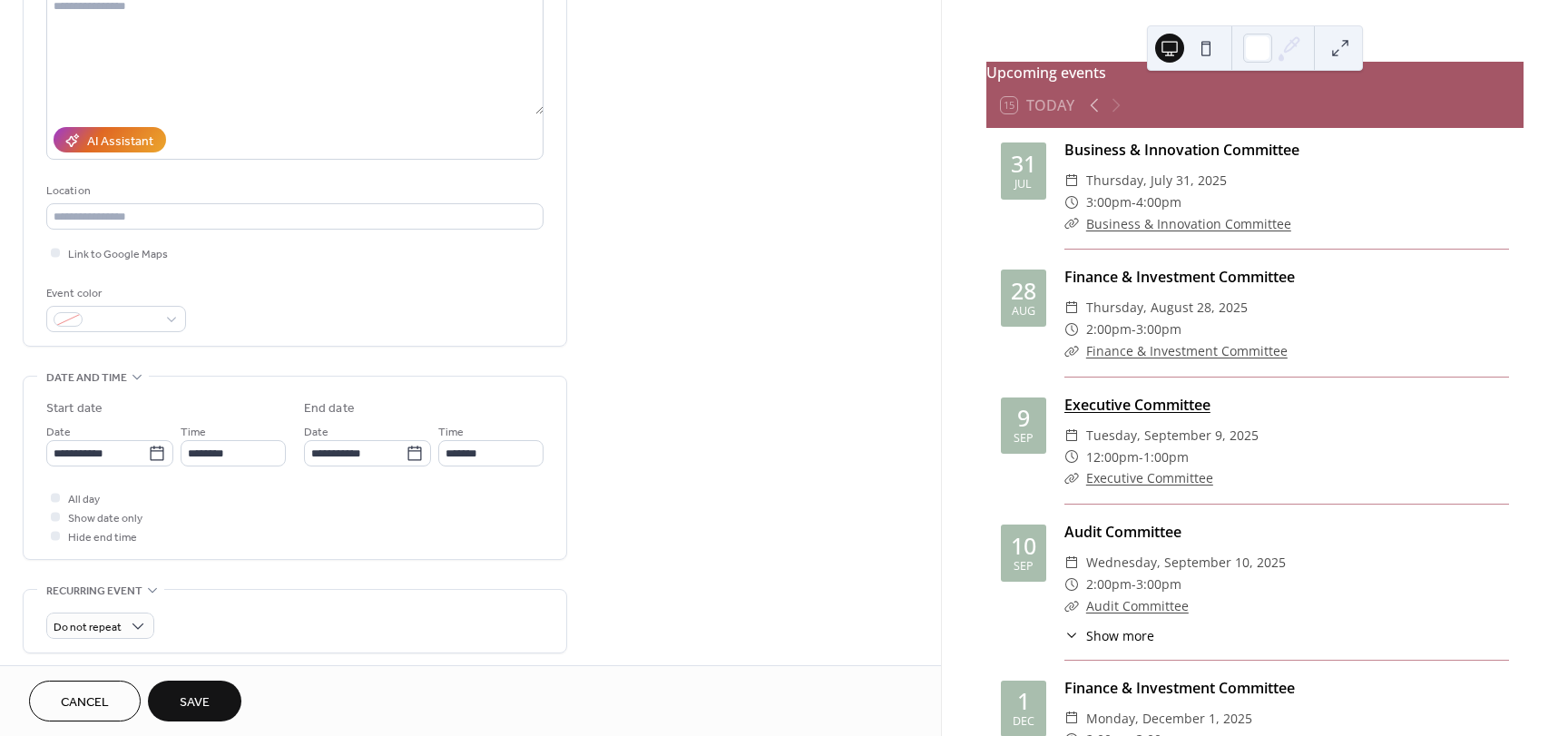scroll, scrollTop: 308, scrollLeft: 0, axis: vertical 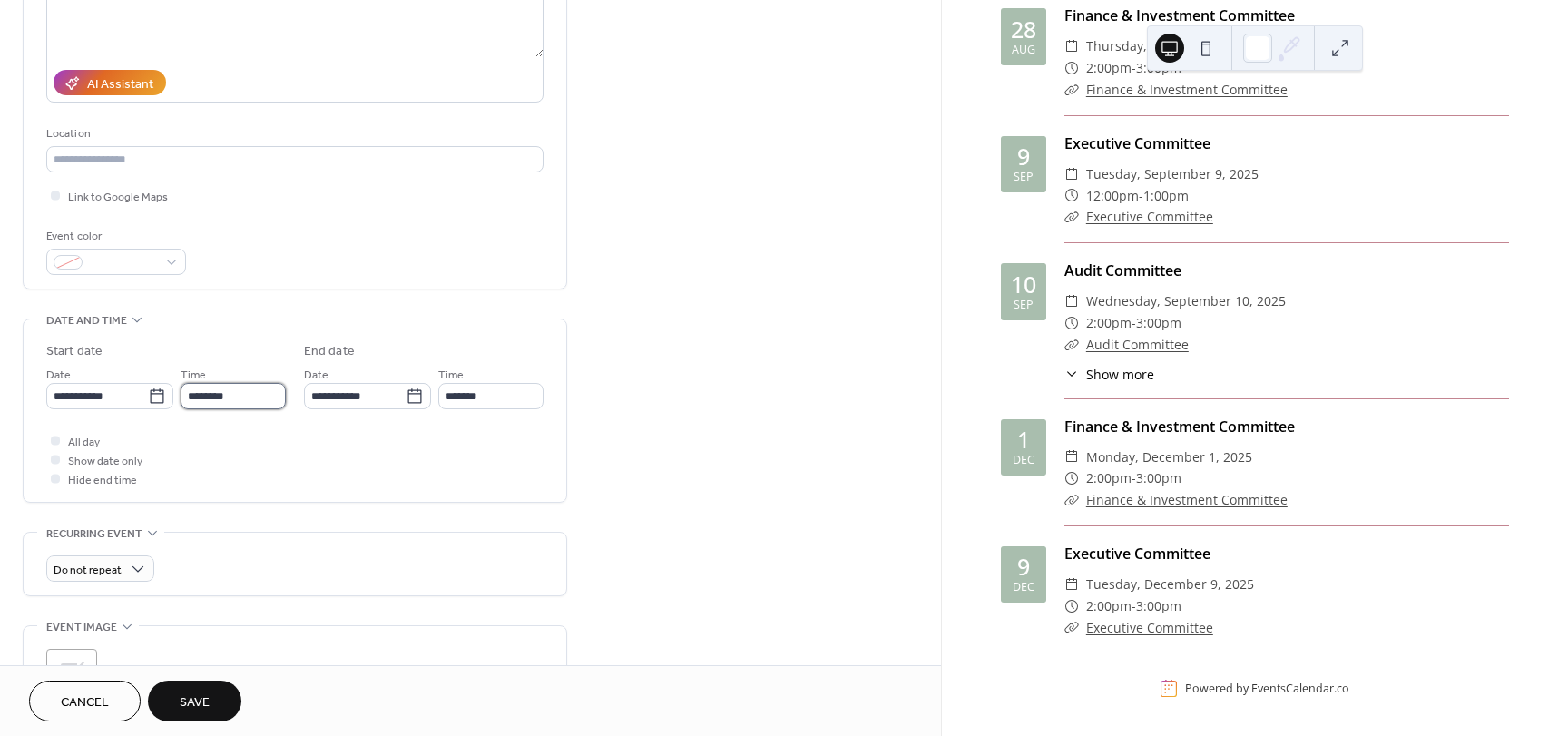 click on "********" at bounding box center (233, 396) 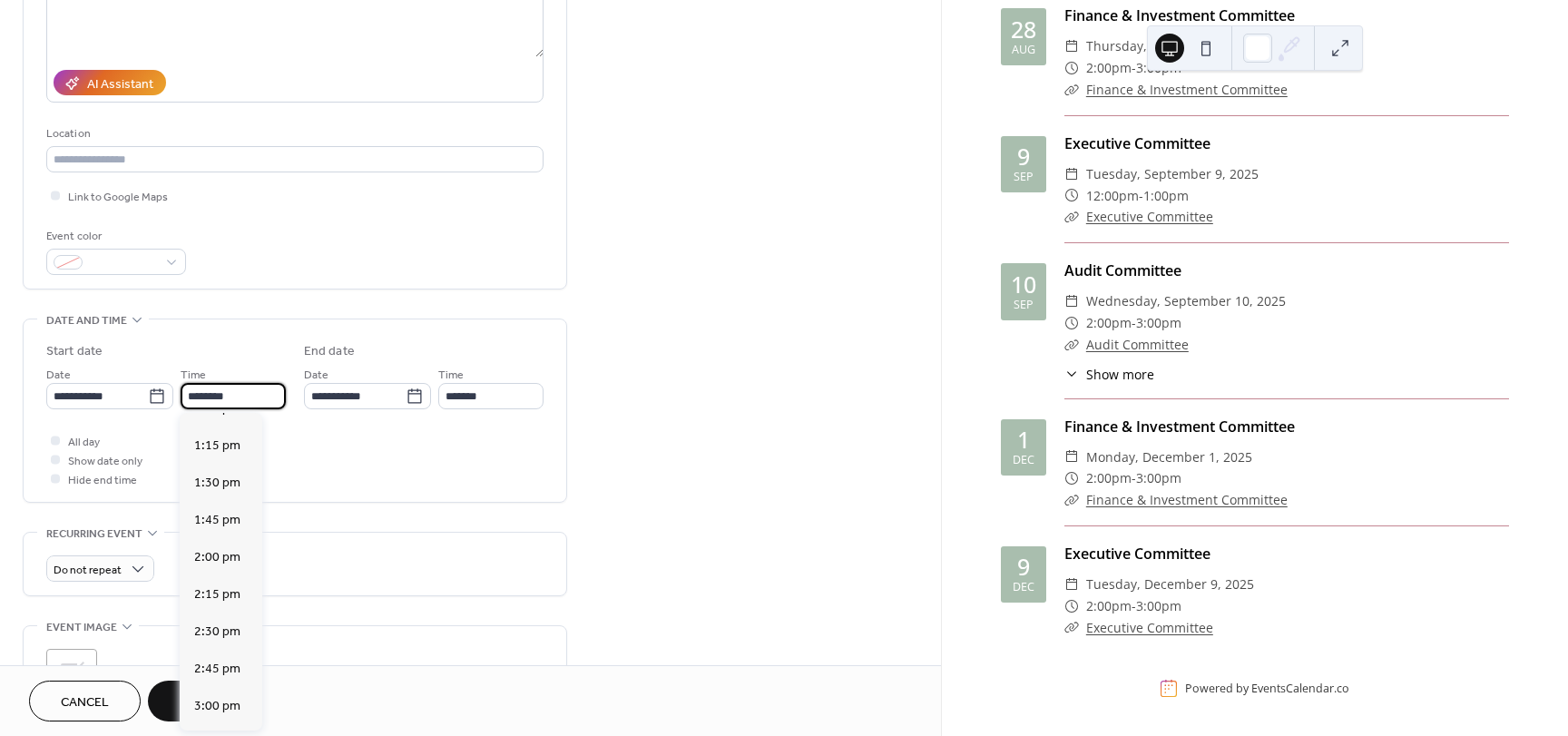 scroll, scrollTop: 2058, scrollLeft: 0, axis: vertical 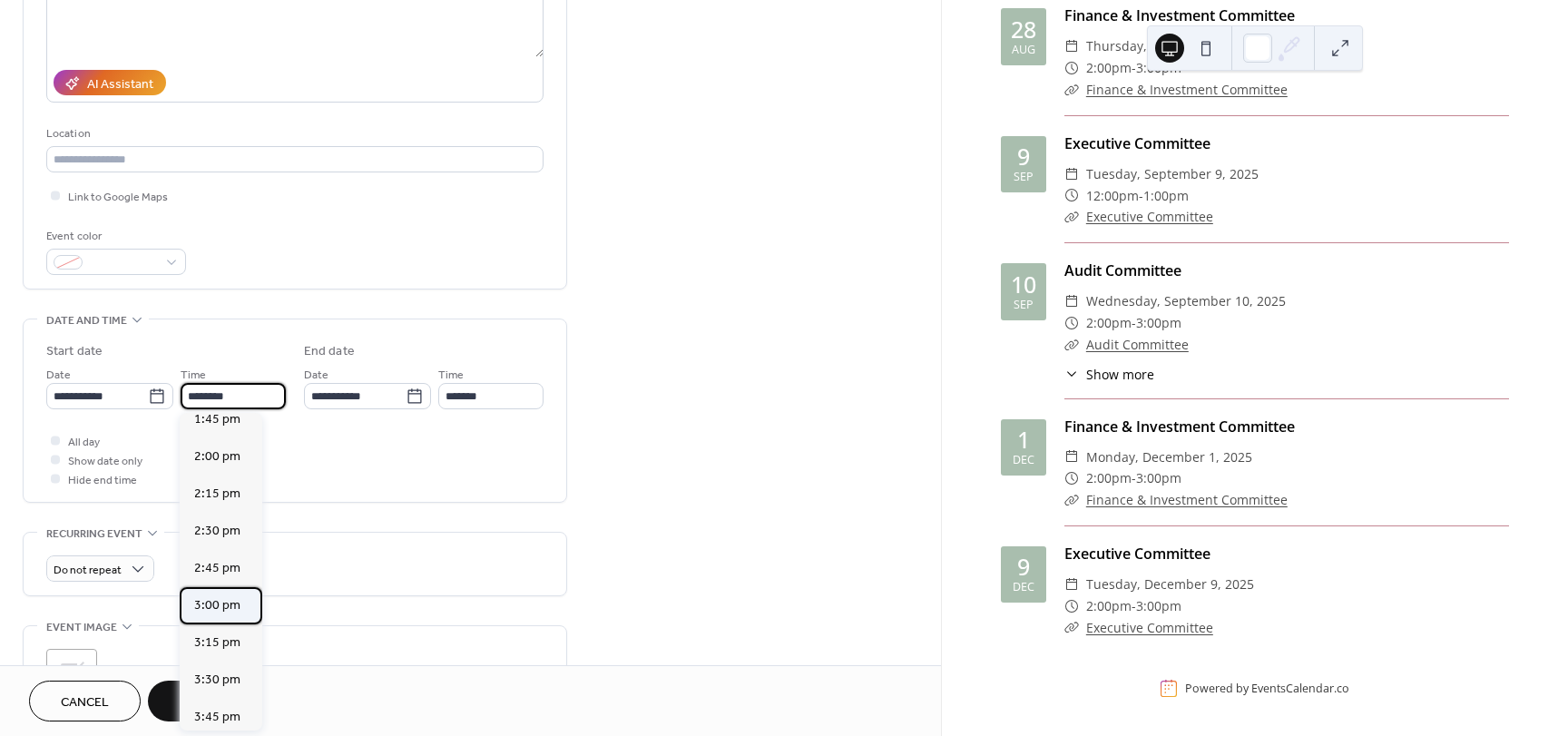 click on "3:00 pm" at bounding box center (217, 605) 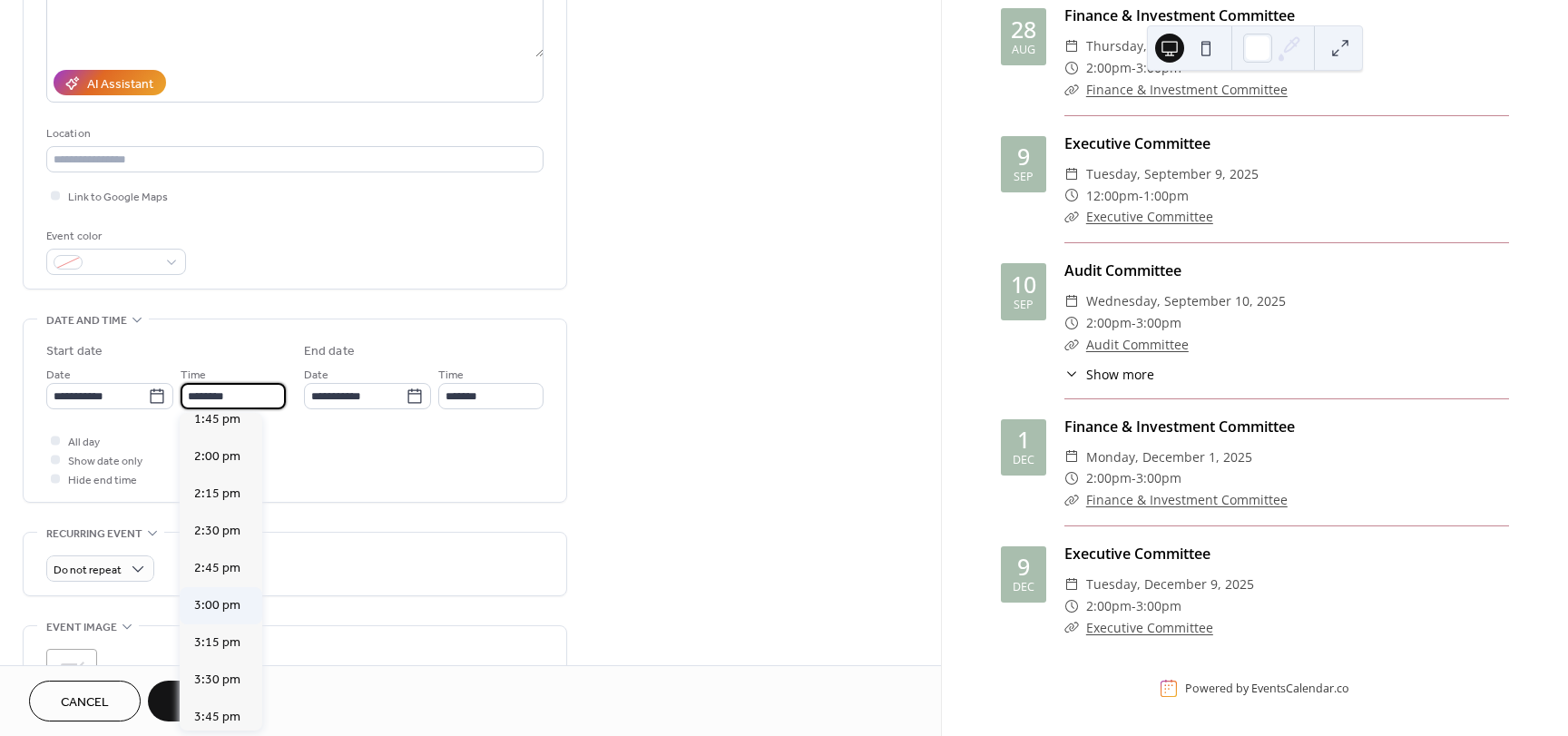 type on "*******" 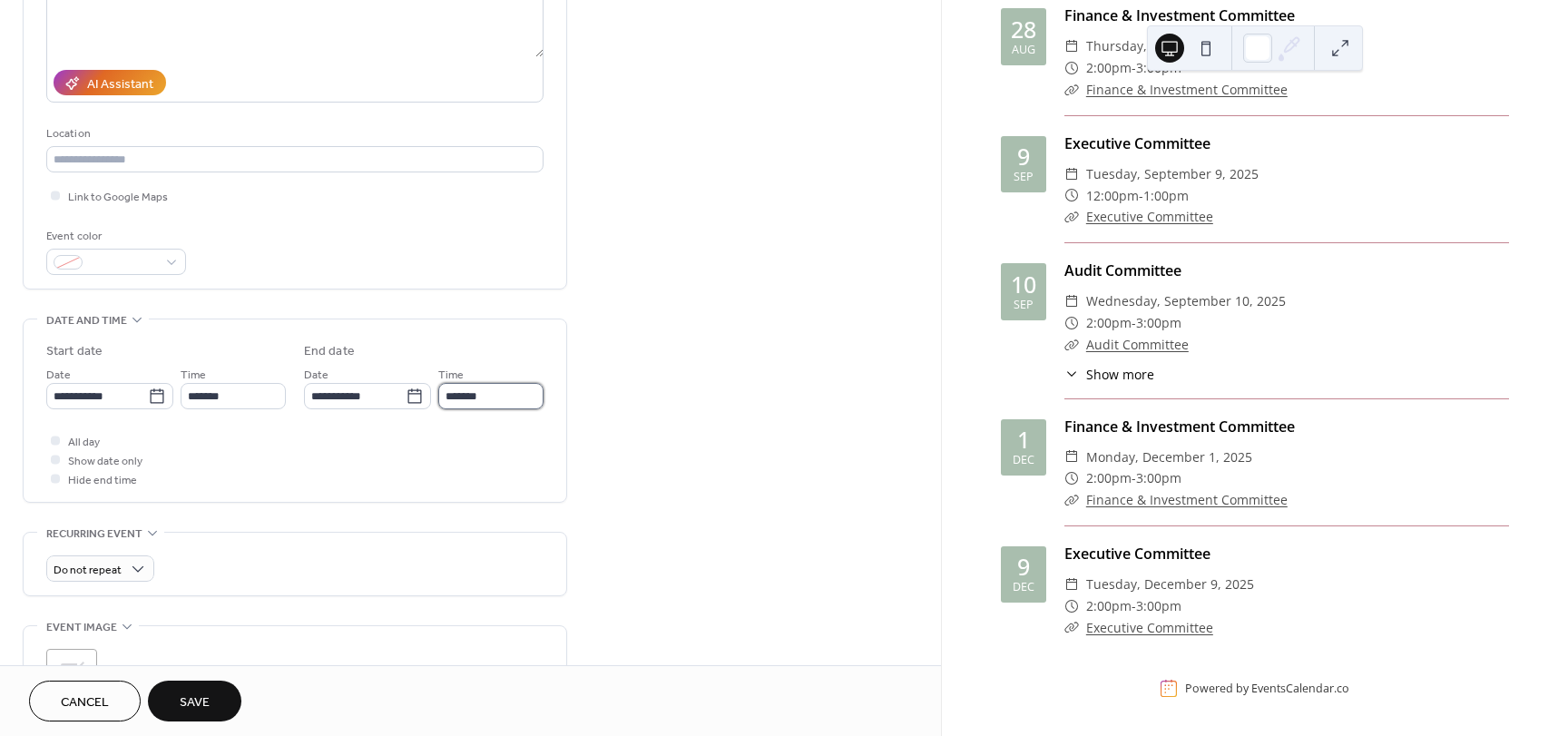 click on "*******" at bounding box center [491, 396] 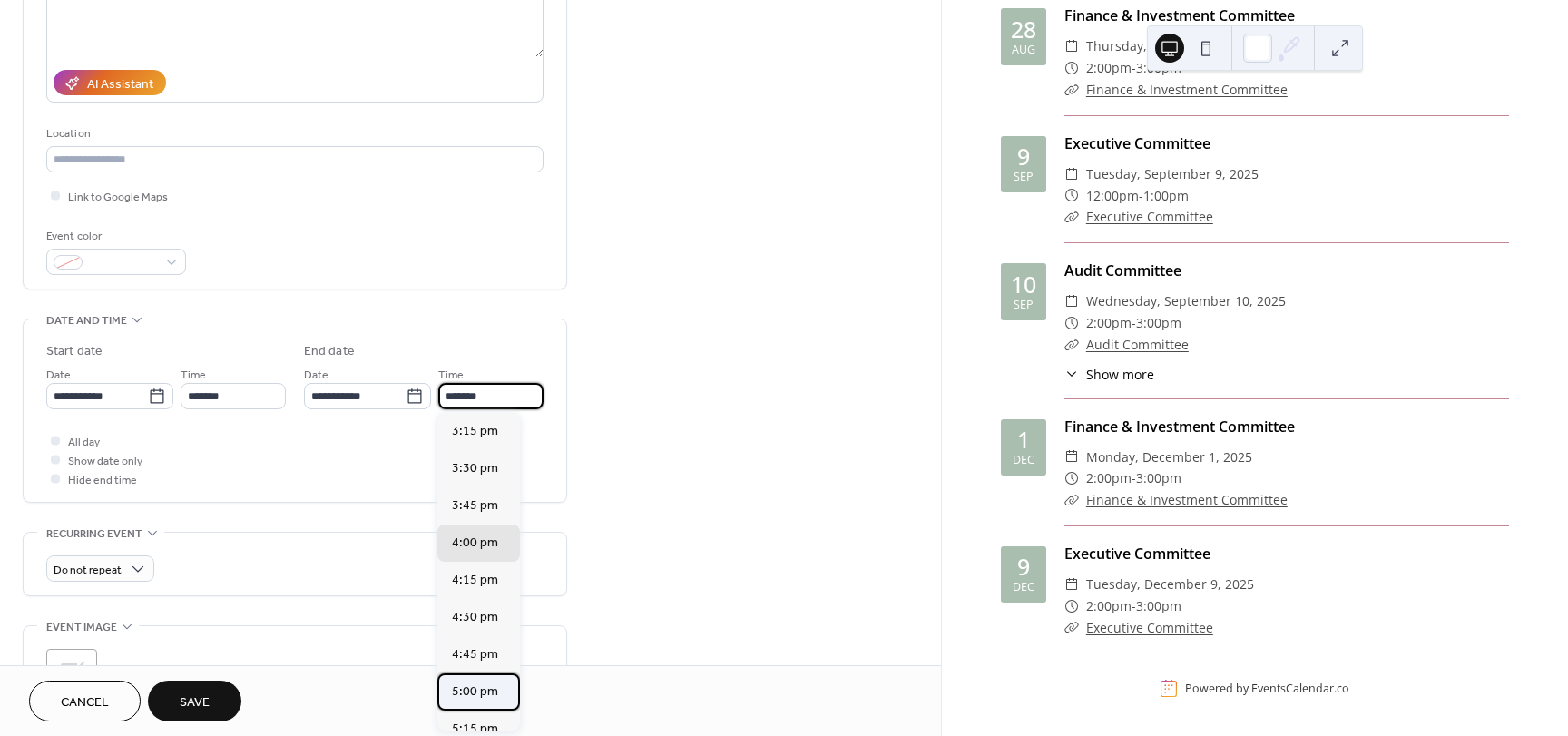 click on "5:00 pm" at bounding box center [475, 692] 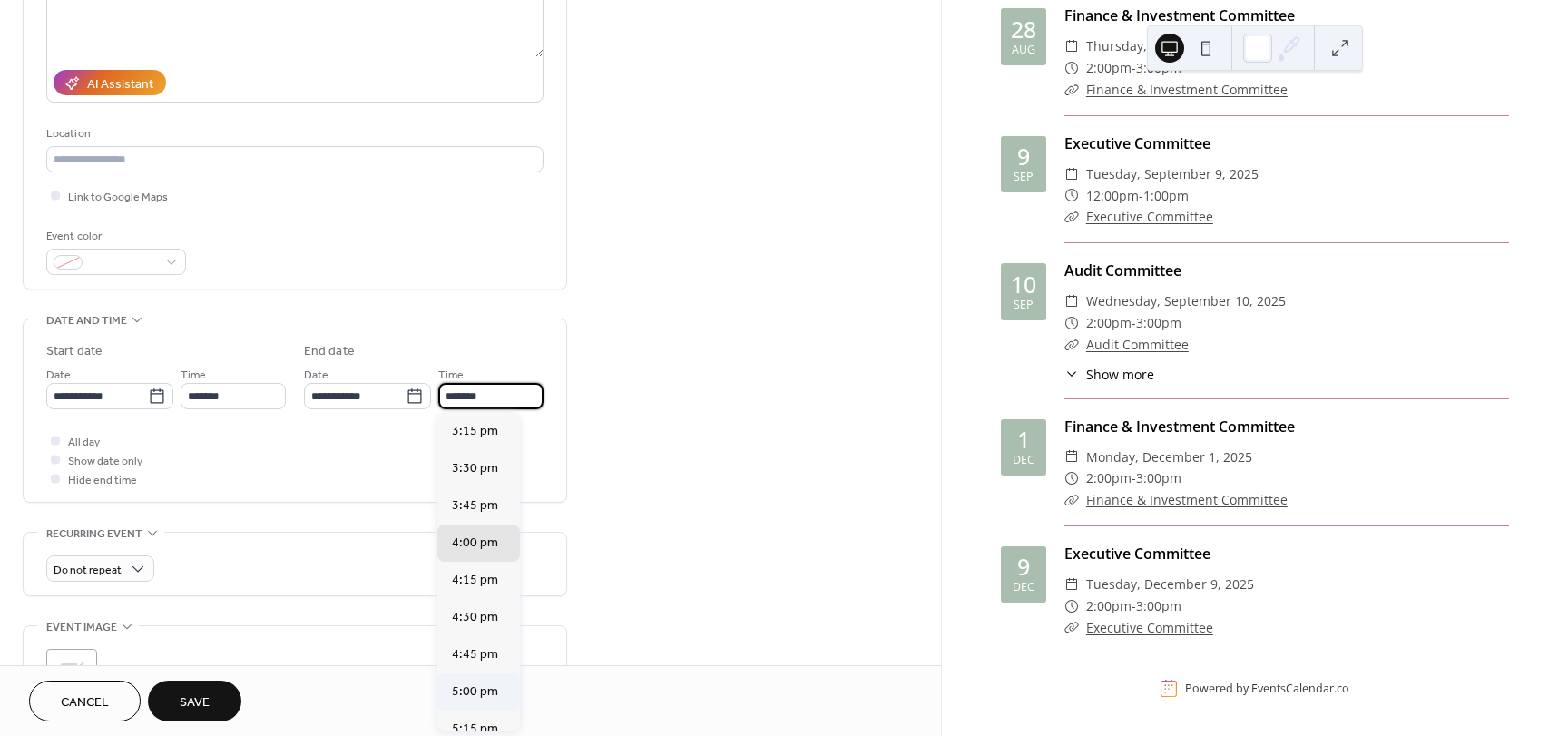 type on "*******" 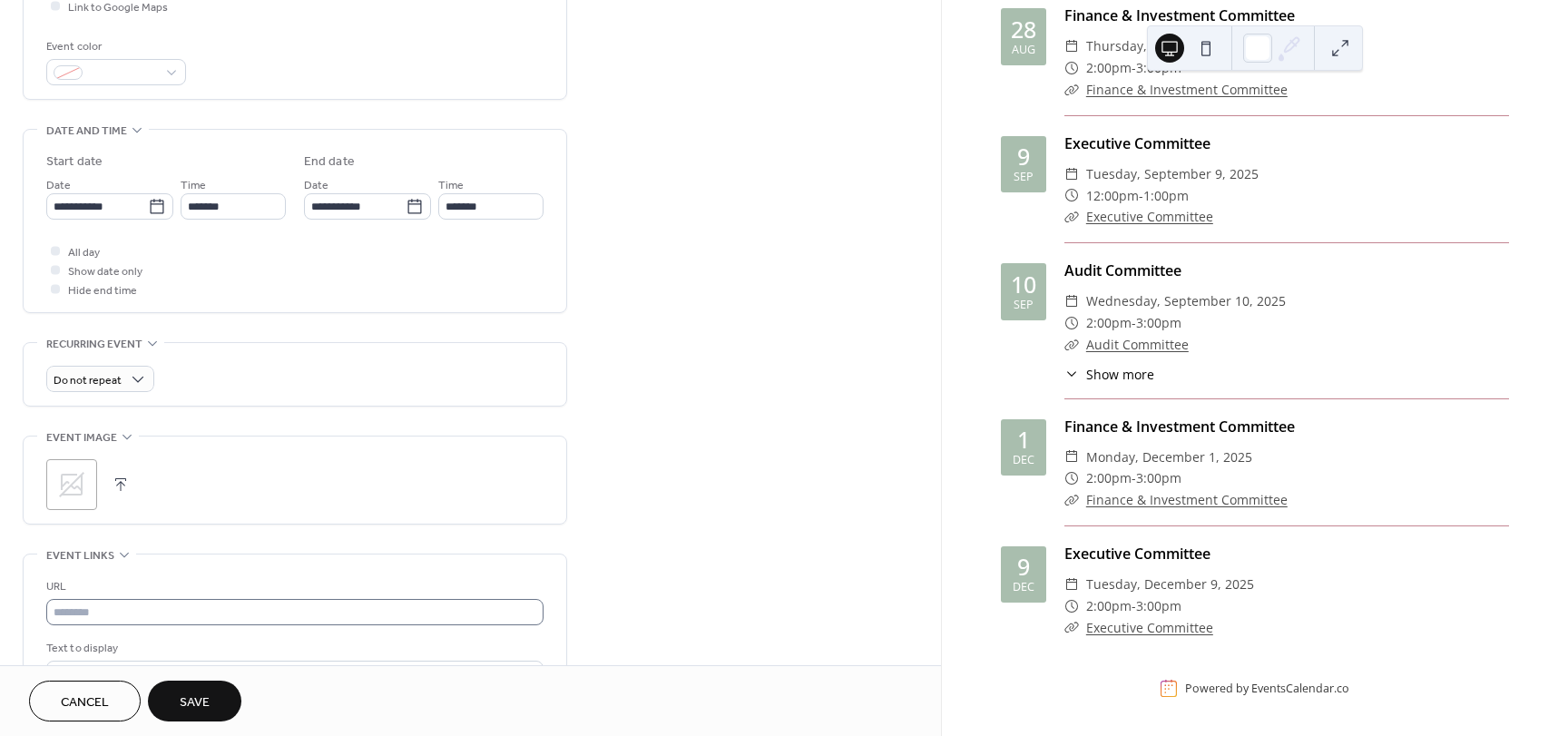 scroll, scrollTop: 545, scrollLeft: 0, axis: vertical 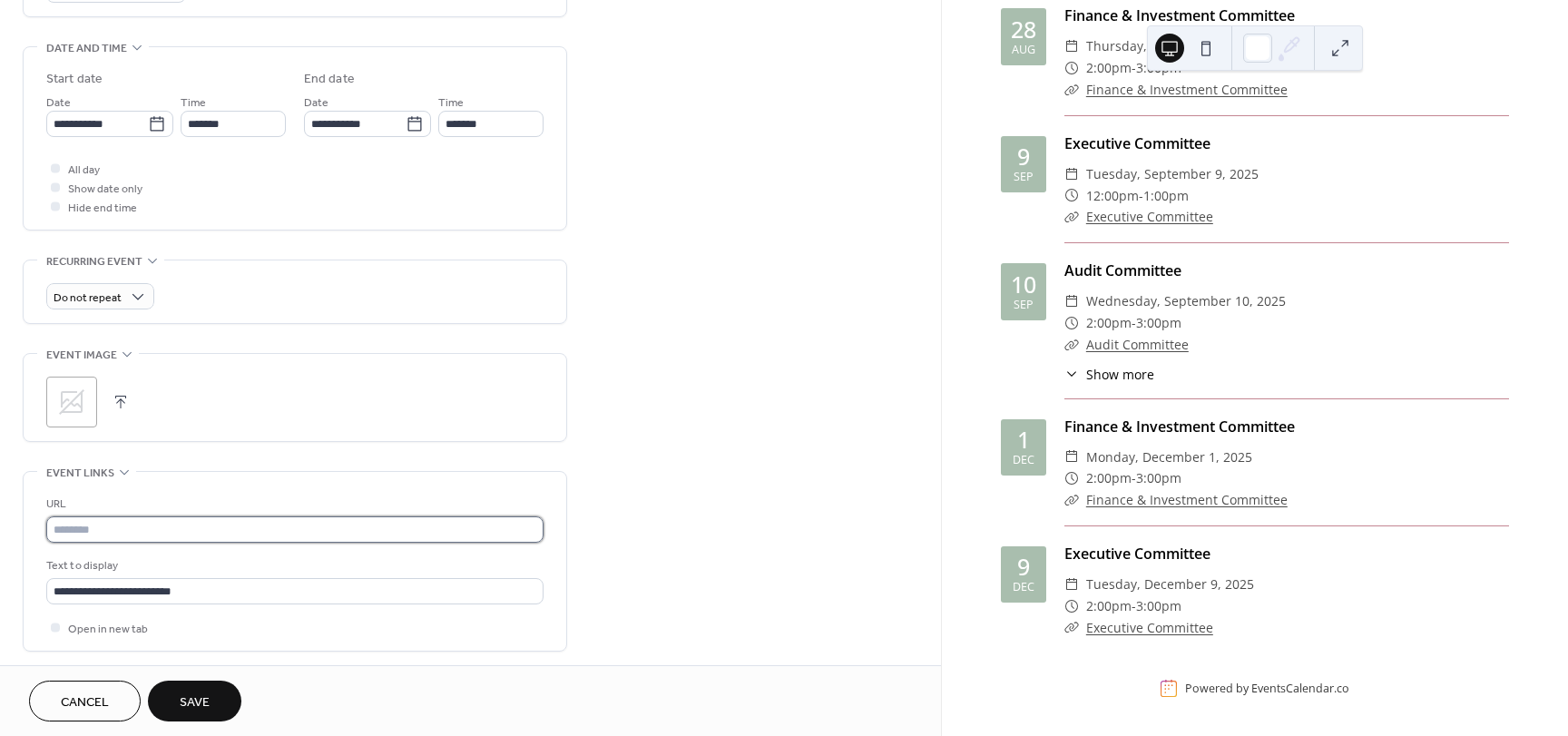 click at bounding box center (295, 529) 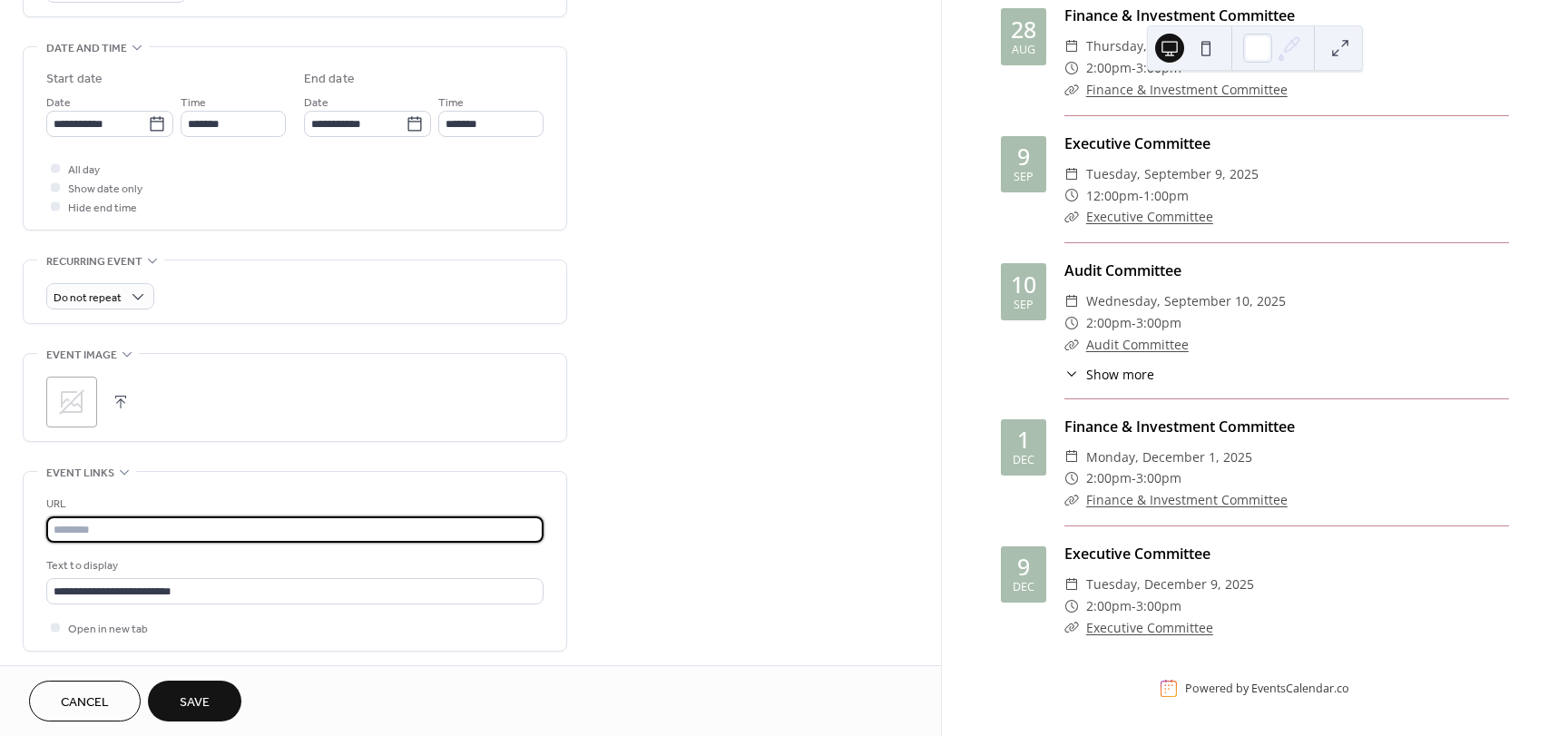 paste on "**********" 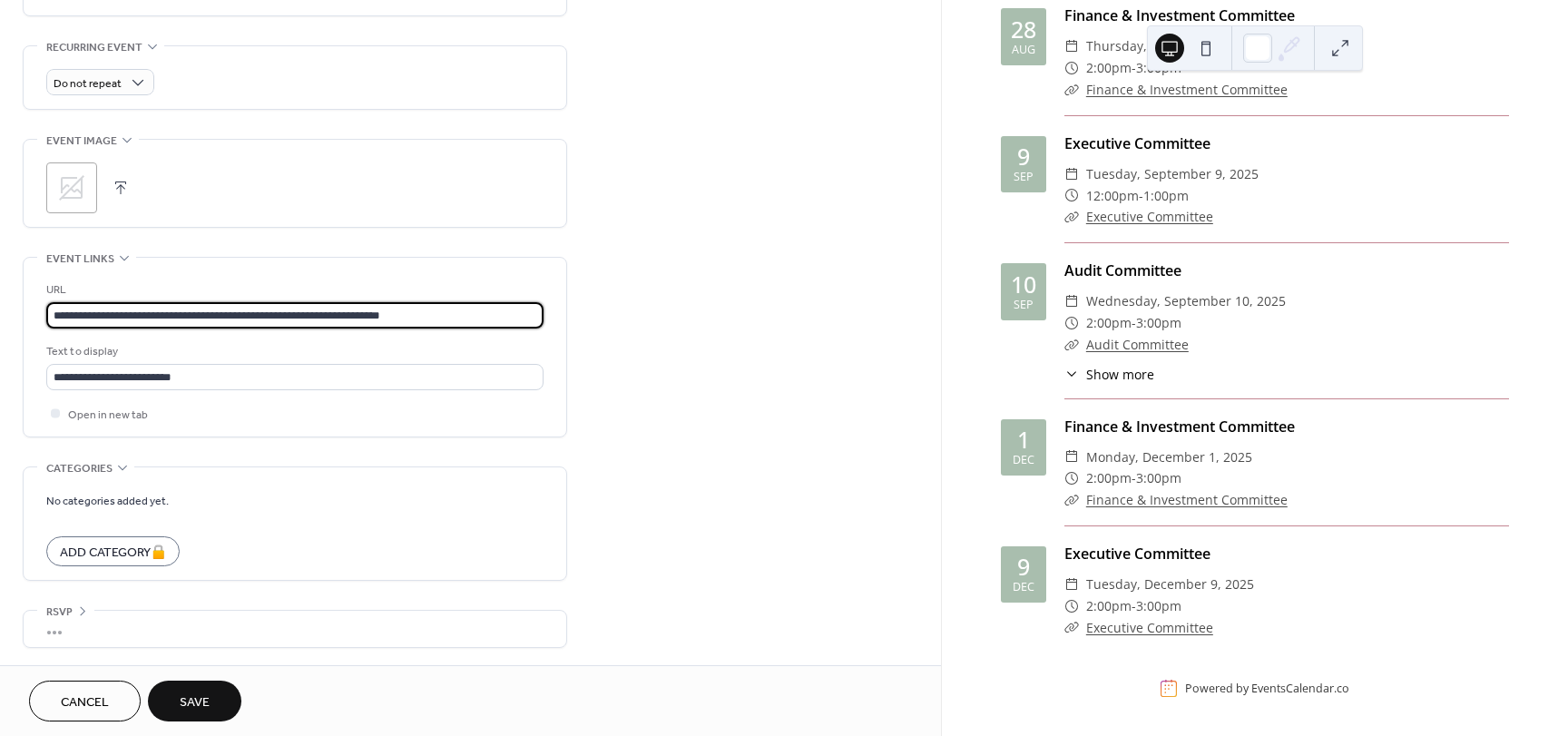 scroll, scrollTop: 760, scrollLeft: 0, axis: vertical 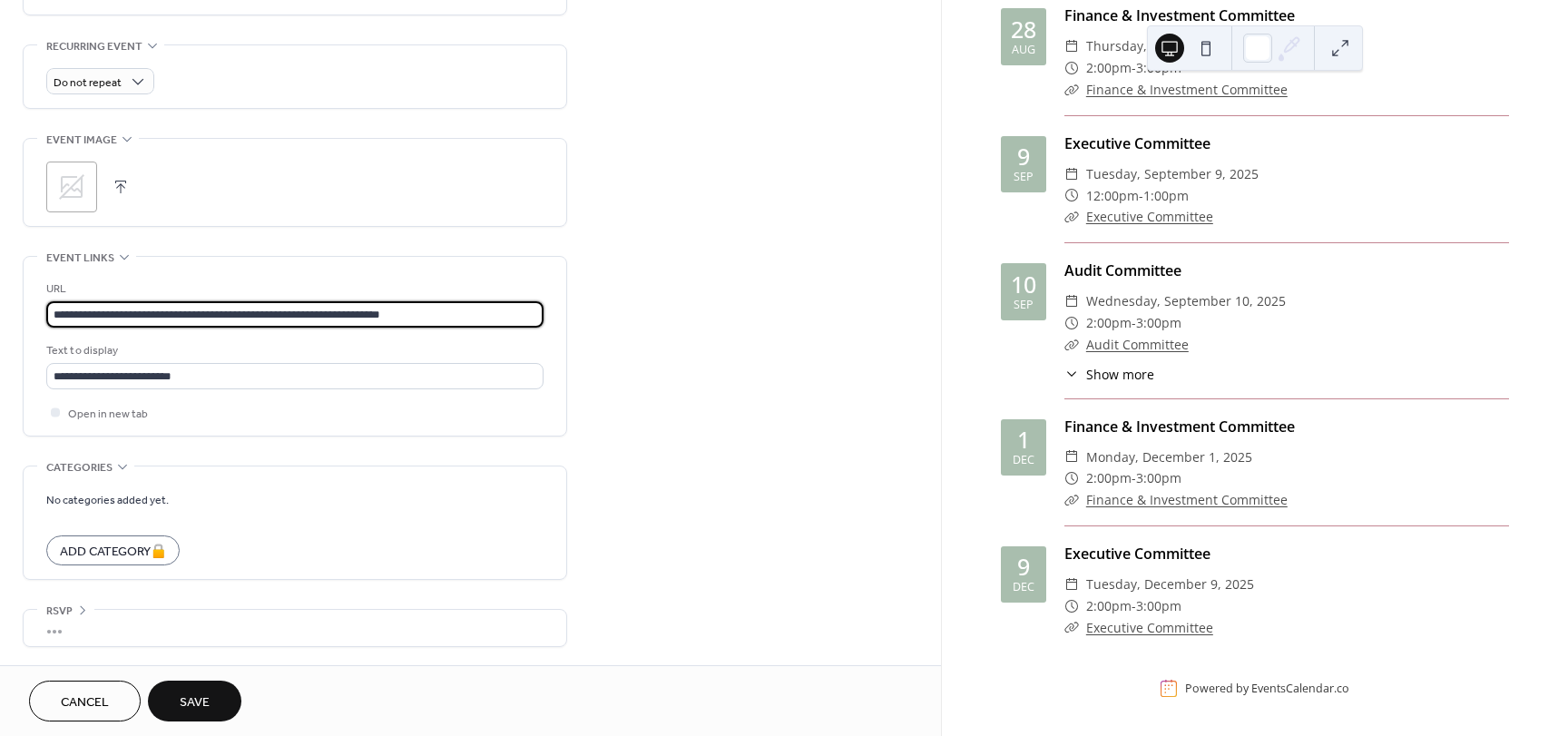 type on "**********" 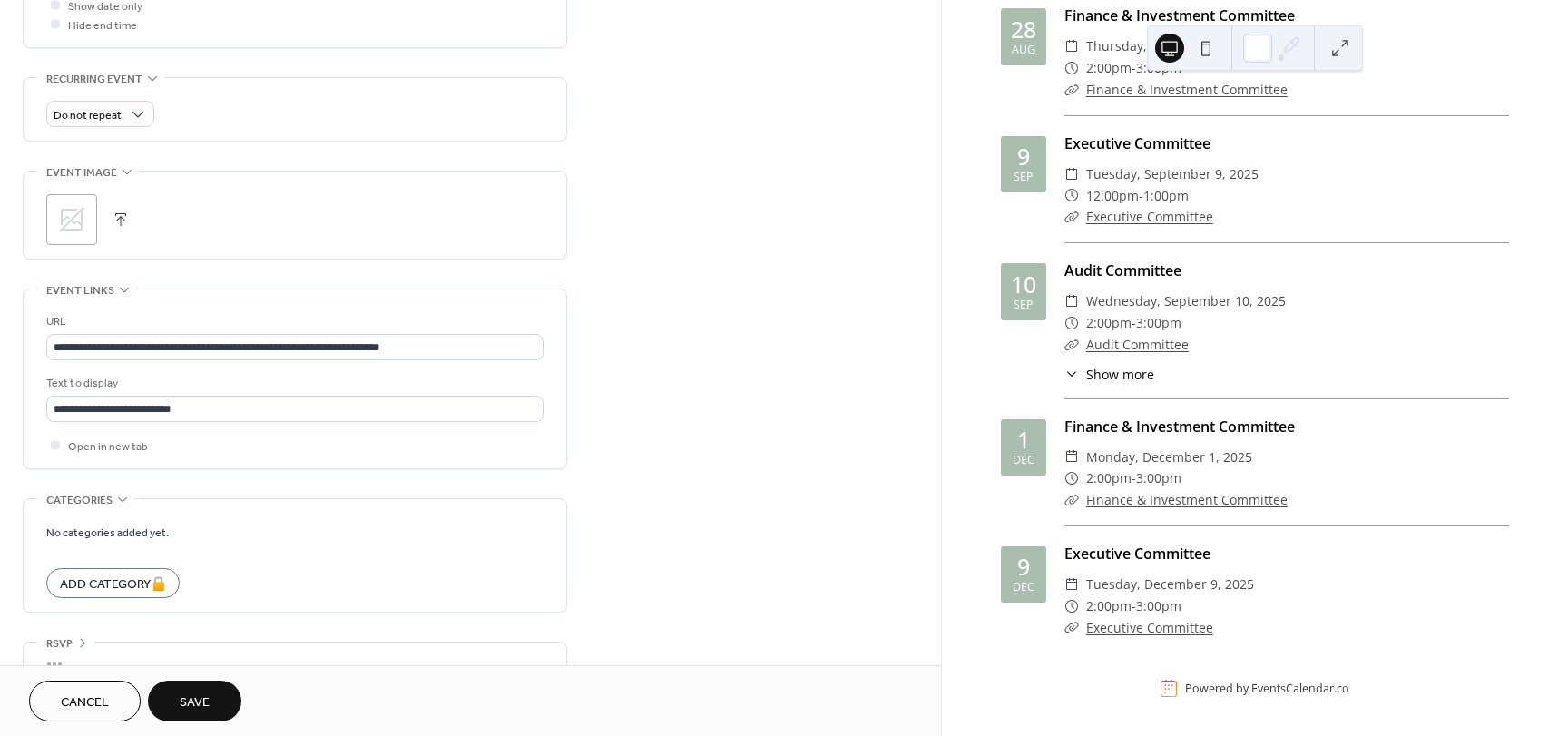 scroll, scrollTop: 760, scrollLeft: 0, axis: vertical 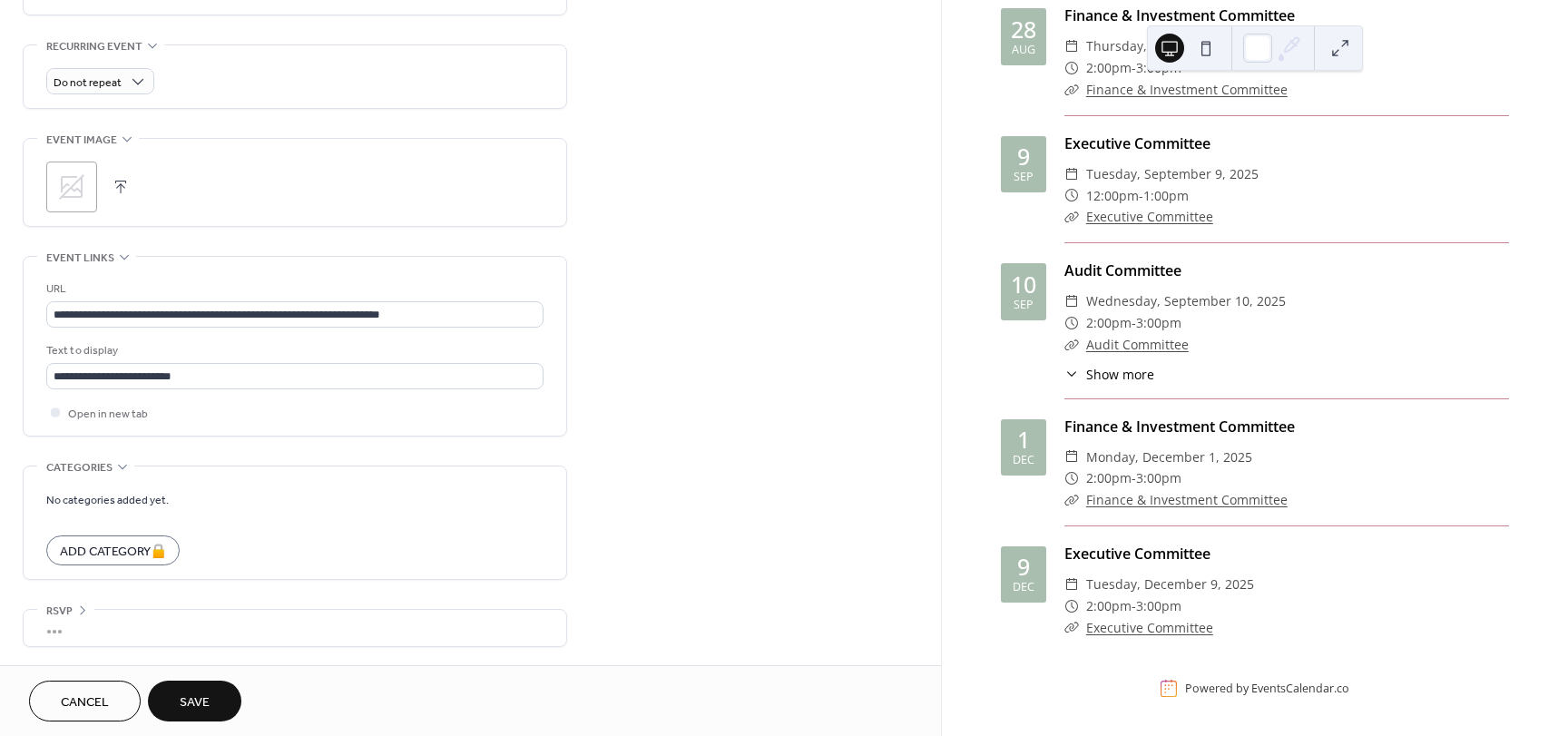 click on "Save" at bounding box center (194, 702) 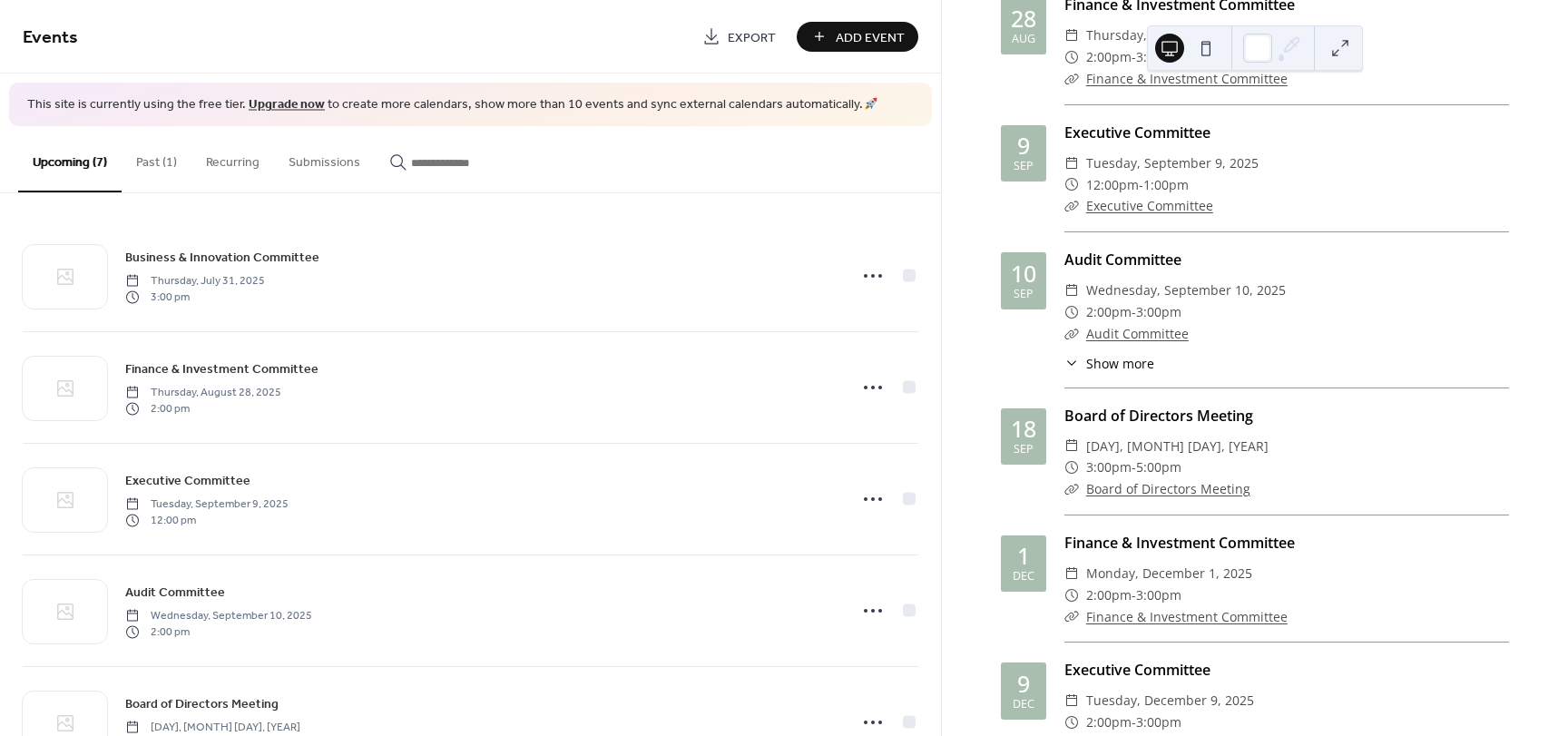 click on "Add Event" at bounding box center [870, 37] 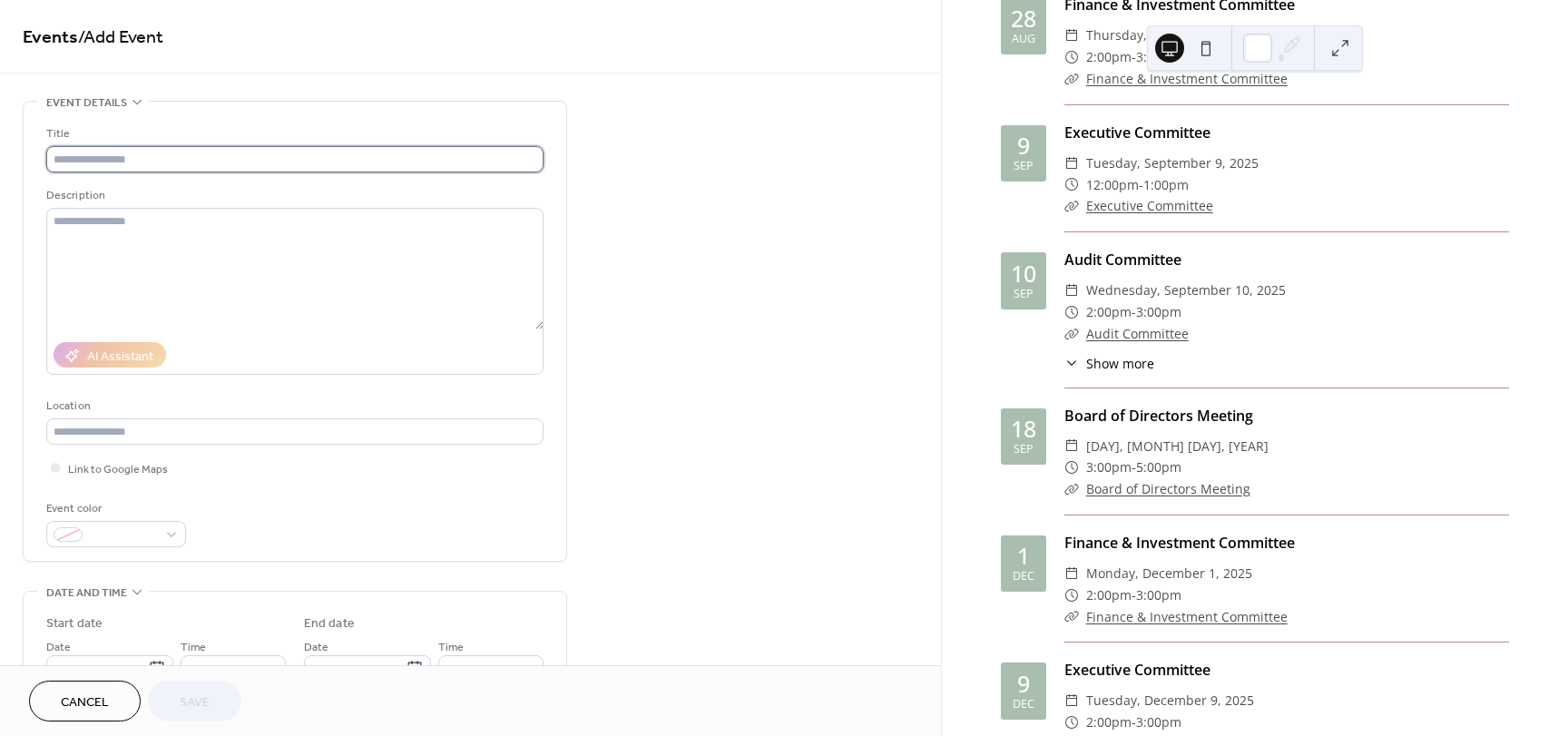 click at bounding box center (295, 159) 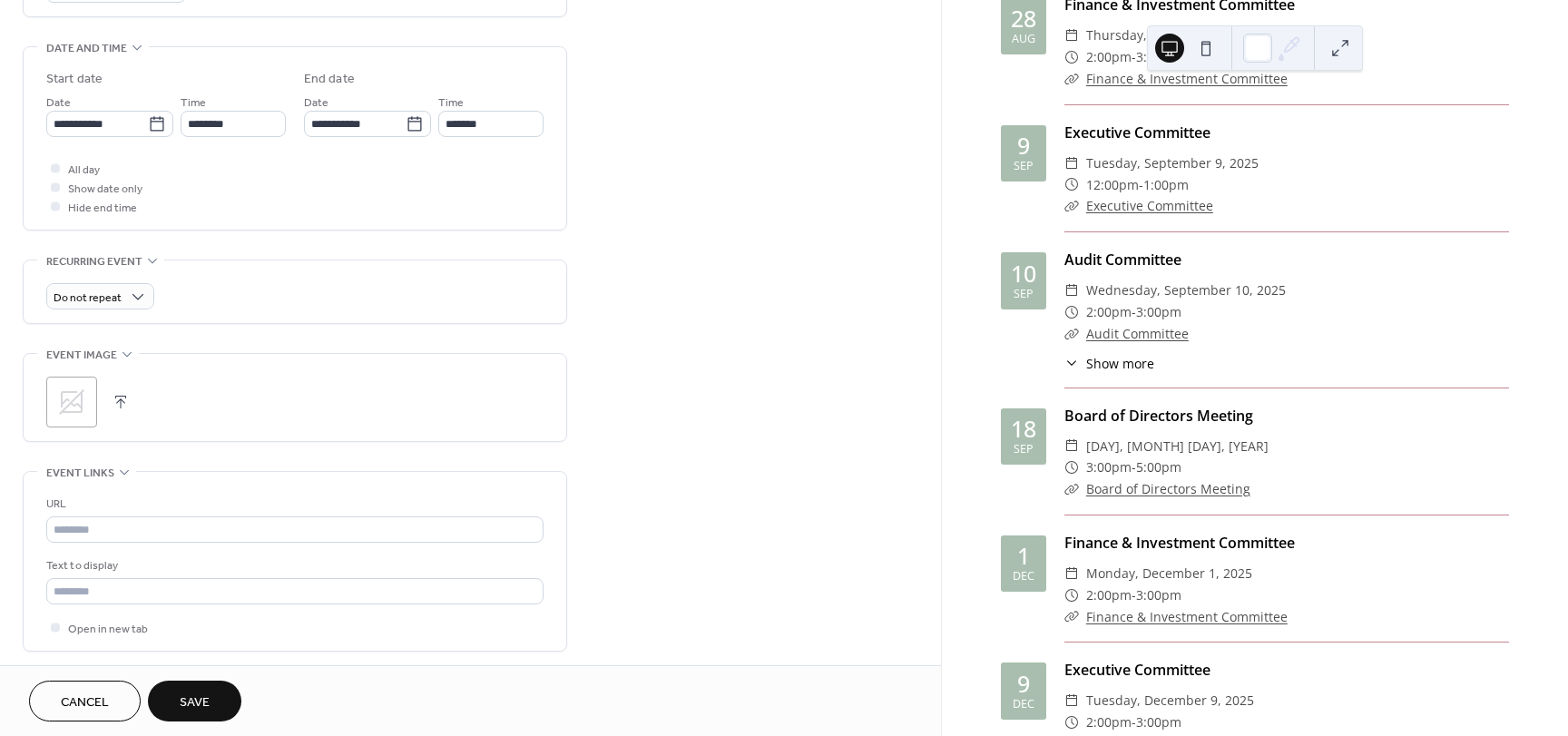 scroll, scrollTop: 0, scrollLeft: 0, axis: both 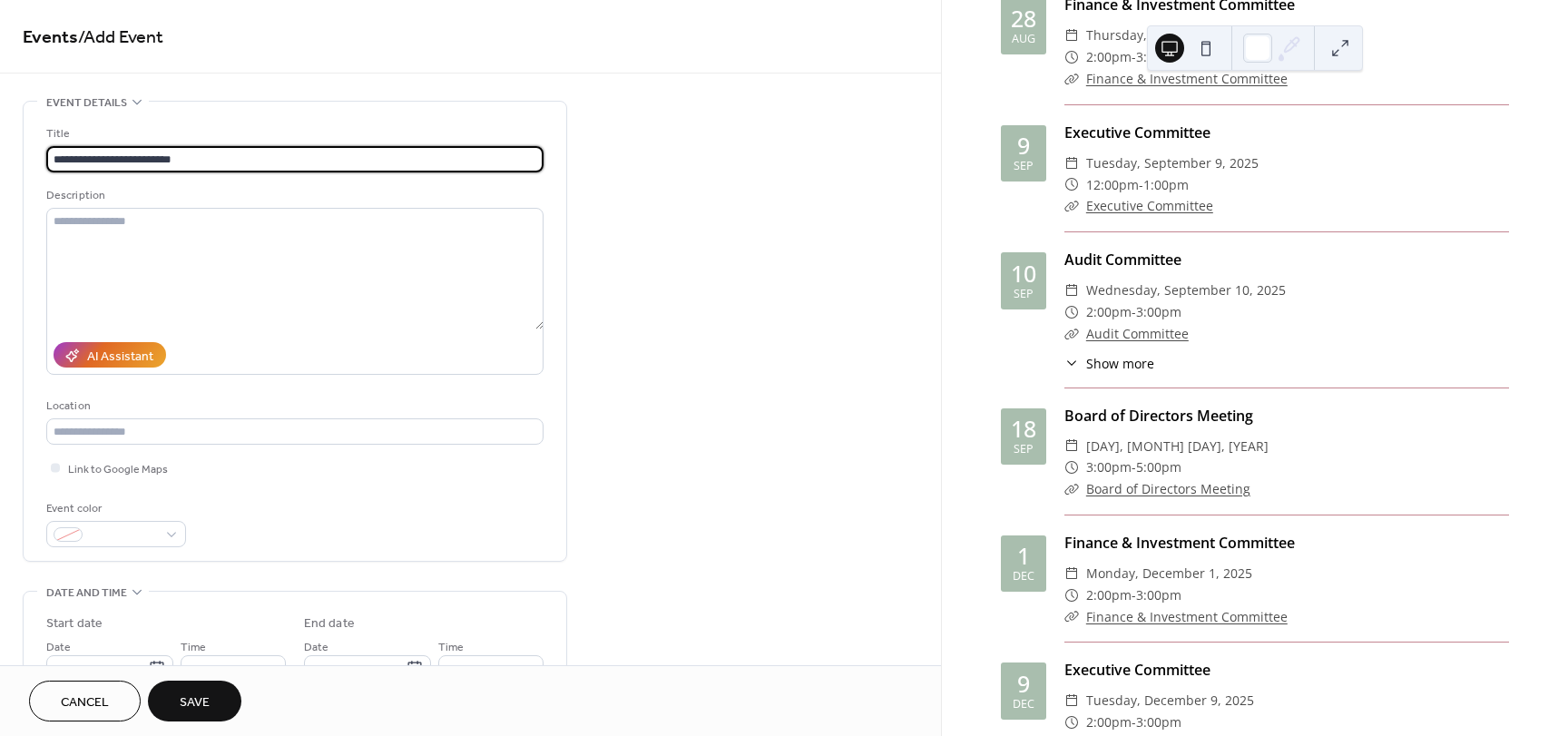 drag, startPoint x: 220, startPoint y: 162, endPoint x: -87, endPoint y: 166, distance: 307.02606 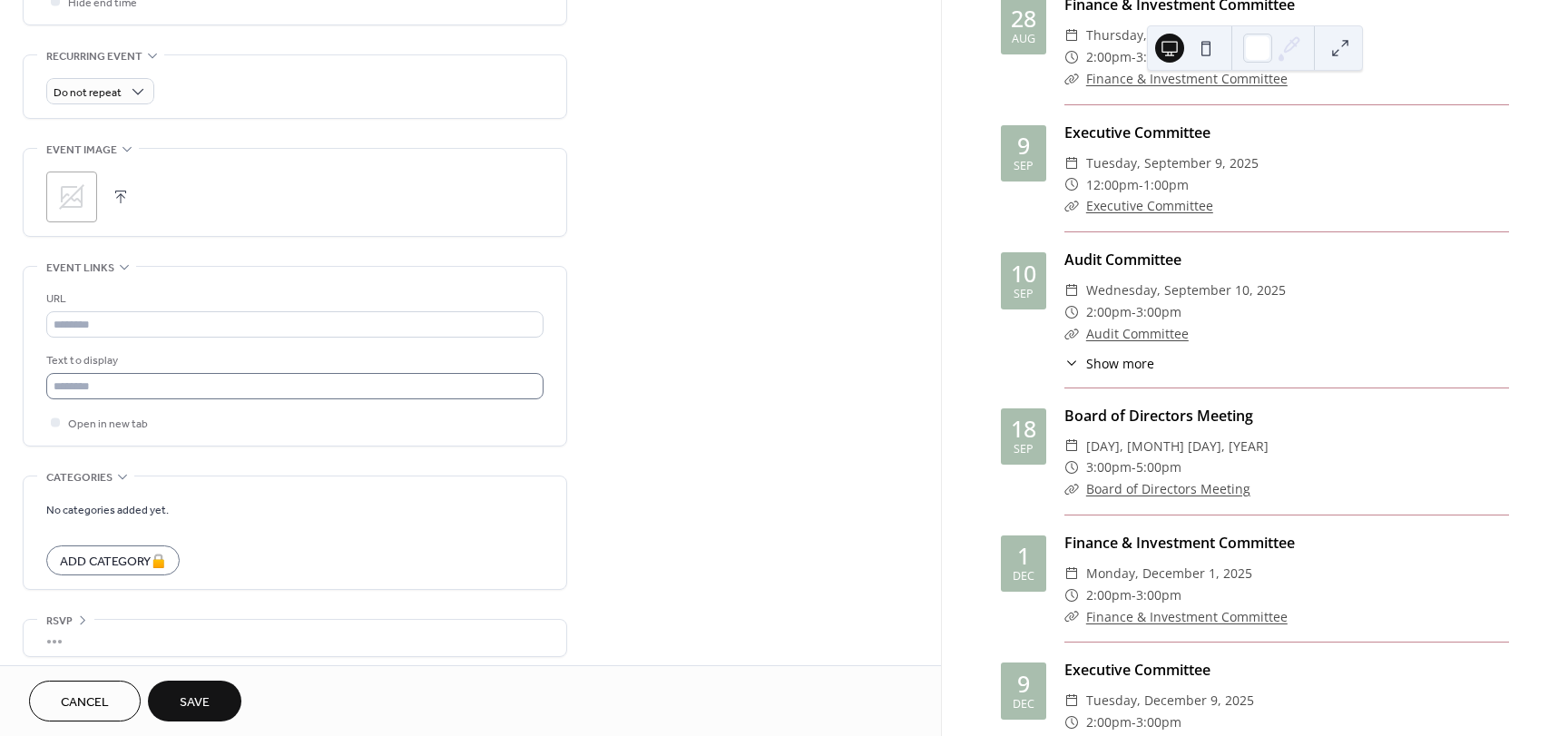 scroll, scrollTop: 760, scrollLeft: 0, axis: vertical 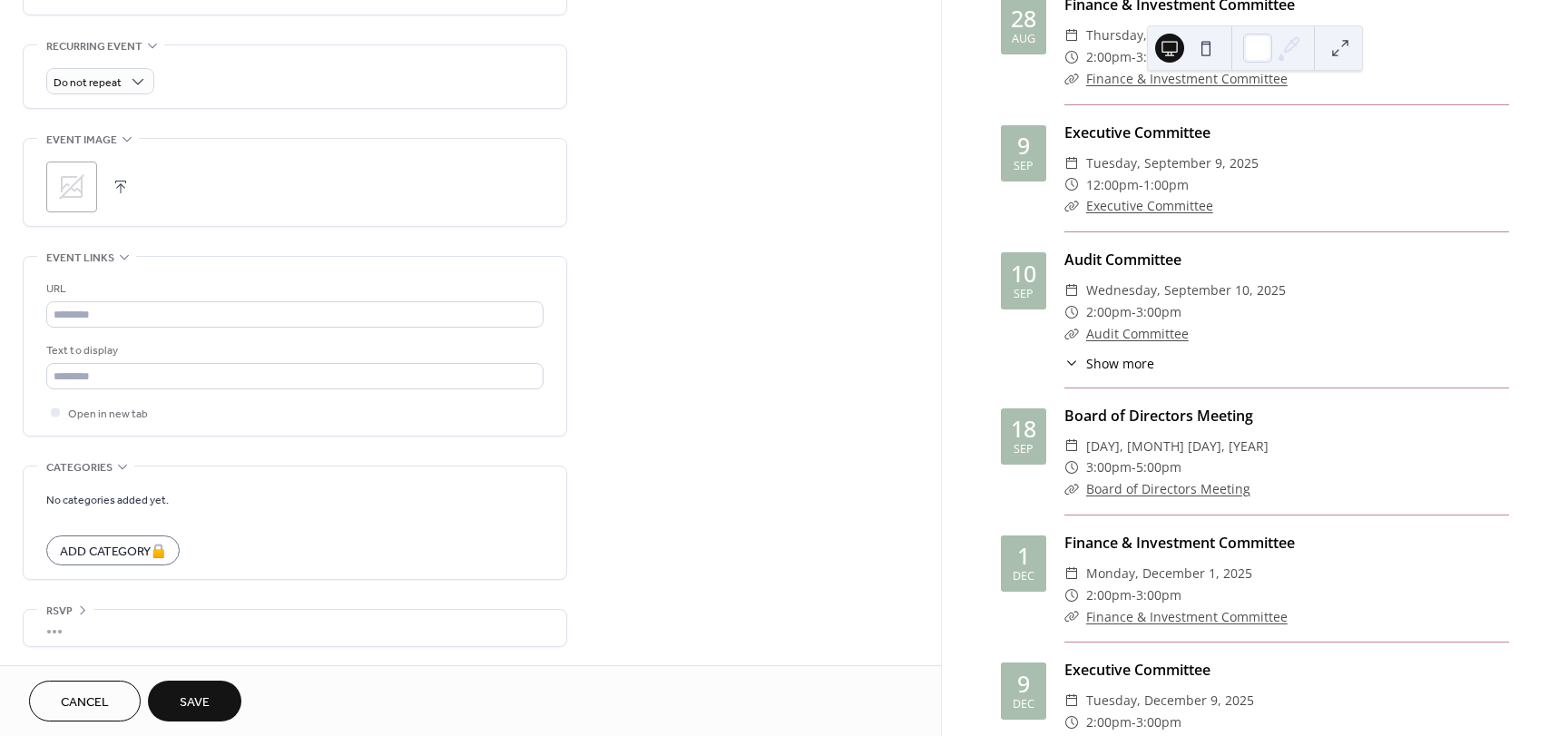 type on "**********" 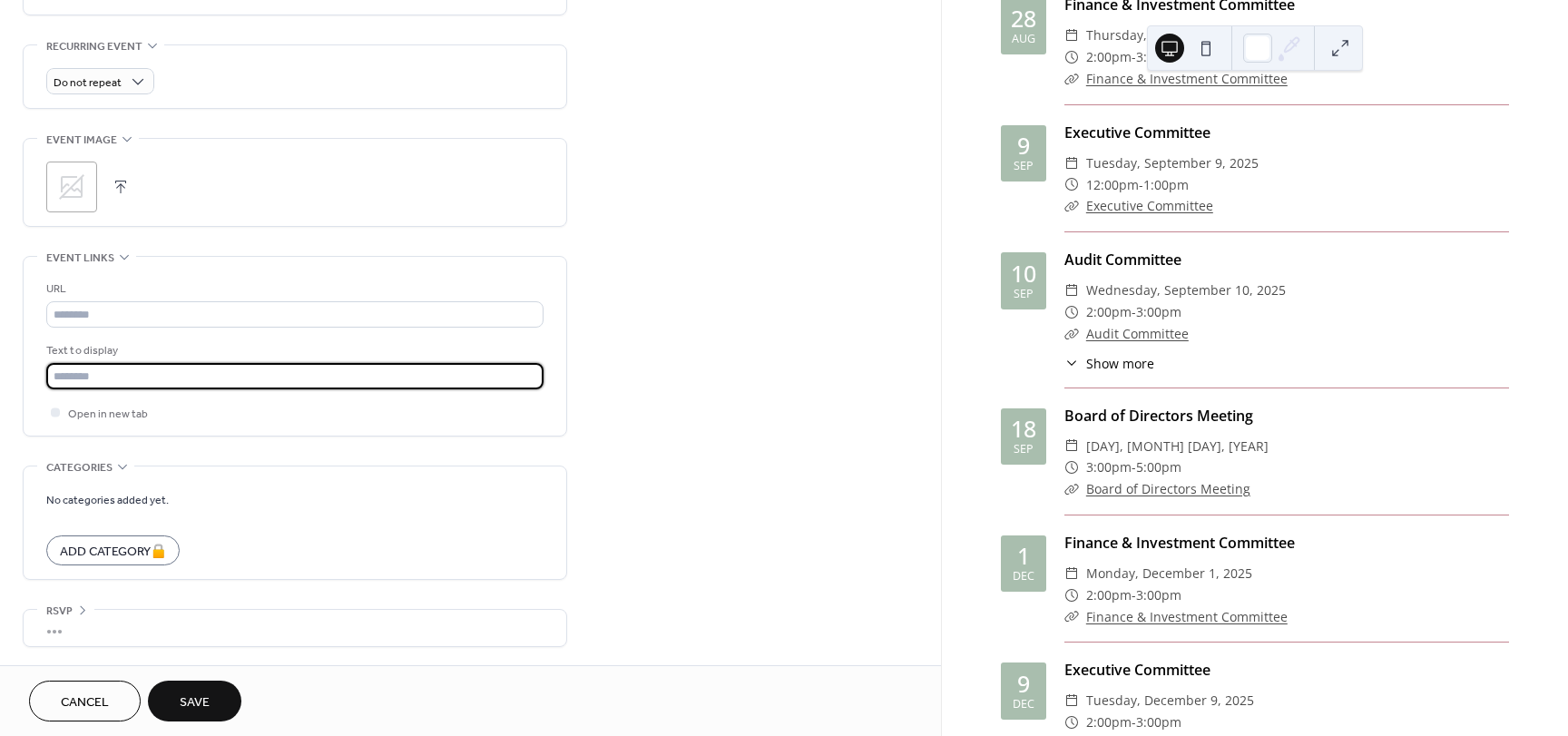 click at bounding box center (295, 376) 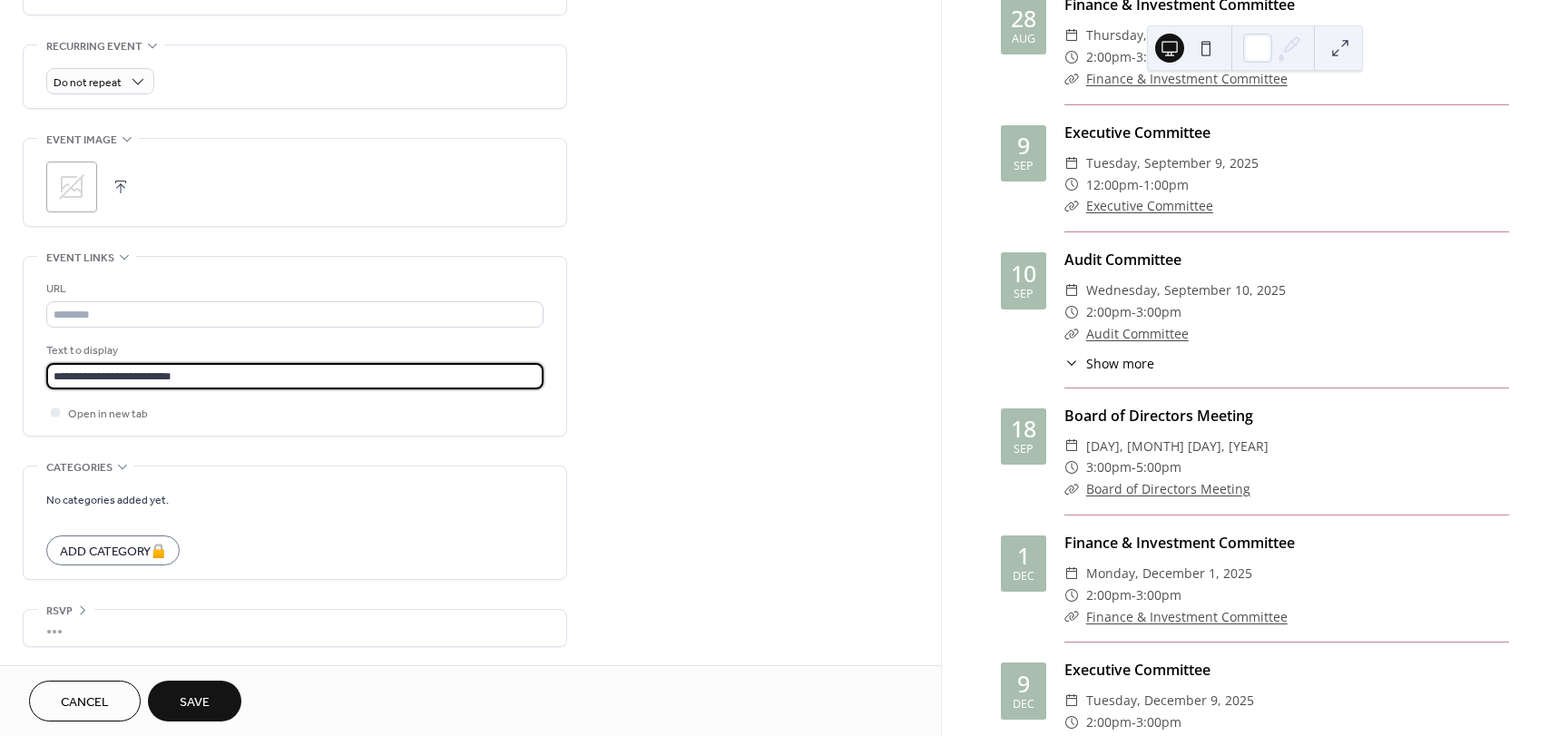 type on "**********" 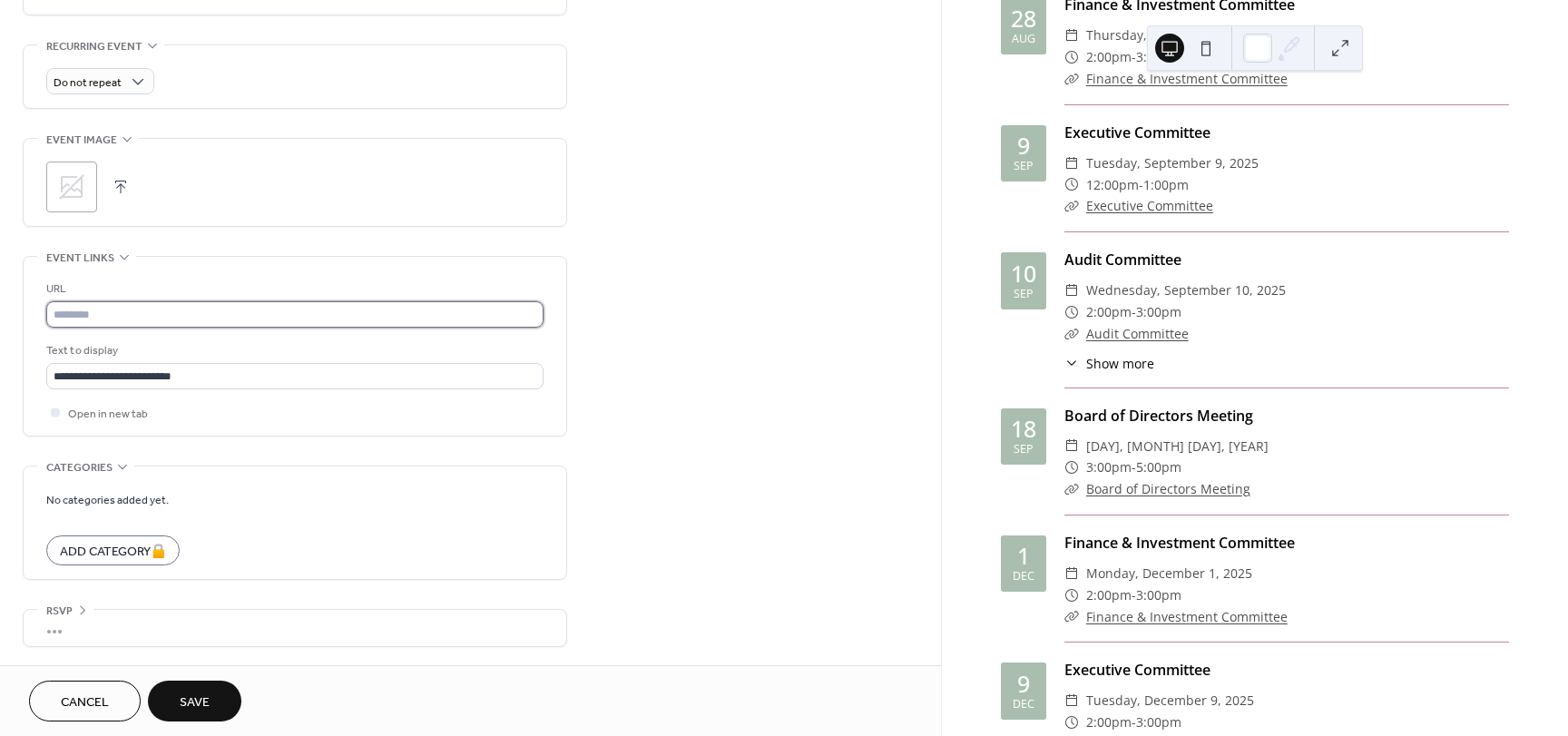 click at bounding box center (295, 314) 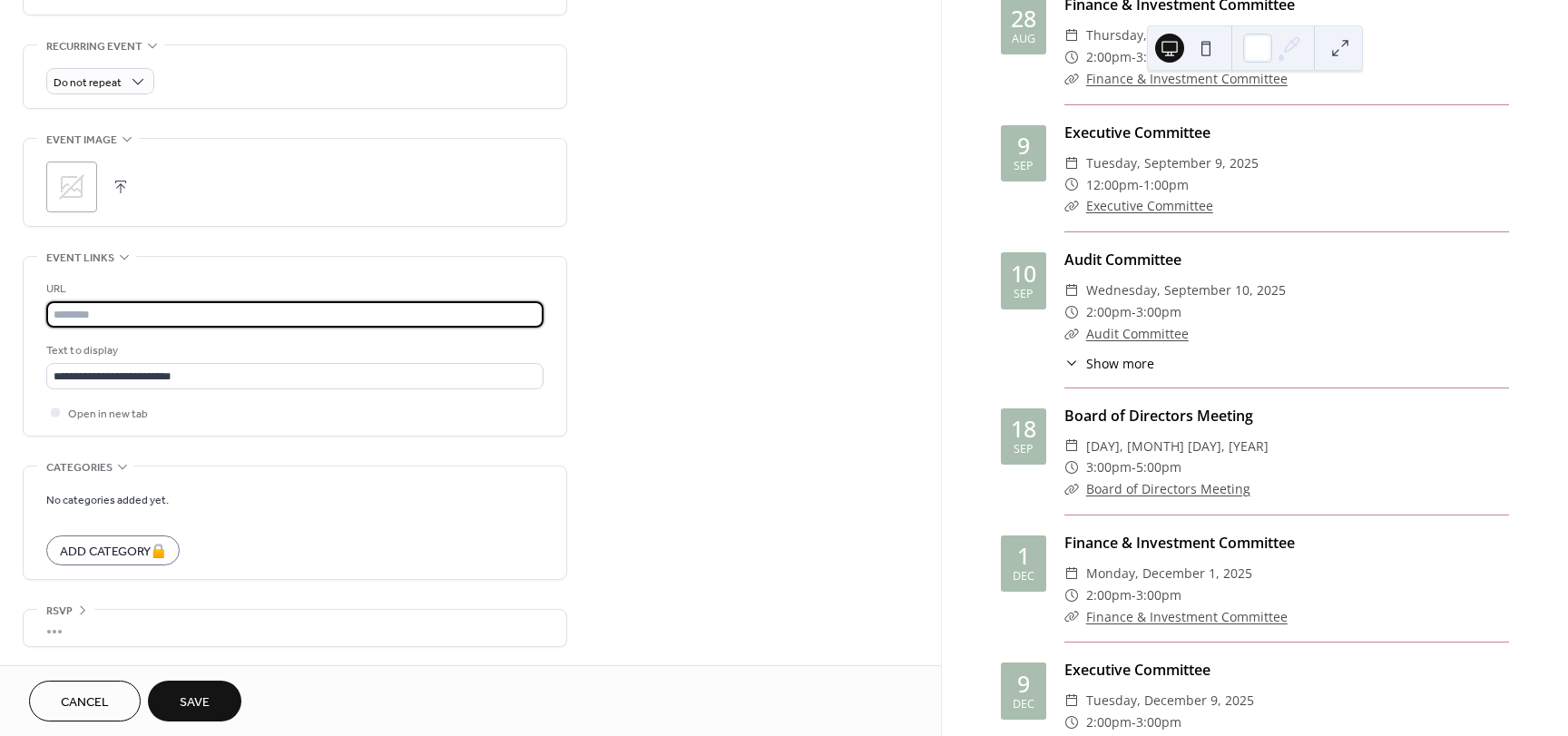 paste on "**********" 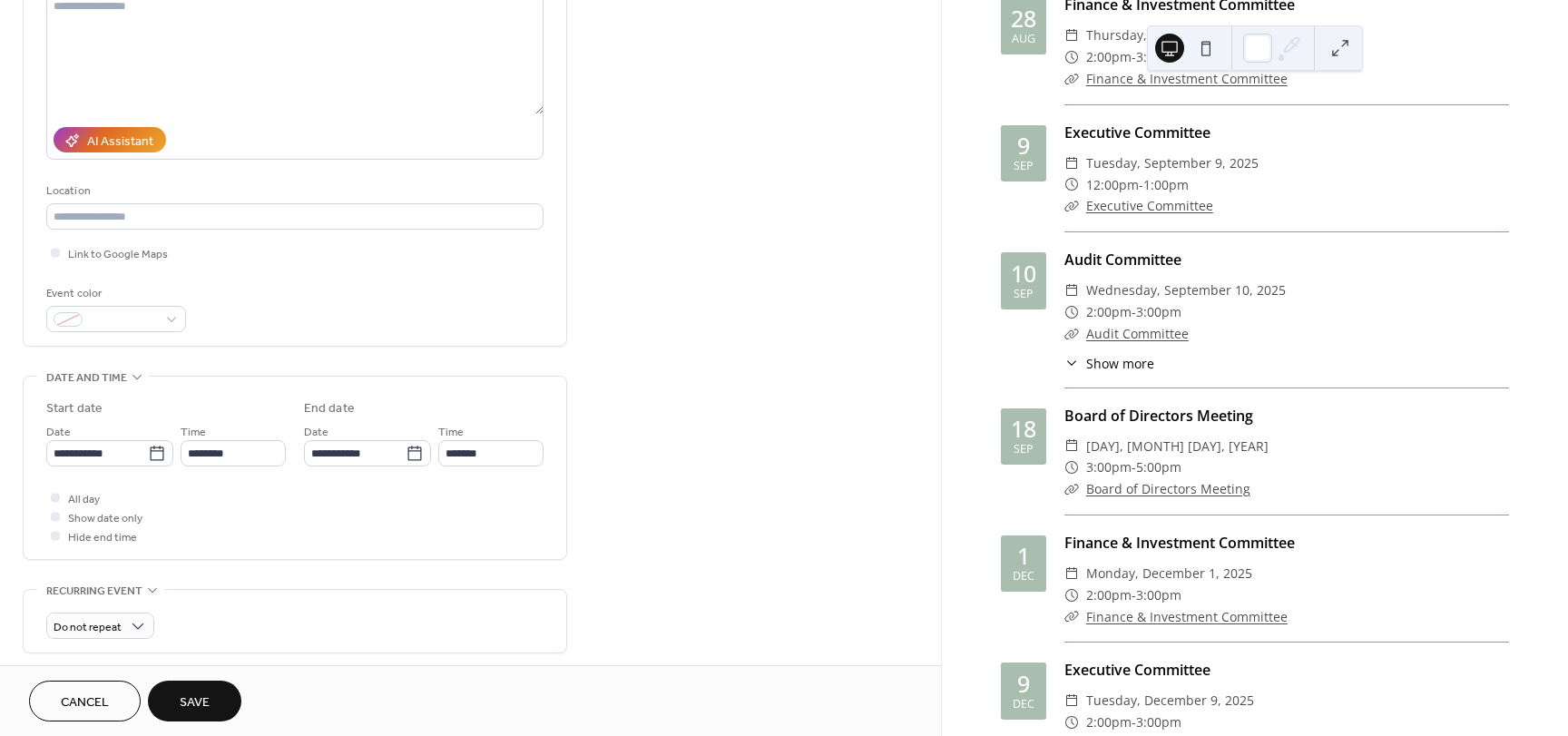 scroll, scrollTop: 487, scrollLeft: 0, axis: vertical 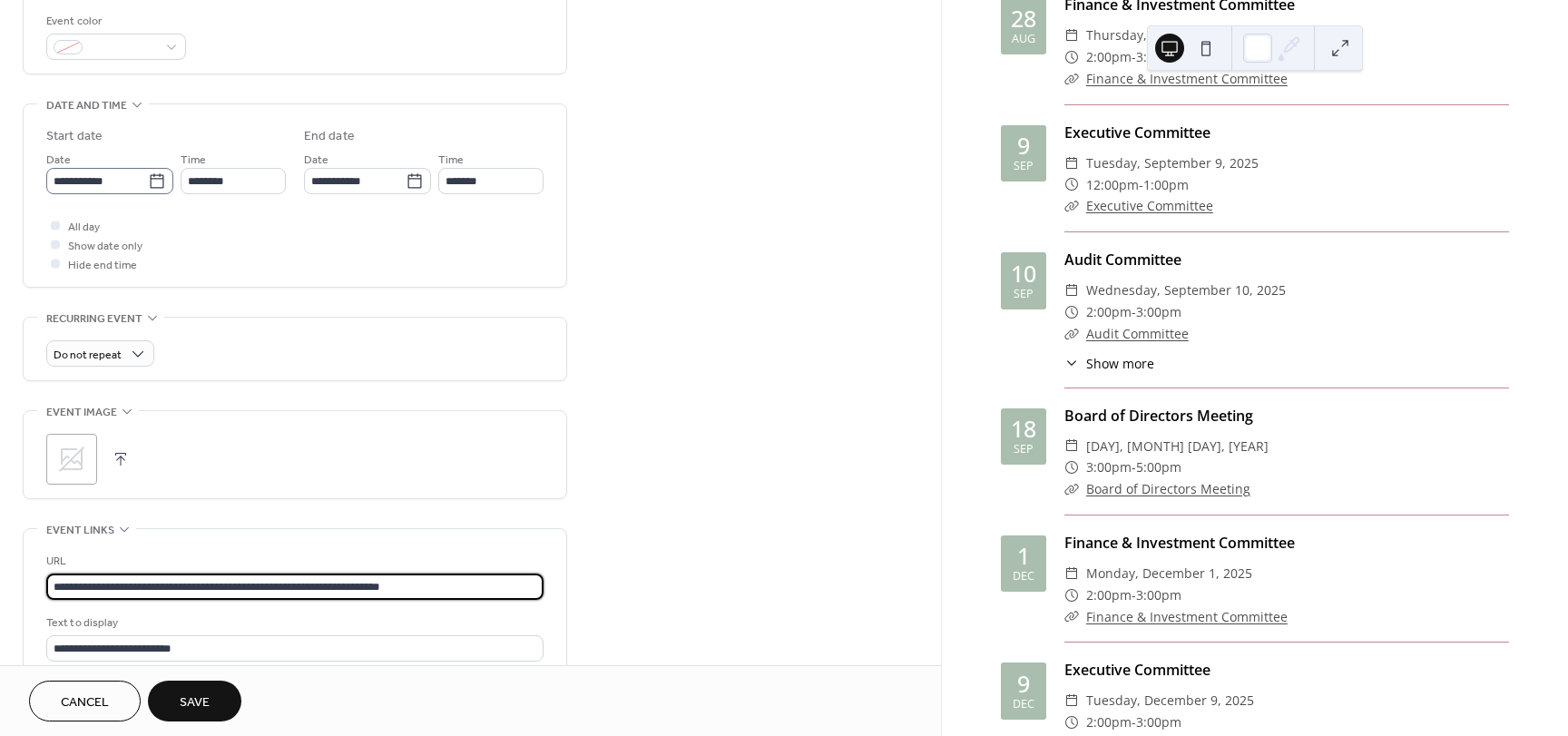 type on "**********" 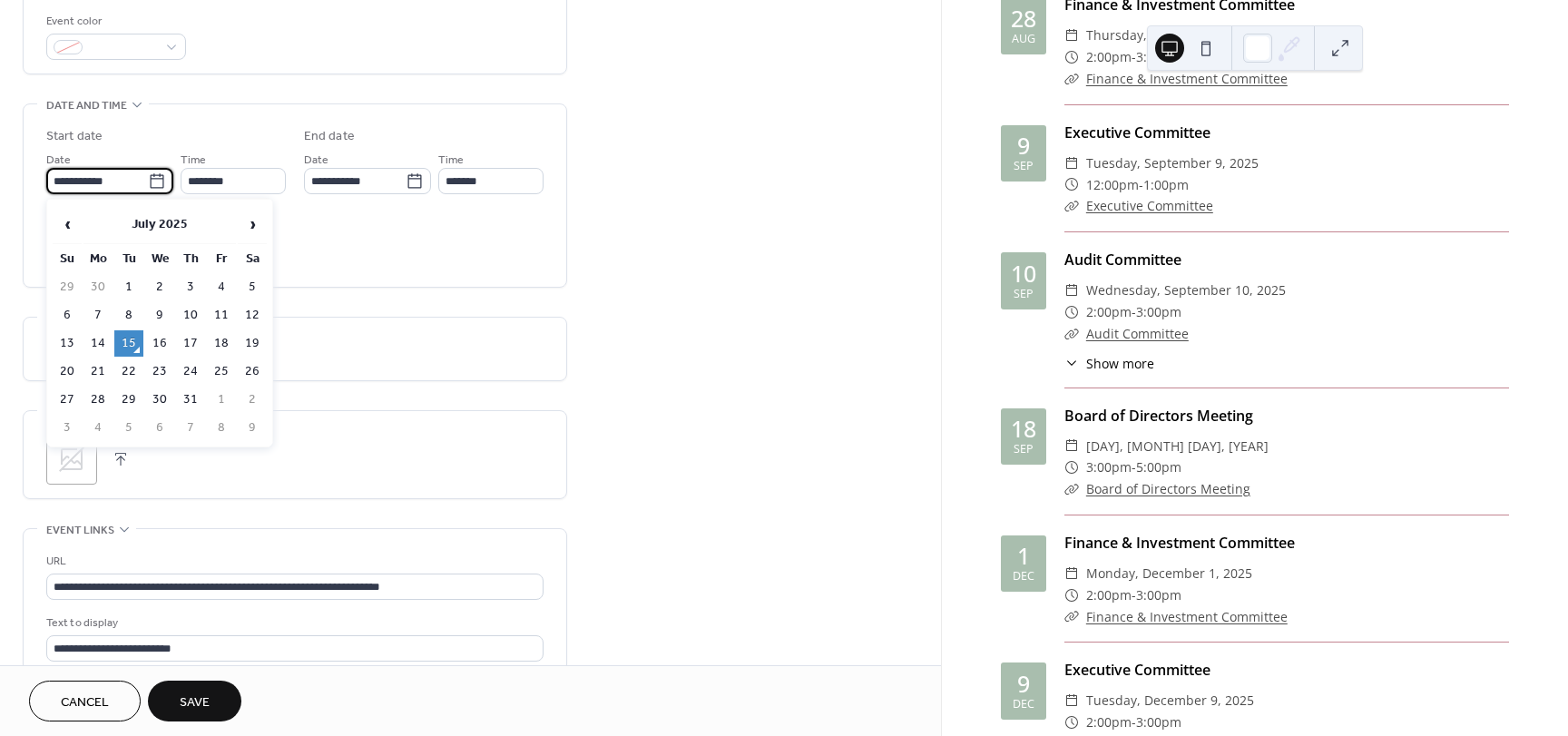 click on "**********" at bounding box center [97, 181] 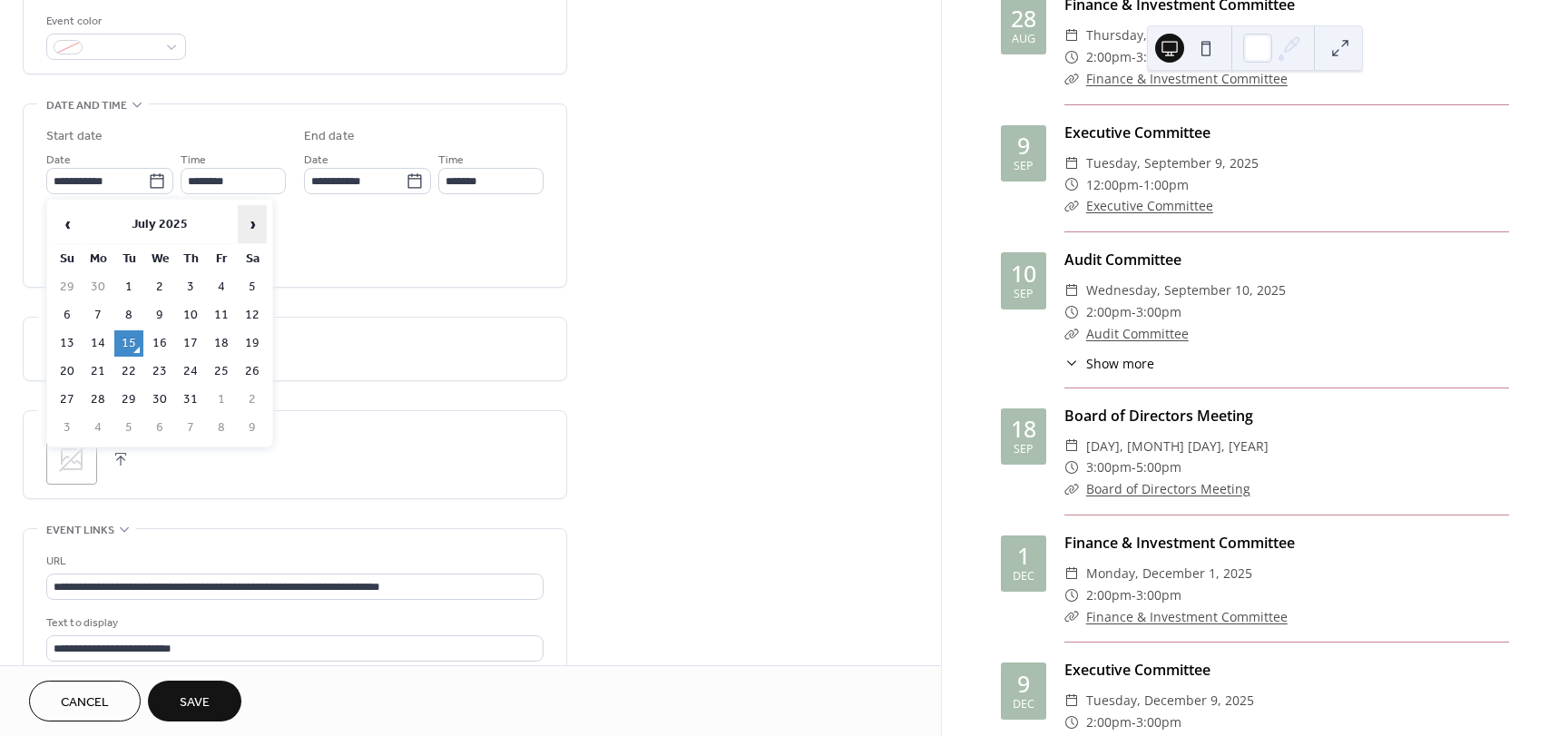 click on "›" at bounding box center (252, 224) 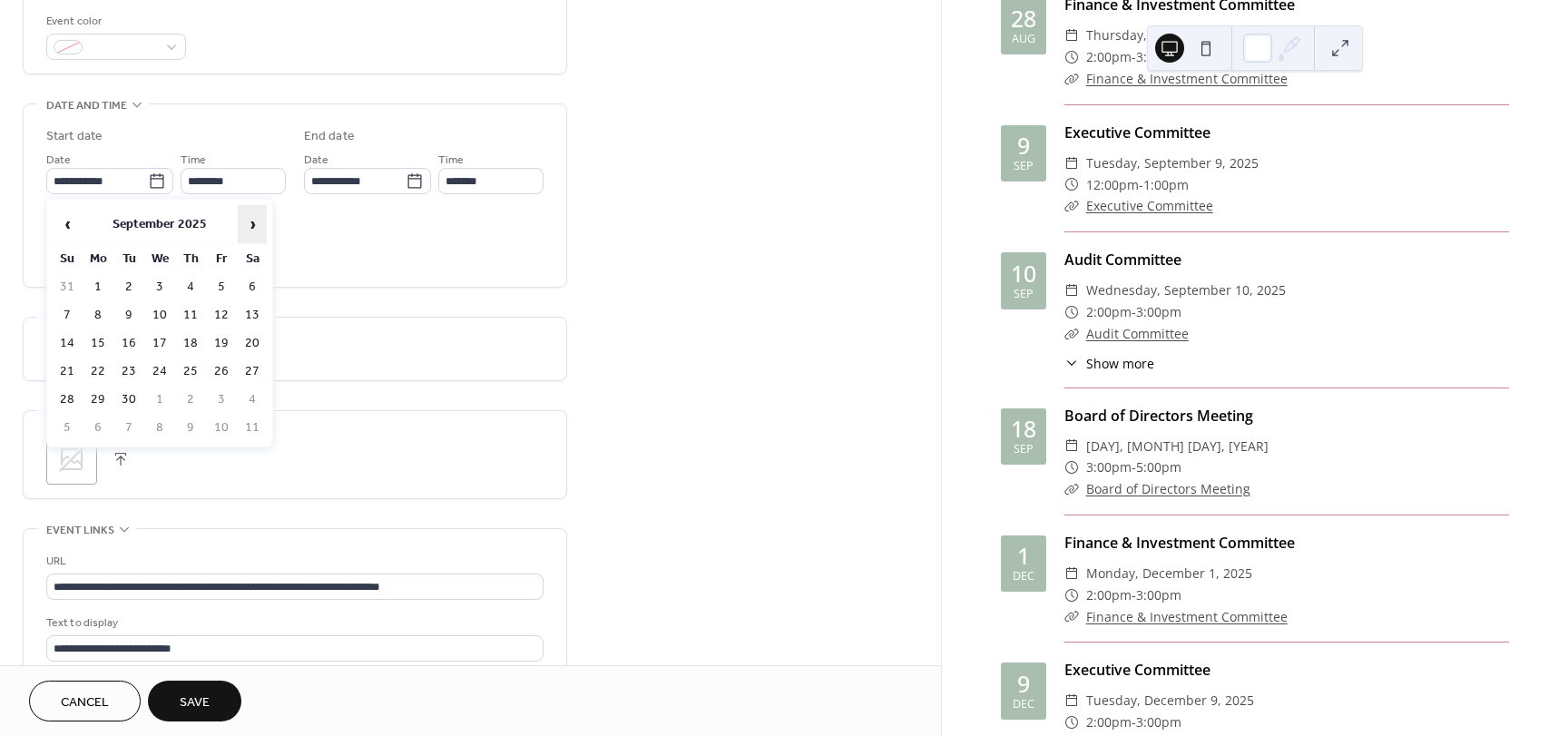 click on "›" at bounding box center [252, 224] 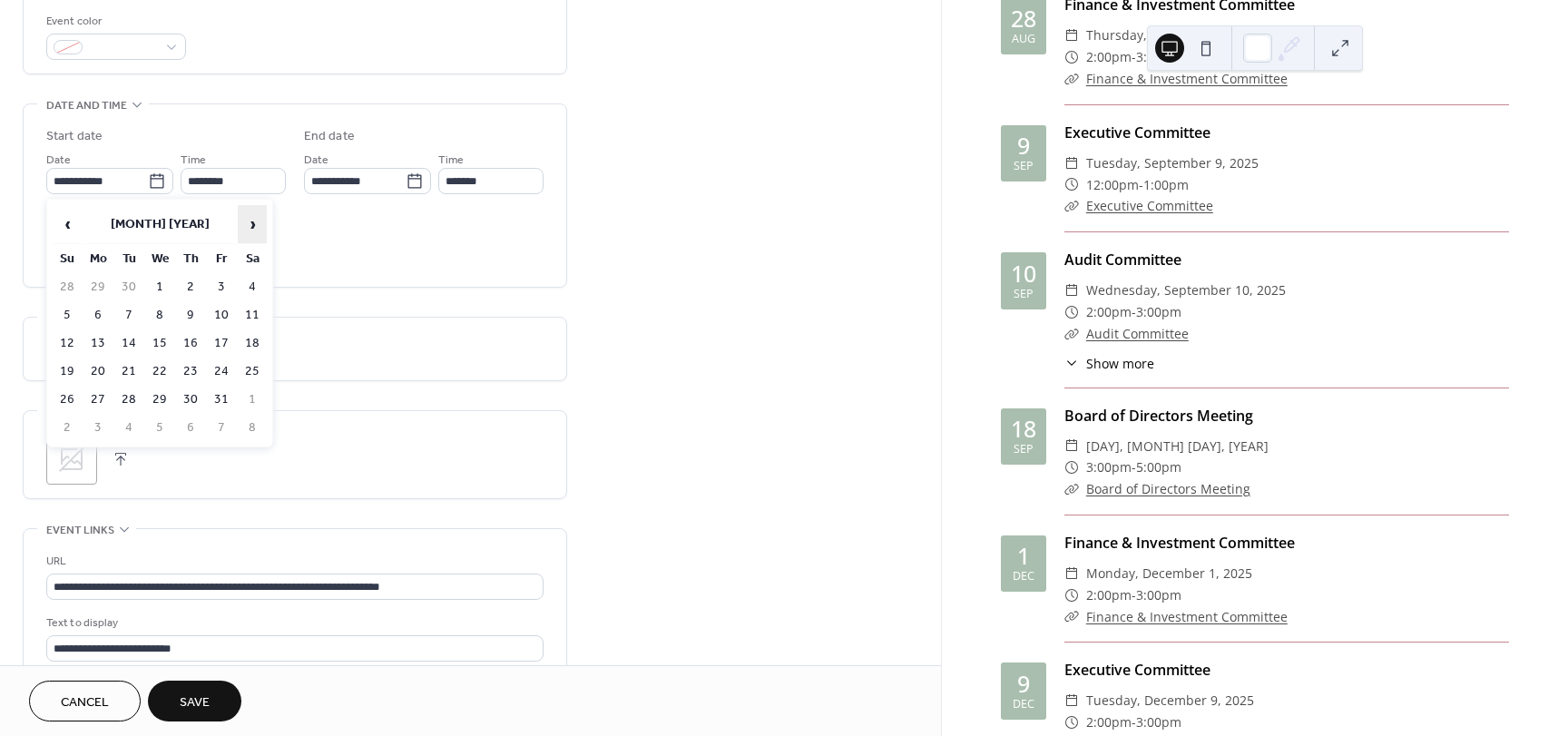 click on "›" at bounding box center (252, 224) 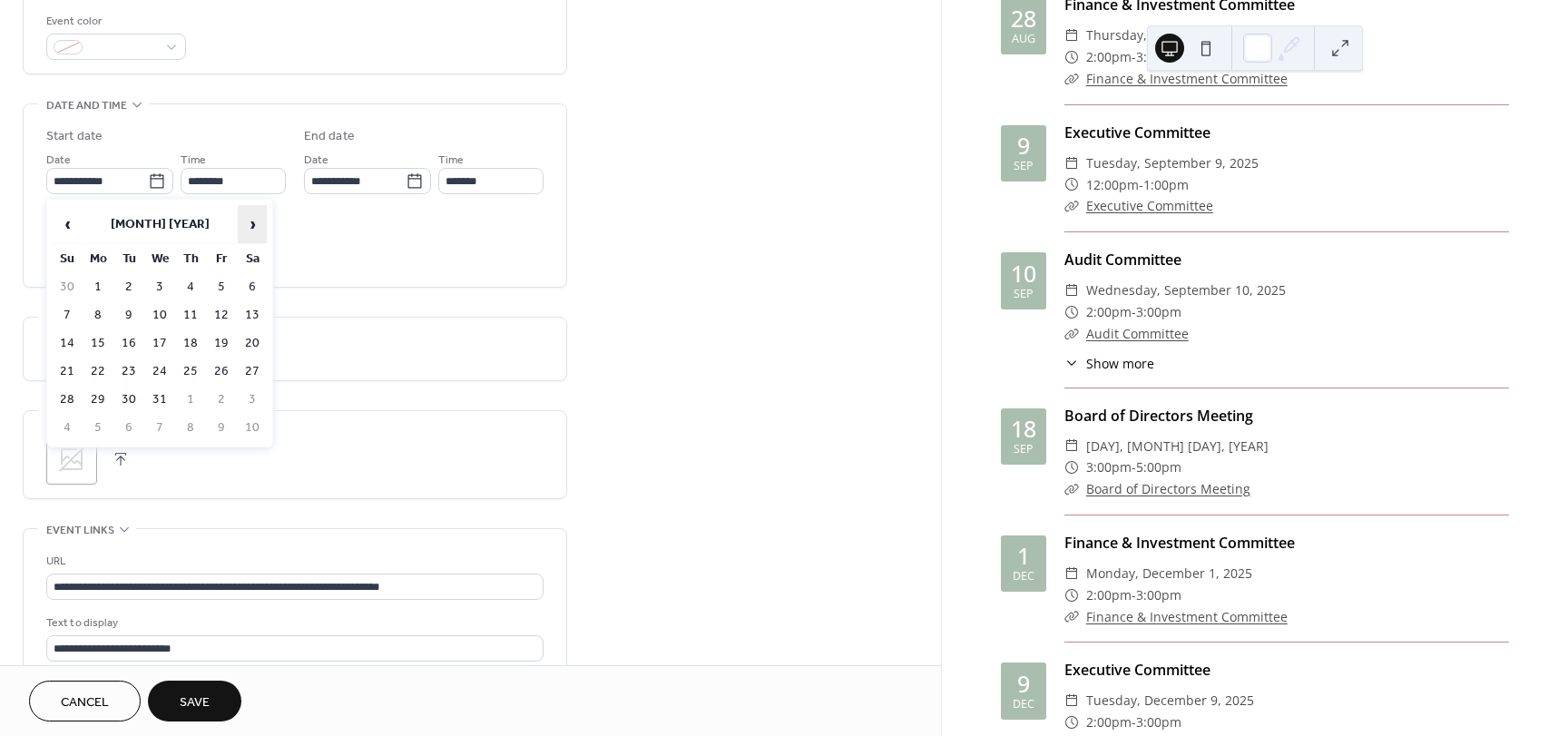 click on "›" at bounding box center [252, 224] 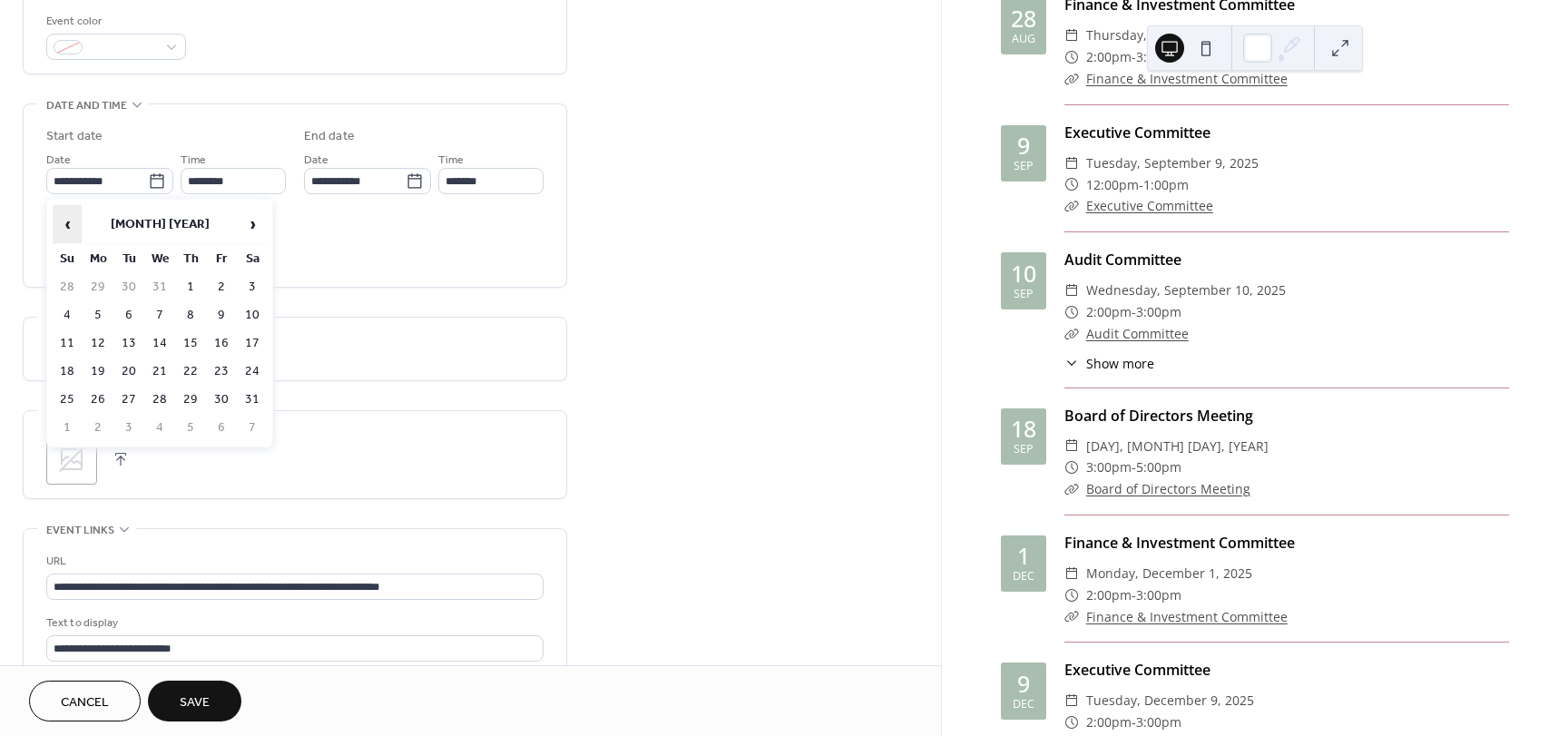 click on "‹" at bounding box center (67, 224) 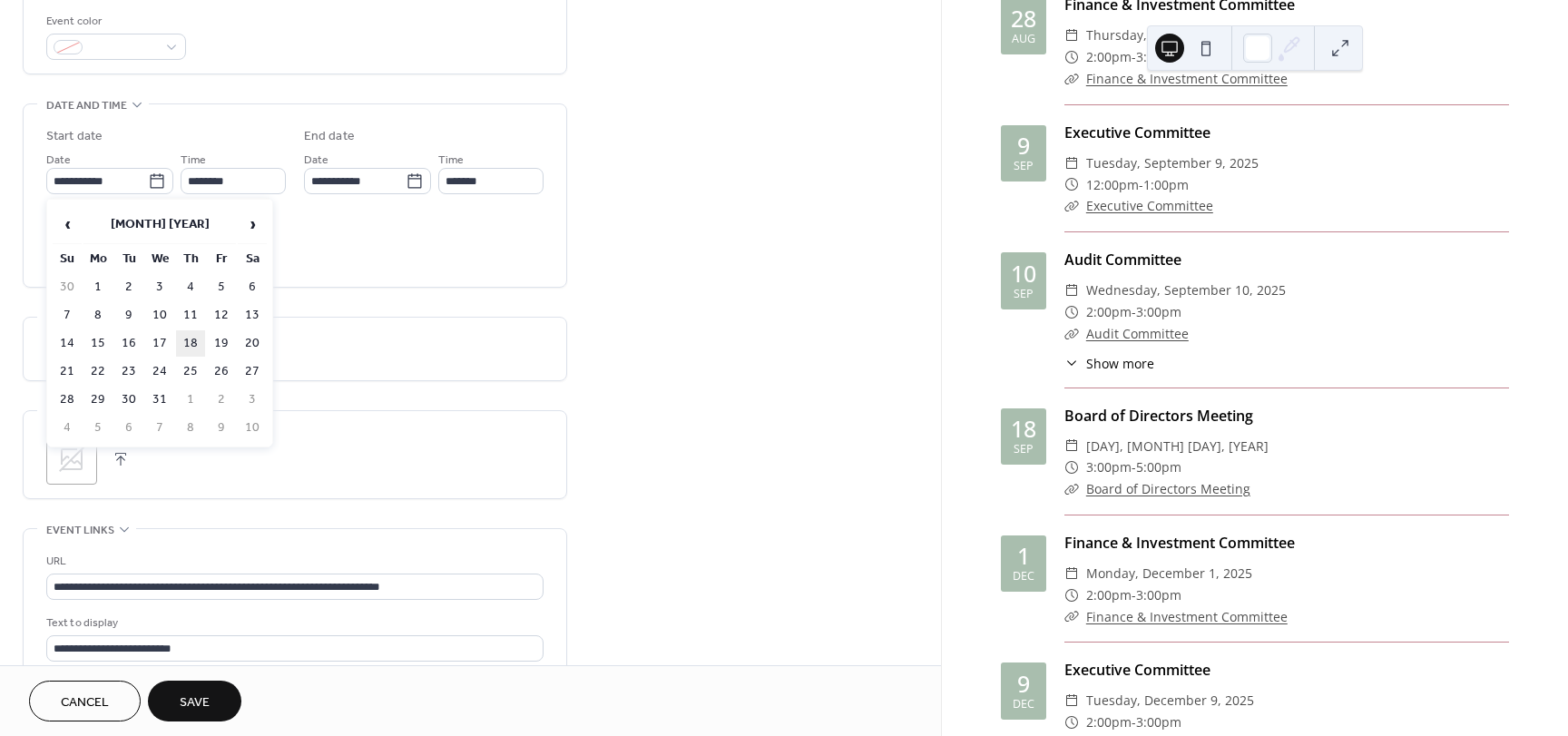 click on "18" at bounding box center [191, 343] 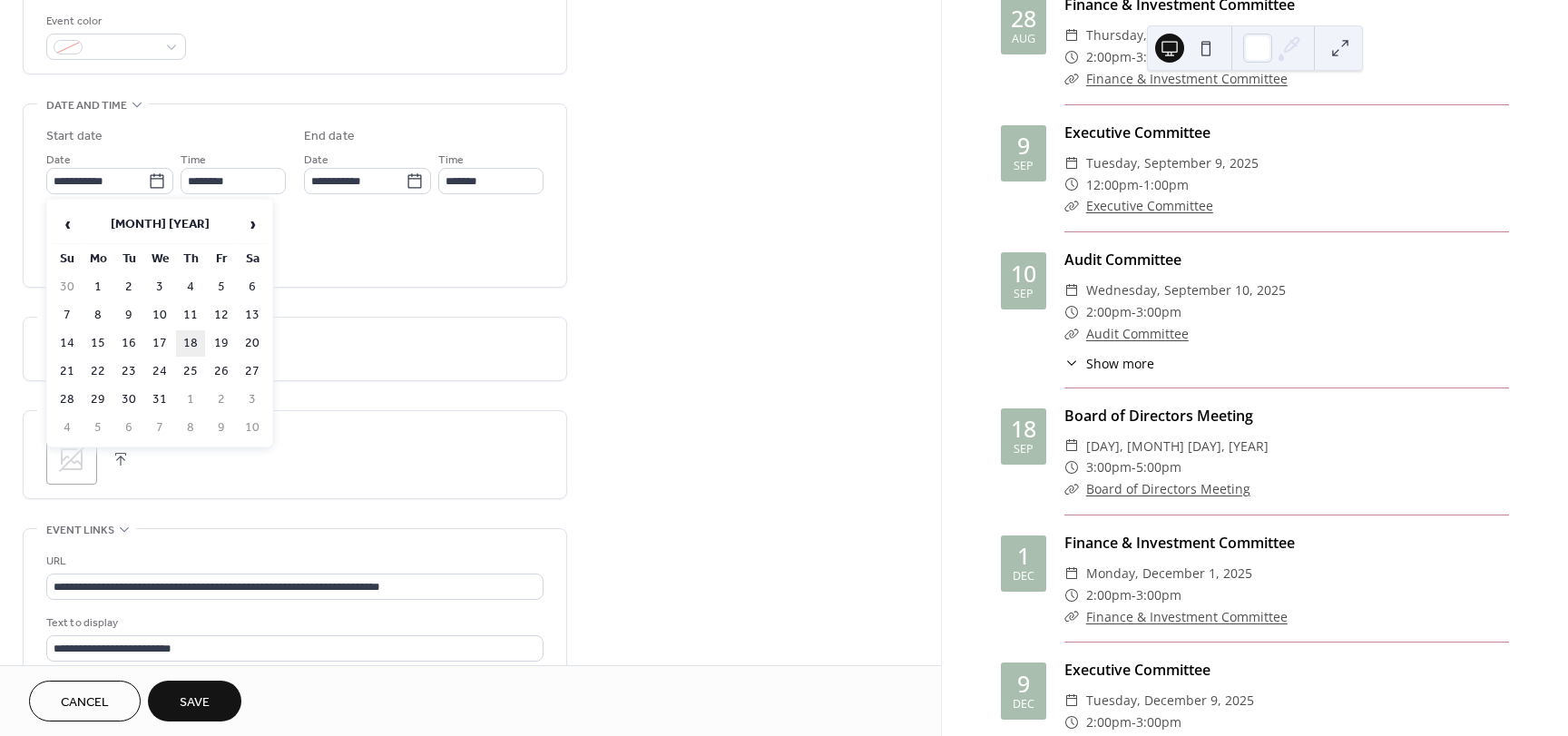 type on "**********" 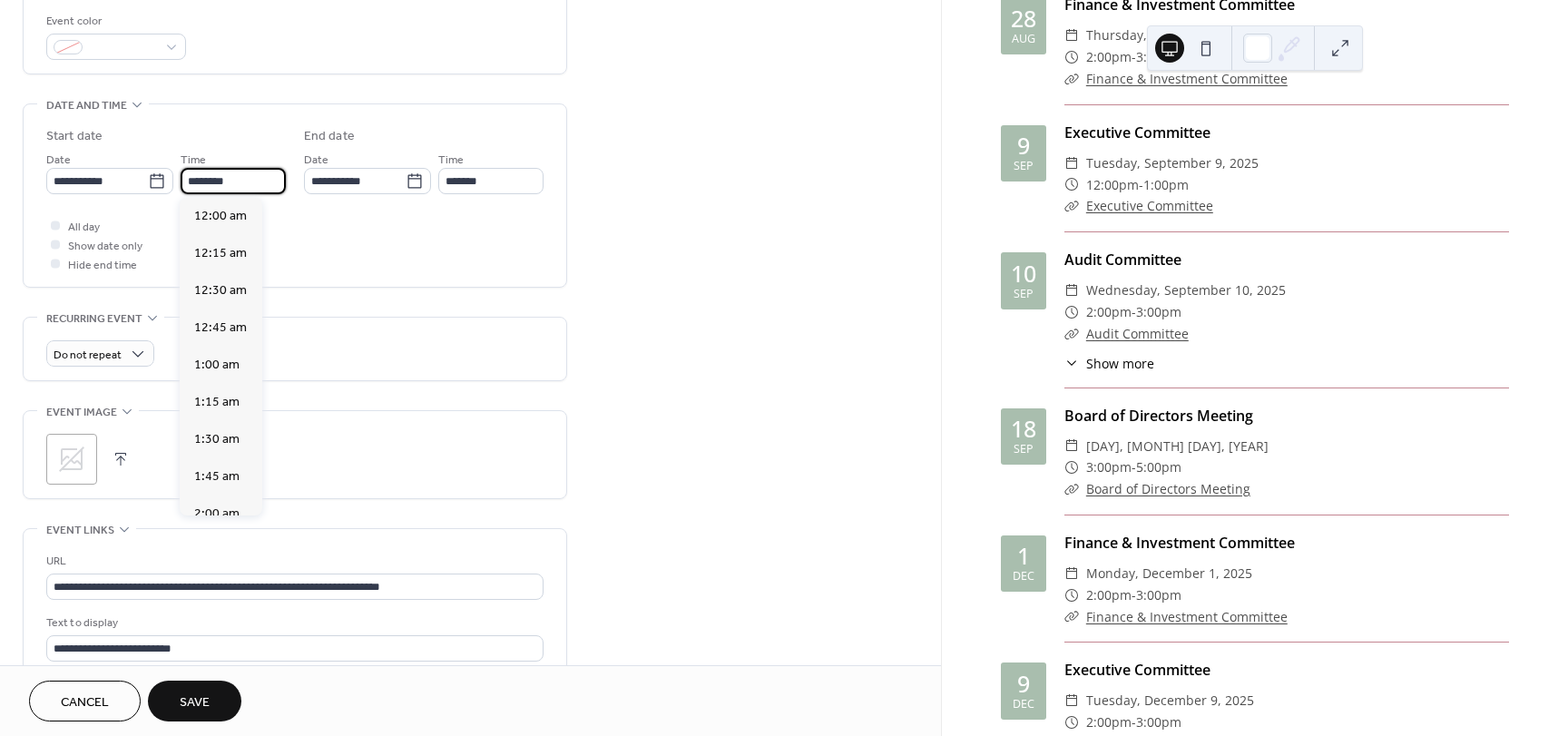 click on "********" at bounding box center [233, 181] 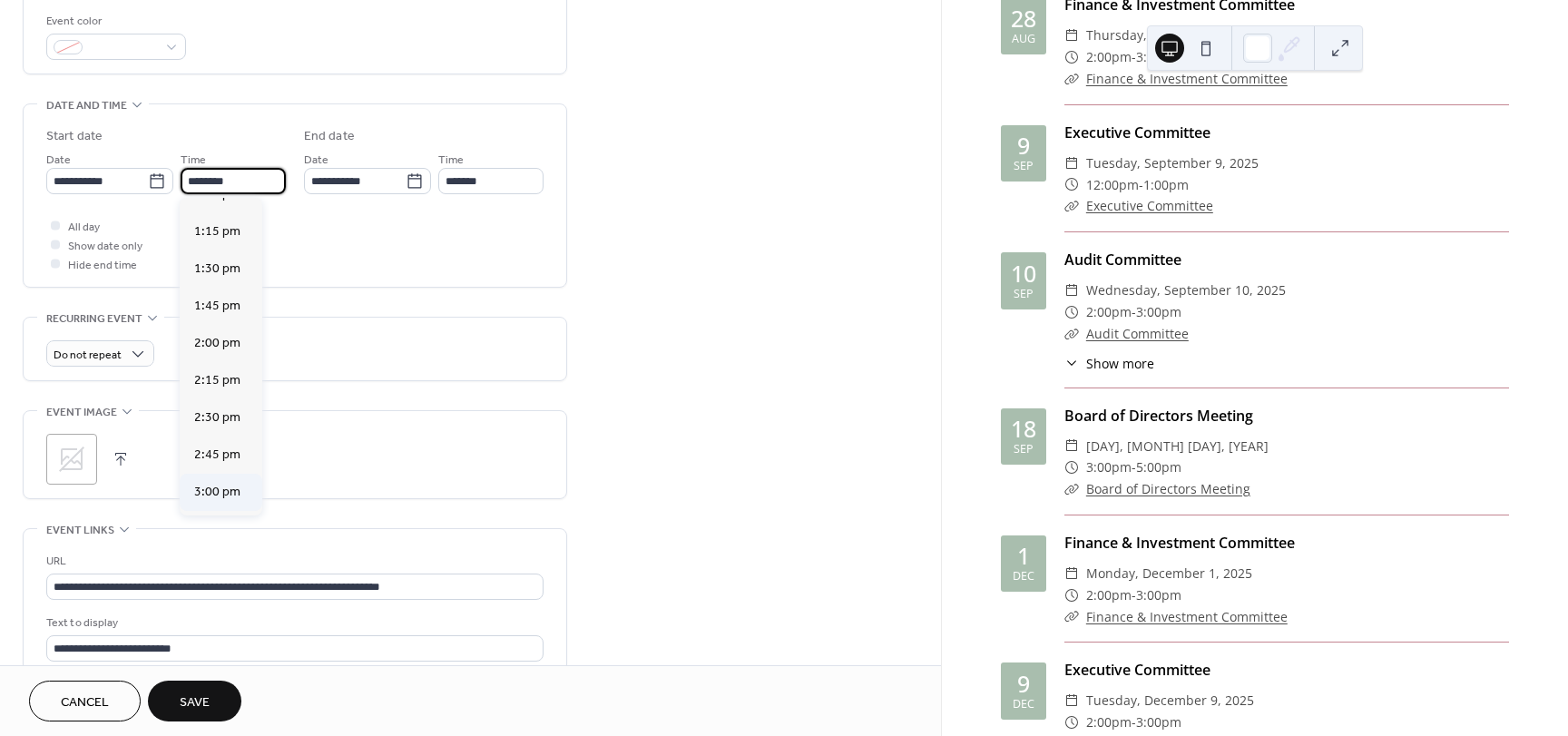 scroll, scrollTop: 2058, scrollLeft: 0, axis: vertical 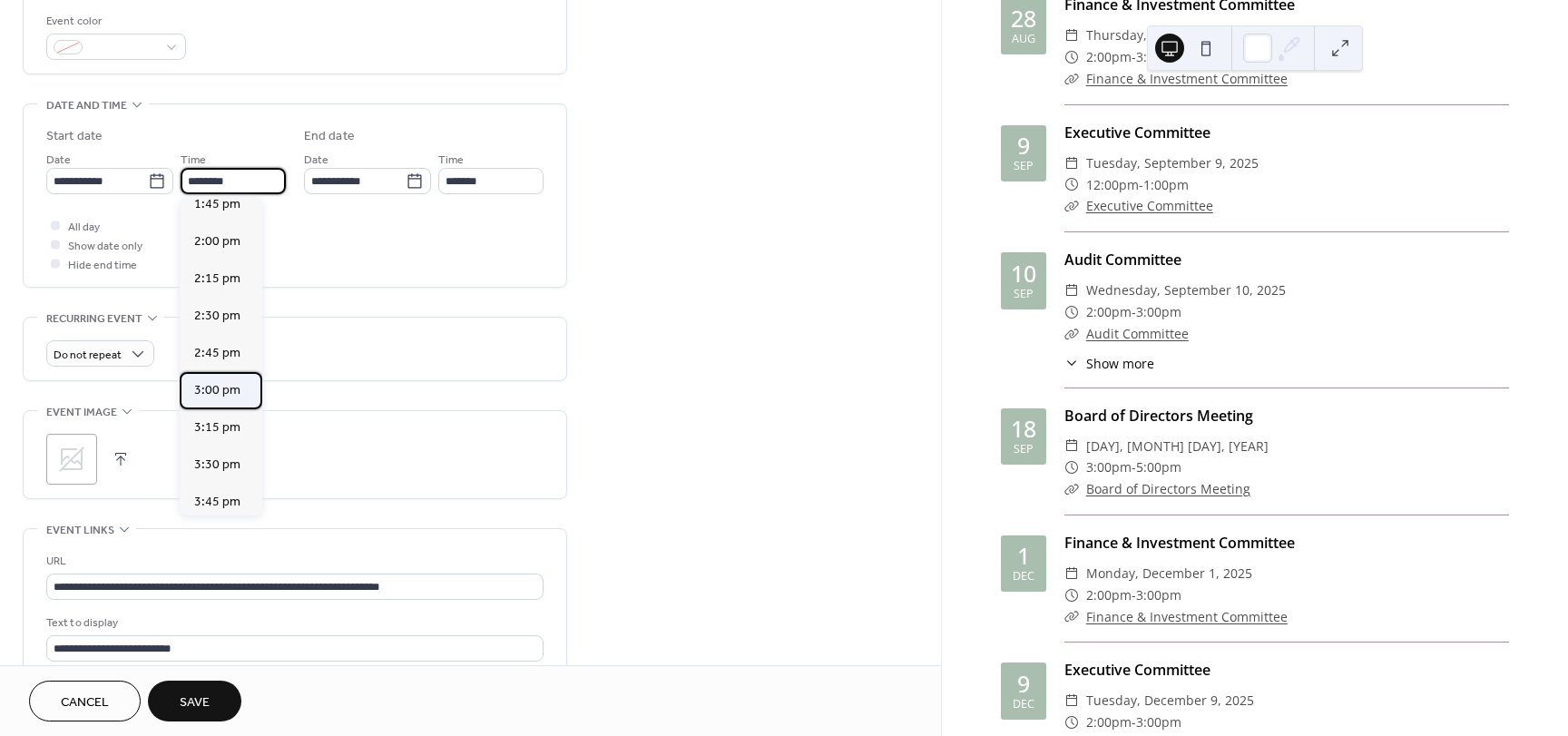click on "3:00 pm" at bounding box center (217, 390) 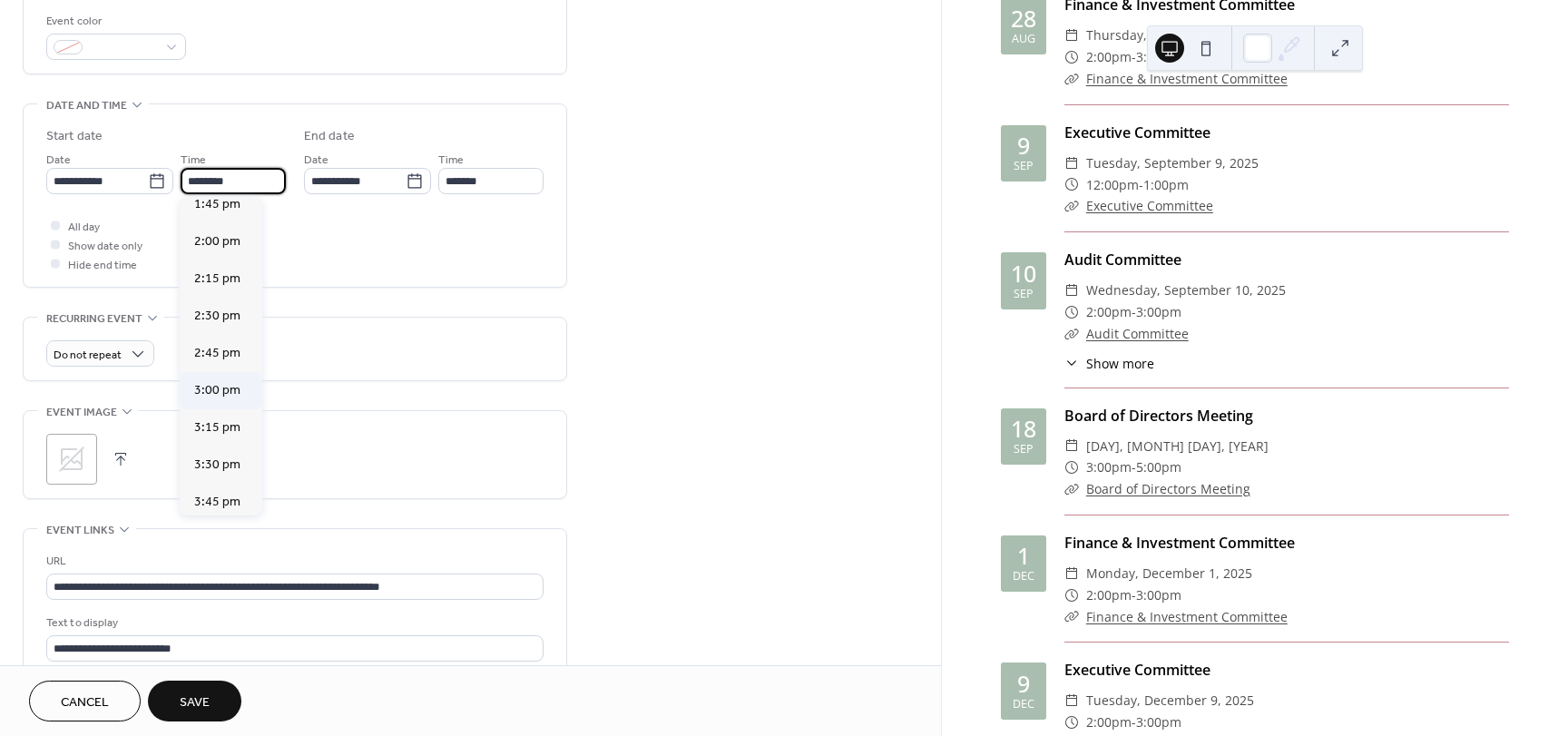 type on "*******" 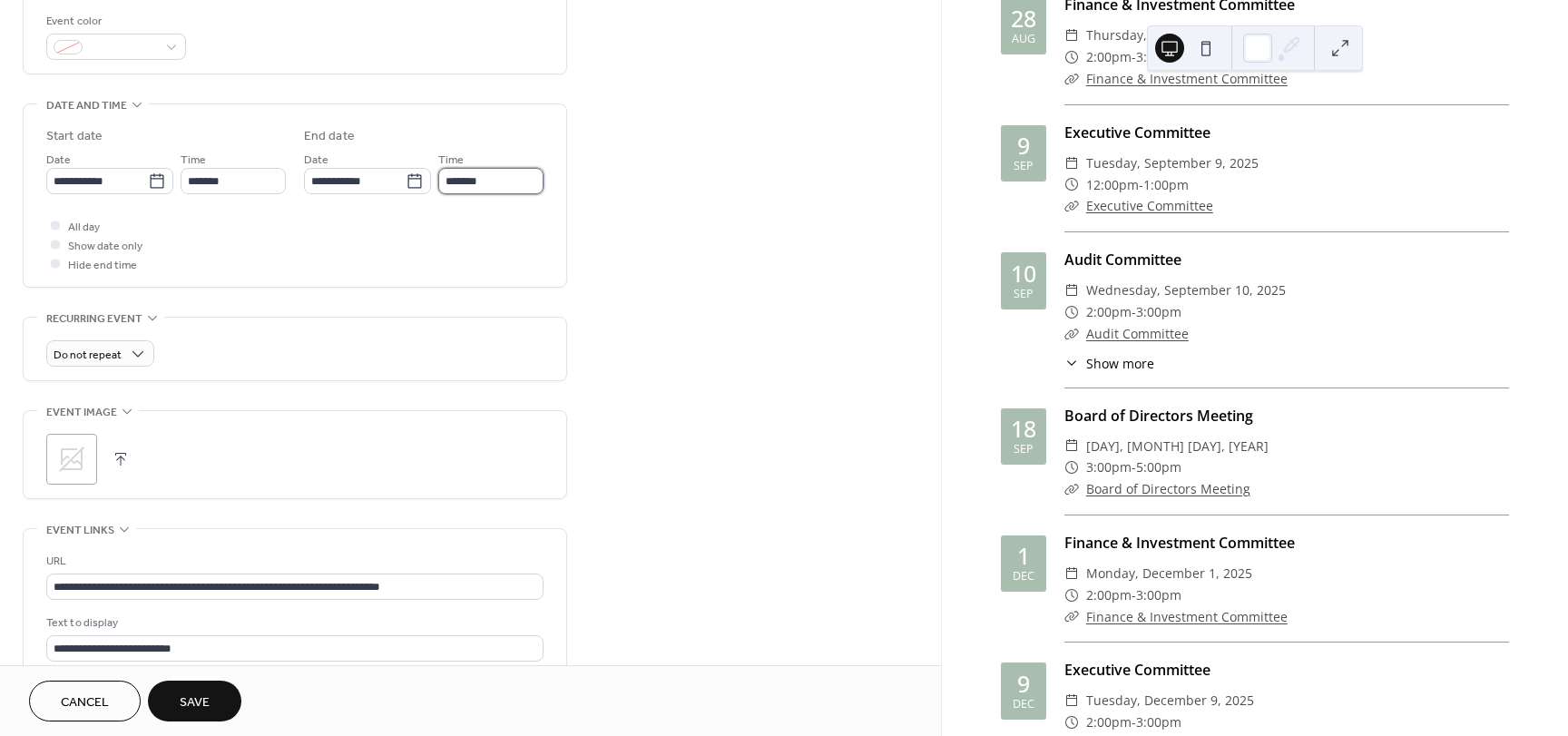click on "*******" at bounding box center (491, 181) 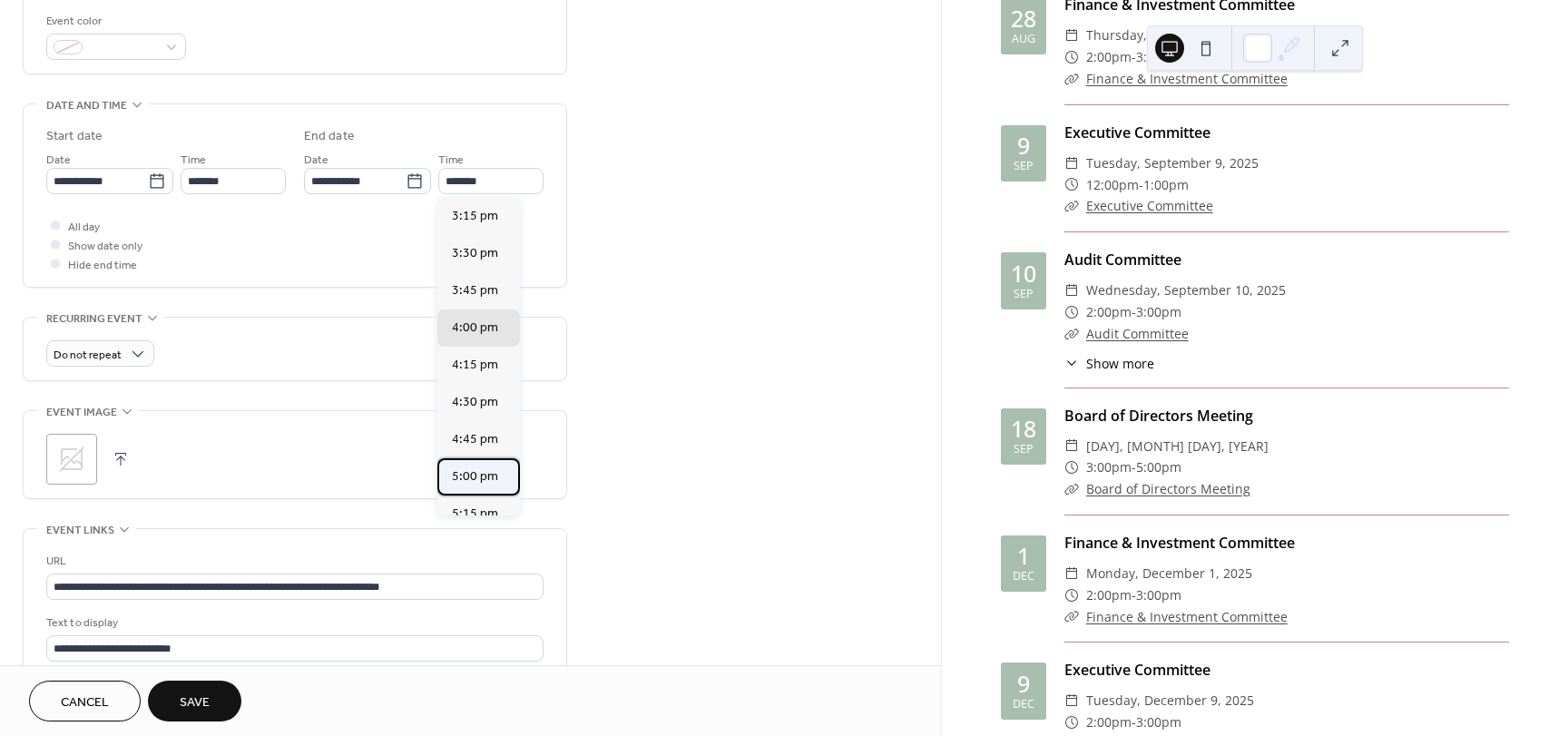 click on "5:00 pm" at bounding box center [475, 476] 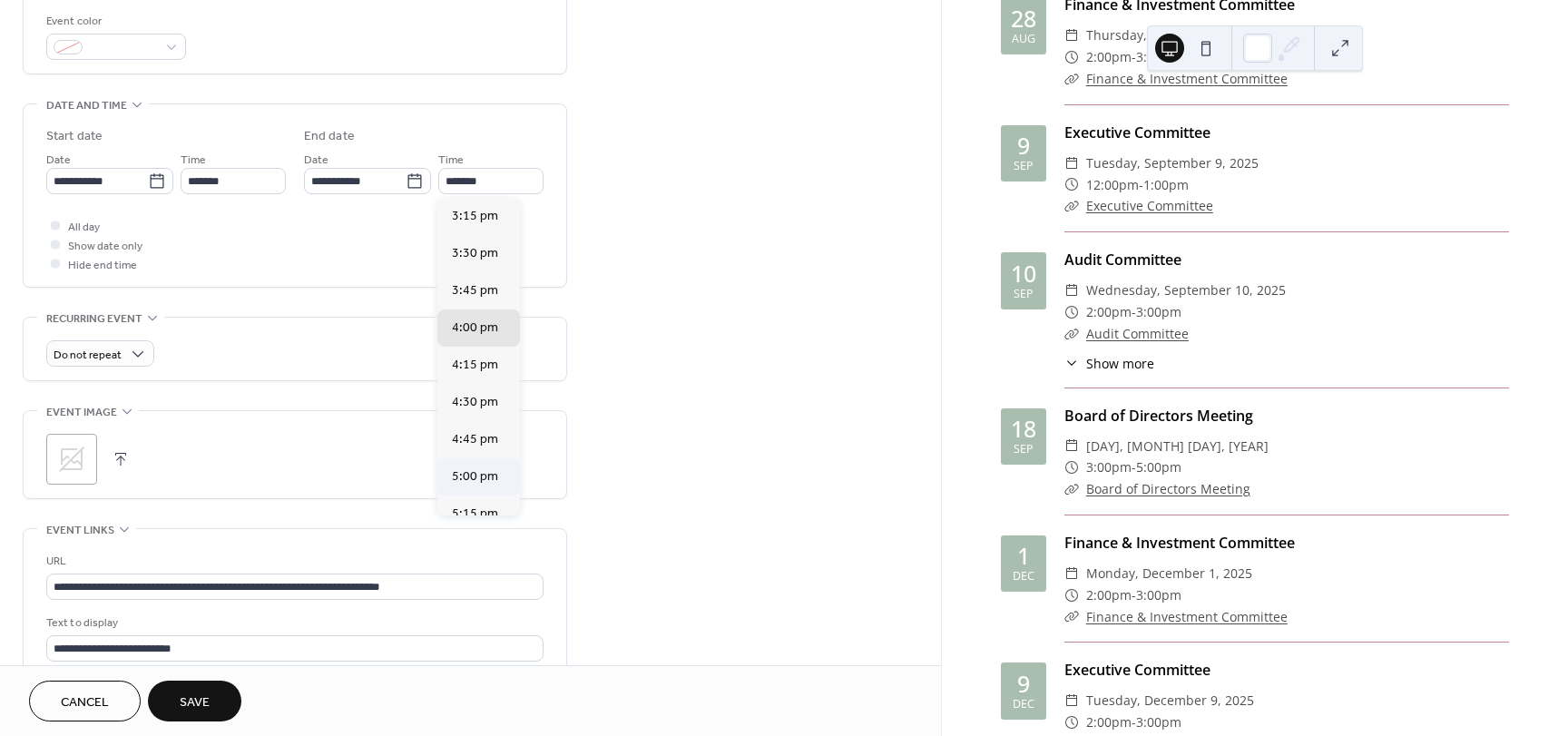 type on "*******" 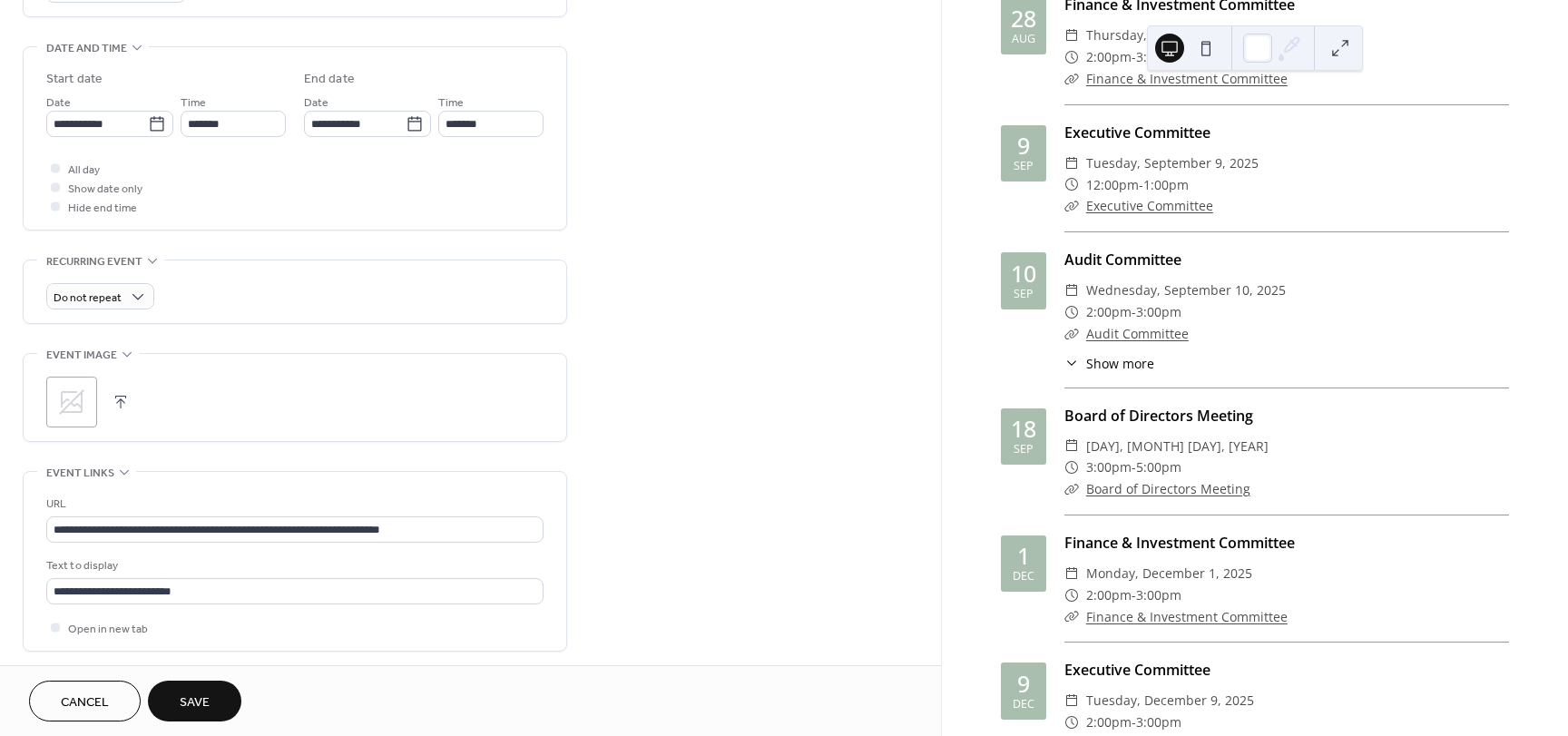 scroll, scrollTop: 760, scrollLeft: 0, axis: vertical 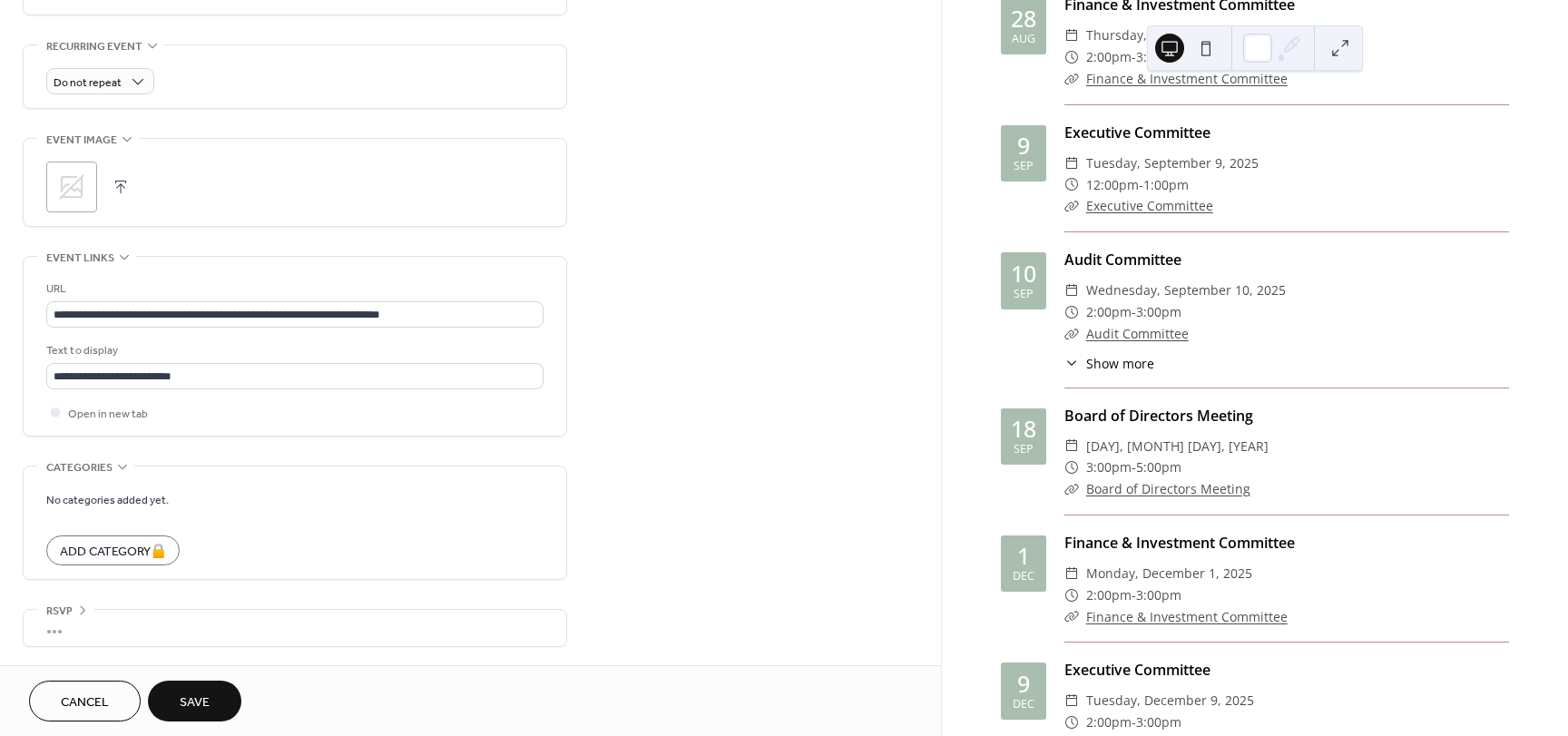 click on "Save" at bounding box center [194, 701] 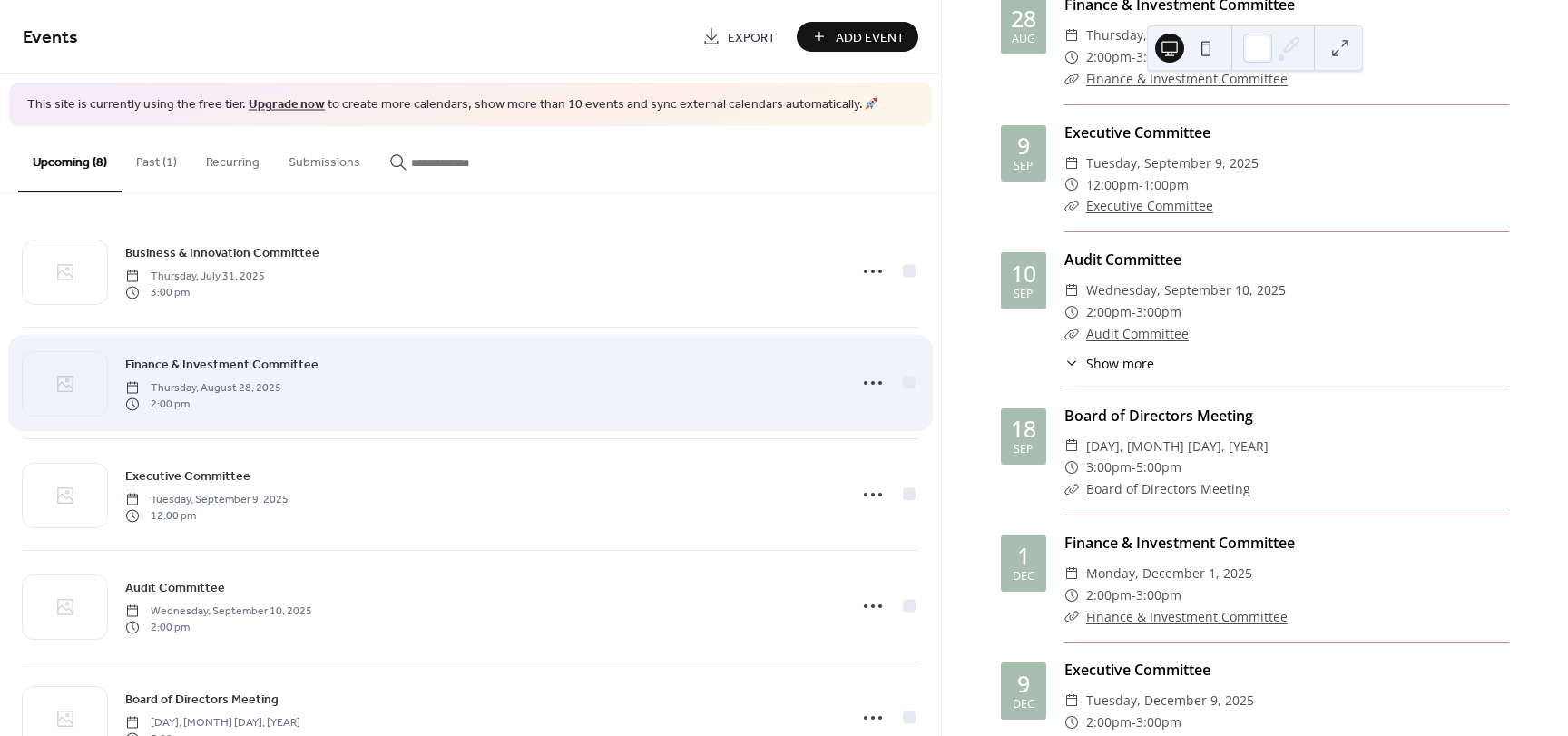scroll, scrollTop: 0, scrollLeft: 0, axis: both 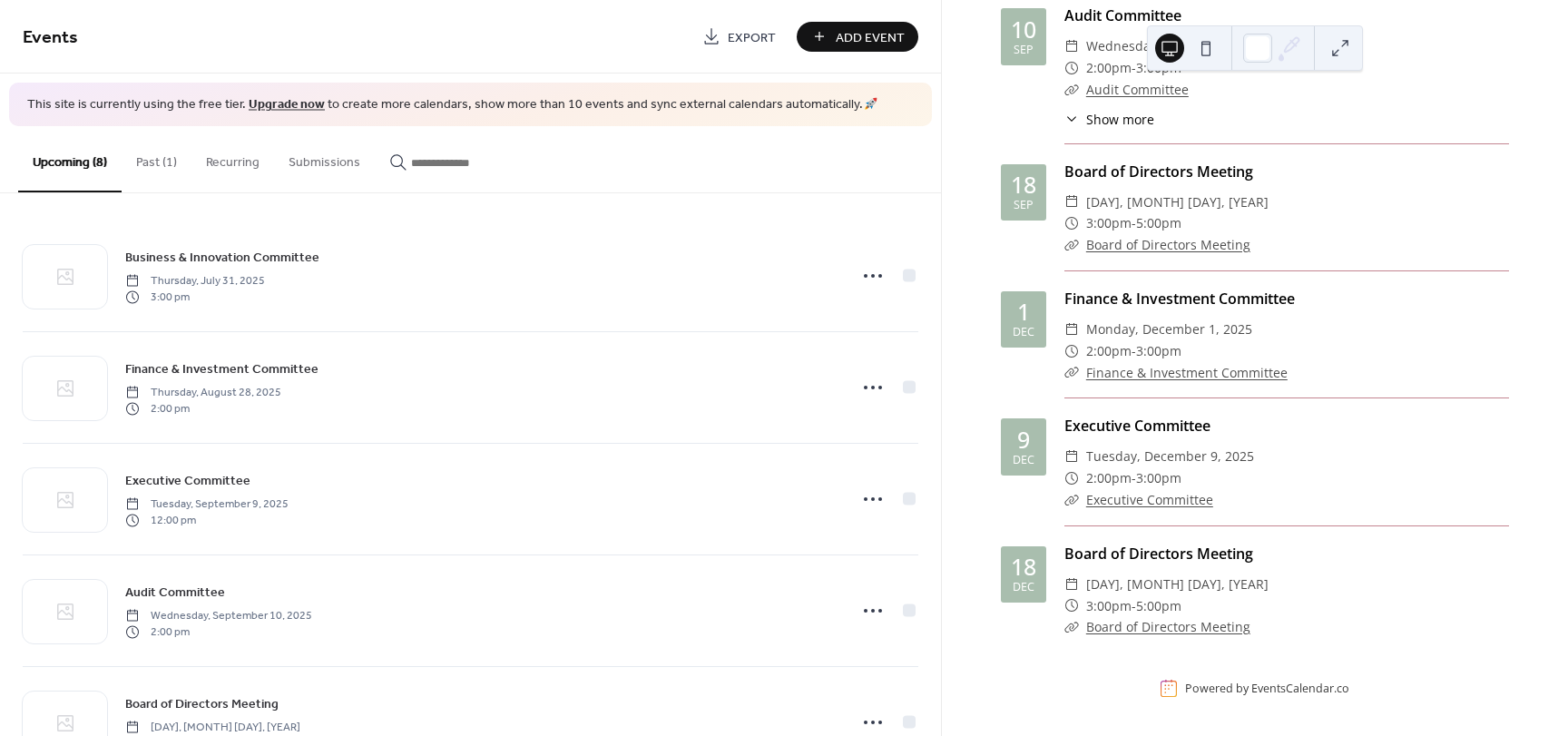 click on "Add Event" at bounding box center [870, 37] 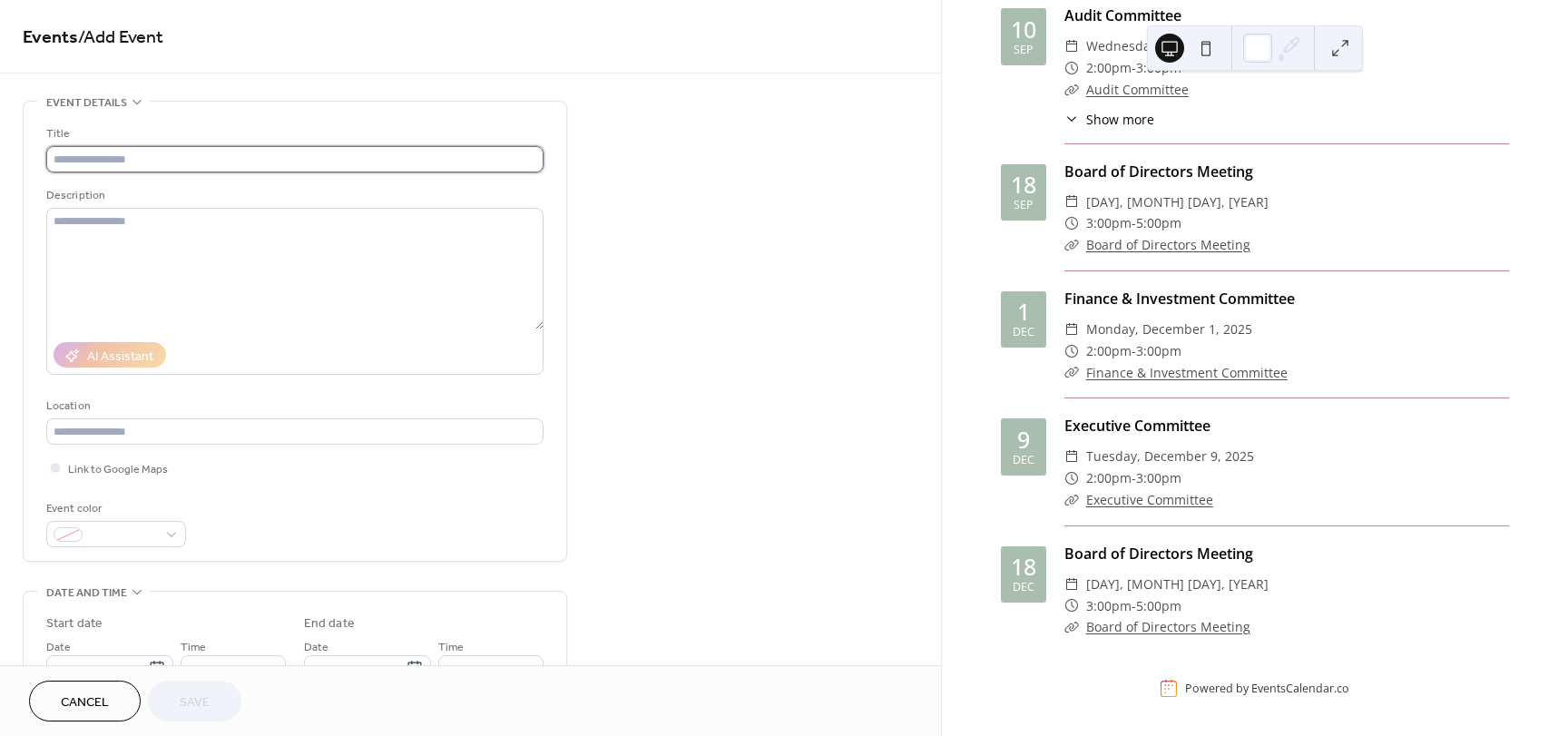 click at bounding box center (295, 159) 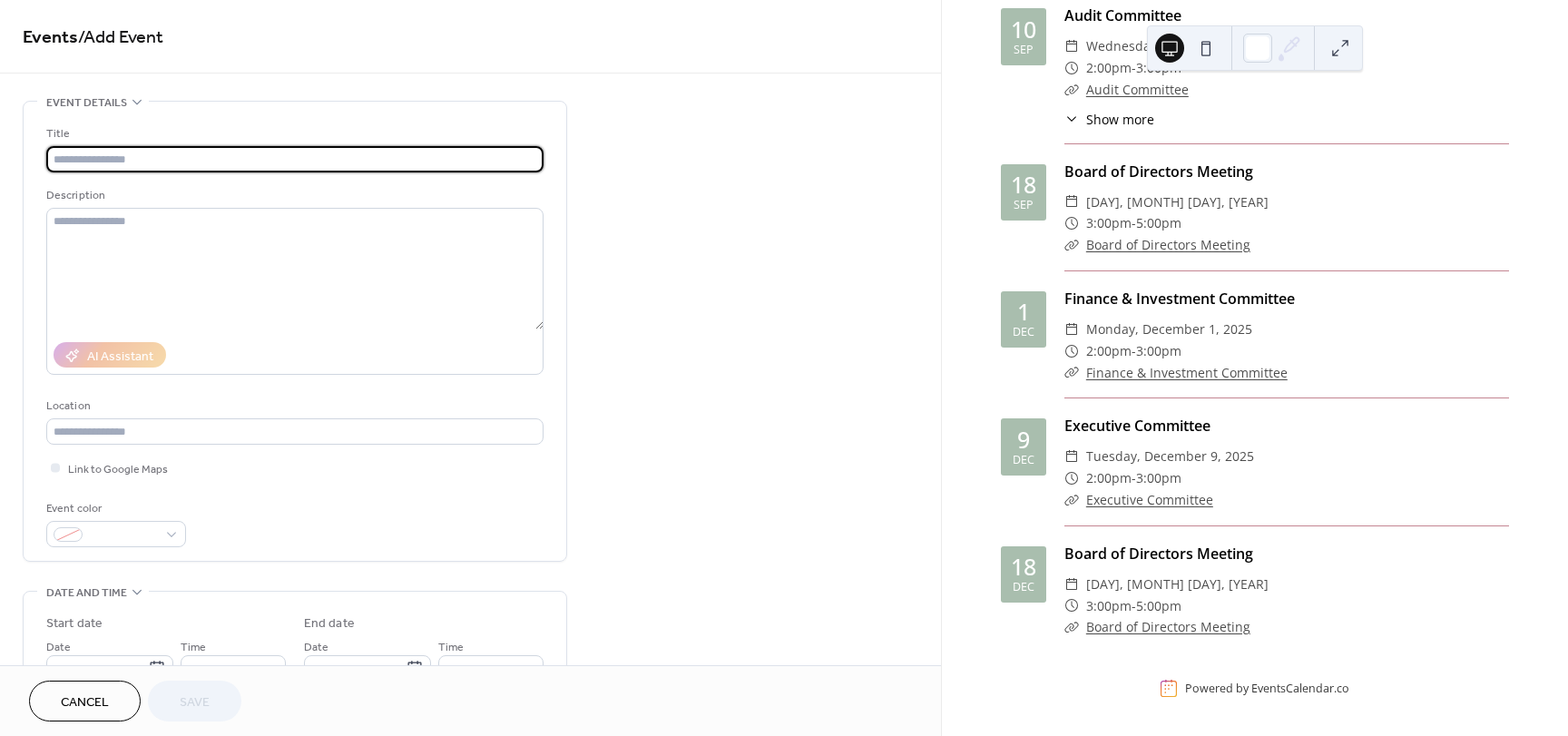 paste on "**********" 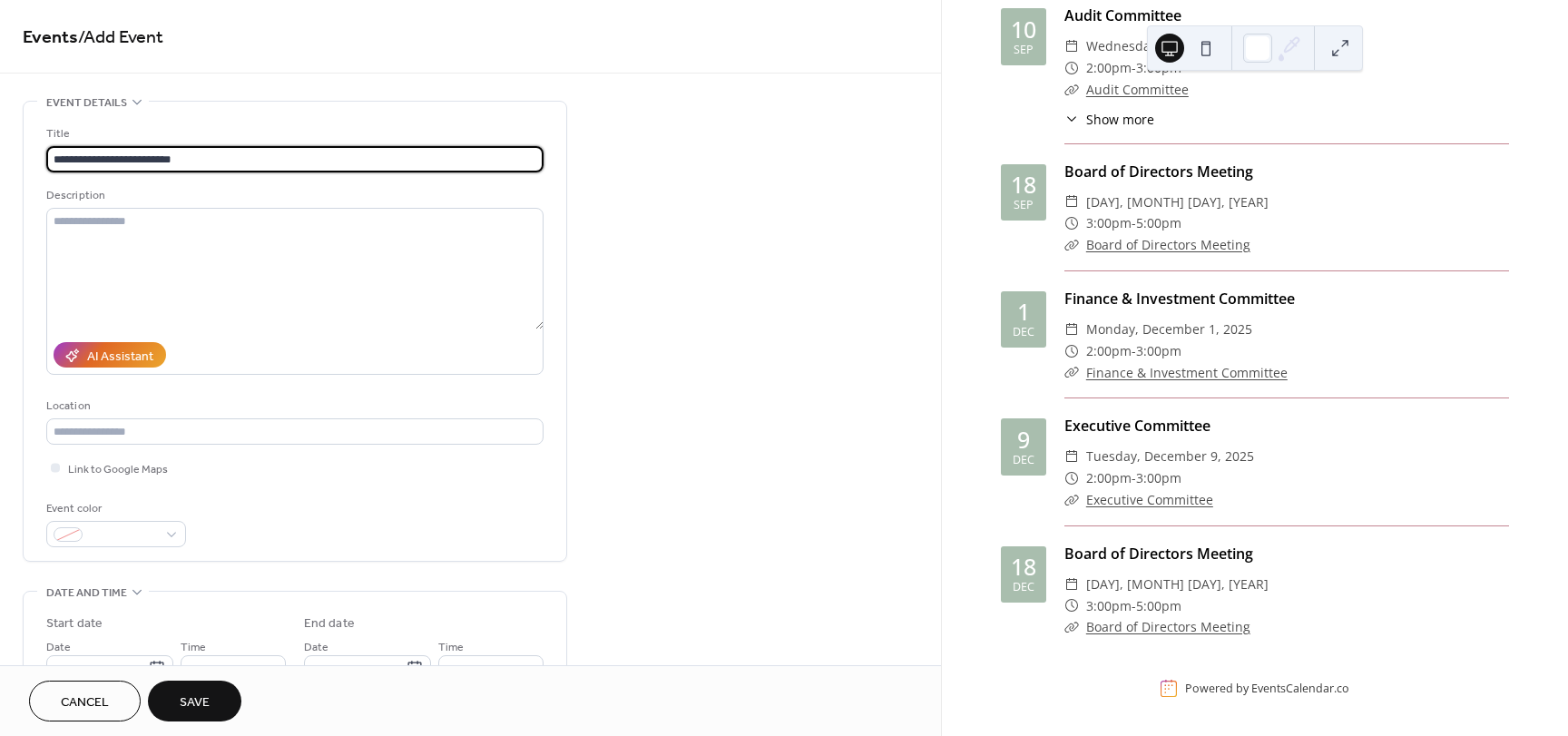 scroll, scrollTop: 1, scrollLeft: 0, axis: vertical 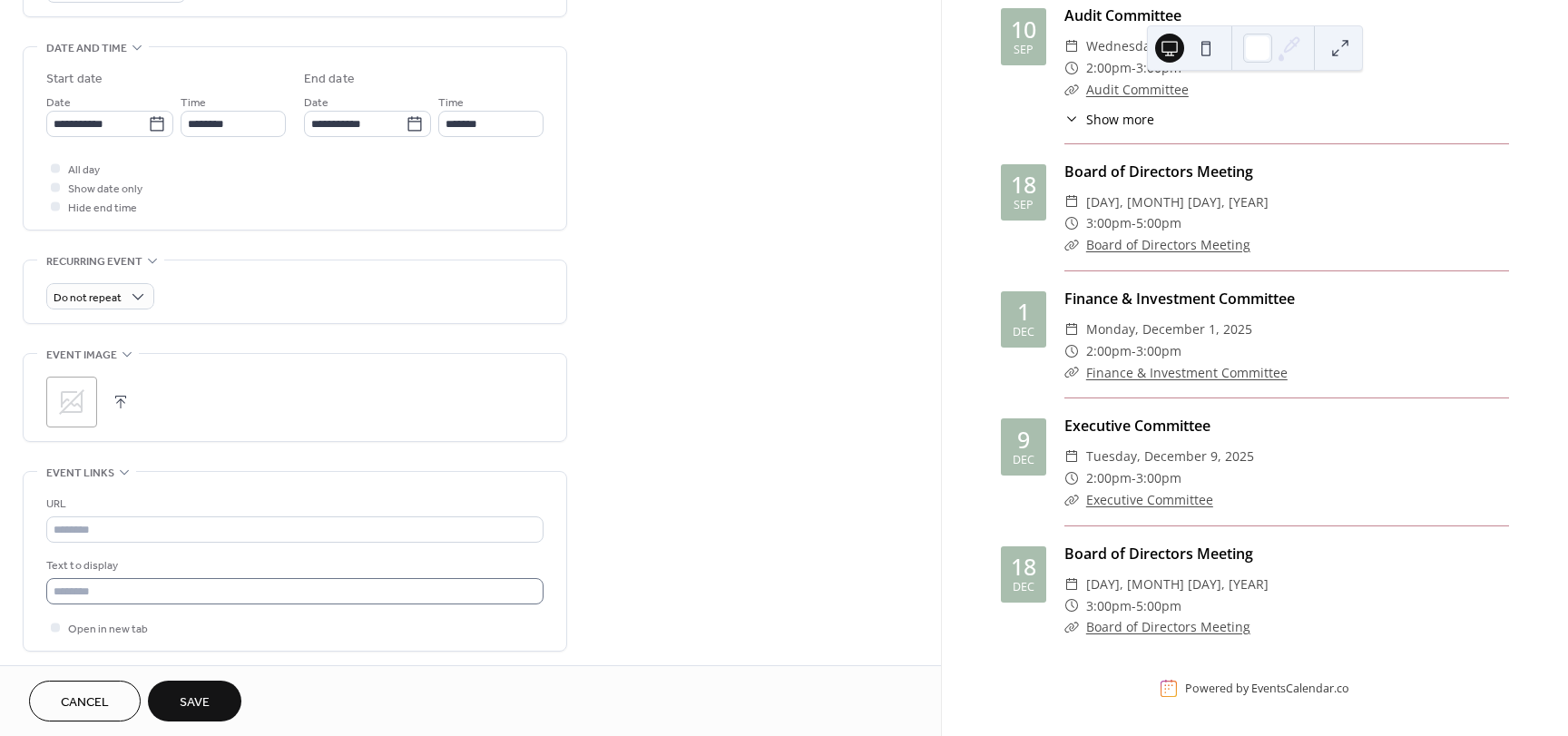type on "**********" 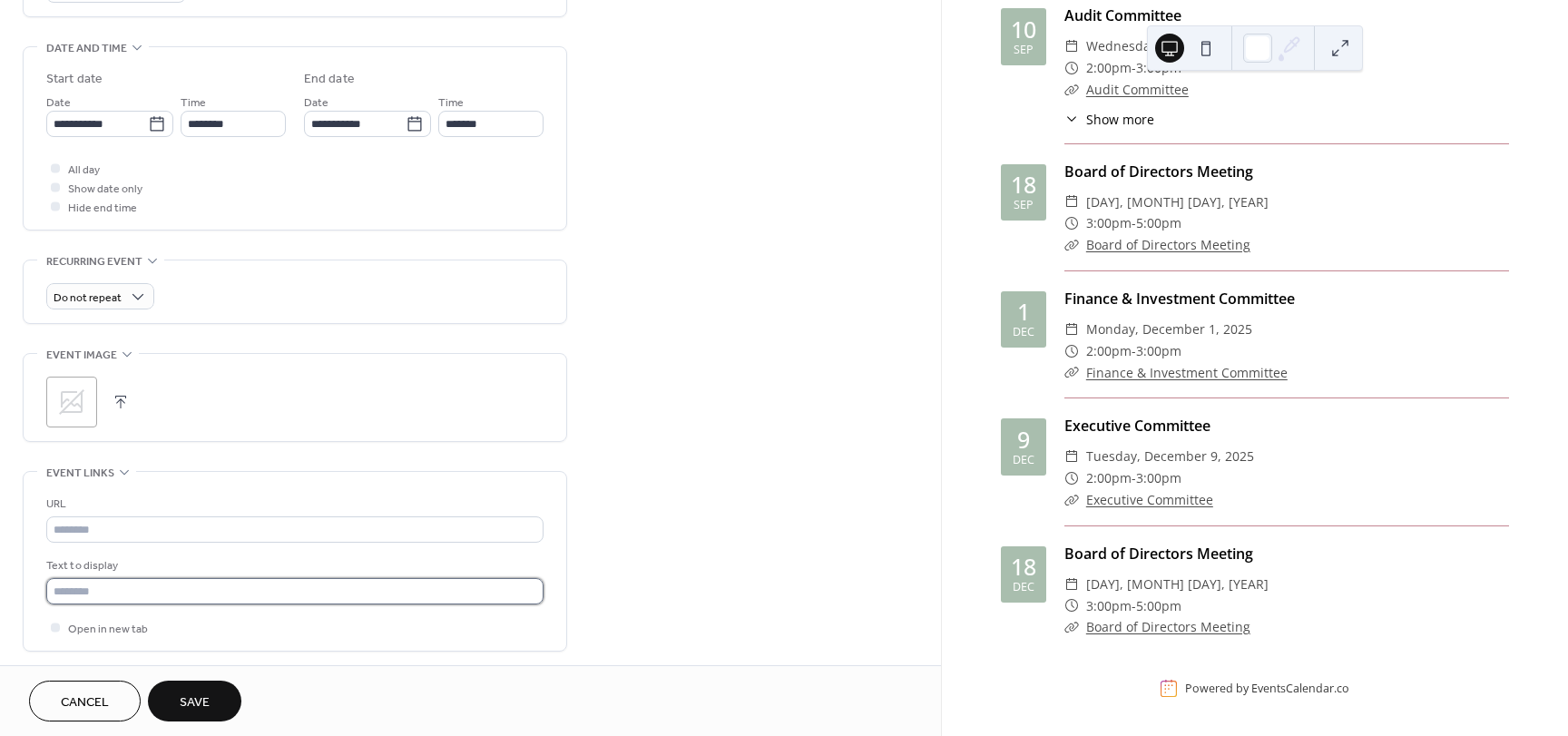scroll, scrollTop: 0, scrollLeft: 0, axis: both 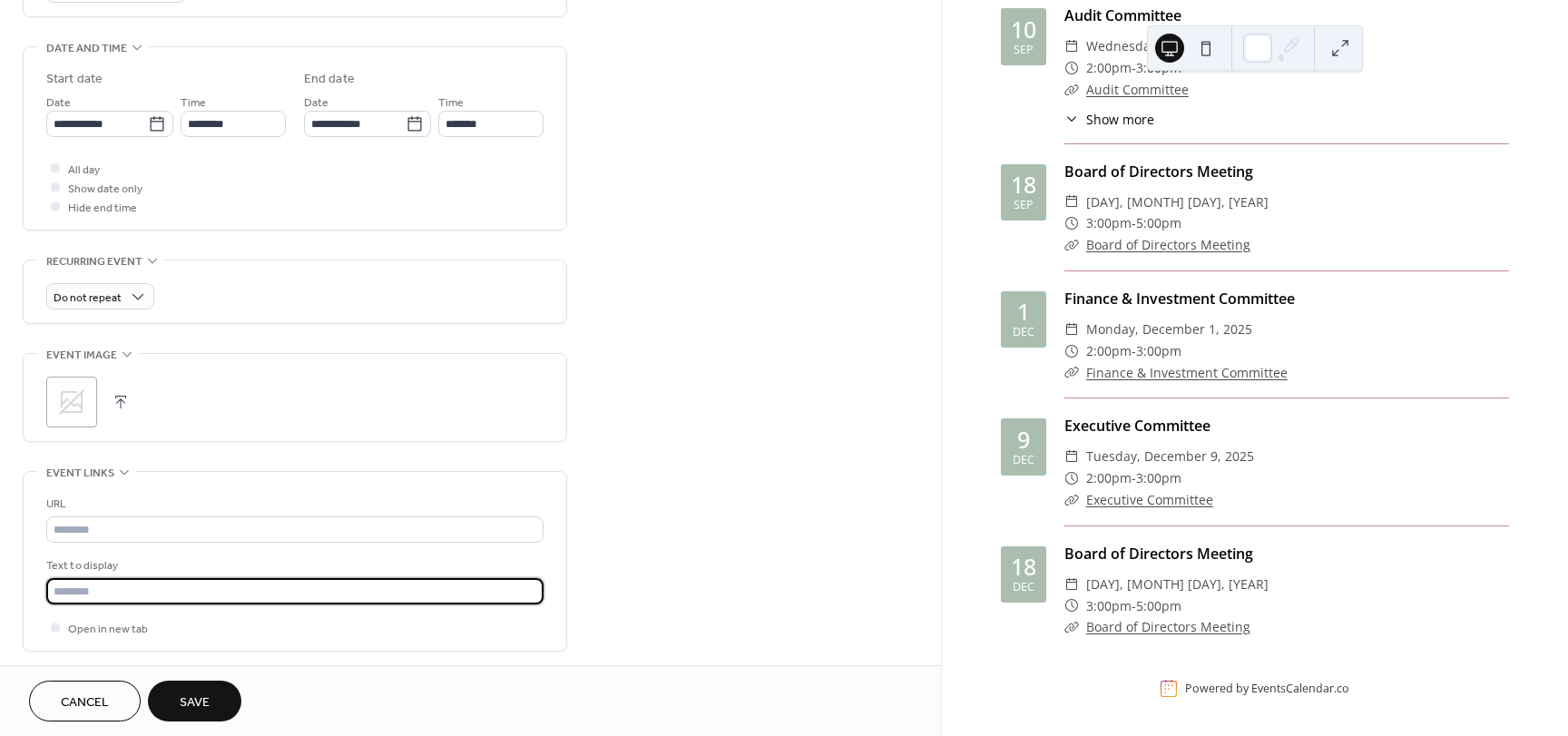 paste on "**********" 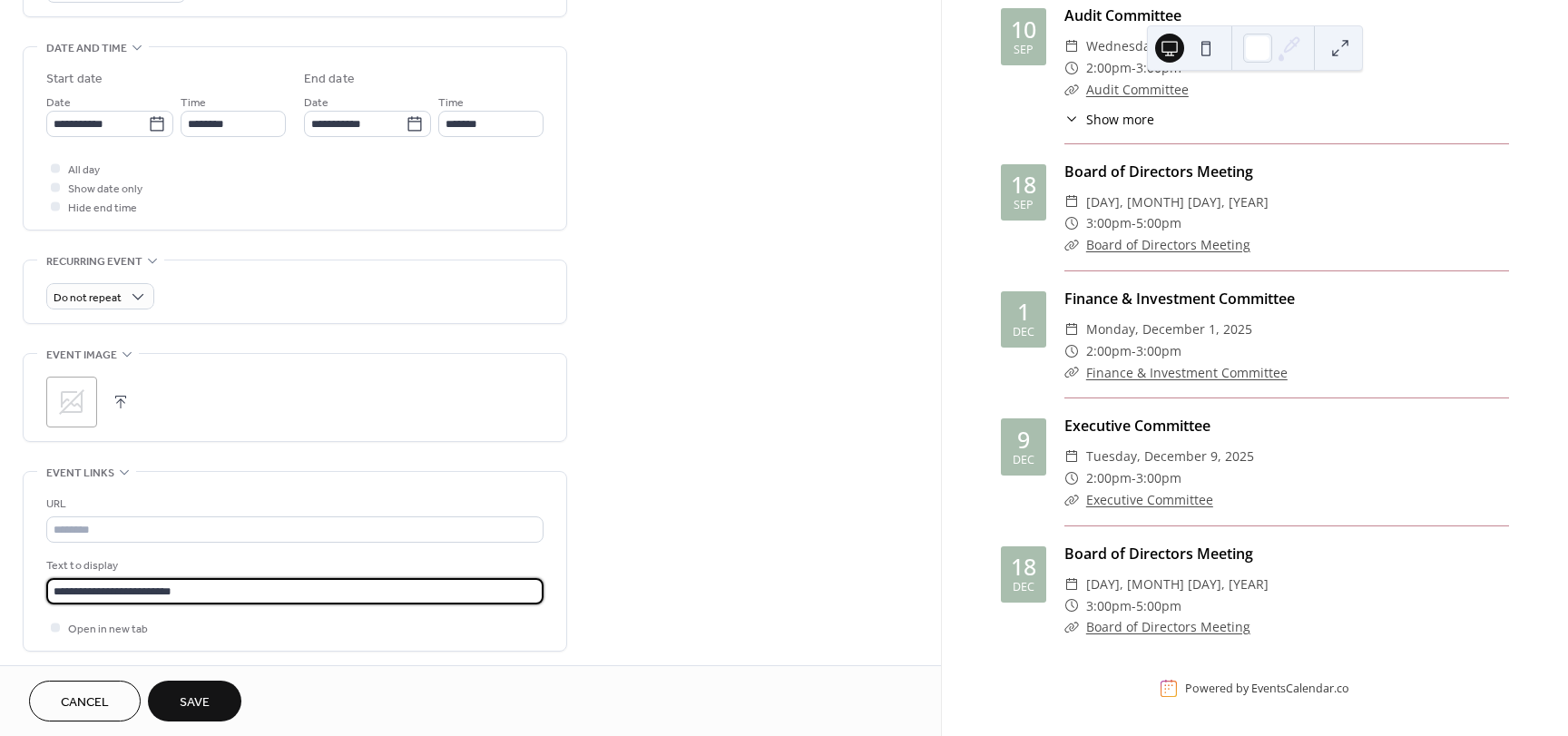 type on "**********" 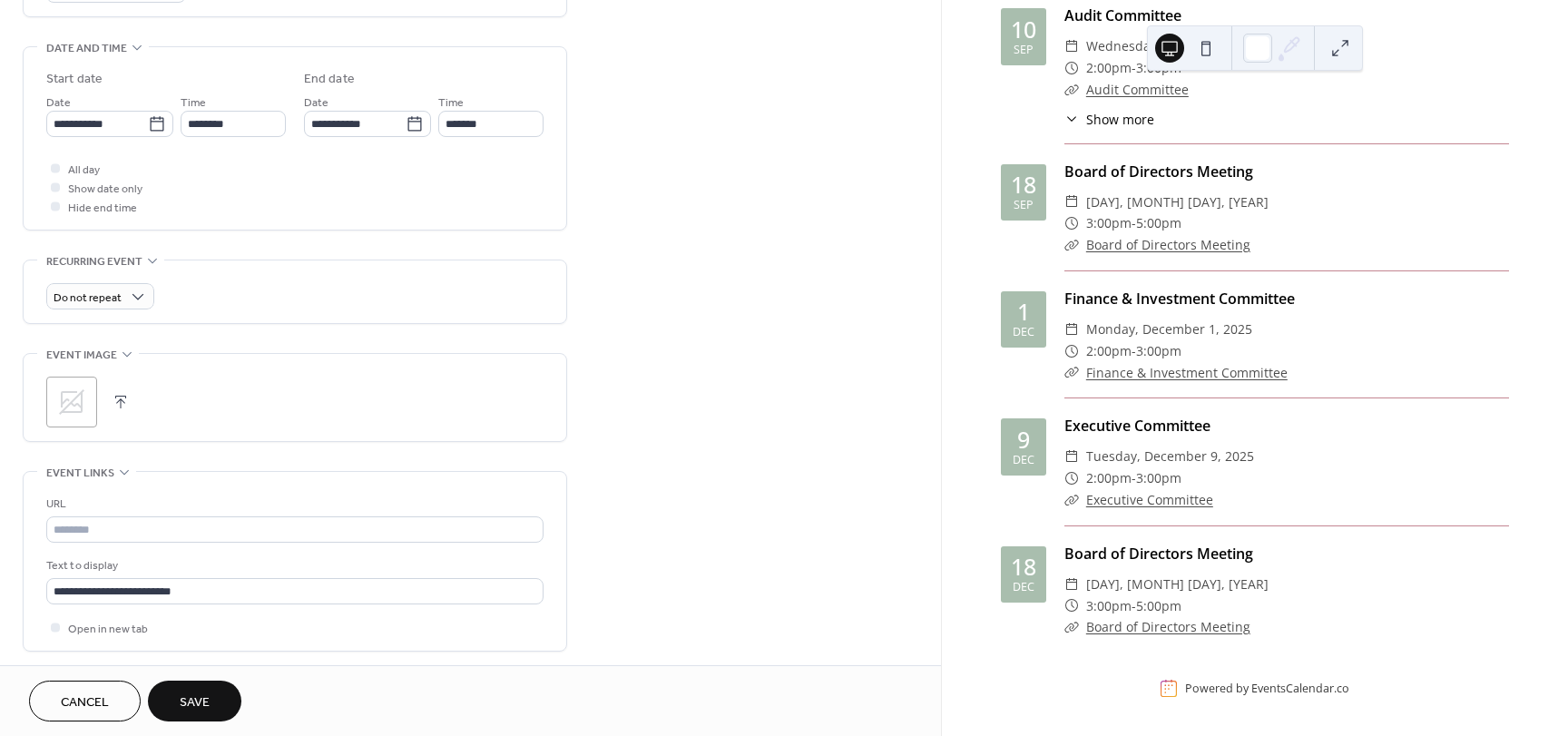 click on "URL" at bounding box center [293, 504] 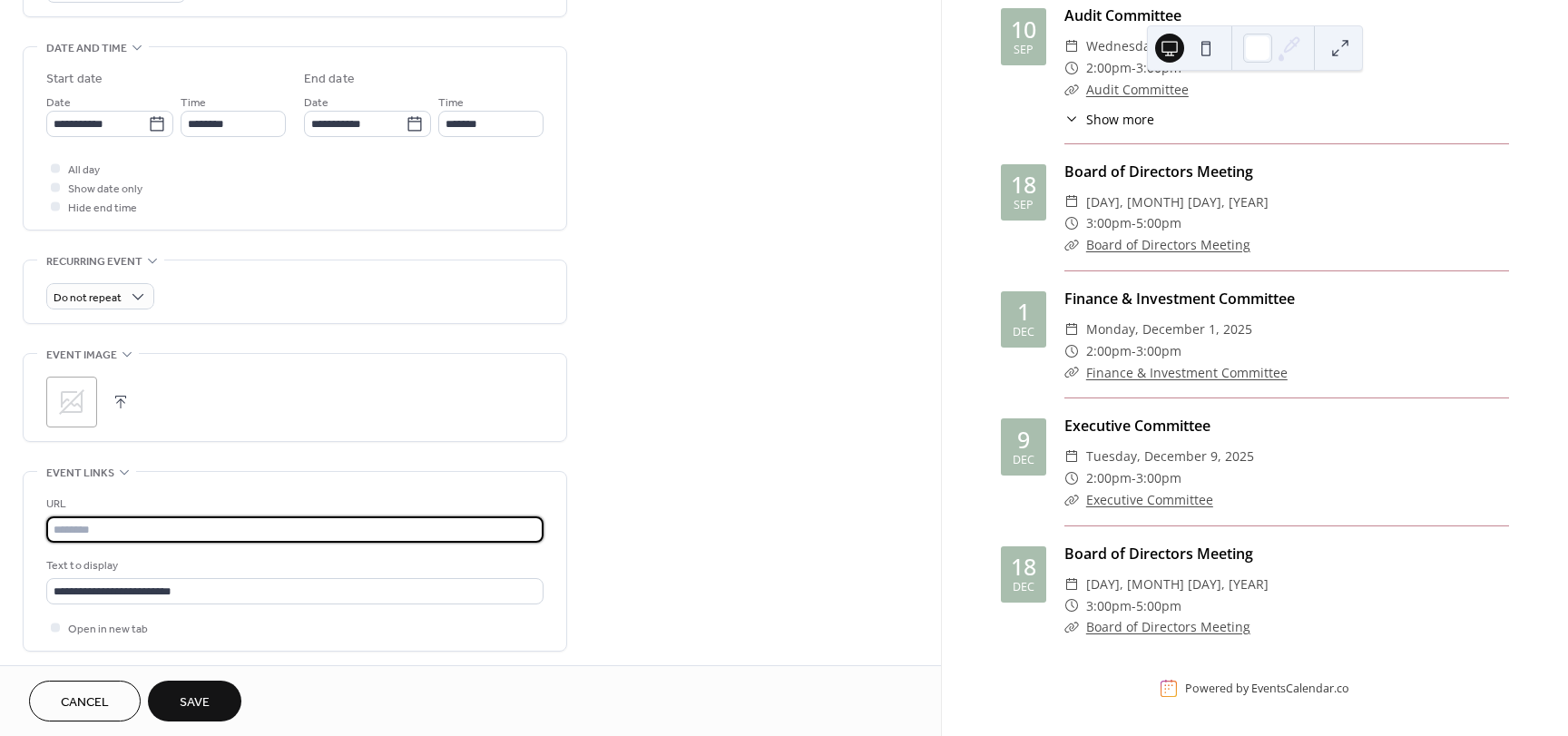 click at bounding box center [295, 529] 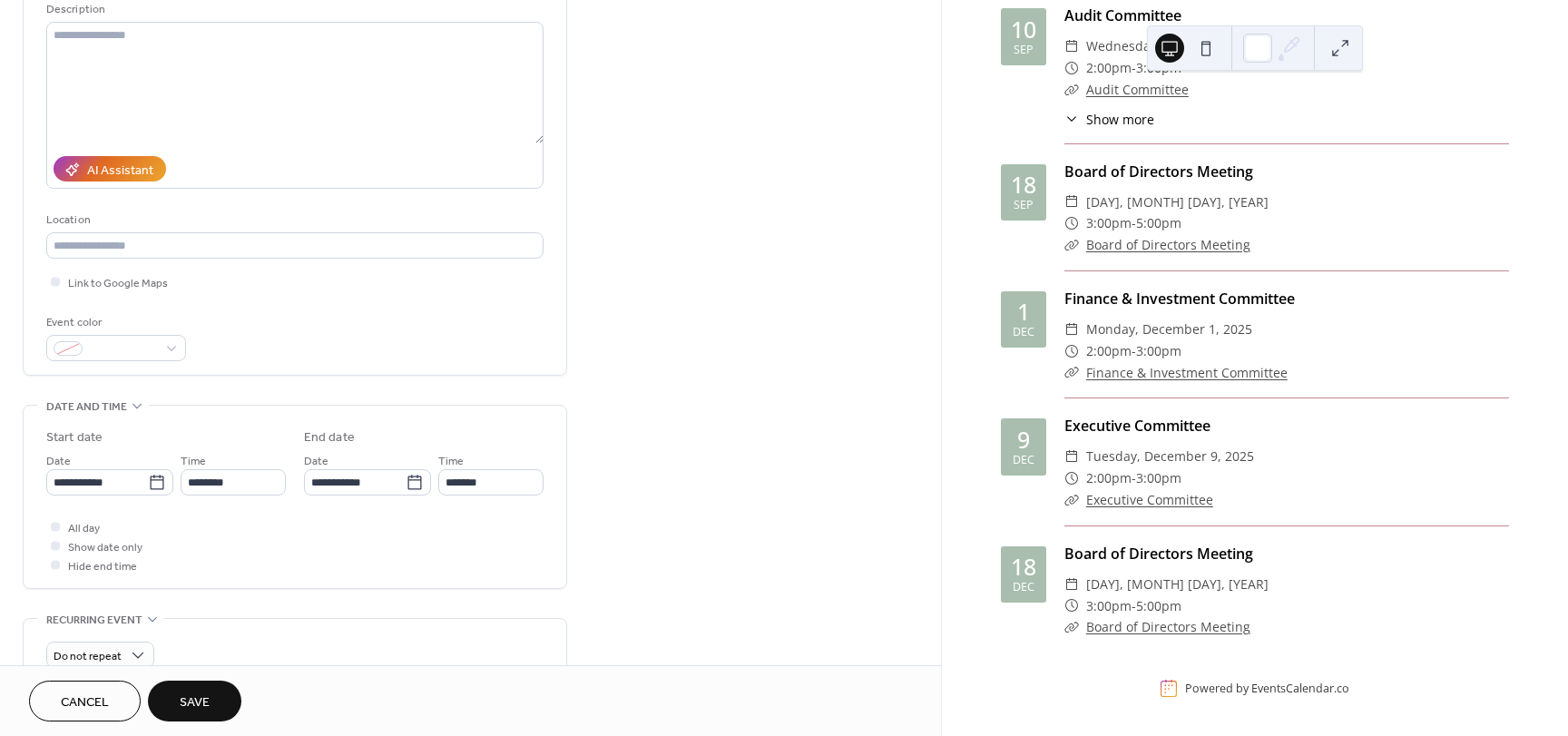 scroll, scrollTop: 272, scrollLeft: 0, axis: vertical 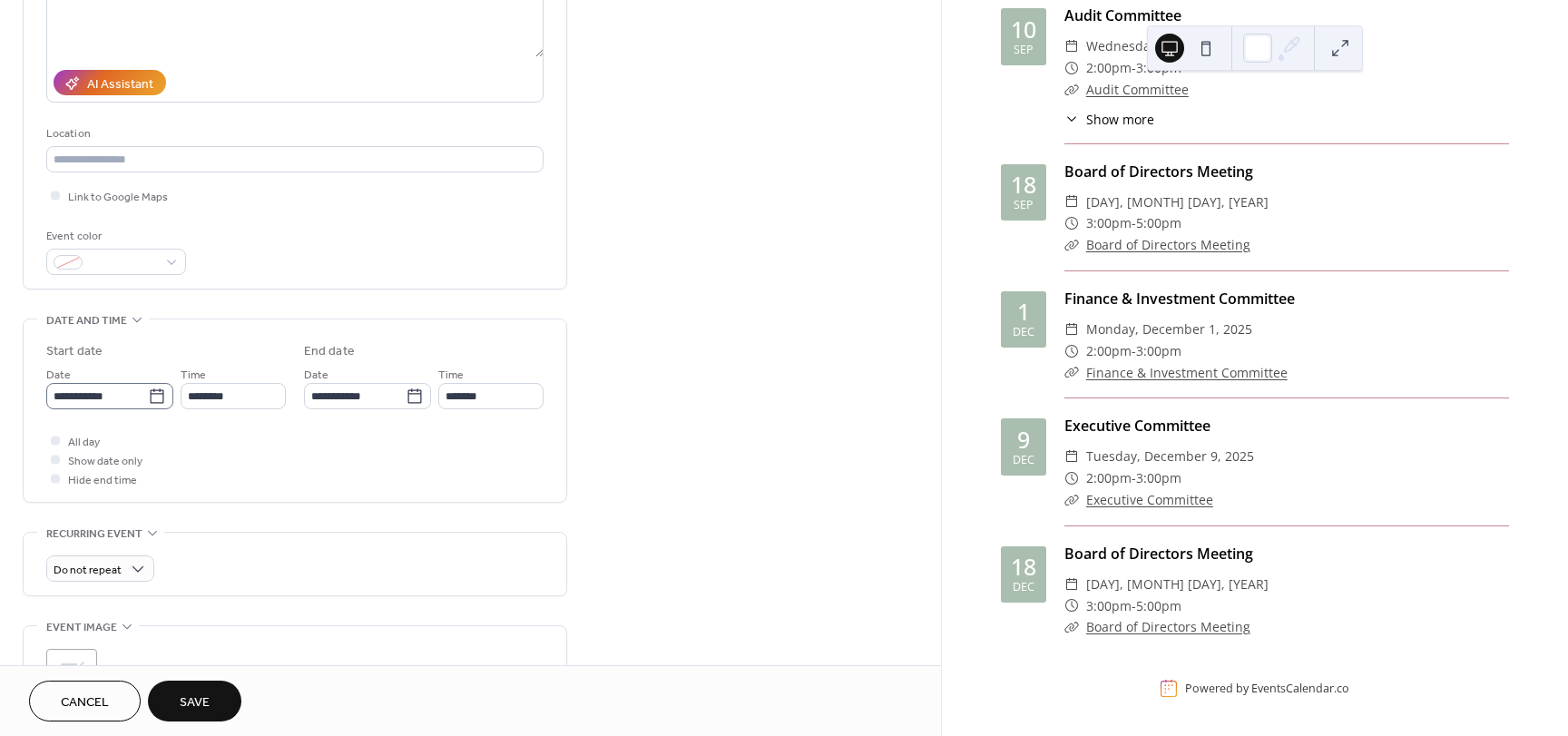 type on "**********" 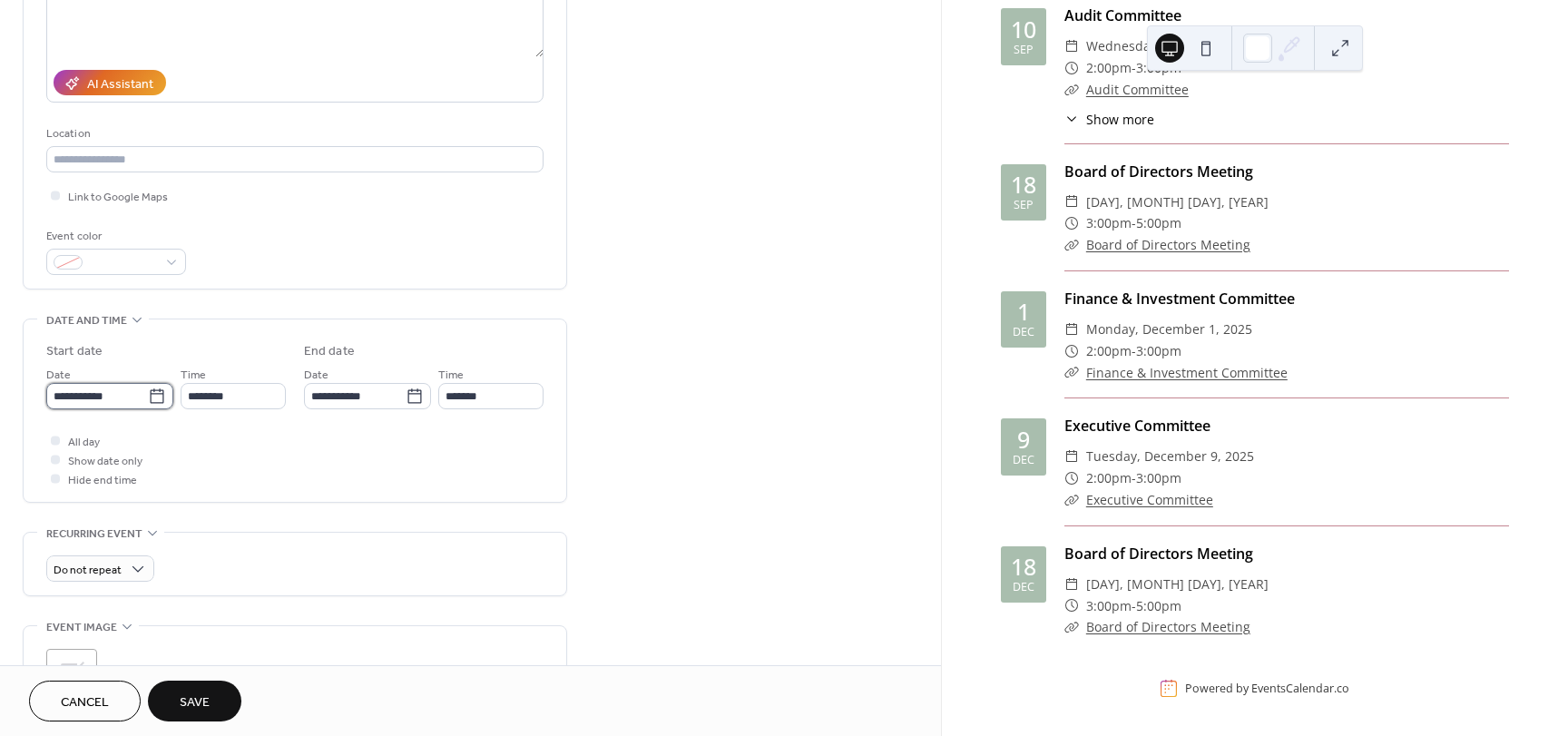 click on "**********" at bounding box center (97, 396) 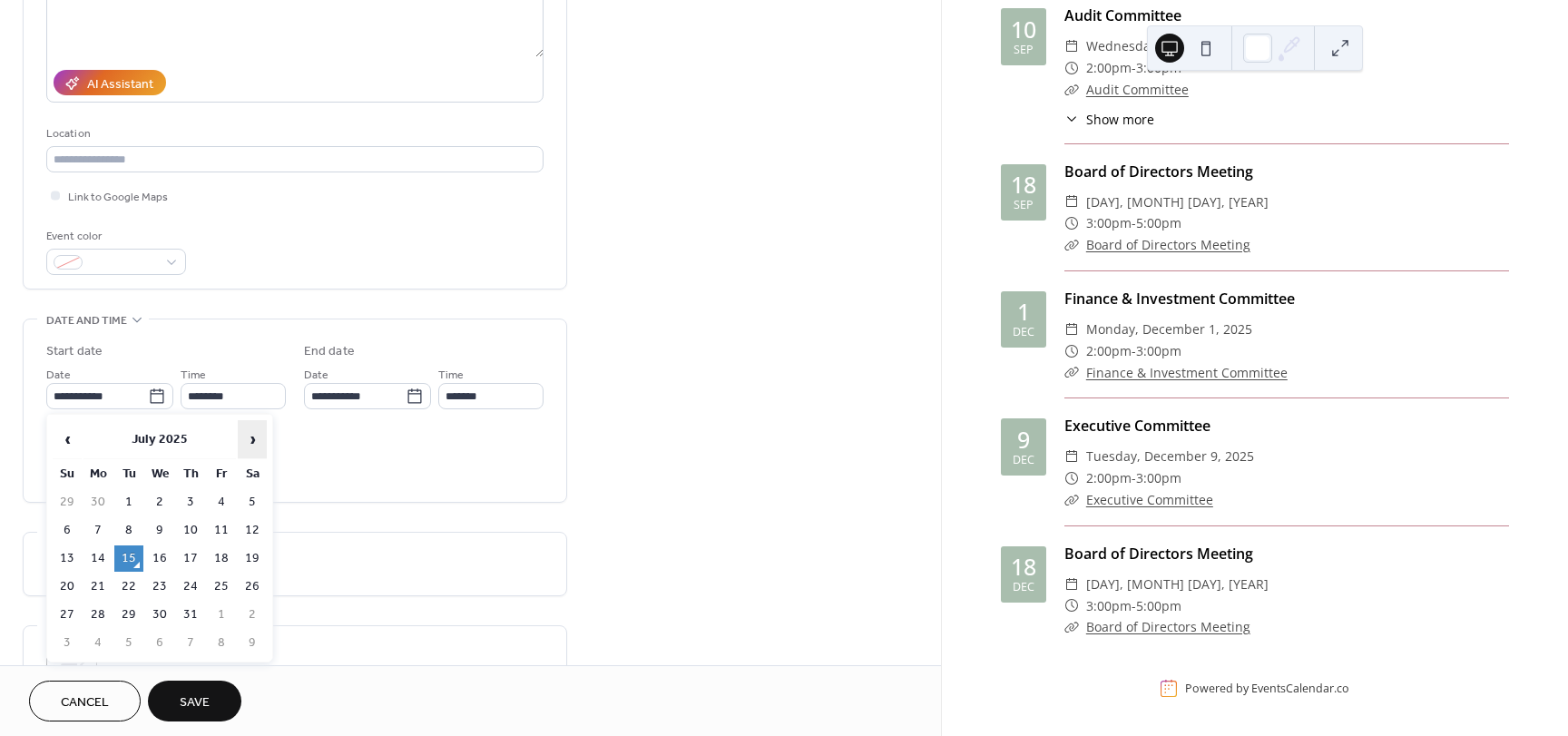 click on "›" at bounding box center [252, 439] 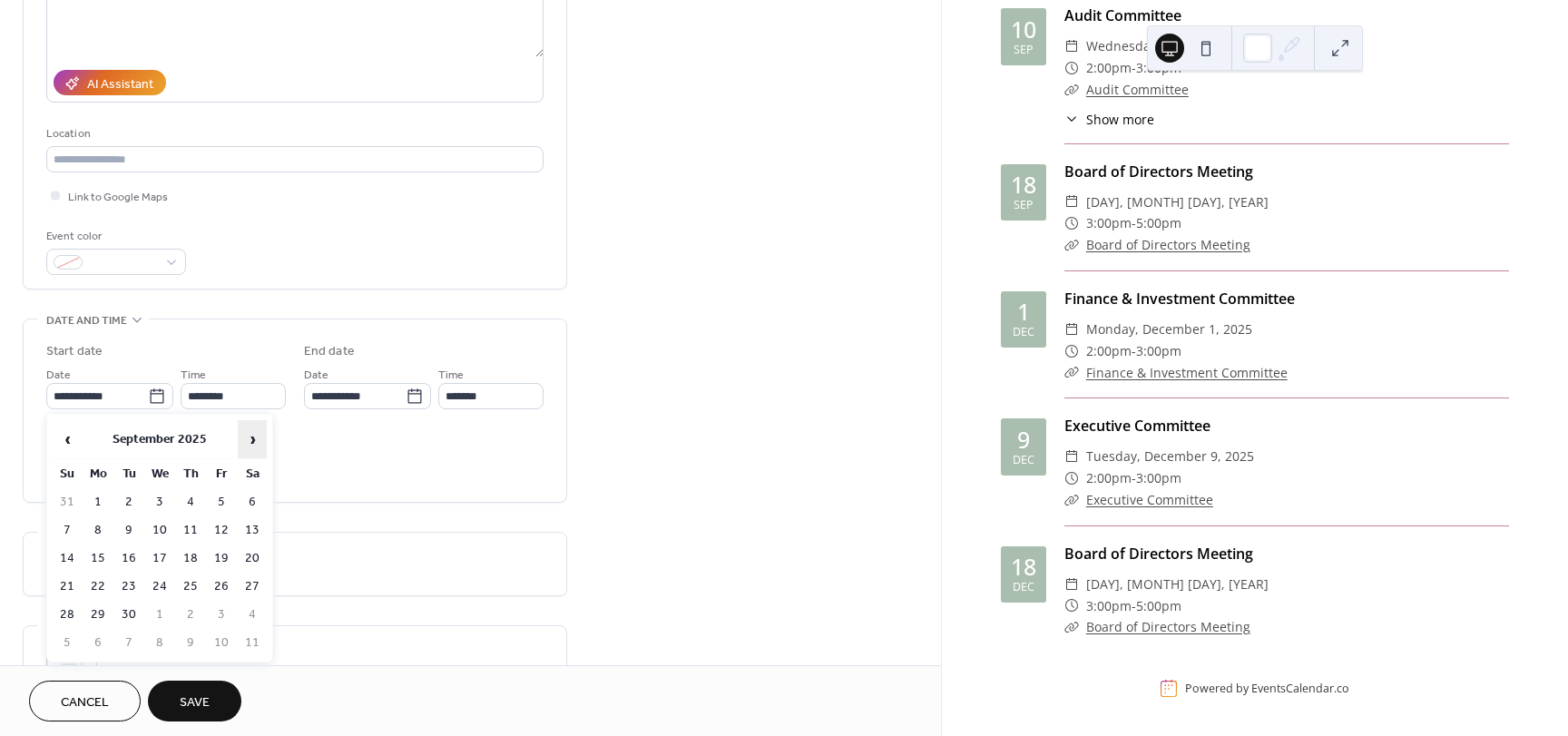 click on "›" at bounding box center (252, 439) 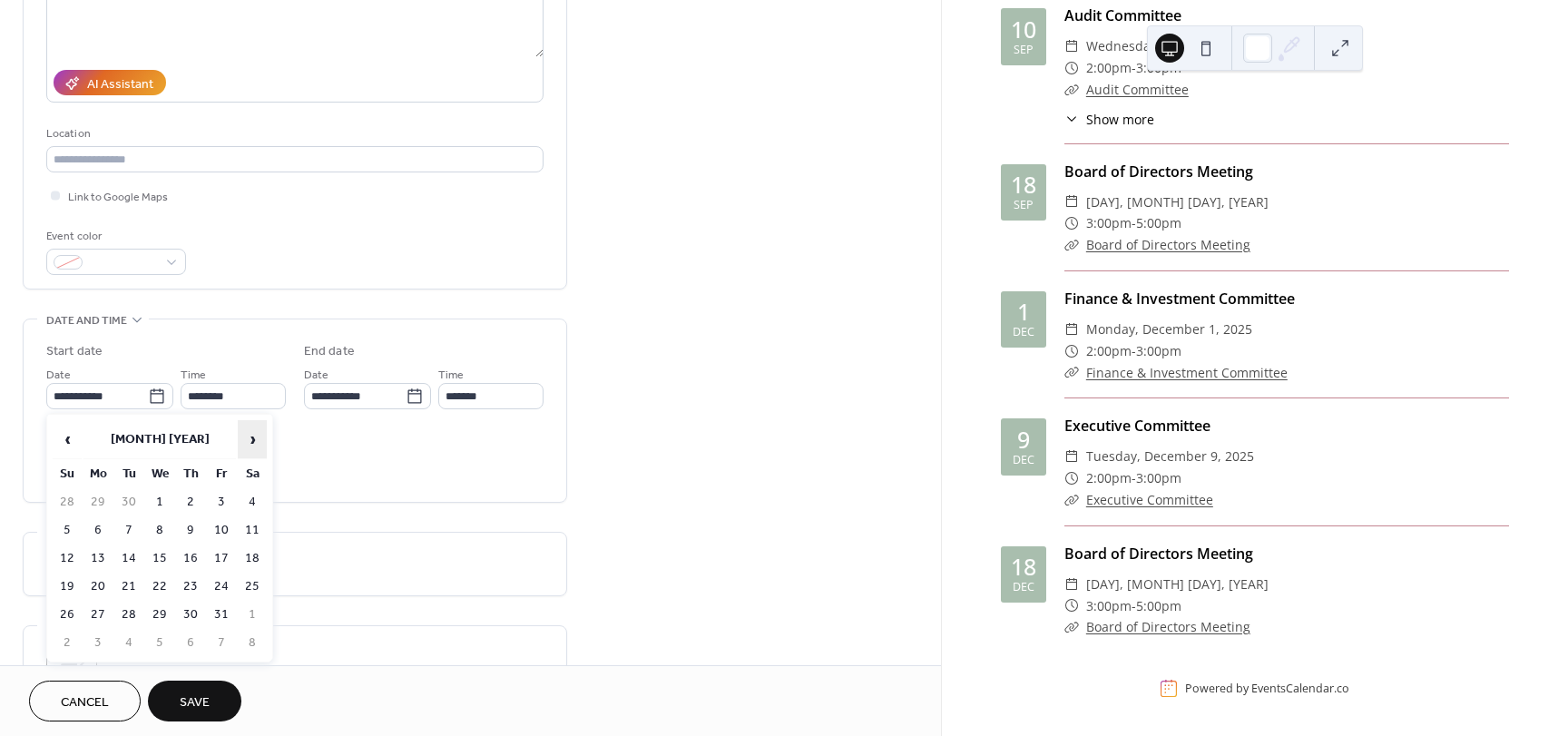 click on "›" at bounding box center [252, 439] 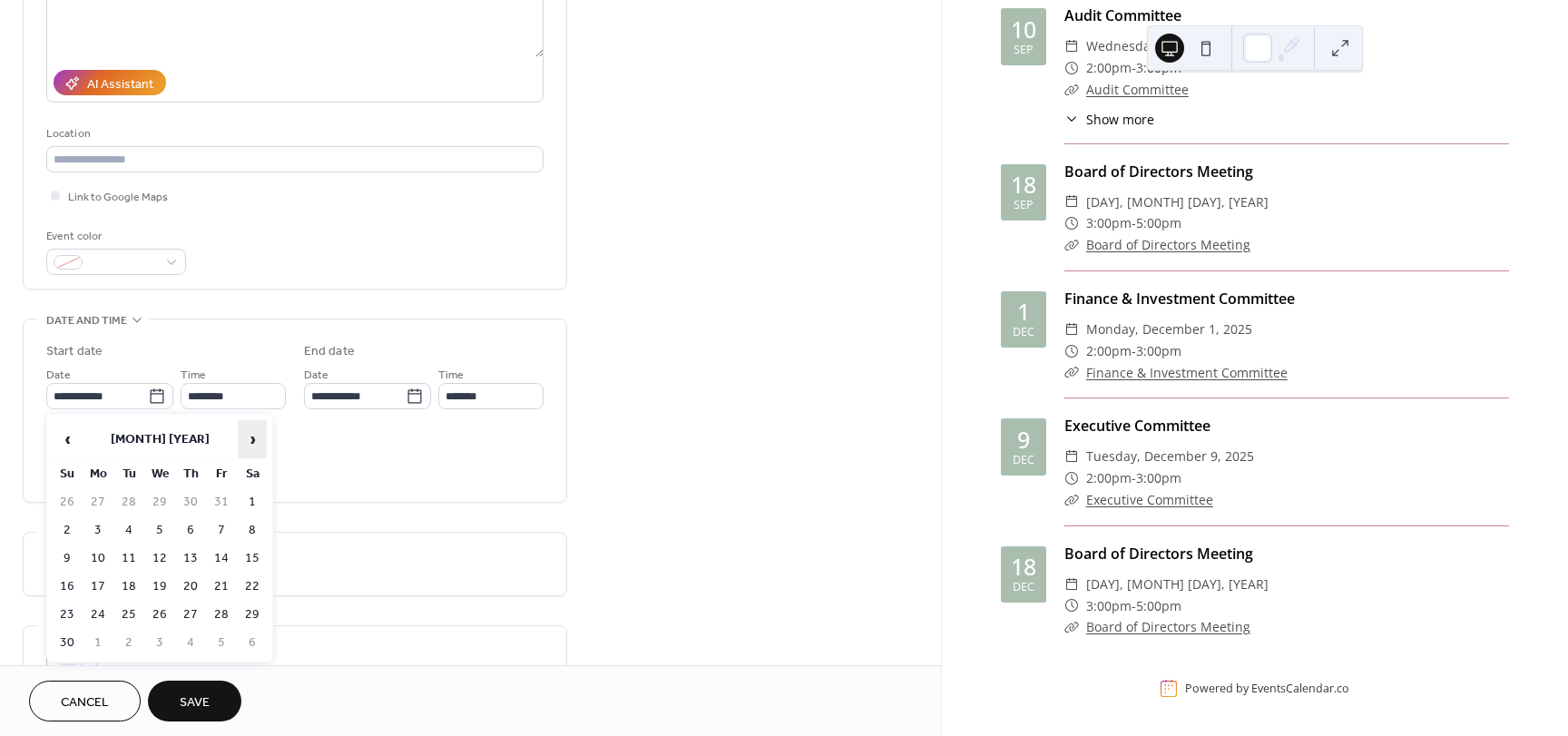 click on "›" at bounding box center [252, 439] 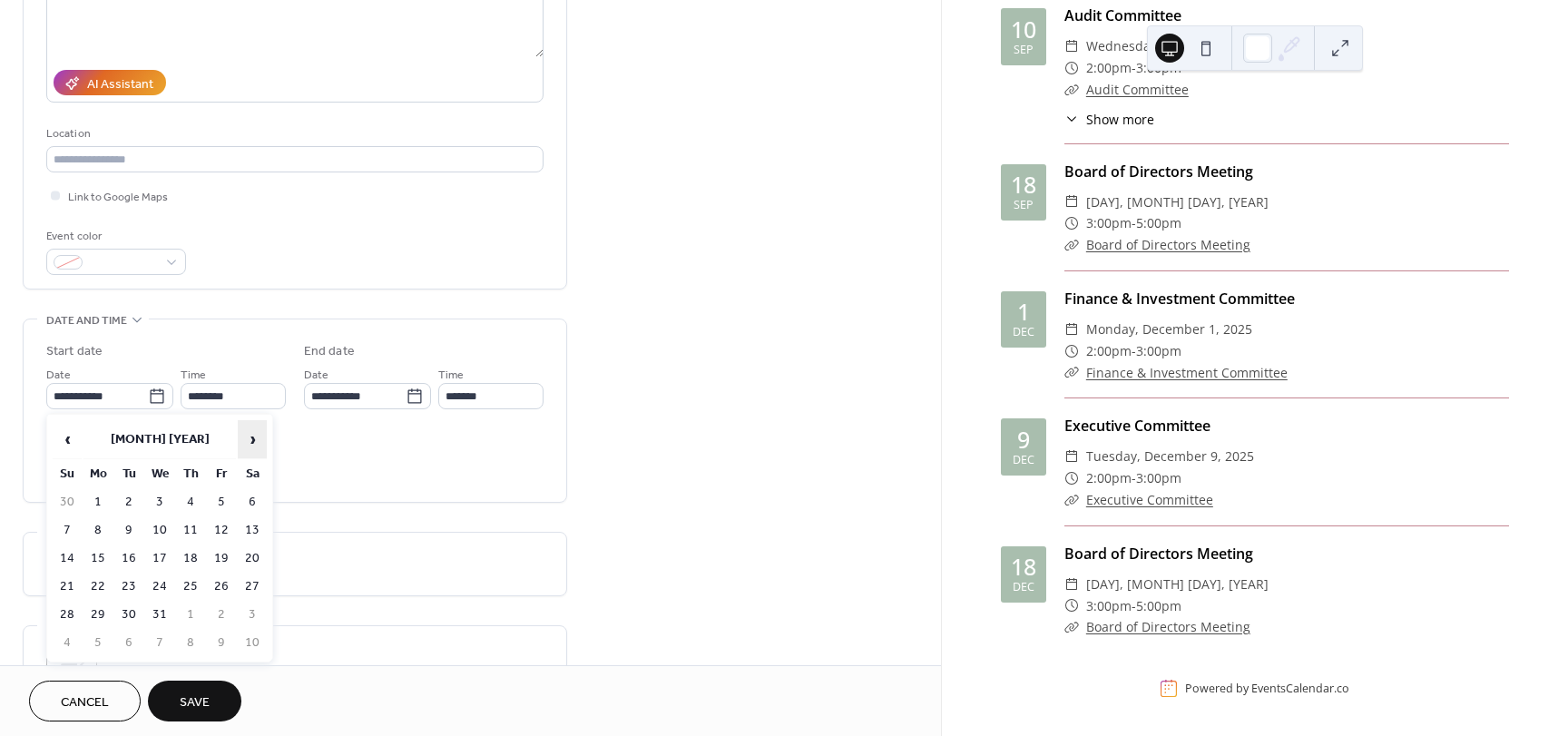 click on "›" at bounding box center (252, 439) 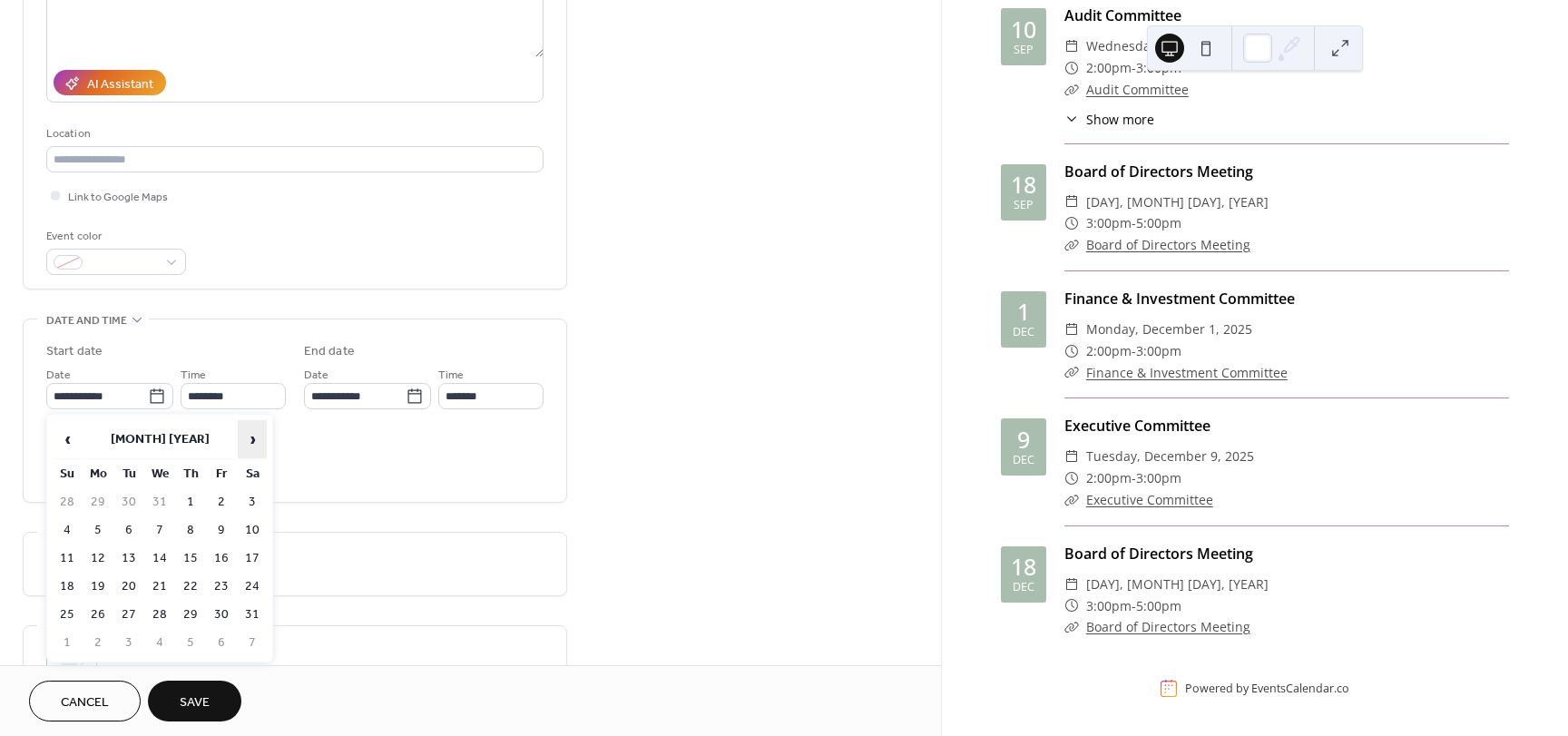 click on "›" at bounding box center [252, 439] 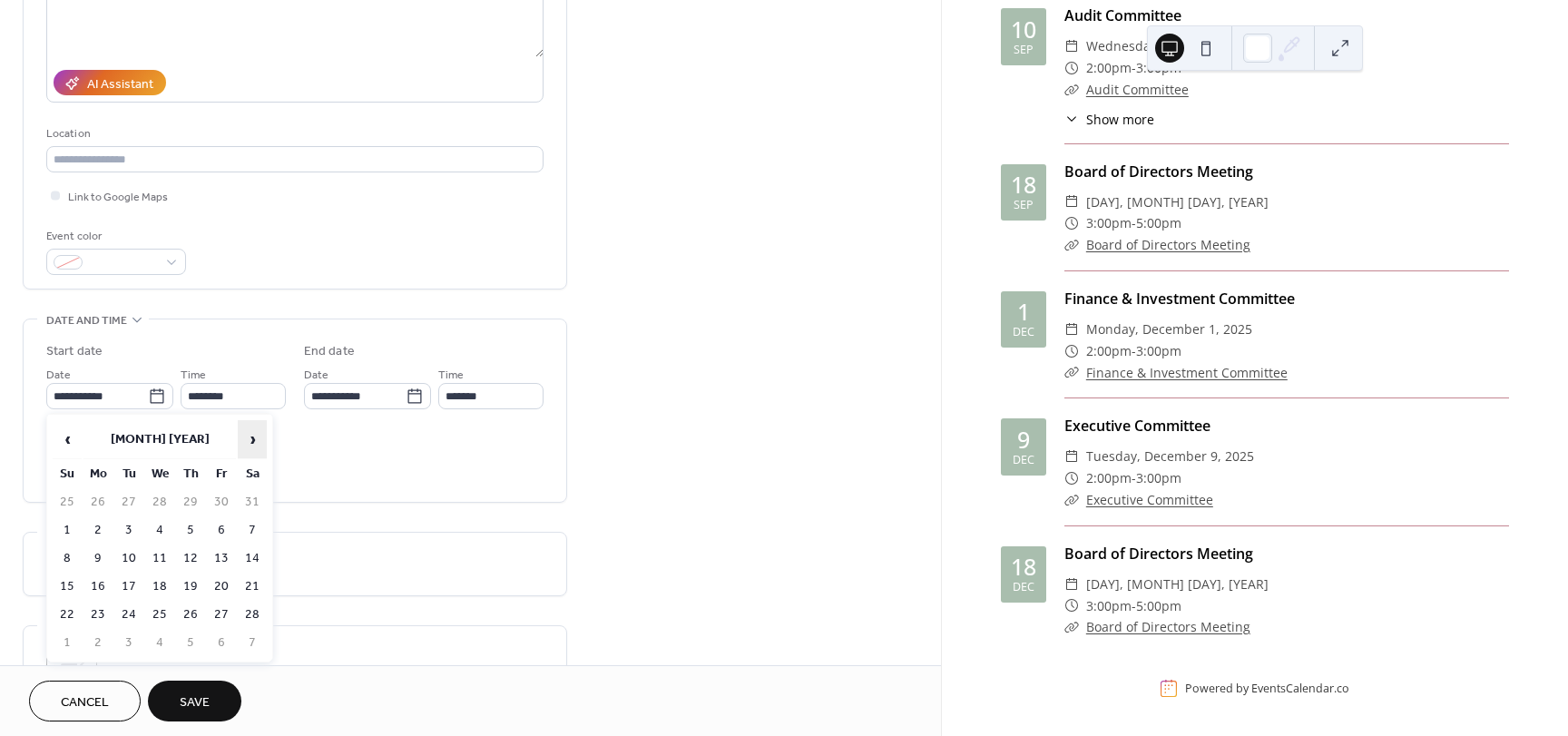 click on "›" at bounding box center (252, 439) 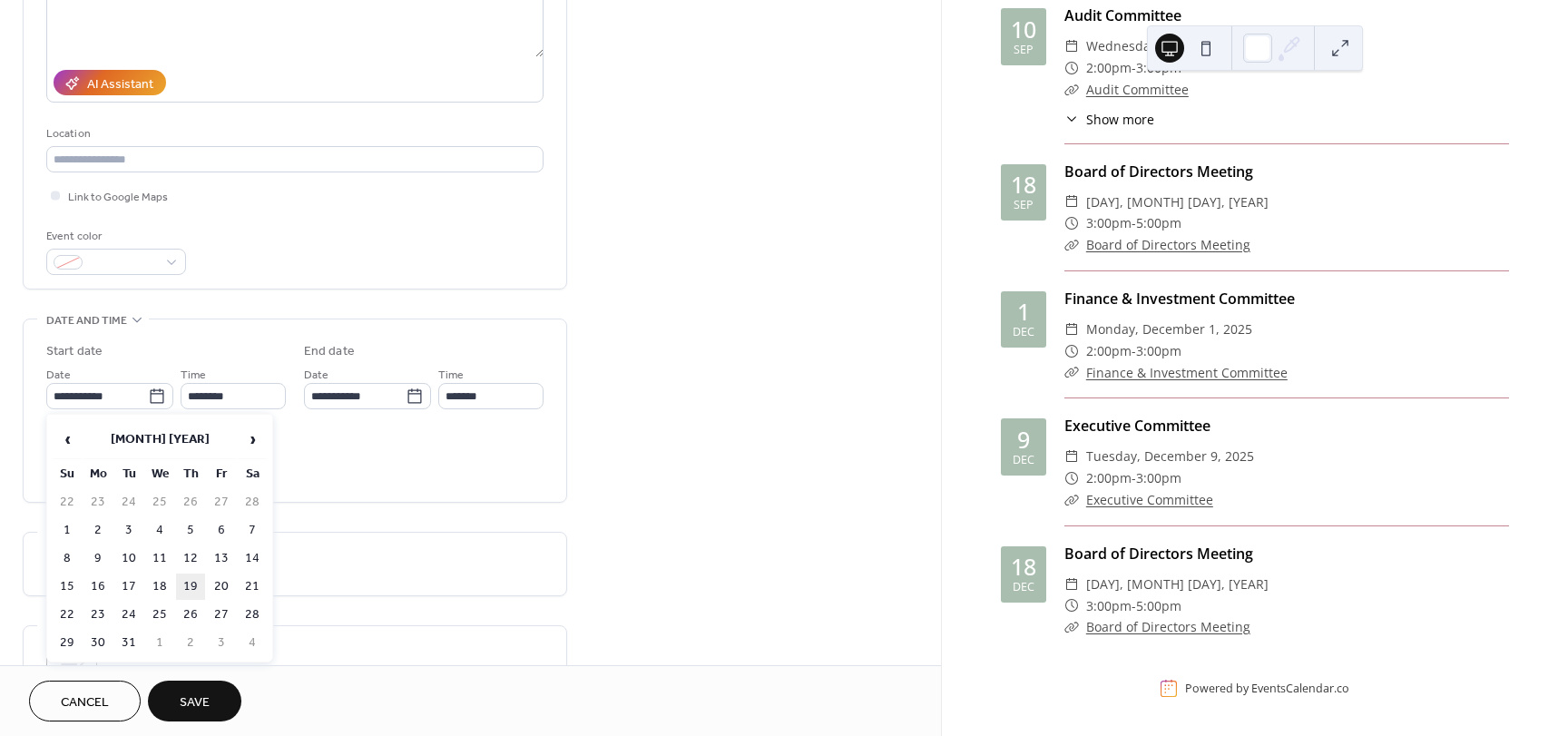 click on "19" at bounding box center (191, 586) 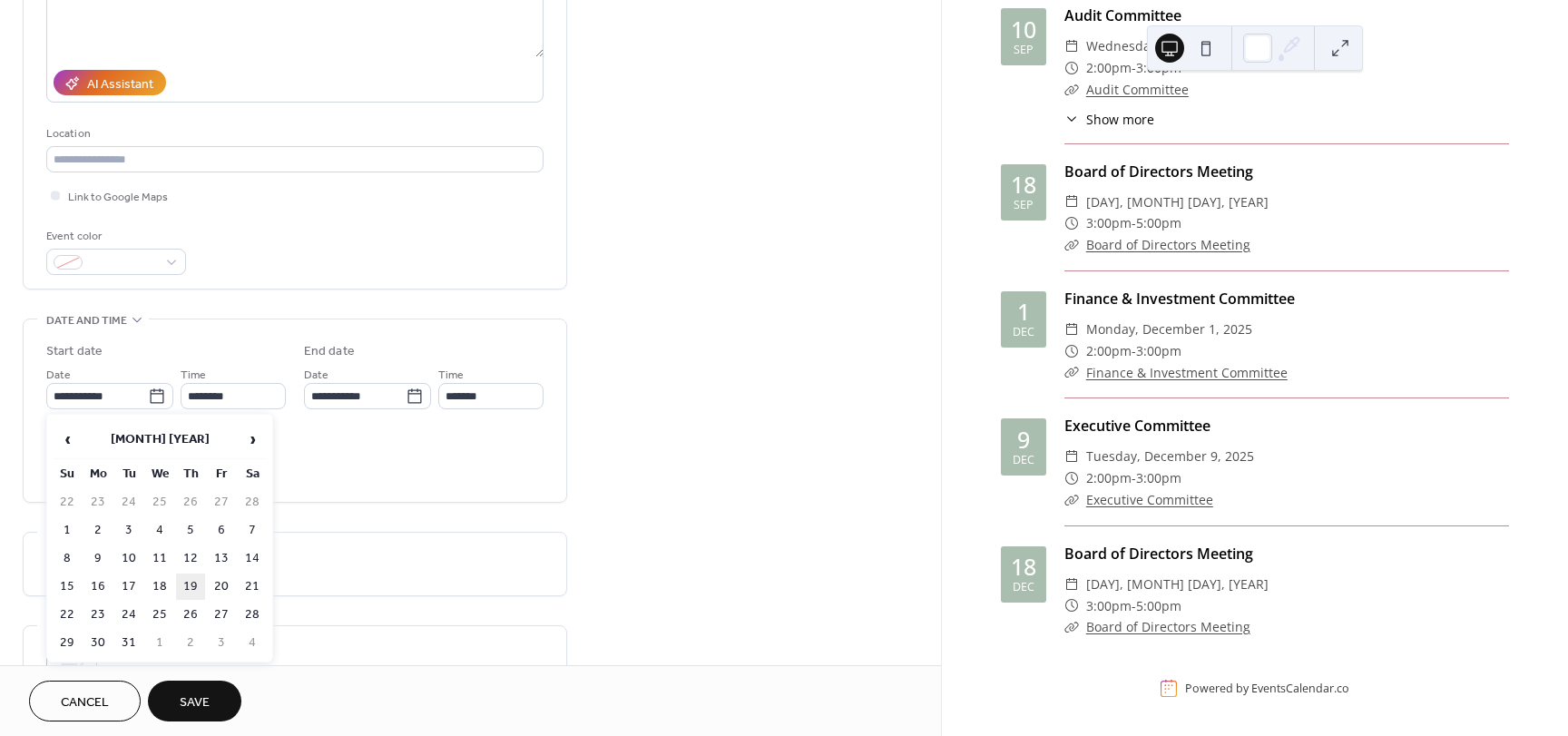 type on "**********" 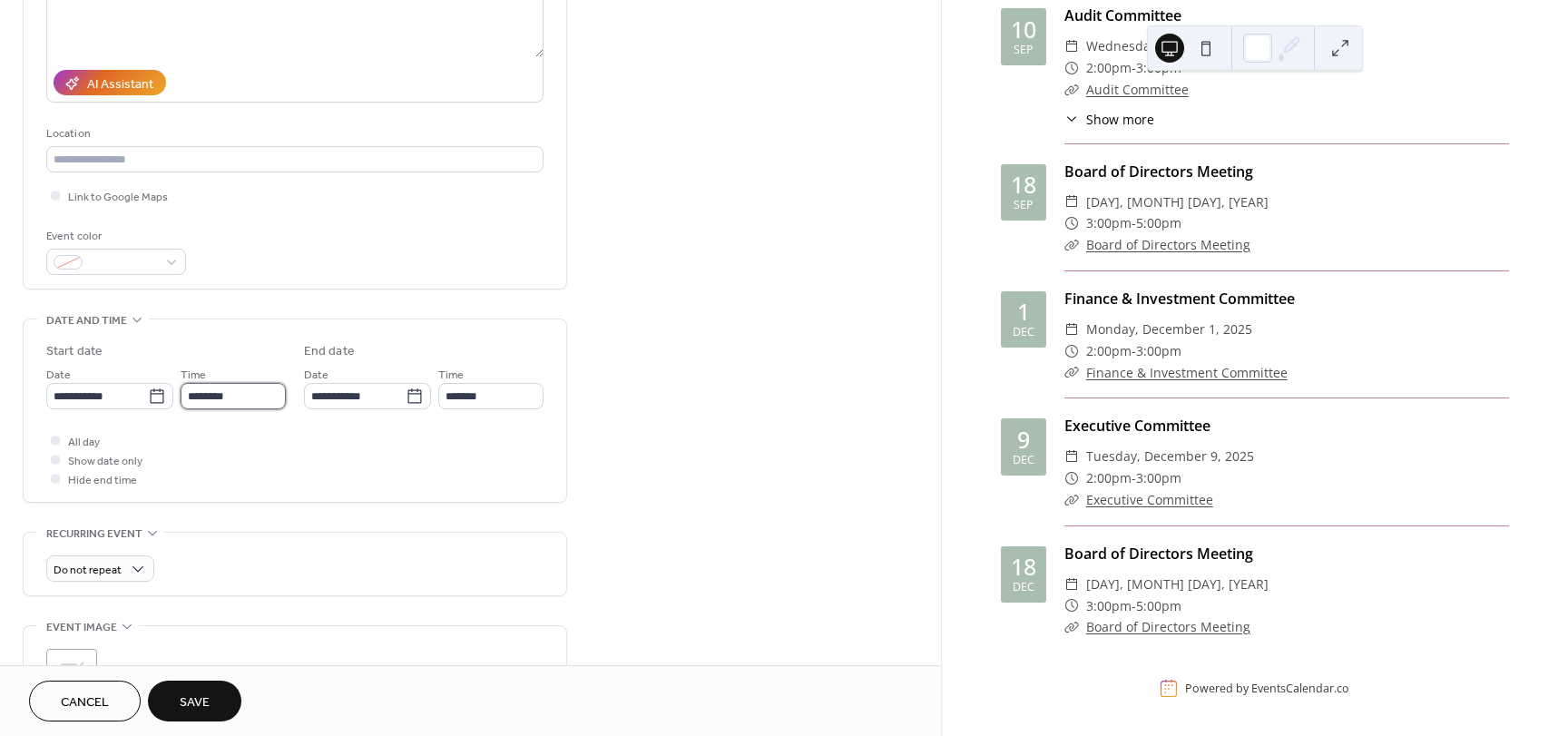 click on "********" at bounding box center [233, 396] 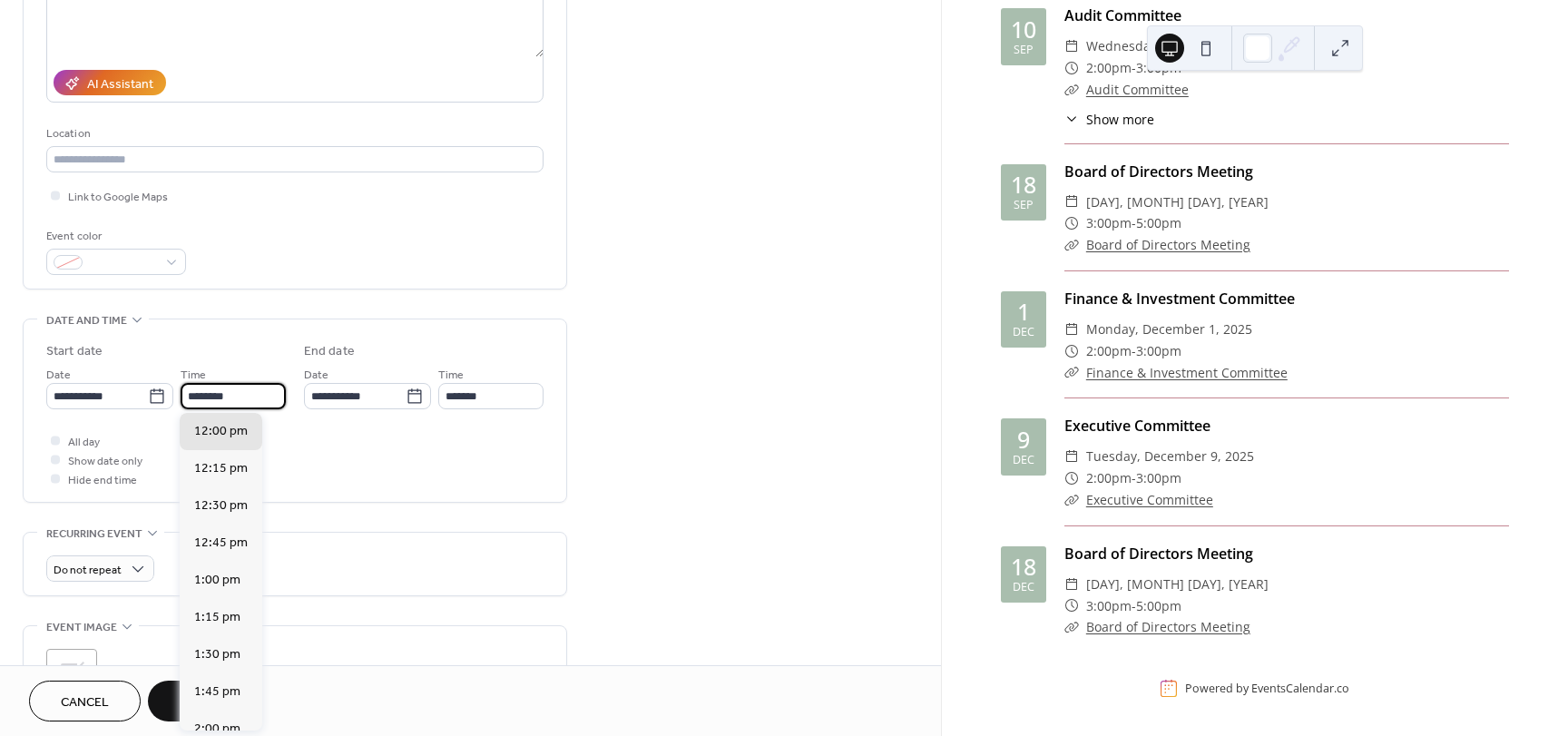 scroll, scrollTop: 2058, scrollLeft: 0, axis: vertical 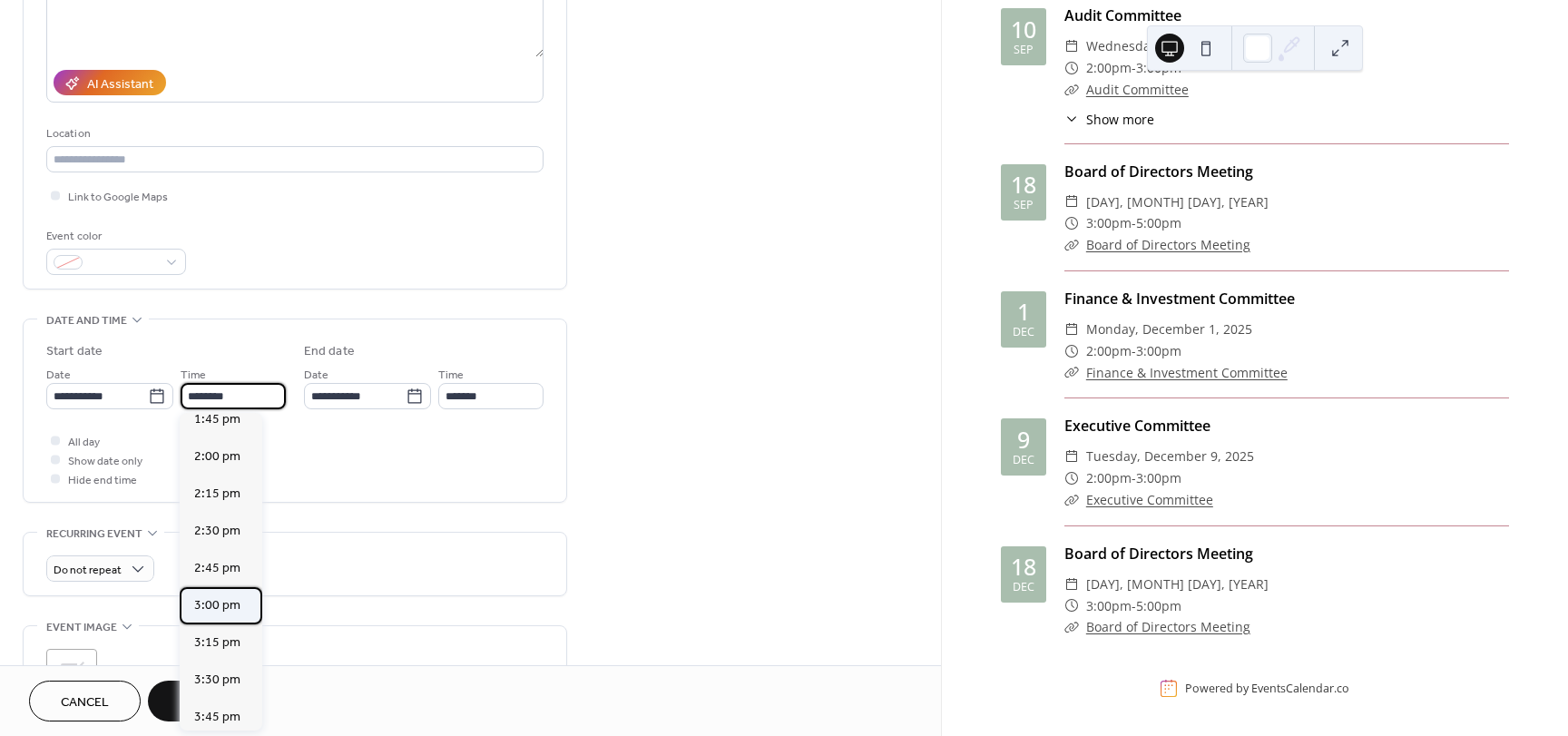 click on "3:00 pm" at bounding box center (217, 605) 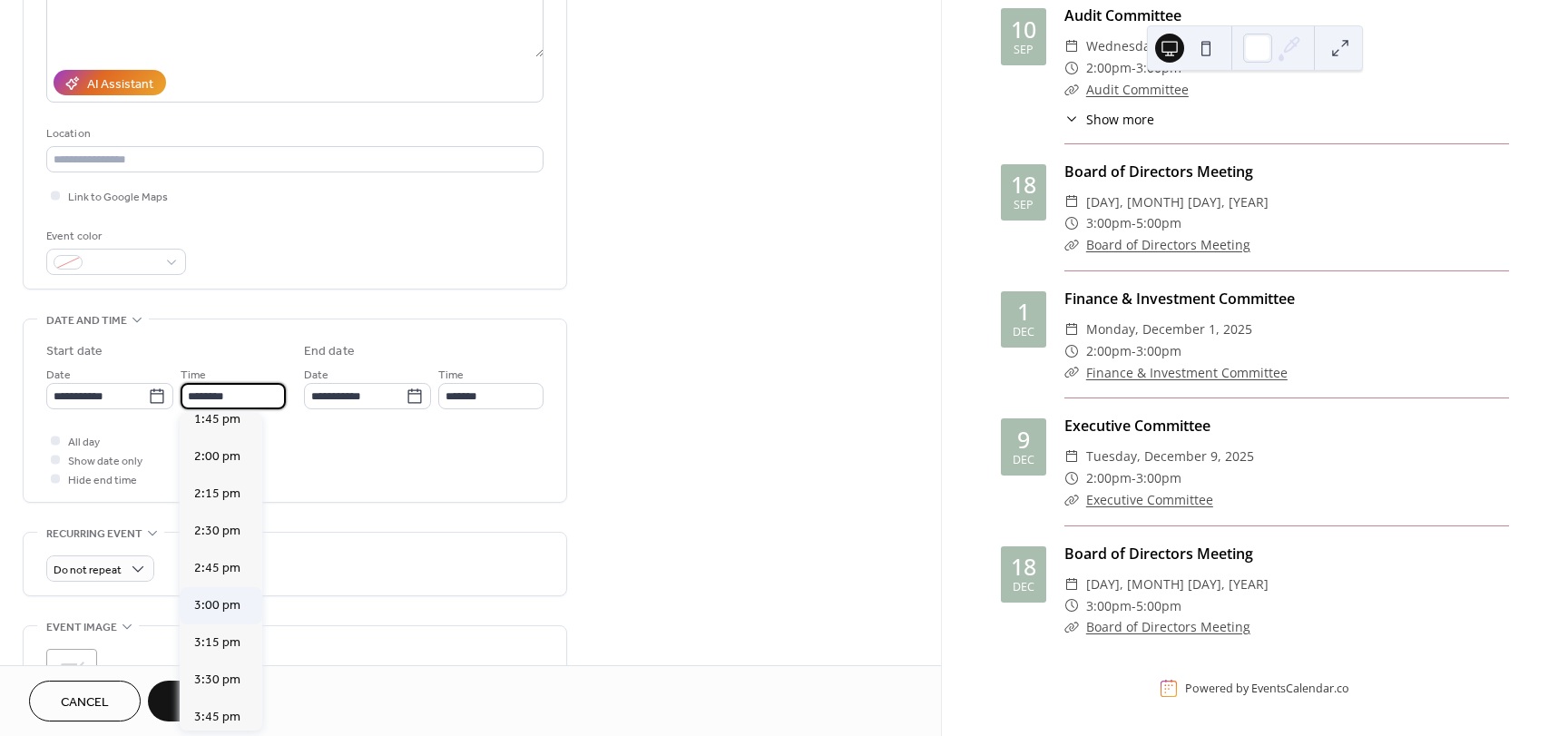 type on "*******" 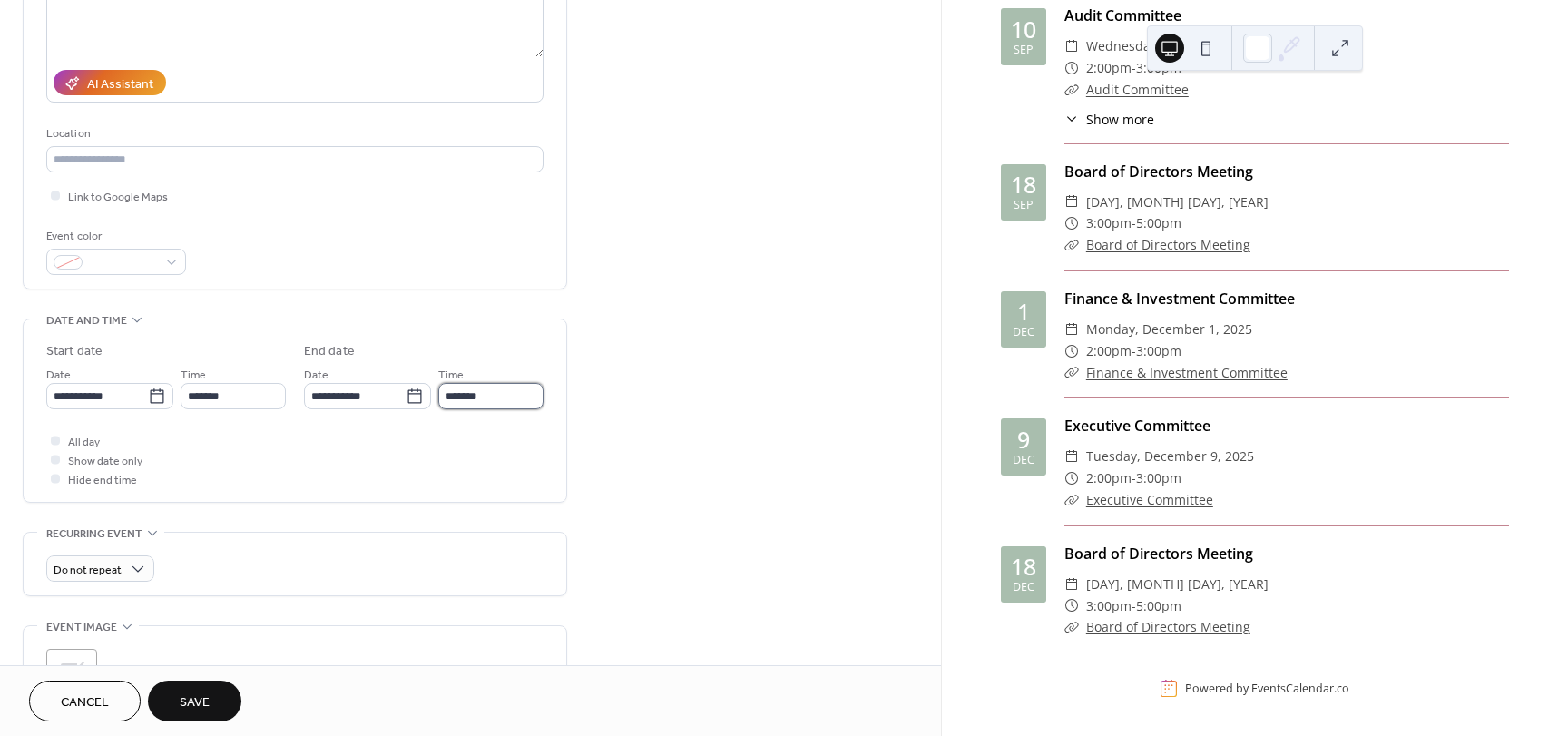 click on "*******" at bounding box center [491, 396] 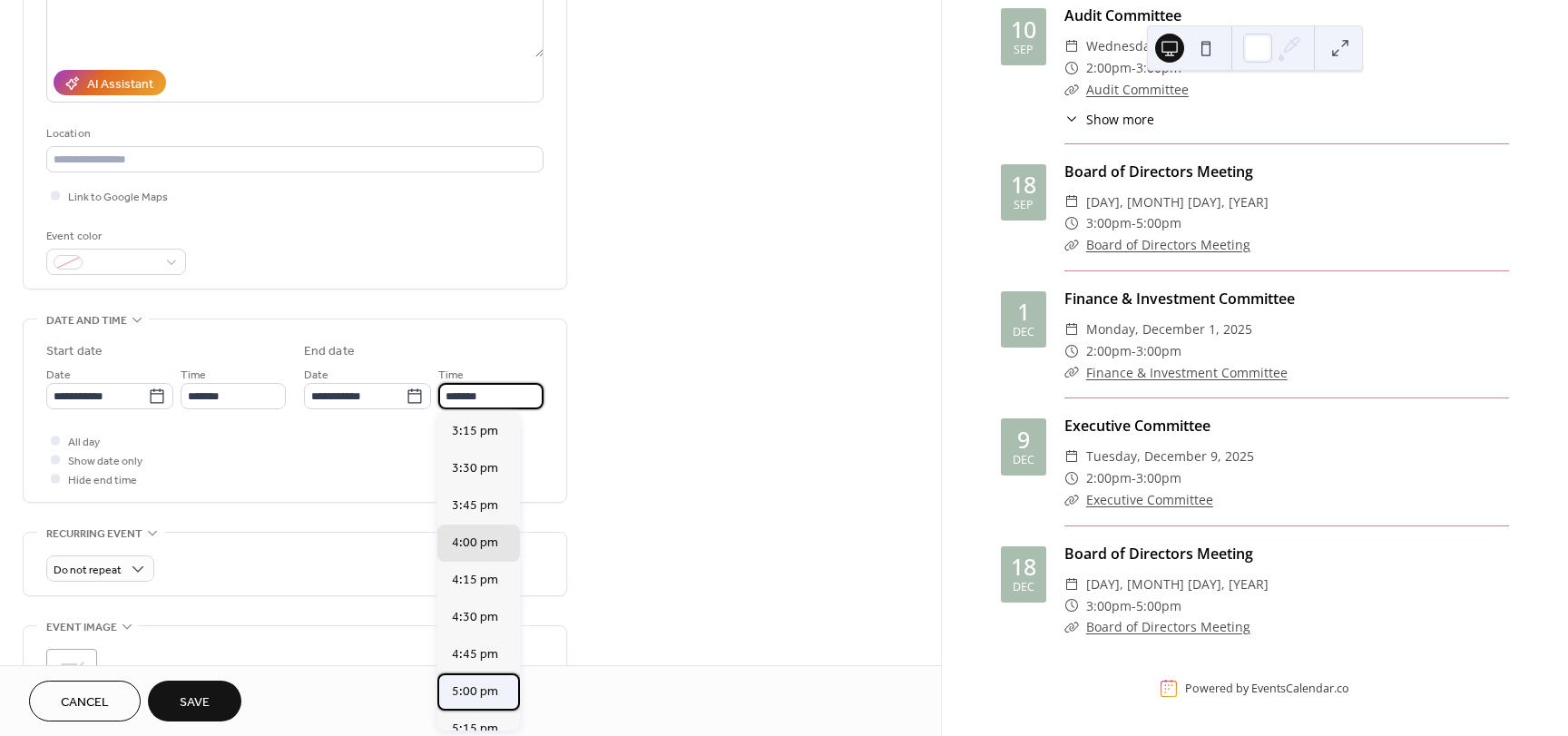 click on "5:00 pm" at bounding box center [475, 692] 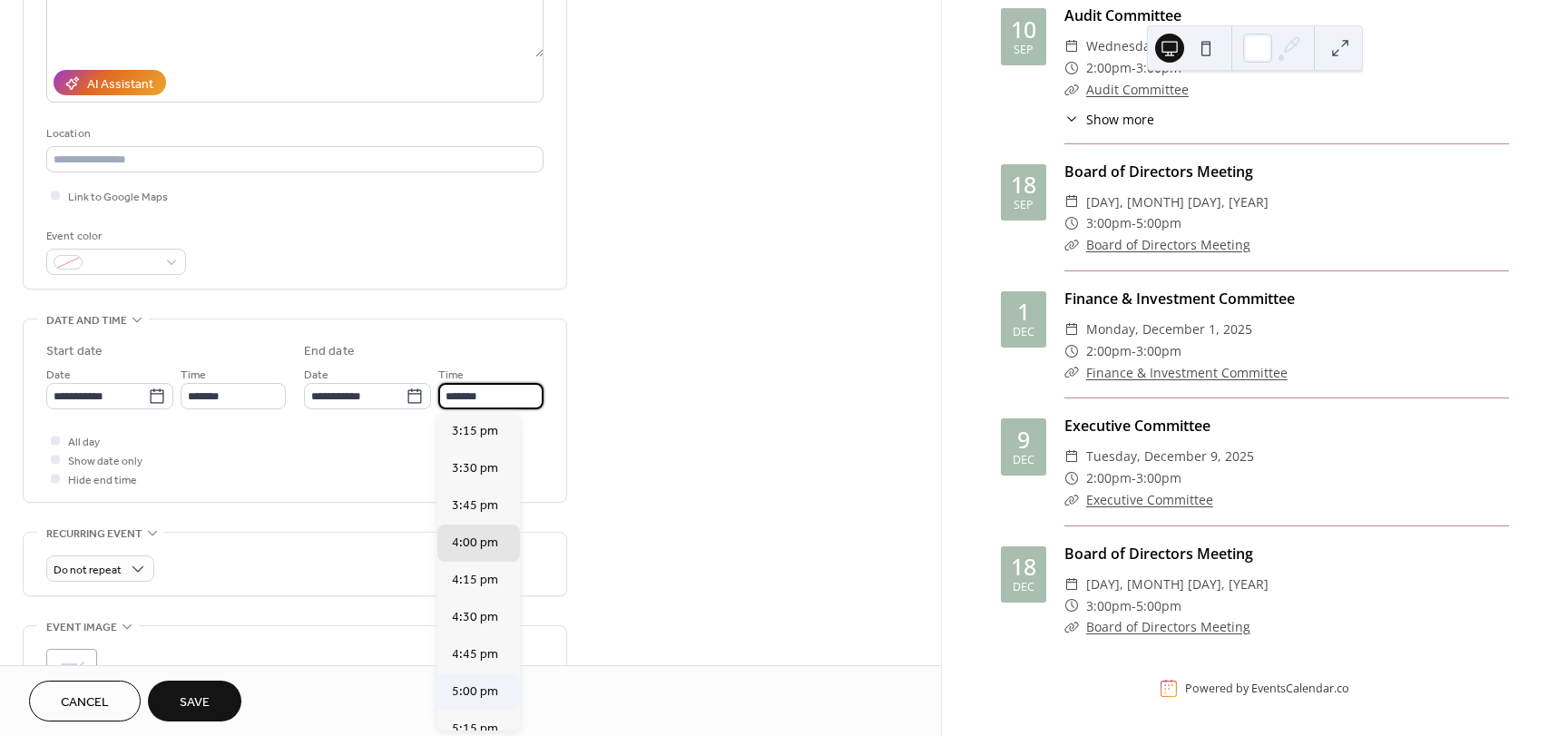 type on "*******" 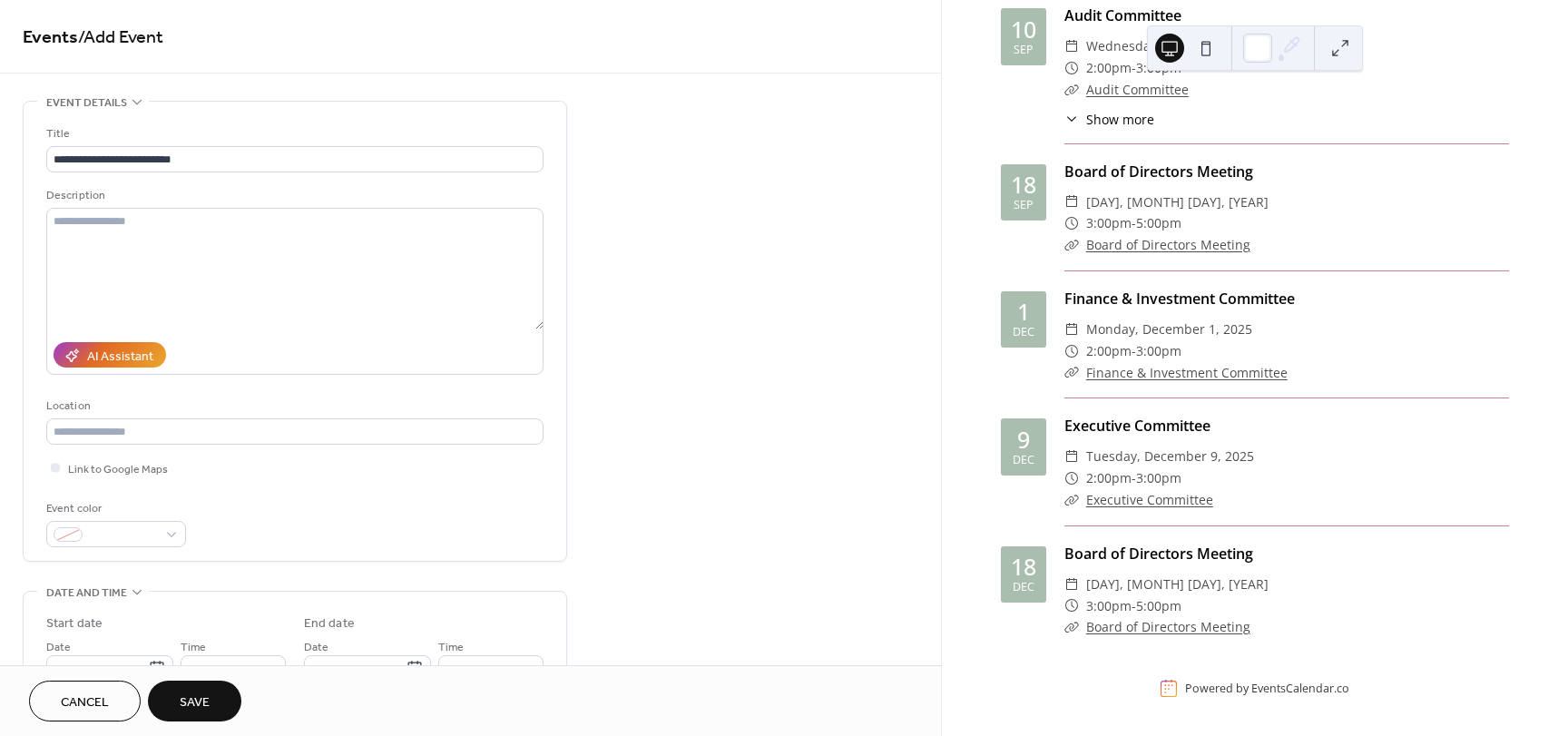 scroll, scrollTop: 760, scrollLeft: 0, axis: vertical 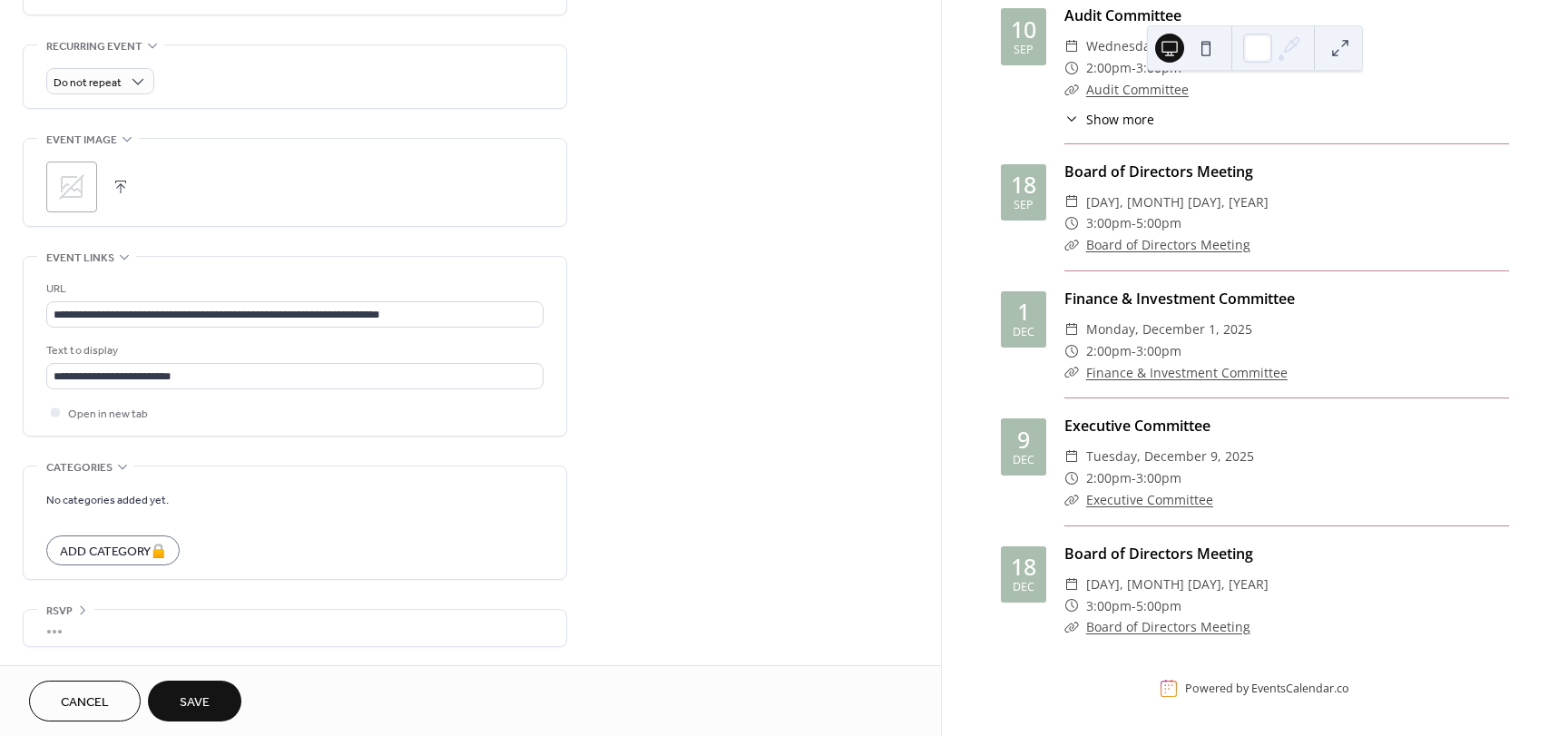 click on "Save" at bounding box center (194, 701) 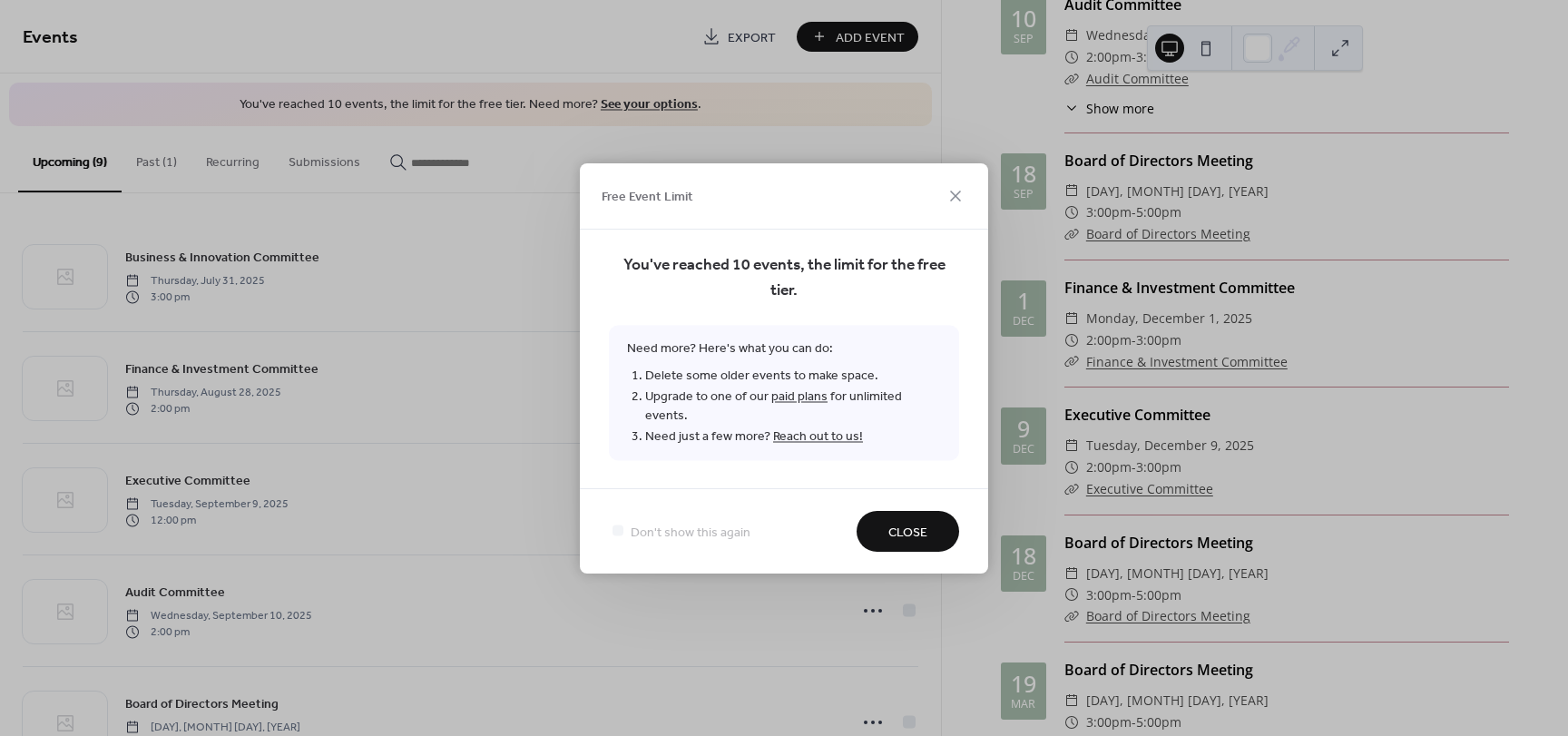 click on "Close" at bounding box center [907, 532] 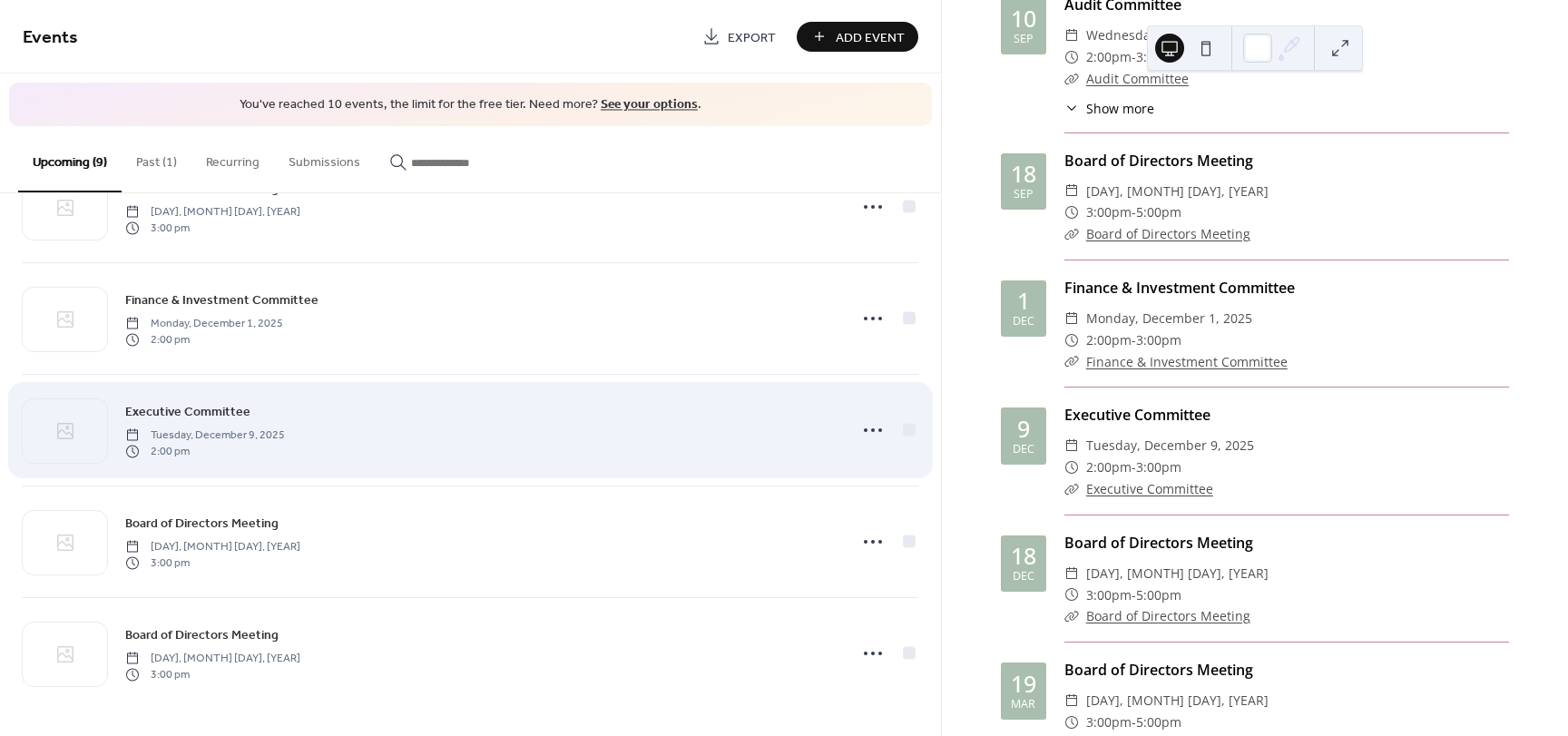 scroll, scrollTop: 0, scrollLeft: 0, axis: both 